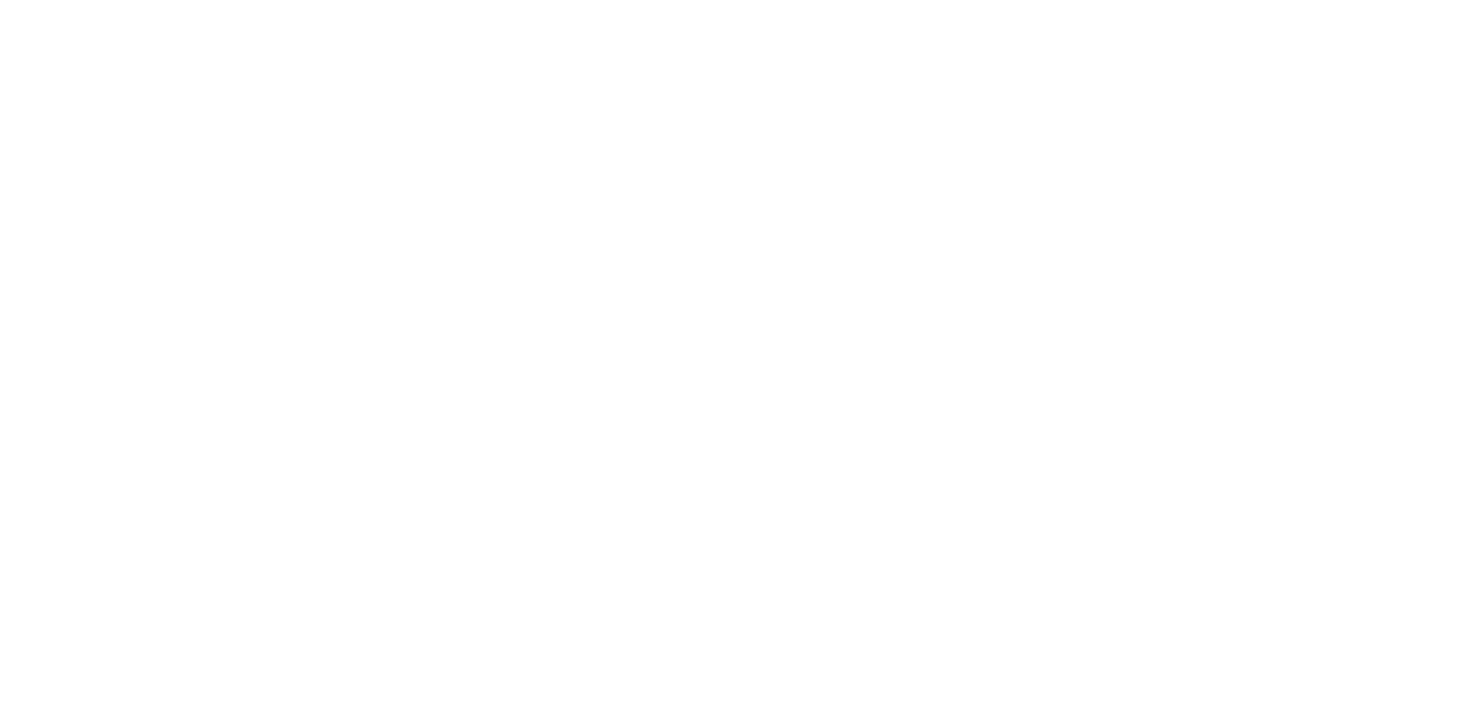 scroll, scrollTop: 0, scrollLeft: 0, axis: both 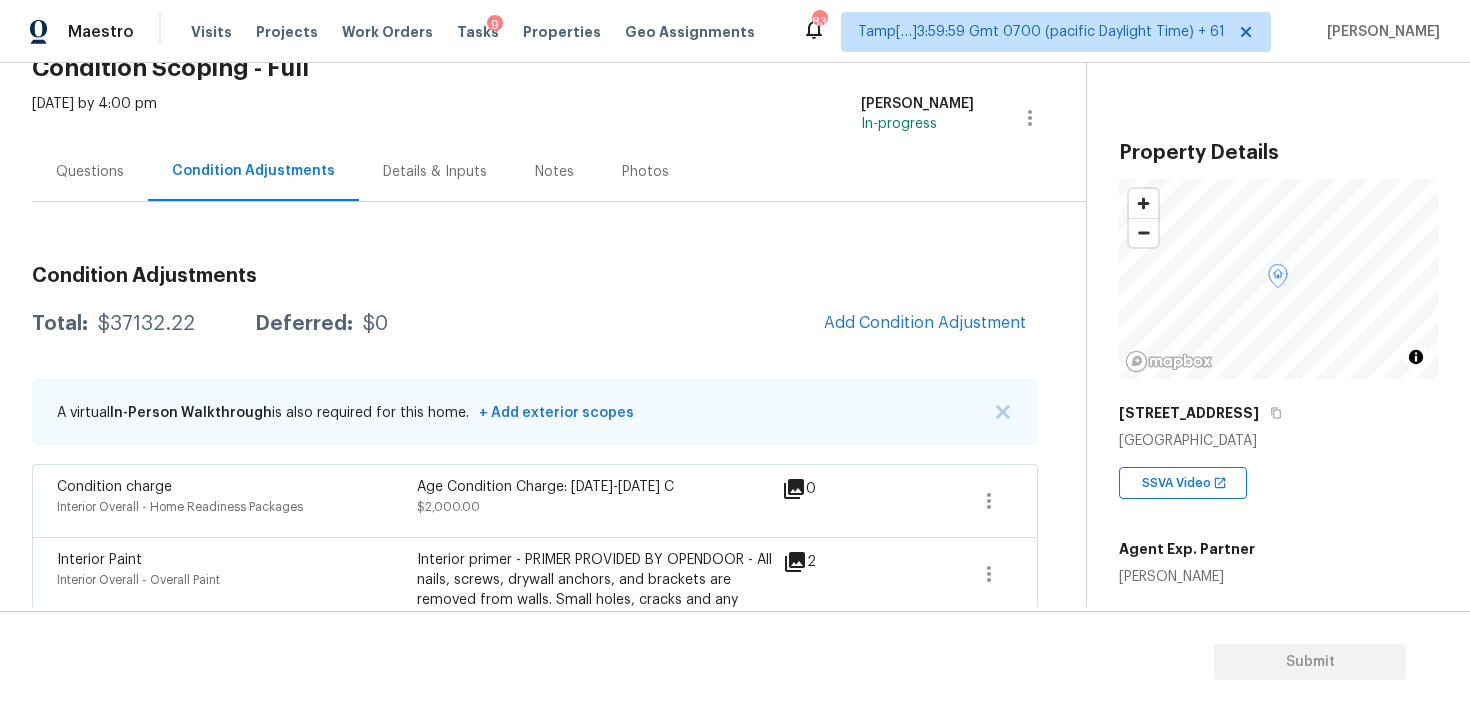 click on "Total:  $37132.22 Deferred:  $0 Add Condition Adjustment" at bounding box center (535, 324) 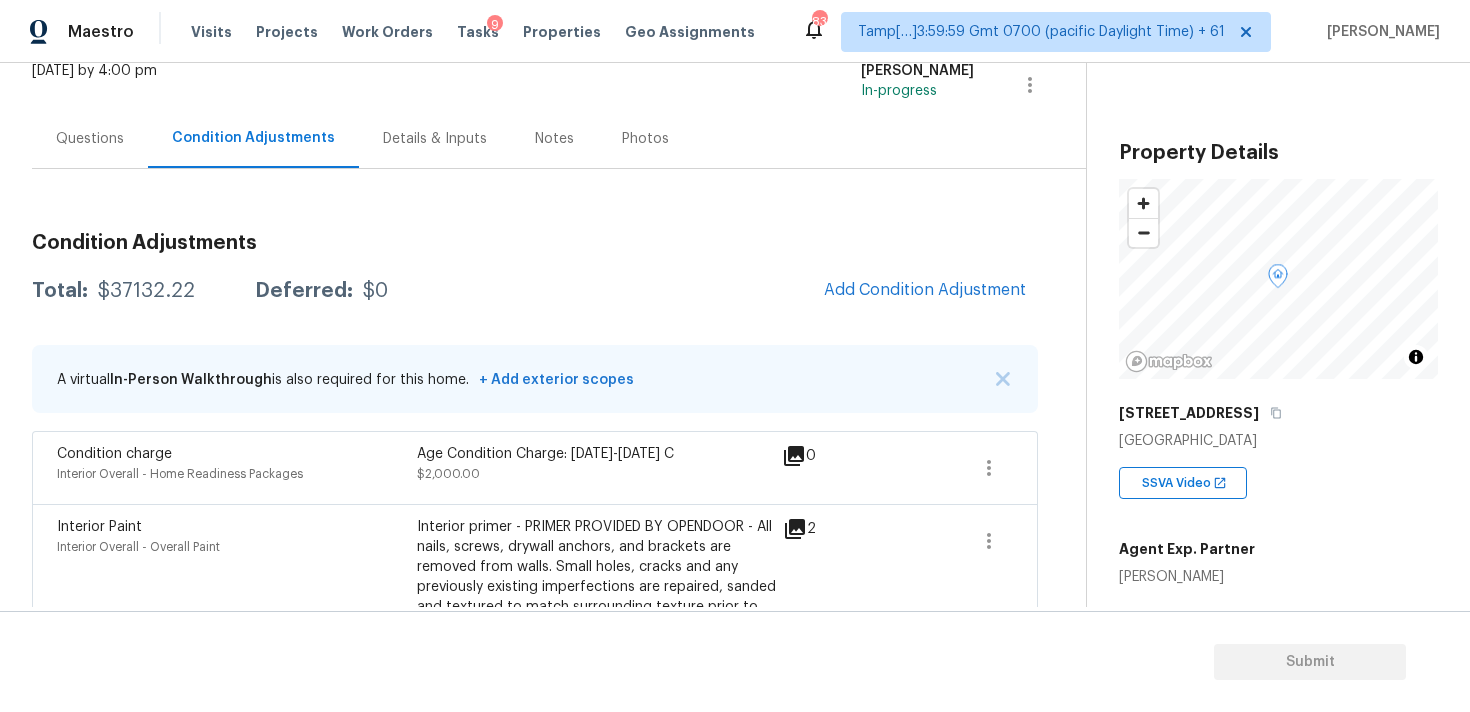 scroll, scrollTop: 125, scrollLeft: 0, axis: vertical 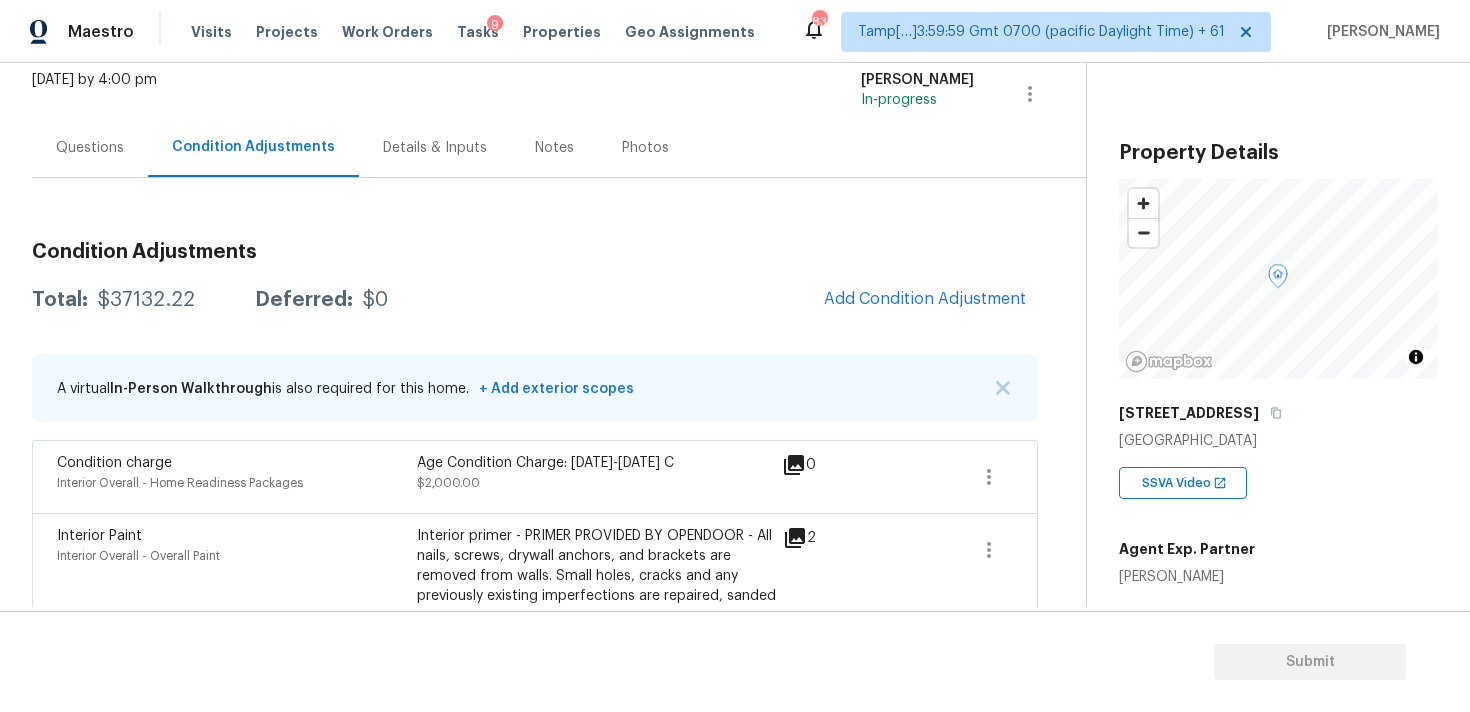 click on "Questions" at bounding box center [90, 147] 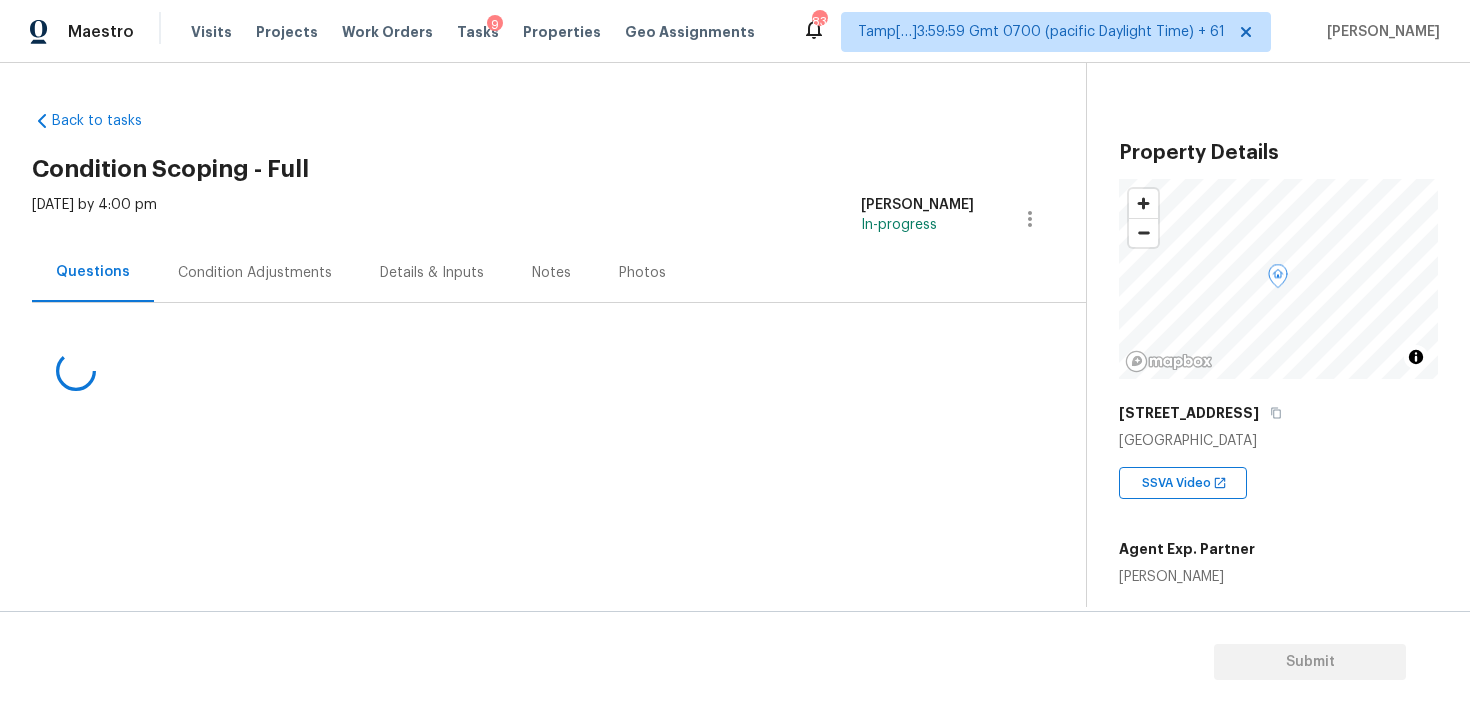 scroll, scrollTop: 0, scrollLeft: 0, axis: both 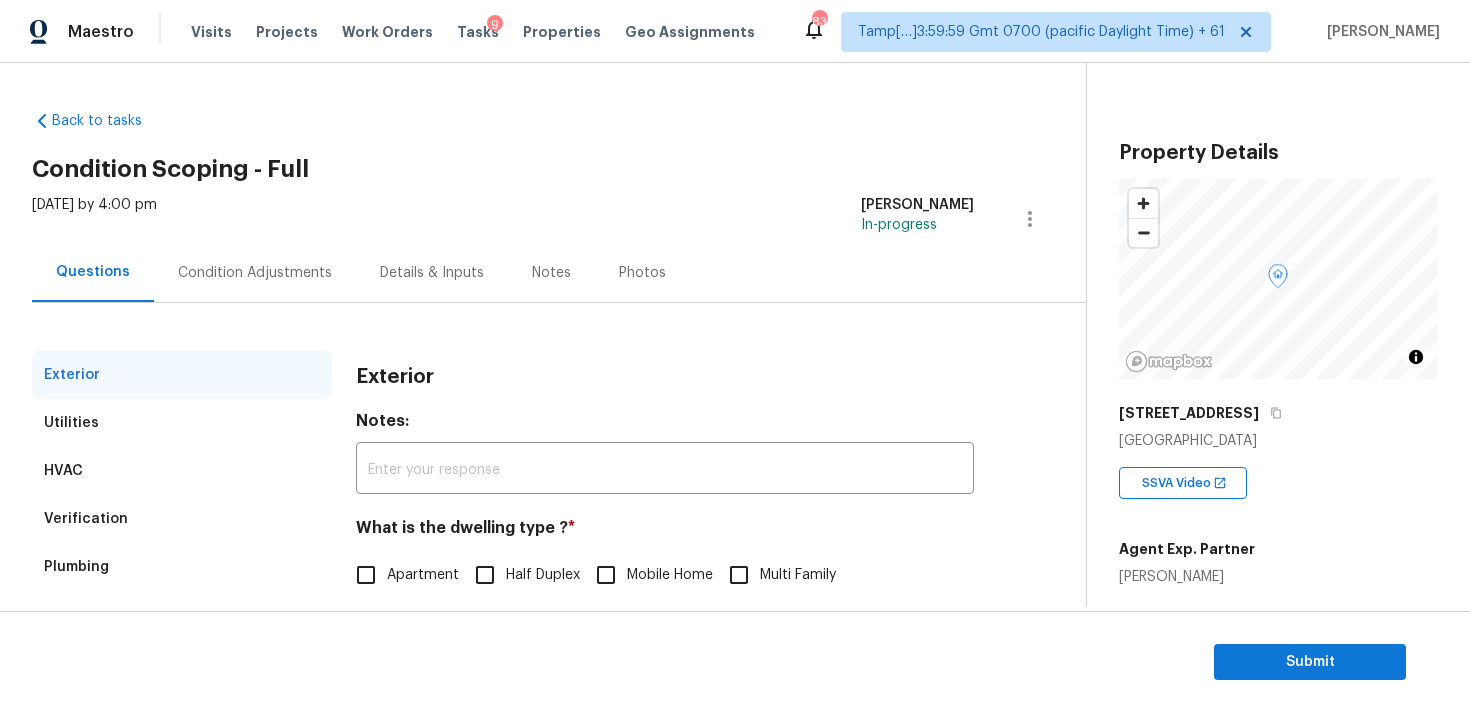 click on "Condition Adjustments" at bounding box center (255, 272) 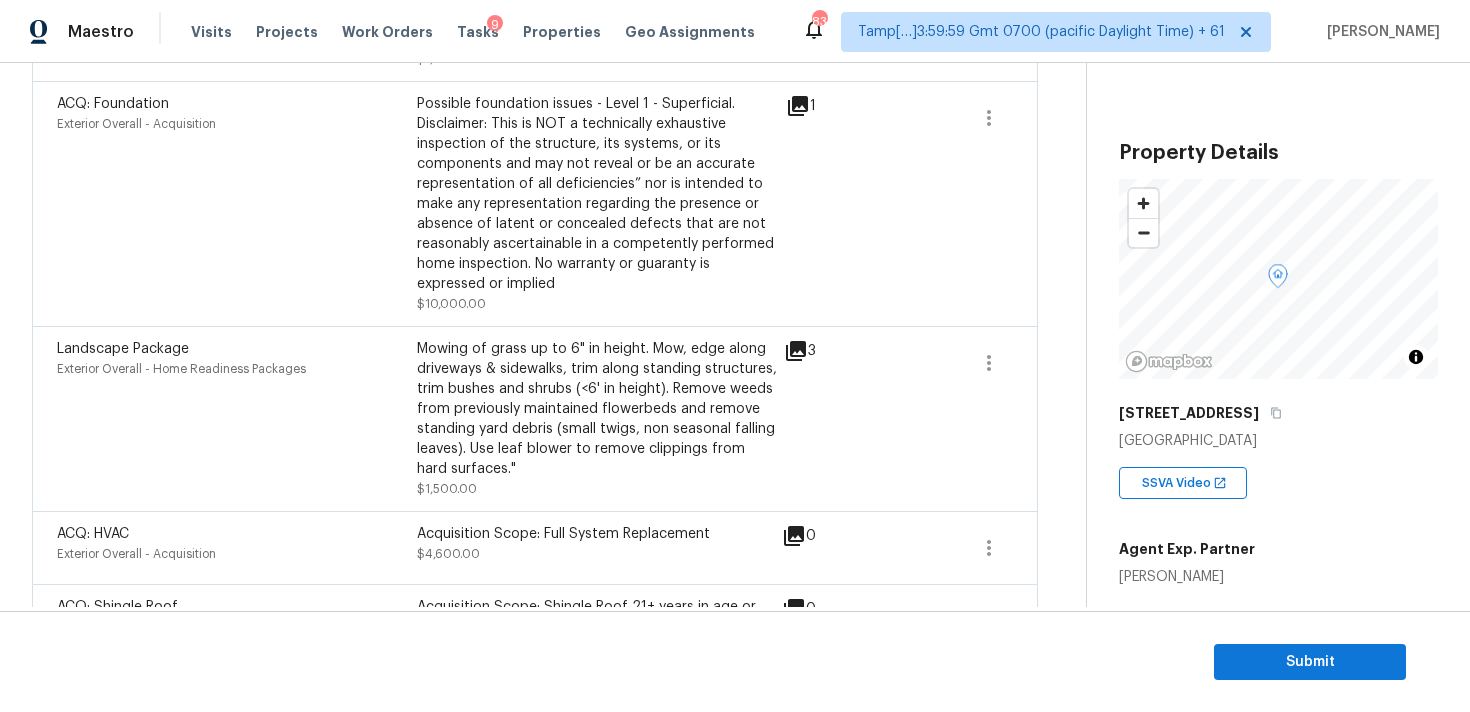 scroll, scrollTop: 1421, scrollLeft: 0, axis: vertical 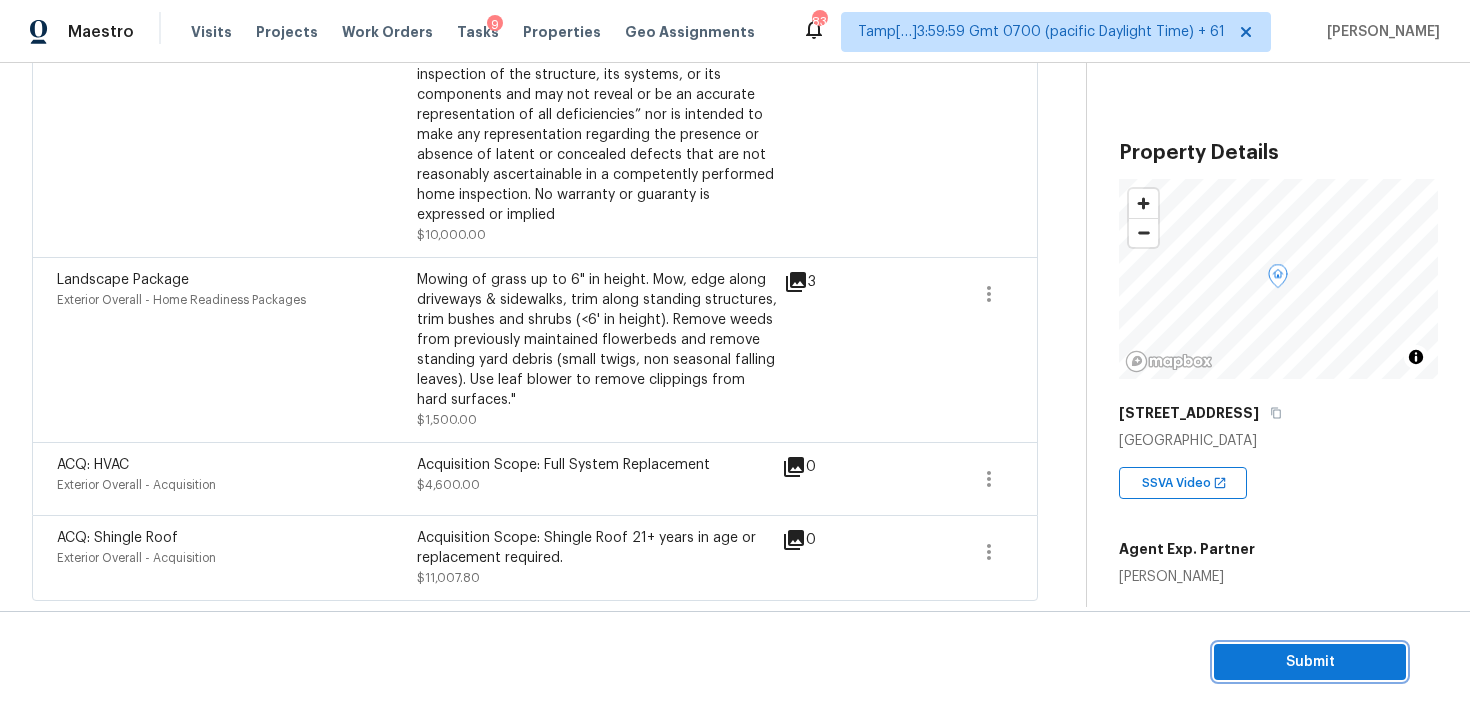 click on "Submit" at bounding box center [1310, 662] 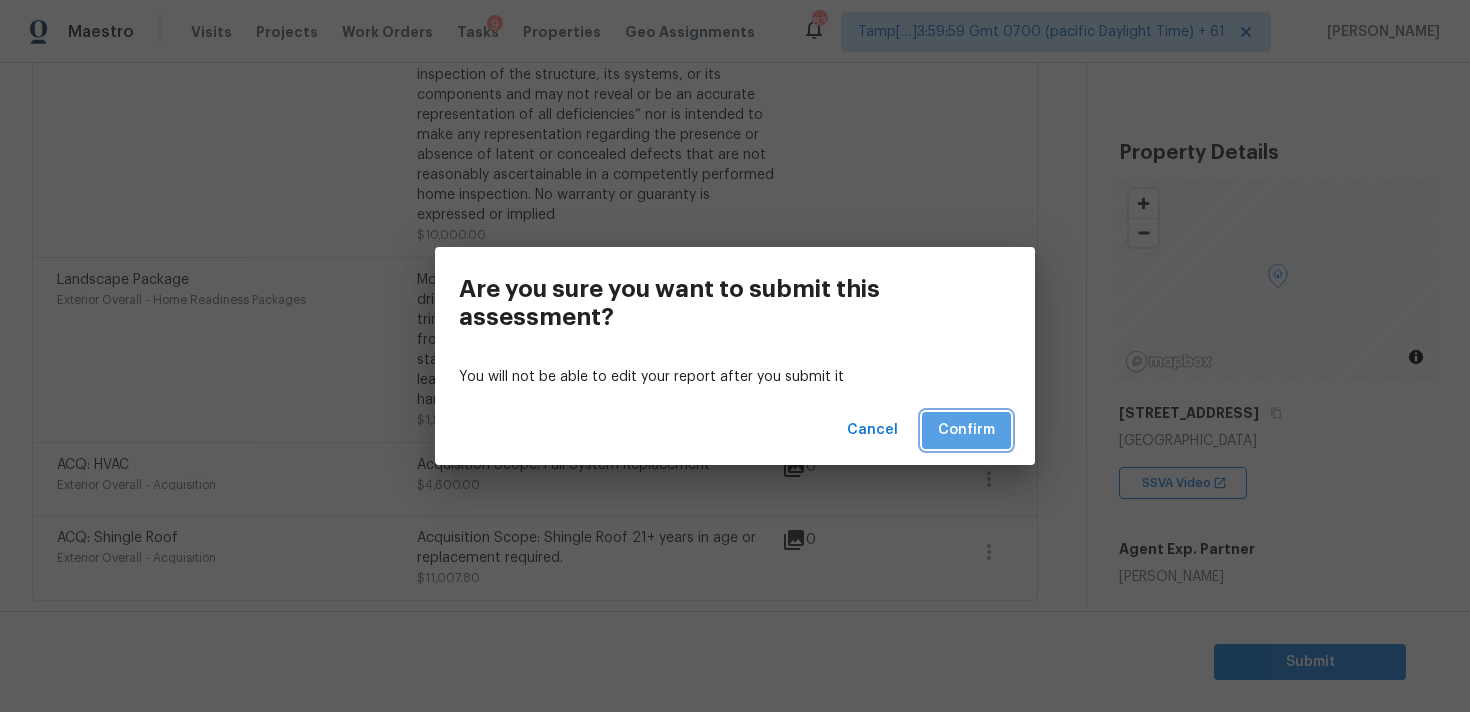 click on "Confirm" at bounding box center (966, 430) 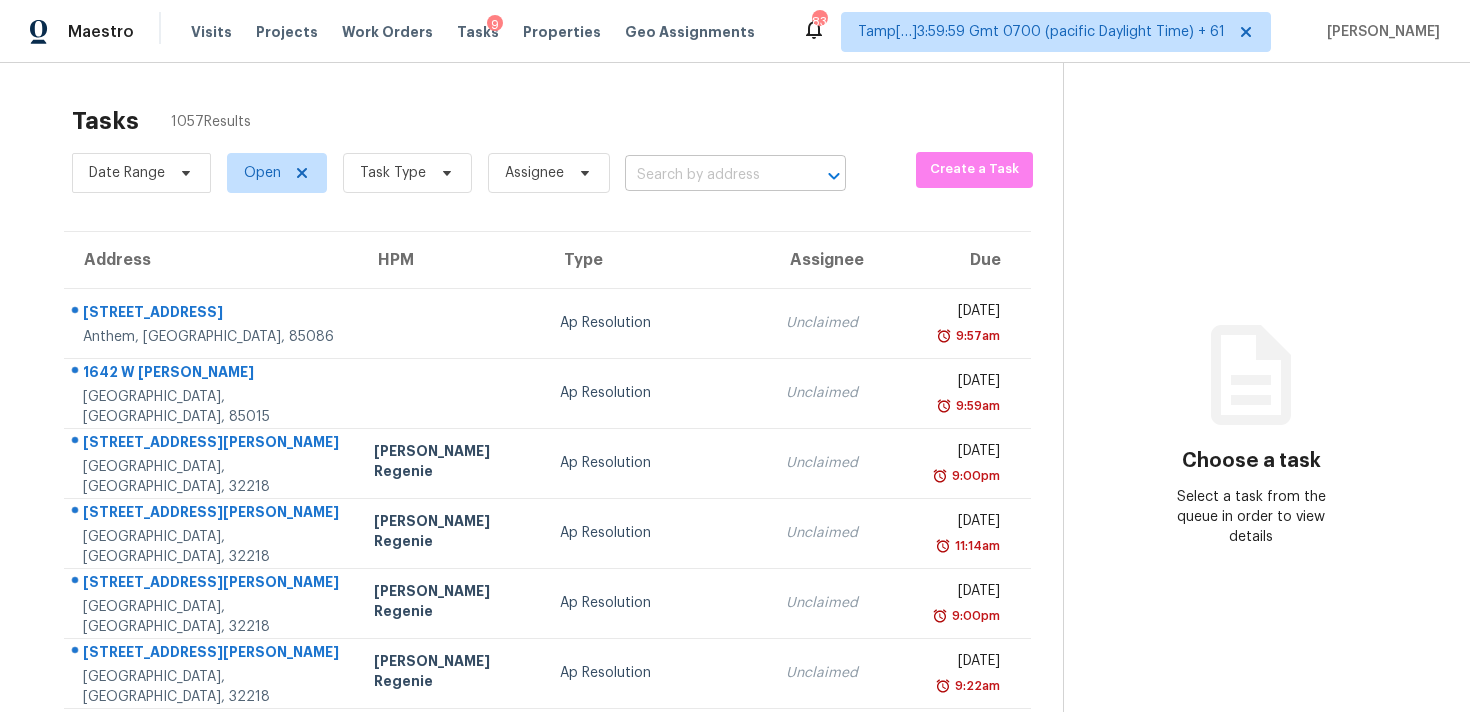 click at bounding box center (707, 175) 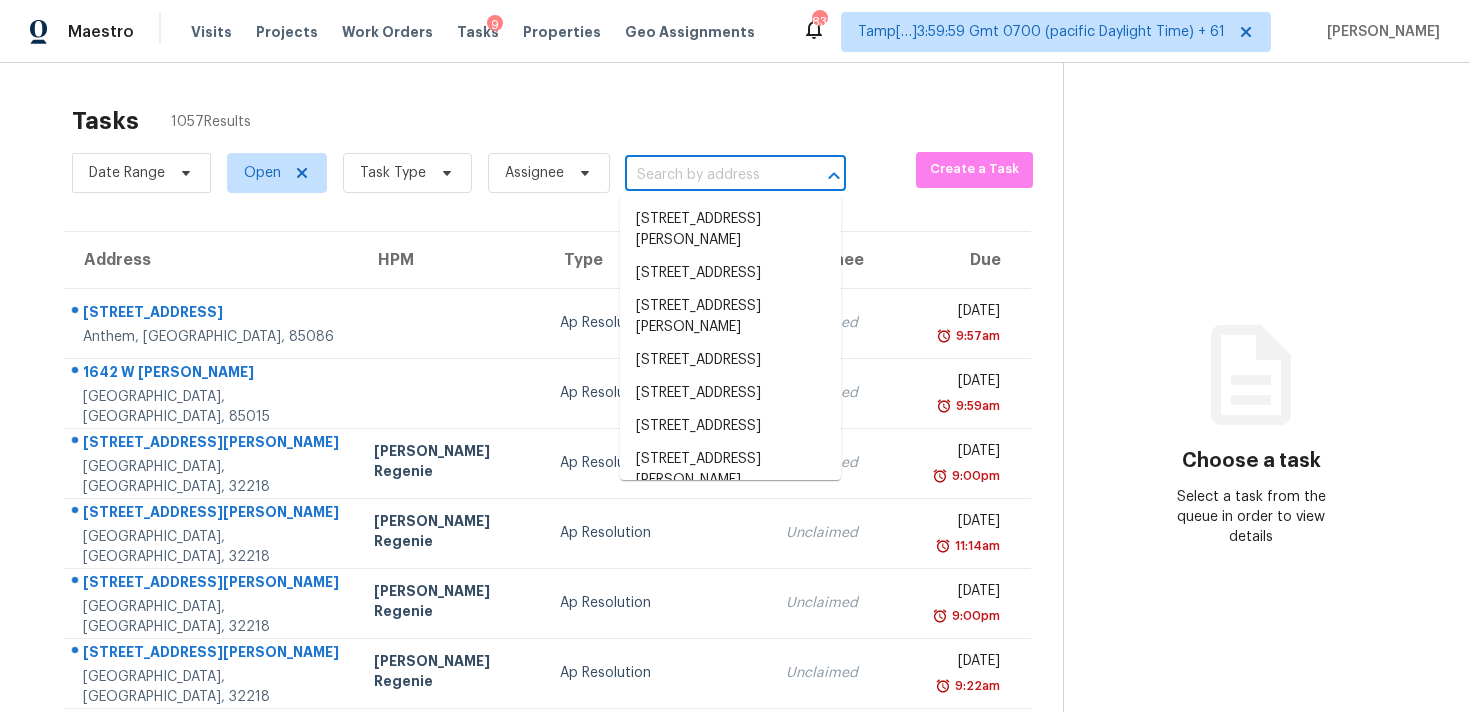 click at bounding box center (707, 175) 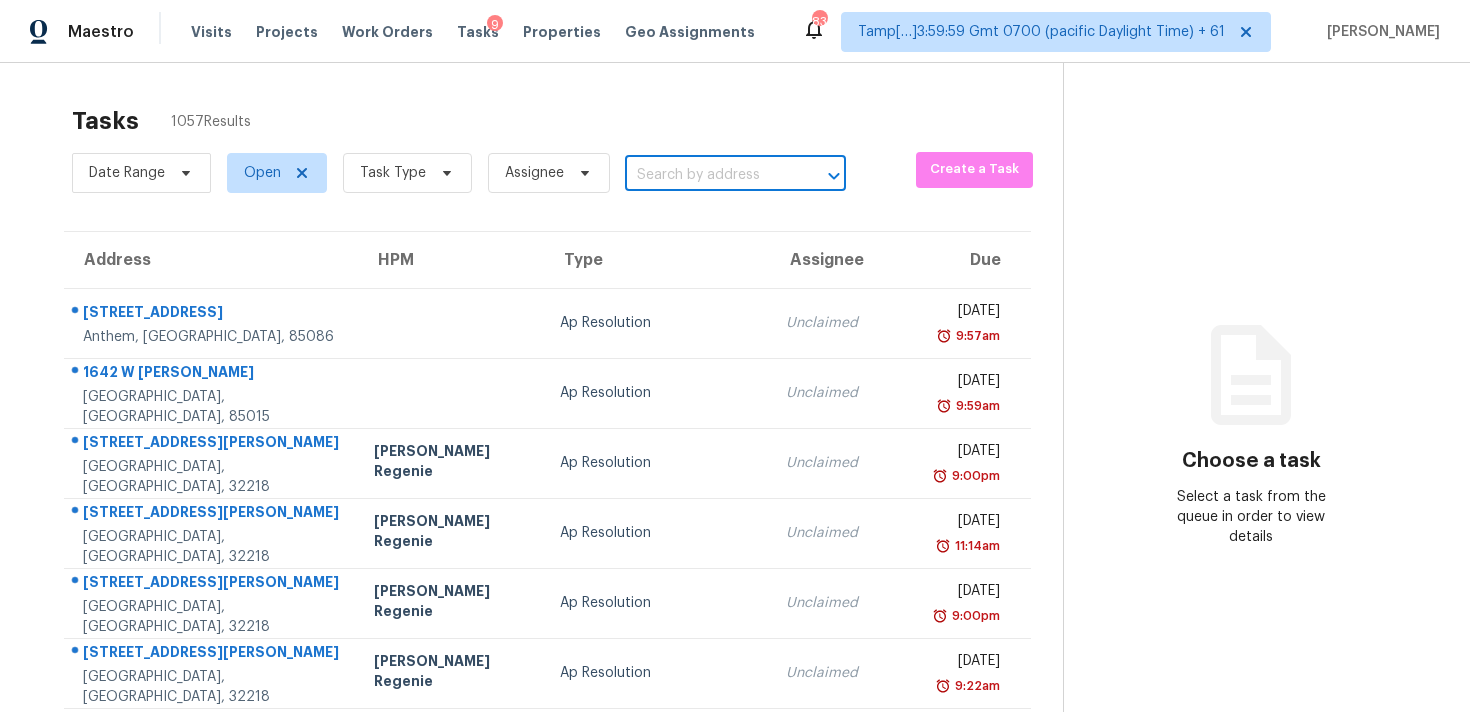 paste on "5249 Sun Valley Dr, Las Vegas, NV, 89122" 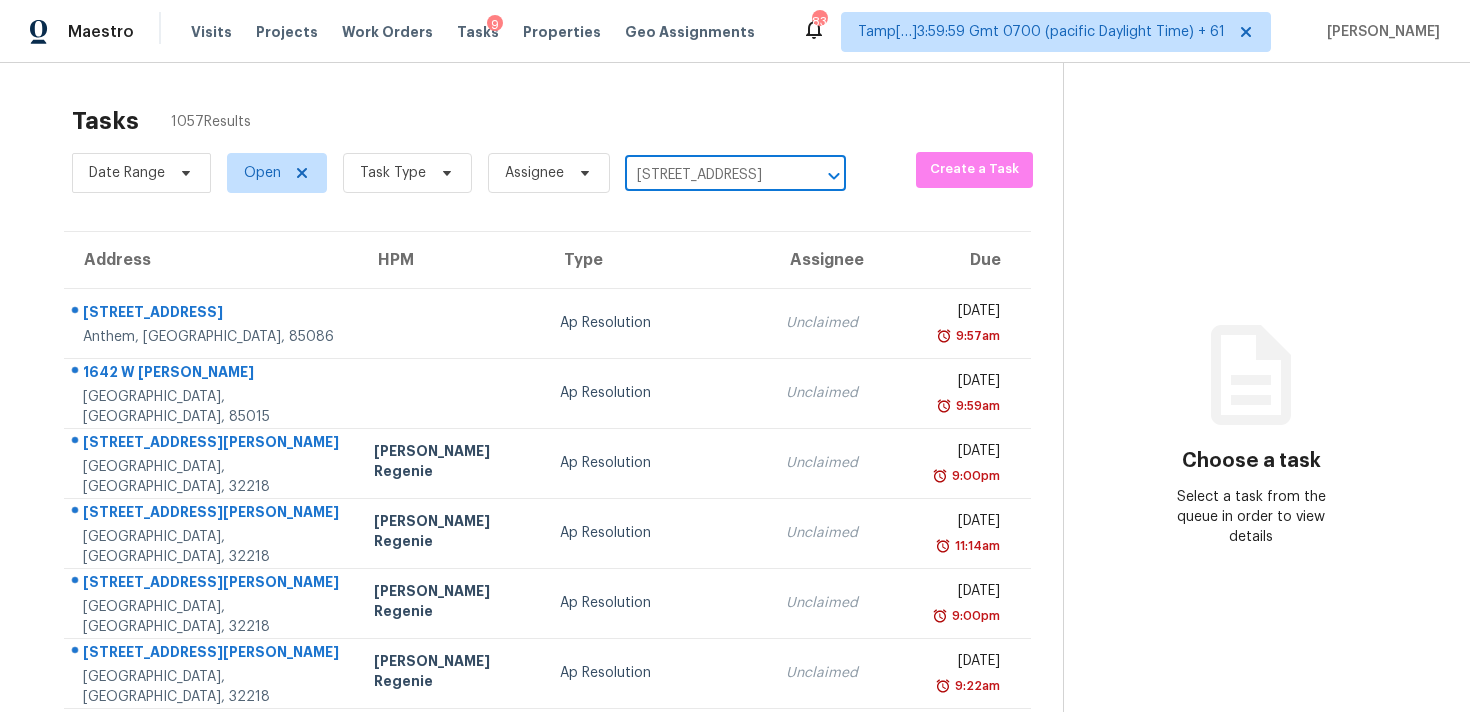 scroll, scrollTop: 0, scrollLeft: 113, axis: horizontal 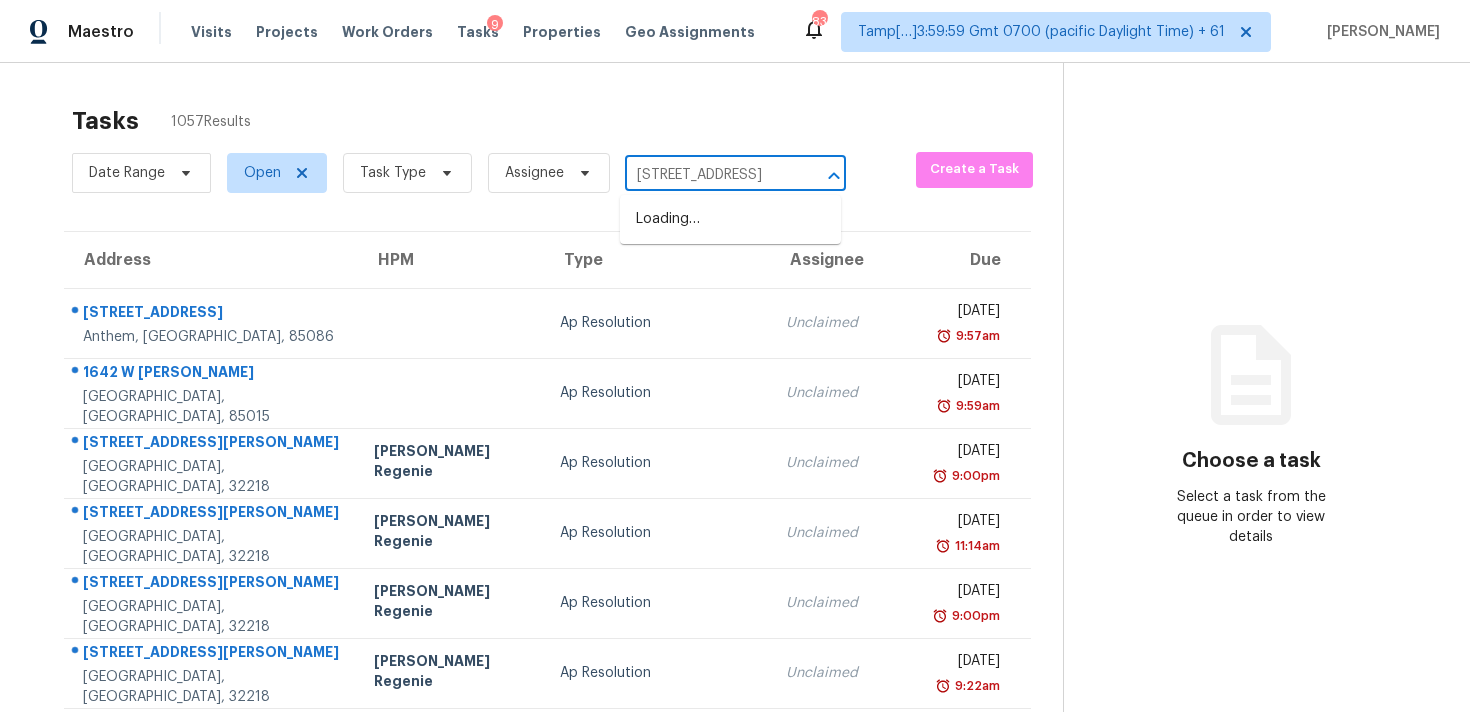 click on "5249 Sun Valley Dr, Las Vegas, NV, 89122" at bounding box center (707, 175) 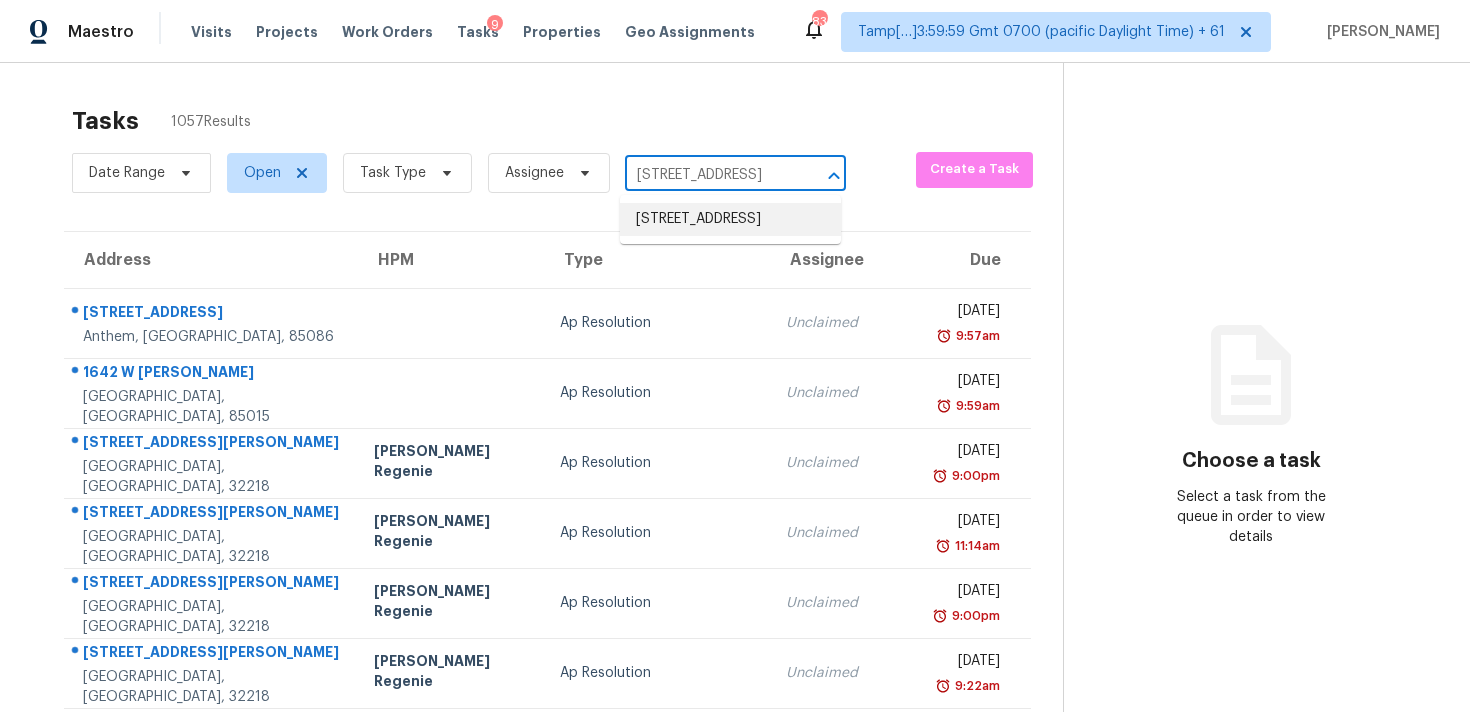 click on "5249 Sun Valley Dr, Las Vegas, NV 89122" at bounding box center [730, 219] 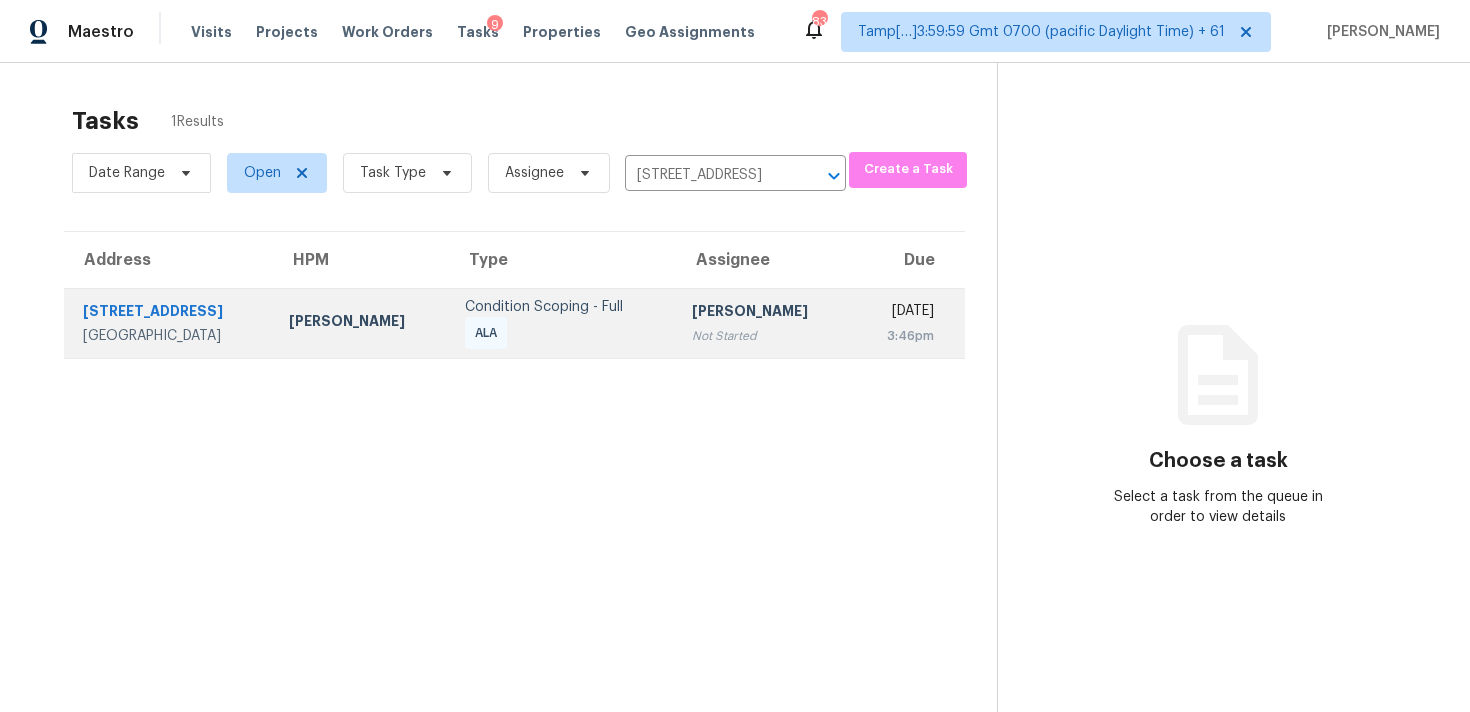 click on "Vigneshwaran B Not Started" at bounding box center (764, 323) 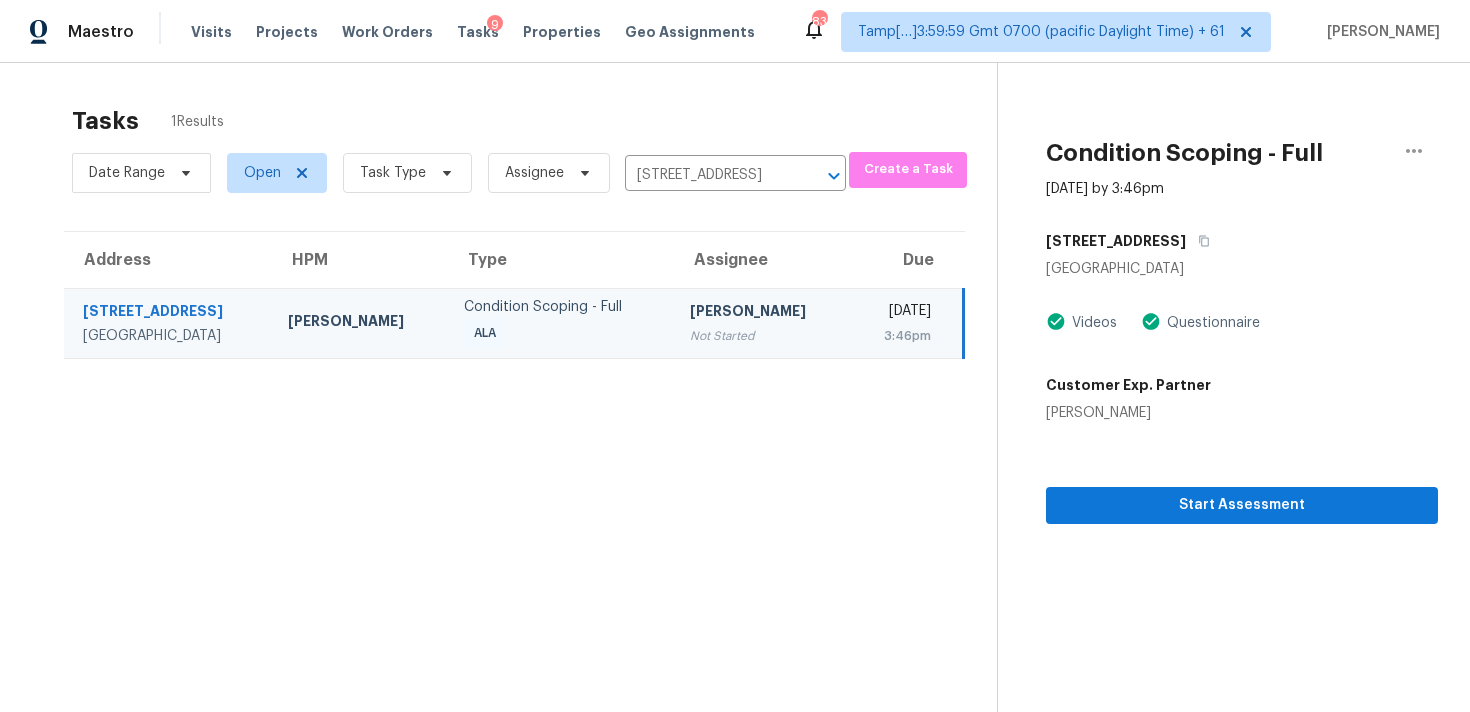 click on "Condition Scoping - Full Jul 10th 2025 by 3:46pm 5249 Sun Valley Dr Las Vegas, NV 89122 Videos Questionnaire Customer Exp. Partner Jonathan Pryde Start Assessment" at bounding box center [1218, 293] 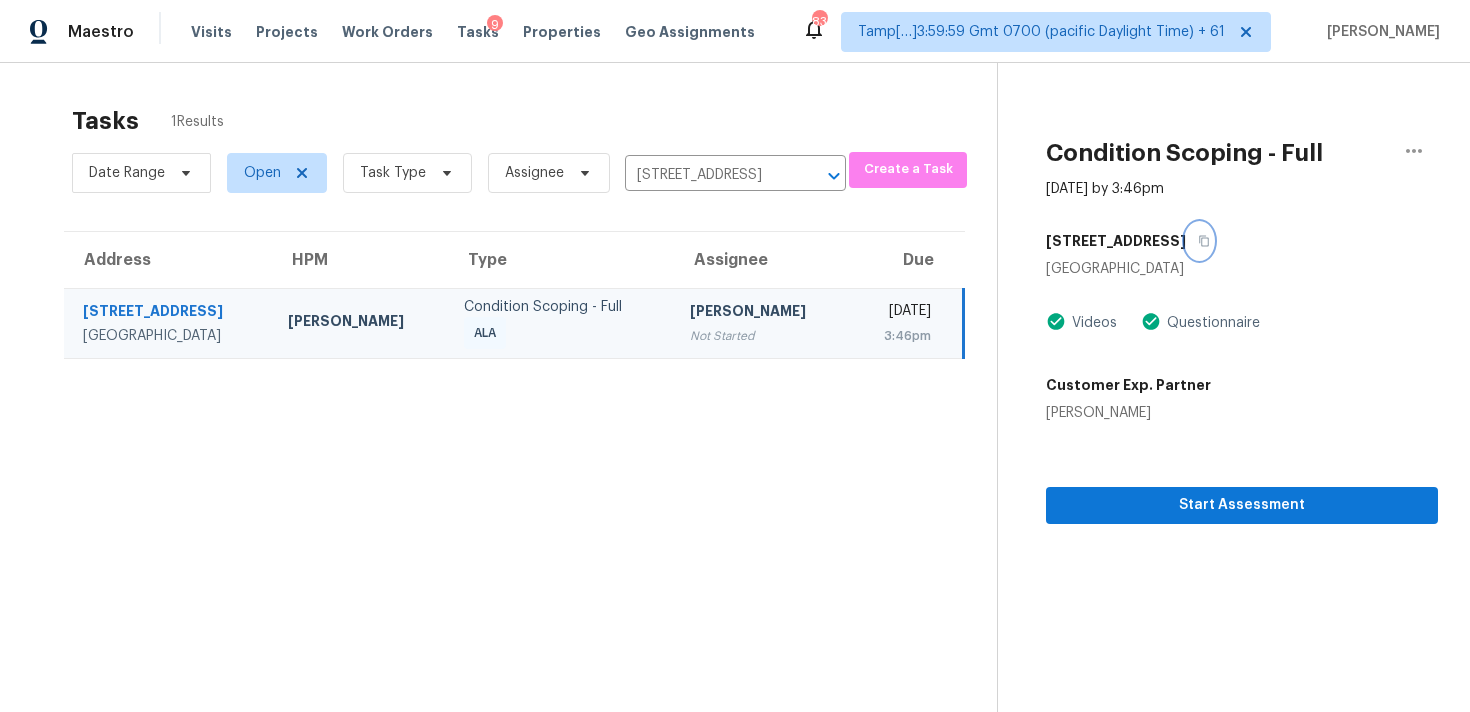 click at bounding box center (1199, 241) 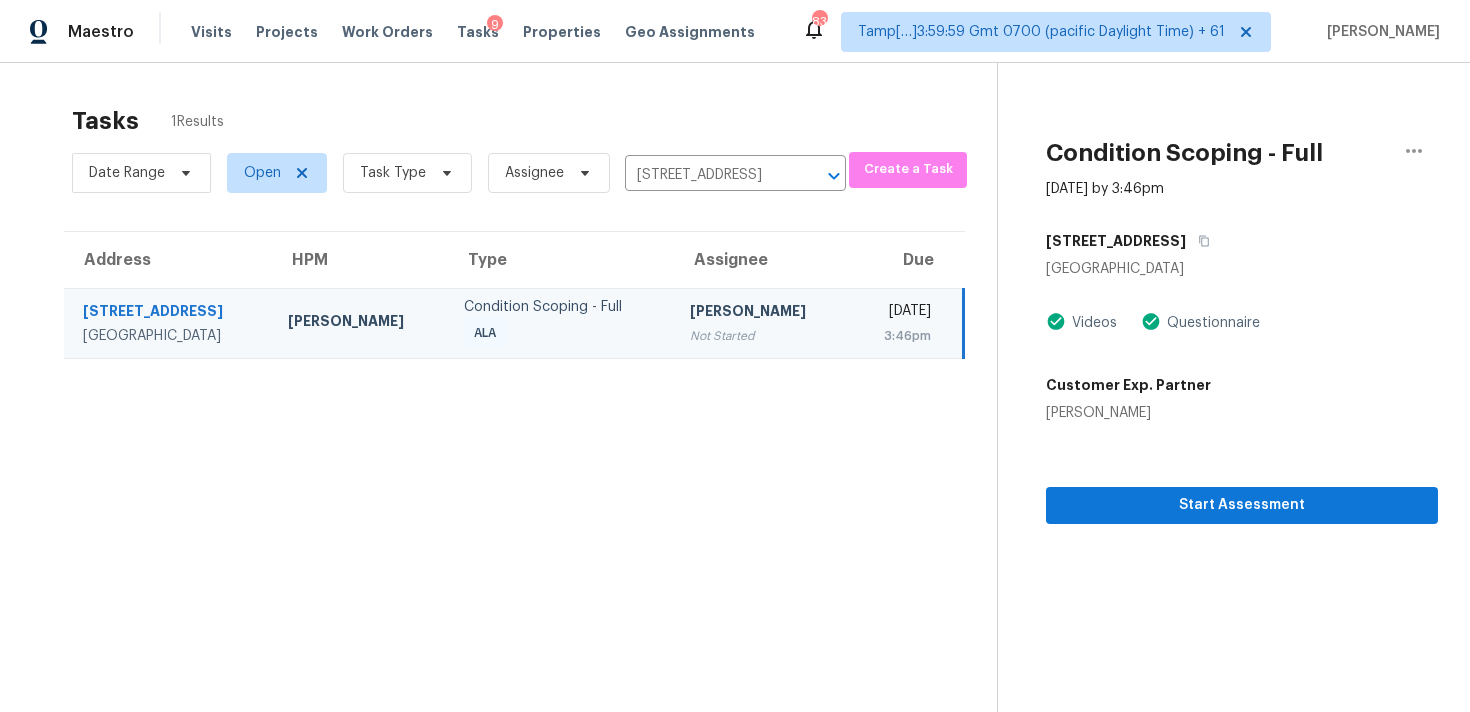 click on "Start Assessment" at bounding box center [1242, 473] 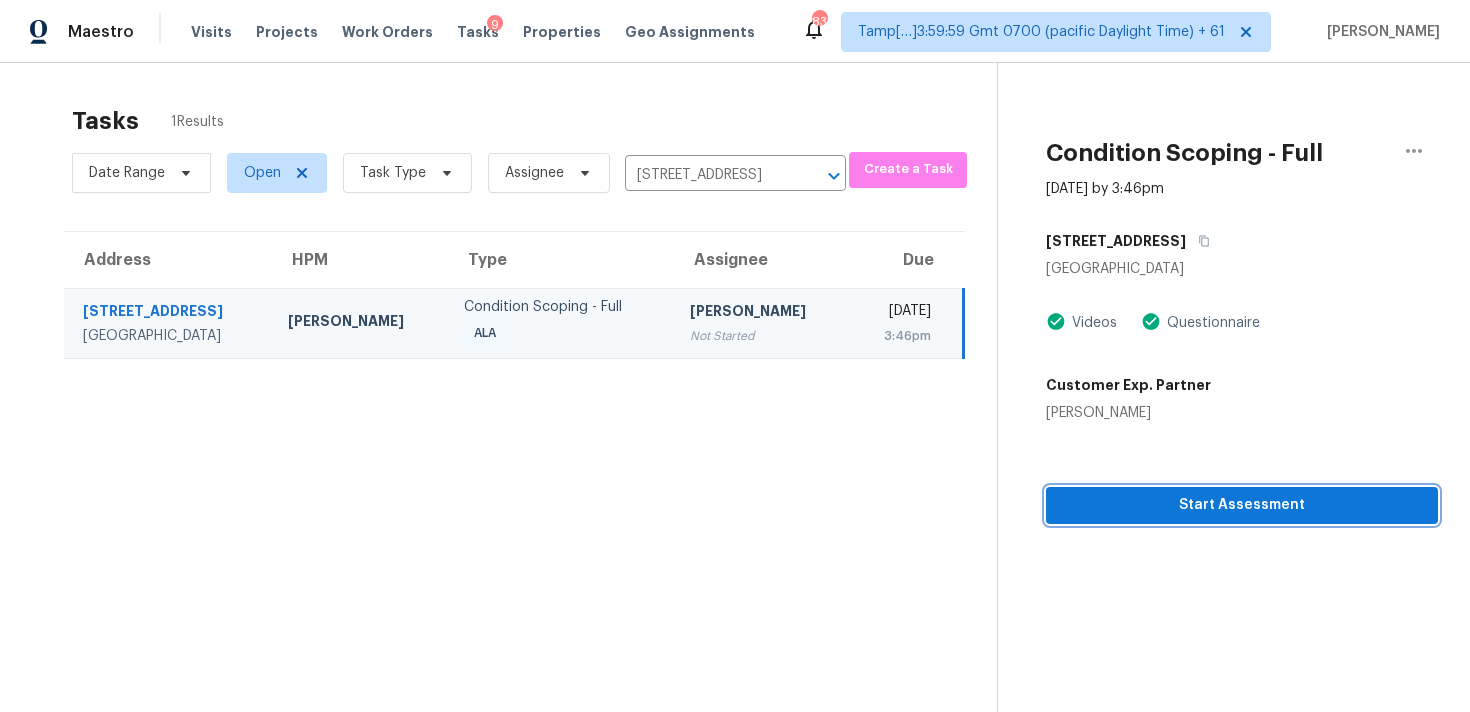 click on "Start Assessment" at bounding box center [1242, 505] 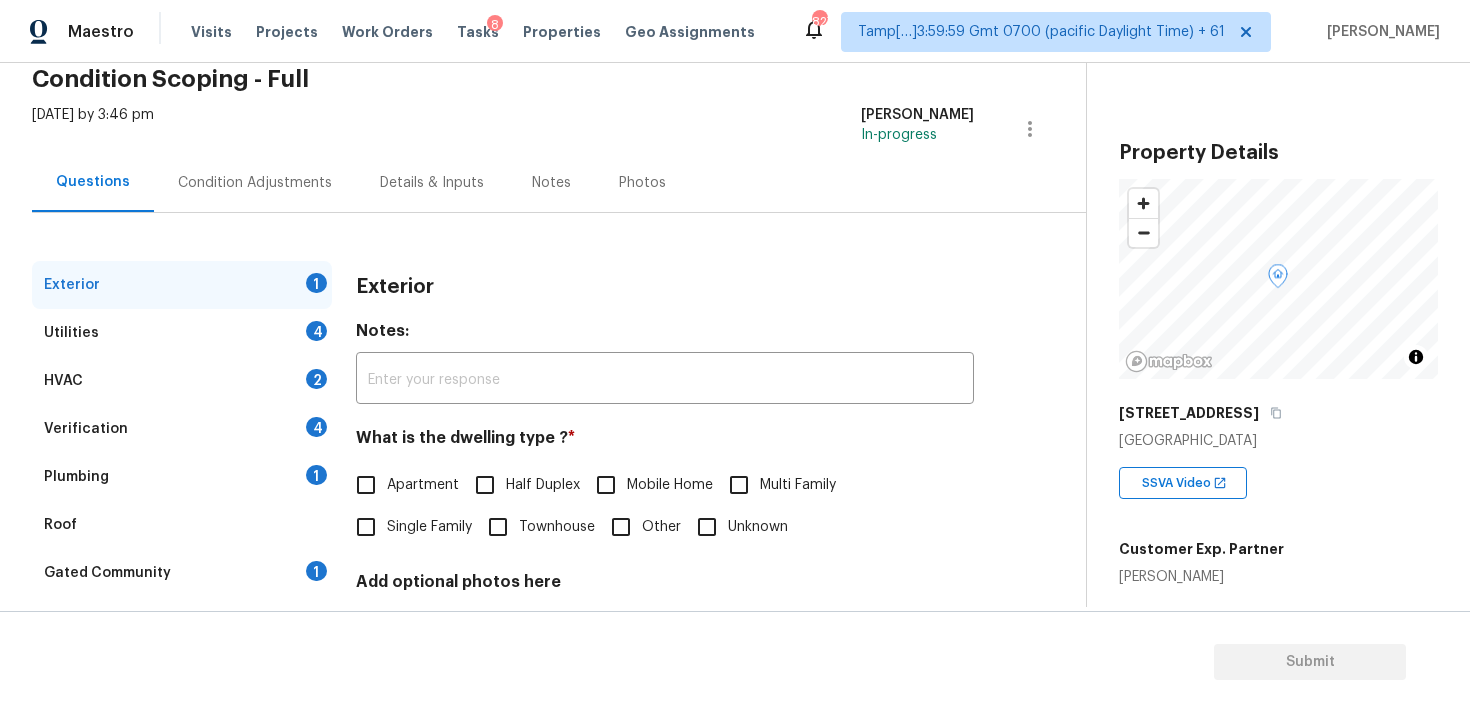 scroll, scrollTop: 55, scrollLeft: 0, axis: vertical 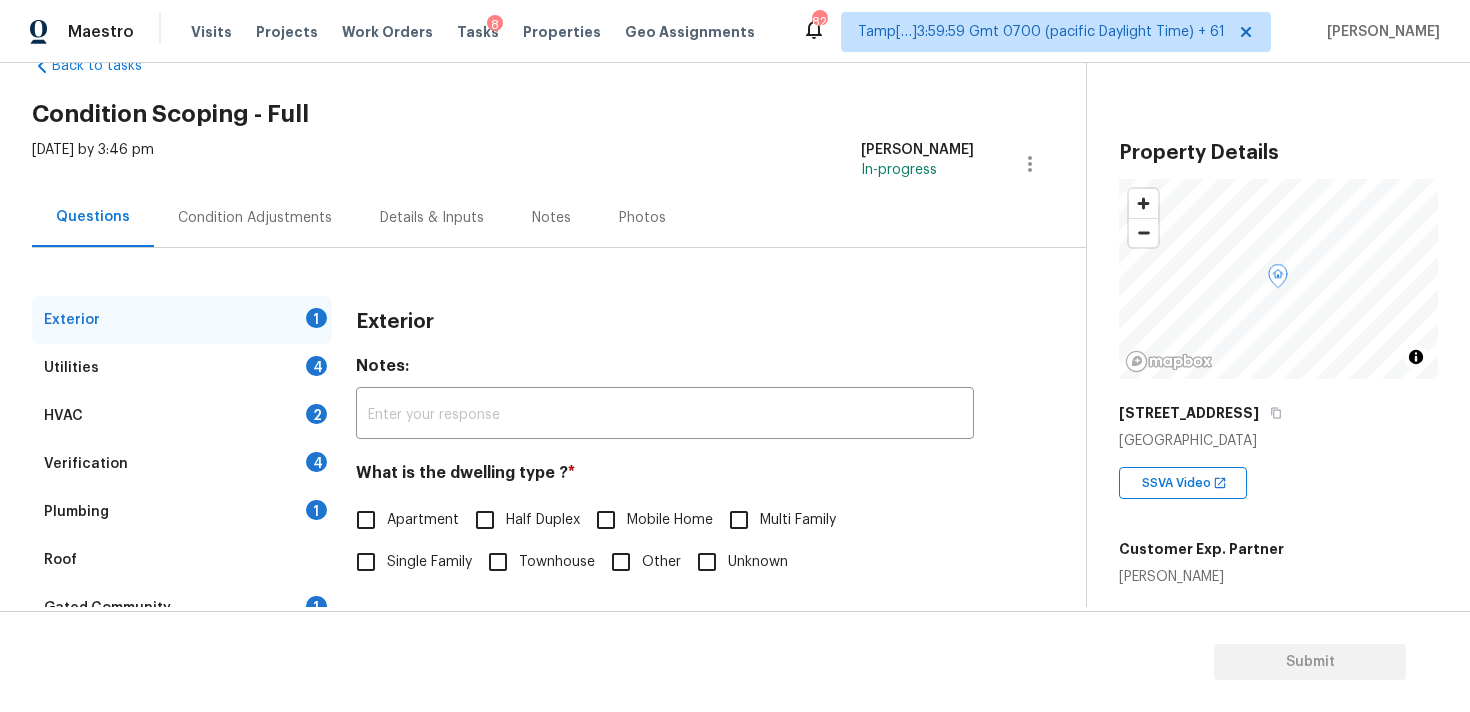 click on "Exterior" at bounding box center (665, 322) 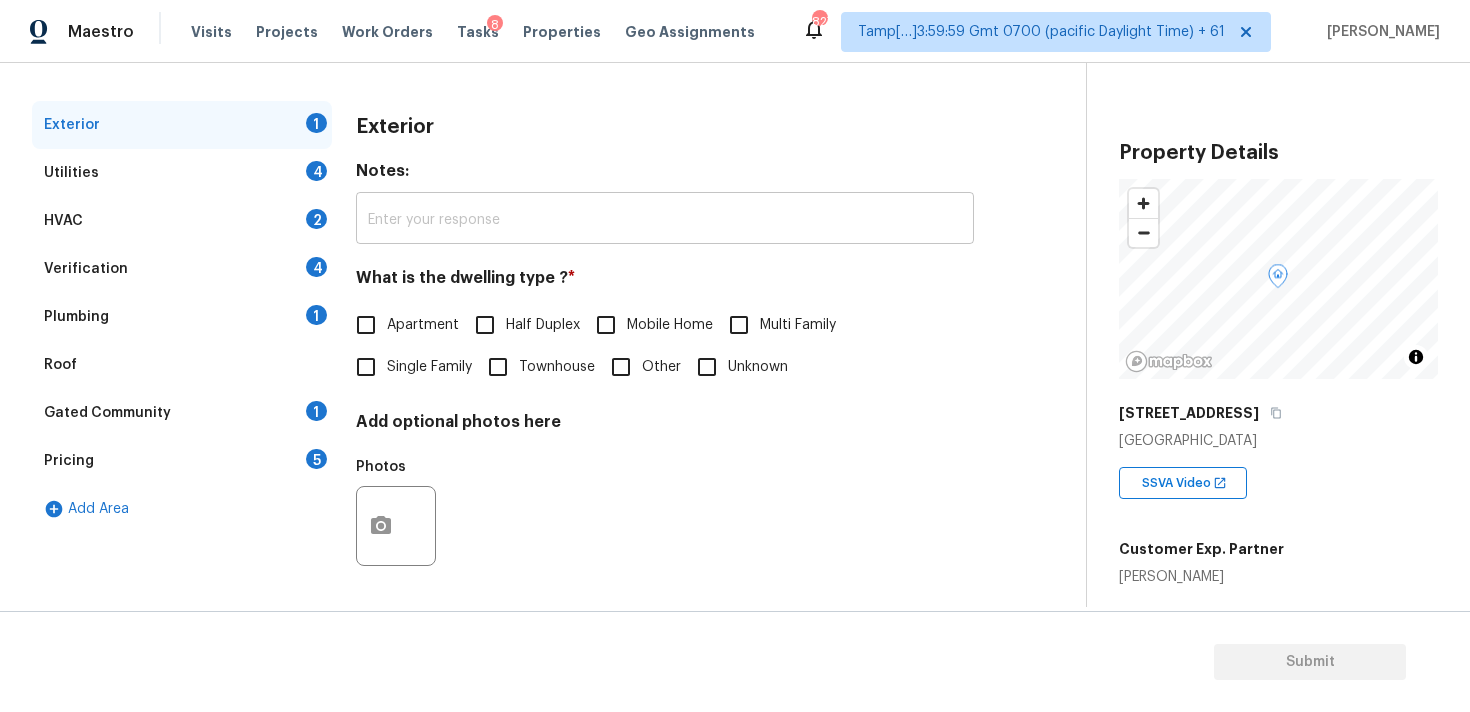 scroll, scrollTop: 251, scrollLeft: 0, axis: vertical 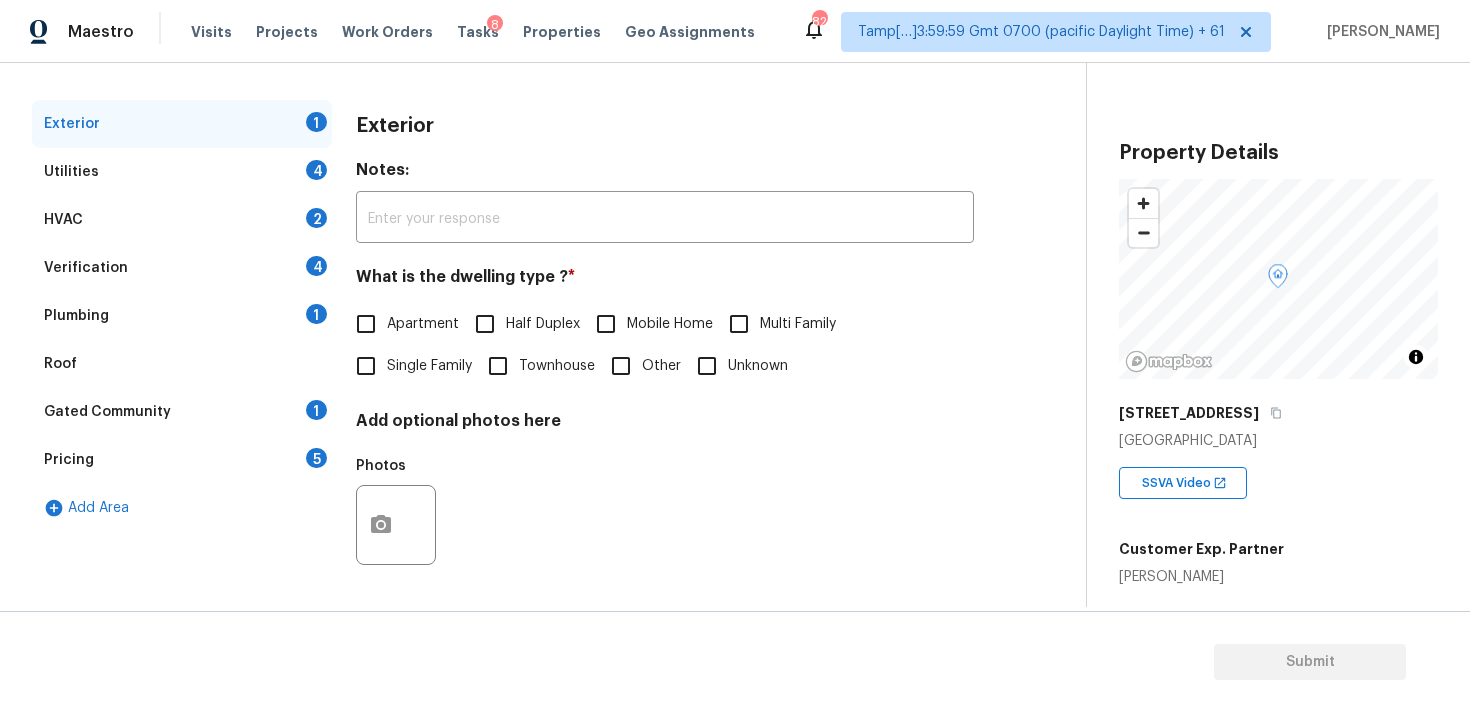 click on "Verification 4" at bounding box center (182, 268) 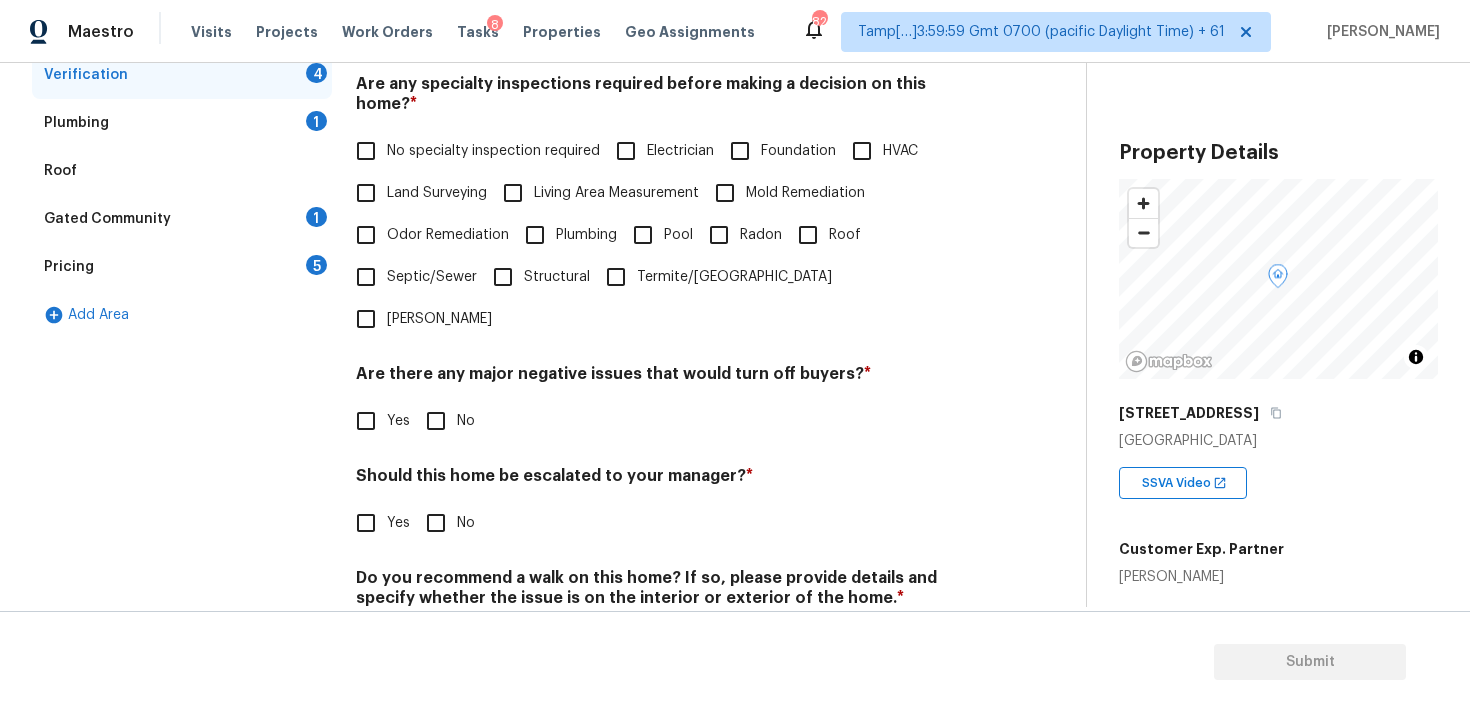 scroll, scrollTop: 471, scrollLeft: 0, axis: vertical 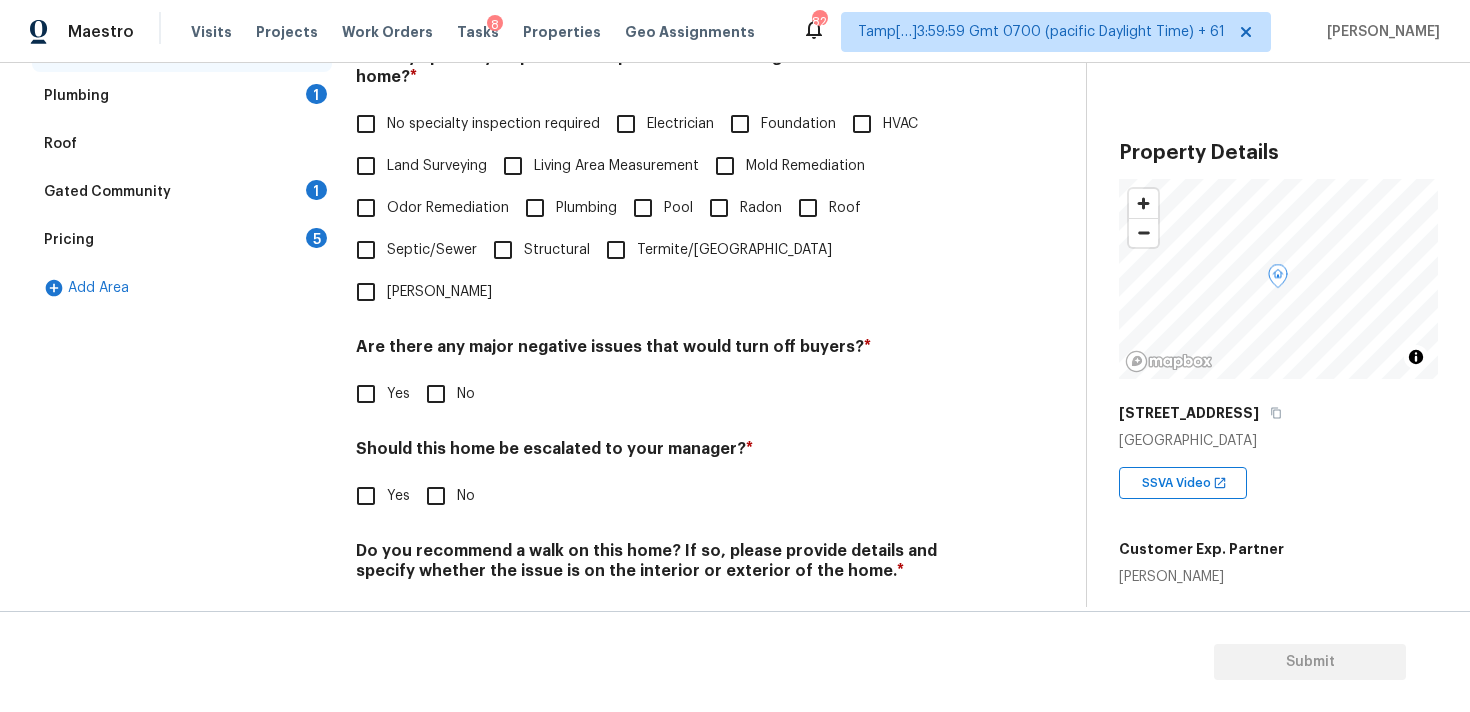 click on "Should this home be escalated to your manager?  * Yes No" at bounding box center [665, 478] 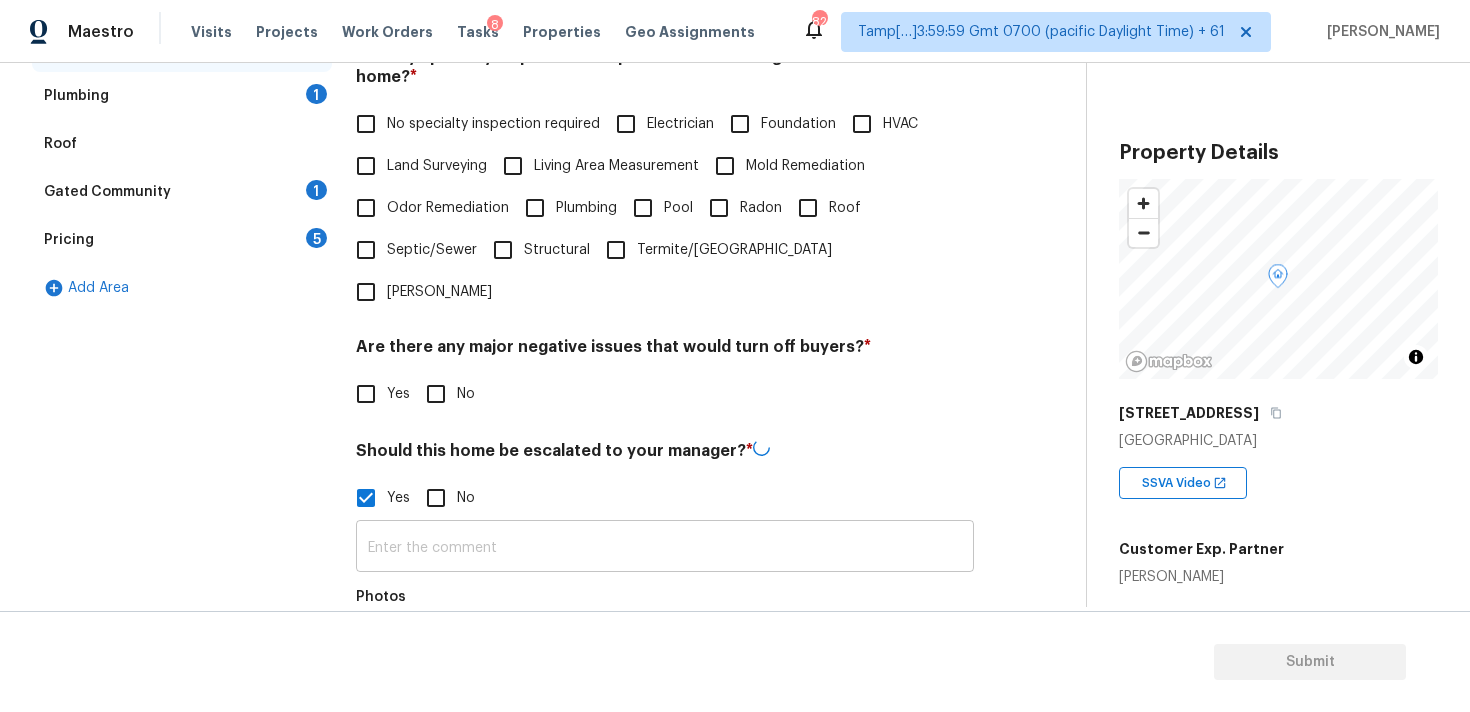 click at bounding box center (665, 548) 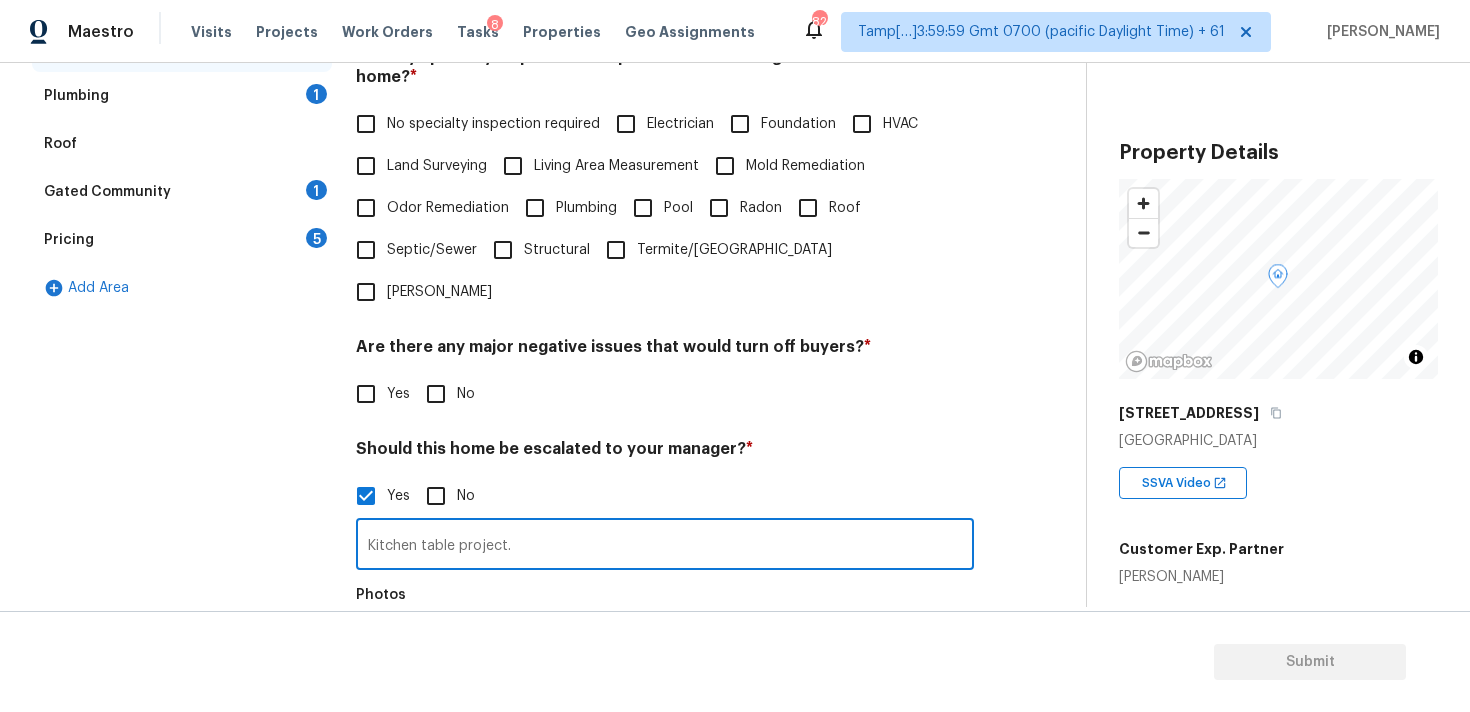 type on "Kitchen table project." 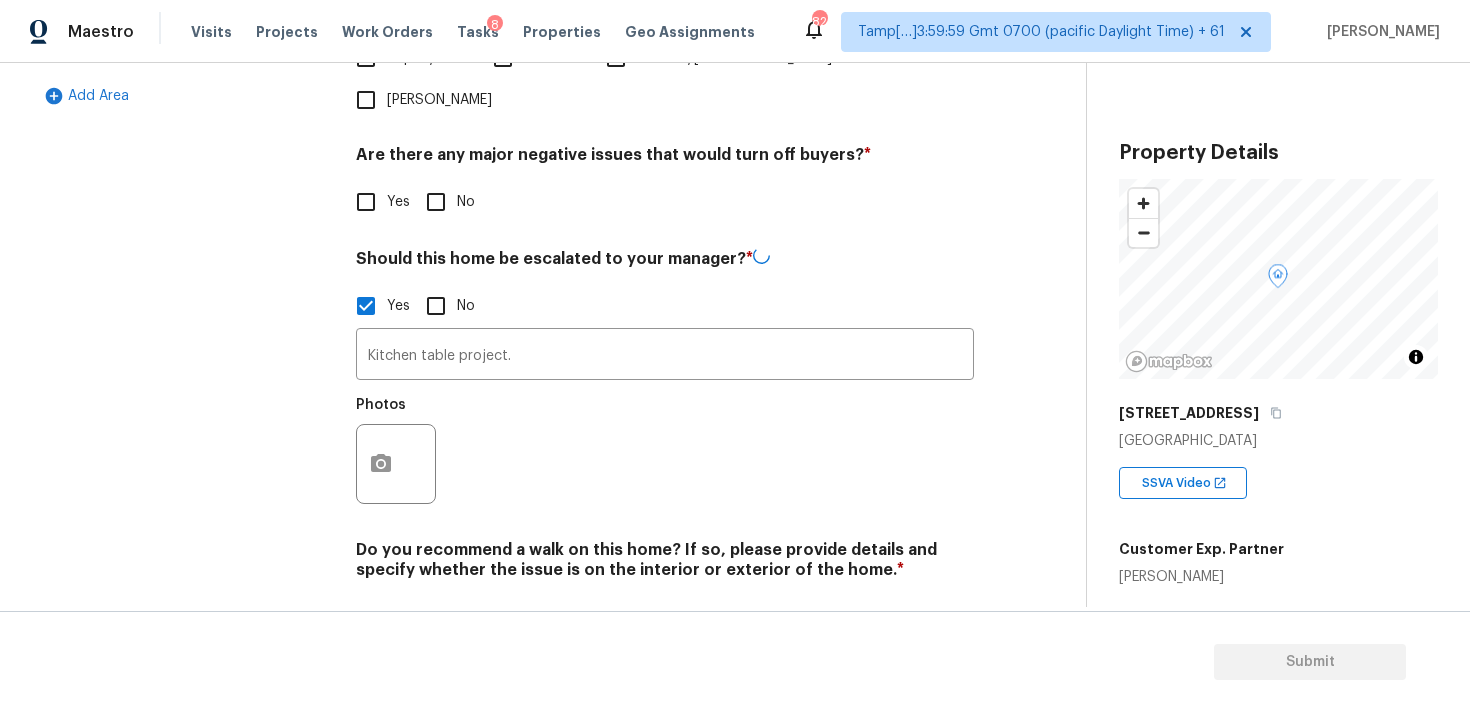 scroll, scrollTop: 661, scrollLeft: 0, axis: vertical 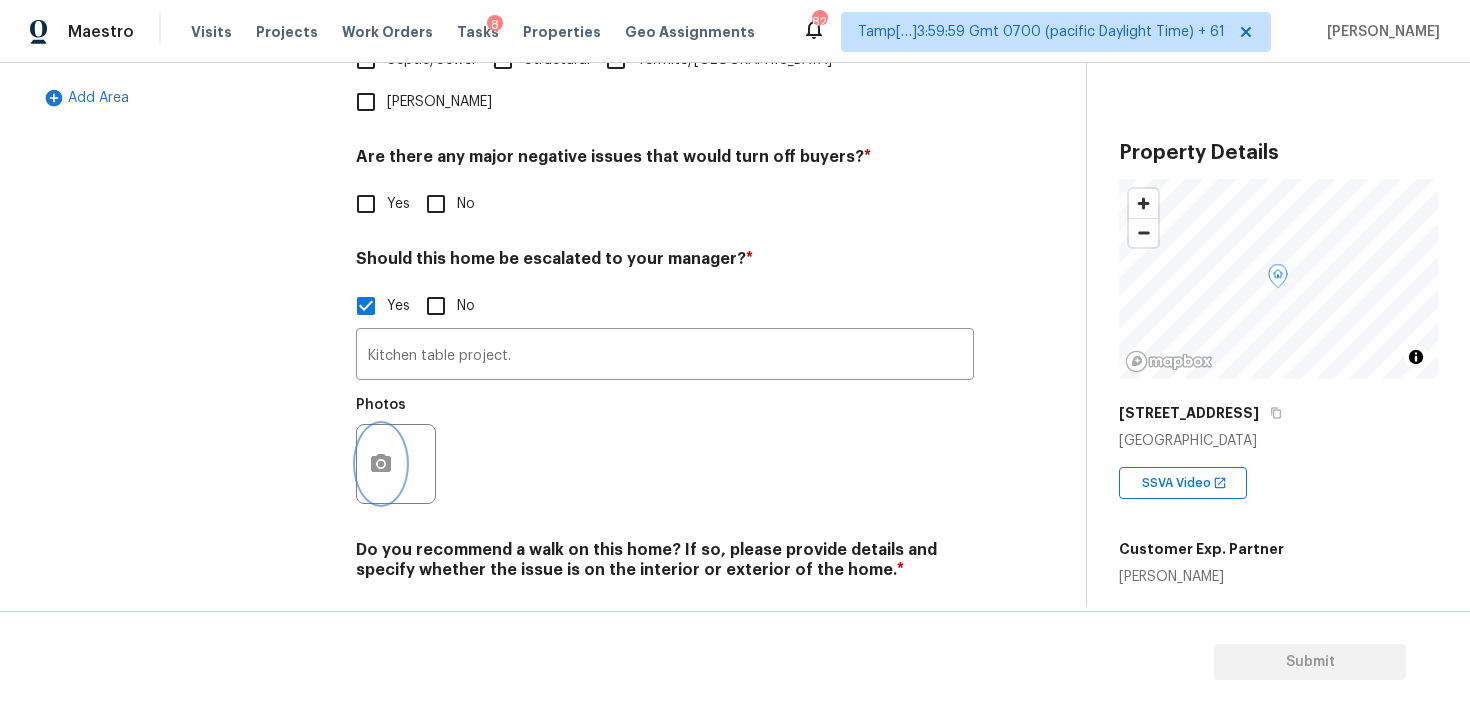 click 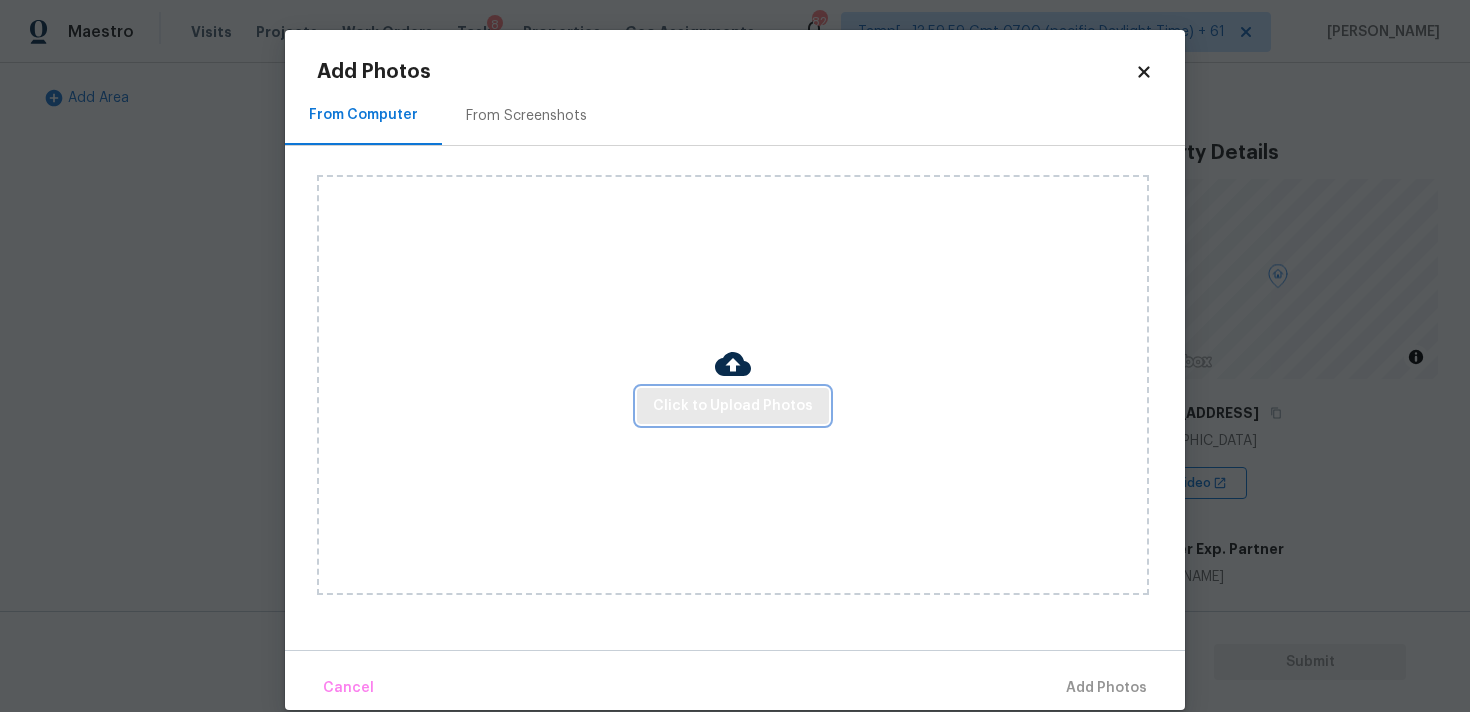 click on "Click to Upload Photos" at bounding box center [733, 406] 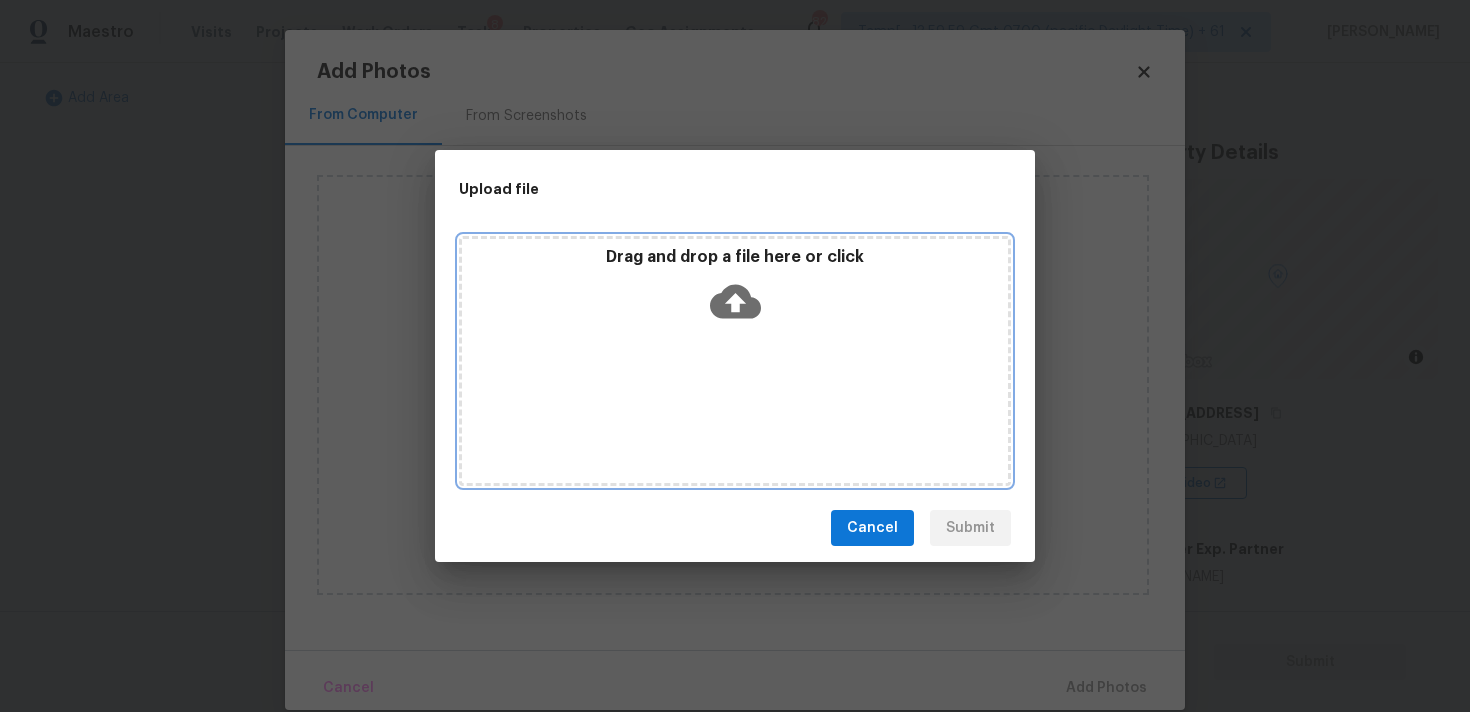click on "Drag and drop a file here or click" at bounding box center [735, 361] 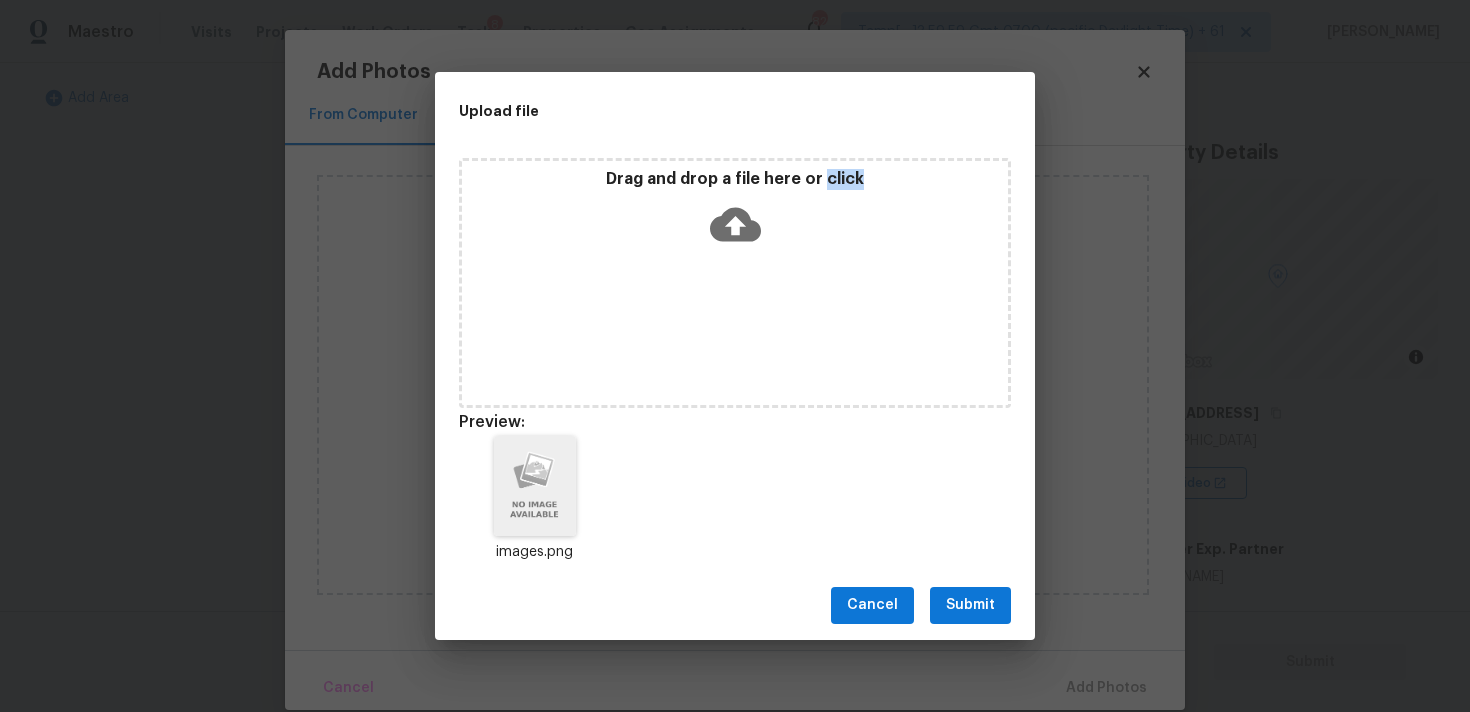 click on "Submit" at bounding box center (970, 605) 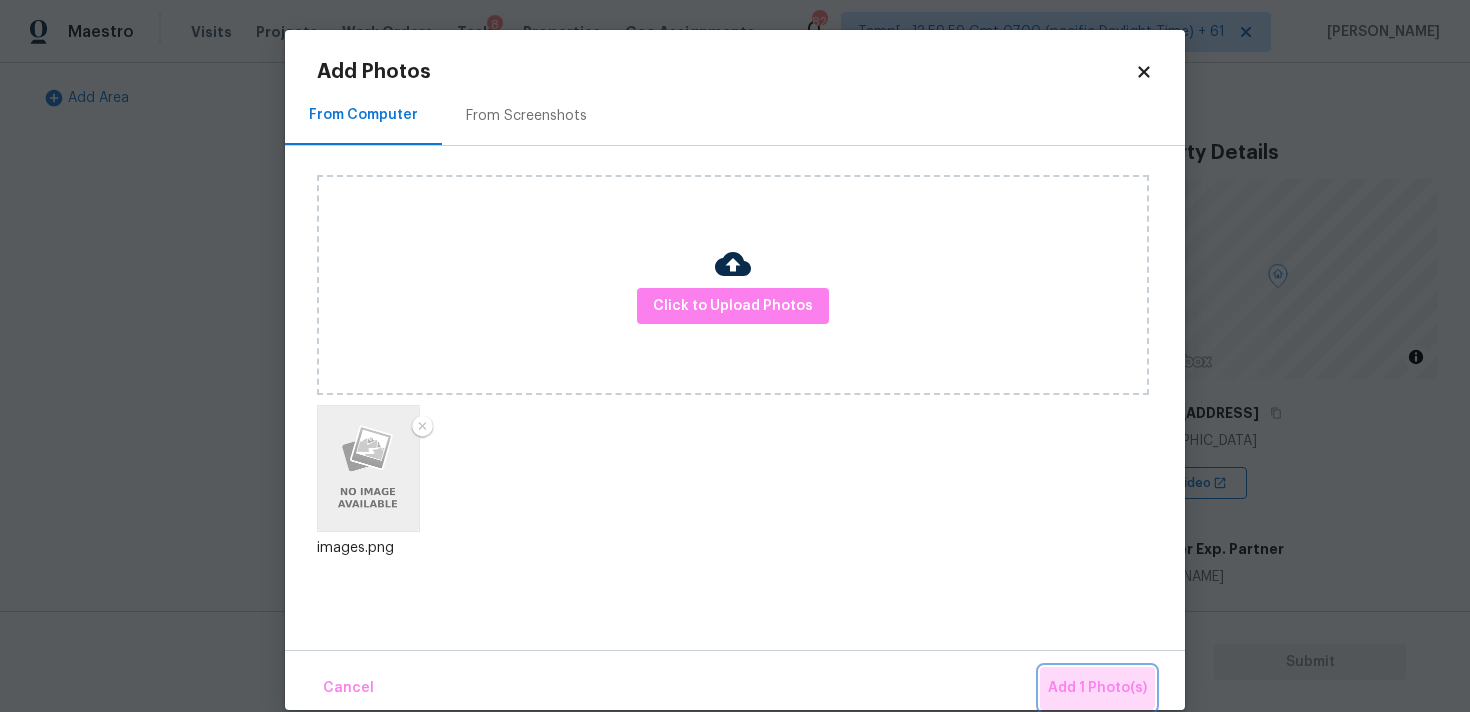 click on "Add 1 Photo(s)" at bounding box center (1097, 688) 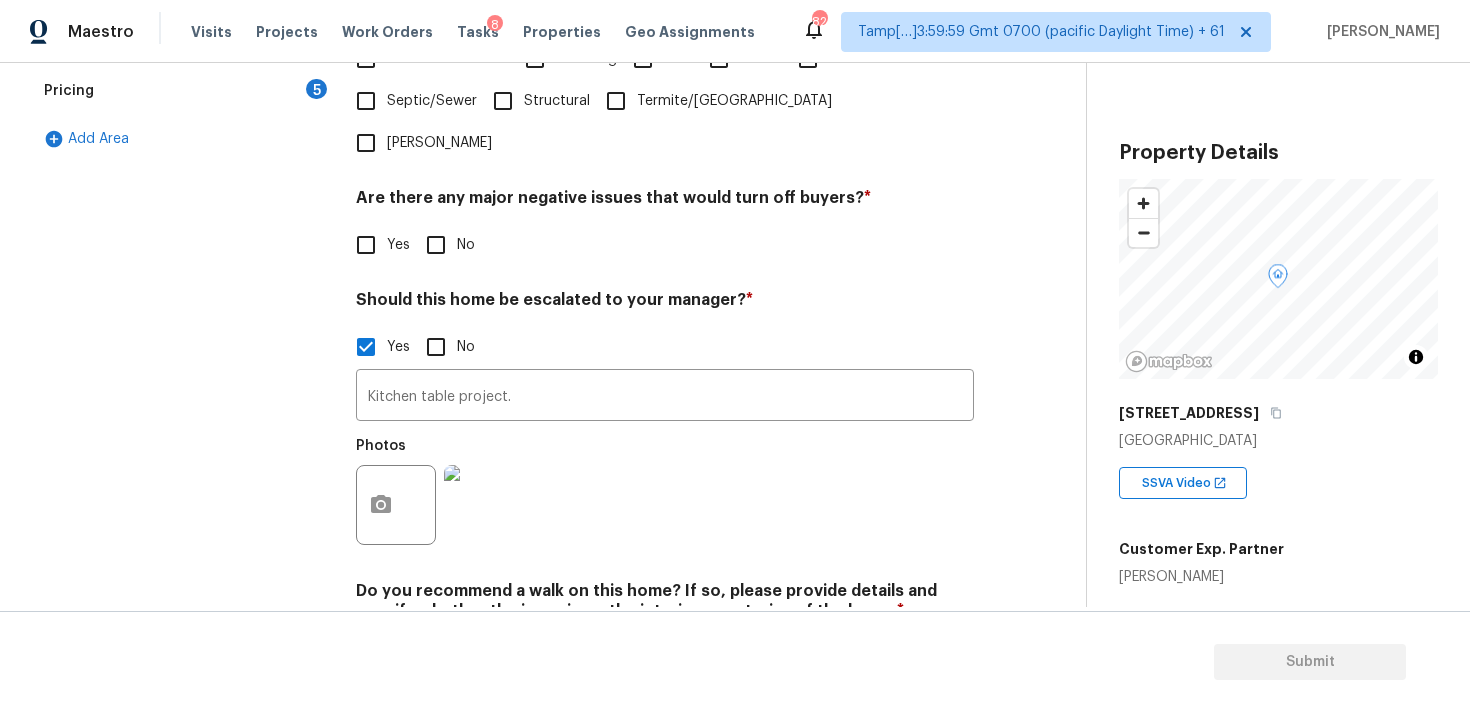 scroll, scrollTop: 618, scrollLeft: 0, axis: vertical 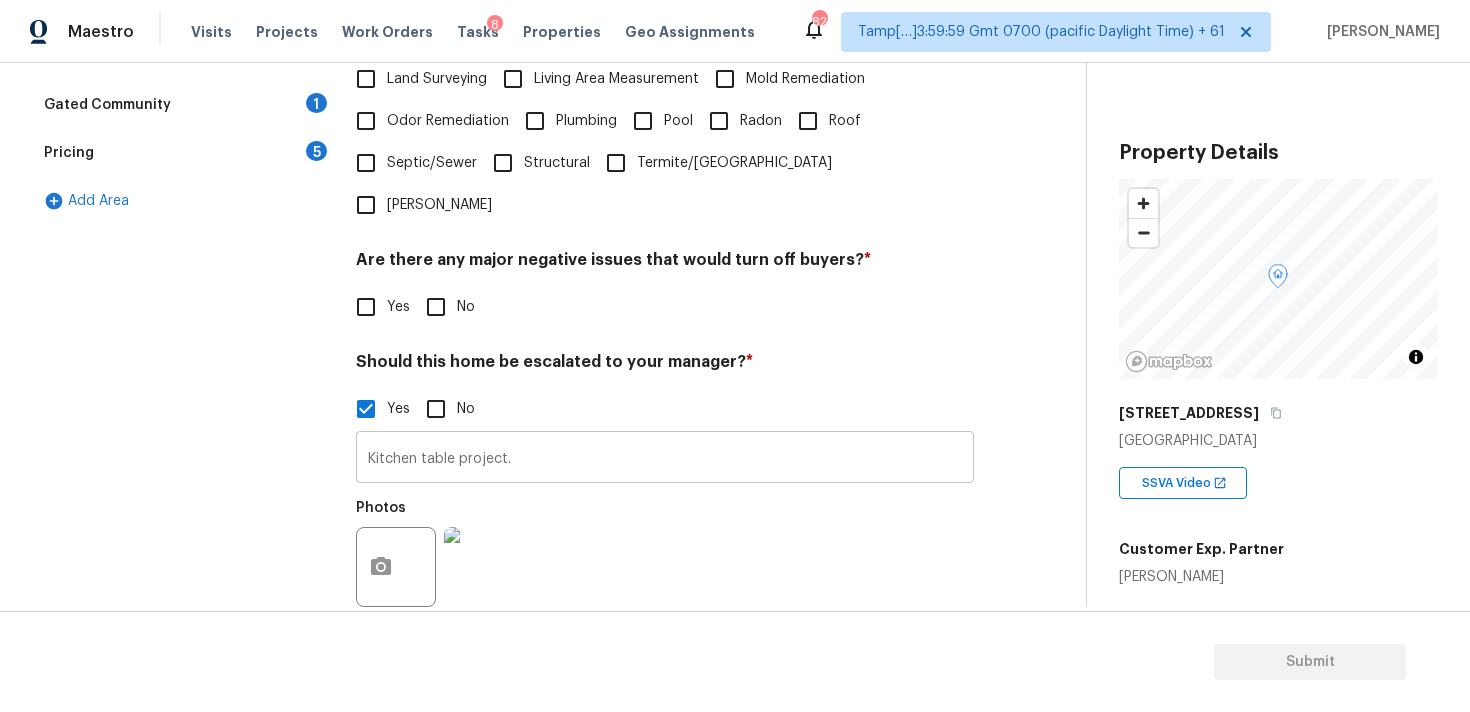 click on "Kitchen table project." at bounding box center (665, 459) 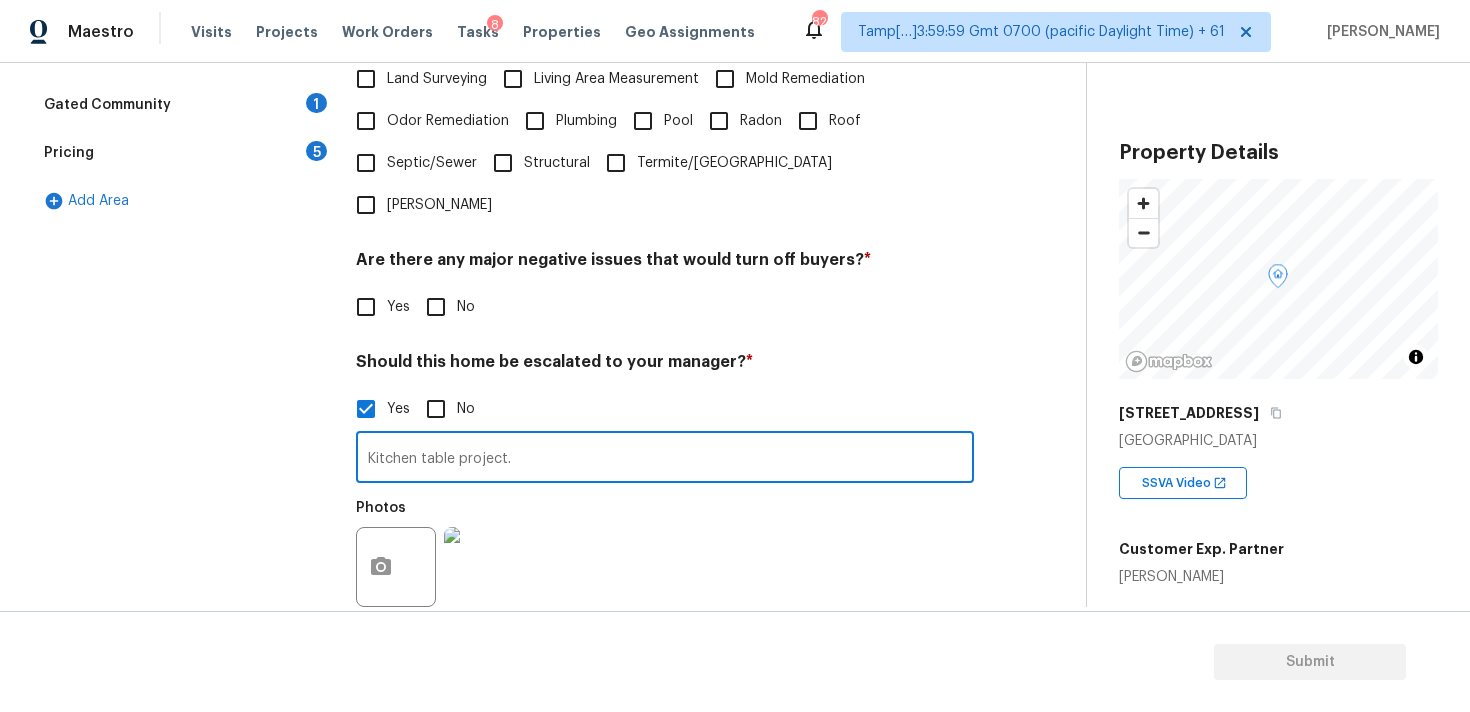 click on "Photos" at bounding box center (665, 554) 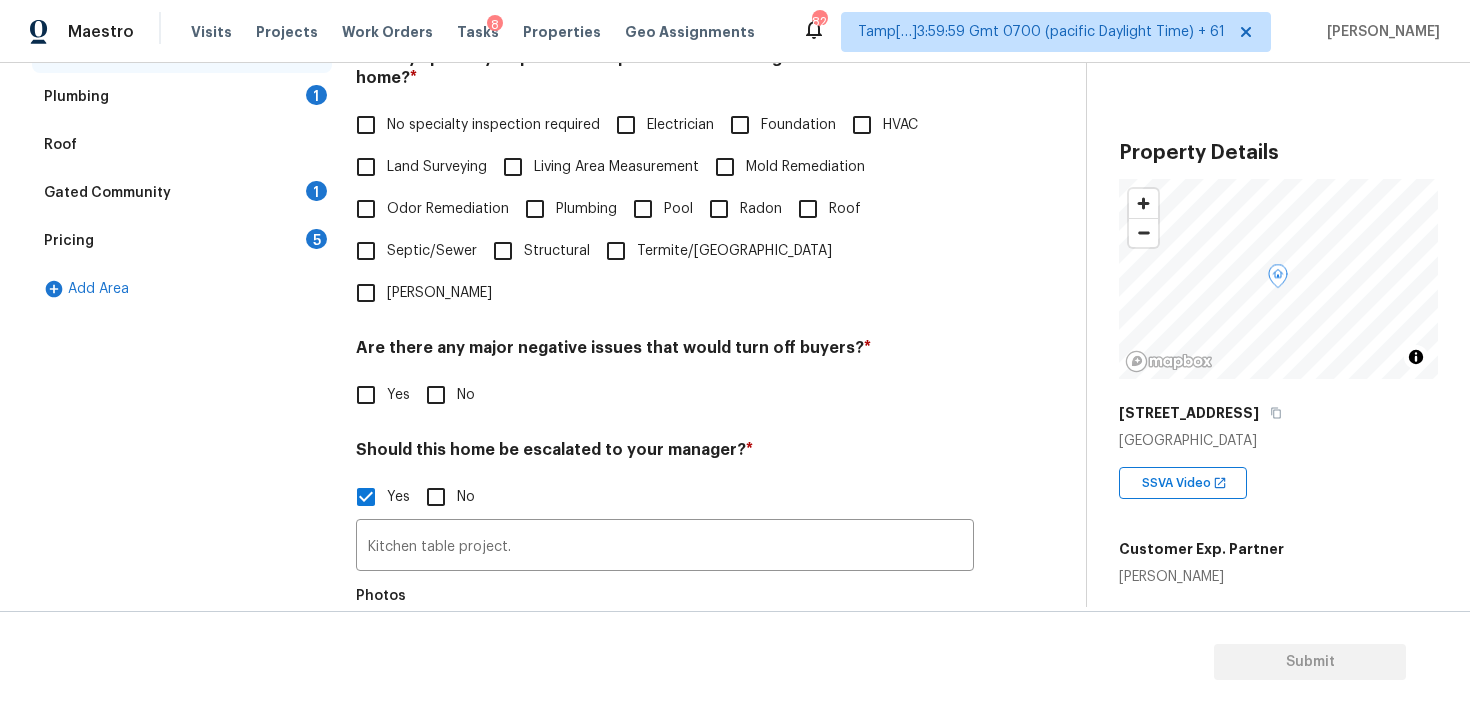 scroll, scrollTop: 459, scrollLeft: 0, axis: vertical 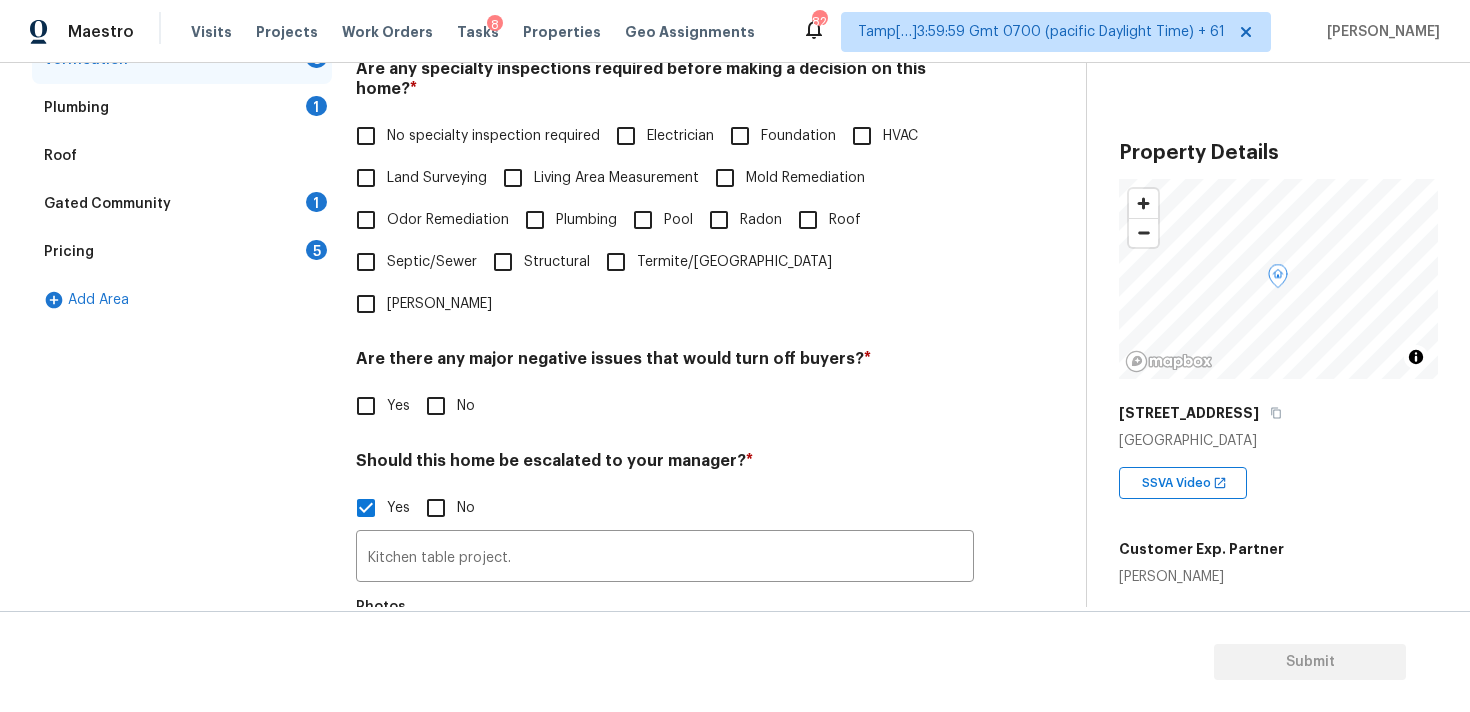 click on "Yes No" at bounding box center (665, 406) 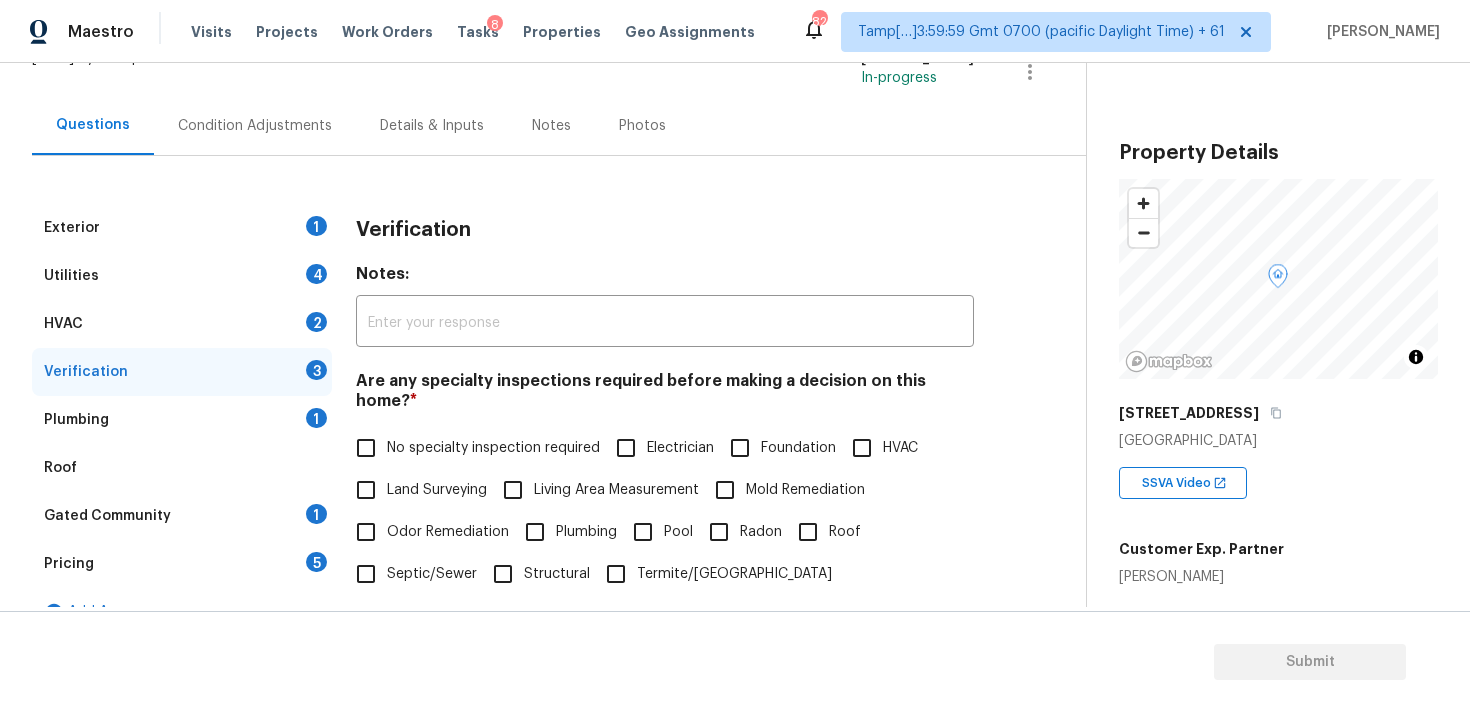 scroll, scrollTop: 0, scrollLeft: 0, axis: both 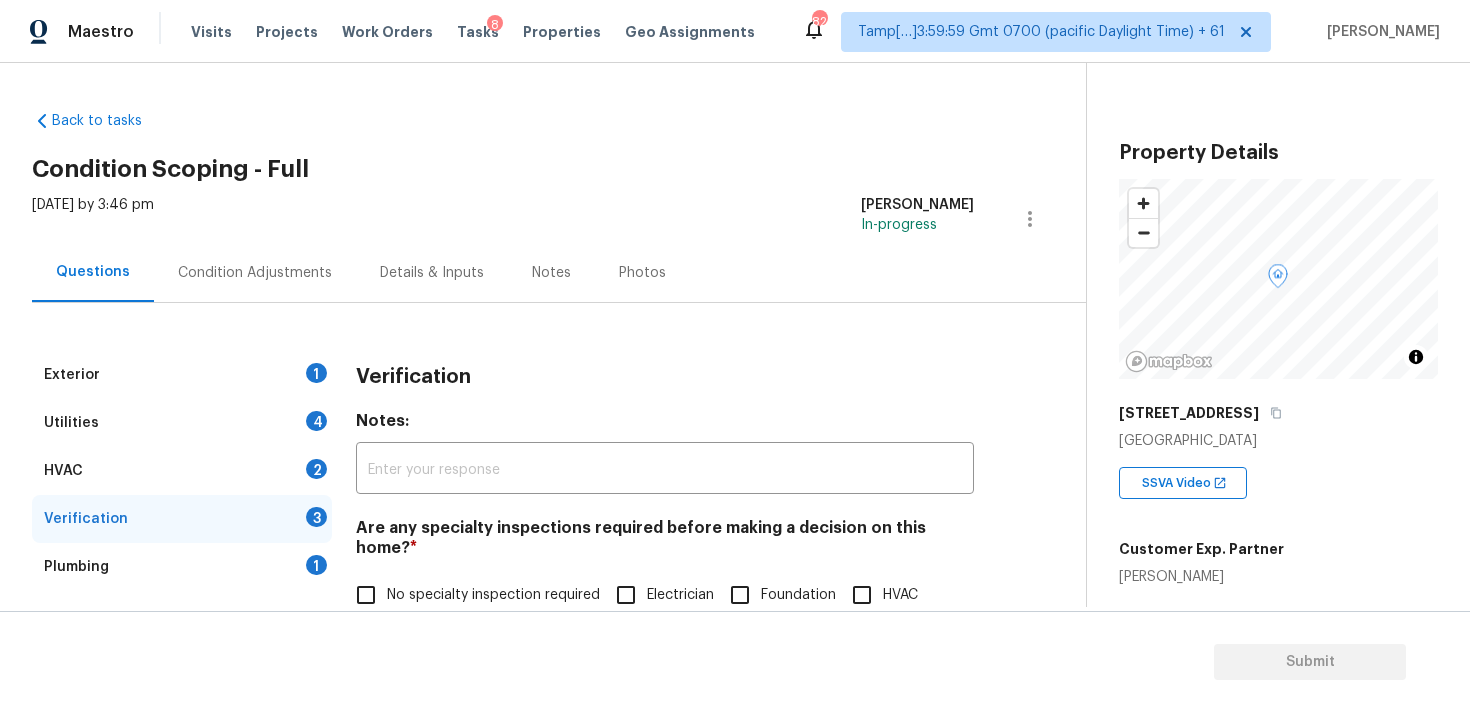 click on "Condition Adjustments" at bounding box center [255, 273] 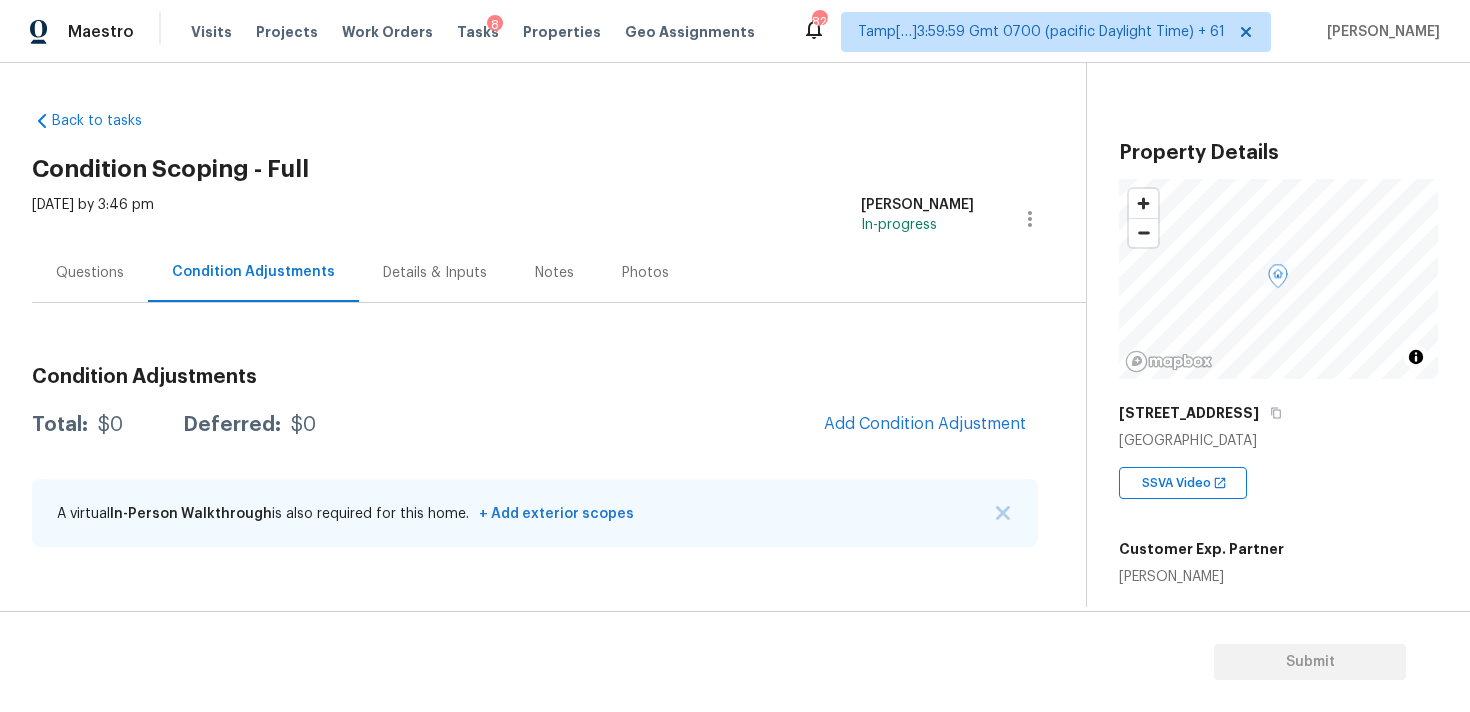 click on "Add Condition Adjustment" at bounding box center [925, 425] 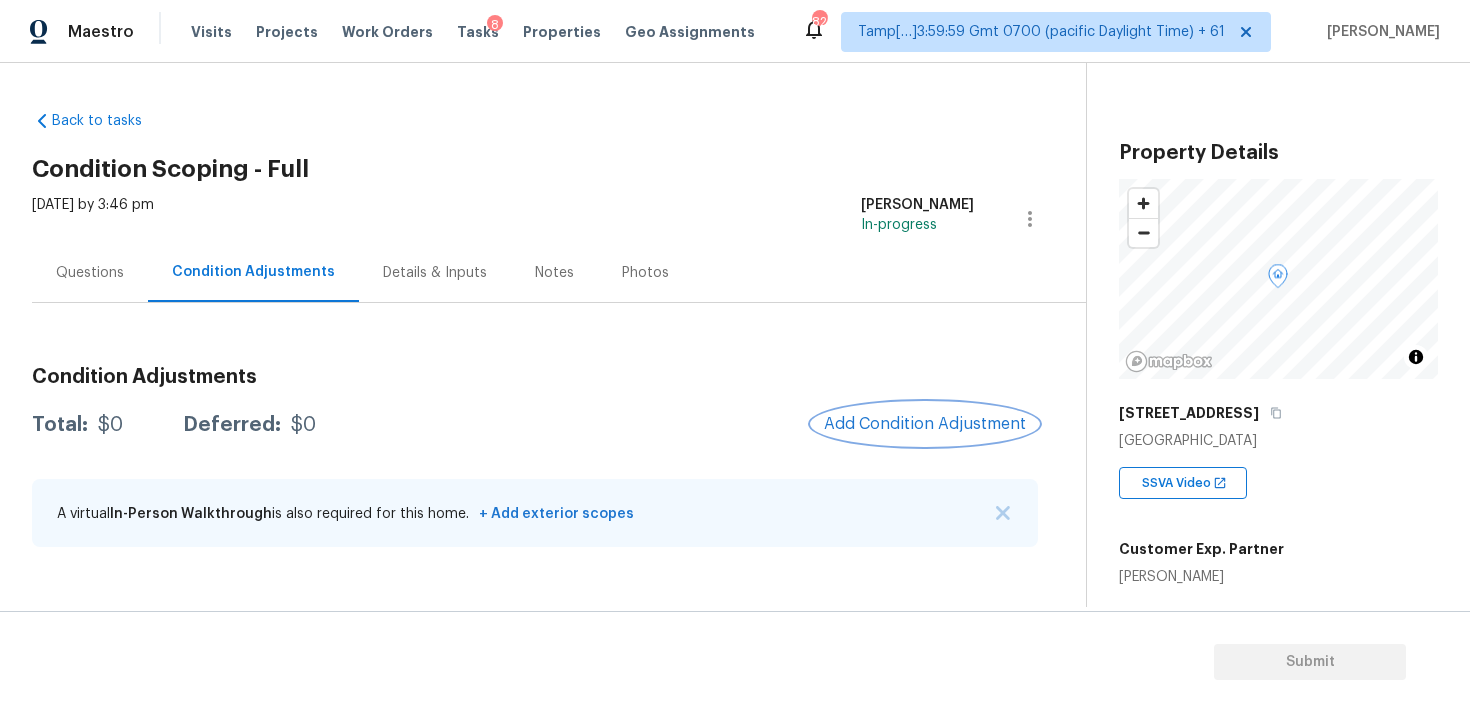 click on "Add Condition Adjustment" at bounding box center [925, 424] 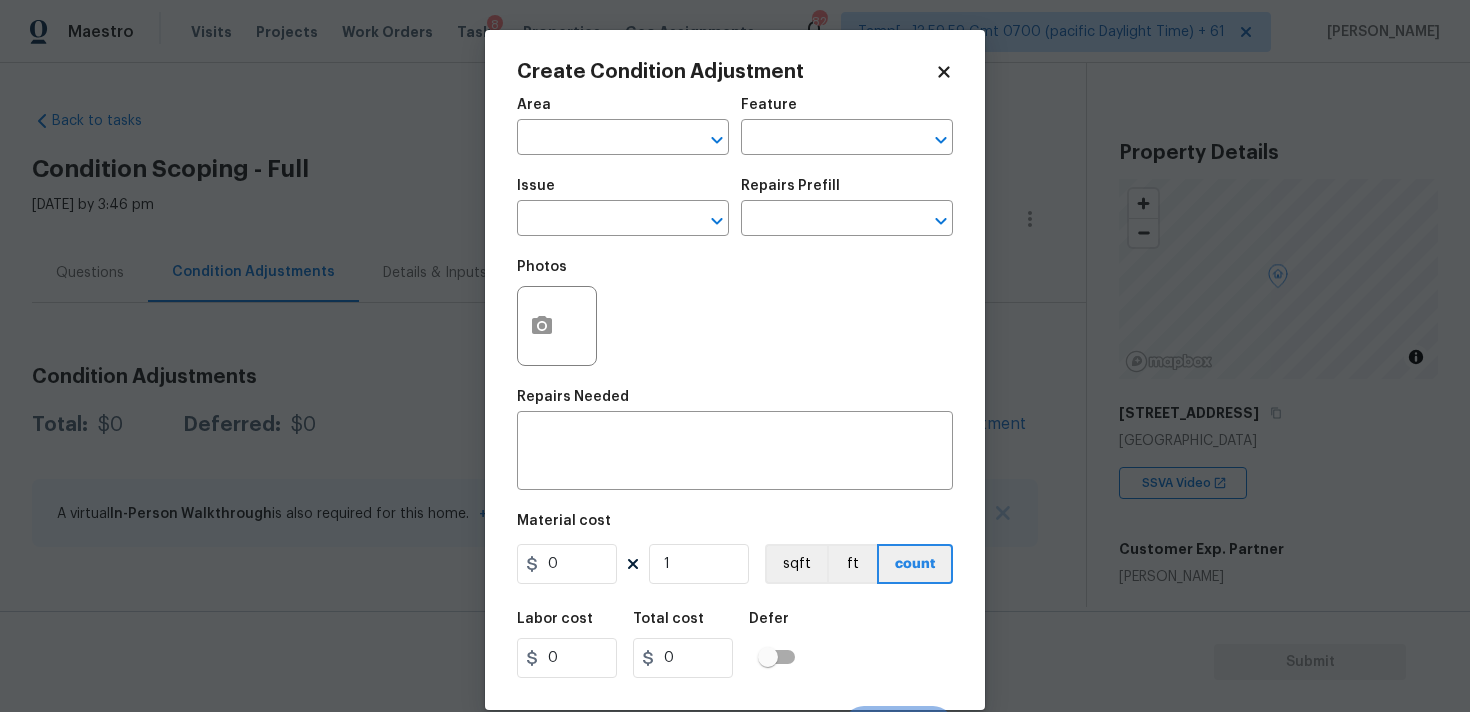 click at bounding box center (595, 139) 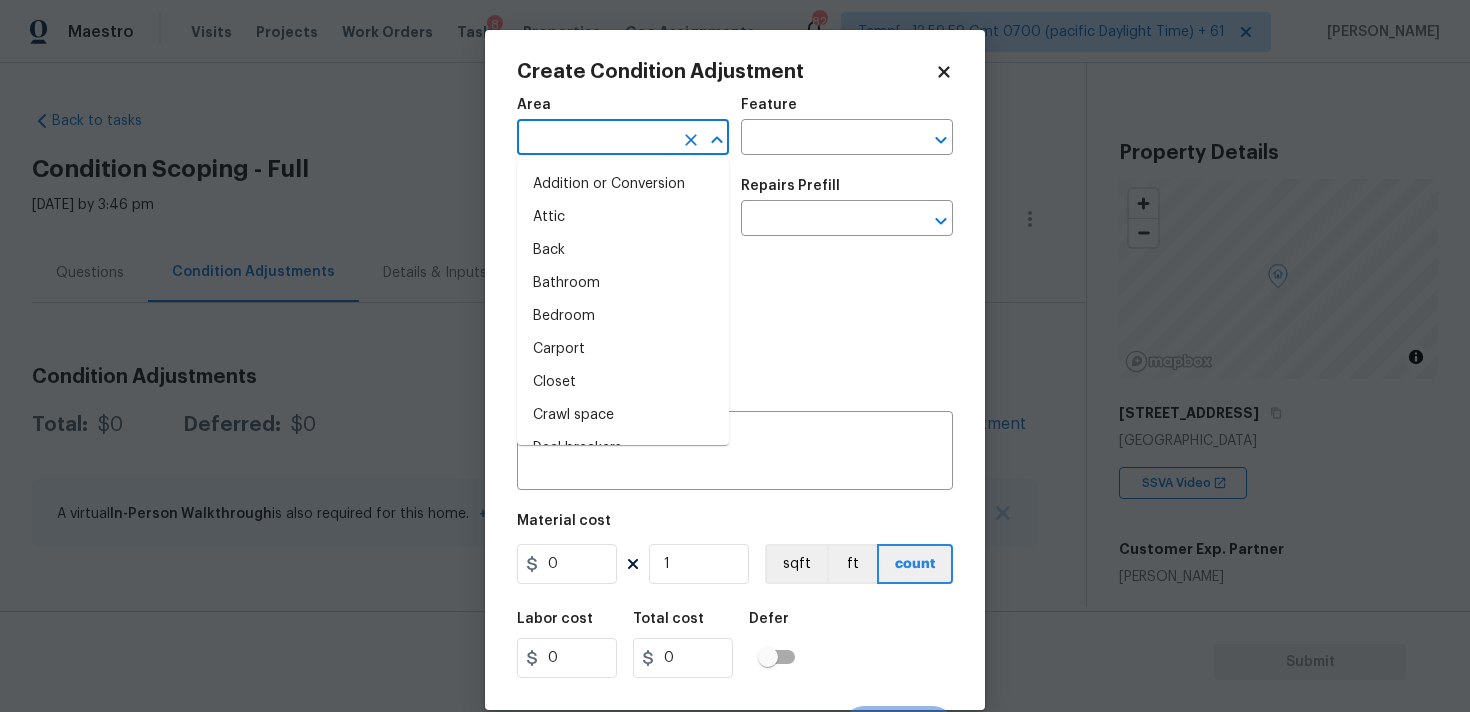 type on "e" 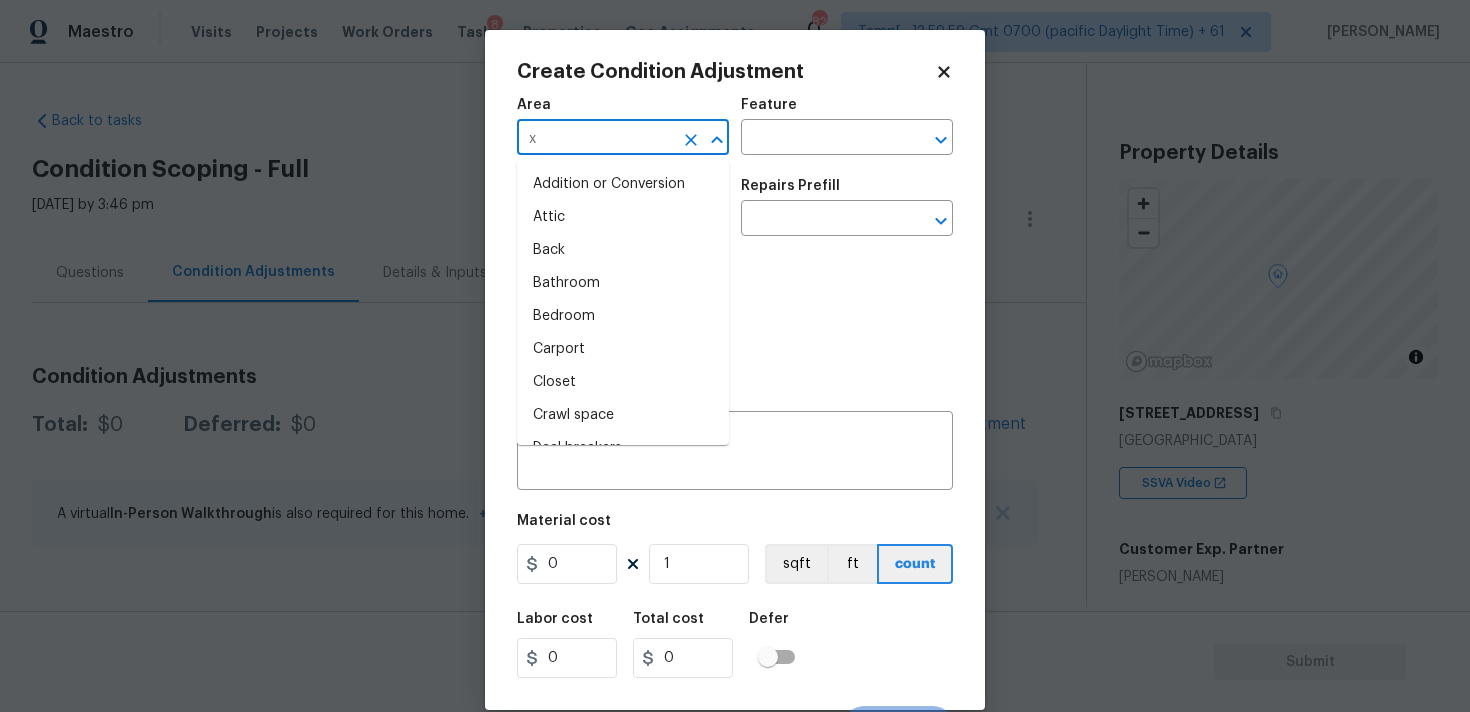 type on "xt" 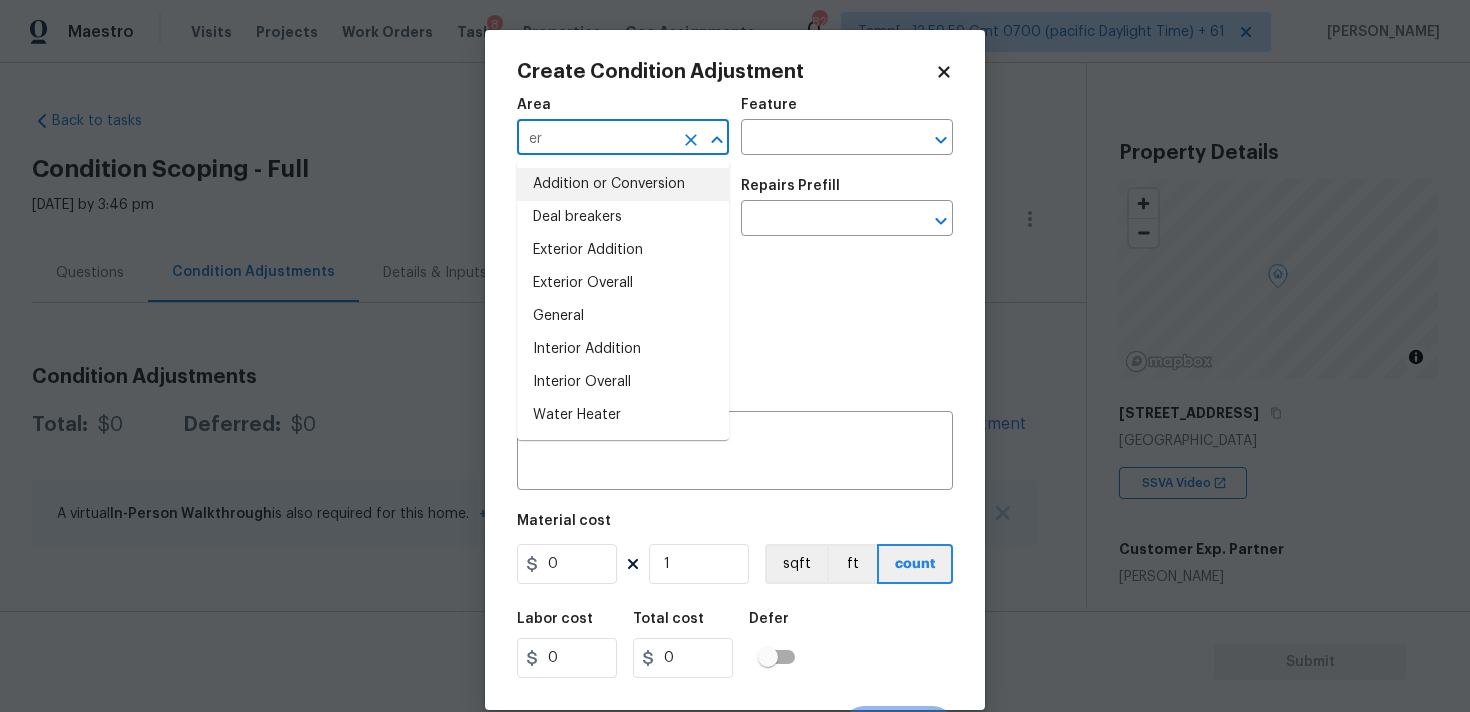 click on "er" at bounding box center (595, 139) 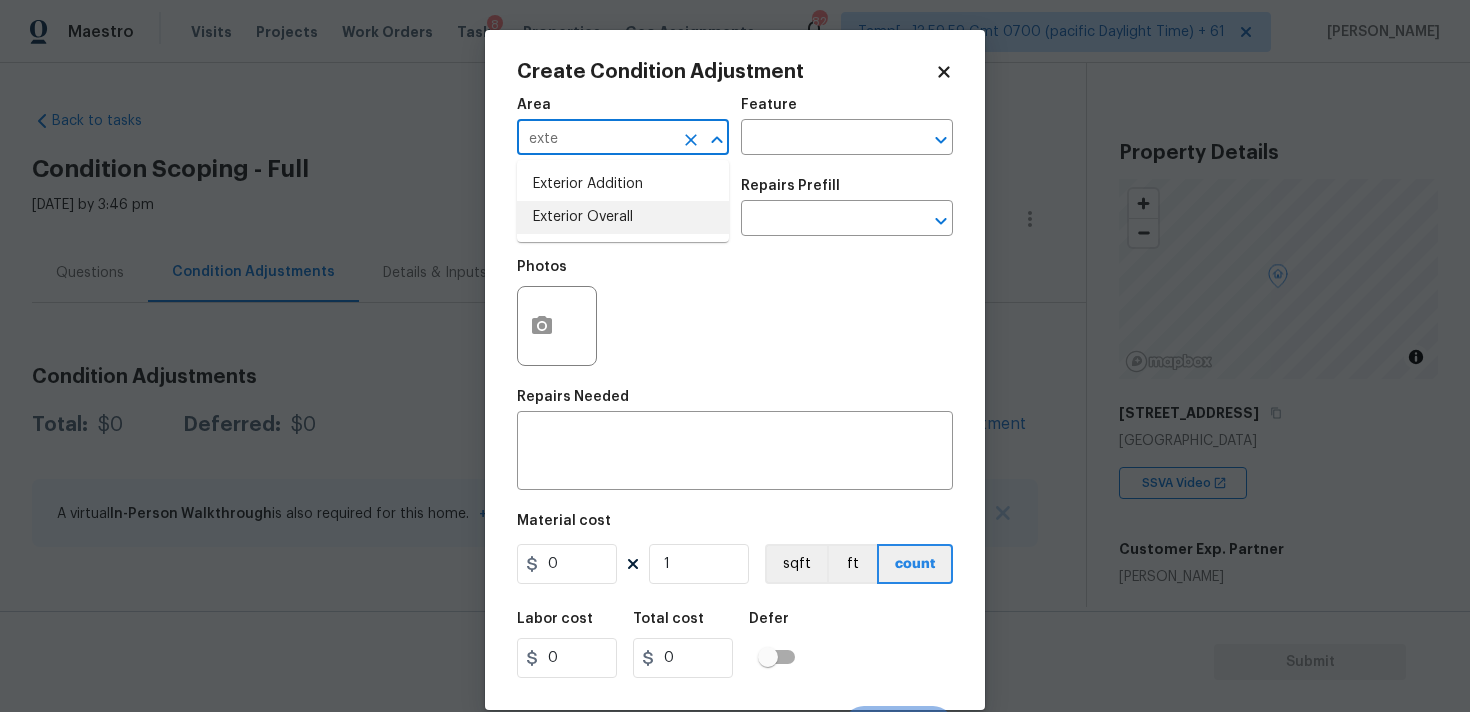 click on "Exterior Overall" at bounding box center (623, 217) 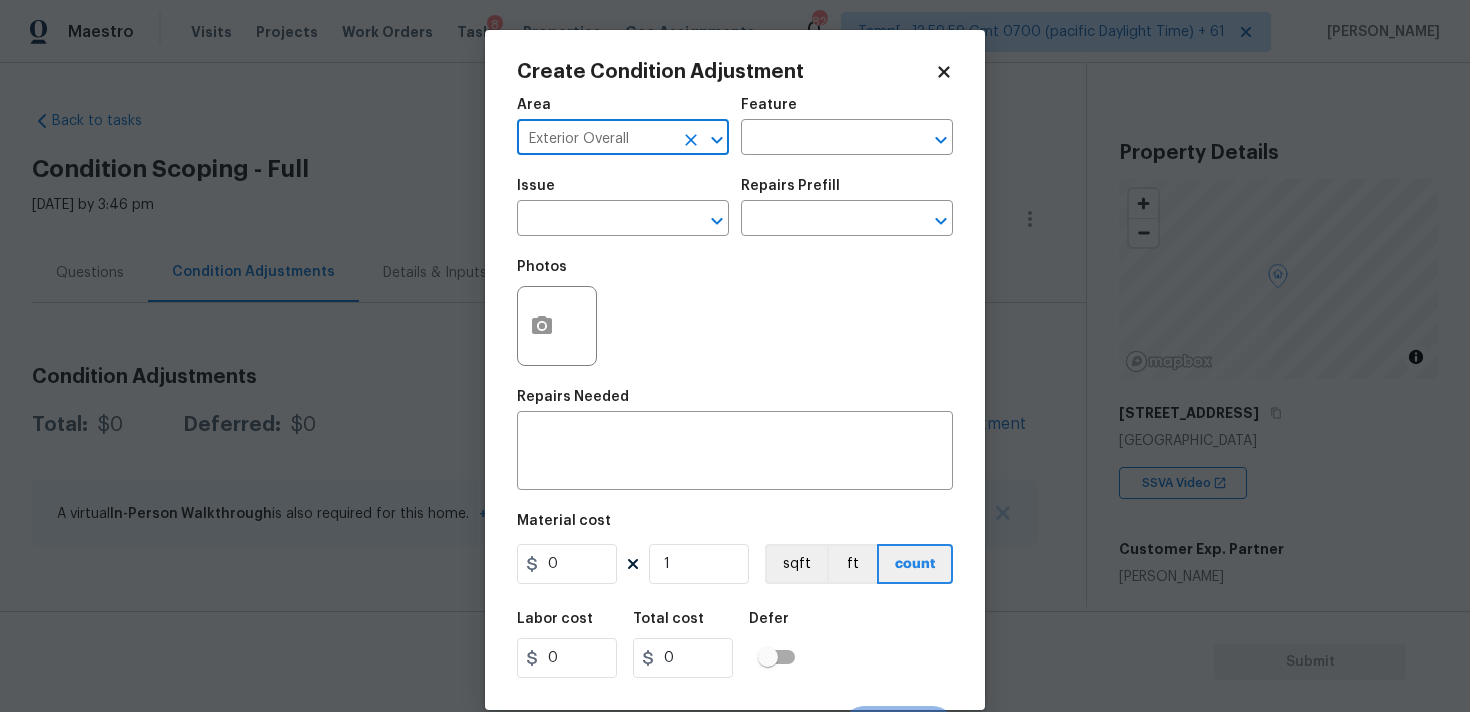 type on "Exterior Overall" 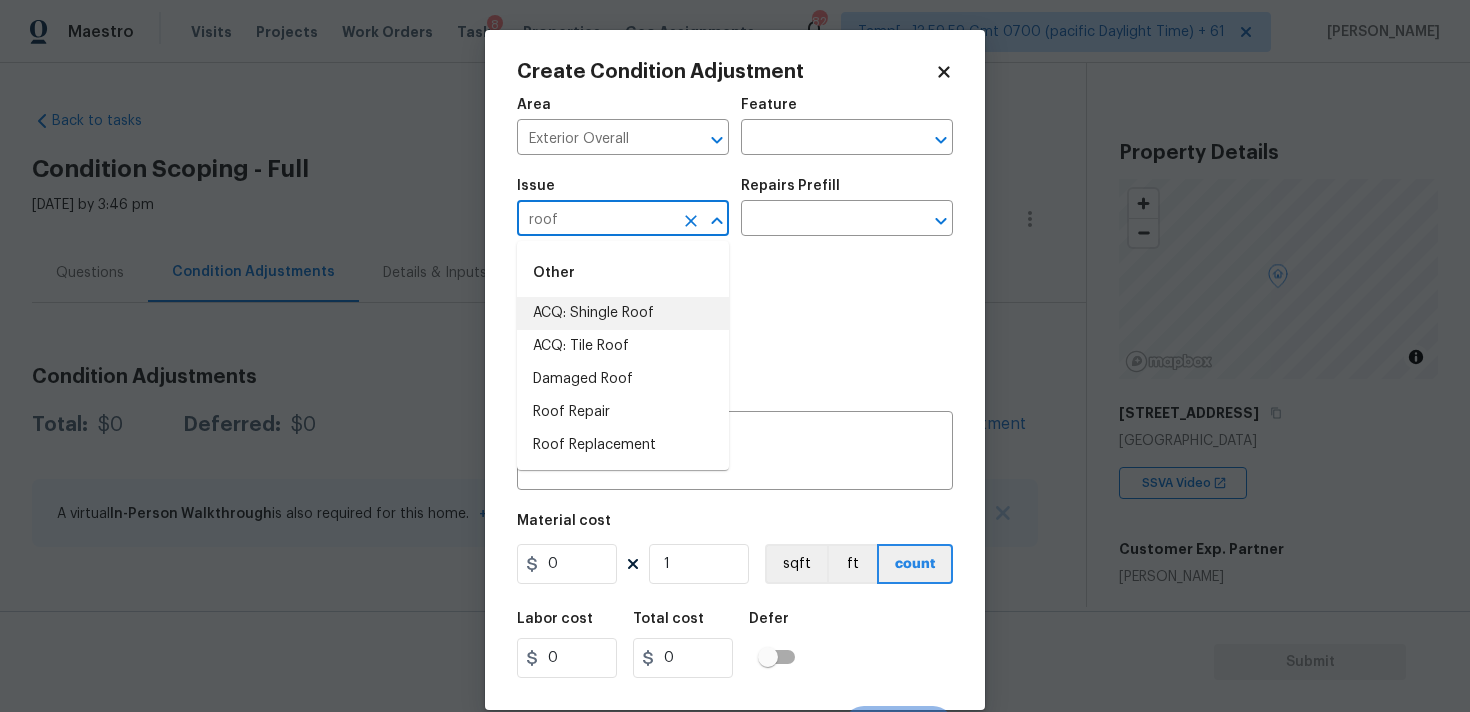 click on "ACQ: Shingle Roof" at bounding box center (623, 313) 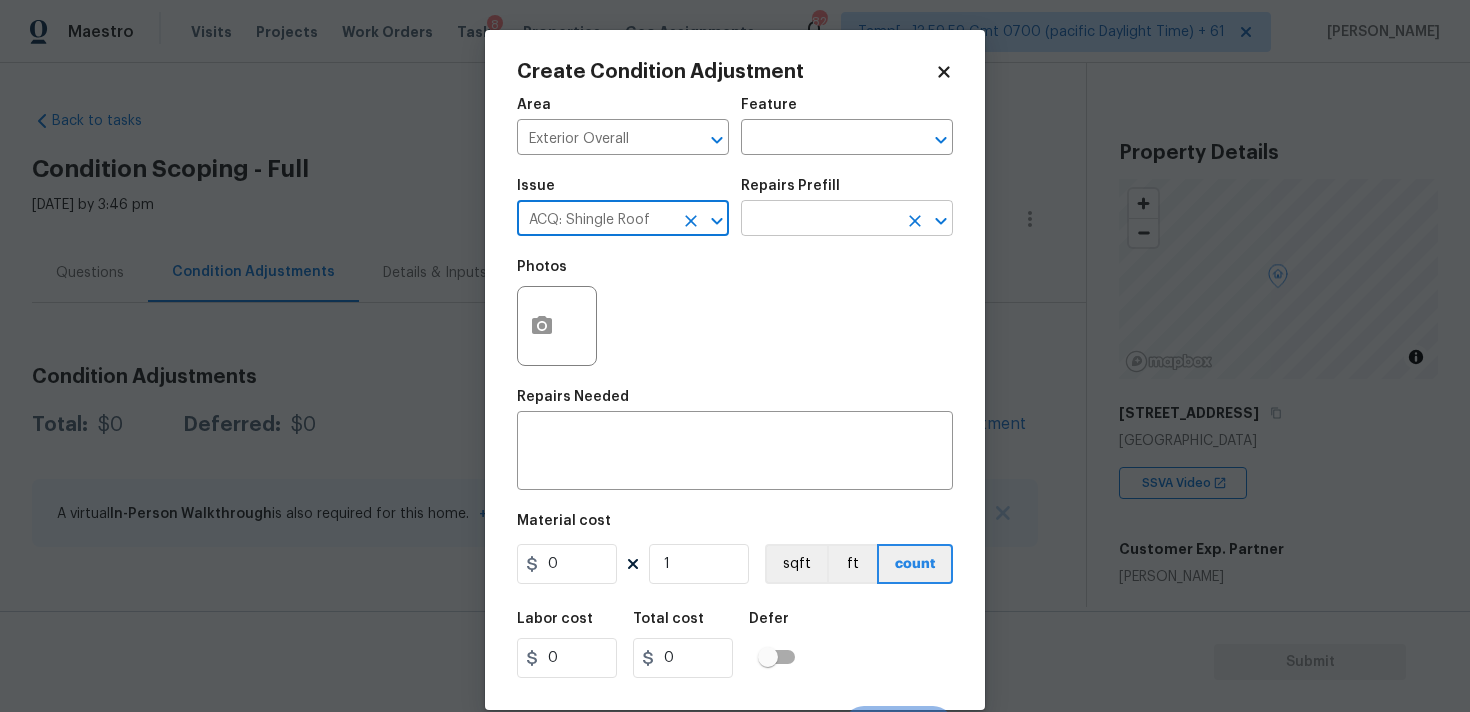 type on "ACQ: Shingle Roof" 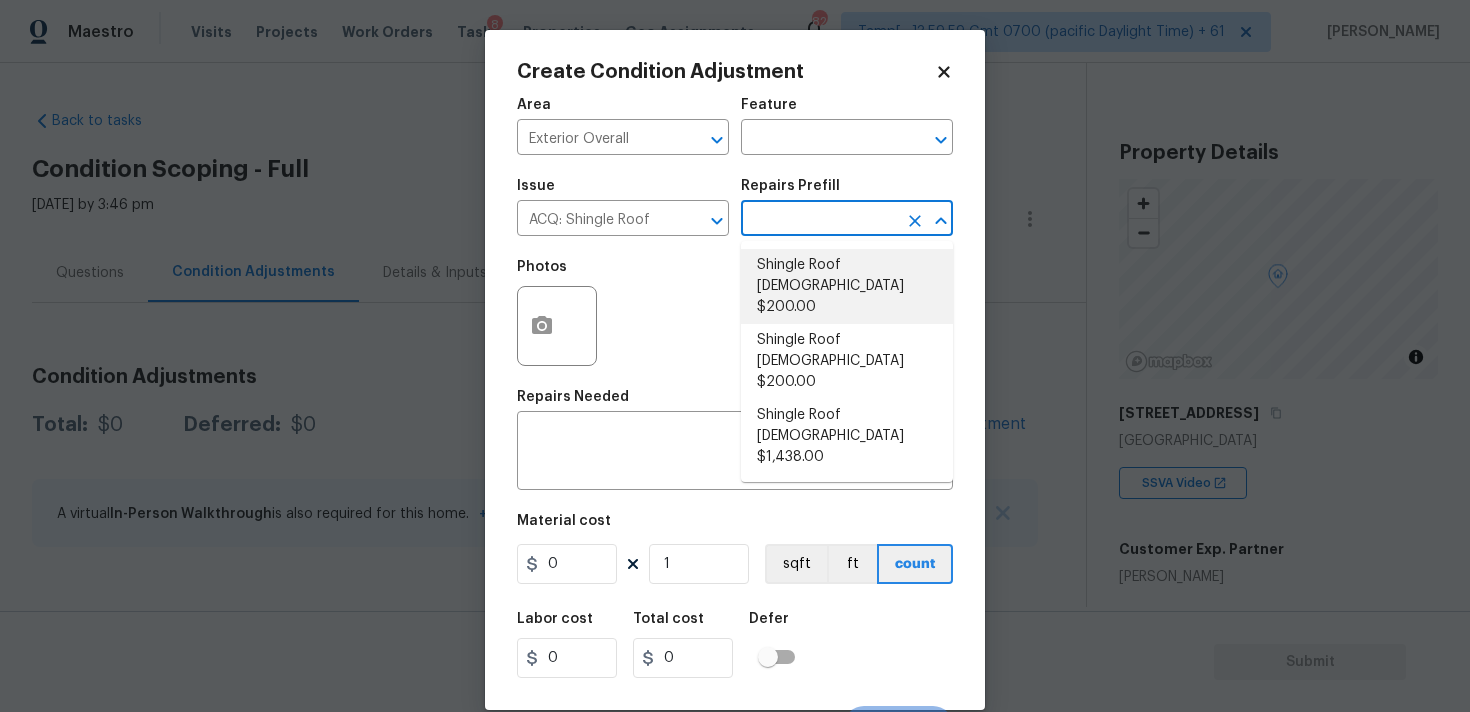 click on "Shingle Roof 0-10 Years Old $200.00" at bounding box center (847, 286) 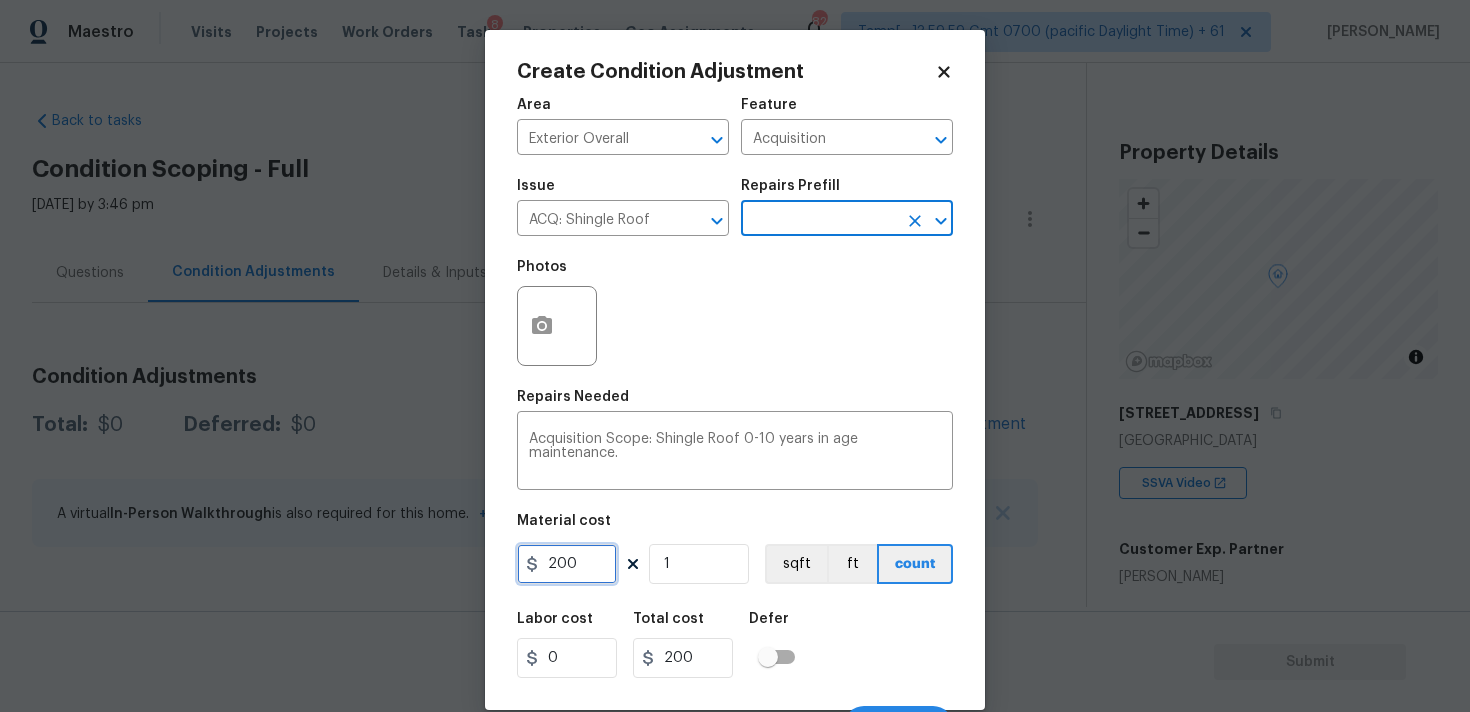 click on "200" at bounding box center (567, 564) 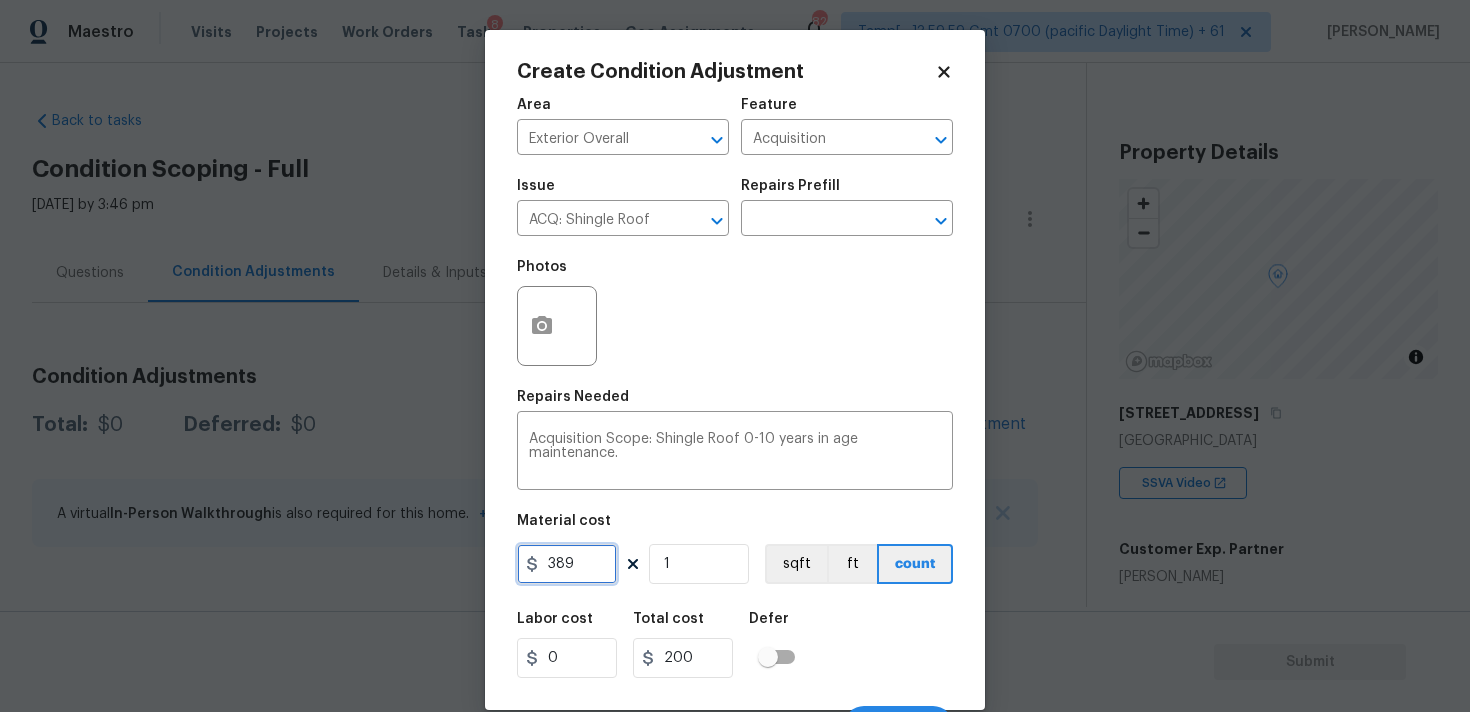 type on "389" 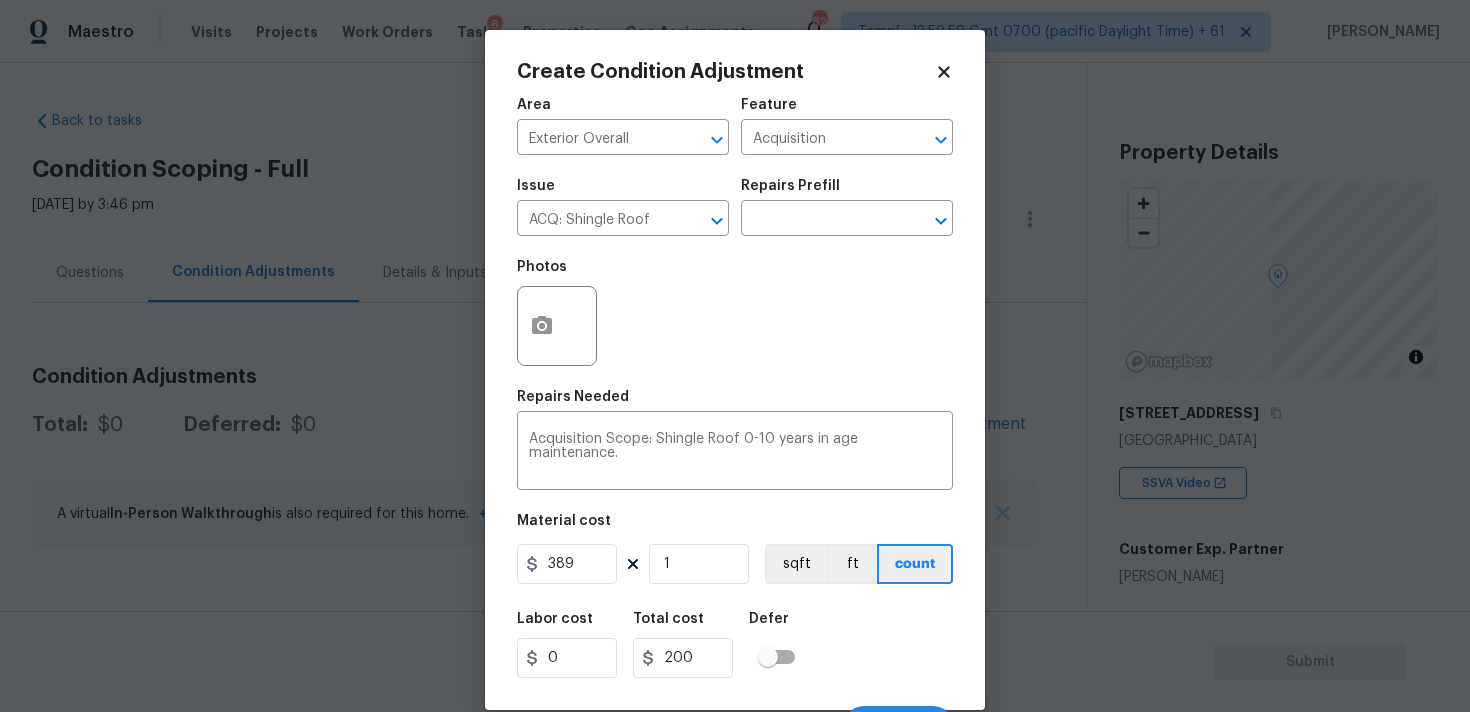 click on "Labor cost 0 Total cost 200 Defer" at bounding box center (735, 645) 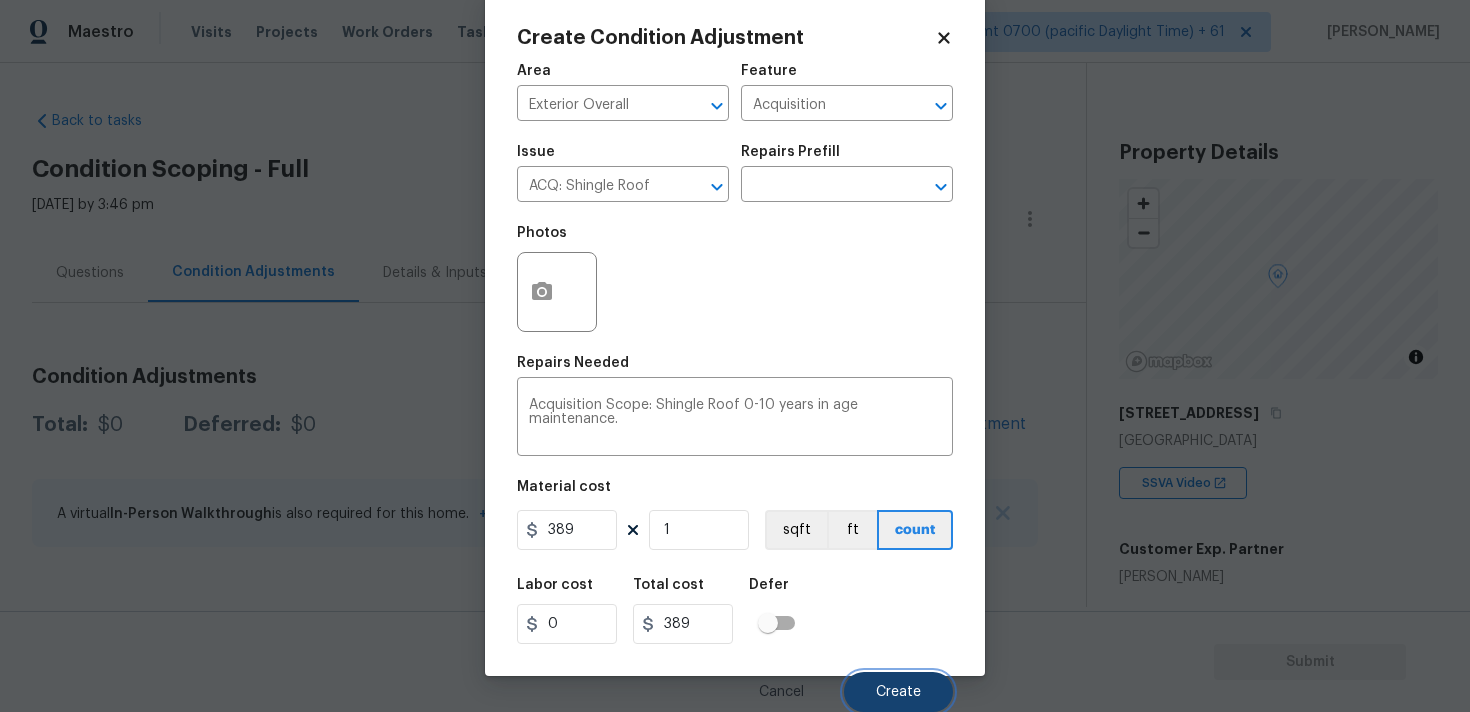 click on "Create" at bounding box center (898, 692) 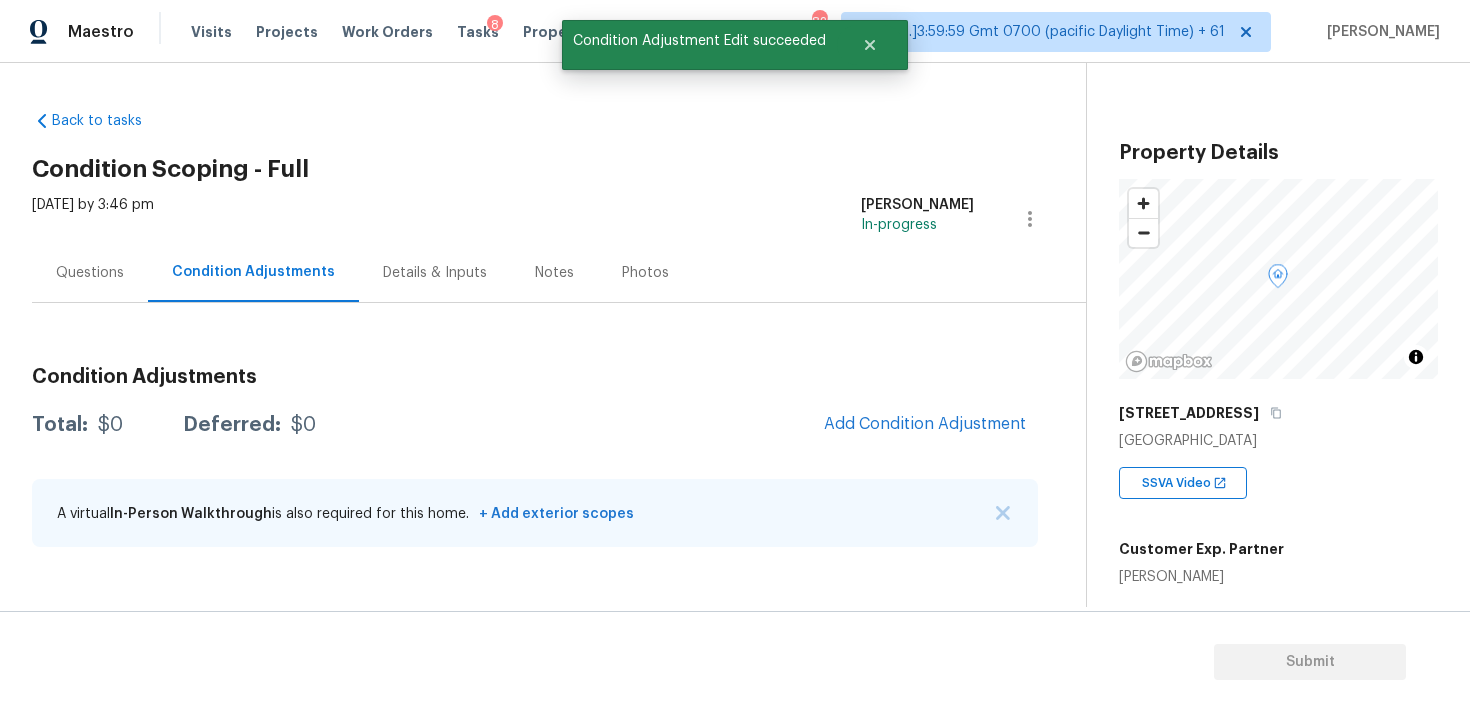 scroll, scrollTop: 28, scrollLeft: 0, axis: vertical 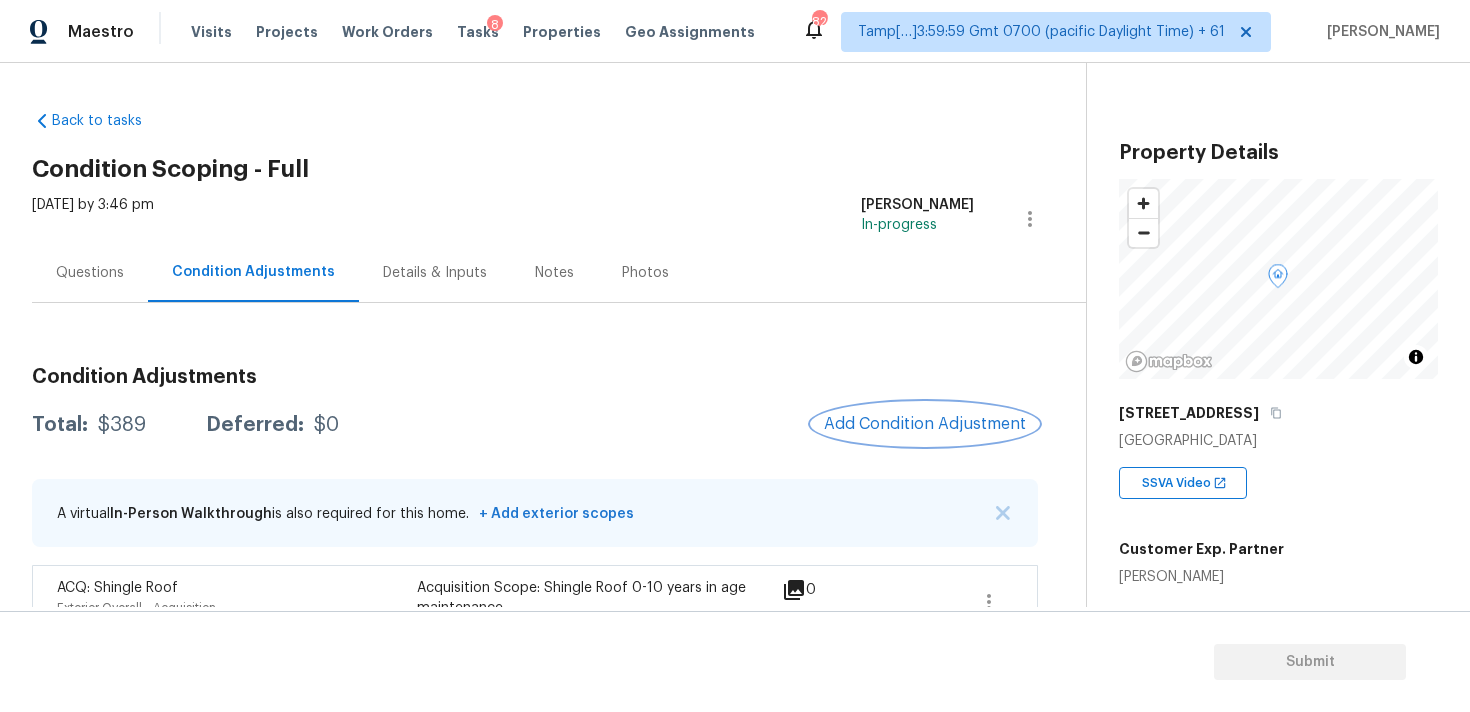 click on "Add Condition Adjustment" at bounding box center [925, 424] 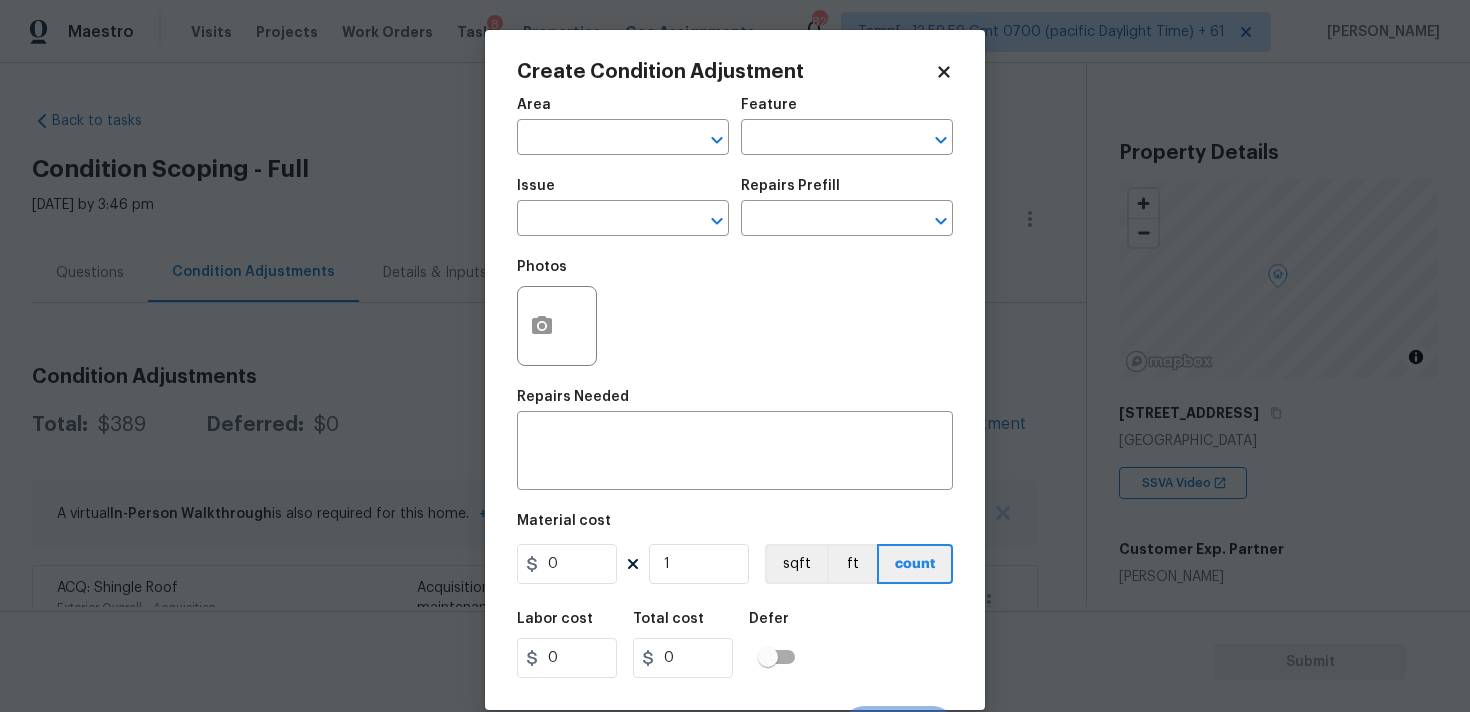 click on "Area ​" at bounding box center (623, 126) 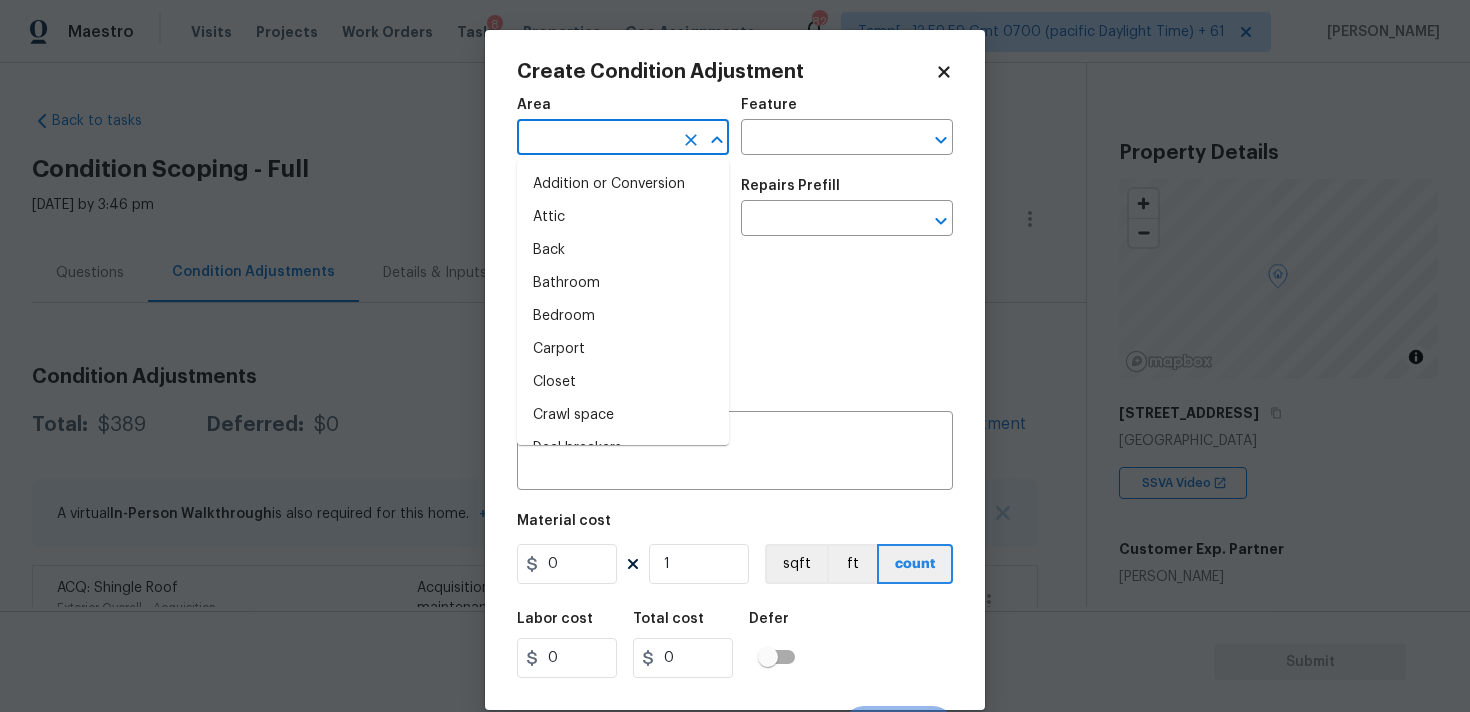 click at bounding box center (595, 139) 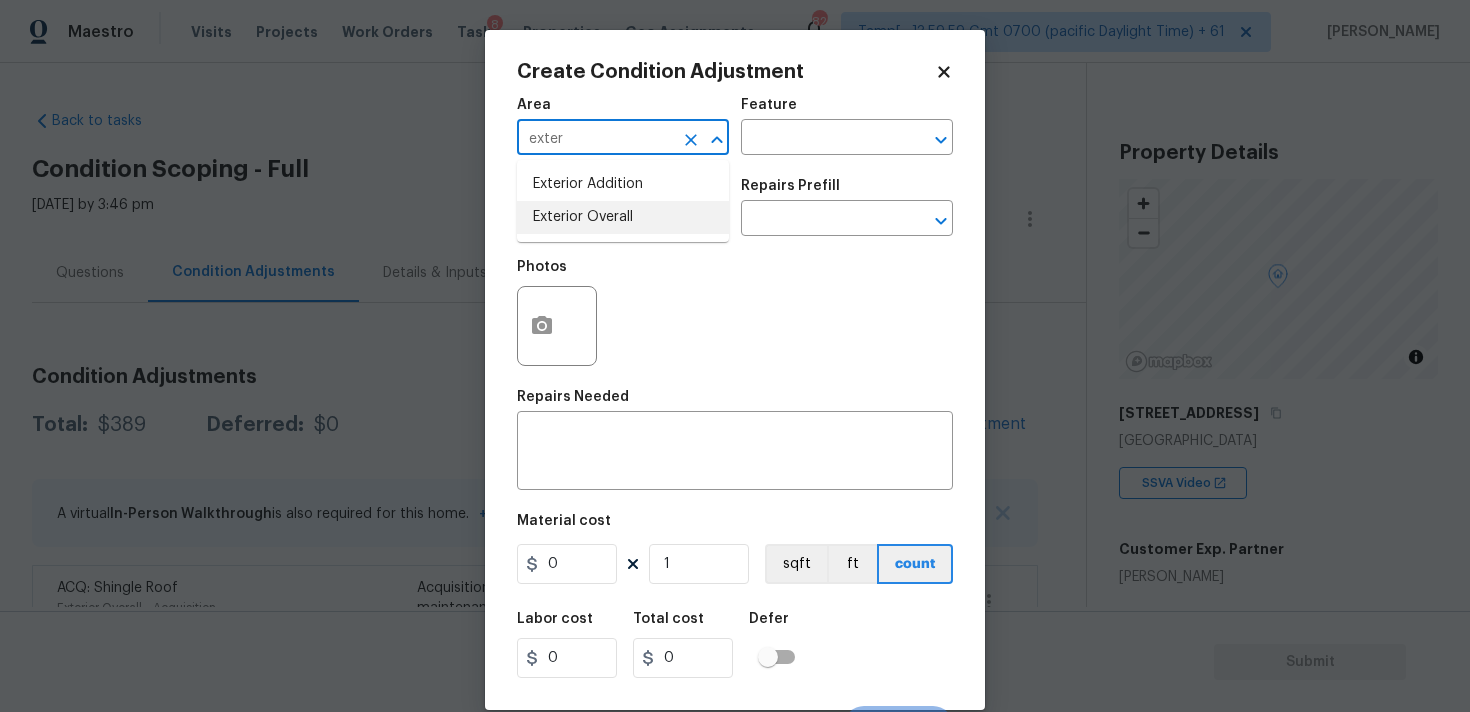 click on "Exterior Overall" at bounding box center [623, 217] 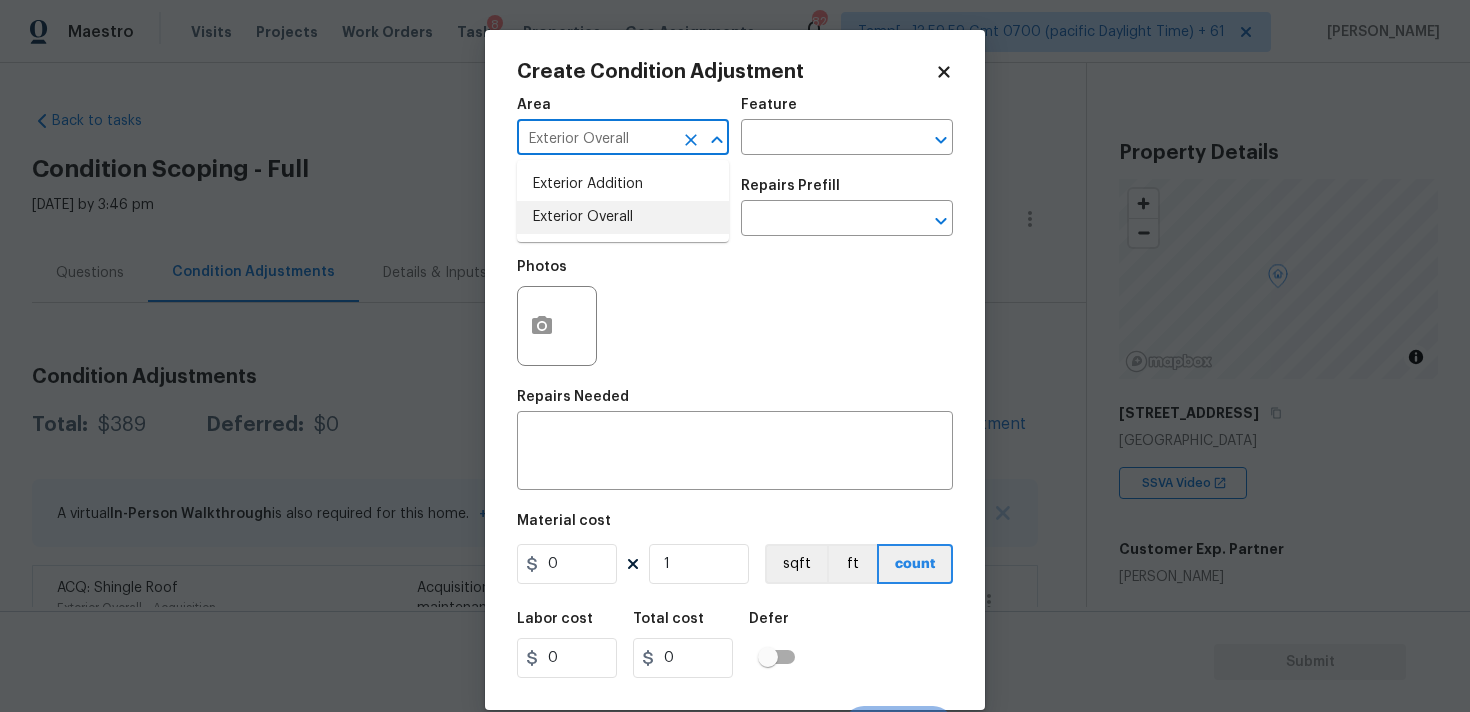 type on "Exterior Overall" 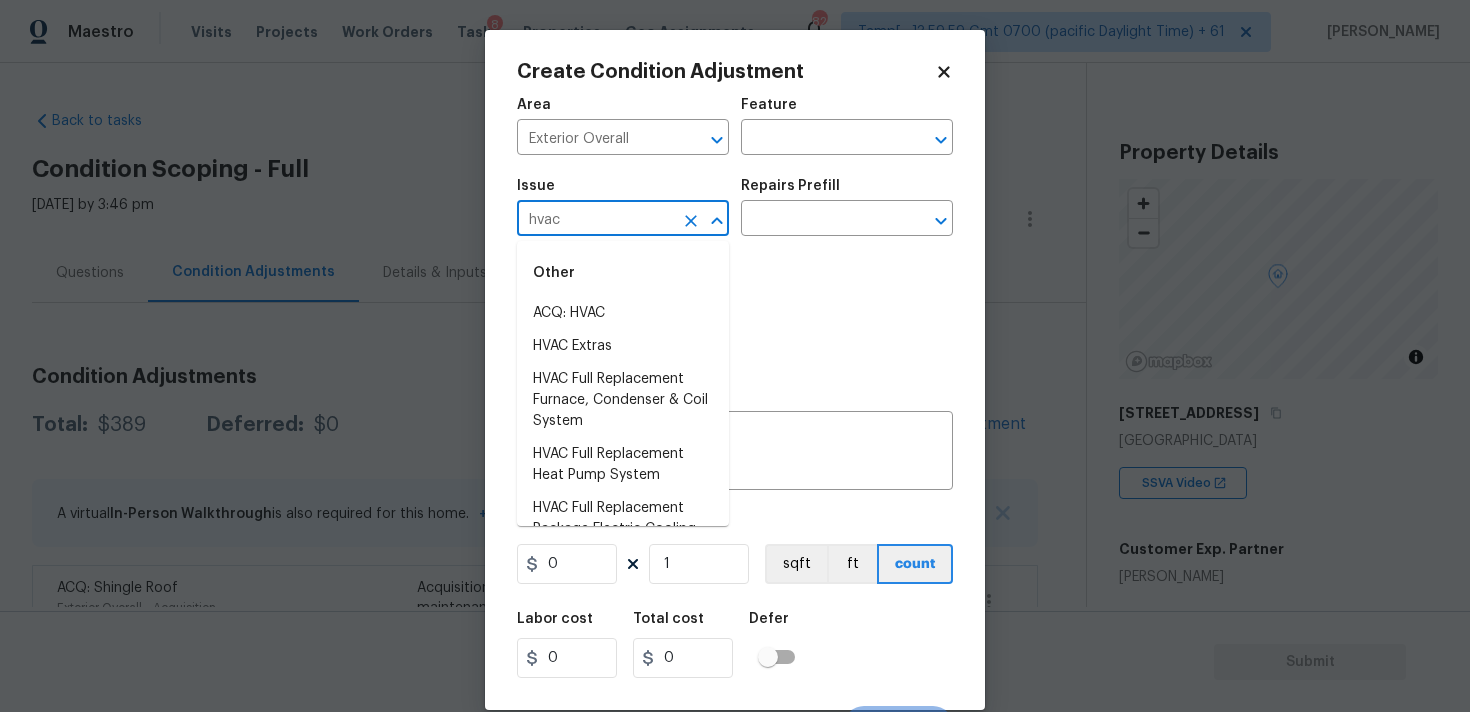 click on "ACQ: HVAC" at bounding box center (623, 313) 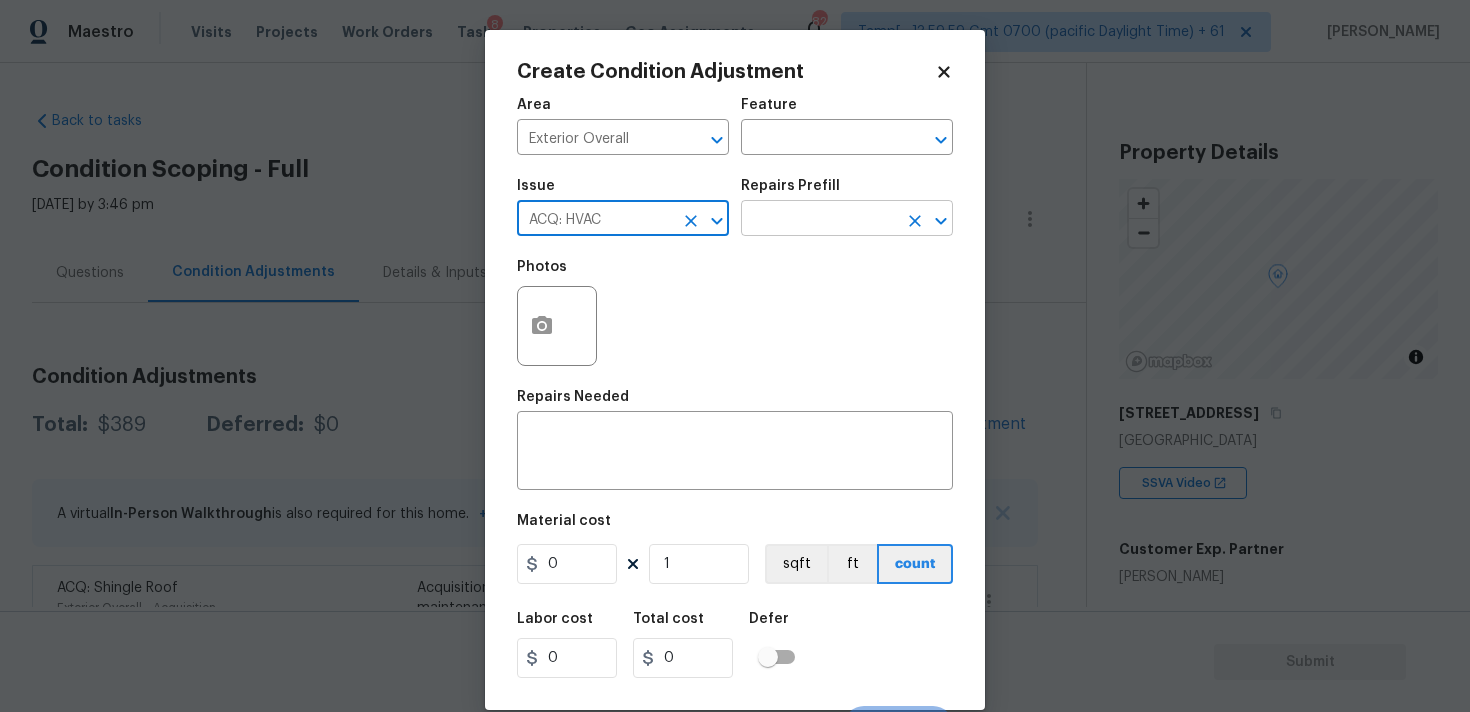 type on "ACQ: HVAC" 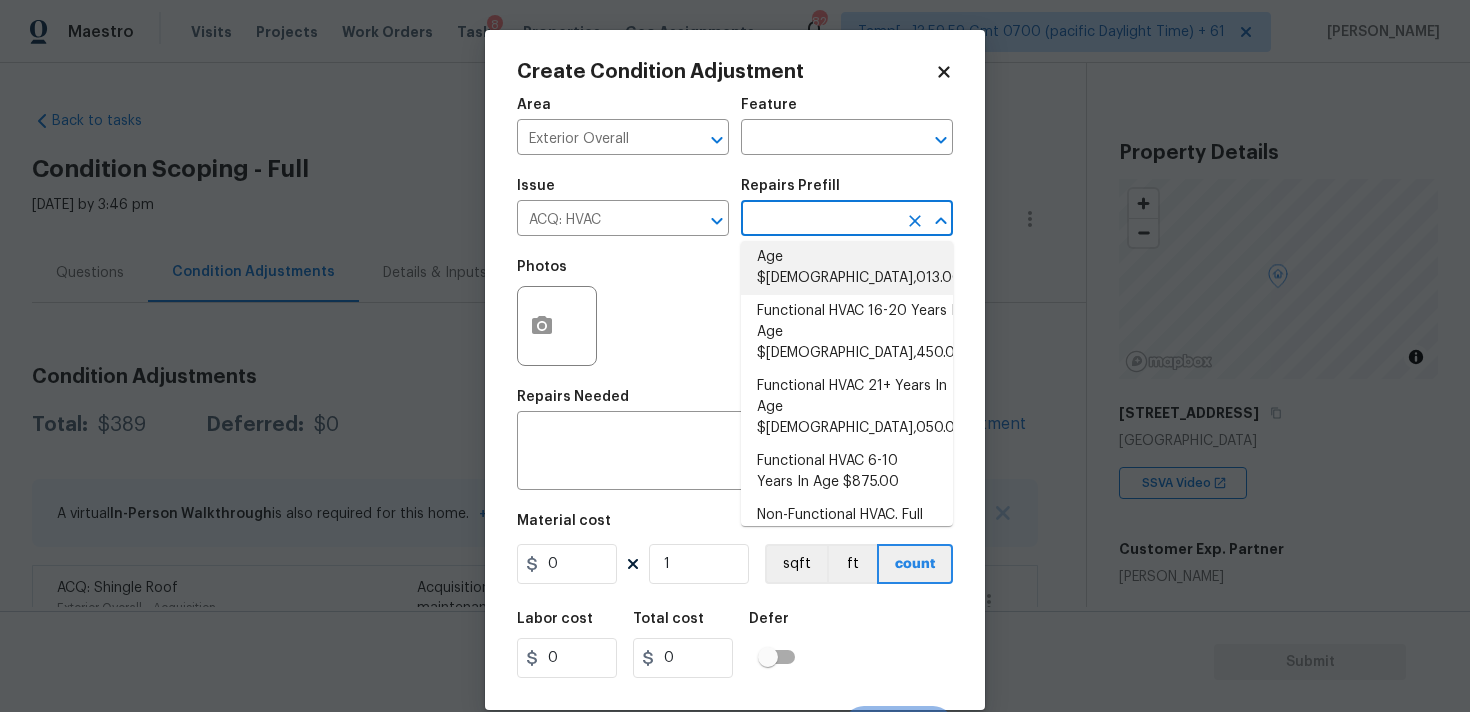 scroll, scrollTop: 0, scrollLeft: 0, axis: both 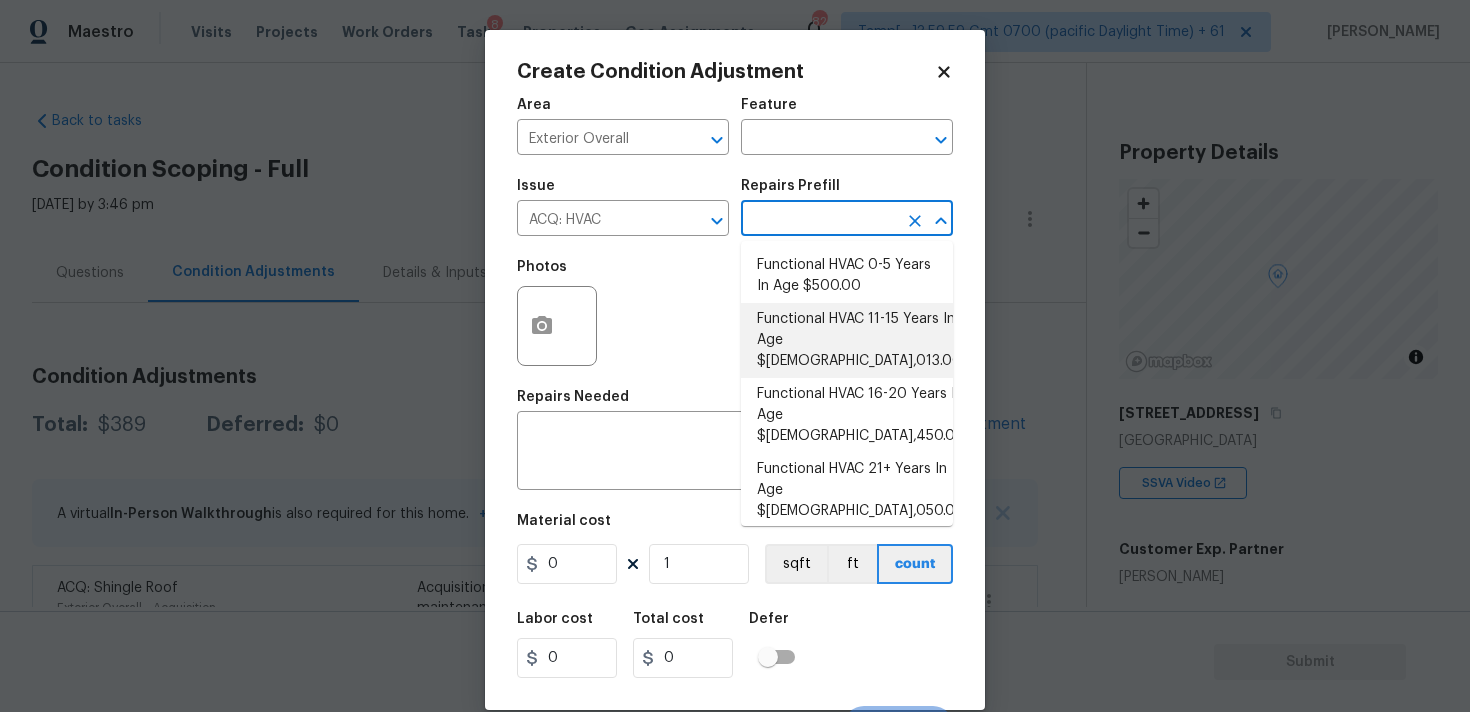 click on "Functional HVAC 11-15 Years In Age $2,013.00" at bounding box center (847, 340) 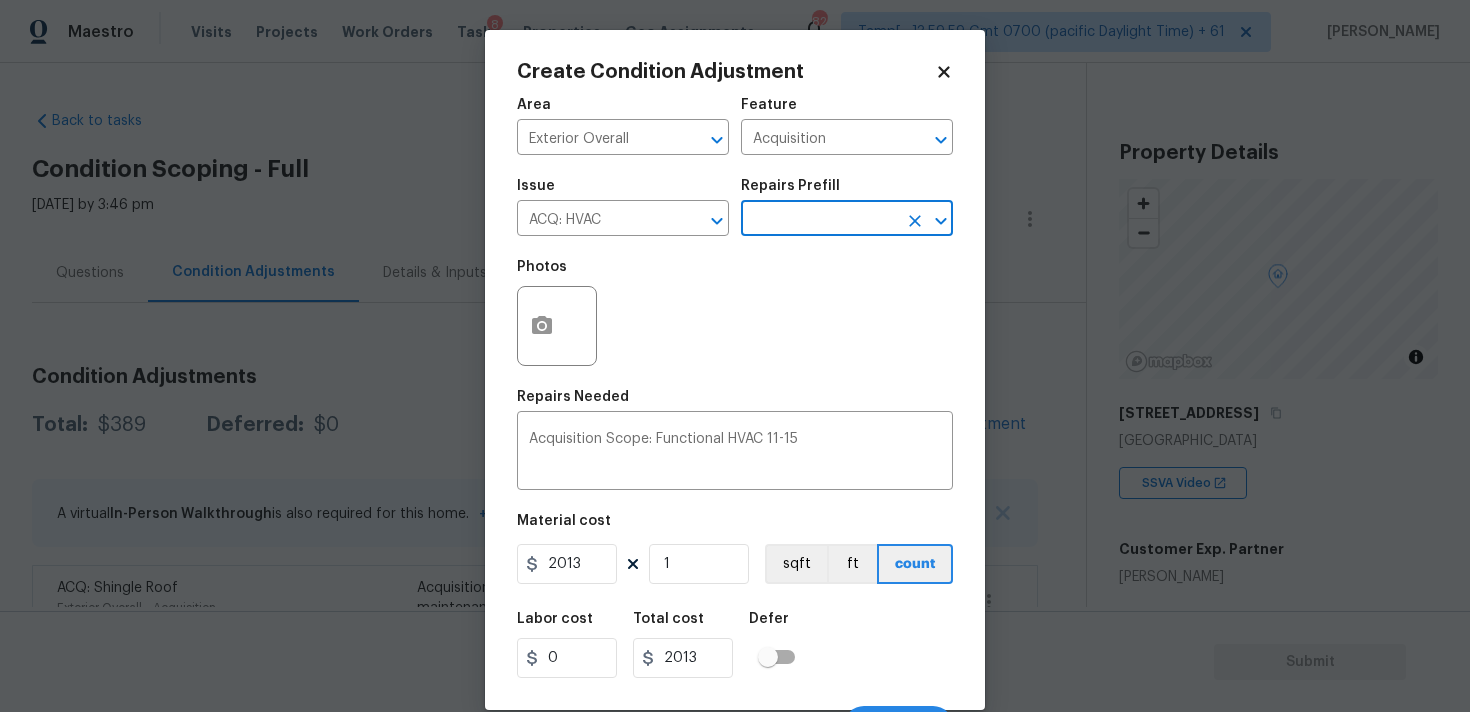 scroll, scrollTop: 35, scrollLeft: 0, axis: vertical 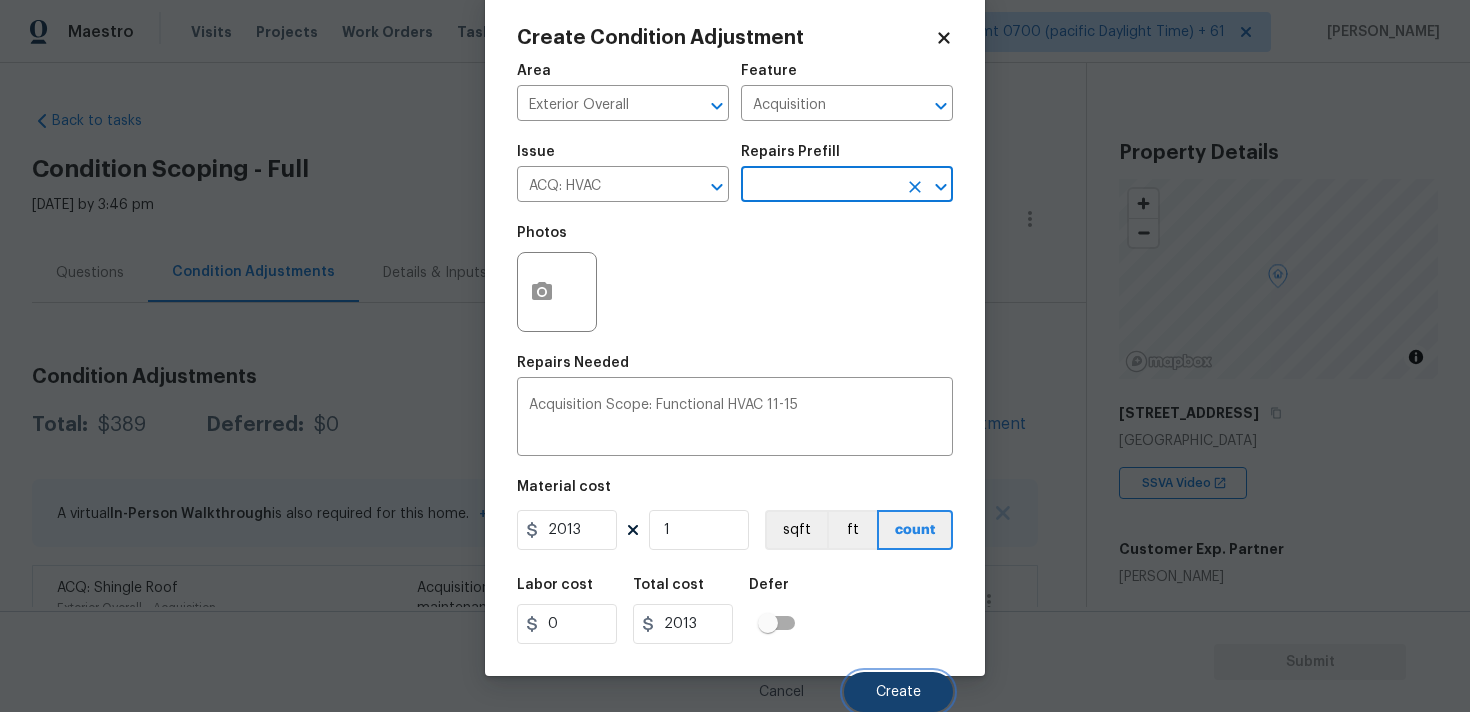 click on "Create" at bounding box center [898, 692] 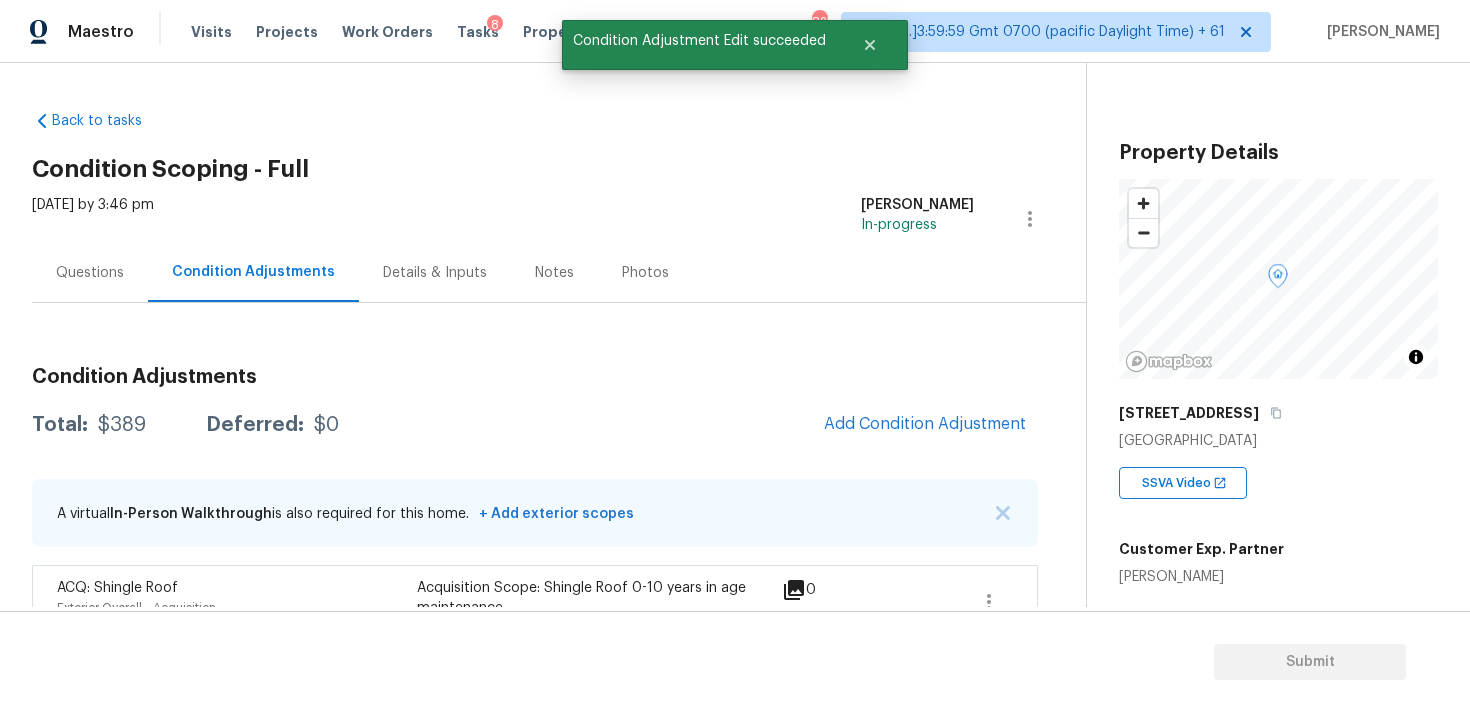 scroll, scrollTop: 28, scrollLeft: 0, axis: vertical 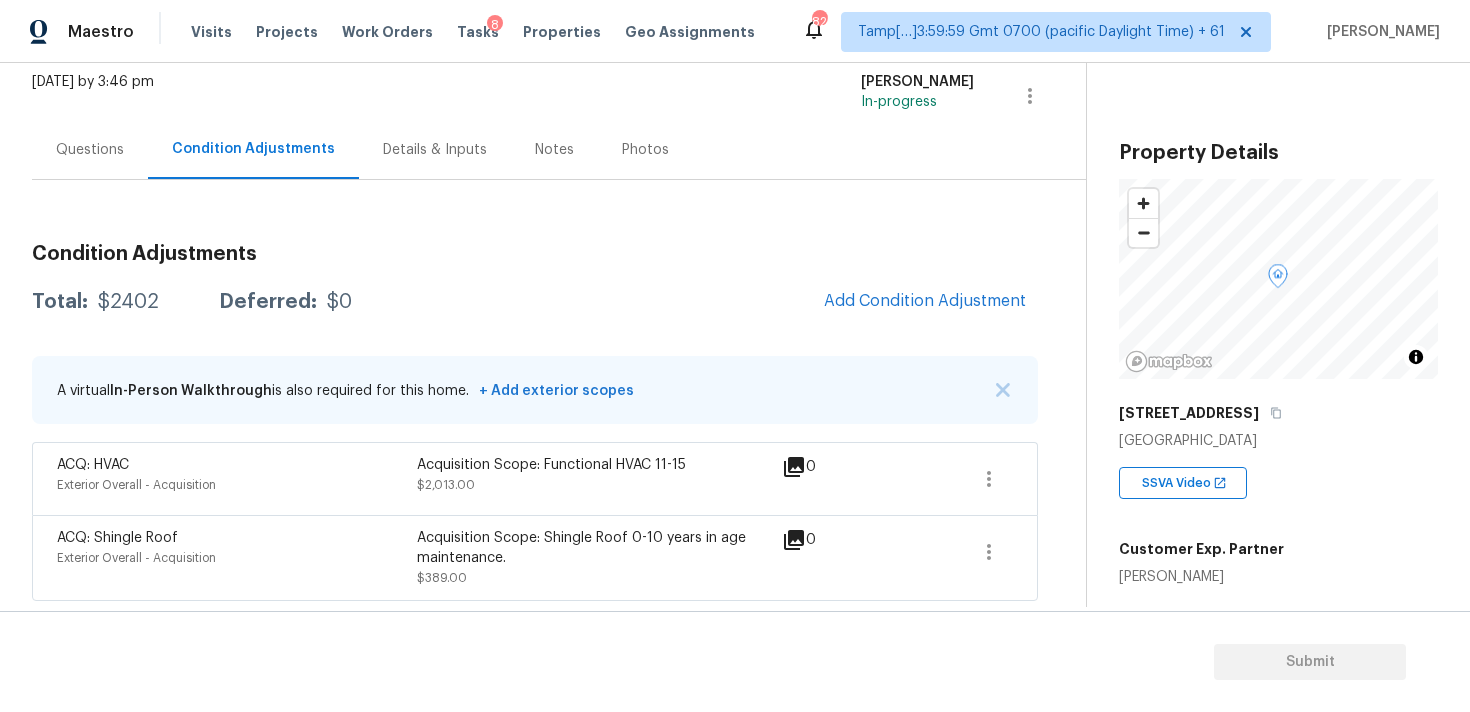 click on "Questions" at bounding box center [90, 149] 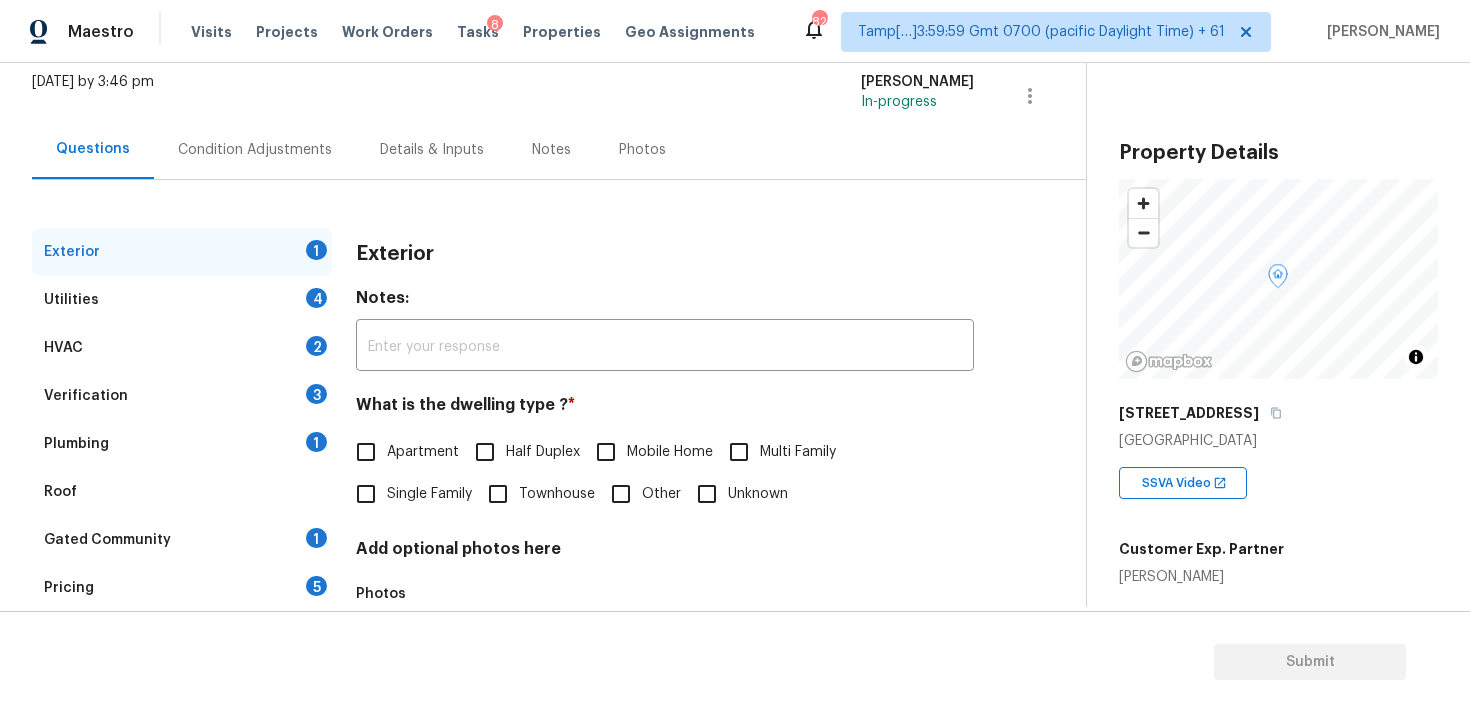 scroll, scrollTop: 251, scrollLeft: 0, axis: vertical 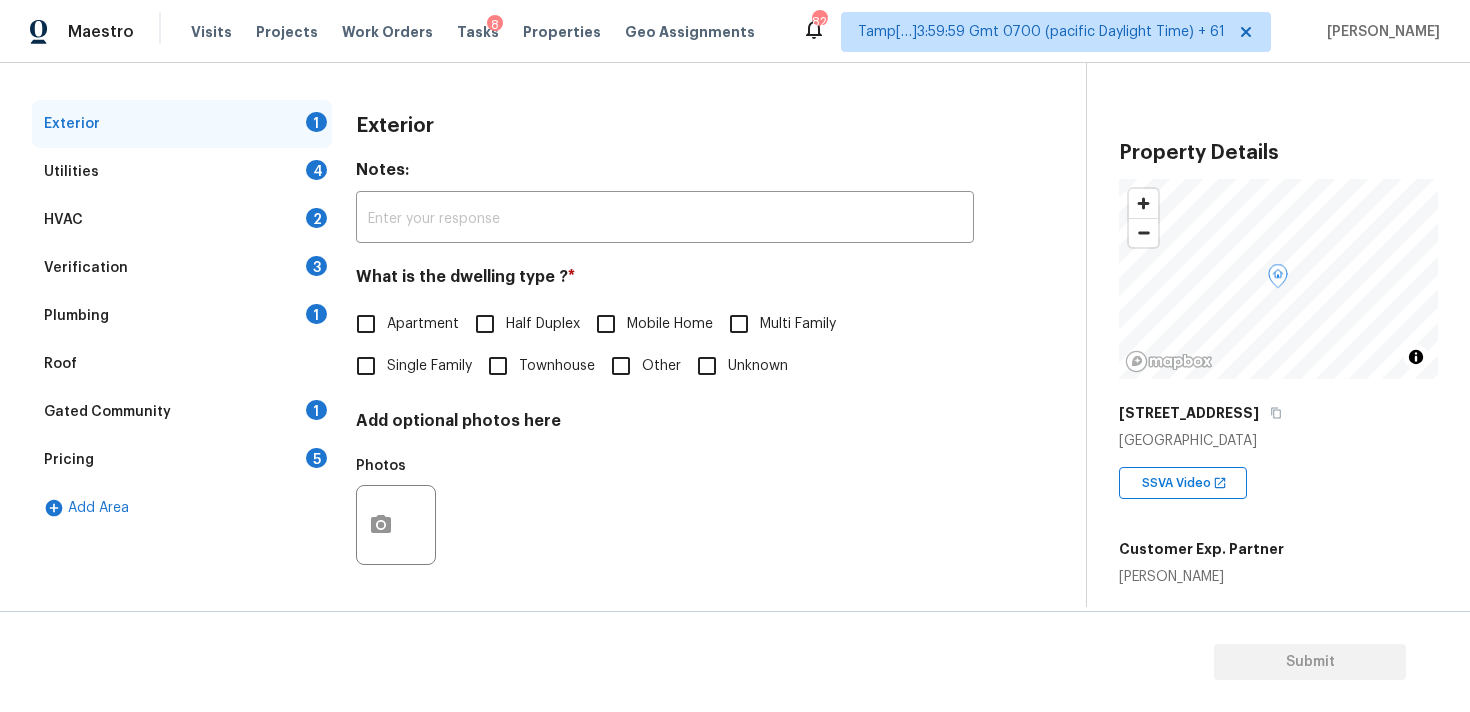 click on "Verification 3" at bounding box center (182, 268) 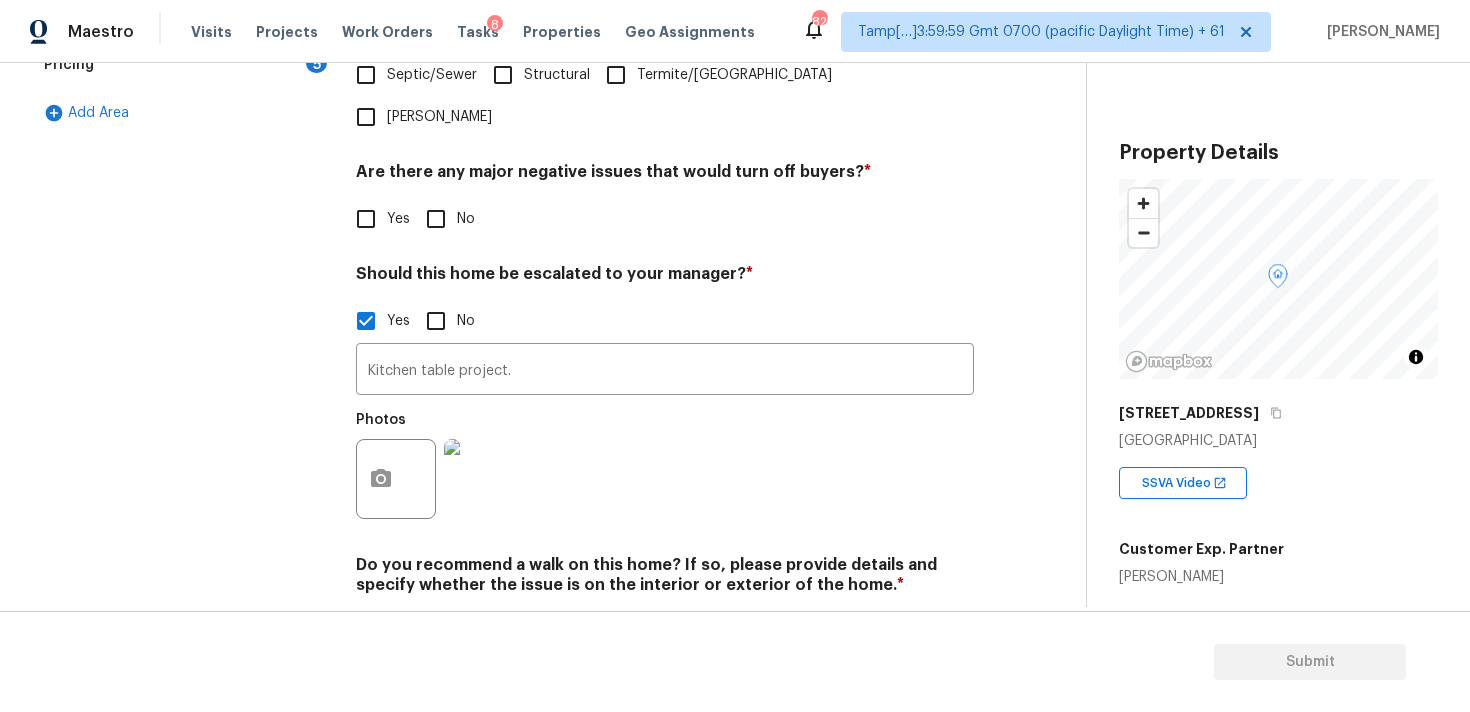 scroll, scrollTop: 660, scrollLeft: 0, axis: vertical 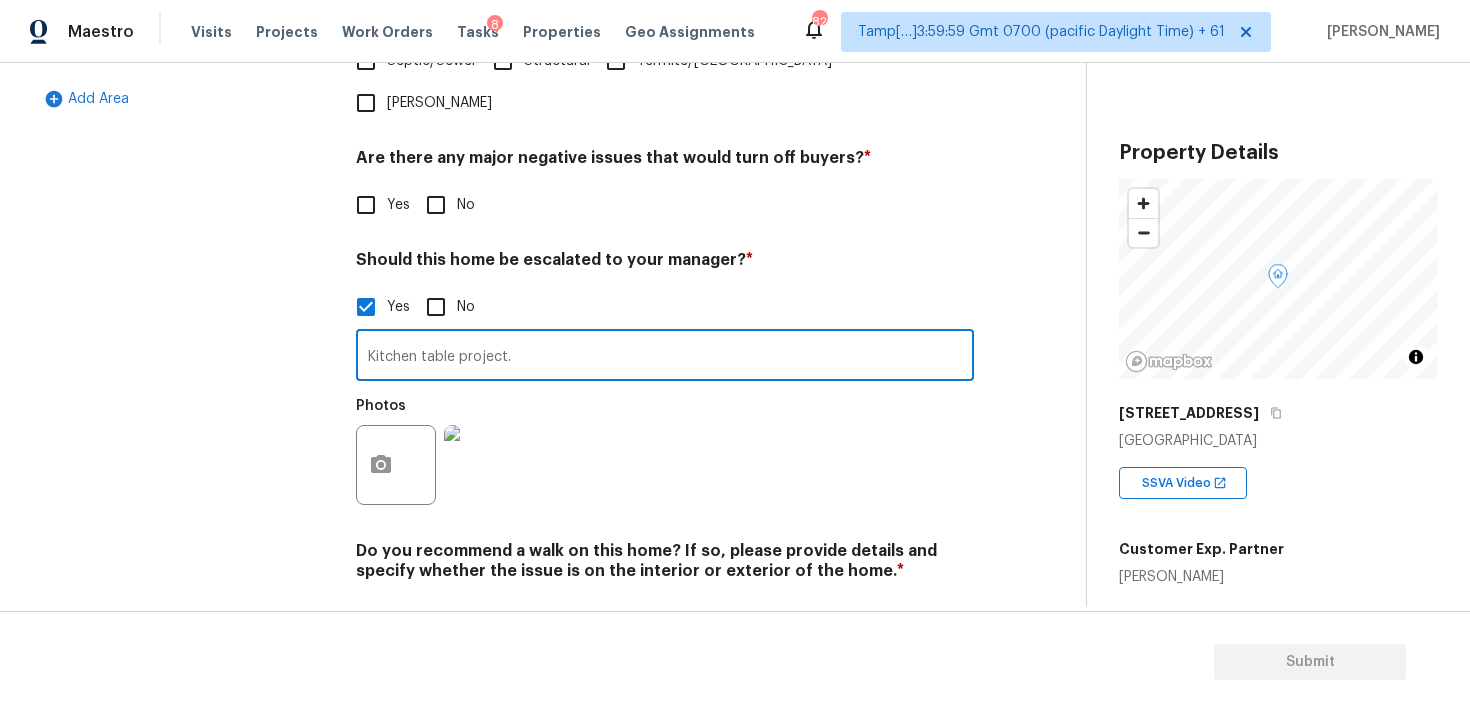 click on "Kitchen table project." at bounding box center [665, 357] 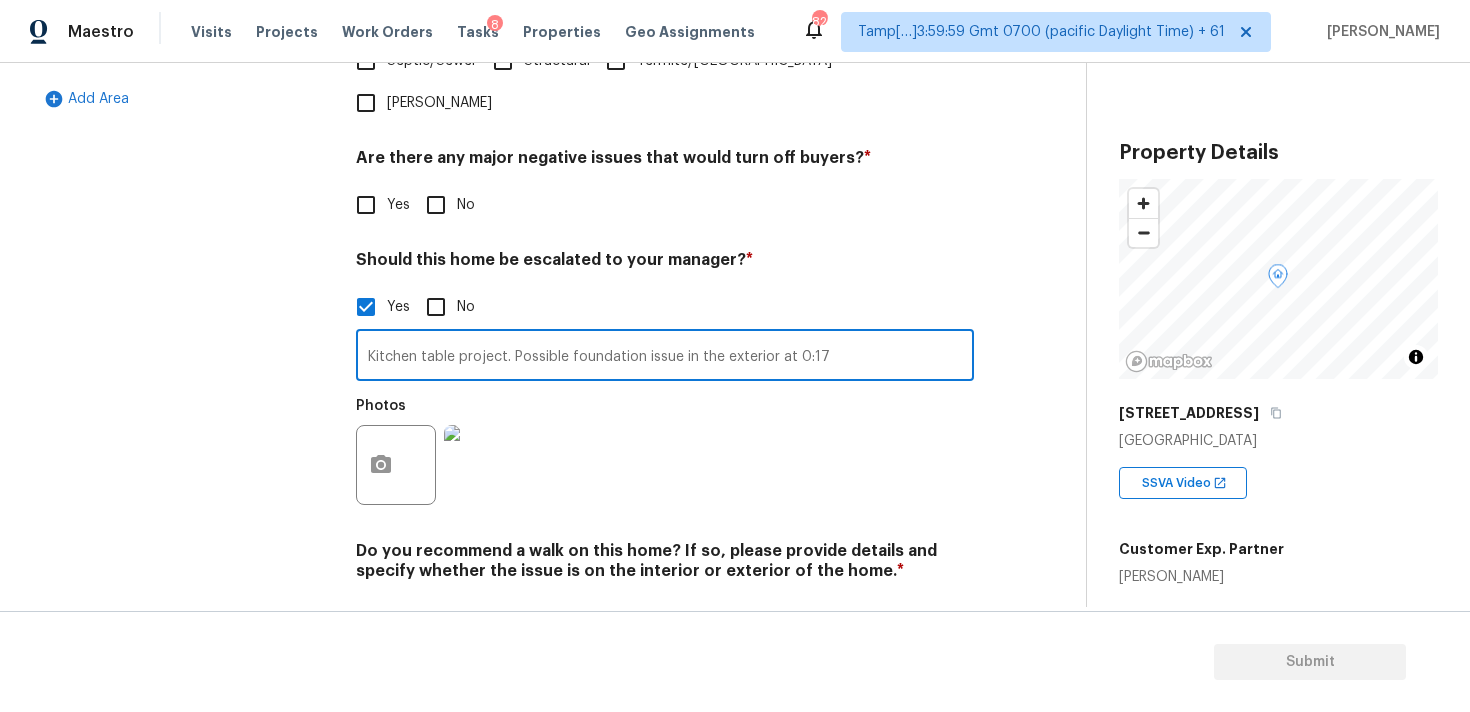 type on "Kitchen table project. Possible foundation issue in the exterior at 0:17" 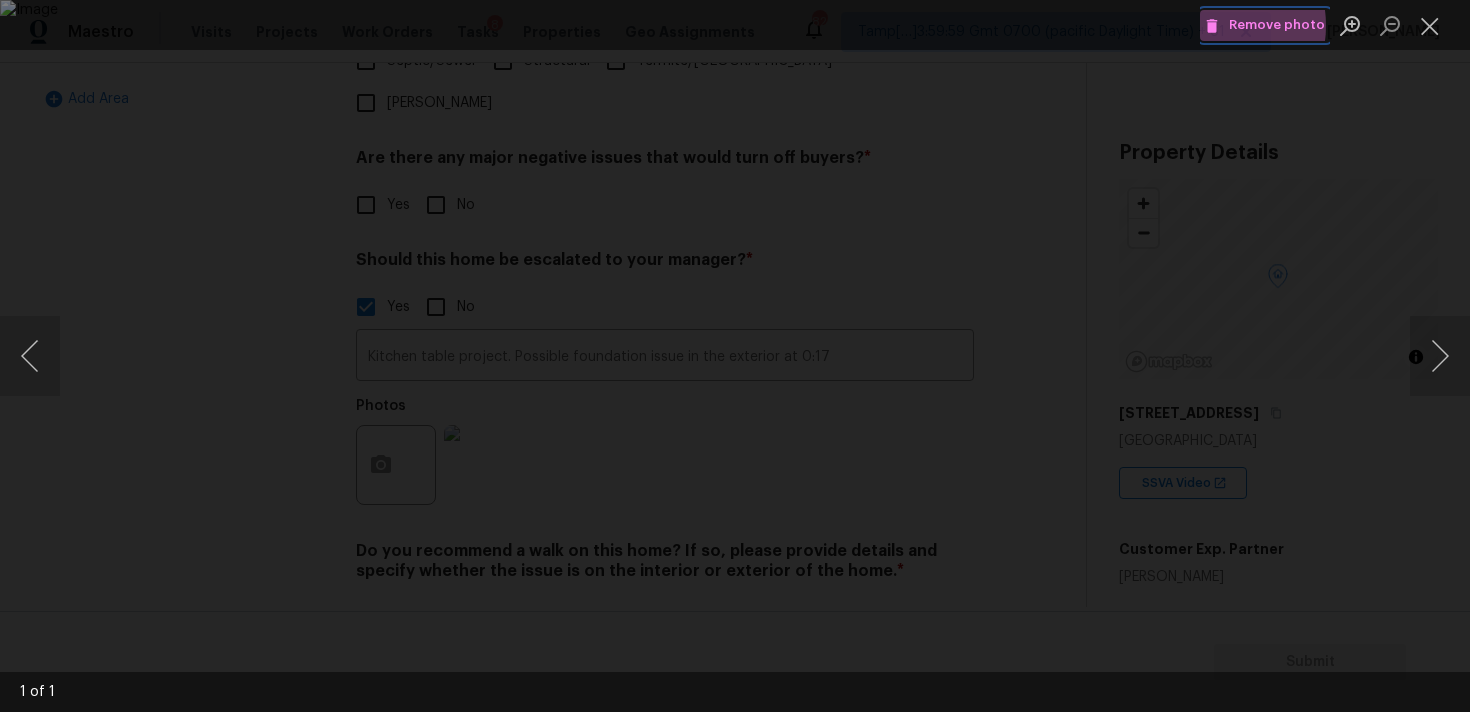 click 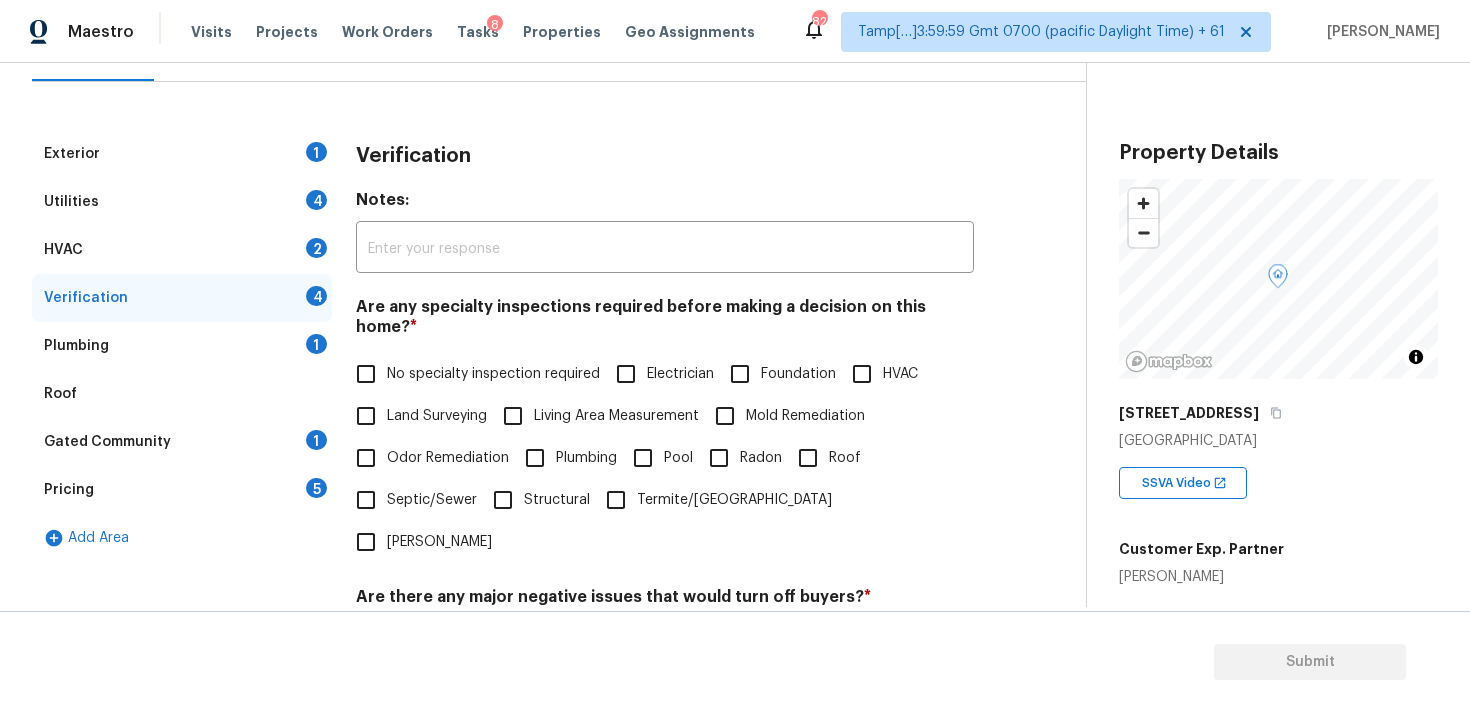 scroll, scrollTop: 0, scrollLeft: 0, axis: both 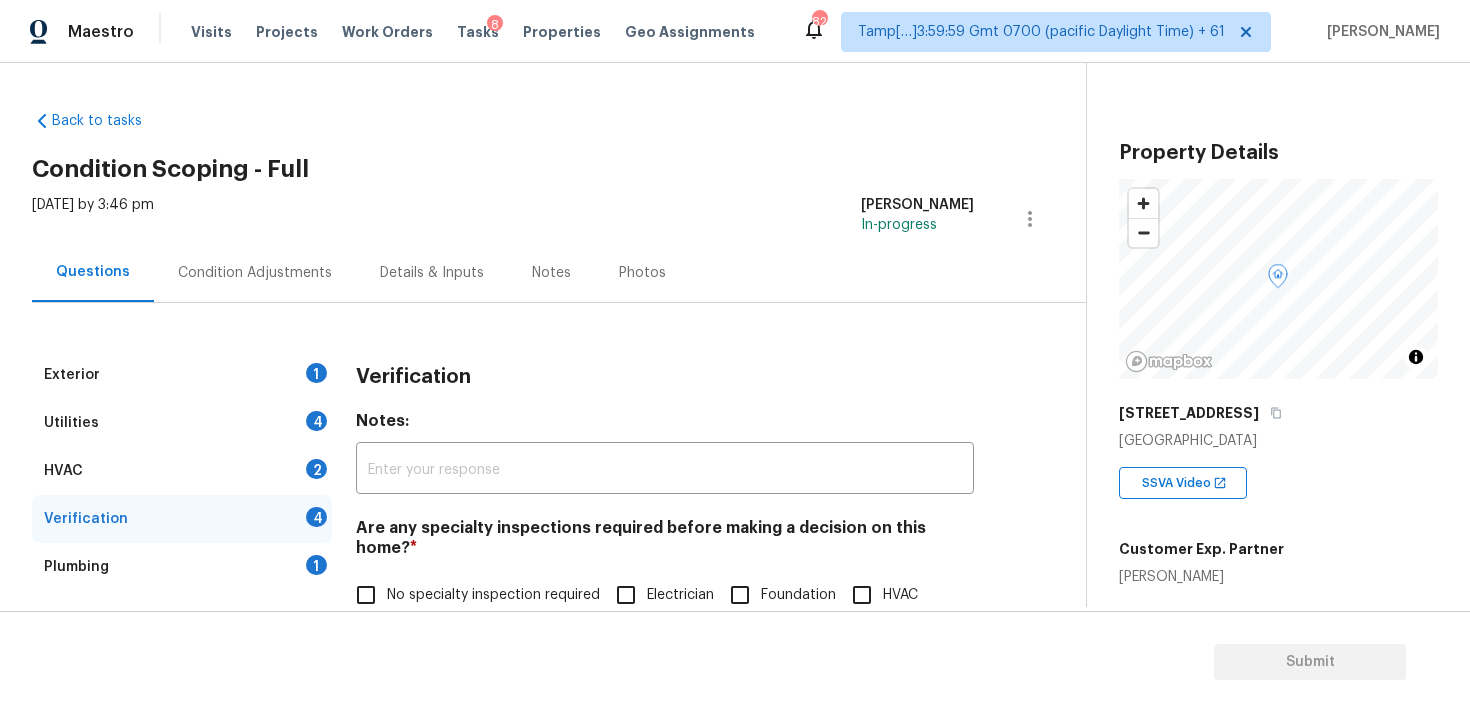click on "Condition Adjustments" at bounding box center (255, 273) 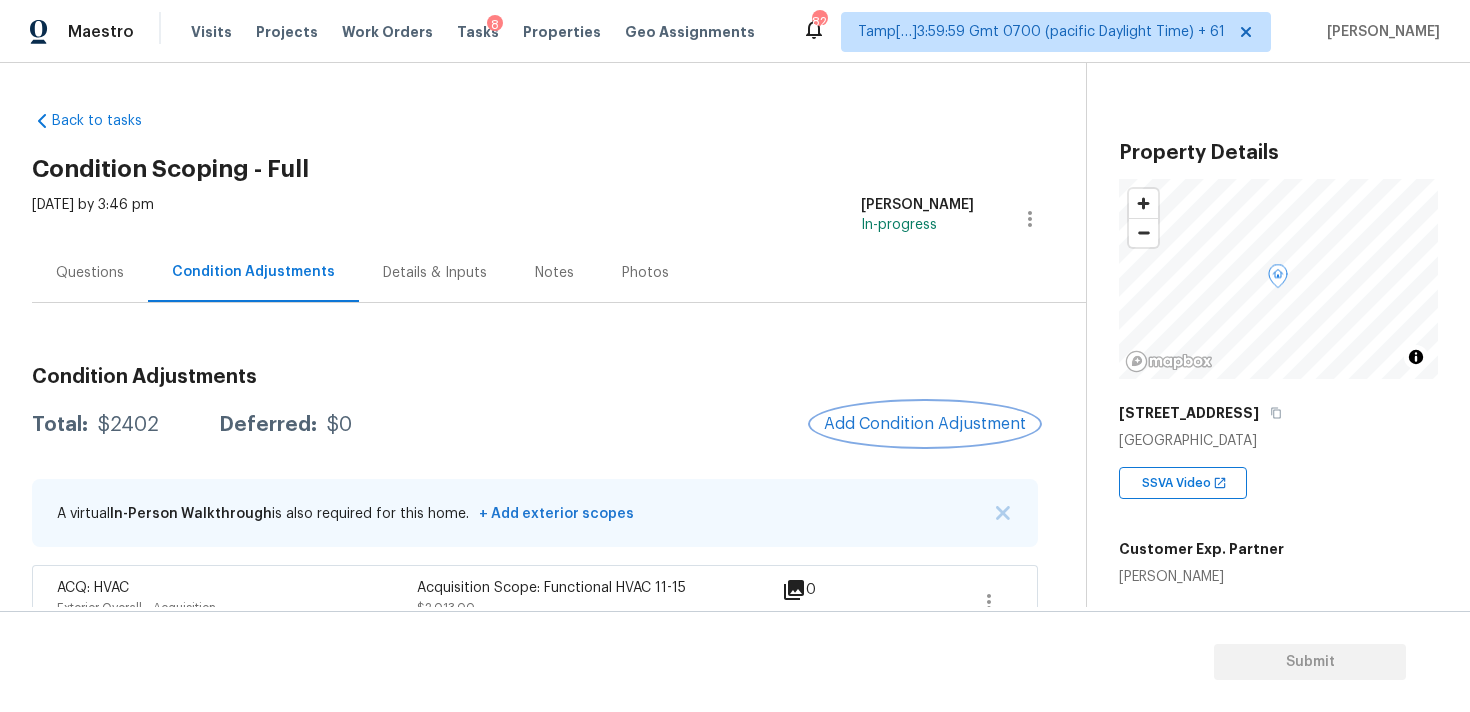 click on "Add Condition Adjustment" at bounding box center (925, 424) 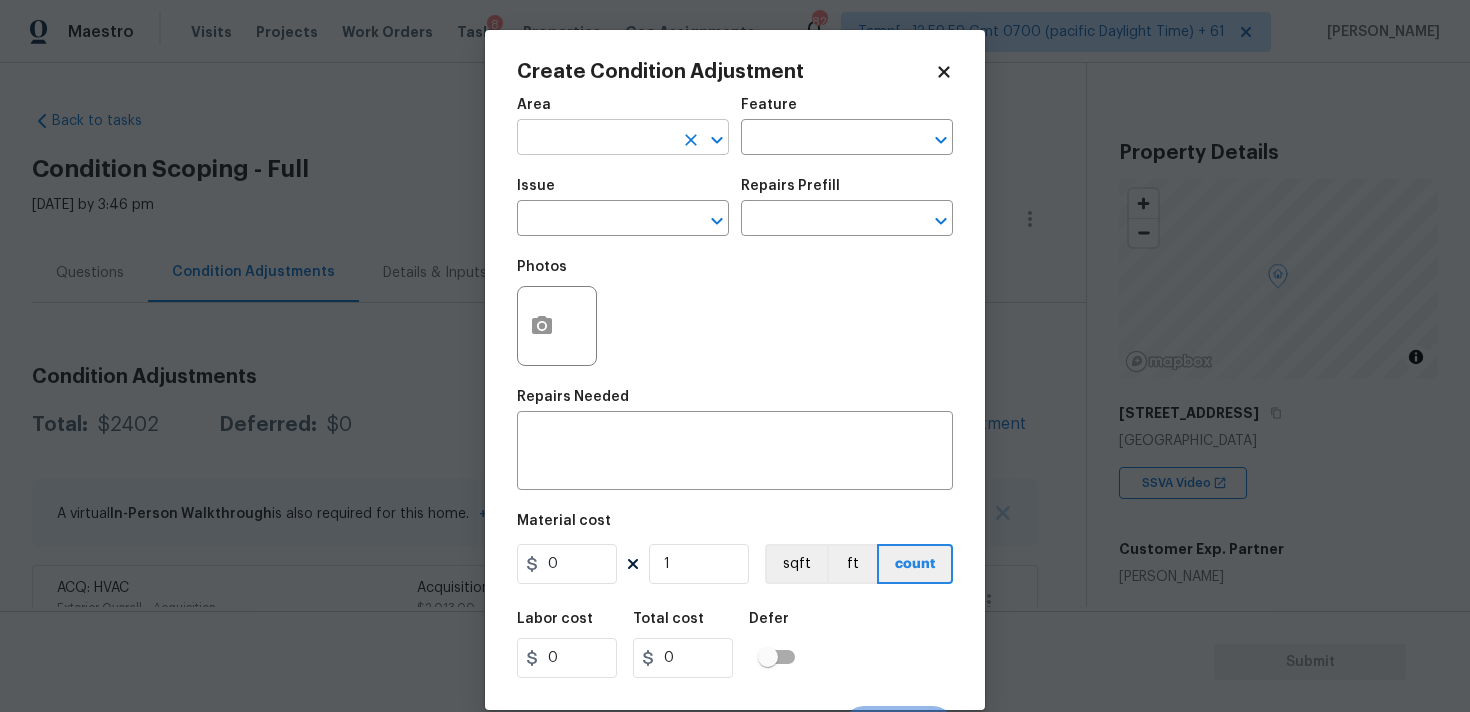 click at bounding box center [595, 139] 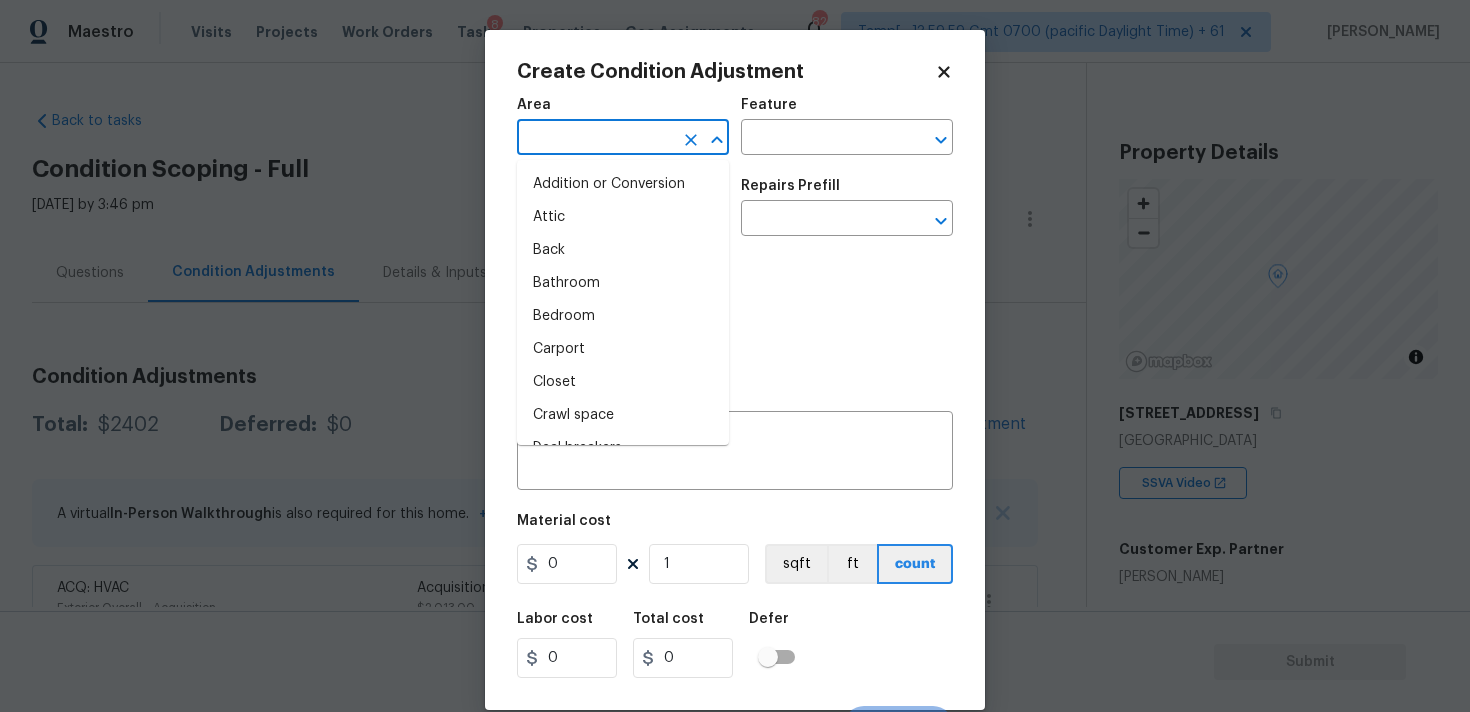 click at bounding box center (595, 139) 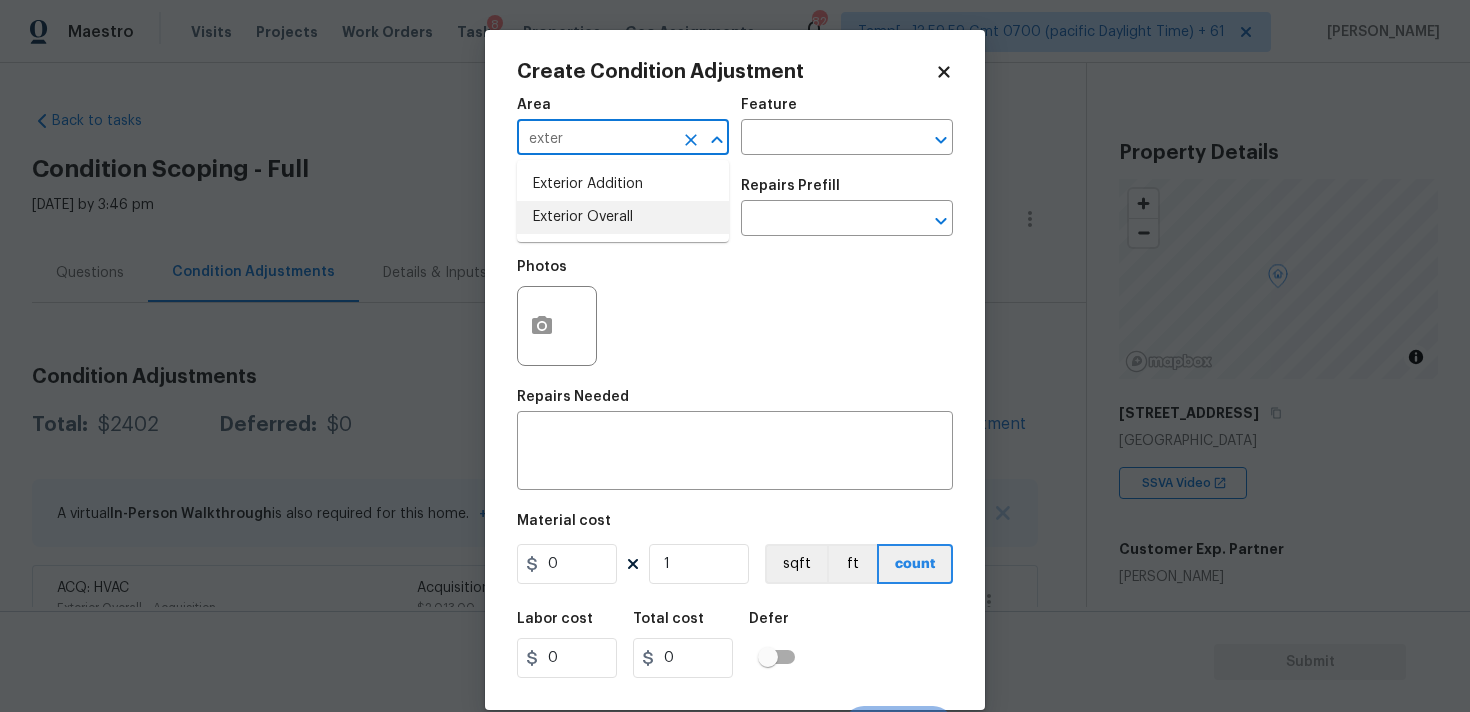 click on "Exterior Overall" at bounding box center (623, 217) 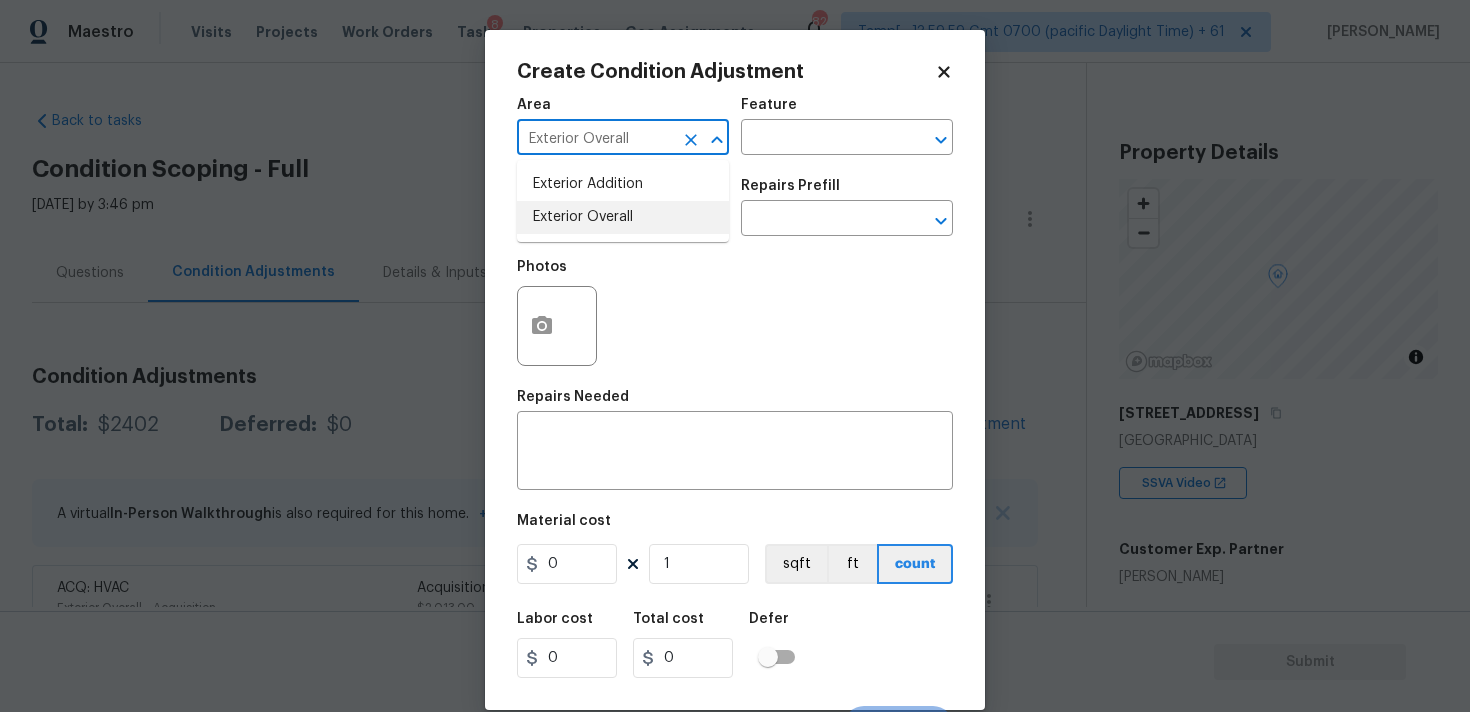 type on "Exterior Overall" 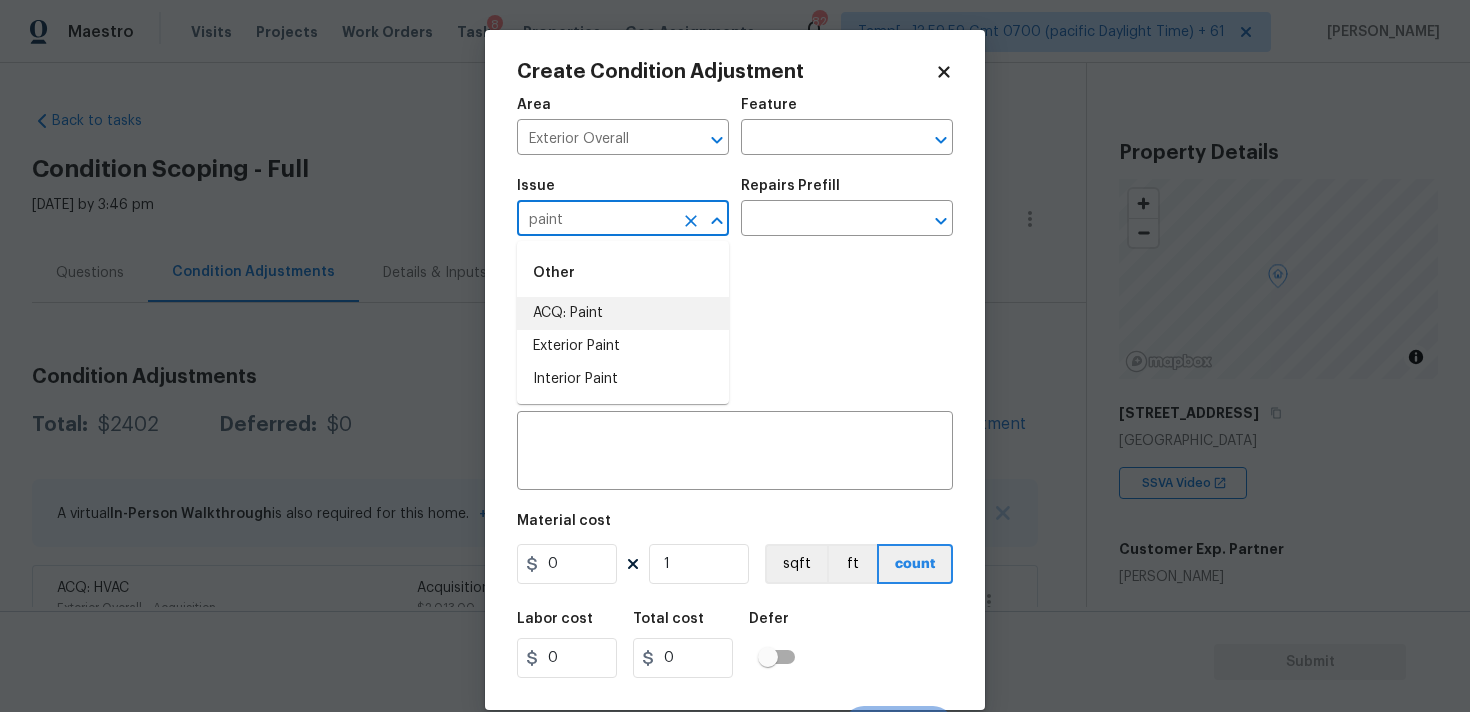 click on "ACQ: Paint" at bounding box center [623, 313] 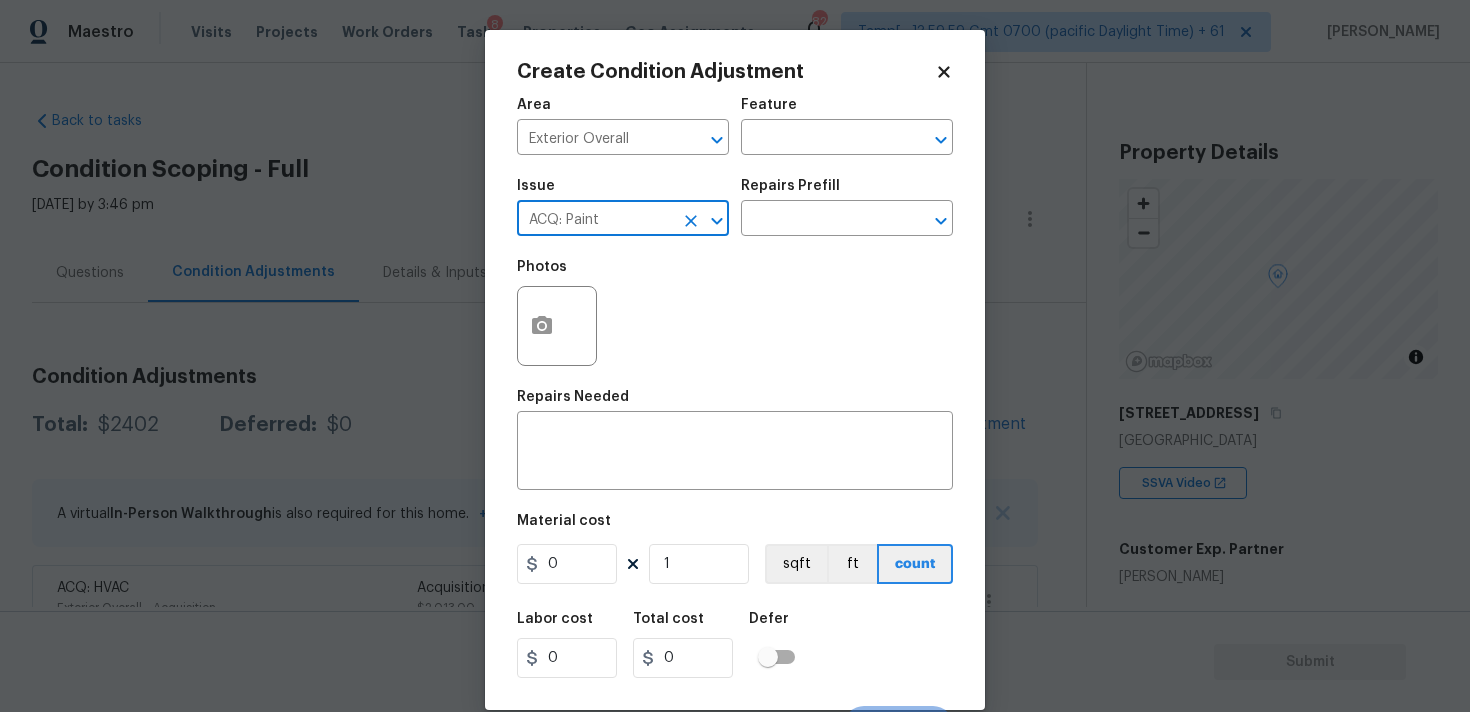 type on "ACQ: Paint" 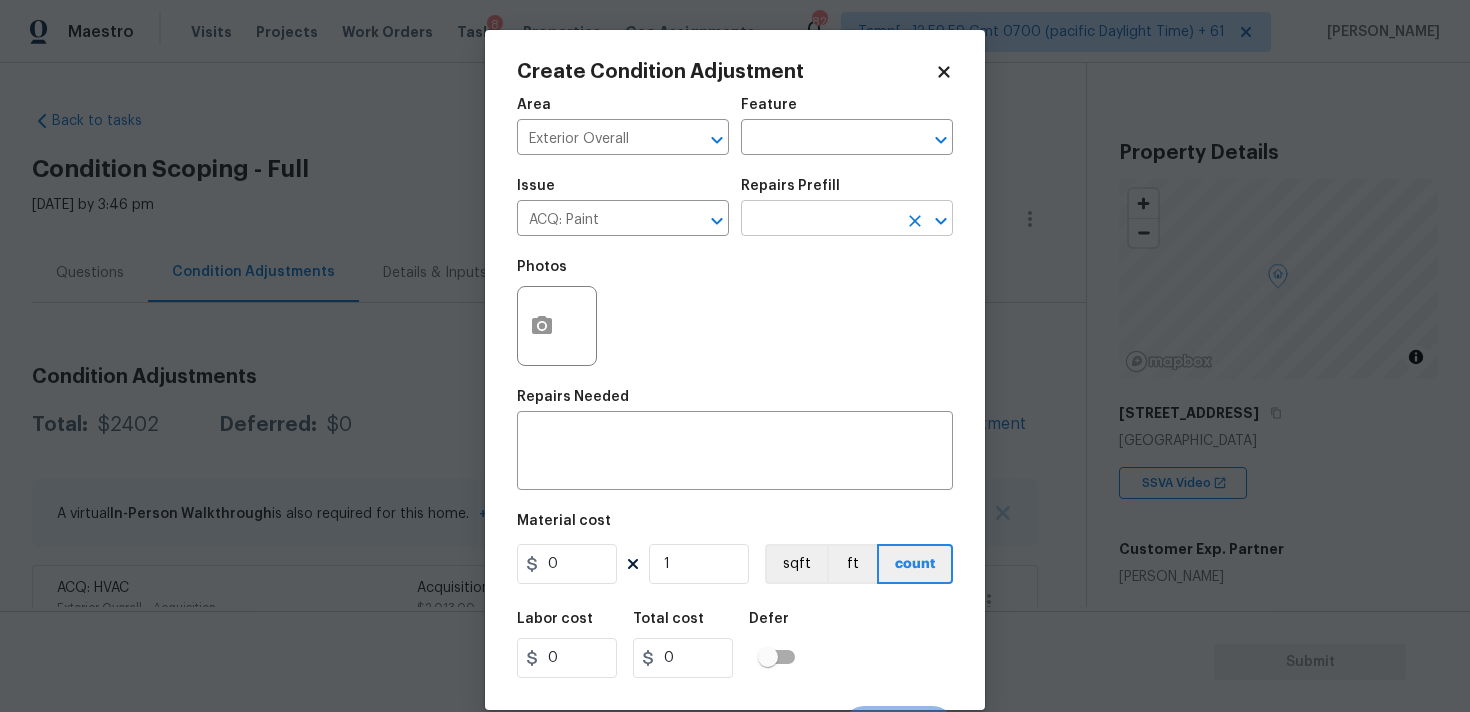 click at bounding box center (819, 220) 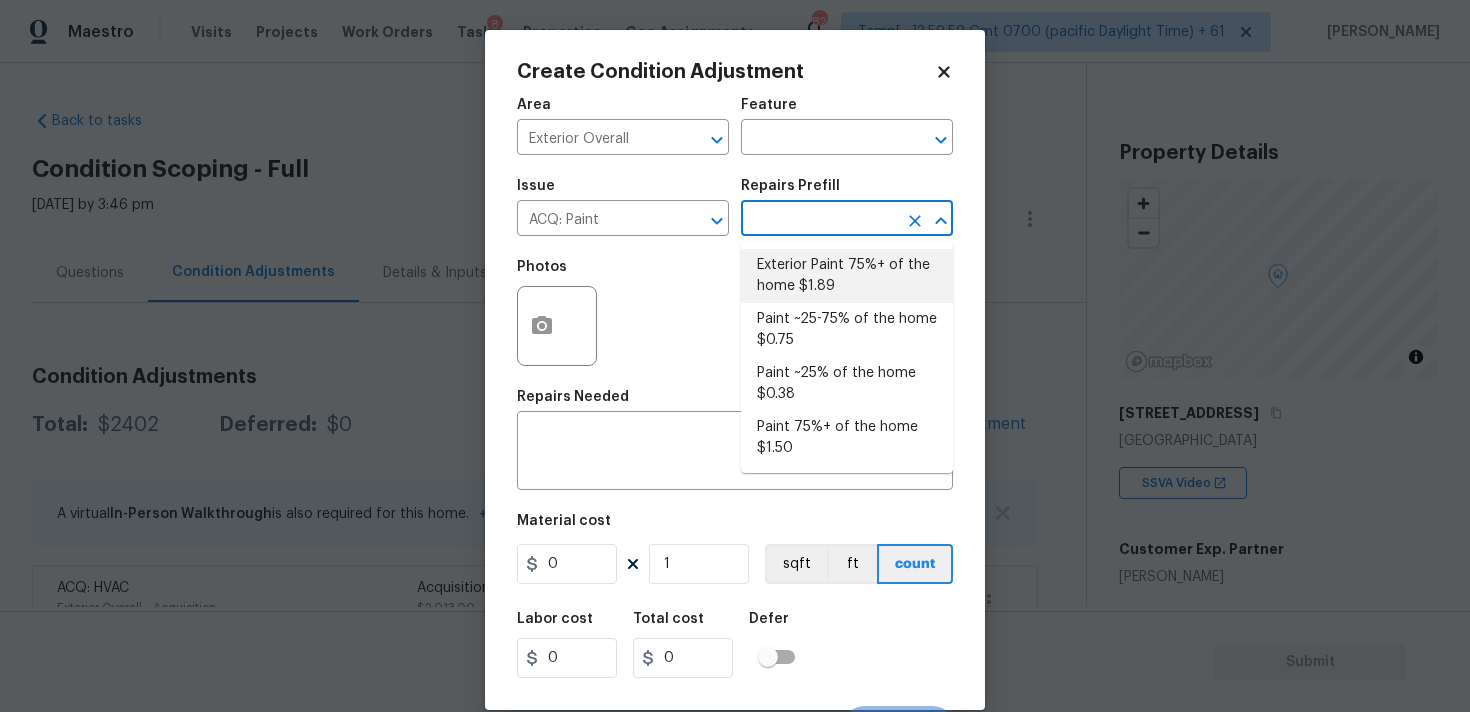 click on "Exterior Paint 75%+ of the home $1.89" at bounding box center [847, 276] 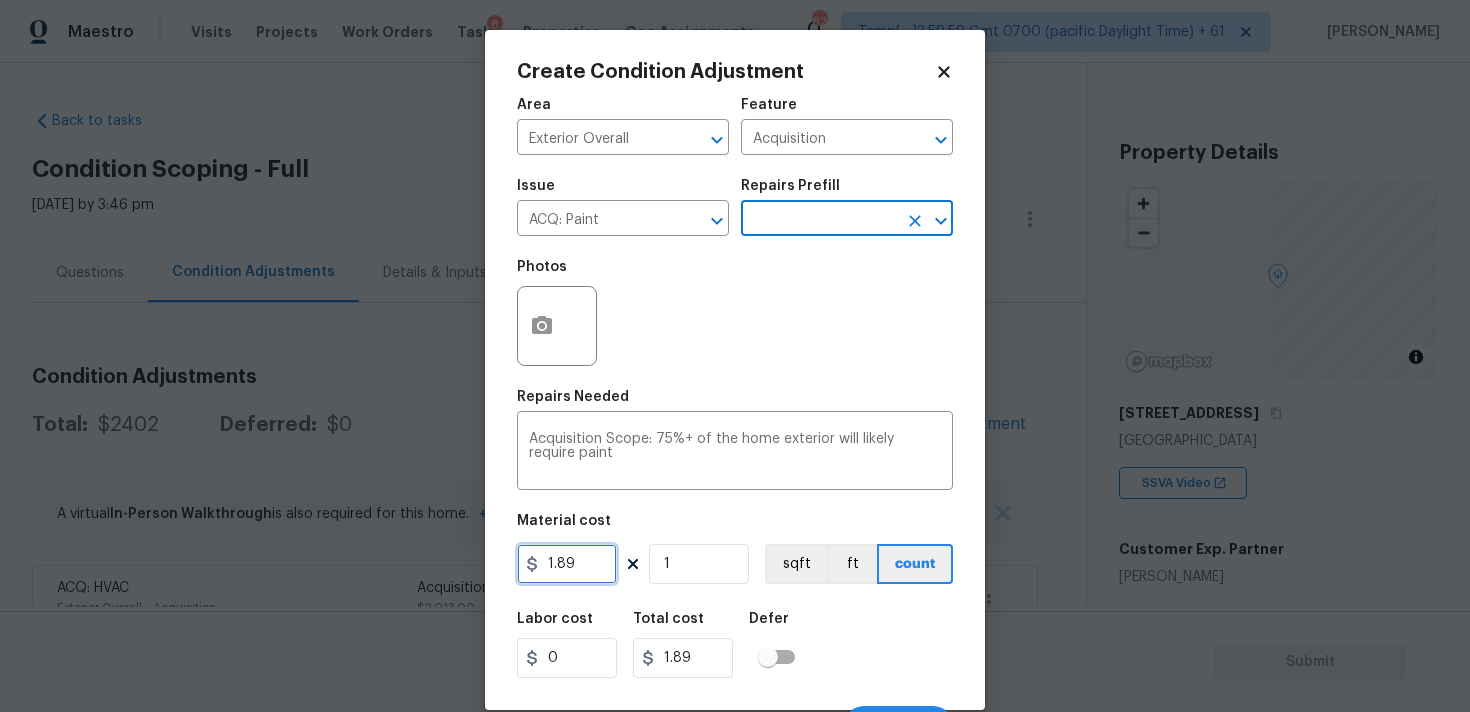 click on "1.89" at bounding box center (567, 564) 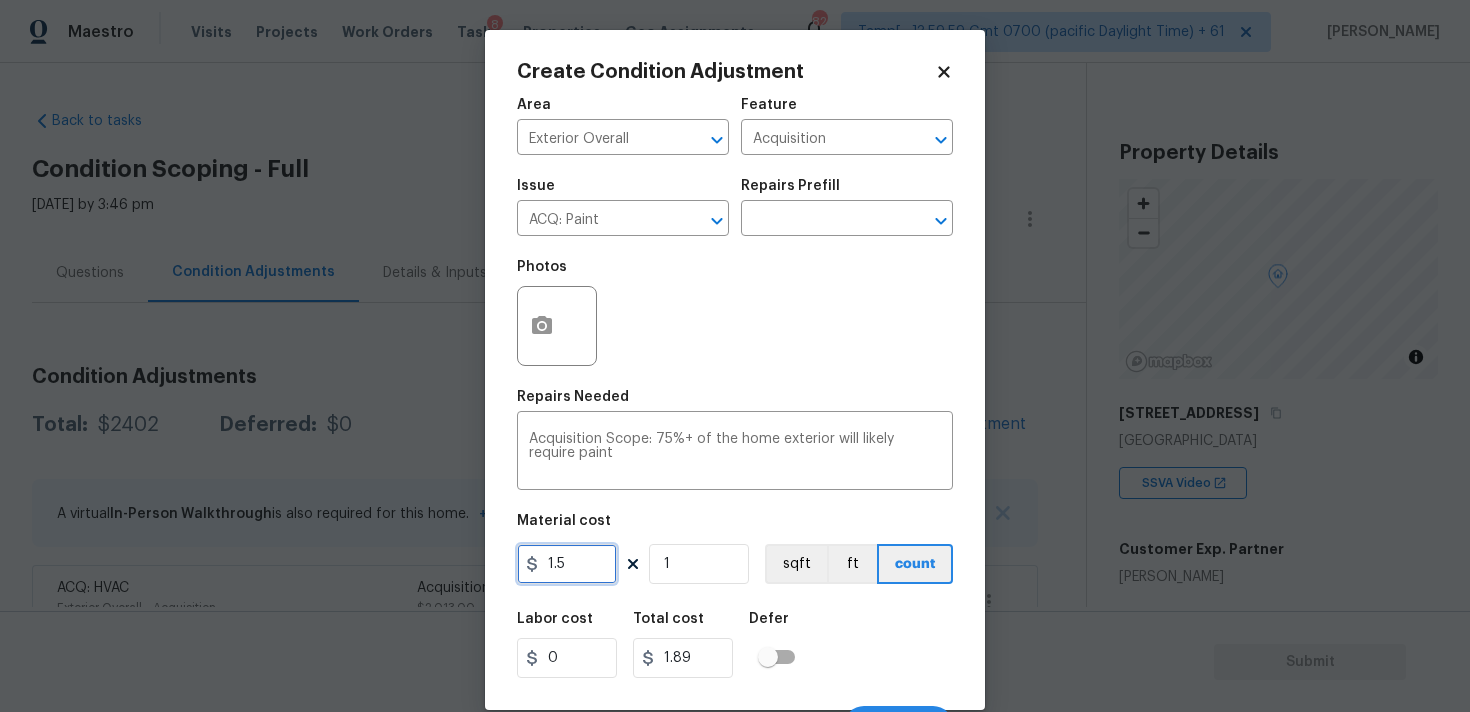 type on "1.5" 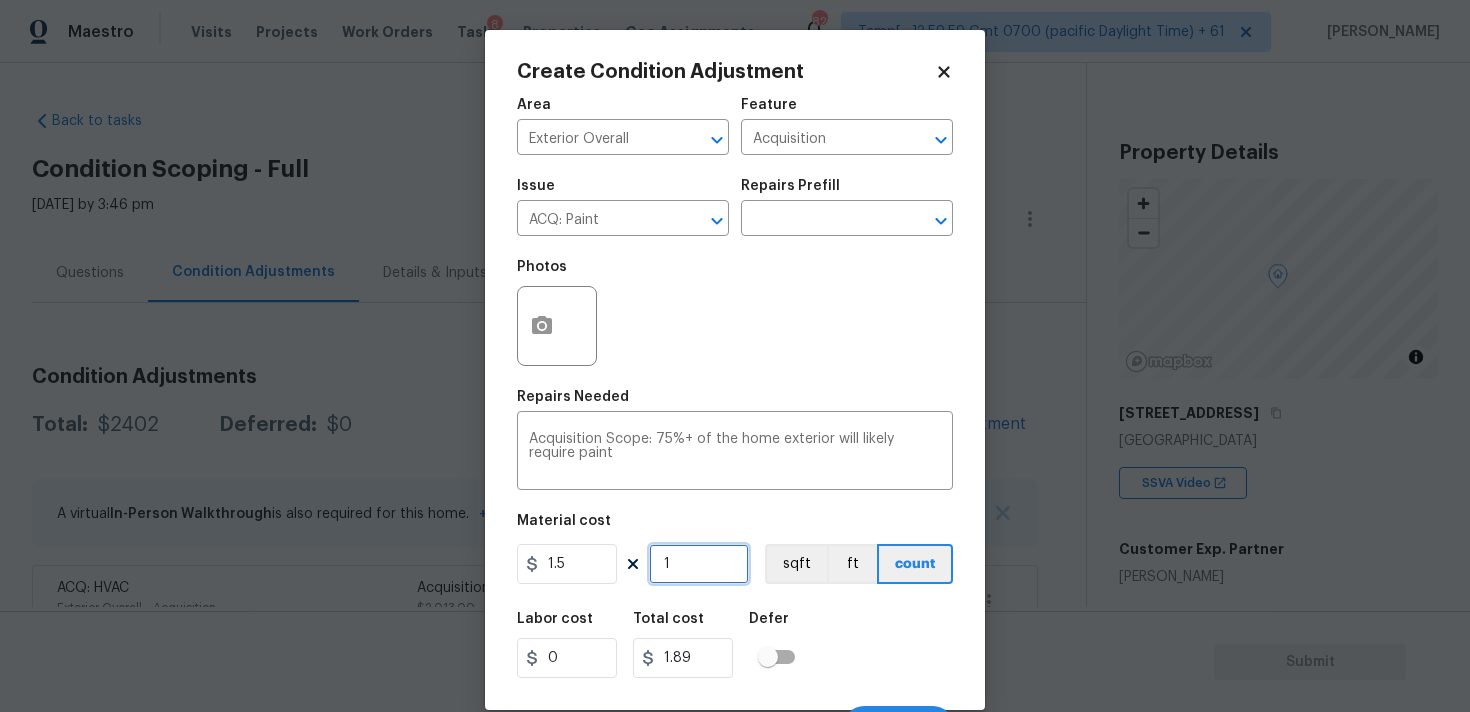 click on "1" at bounding box center (699, 564) 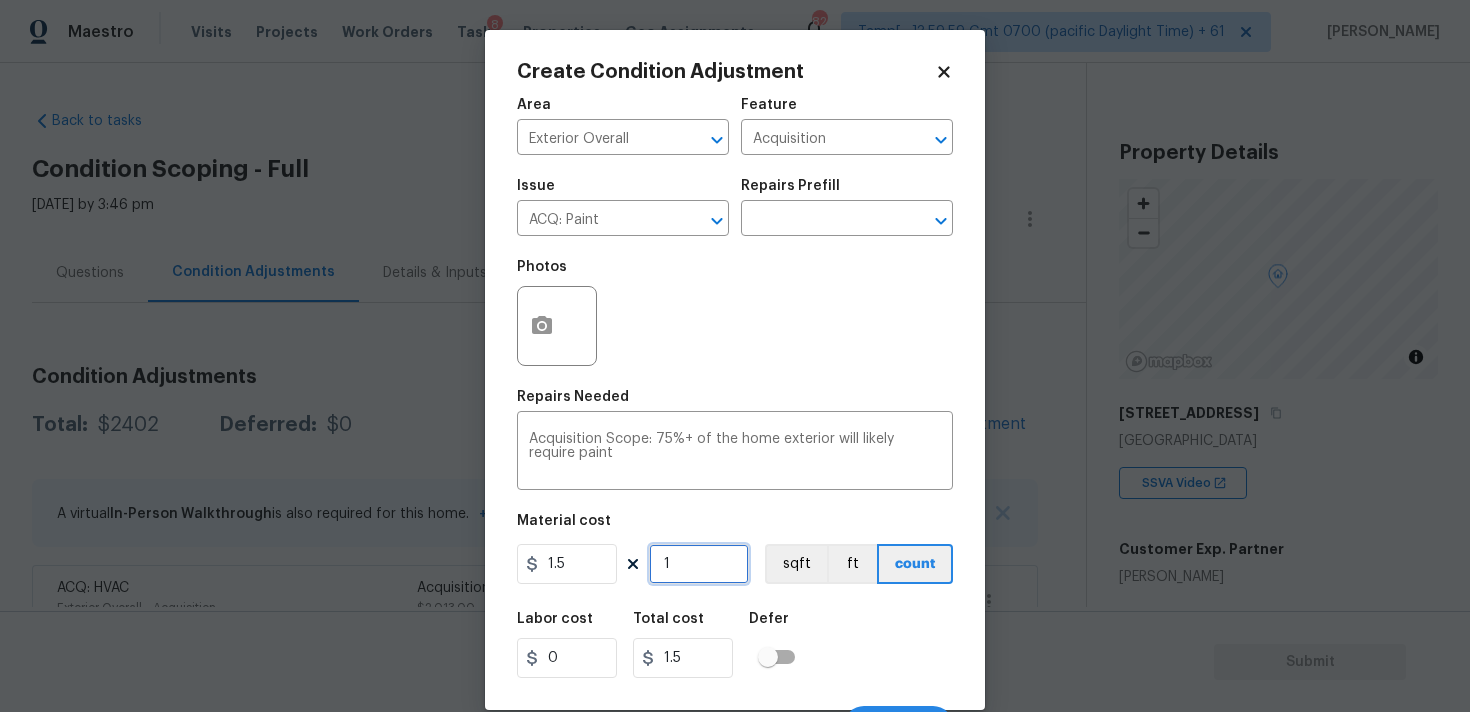 click on "1" at bounding box center (699, 564) 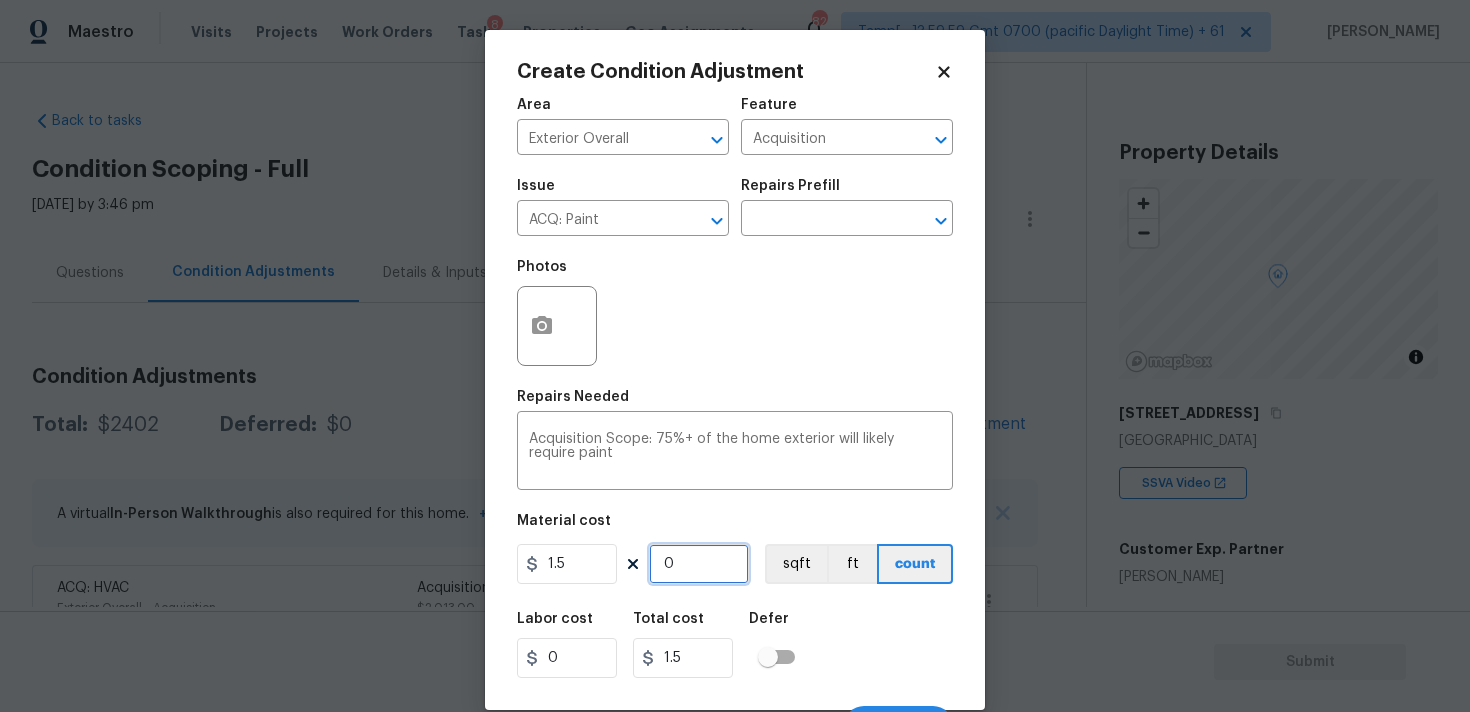 type on "0" 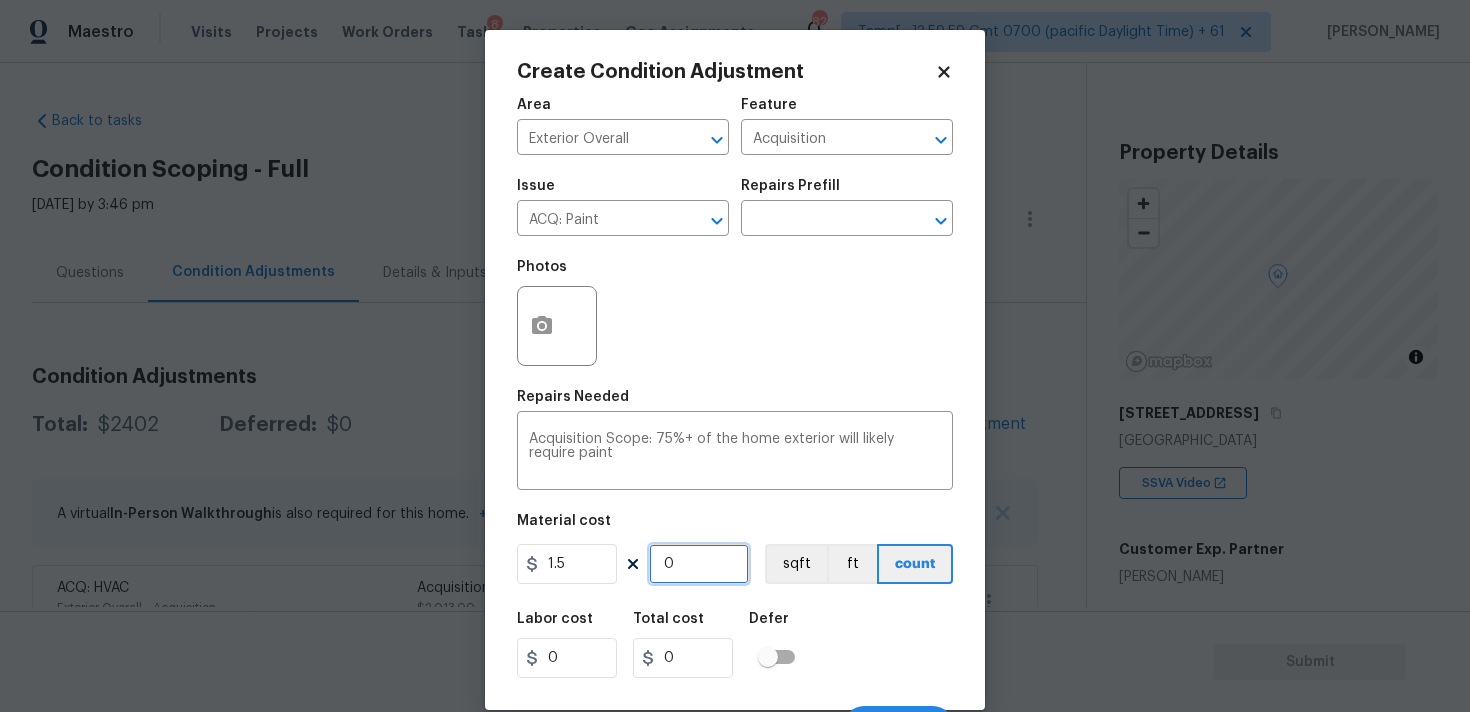 paste on "1698" 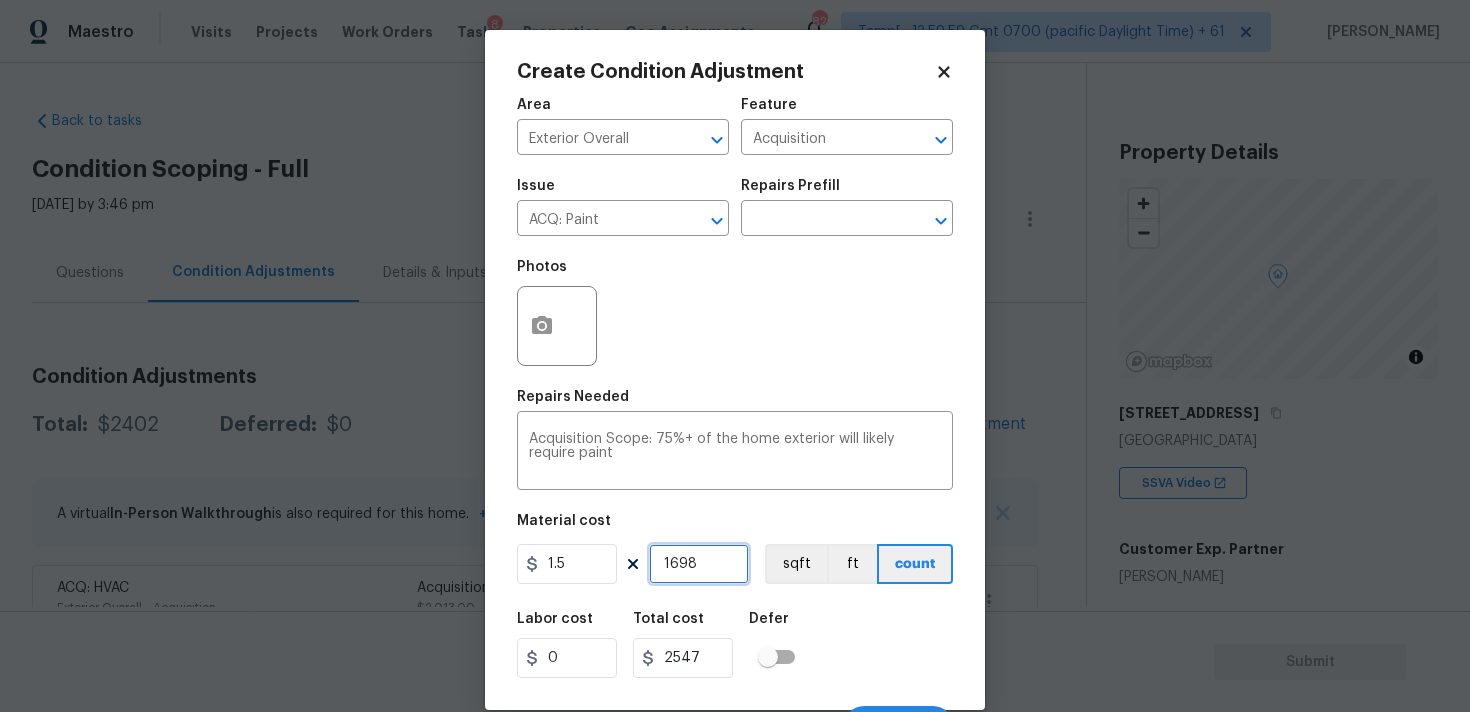 type on "1698" 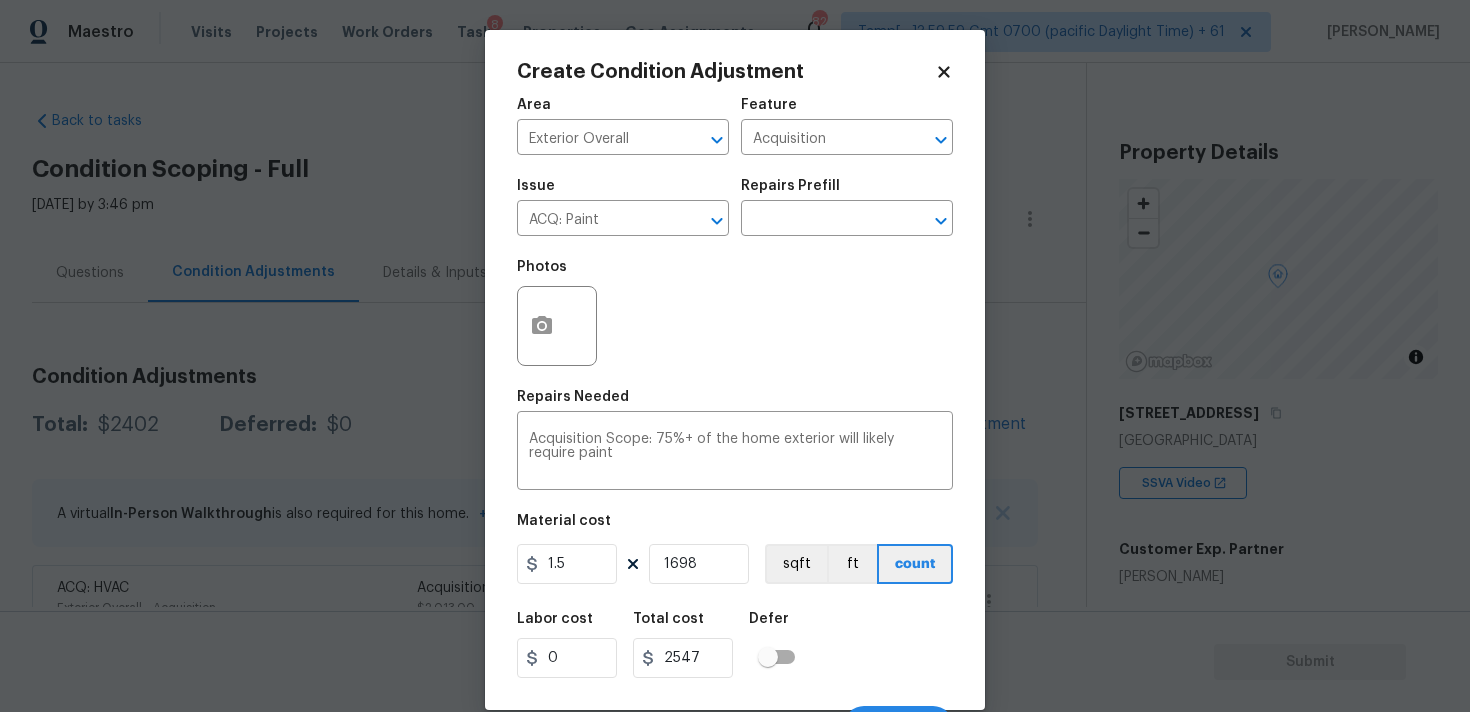 click on "1.5 1698 sqft ft count" at bounding box center [735, 564] 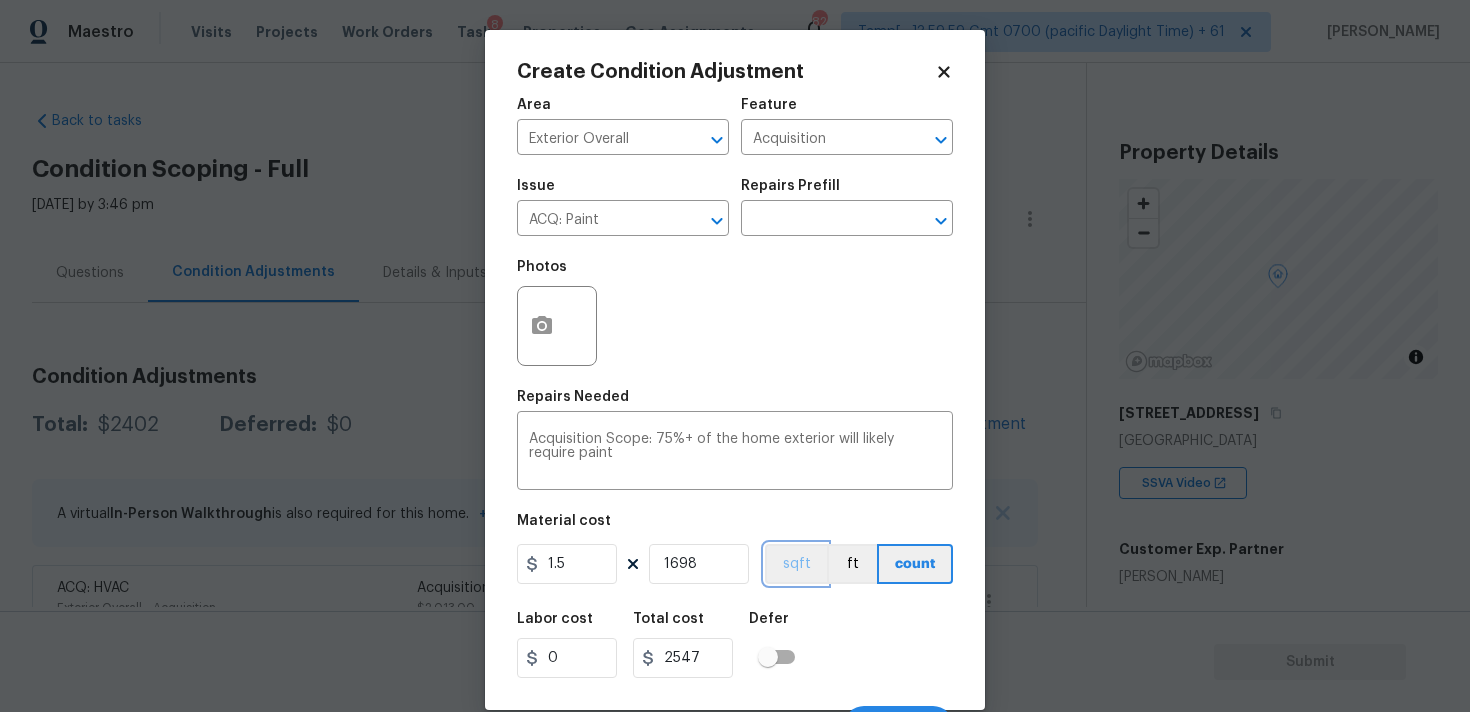 click on "sqft" at bounding box center [796, 564] 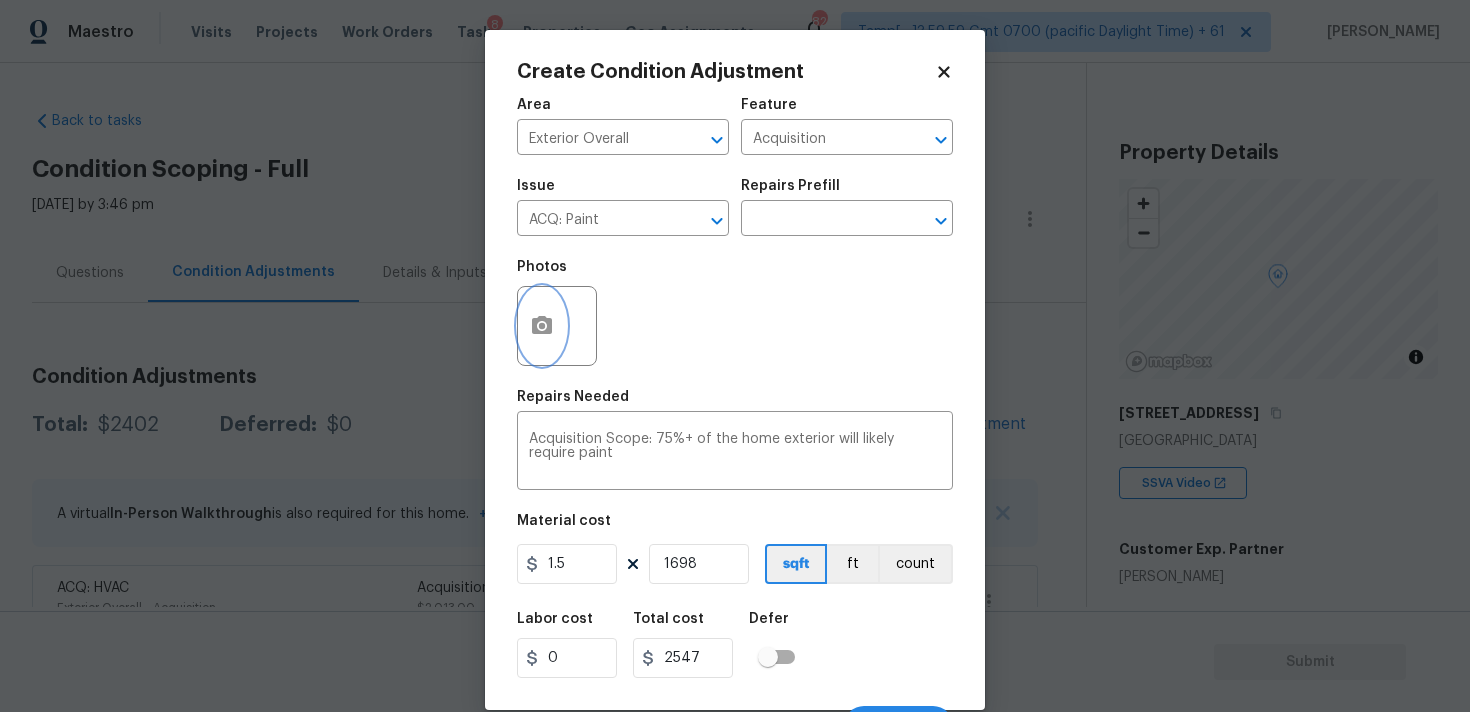 click at bounding box center [542, 326] 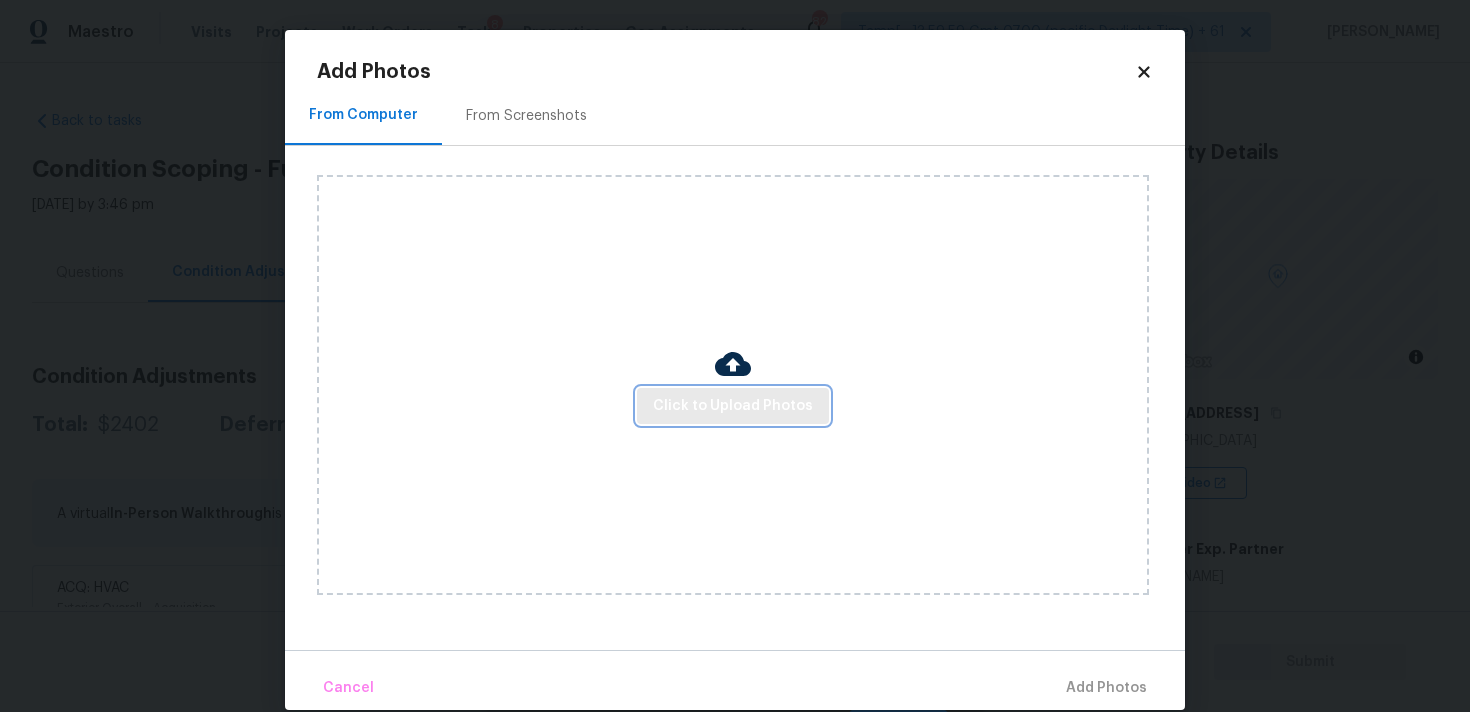 click on "Click to Upload Photos" at bounding box center (733, 406) 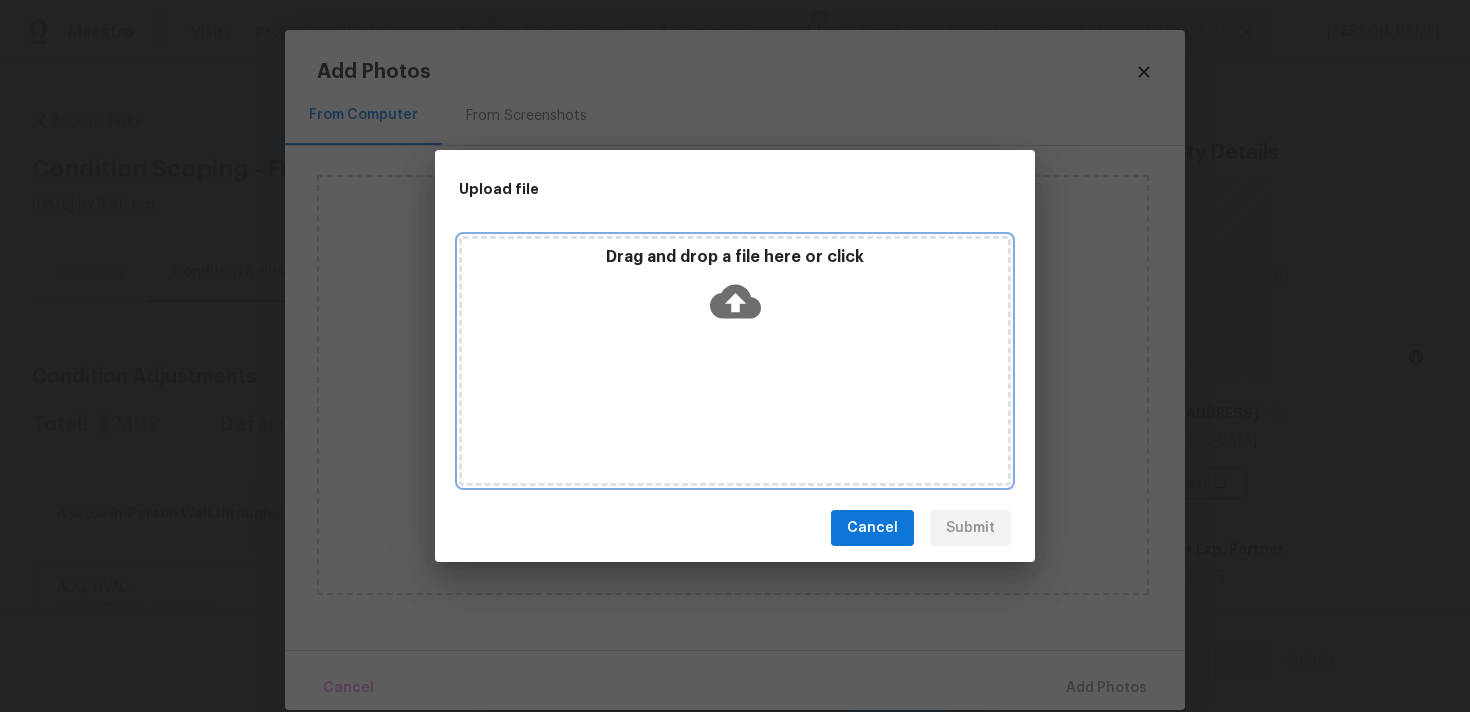 click 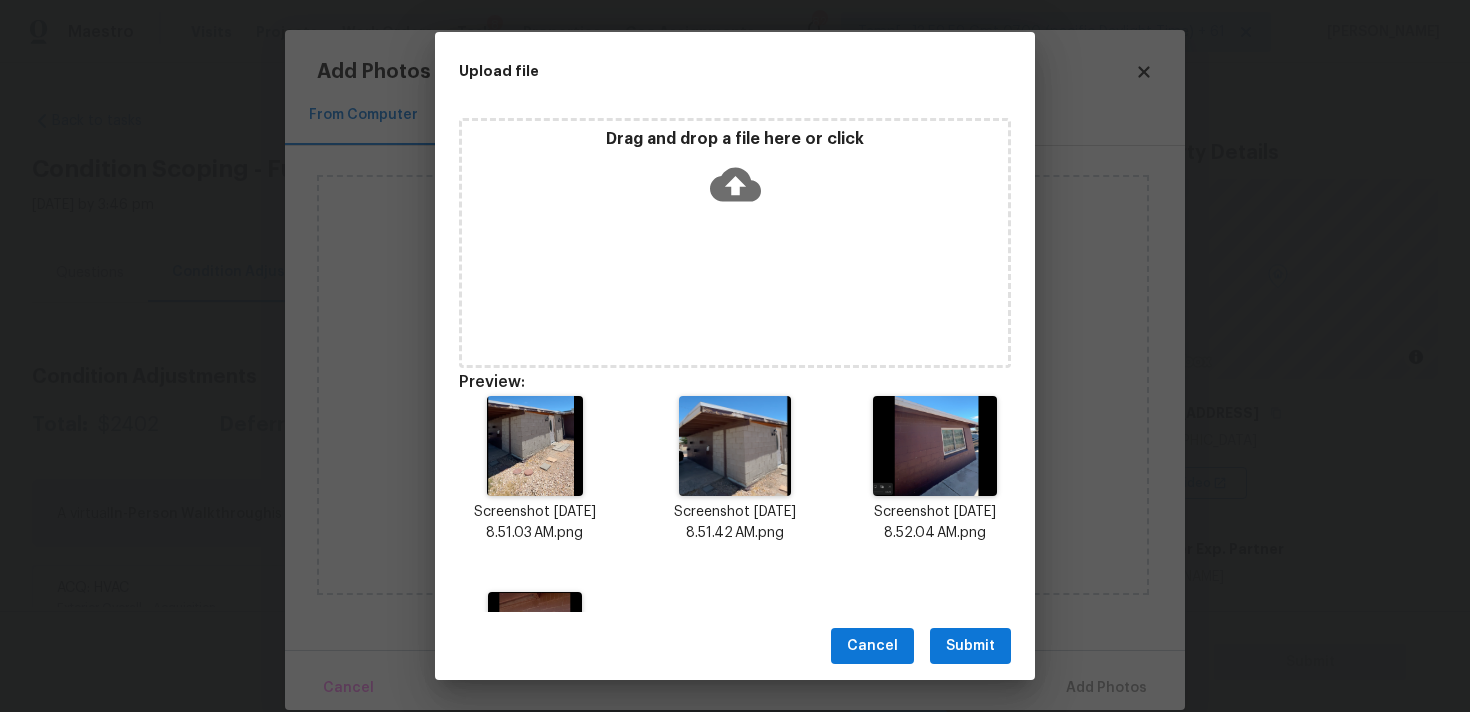 scroll, scrollTop: 152, scrollLeft: 0, axis: vertical 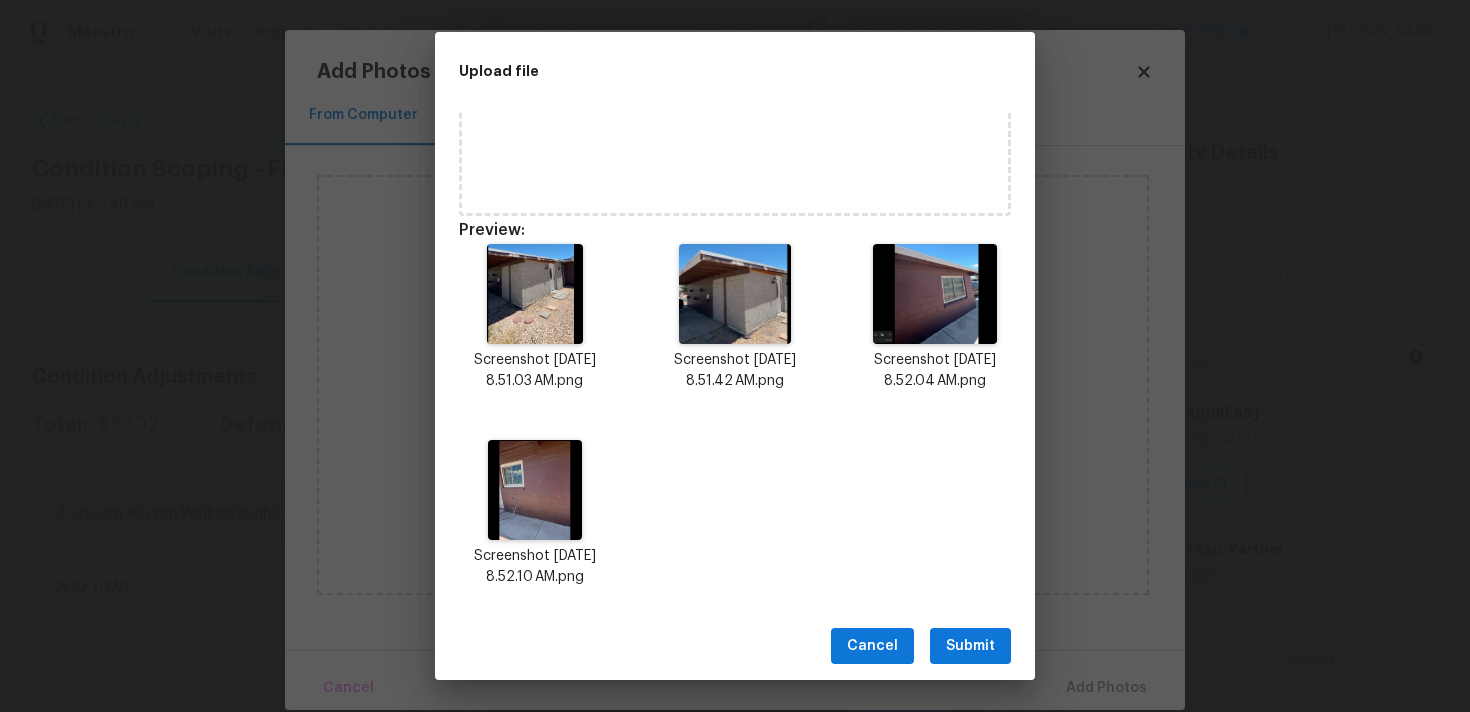 click on "Cancel Submit" at bounding box center [735, 646] 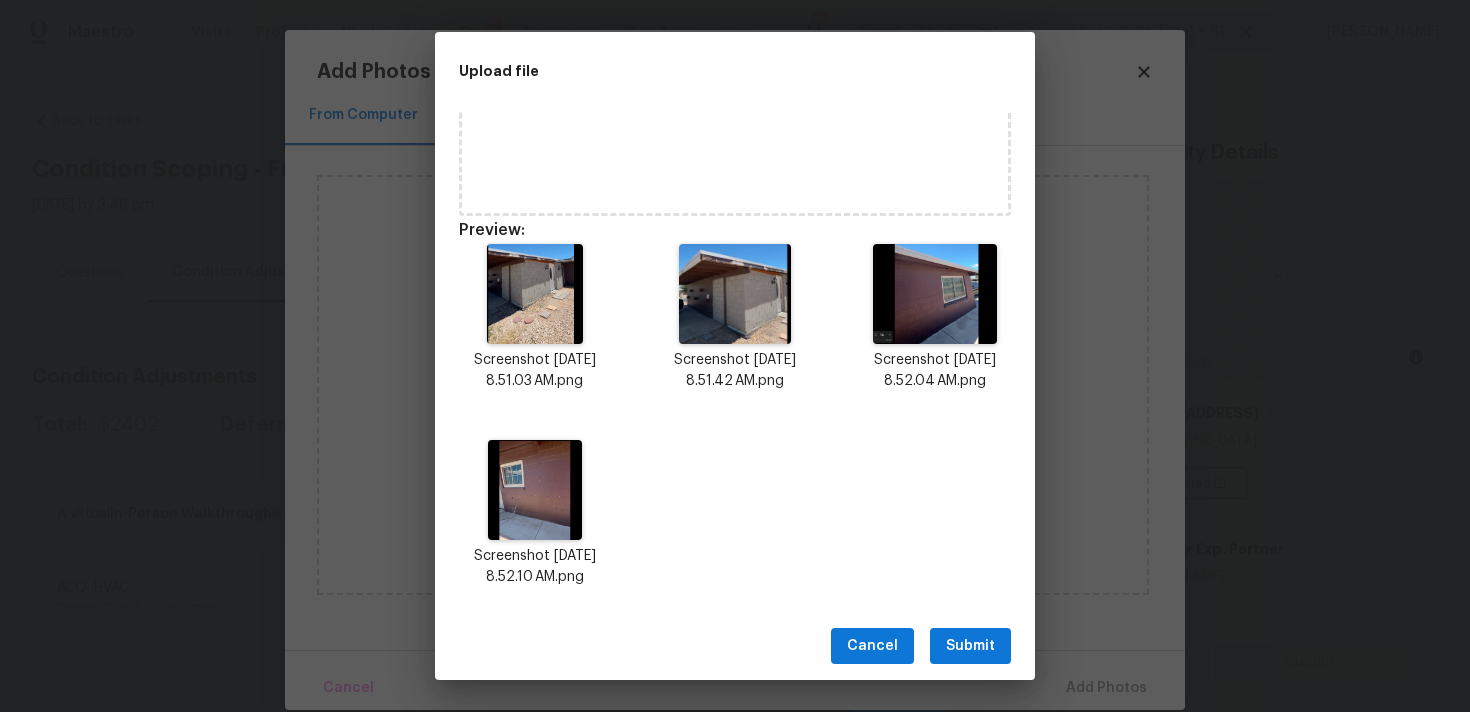 scroll, scrollTop: 0, scrollLeft: 0, axis: both 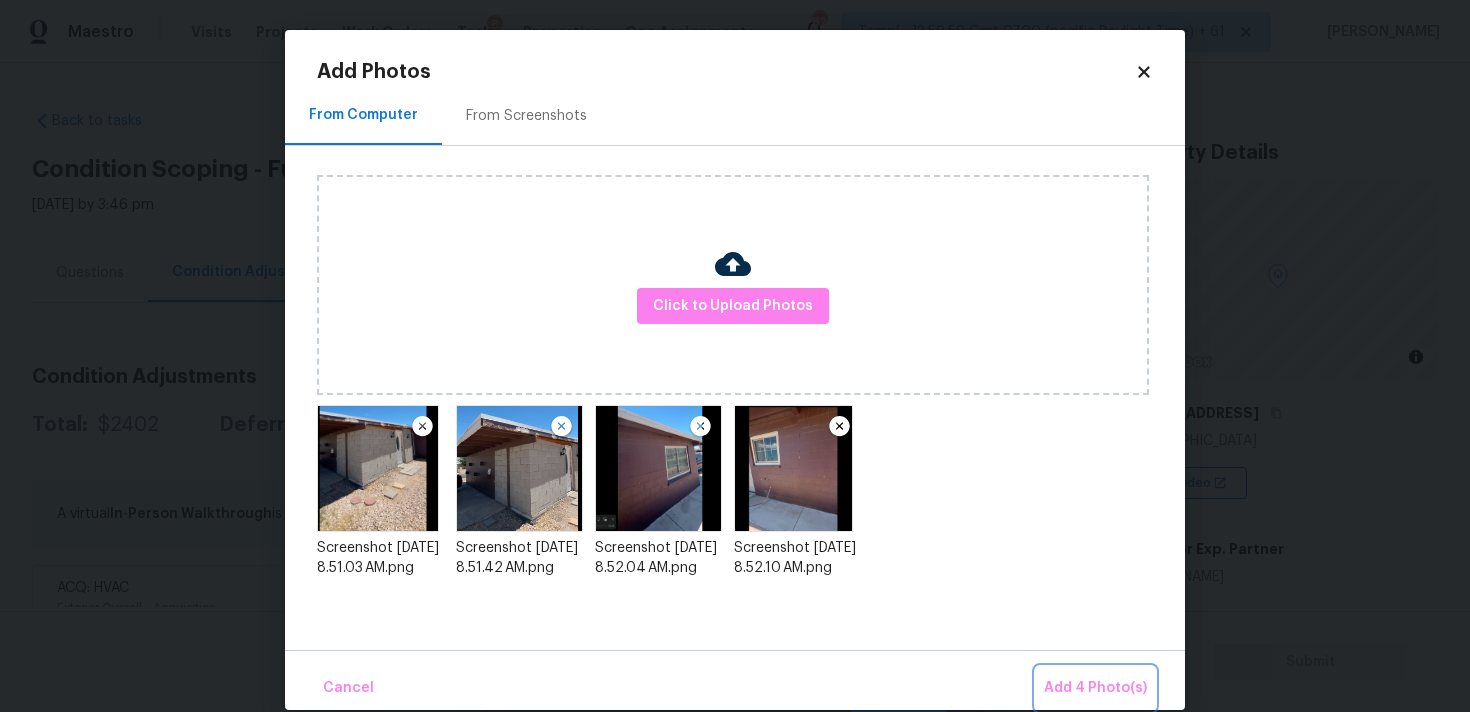 click on "Add 4 Photo(s)" at bounding box center (1095, 688) 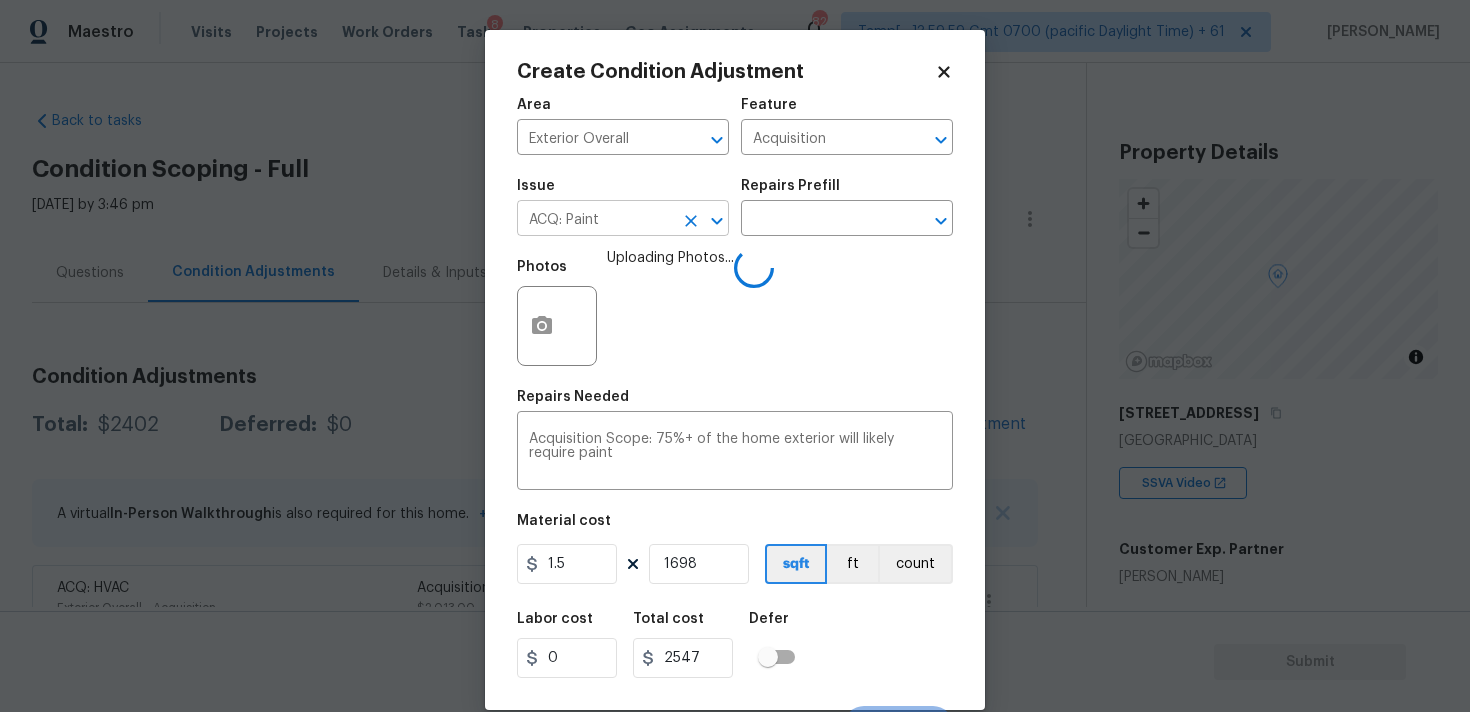 click on "ACQ: Paint" at bounding box center (595, 220) 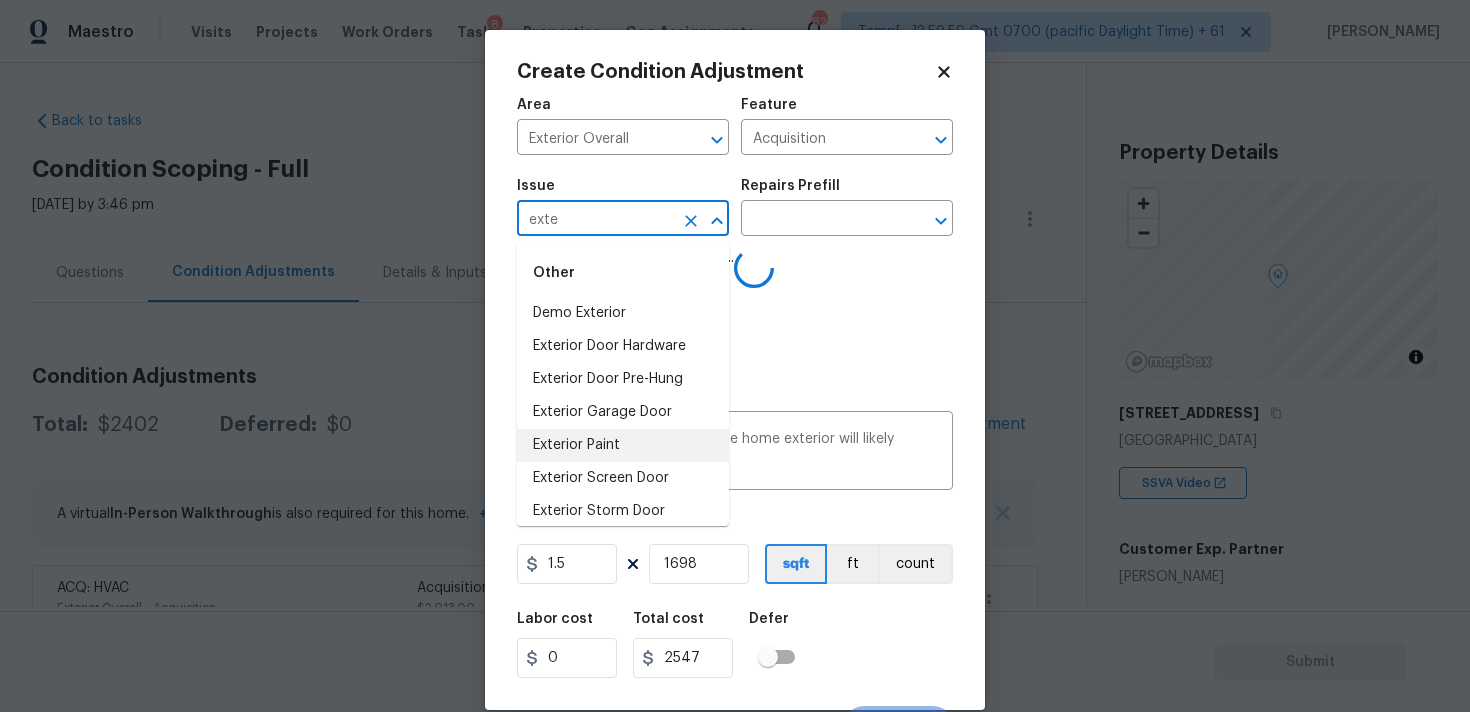 click on "Exterior Paint" at bounding box center [623, 445] 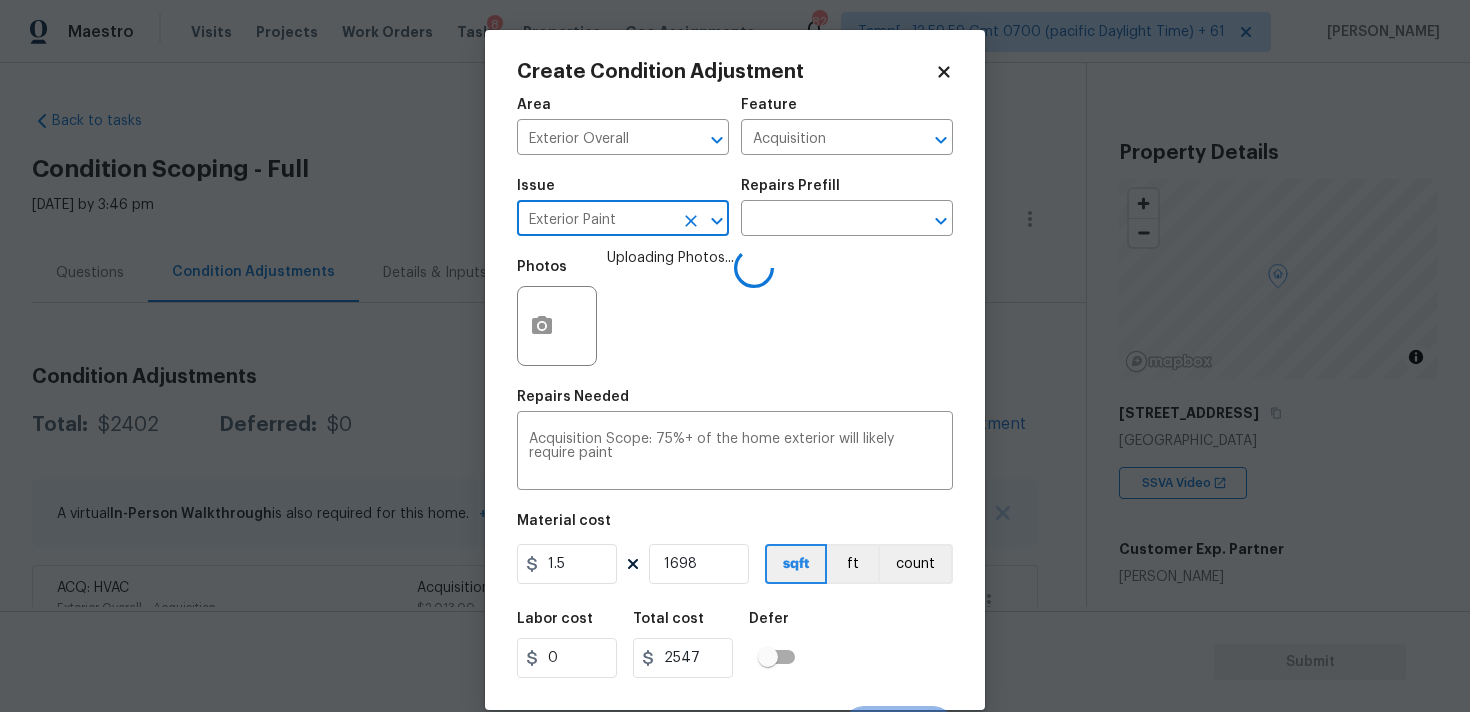 type on "Exterior Paint" 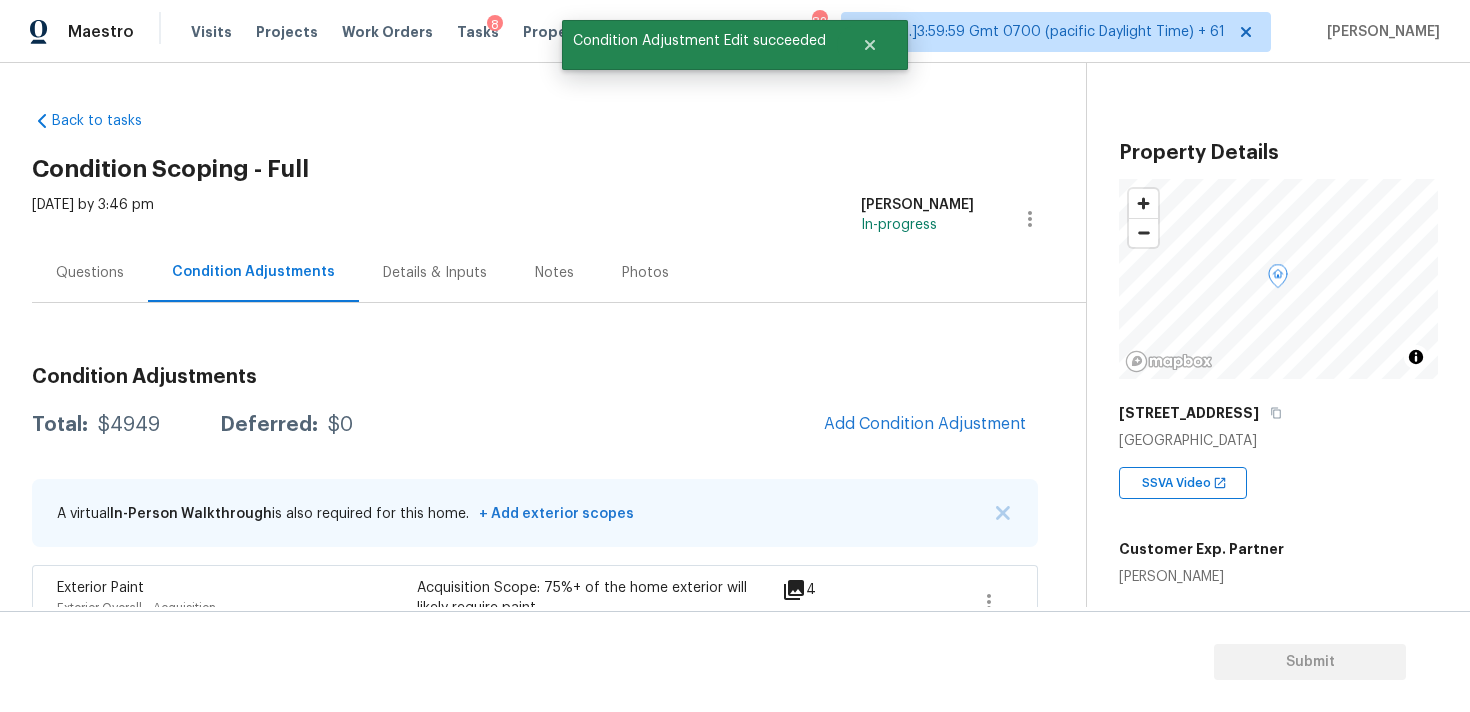 scroll, scrollTop: 0, scrollLeft: 0, axis: both 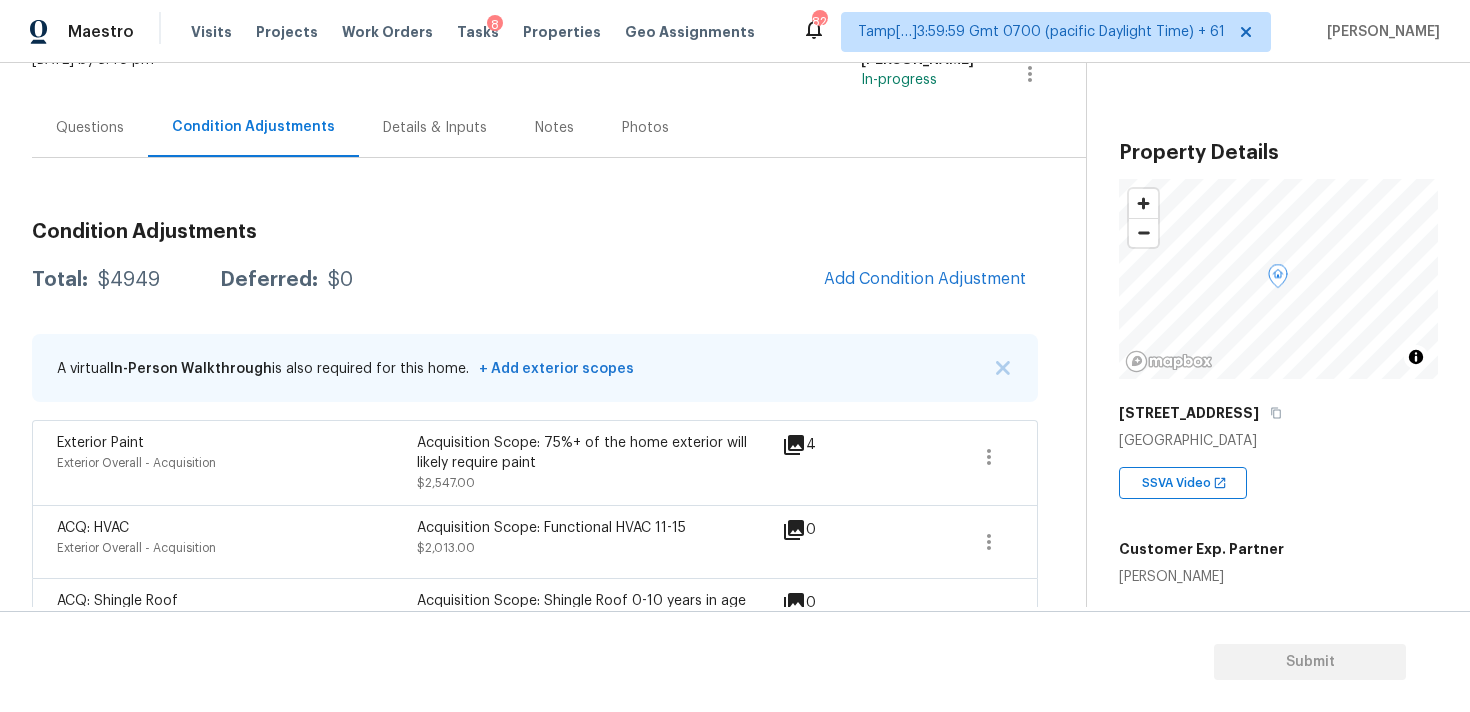 click on "Questions" at bounding box center [90, 127] 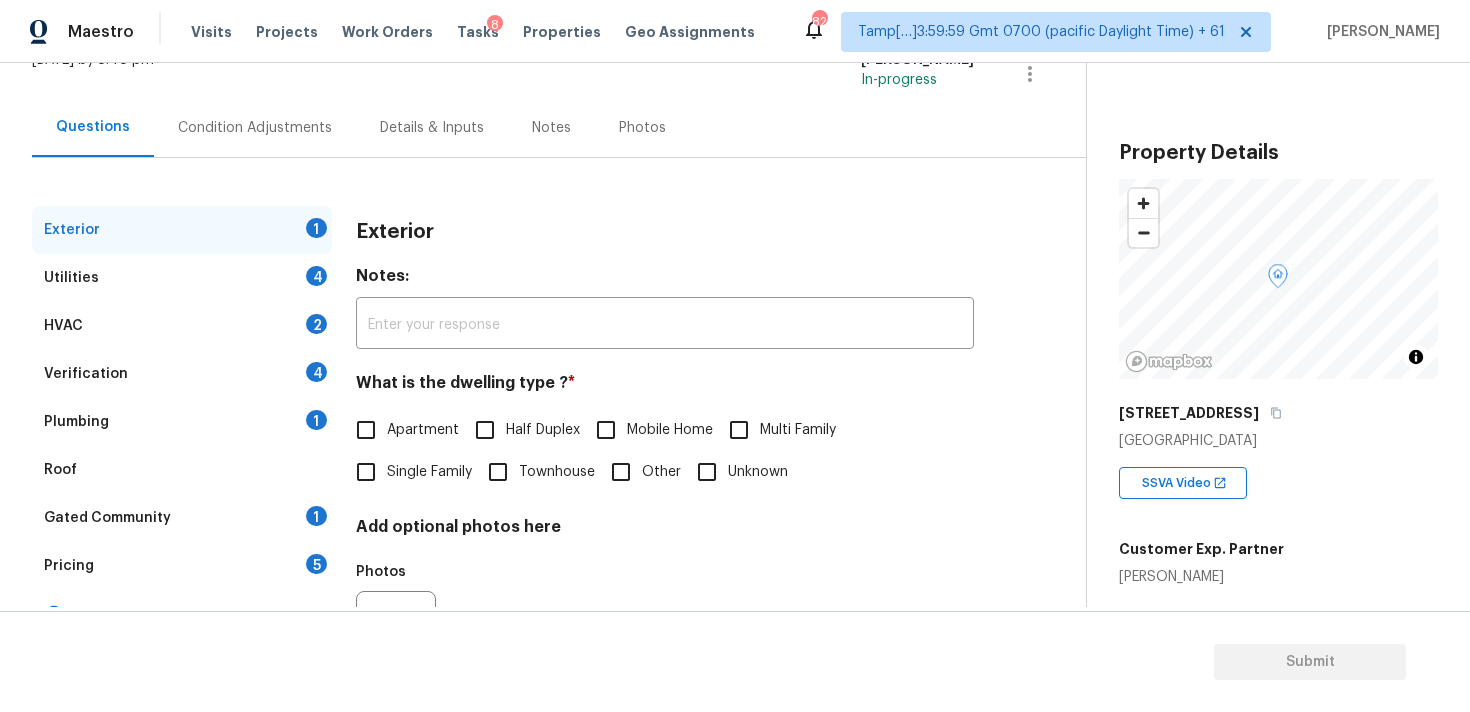 scroll, scrollTop: 251, scrollLeft: 0, axis: vertical 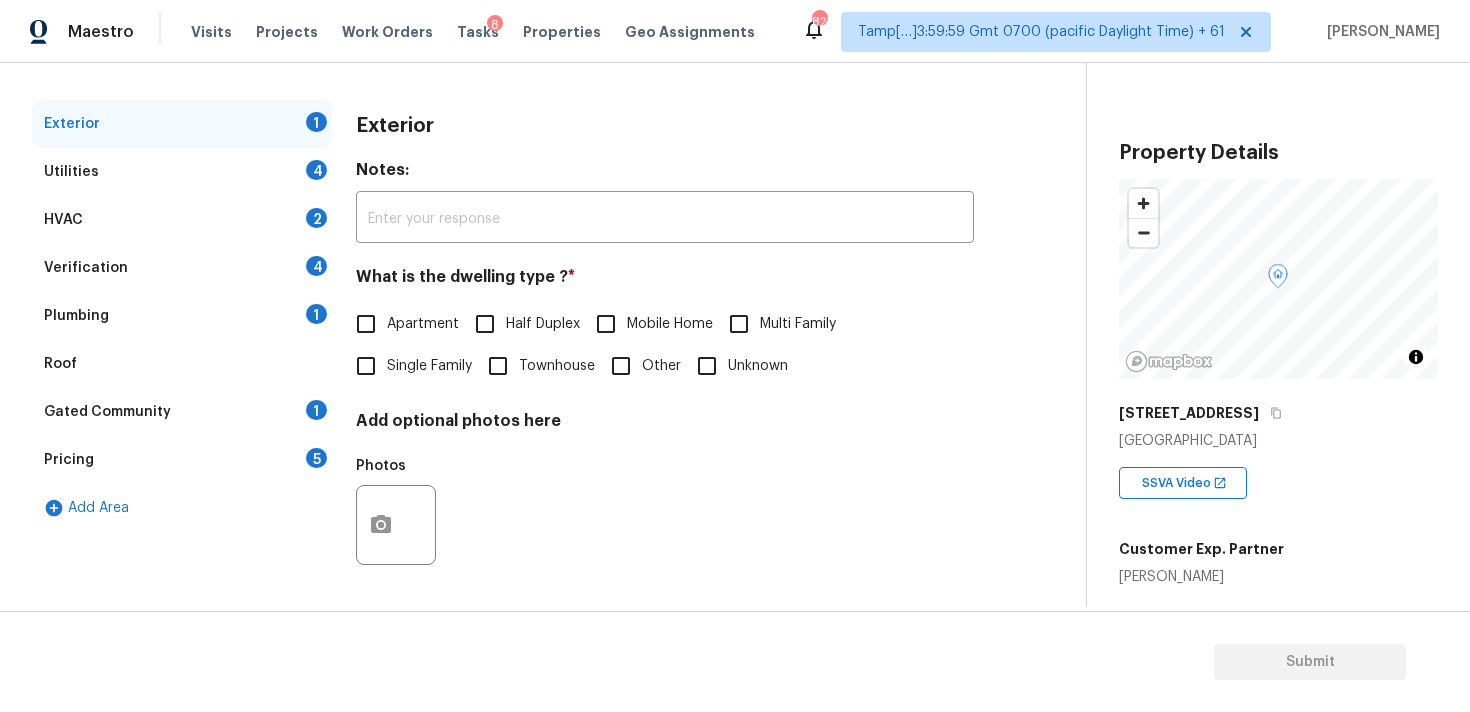 click on "Exterior Notes: ​ What is the dwelling type ?  * Apartment Half Duplex Mobile Home Multi Family Single Family Townhouse Other Unknown Add optional photos here Photos" at bounding box center [665, 350] 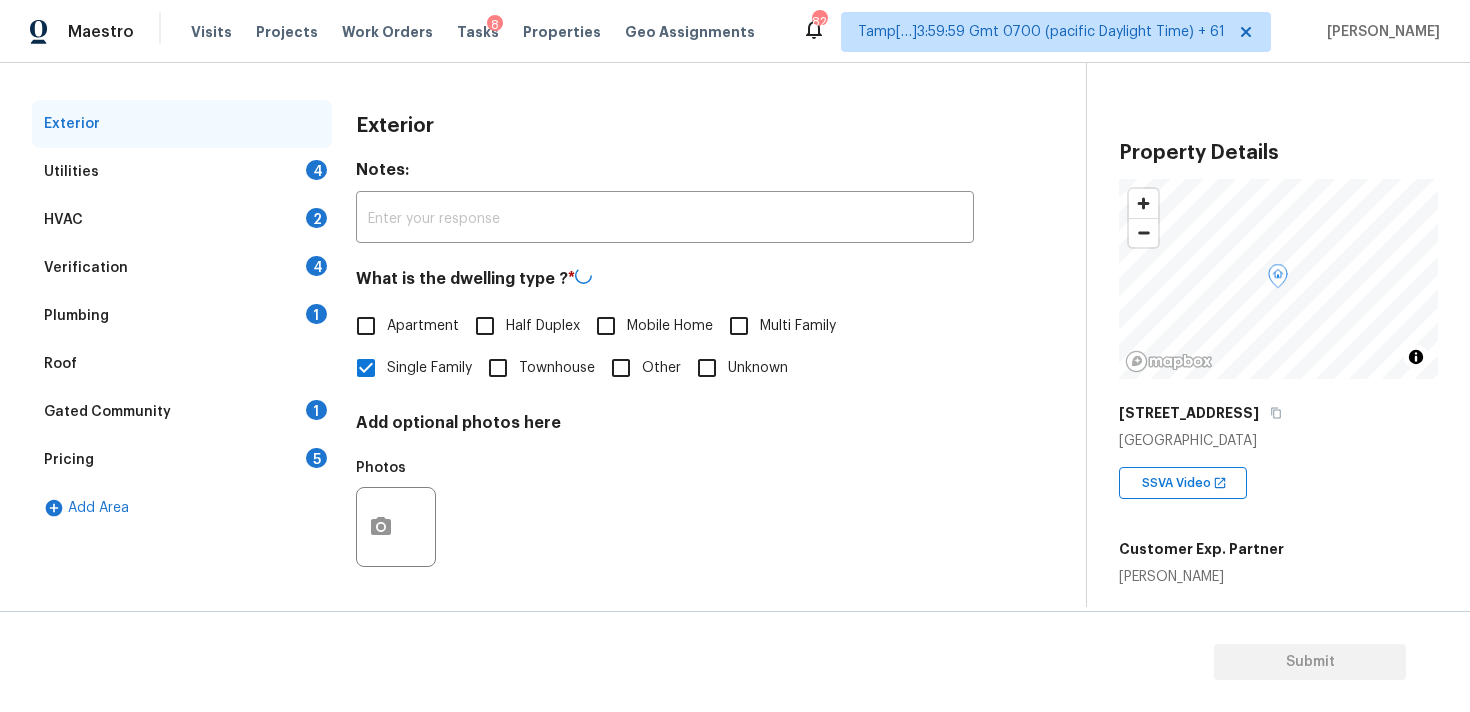 click on "Verification 4" at bounding box center [182, 268] 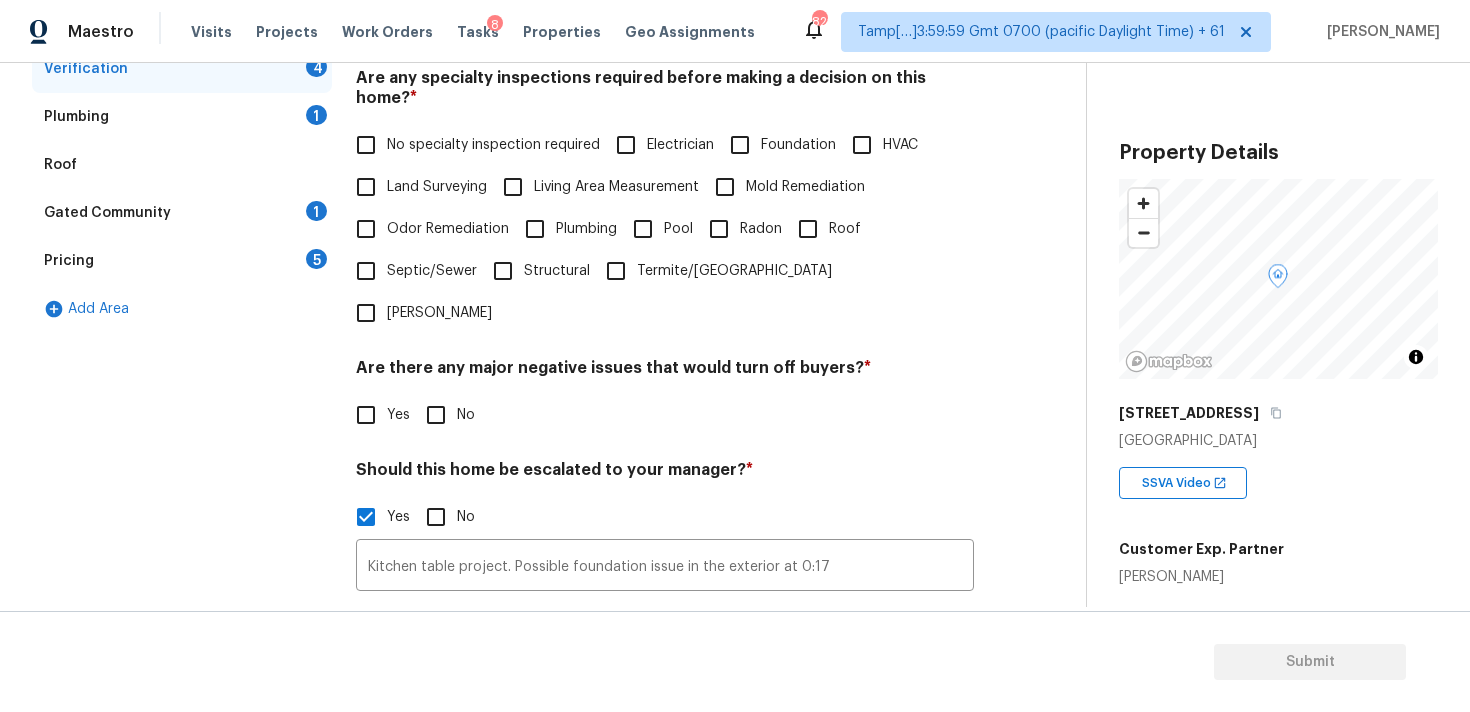 scroll, scrollTop: 460, scrollLeft: 0, axis: vertical 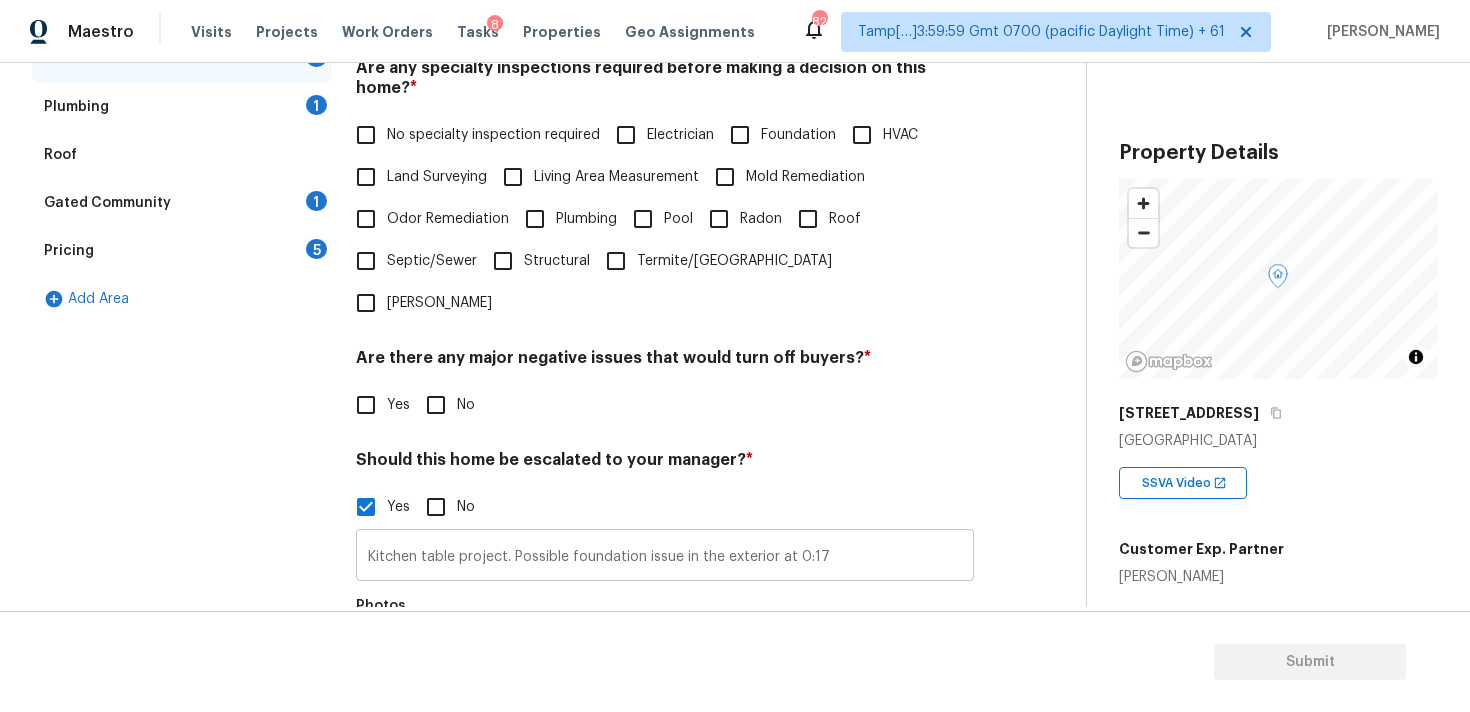 click on "Kitchen table project. Possible foundation issue in the exterior at 0:17" at bounding box center (665, 557) 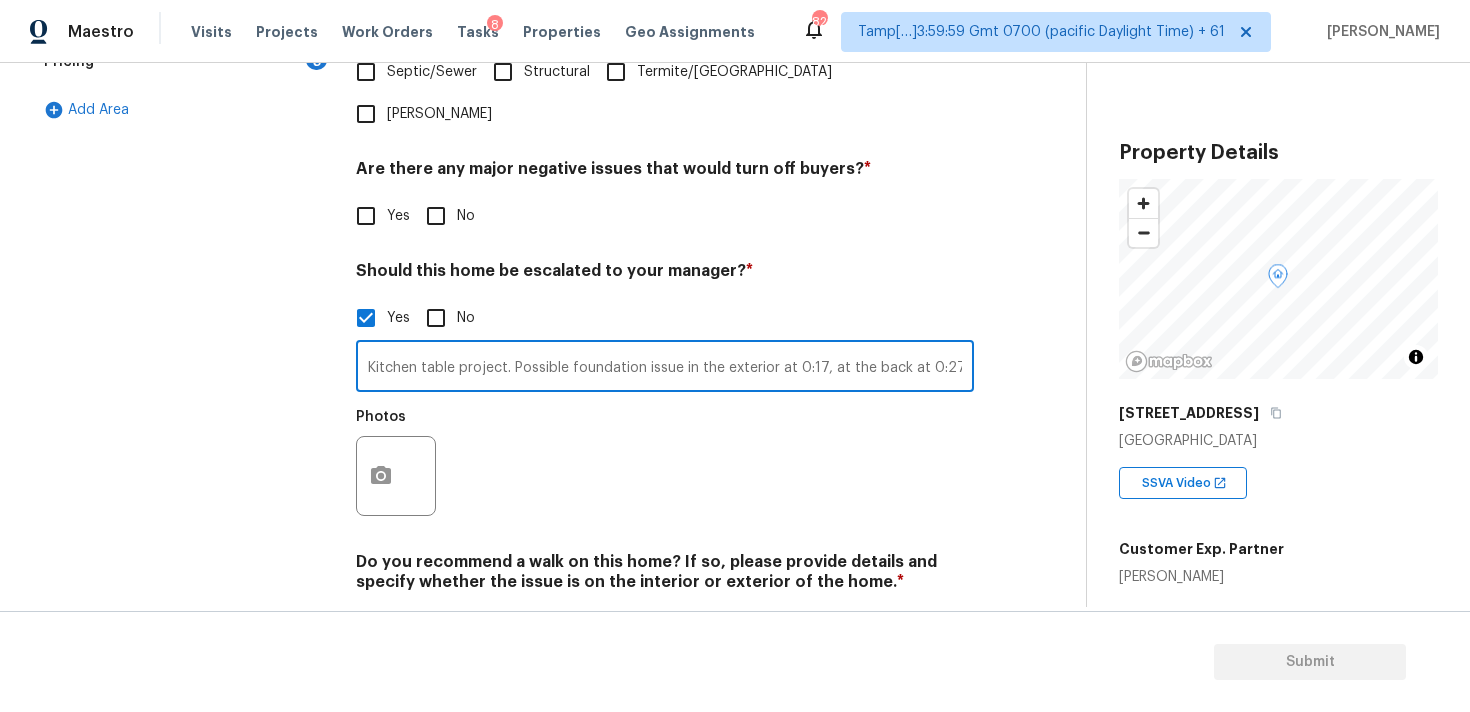 scroll, scrollTop: 661, scrollLeft: 0, axis: vertical 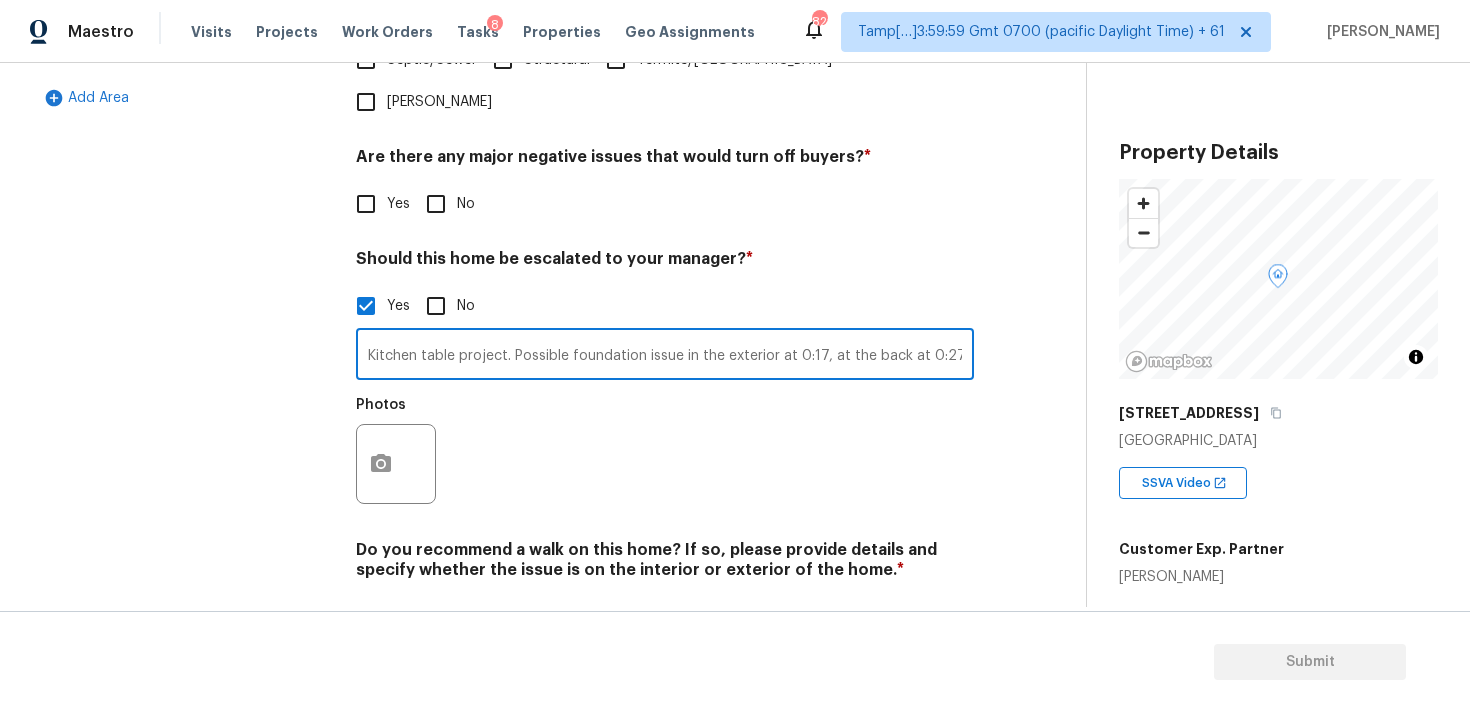 type on "Kitchen table project. Possible foundation issue in the exterior at 0:17, at the back at 0:27" 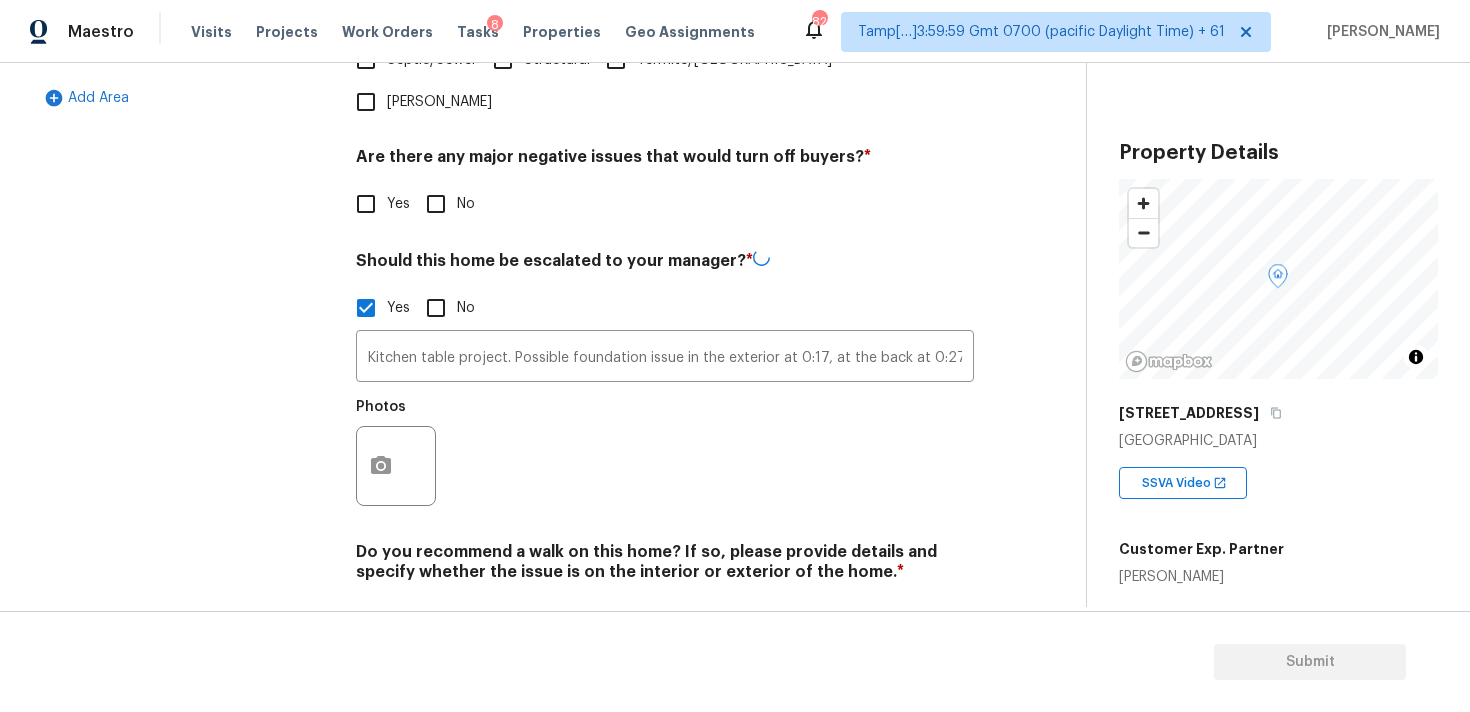 click at bounding box center (396, 466) 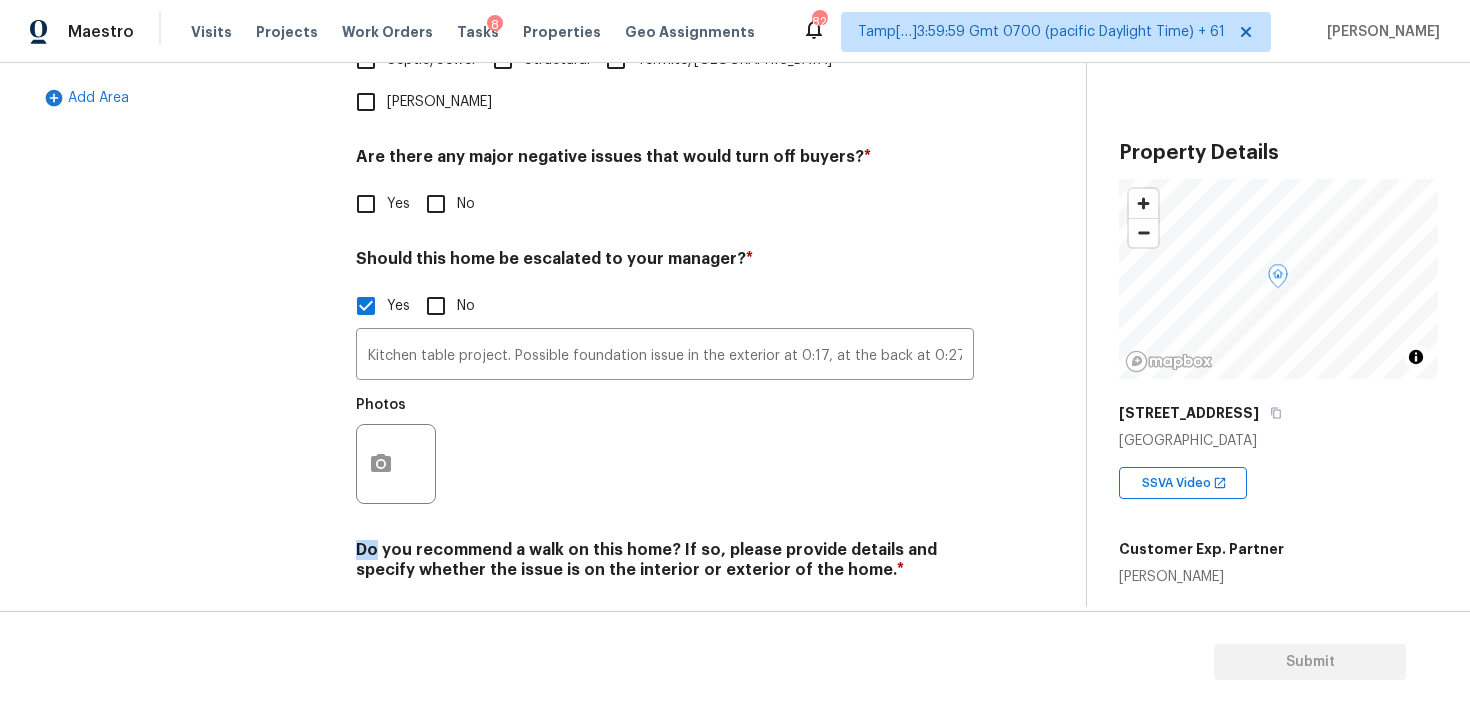 click at bounding box center (396, 464) 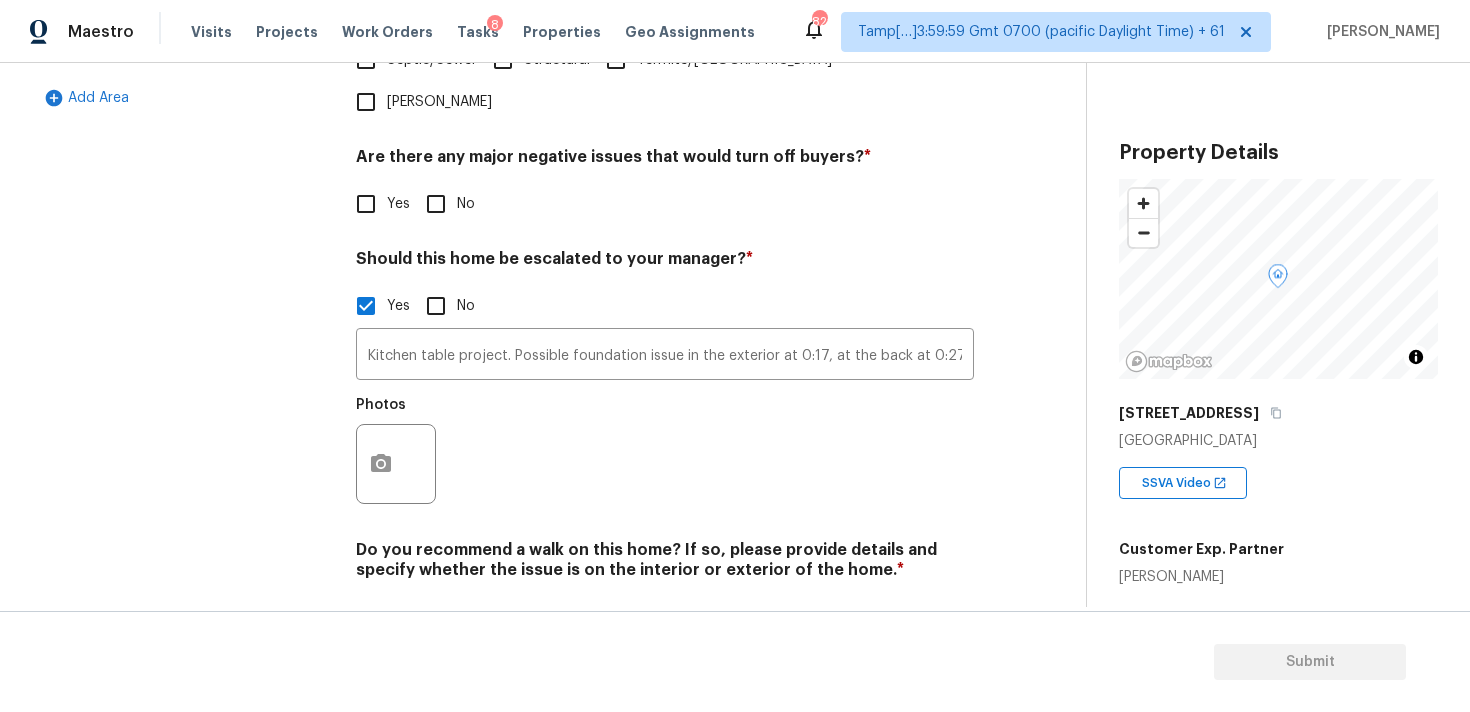 click at bounding box center [396, 464] 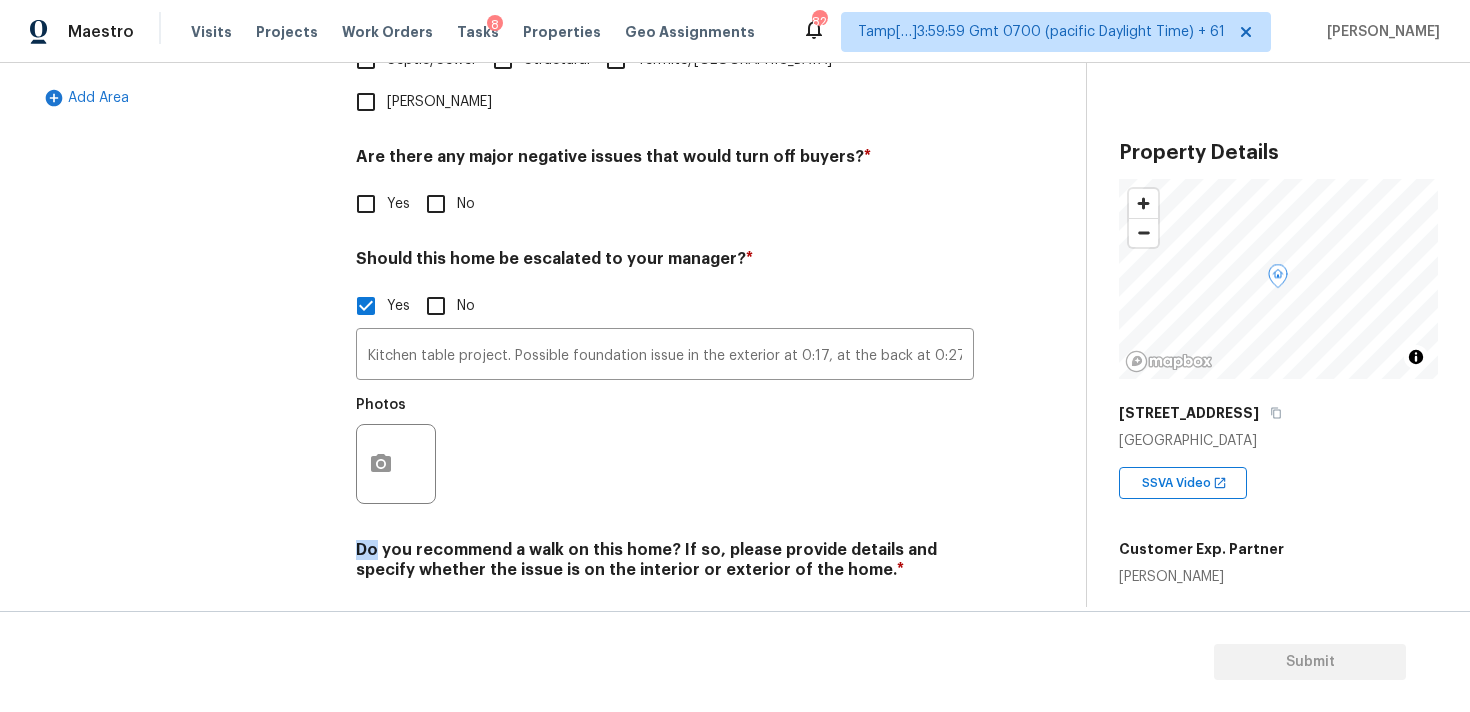 click at bounding box center (396, 464) 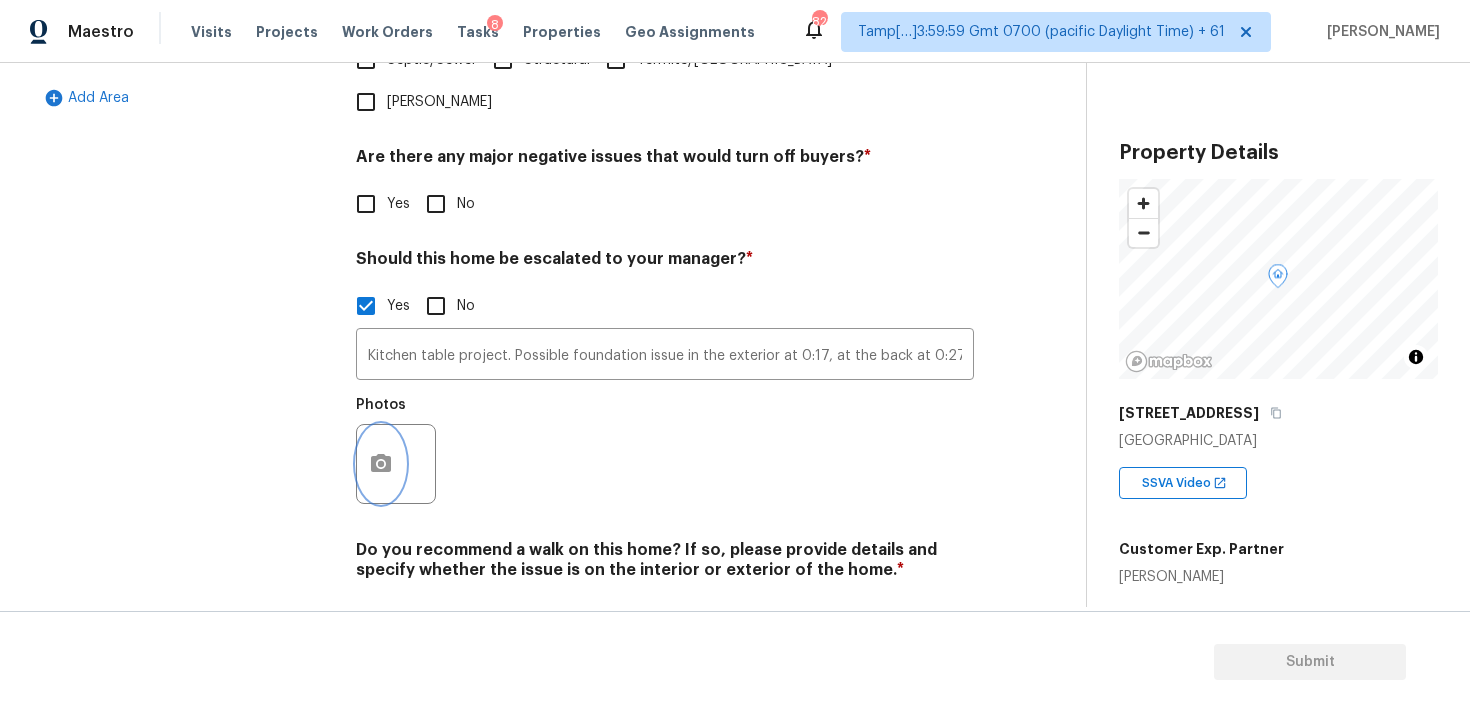 click 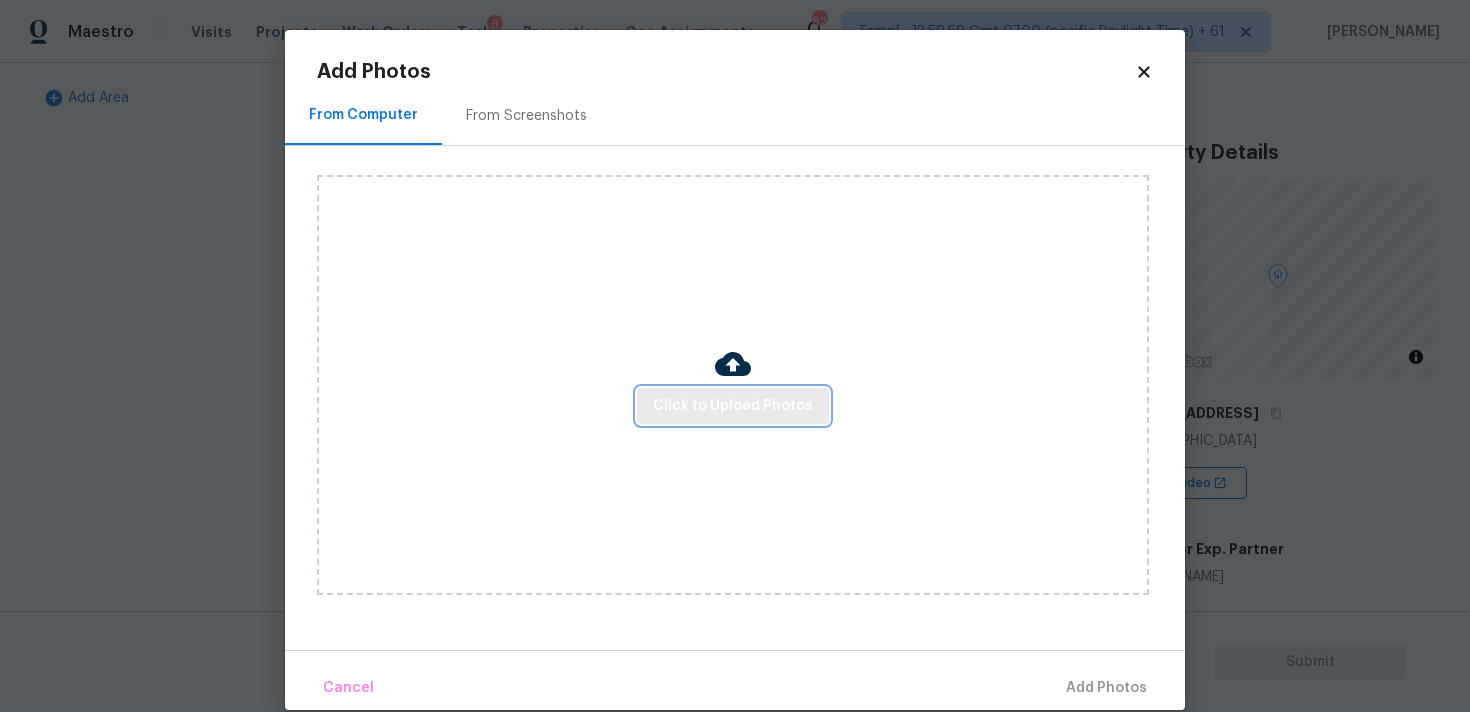 click on "Click to Upload Photos" at bounding box center (733, 406) 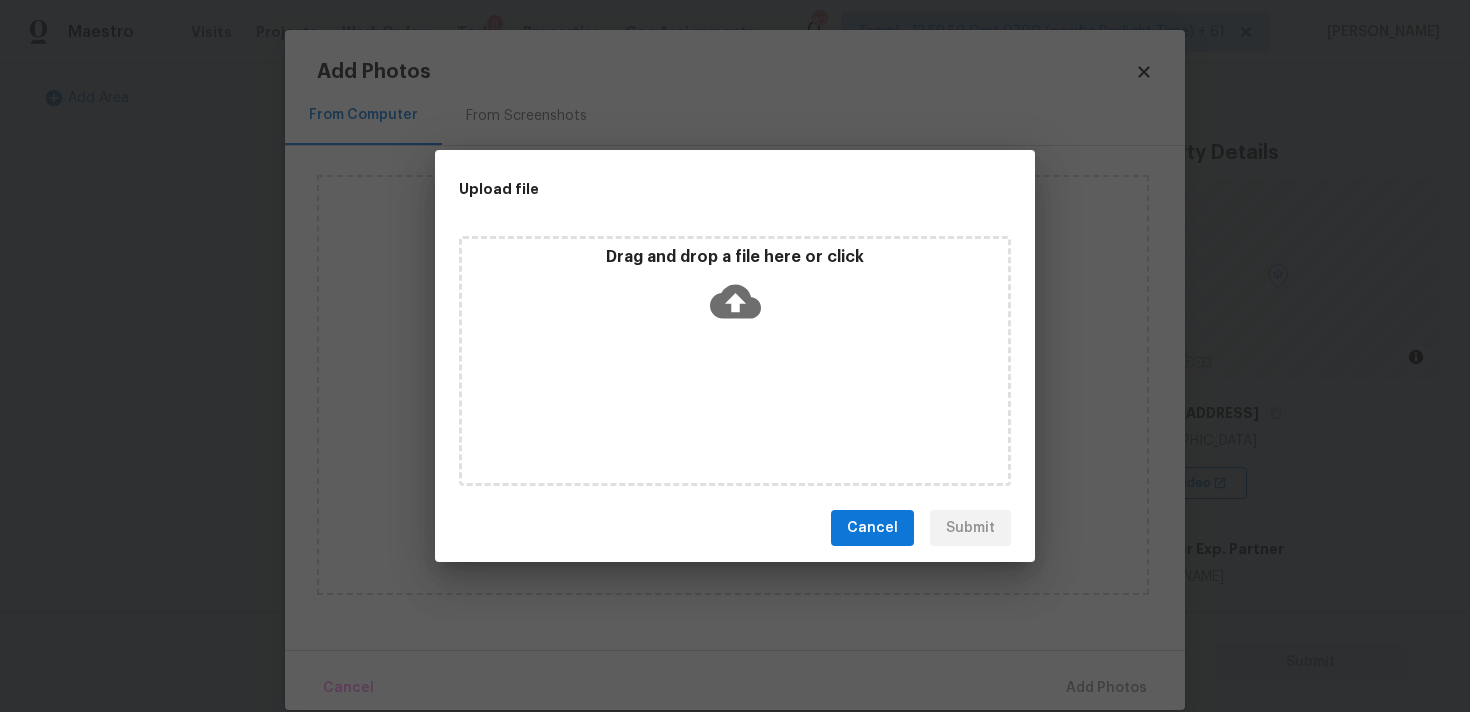 click 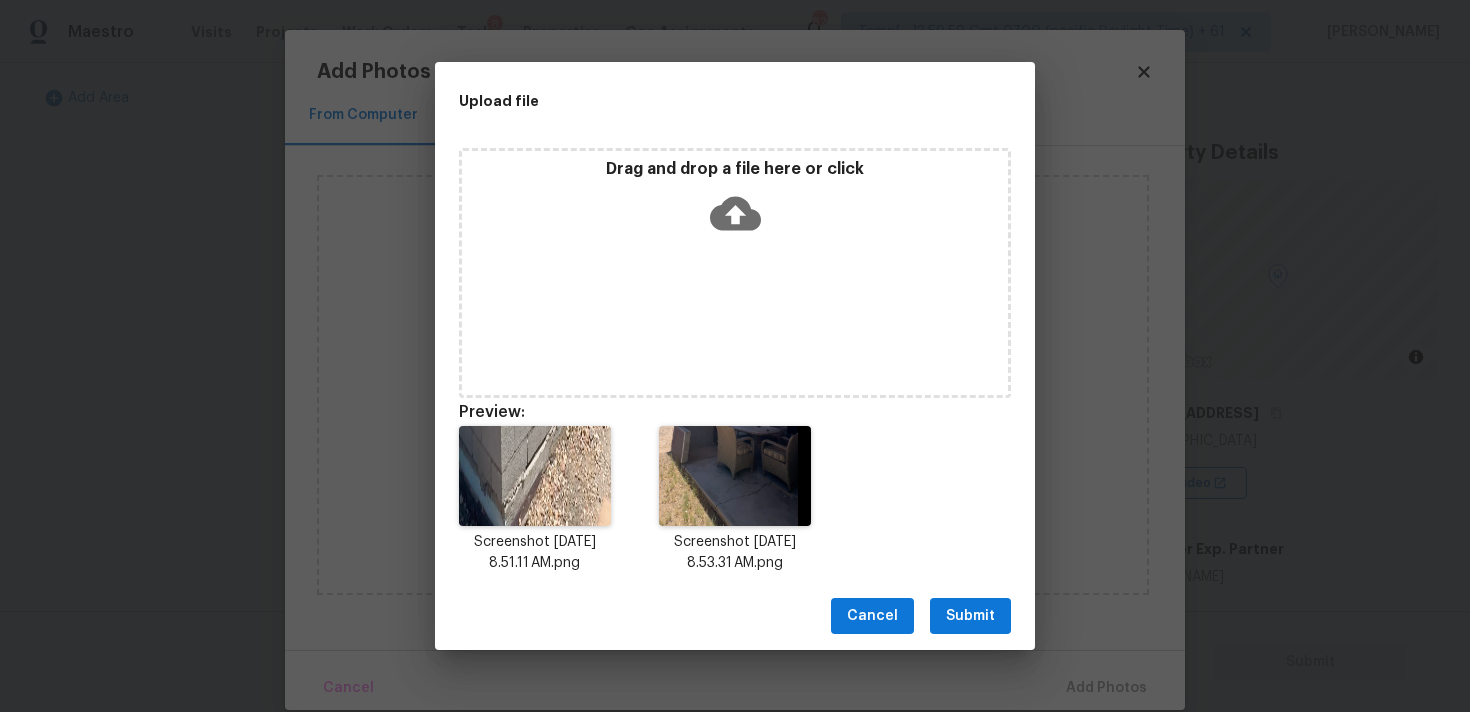click on "Submit" at bounding box center (970, 616) 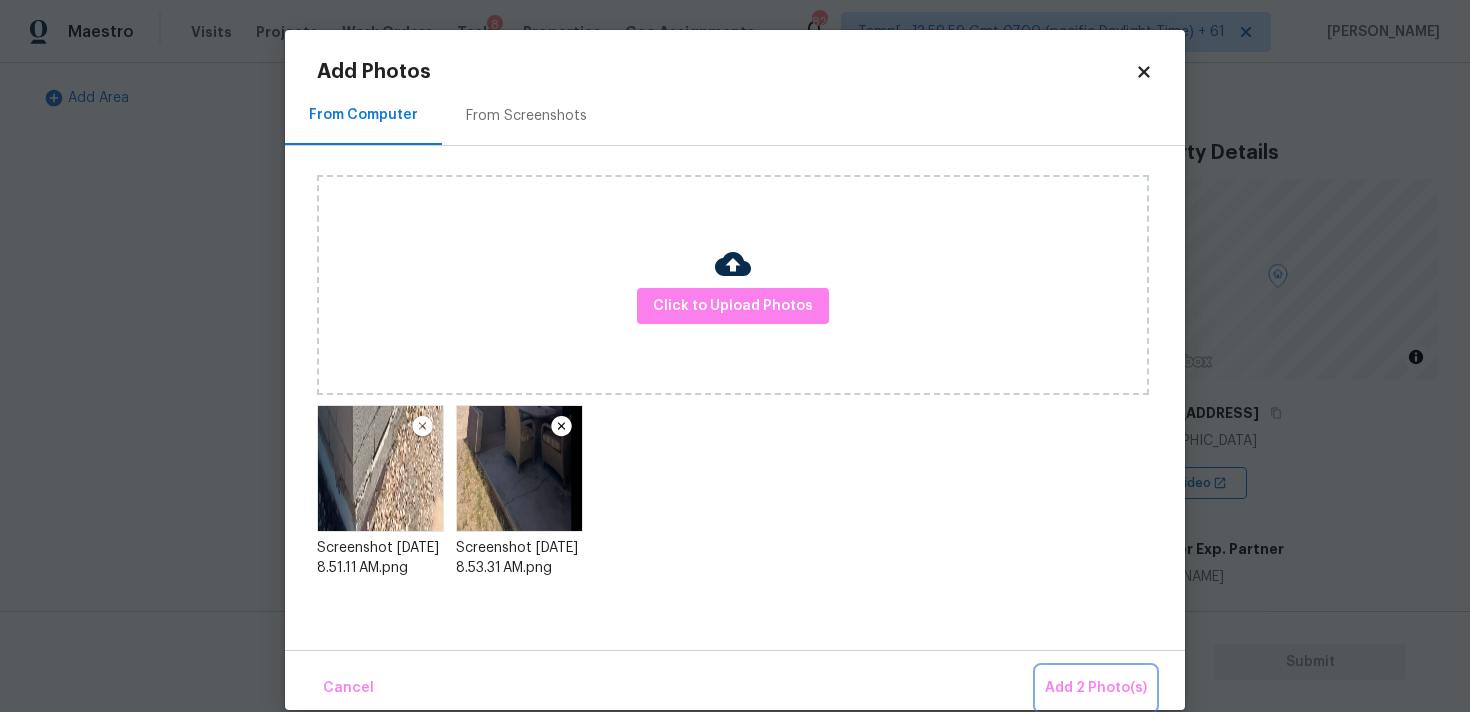 click on "Add 2 Photo(s)" at bounding box center [1096, 688] 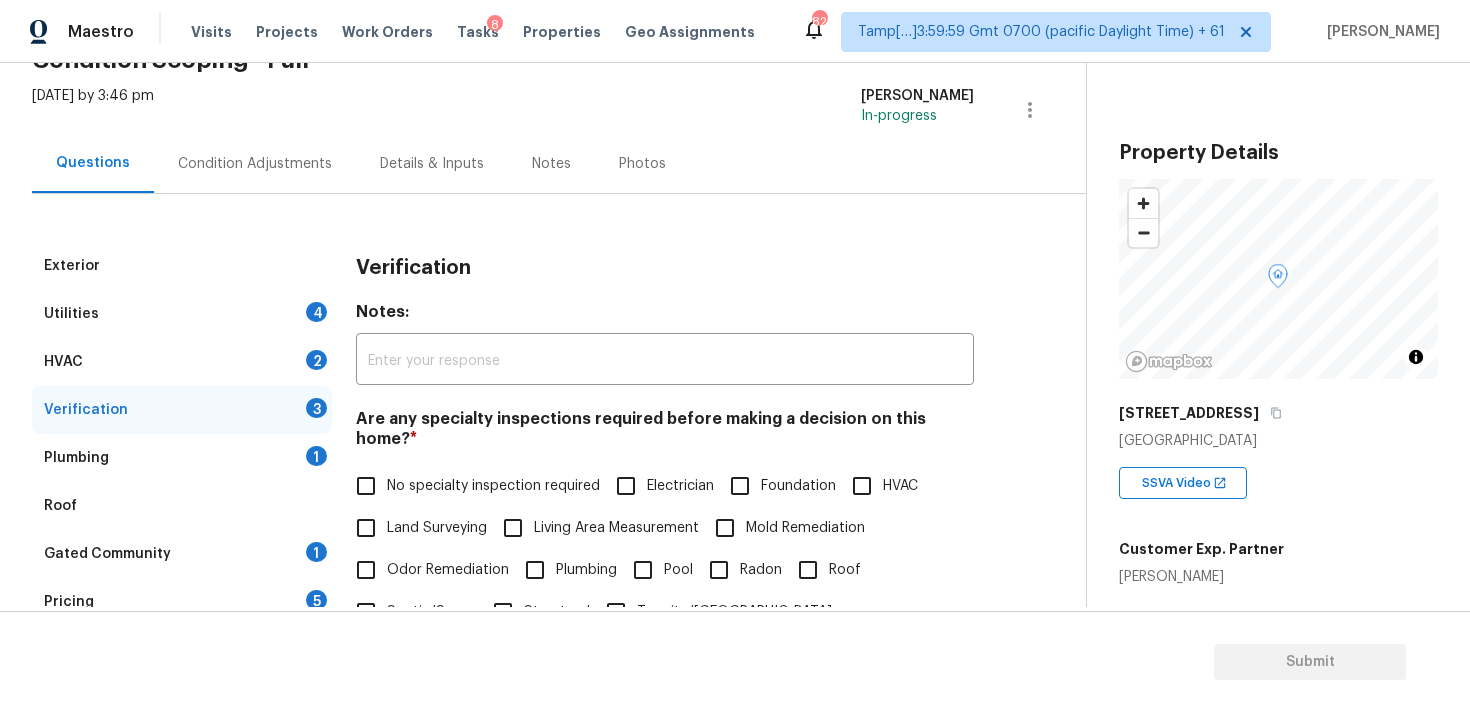 click on "Condition Adjustments" at bounding box center [255, 163] 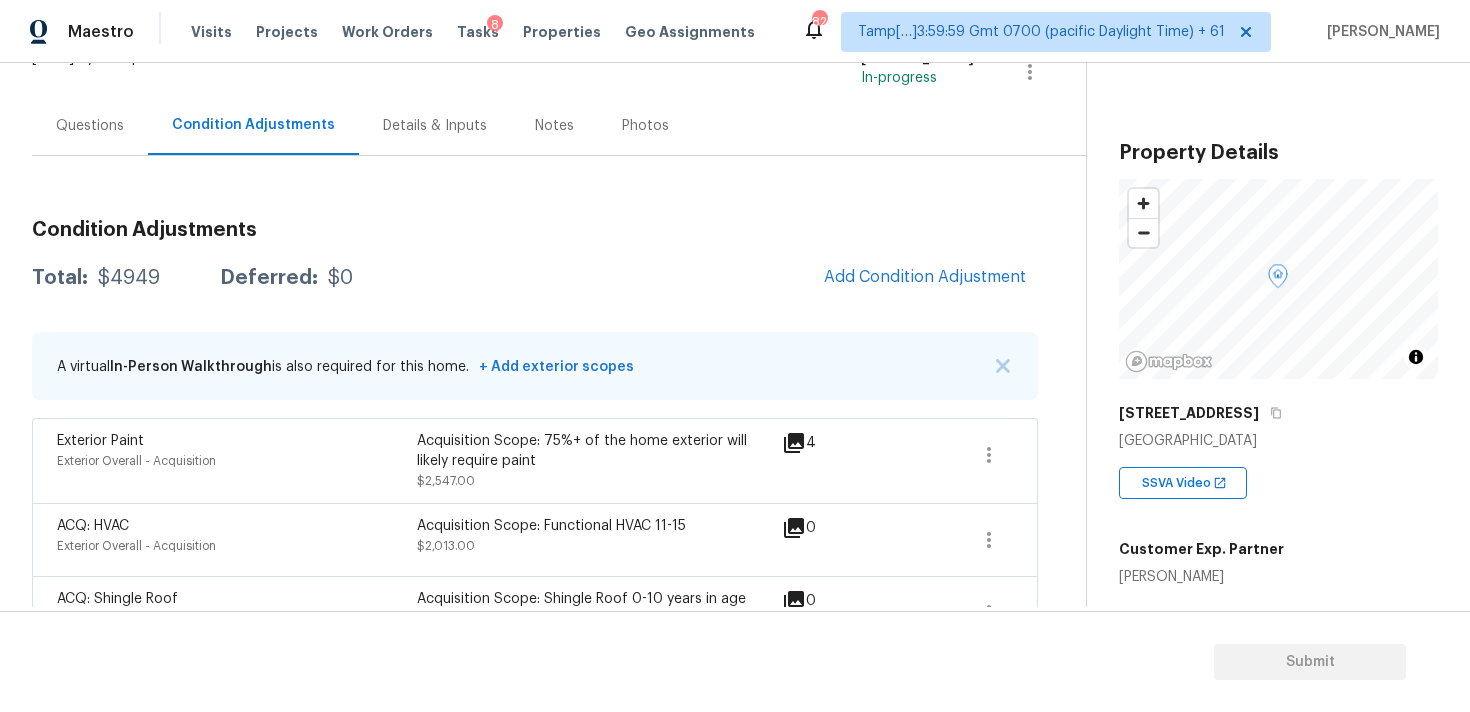 scroll, scrollTop: 209, scrollLeft: 0, axis: vertical 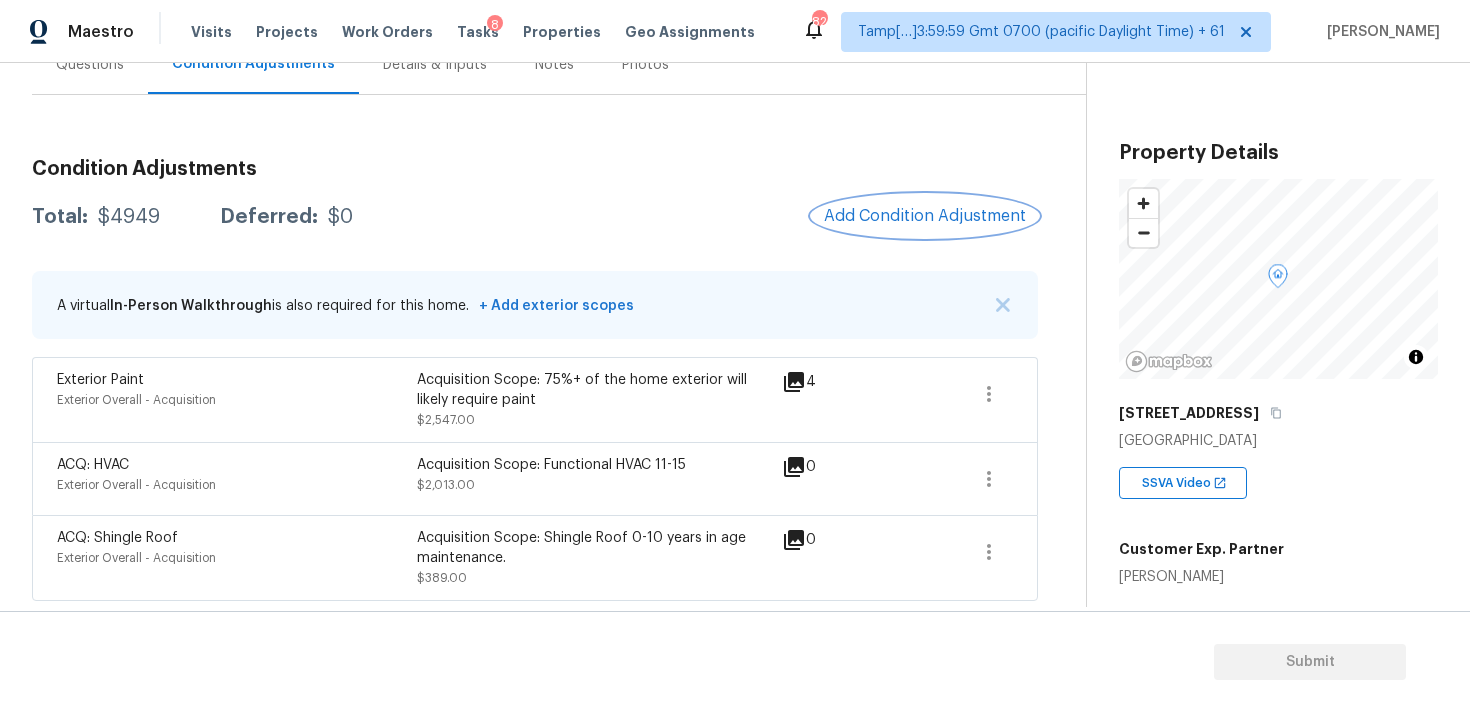 click on "Add Condition Adjustment" at bounding box center [925, 216] 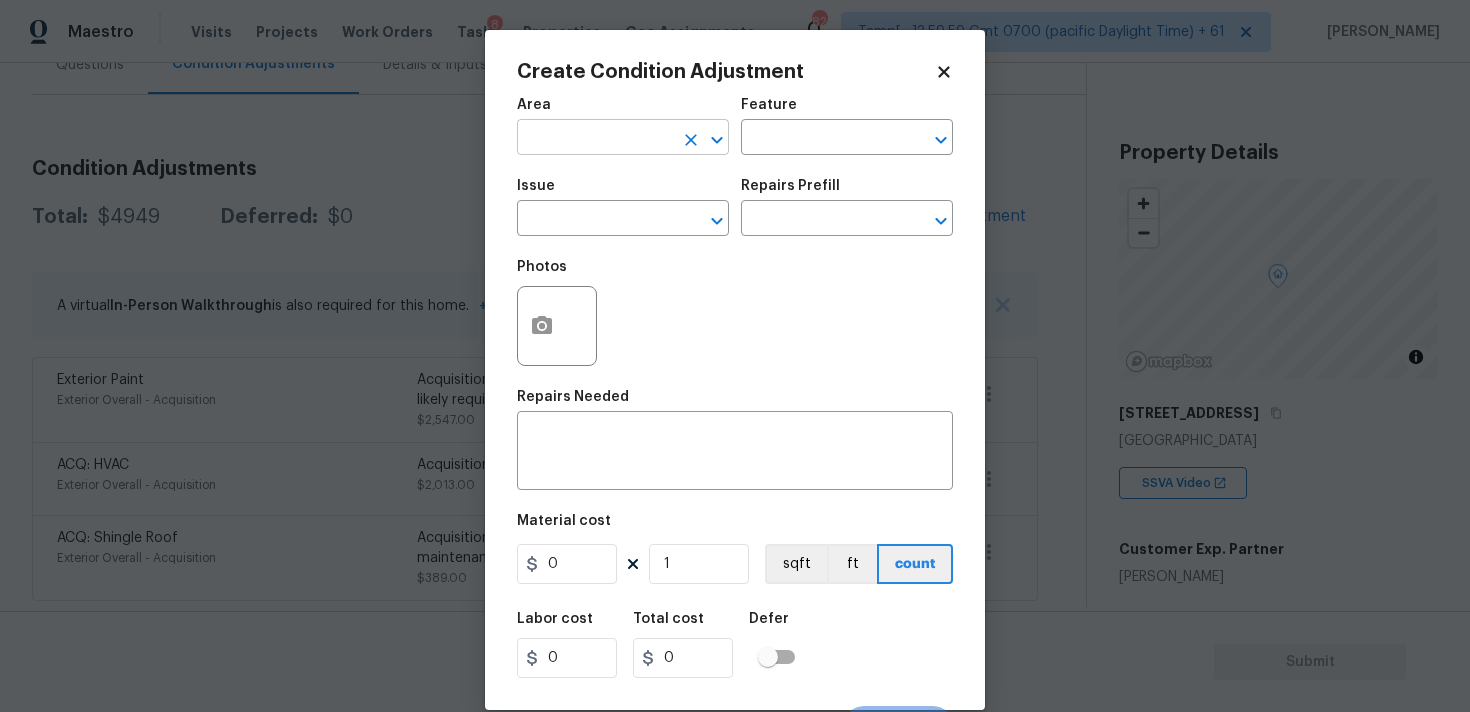 click at bounding box center [595, 139] 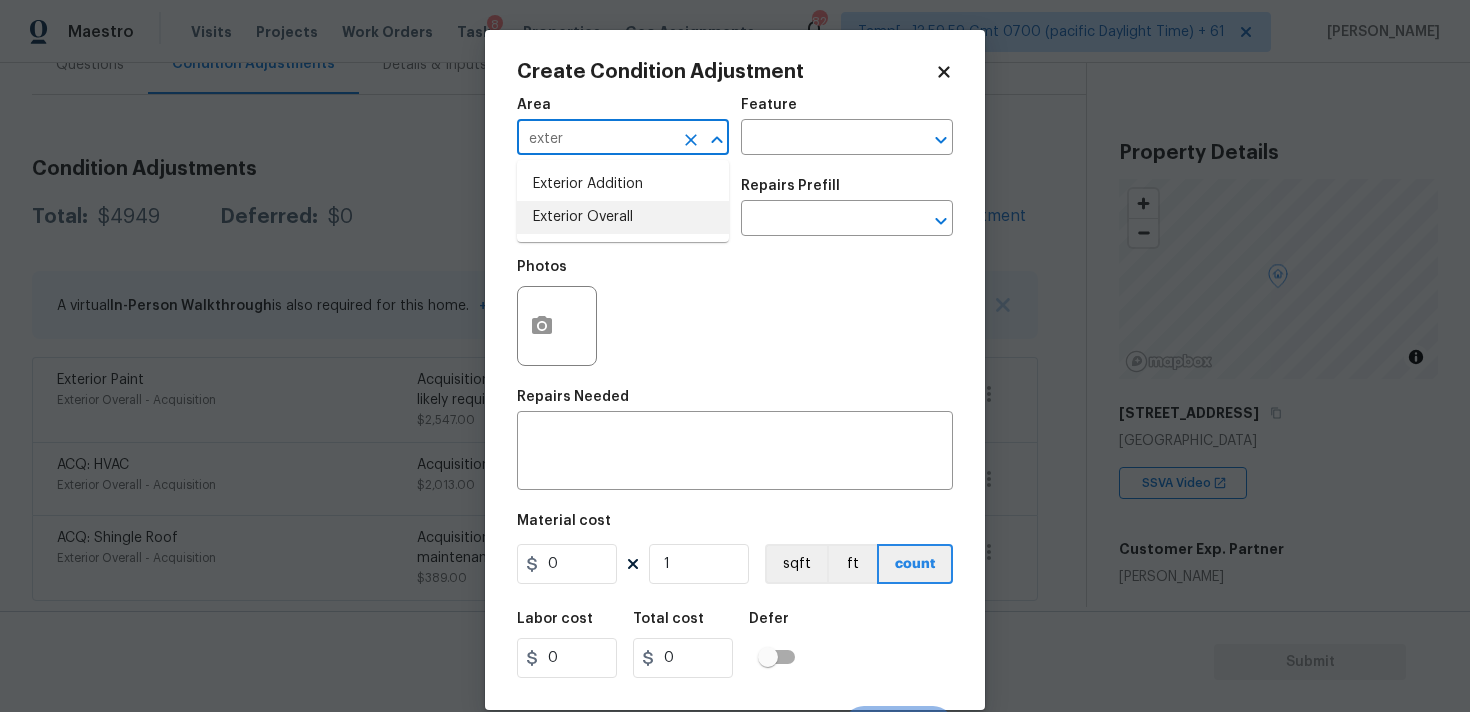 click on "Exterior Overall" at bounding box center (623, 217) 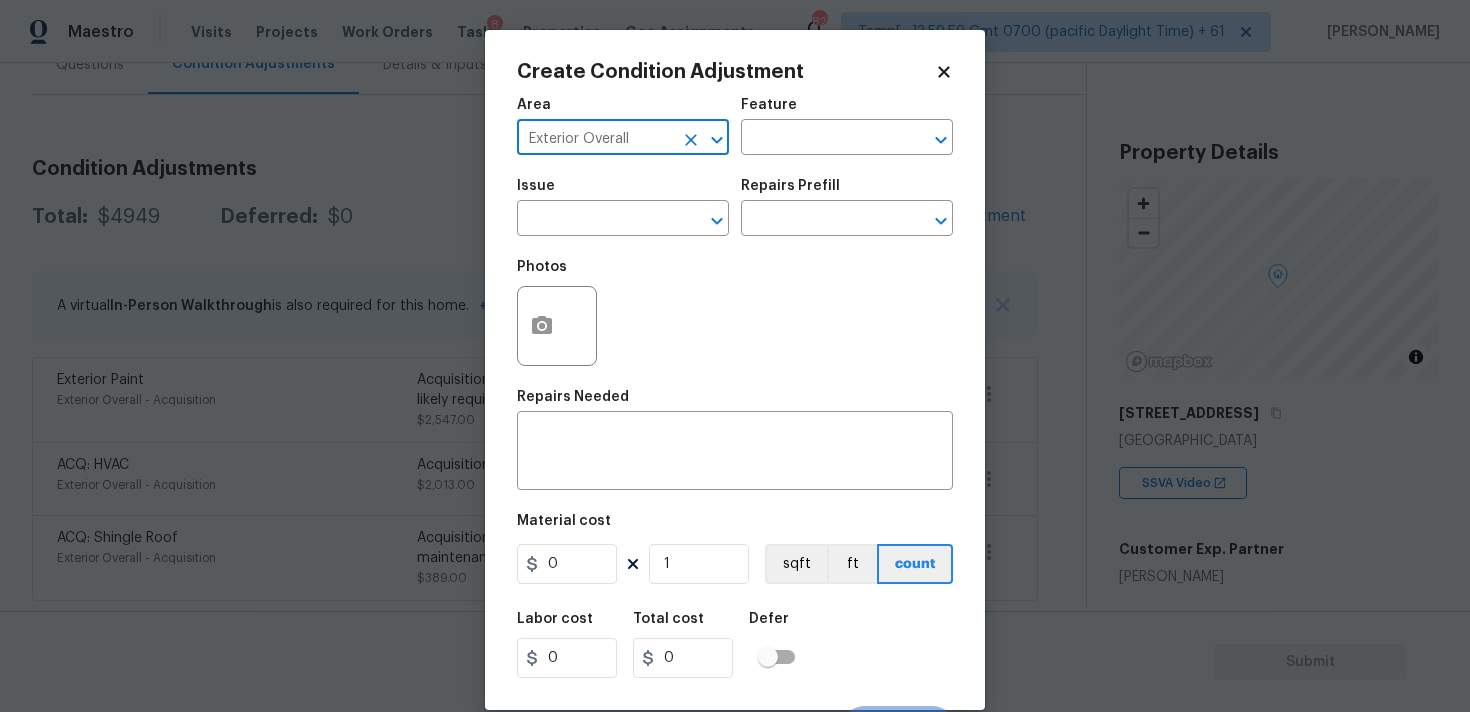 type on "Exterior Overall" 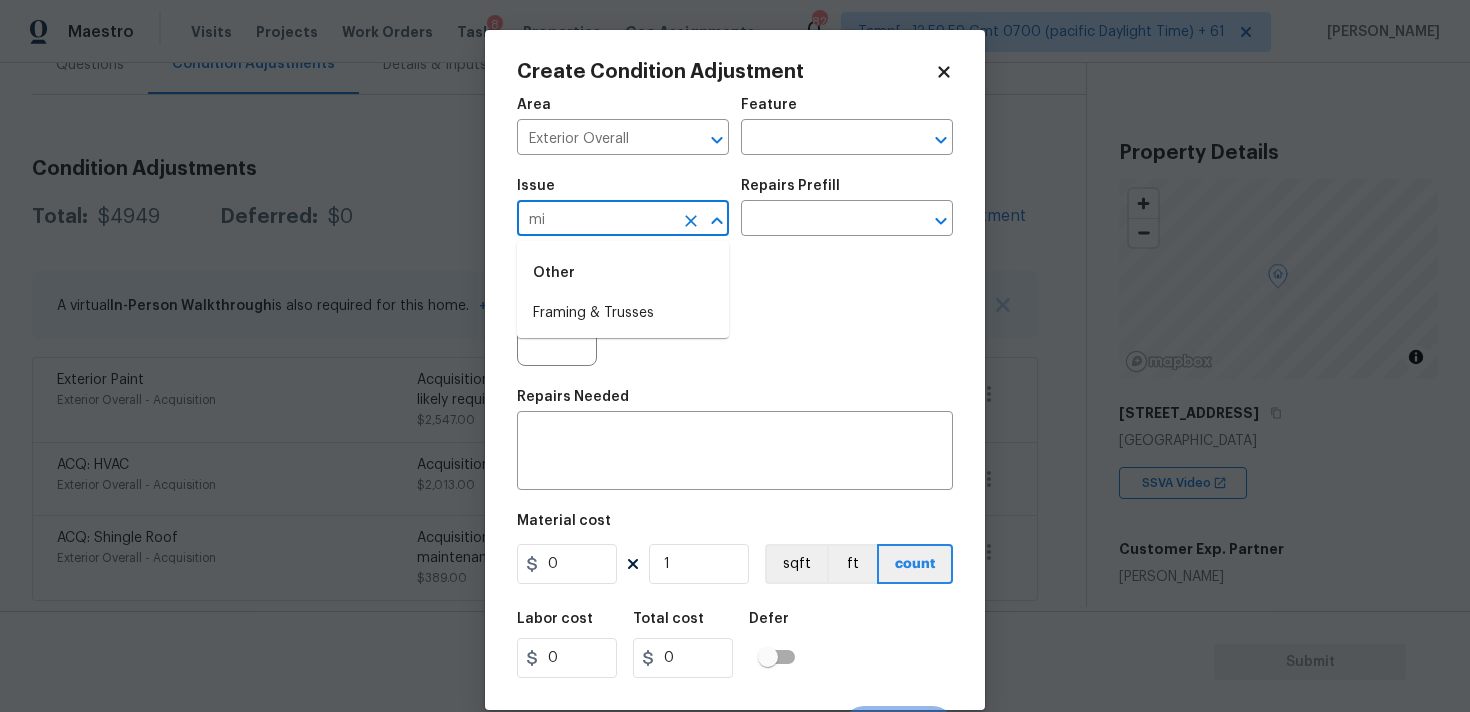 type on "m" 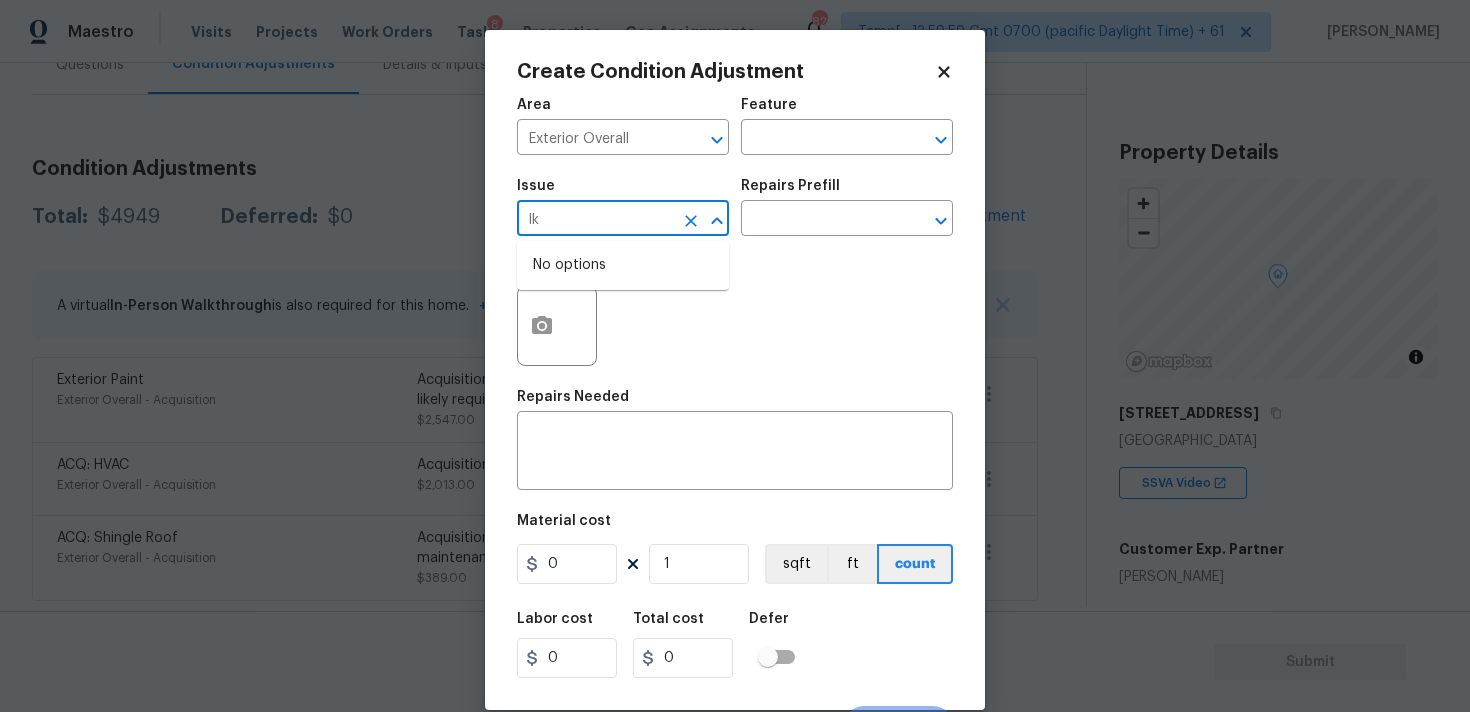 type on "l" 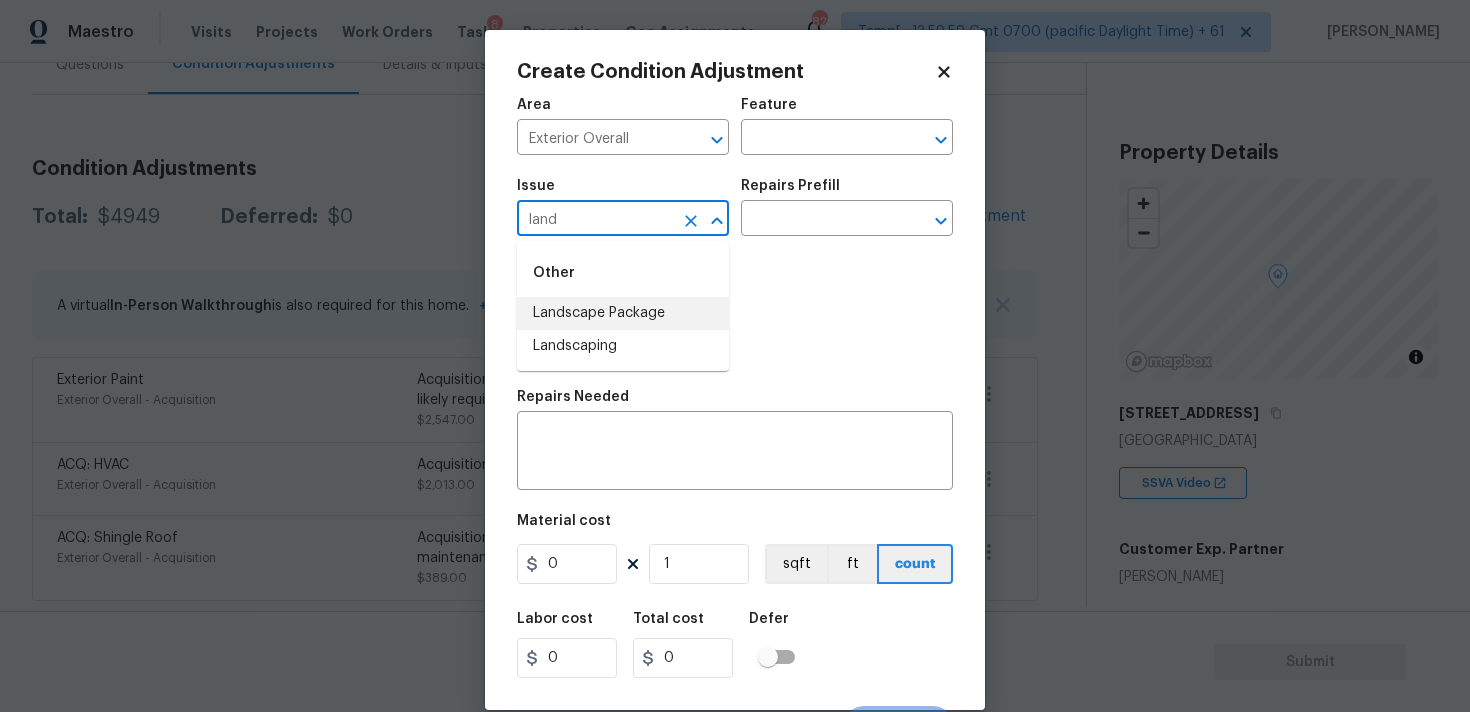click on "Landscape Package" at bounding box center (623, 313) 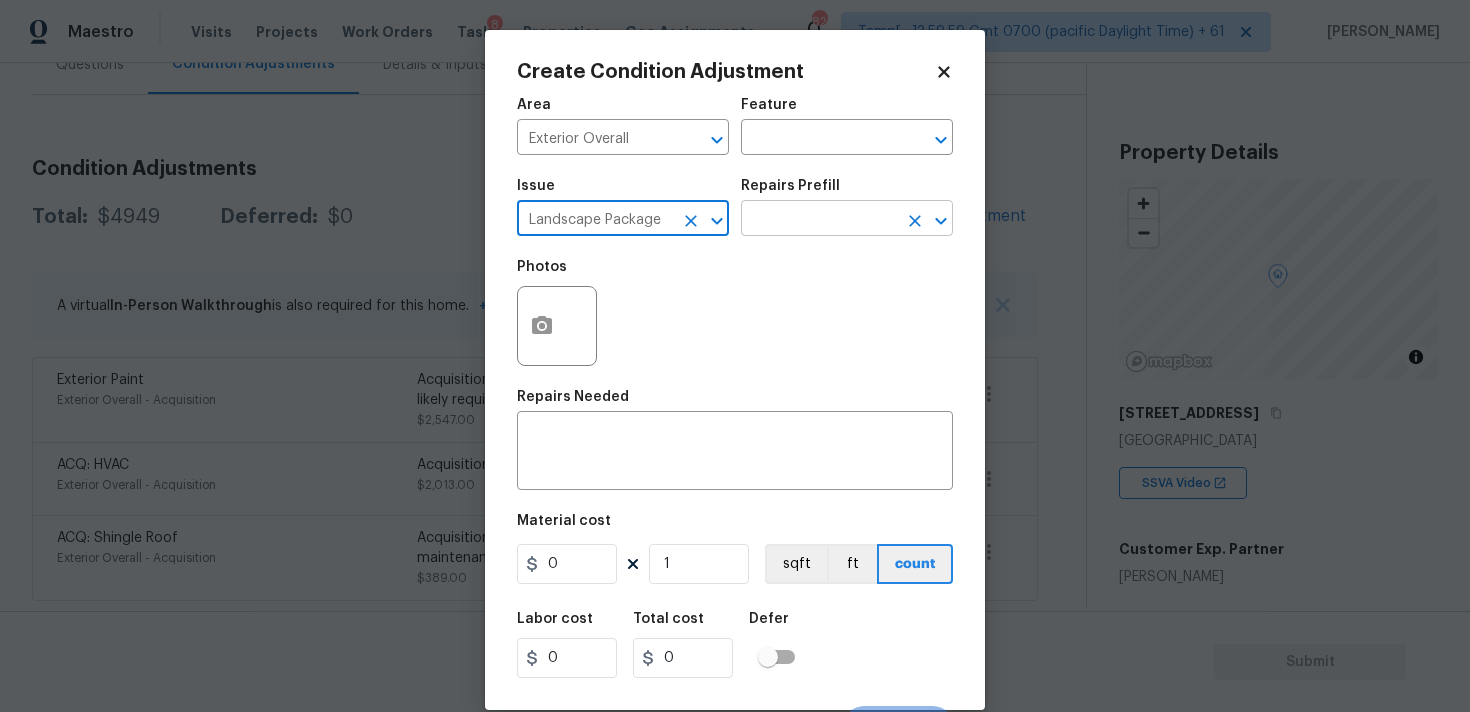 type on "Landscape Package" 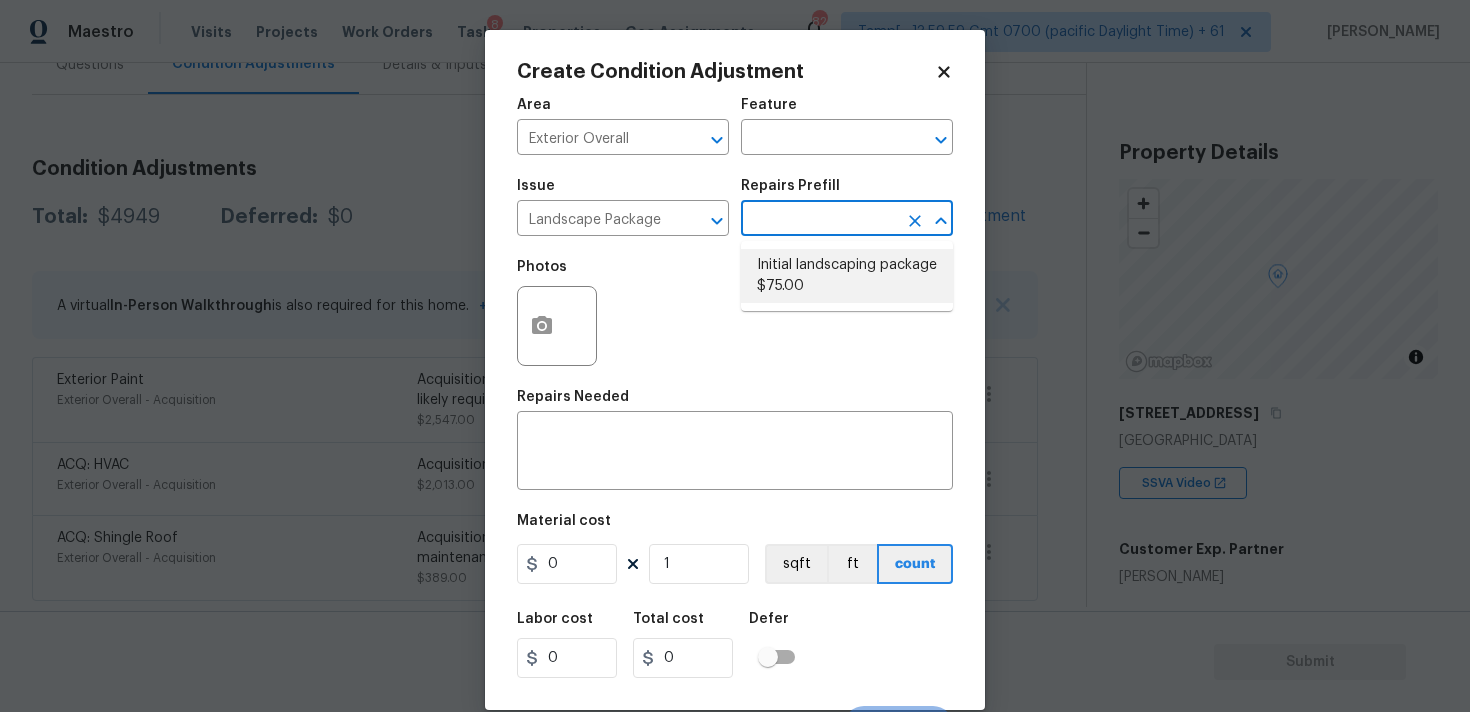 click on "Initial landscaping package $75.00" at bounding box center (847, 276) 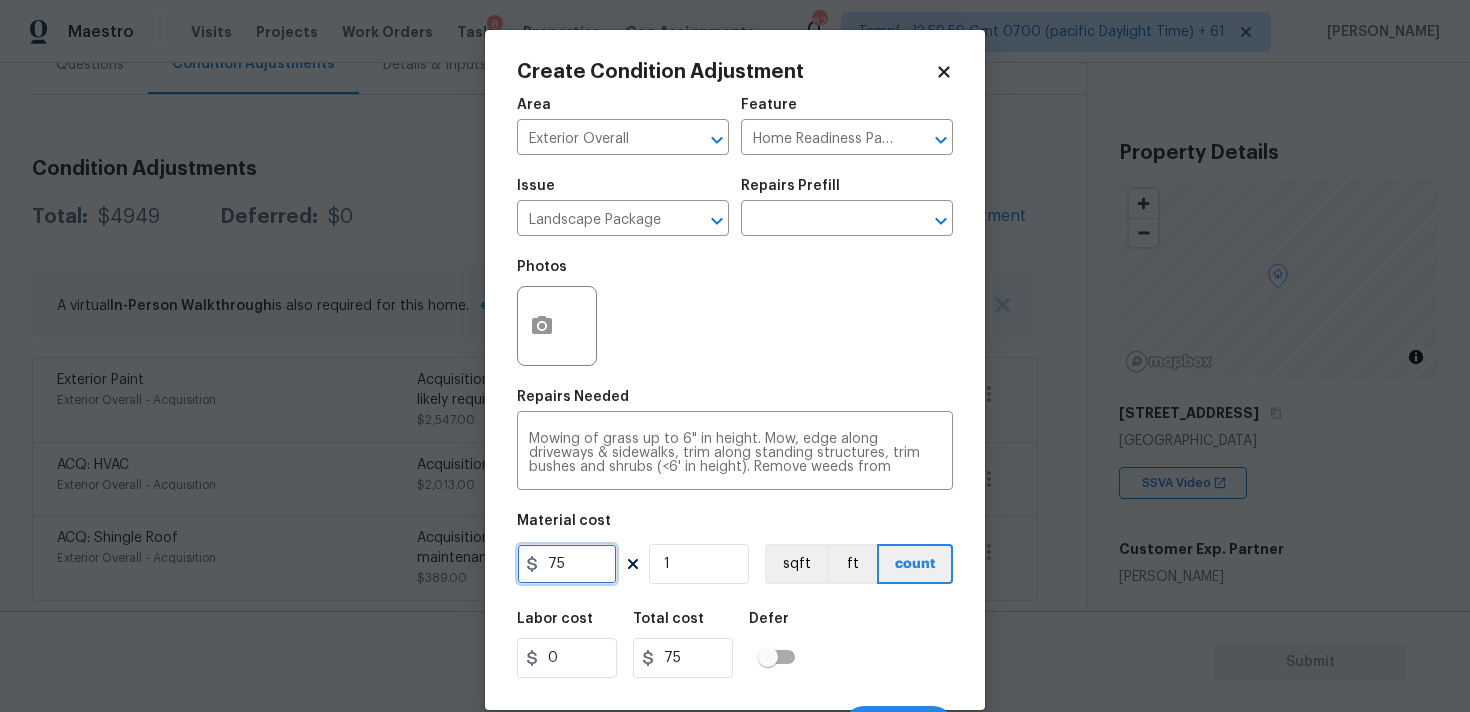 click on "75" at bounding box center [567, 564] 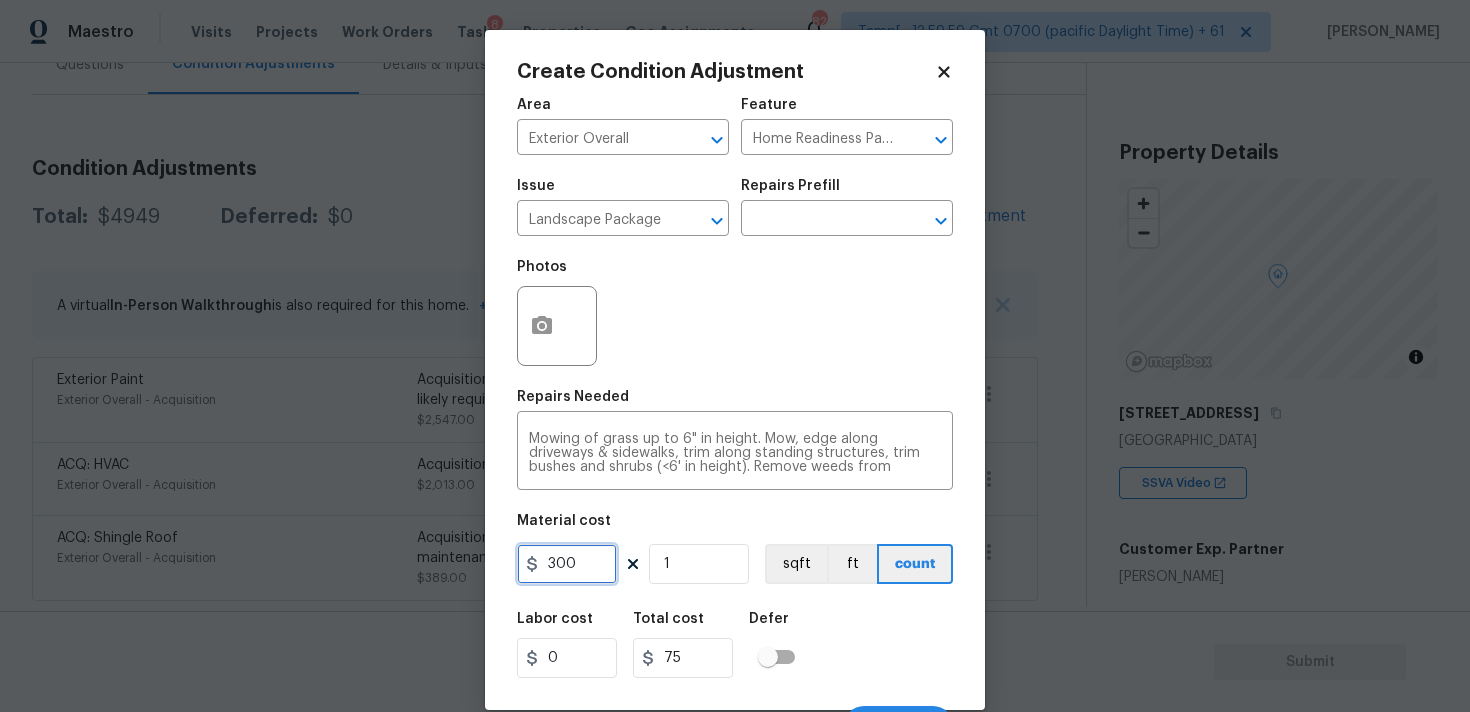 type on "300" 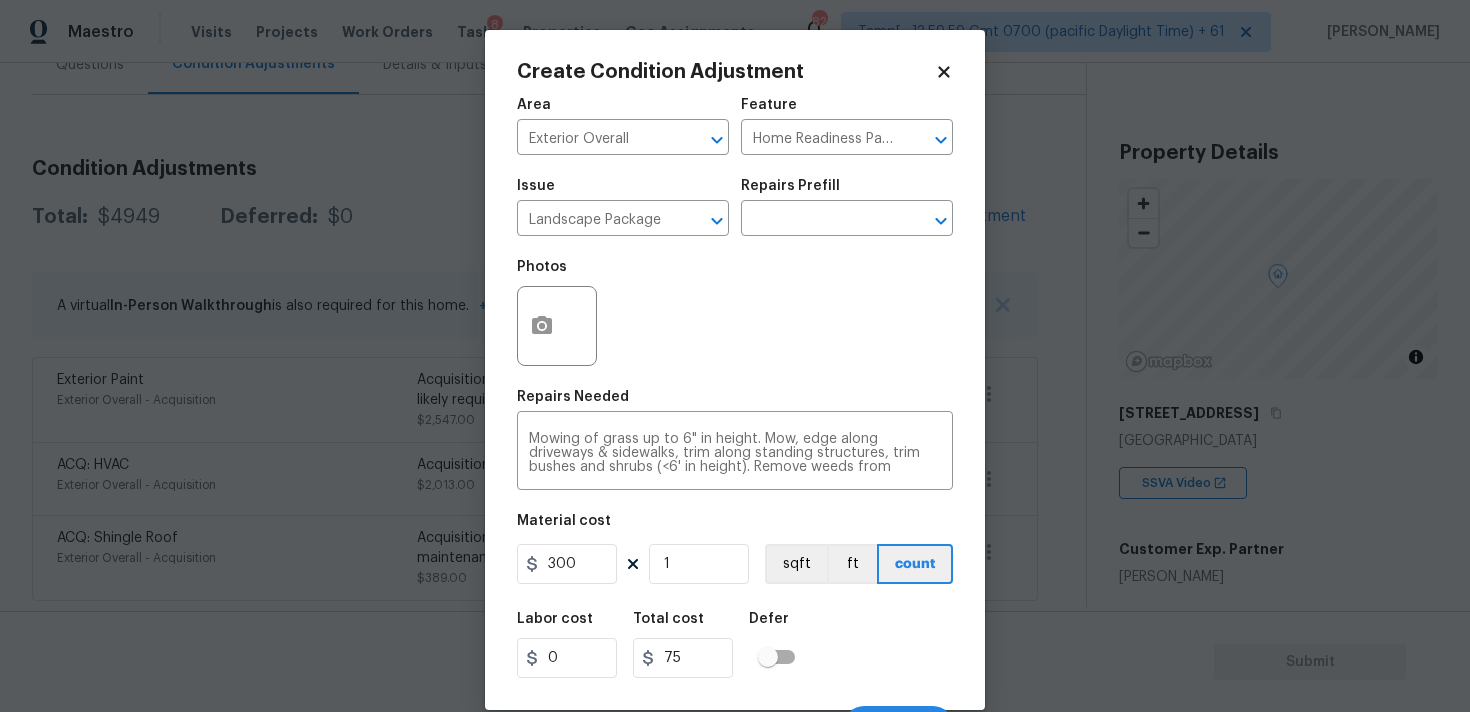 type on "300" 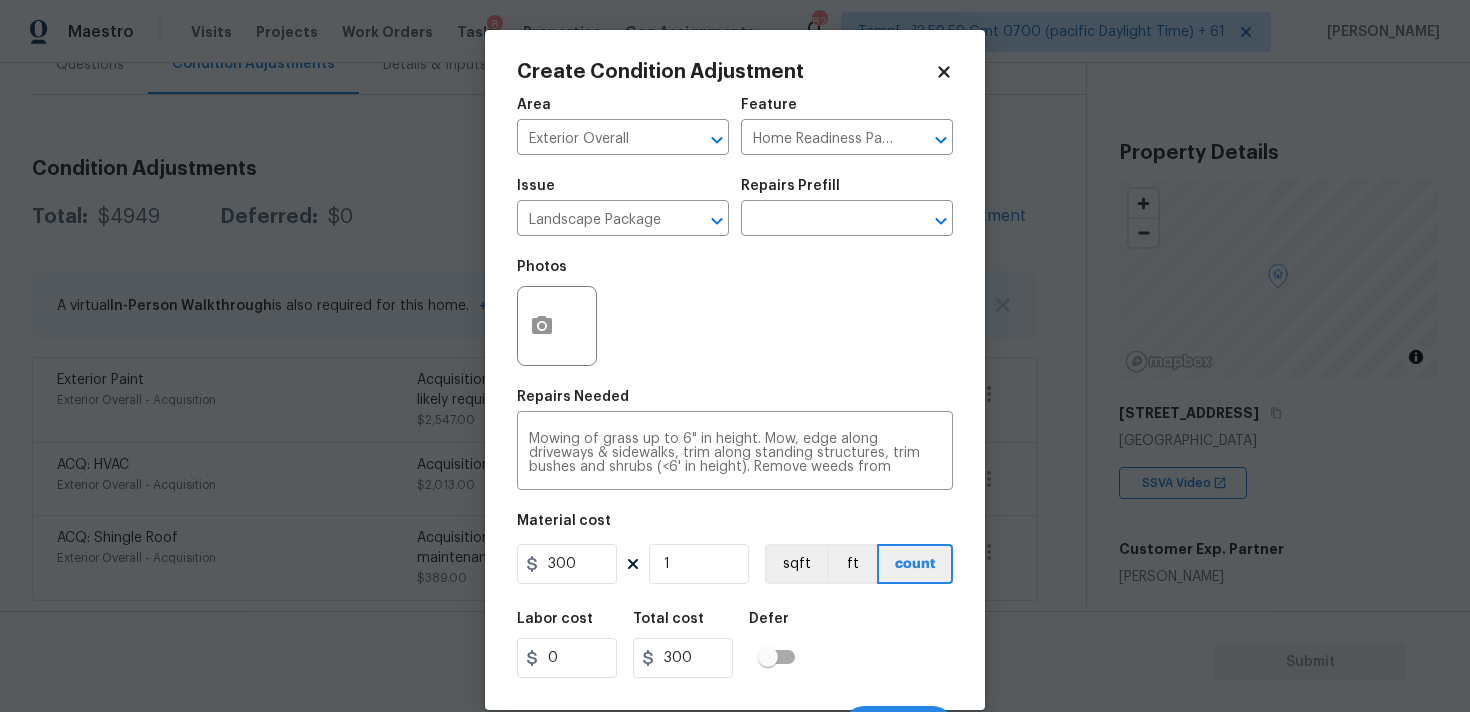 click on "Labor cost 0 Total cost 300 Defer" at bounding box center [735, 645] 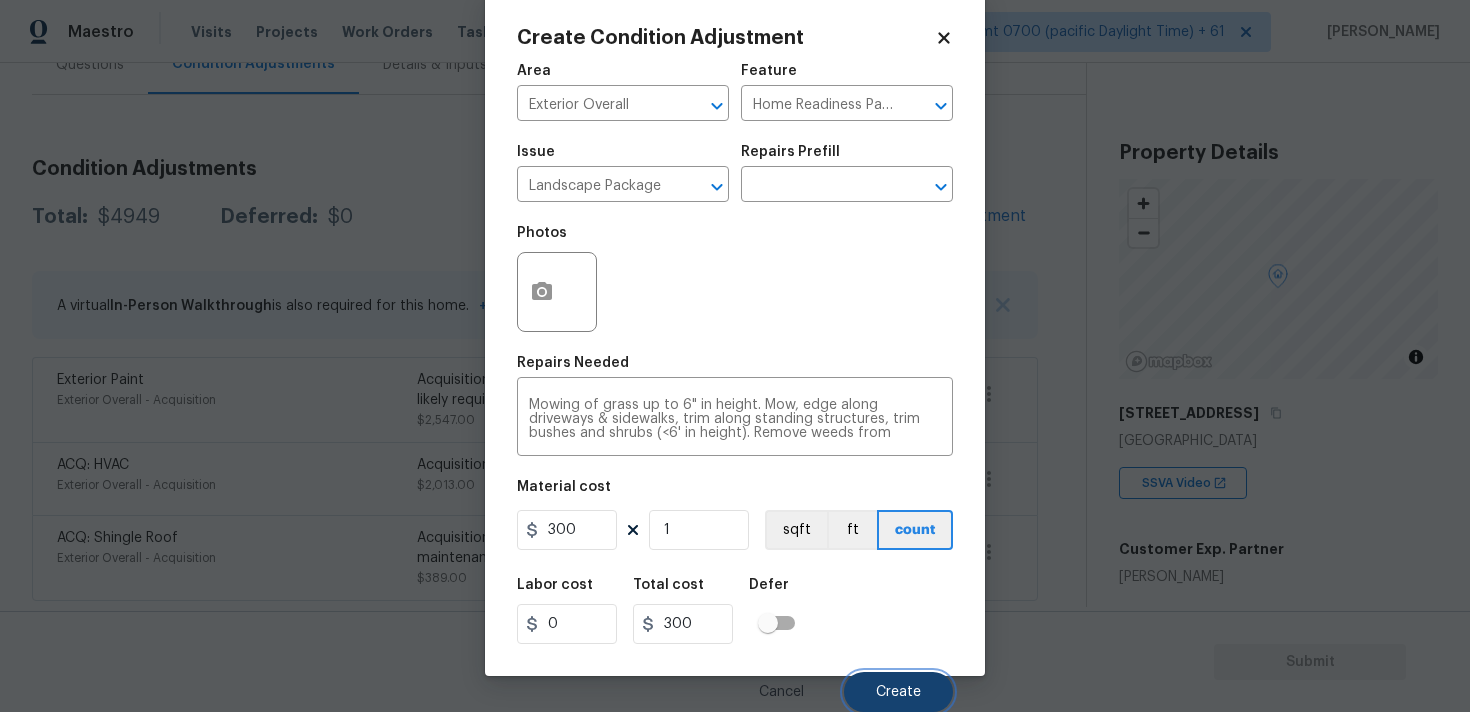 click on "Create" at bounding box center [898, 692] 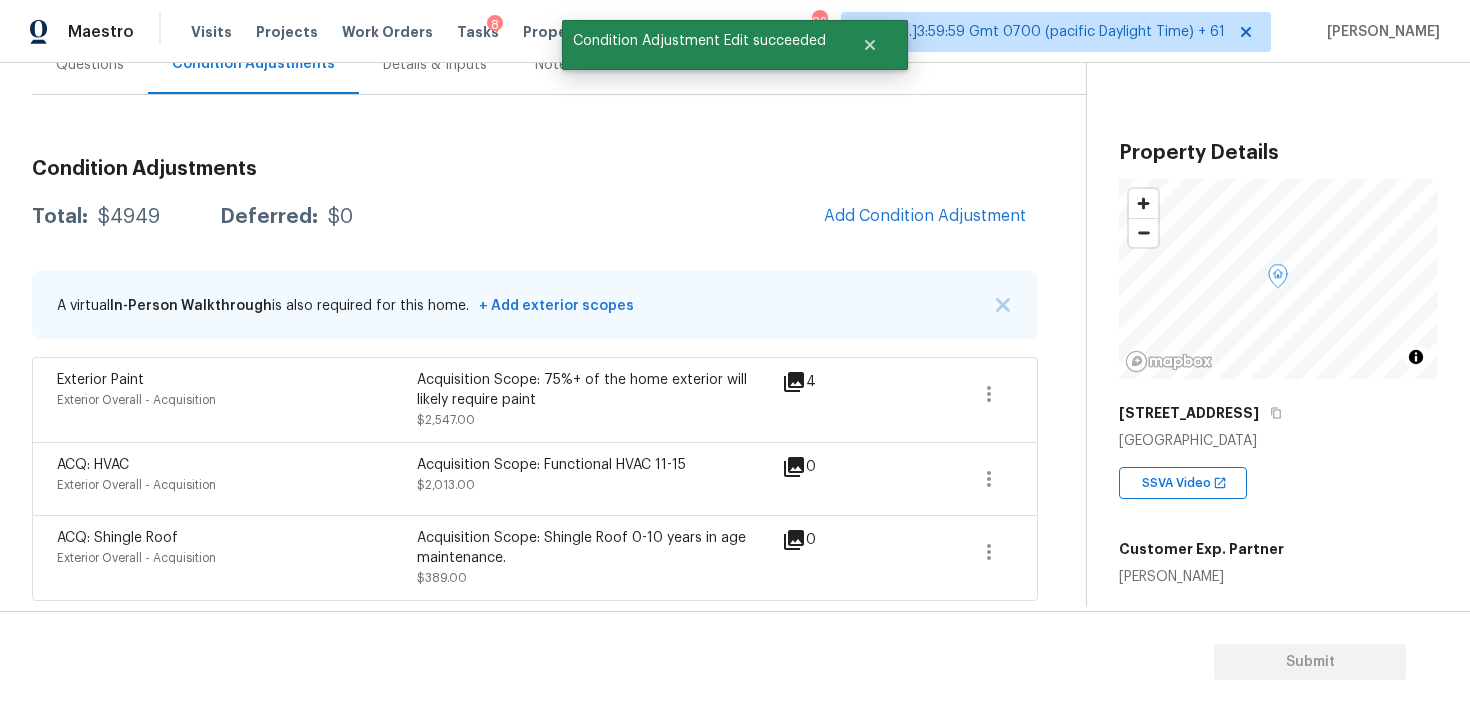 scroll, scrollTop: 0, scrollLeft: 0, axis: both 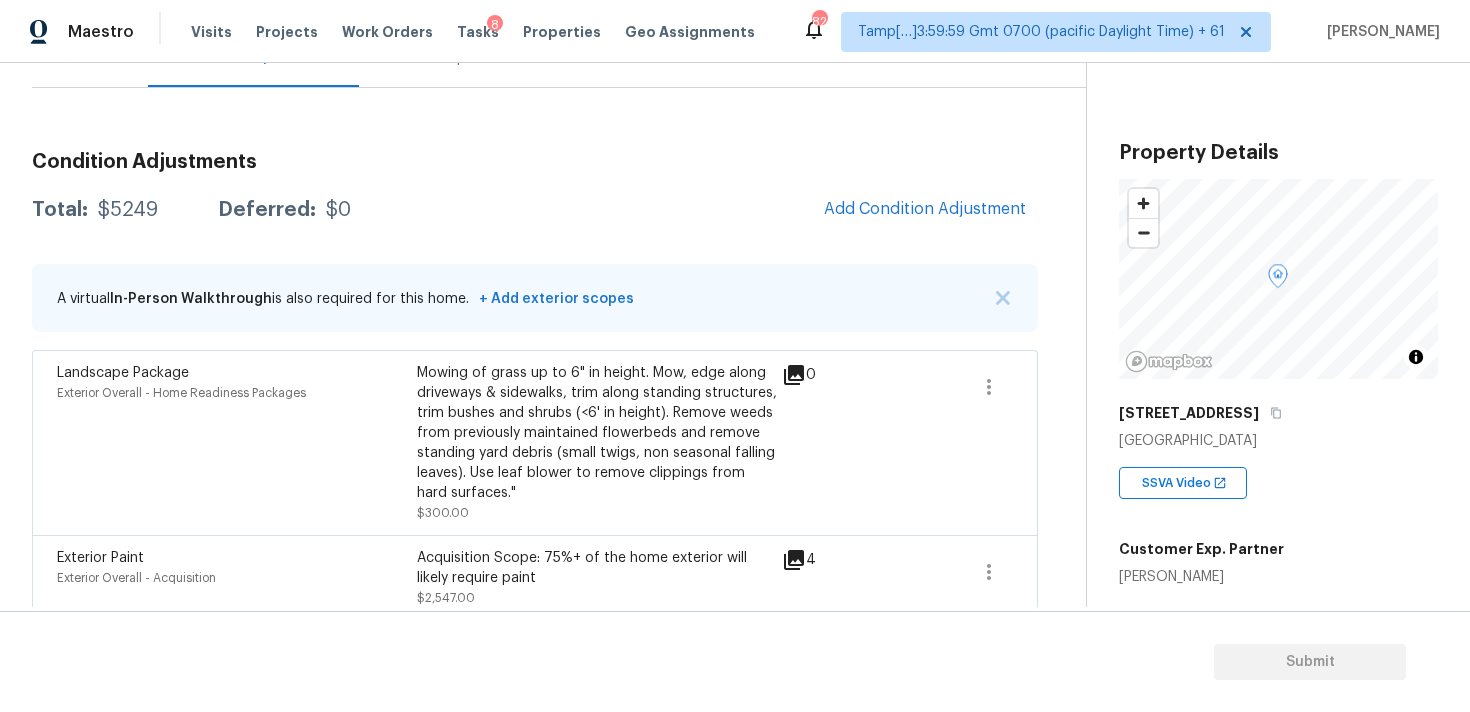 click on "Condition Adjustments Total:  $5249 Deferred:  $0 Add Condition Adjustment A virtual  In-Person Walkthrough  is also required for this home.   + Add exterior scopes Landscape Package Exterior Overall - Home Readiness Packages Mowing of grass up to 6" in height. Mow, edge along driveways & sidewalks, trim along standing structures, trim bushes and shrubs (<6' in height). Remove weeds from previously maintained flowerbeds and remove standing yard debris (small twigs, non seasonal falling leaves).  Use leaf blower to remove clippings from hard surfaces." $300.00   0 Exterior Paint Exterior Overall - Acquisition Acquisition Scope: 75%+ of the home exterior will likely require paint $2,547.00   4 ACQ: HVAC Exterior Overall - Acquisition Acquisition Scope: Functional HVAC 11-15 $2,013.00   0 ACQ: Shingle Roof Exterior Overall - Acquisition Acquisition Scope: Shingle Roof 0-10 years in age maintenance. $389.00   0" at bounding box center (535, 457) 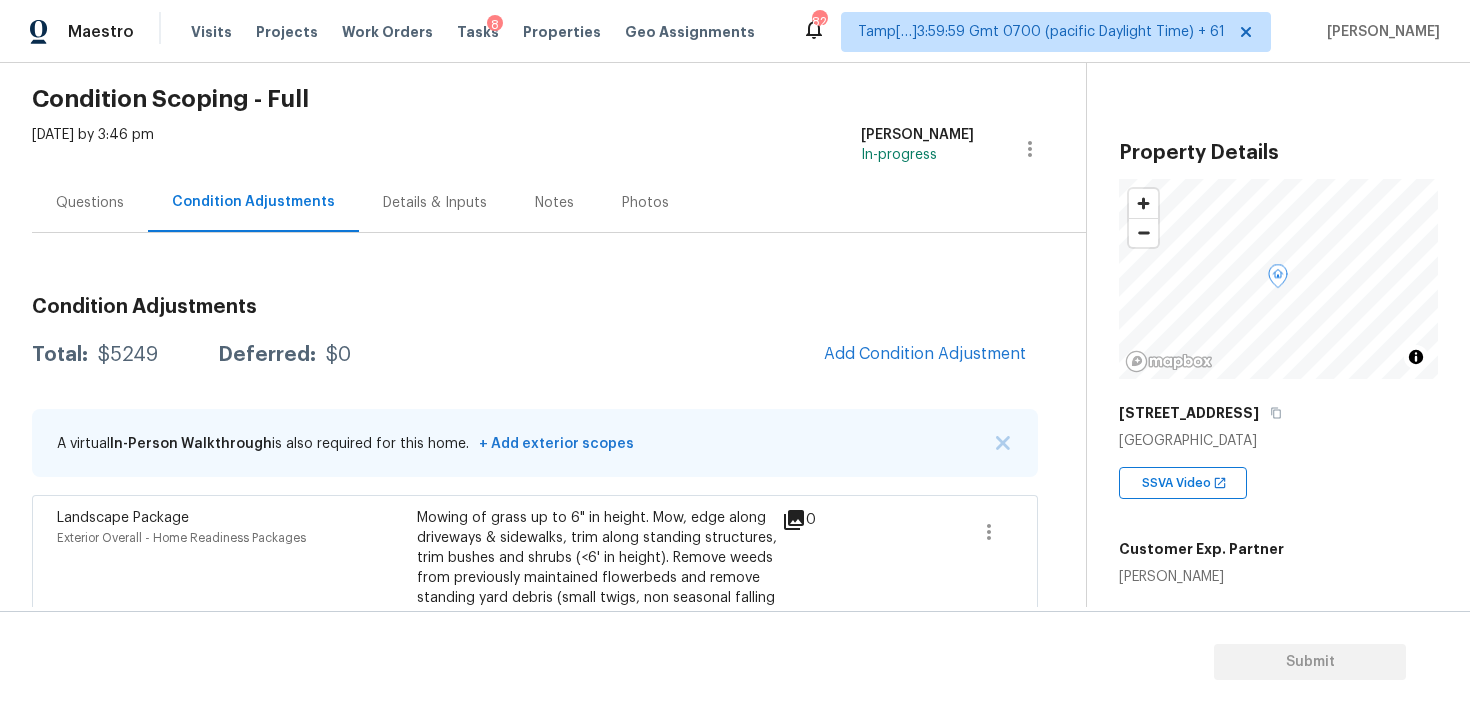 click on "Questions" at bounding box center [90, 202] 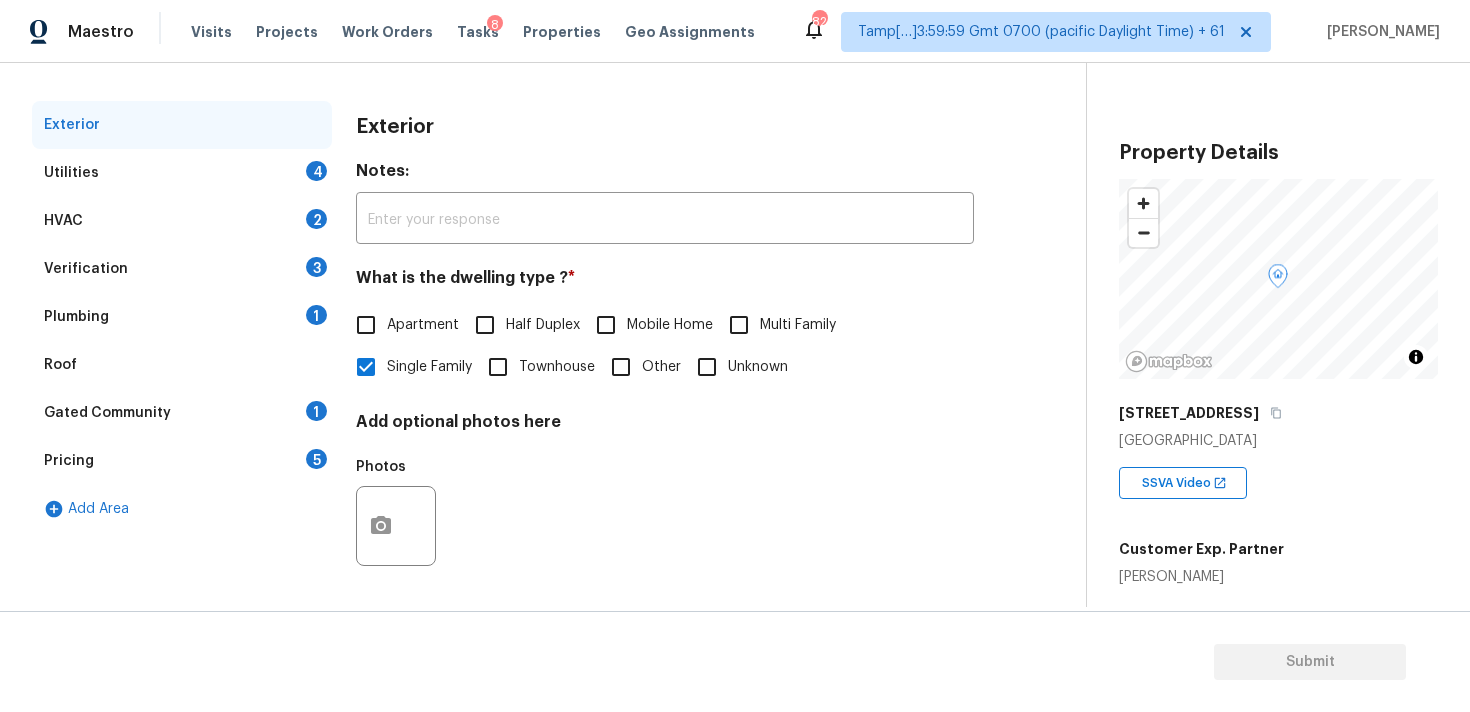 click on "Plumbing 1" at bounding box center [182, 317] 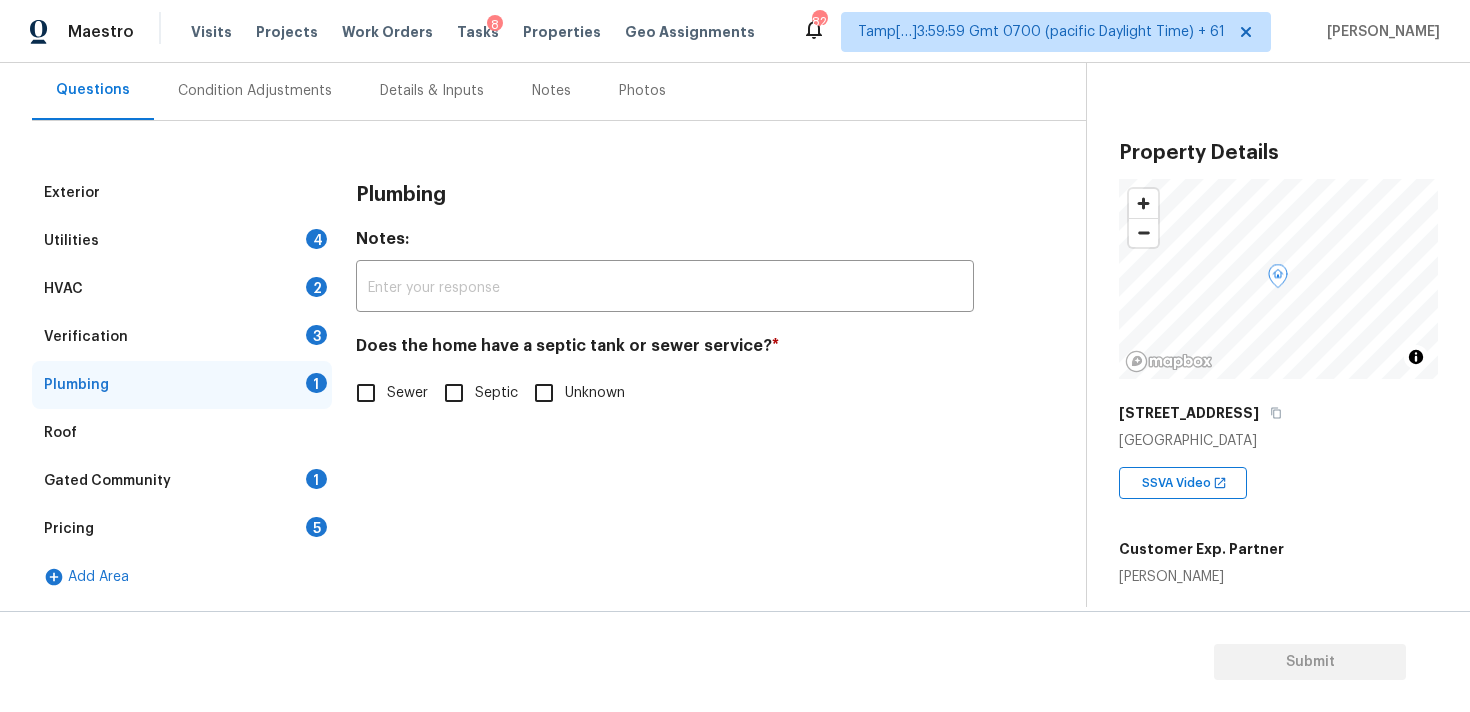 click on "Verification 3" at bounding box center (182, 337) 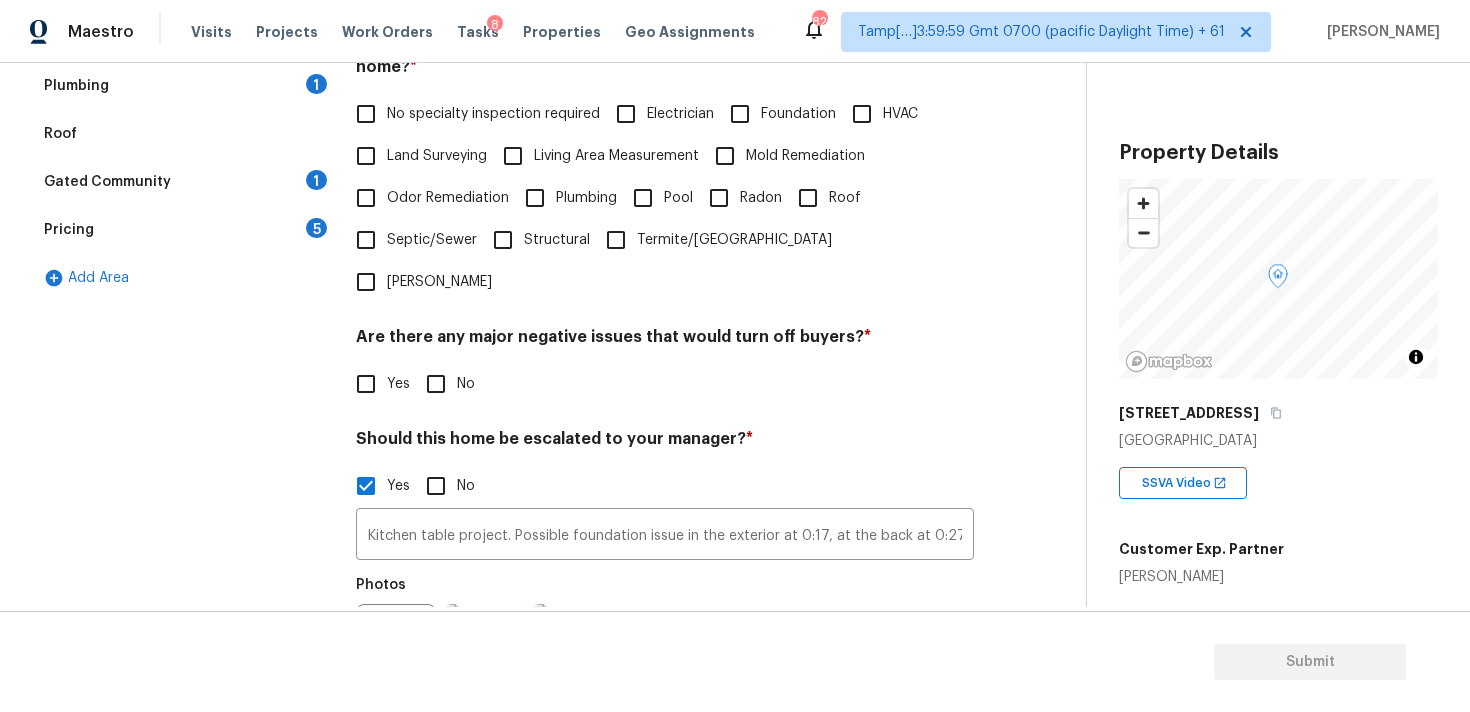 scroll, scrollTop: 605, scrollLeft: 0, axis: vertical 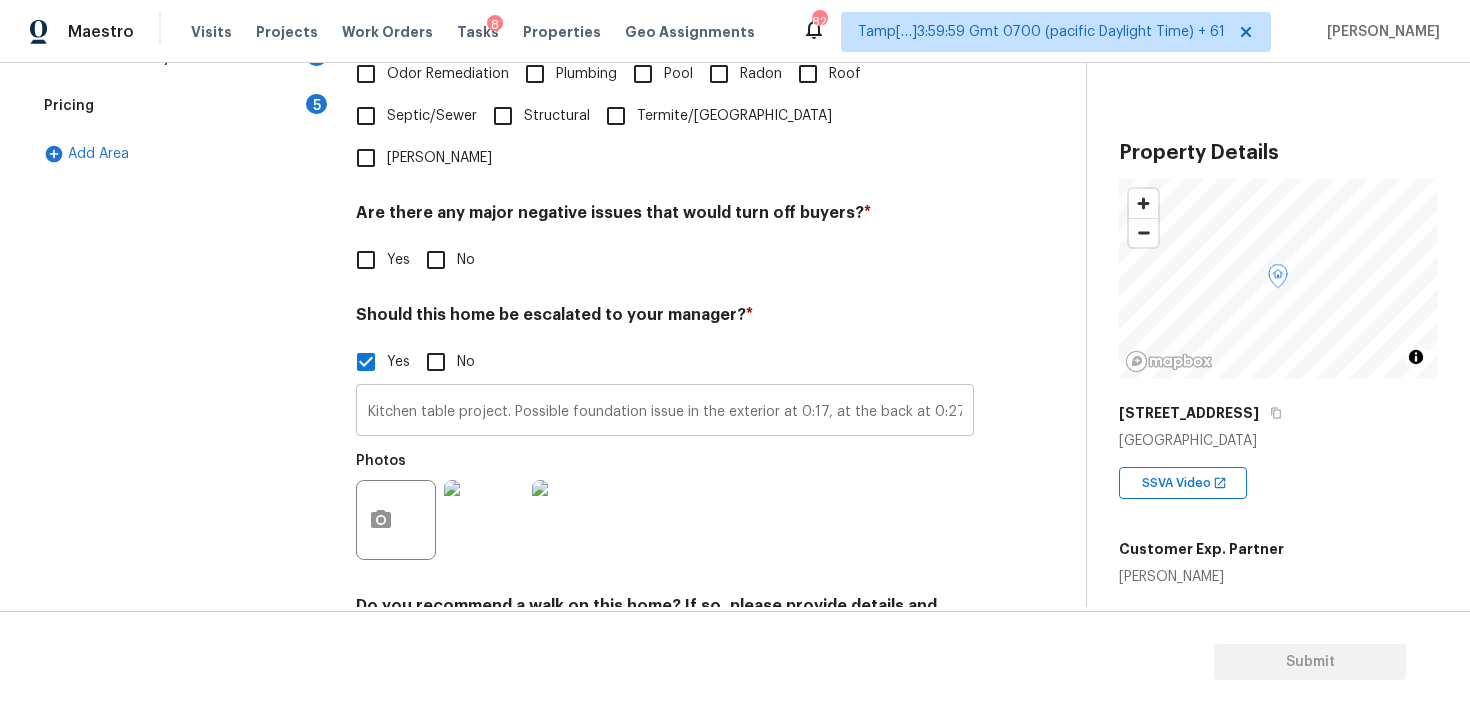 click on "Kitchen table project. Possible foundation issue in the exterior at 0:17, at the back at 0:27" at bounding box center [665, 412] 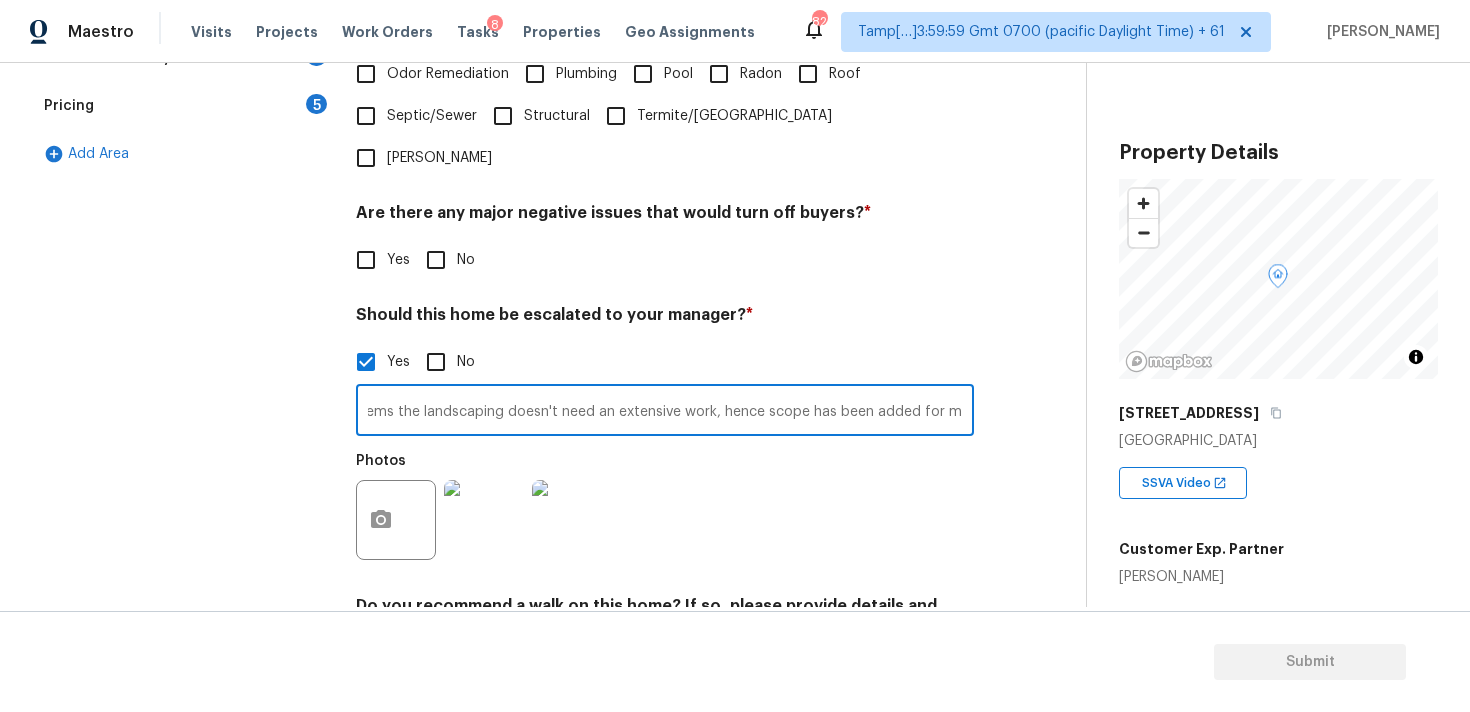 scroll, scrollTop: 0, scrollLeft: 1095, axis: horizontal 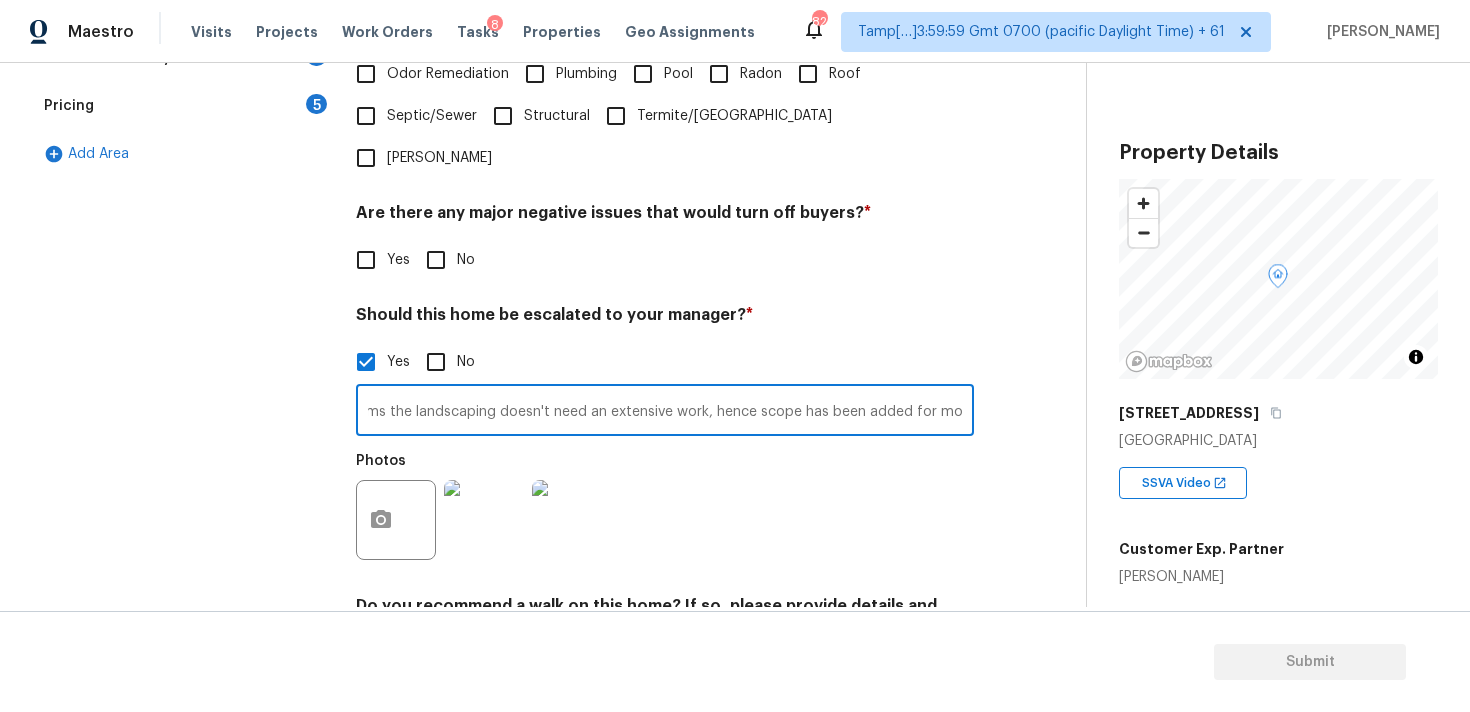 type on "Kitchen table project. Possible foundation issue in the exterior at 0:17, at the back at 0:27. The agent mentioned that the landscaping is in poor condition, but it seems the landscaping doesn't need an extensive work, hence scope has been added for moderate" 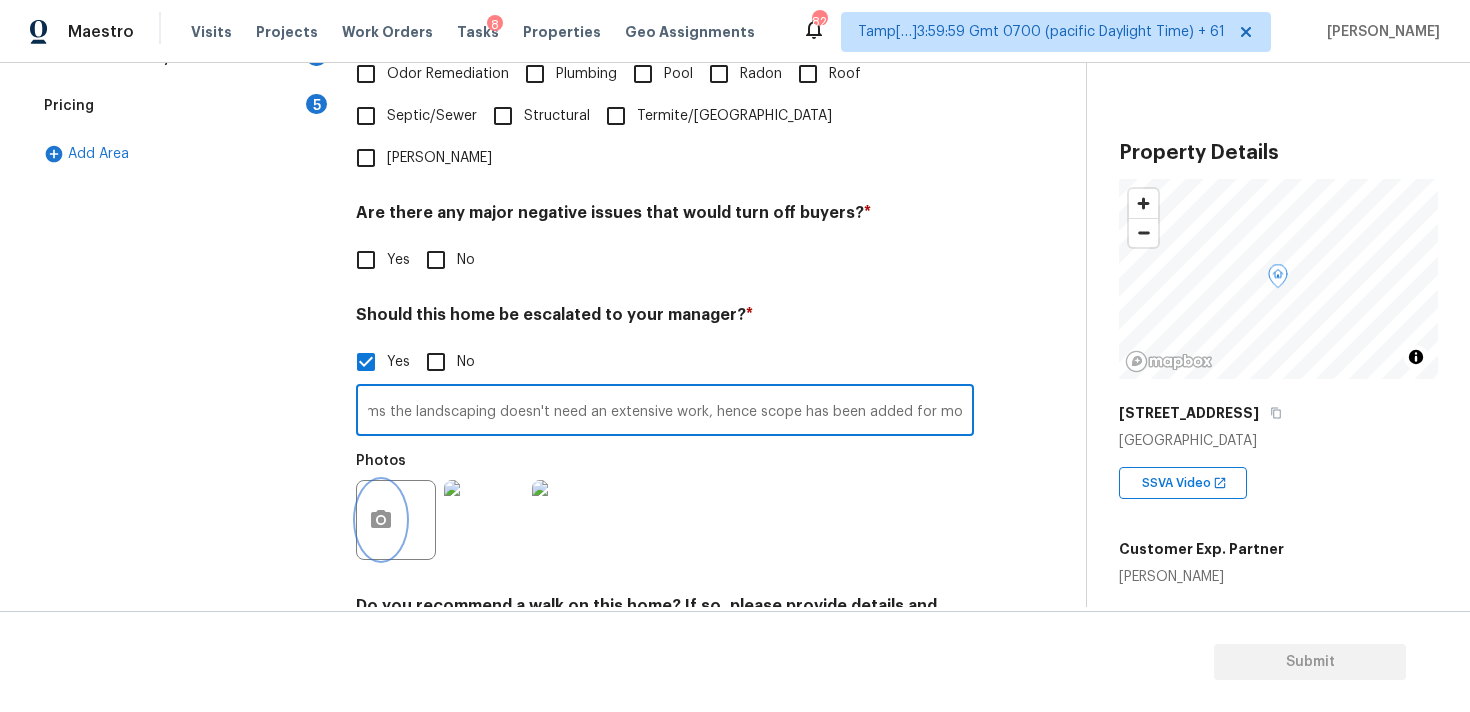 click 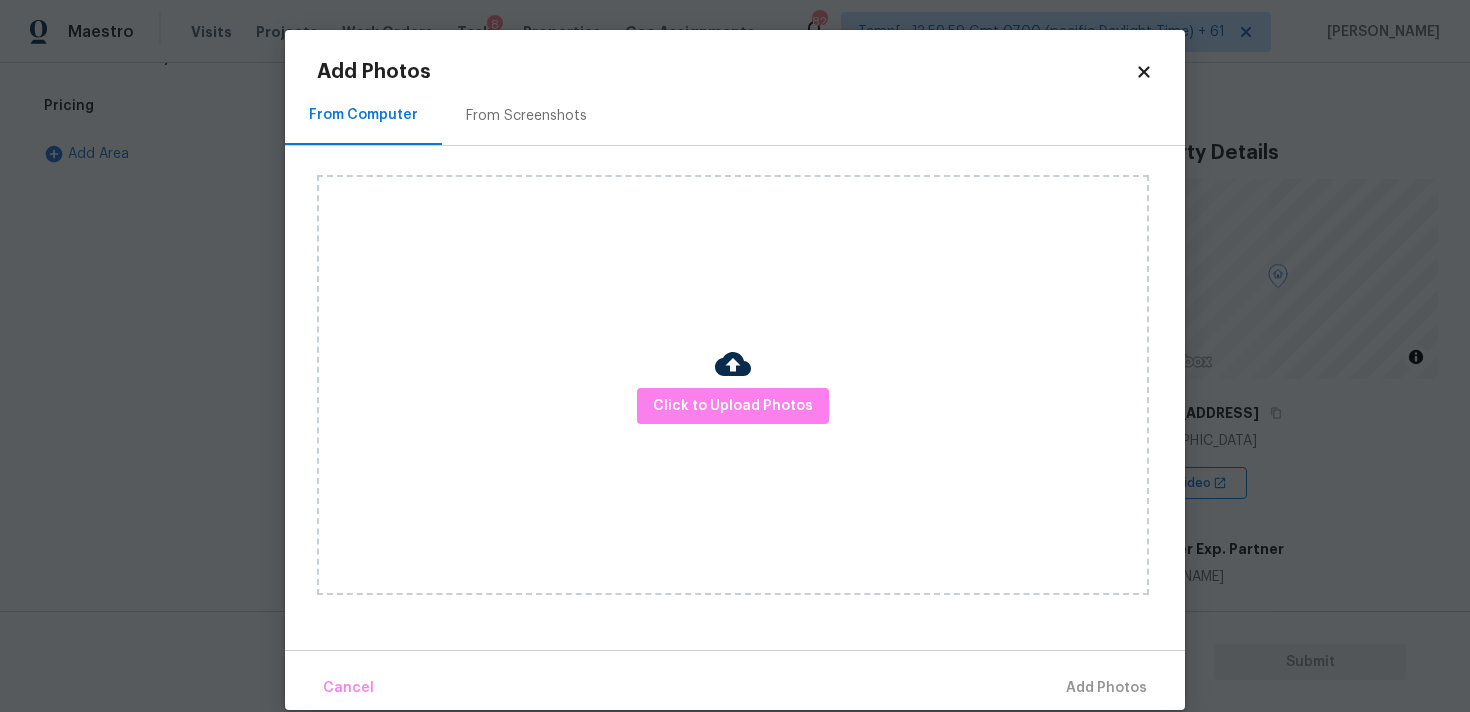 scroll, scrollTop: 0, scrollLeft: 0, axis: both 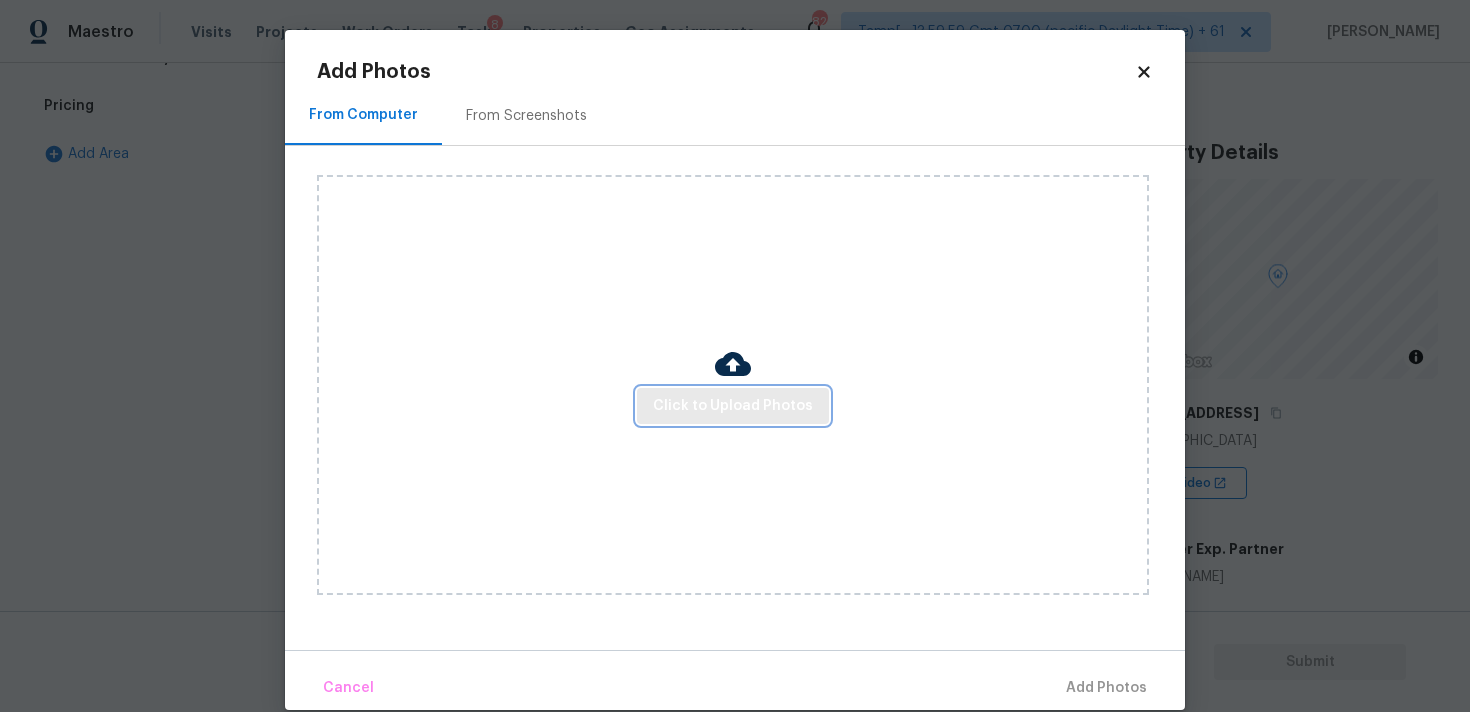 click on "Click to Upload Photos" at bounding box center [733, 406] 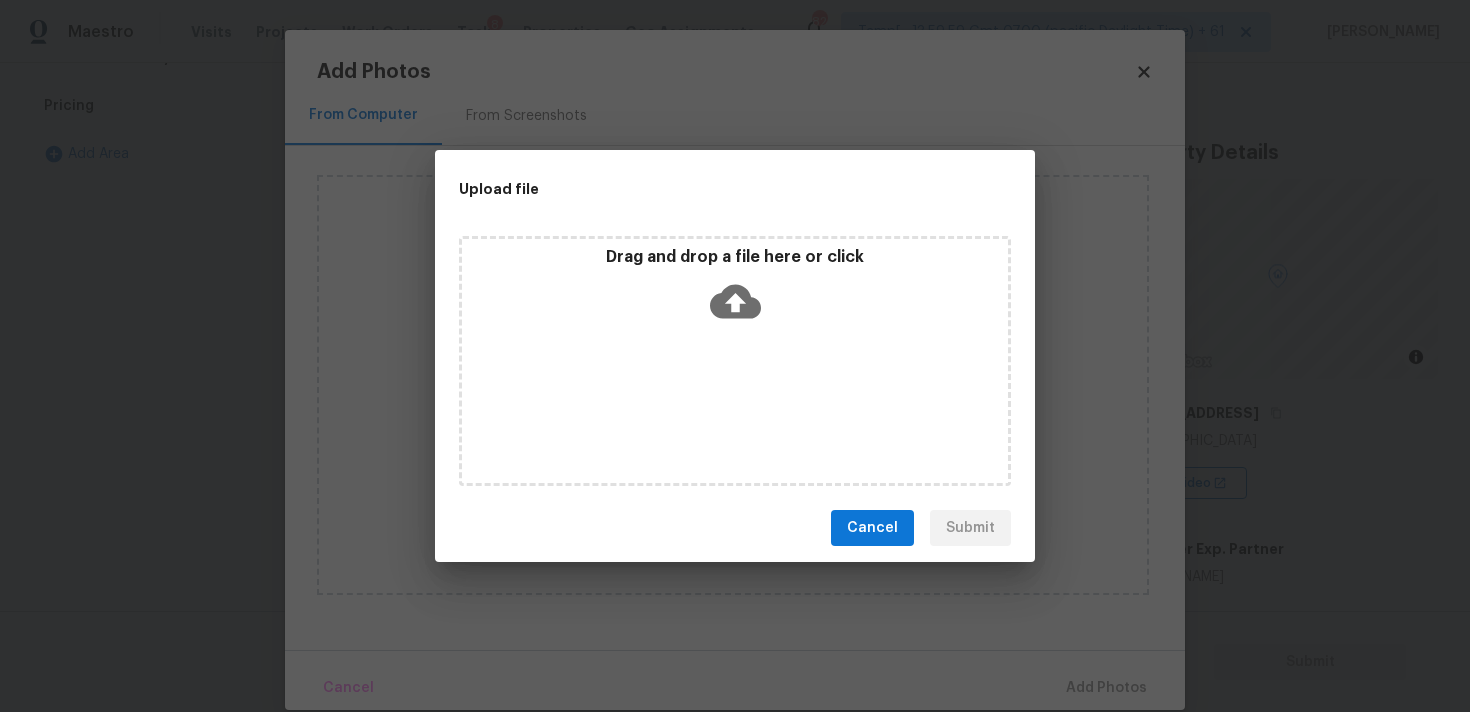 click 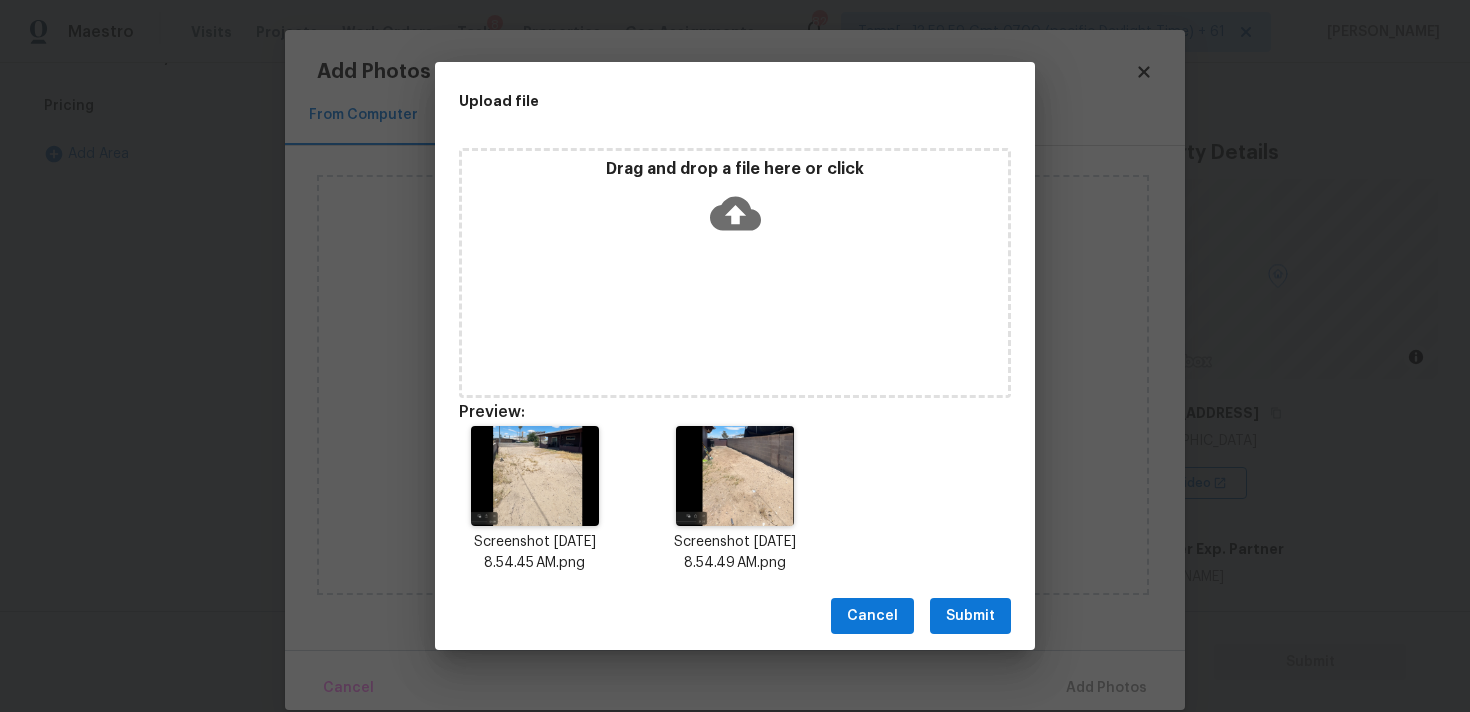 click on "Submit" at bounding box center (970, 616) 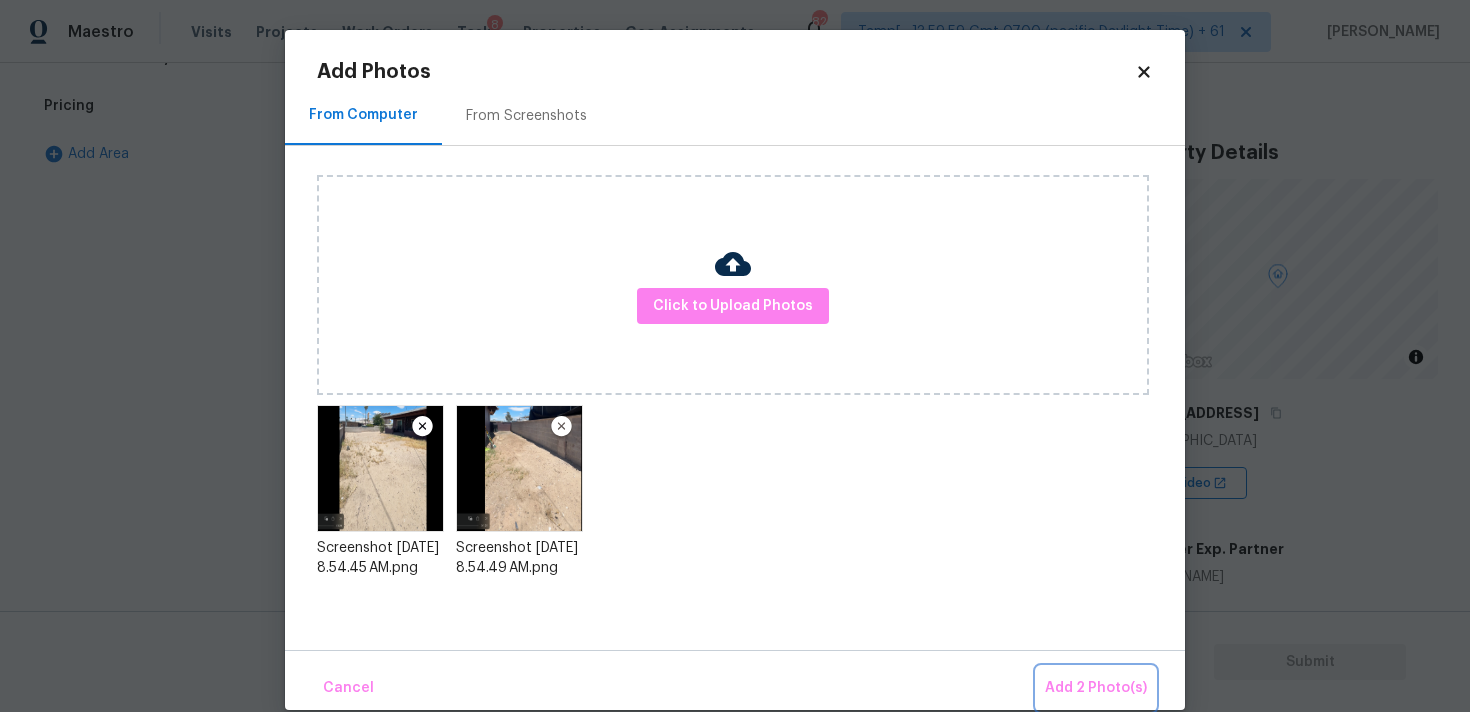 click on "Add 2 Photo(s)" at bounding box center (1096, 688) 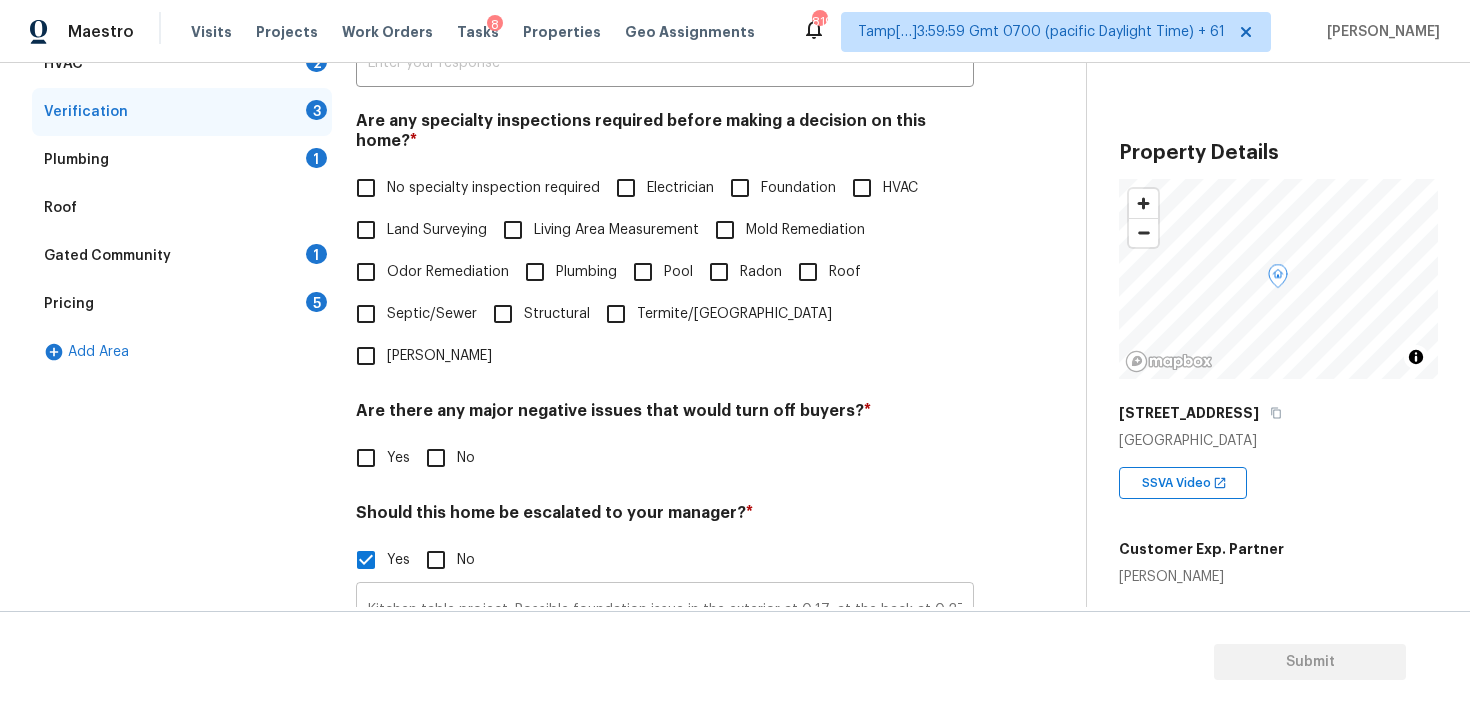 scroll, scrollTop: 0, scrollLeft: 0, axis: both 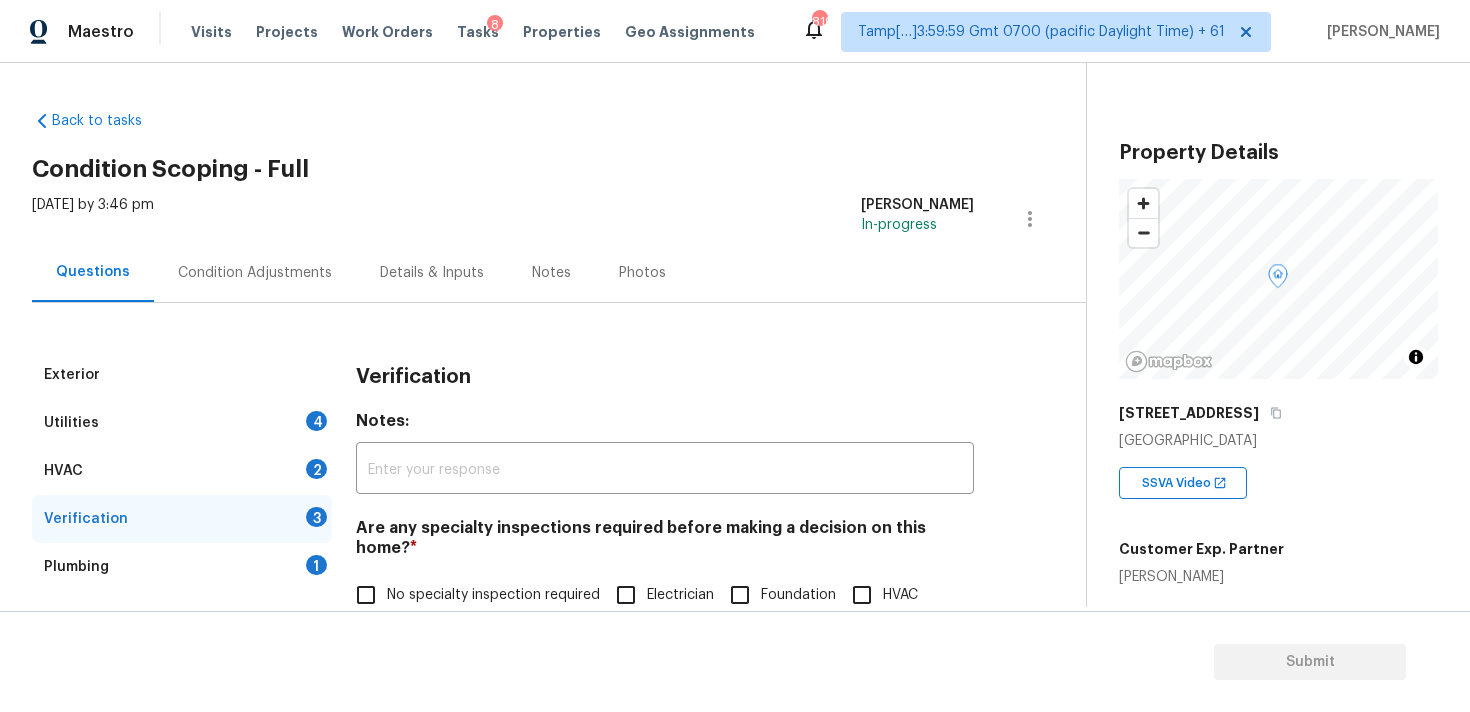 click on "Condition Adjustments" at bounding box center [255, 272] 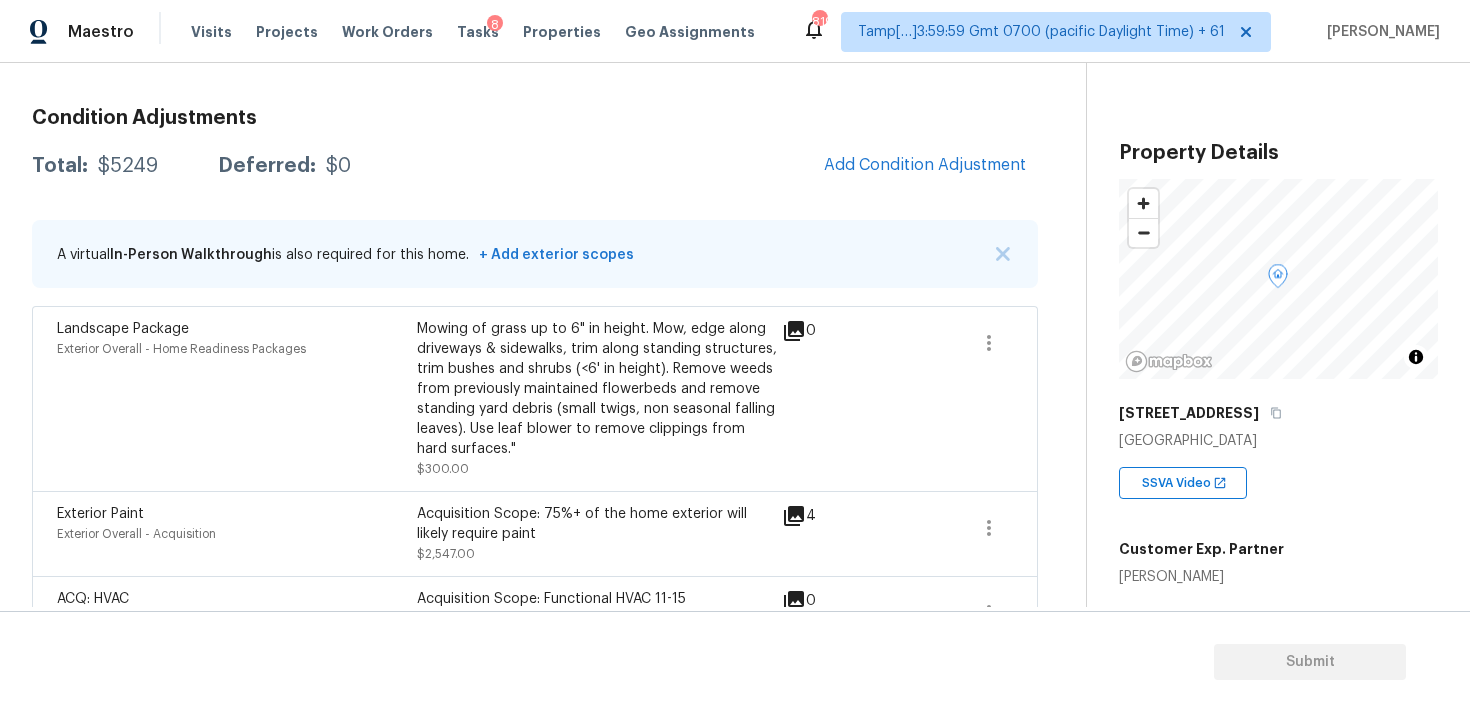 scroll, scrollTop: 316, scrollLeft: 0, axis: vertical 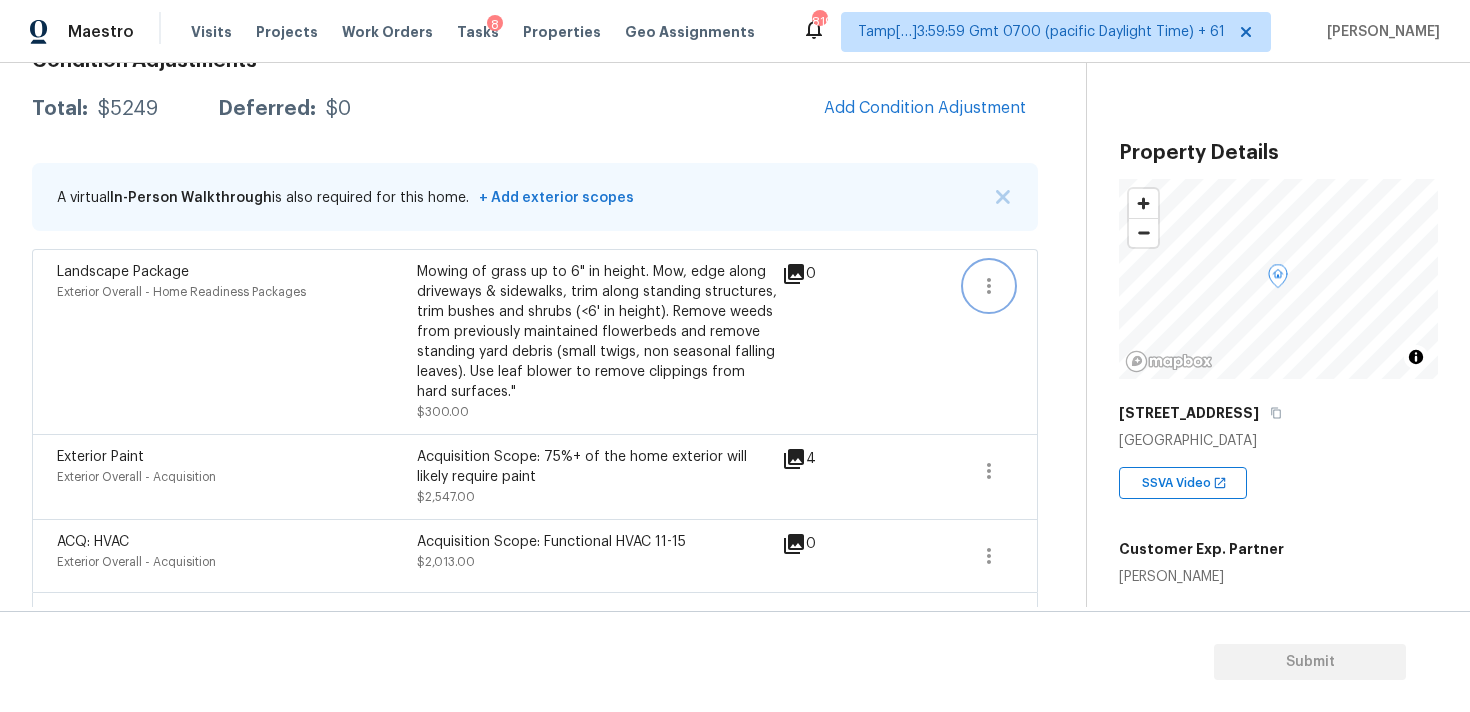 click 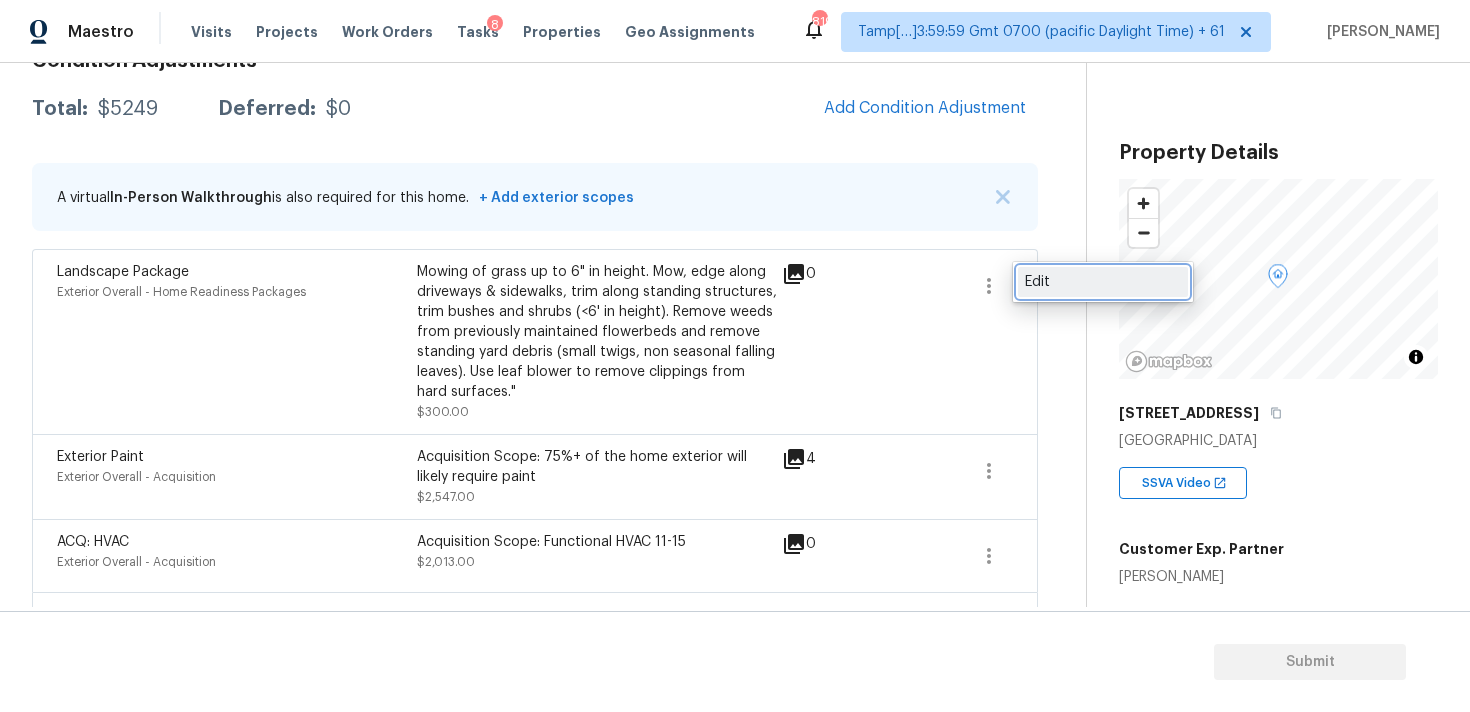 click on "Edit" at bounding box center (1103, 282) 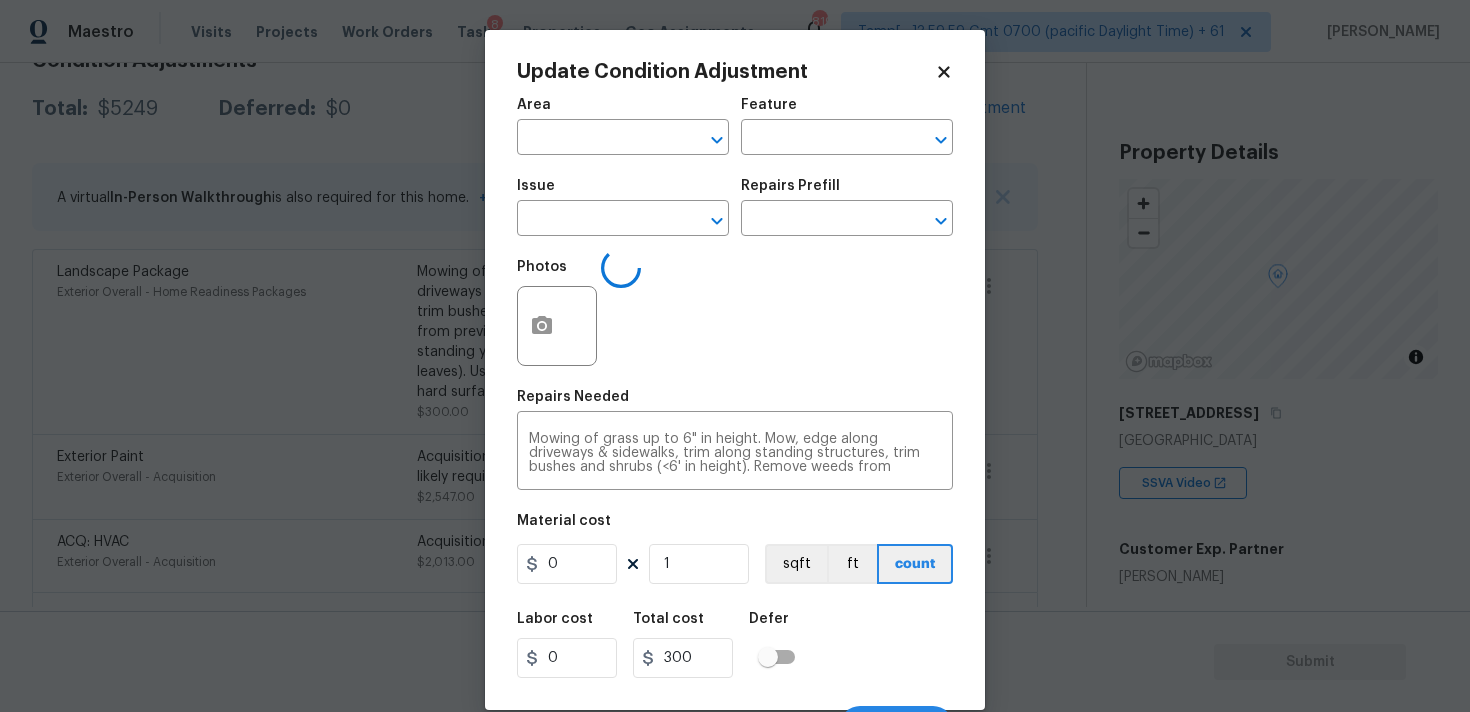 type on "Exterior Overall" 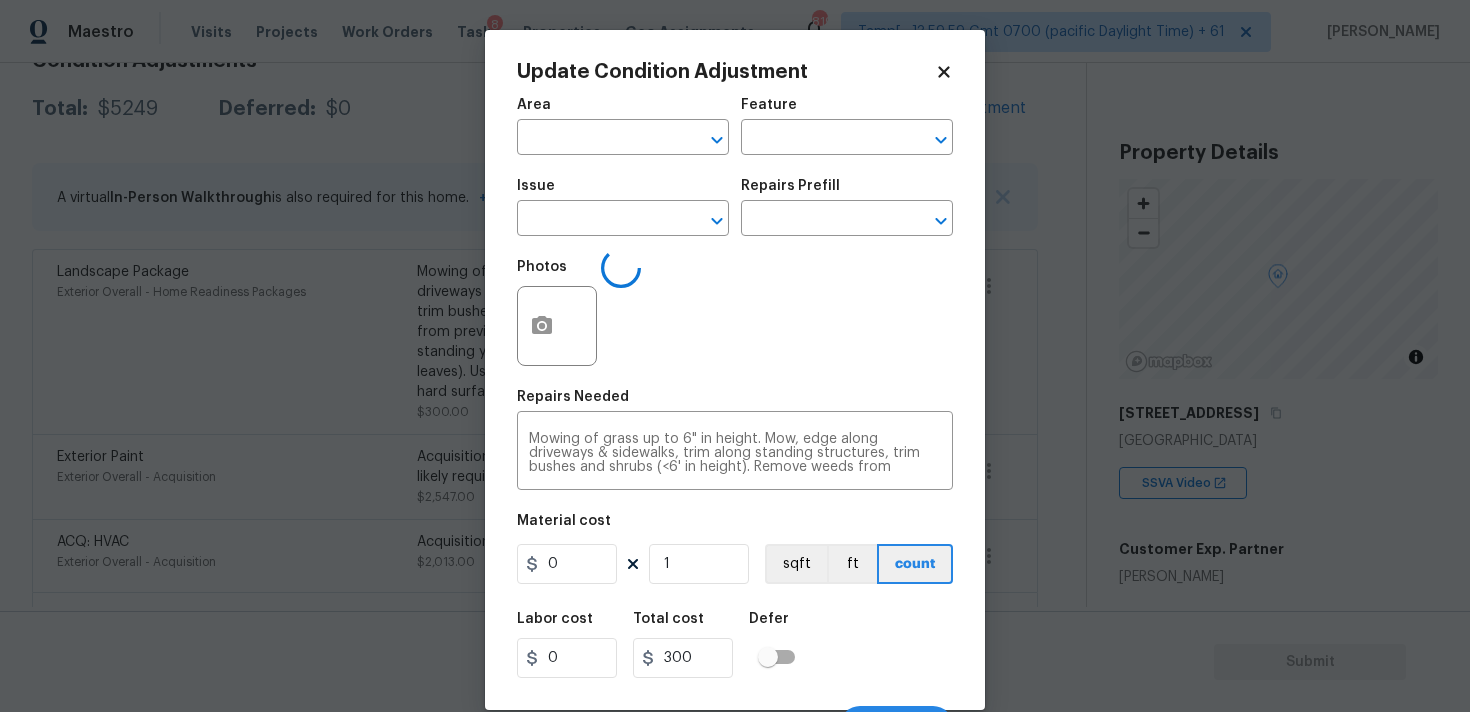 type on "Home Readiness Packages" 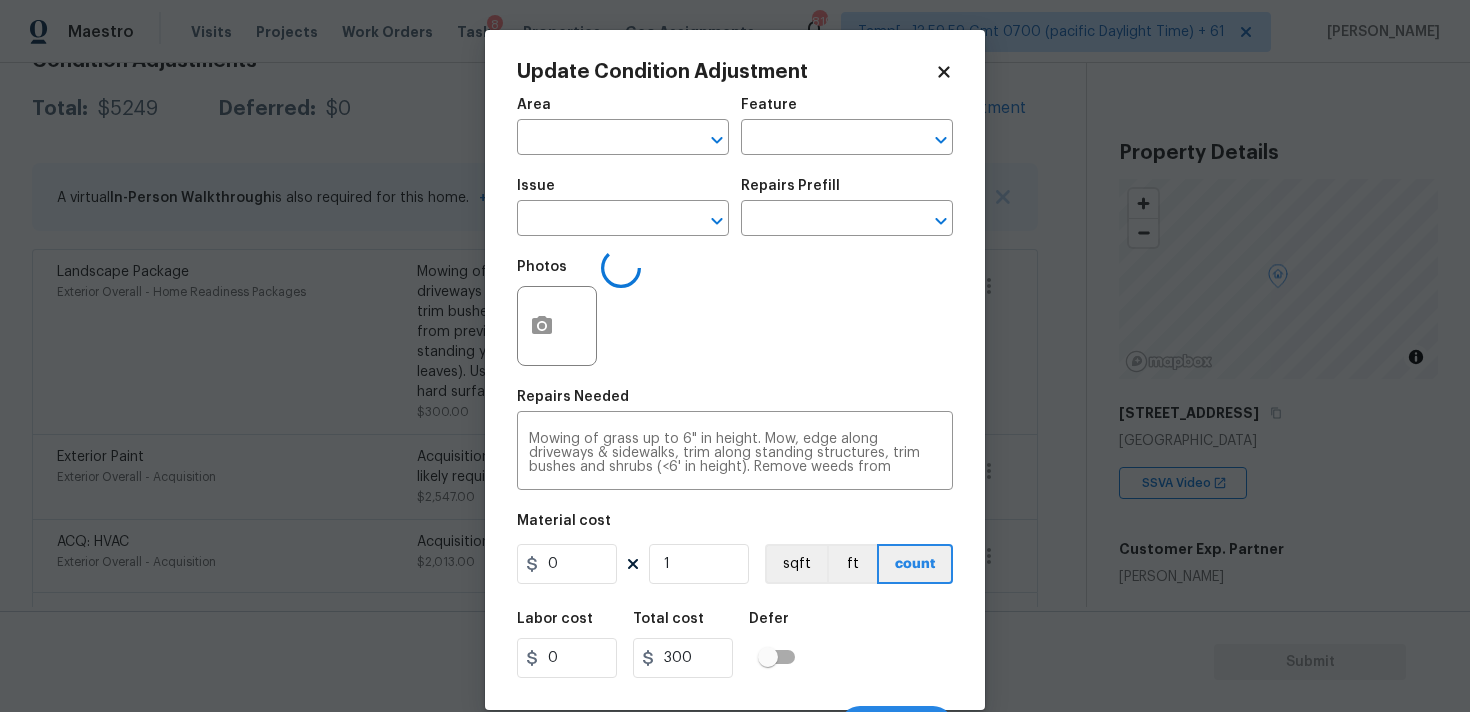 type on "Landscape Package" 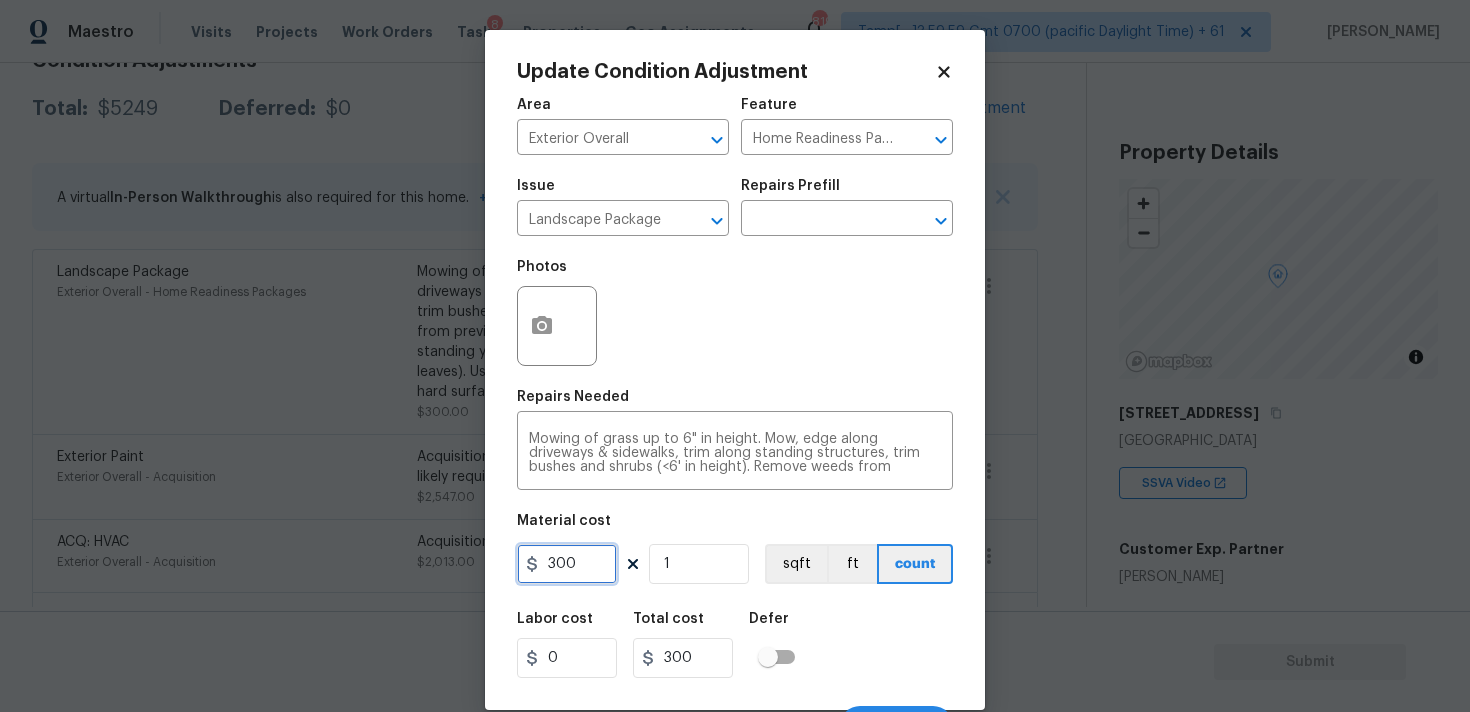click on "300" at bounding box center (567, 564) 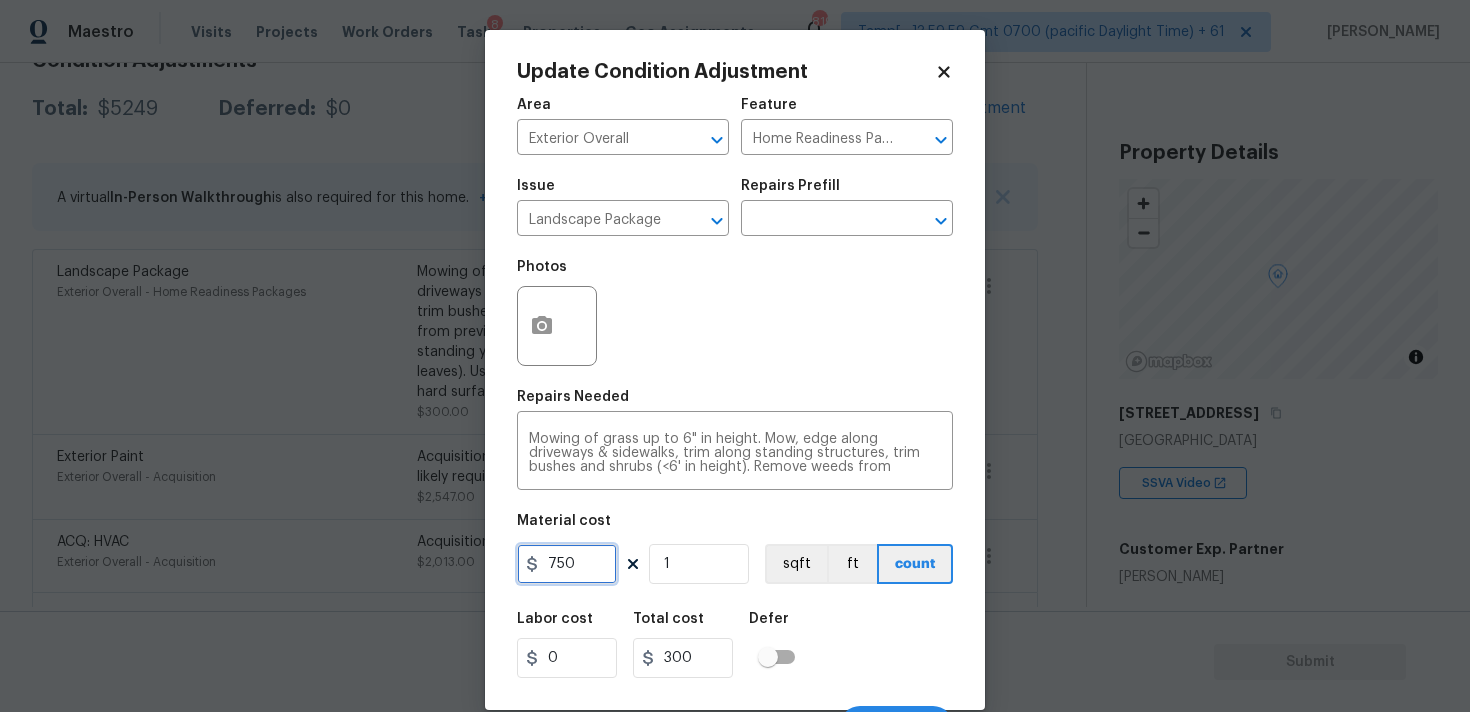 type on "750" 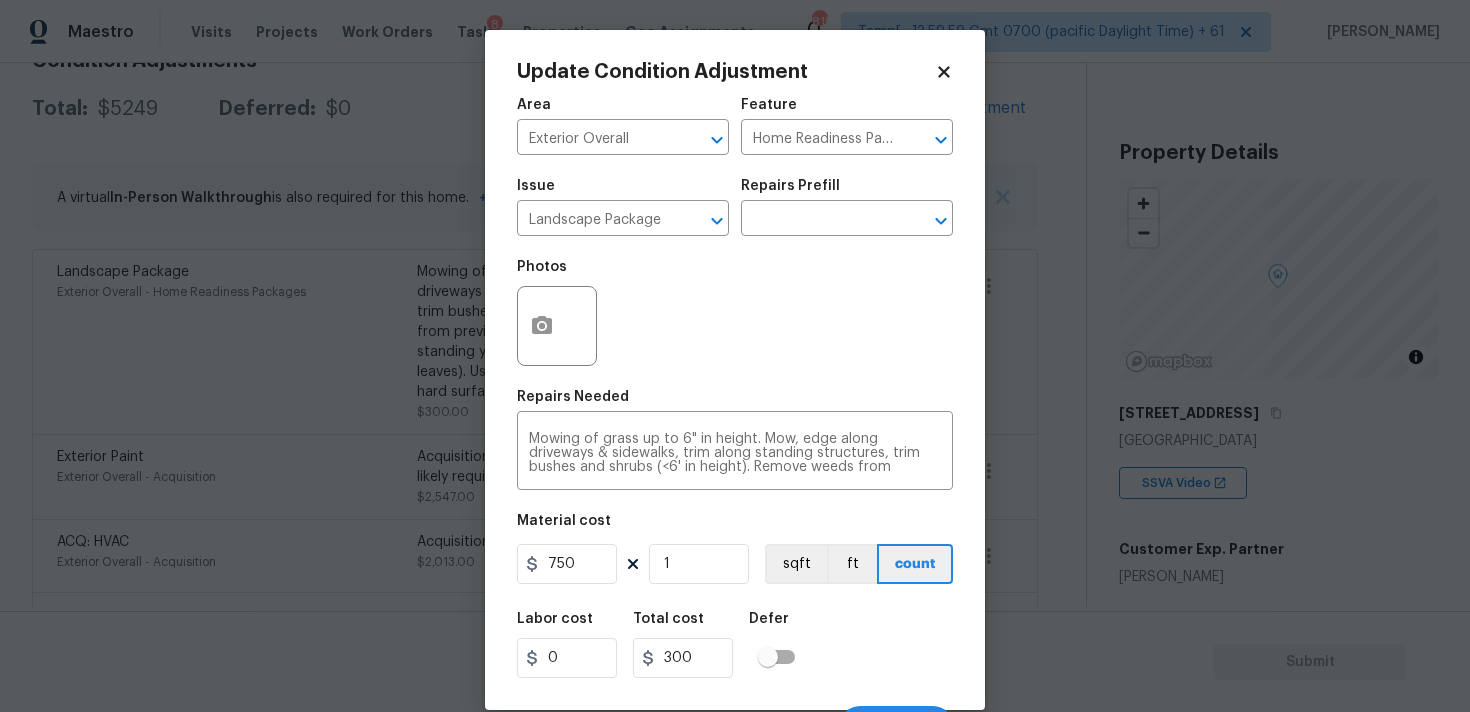 type on "750" 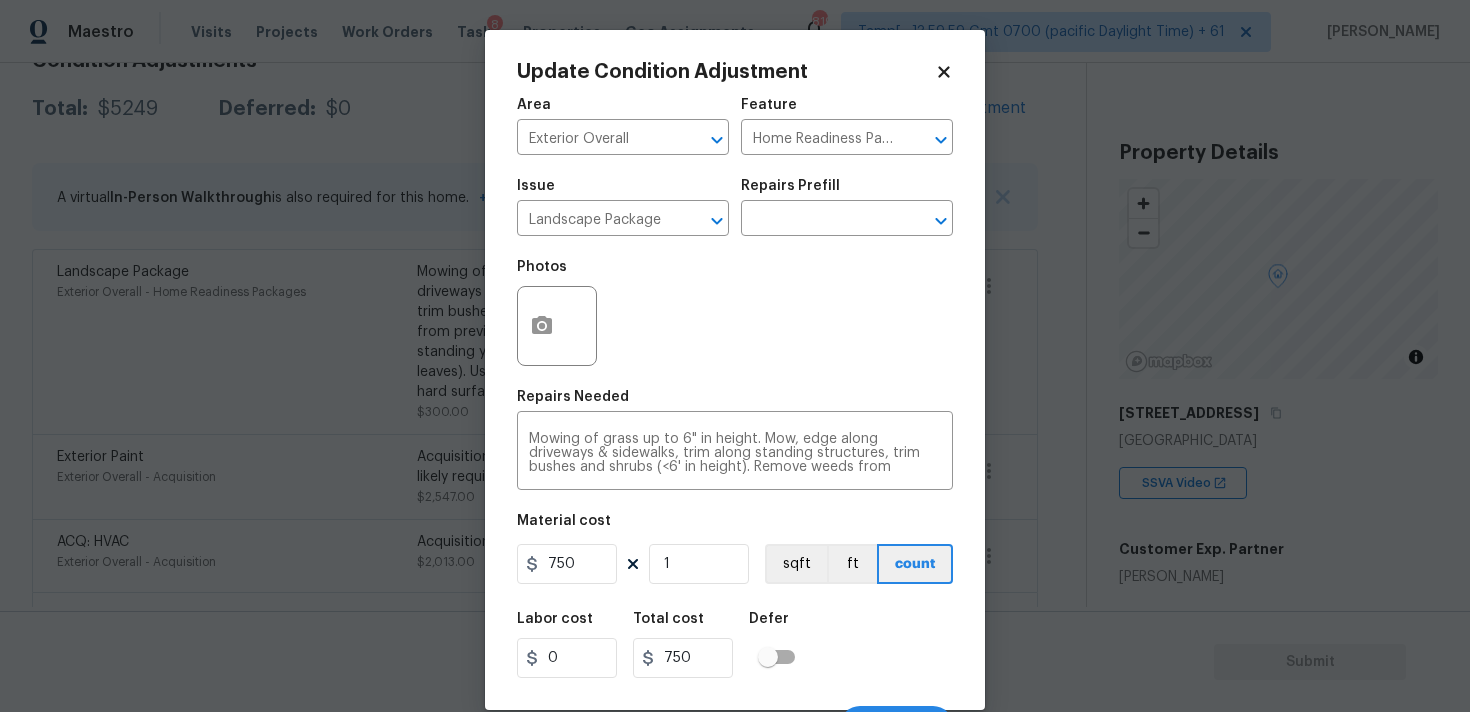 click on "Labor cost 0 Total cost 750 Defer" at bounding box center [735, 645] 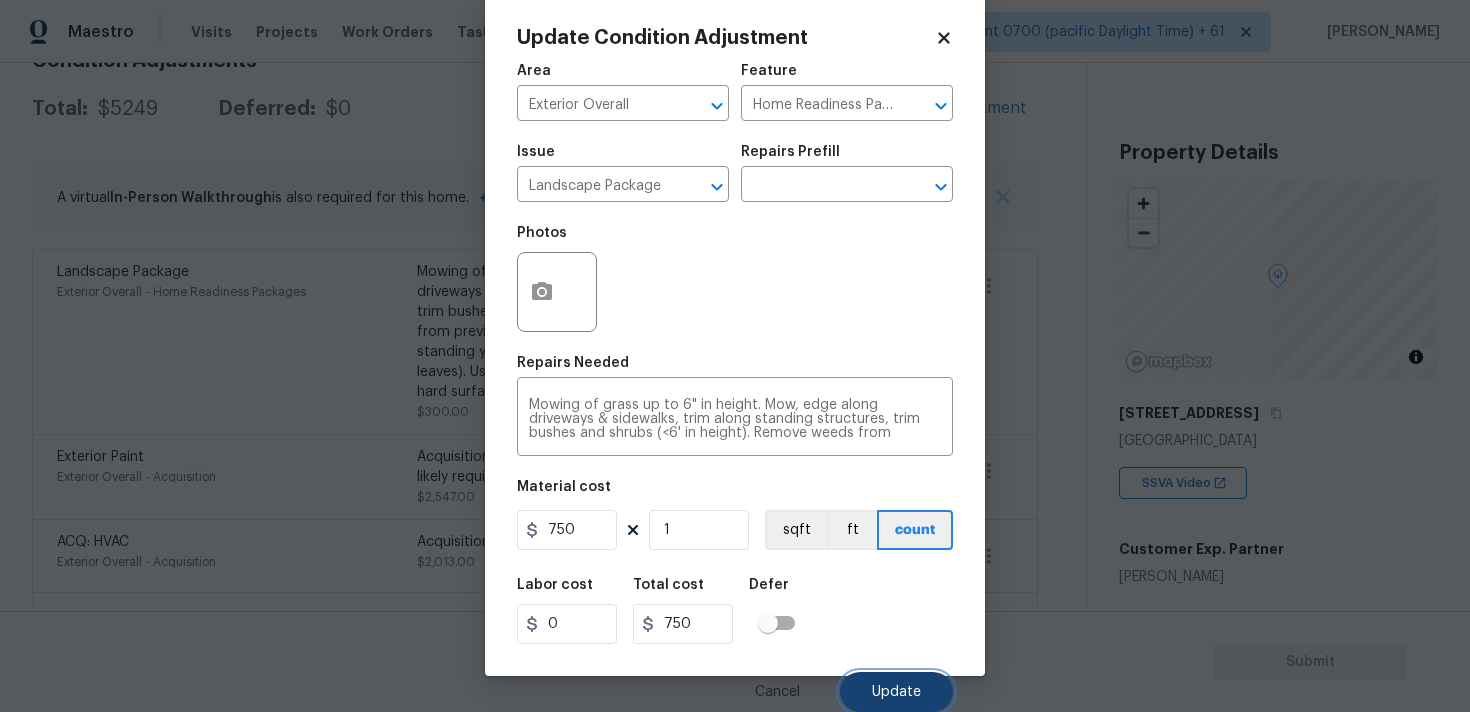 click on "Update" at bounding box center (896, 692) 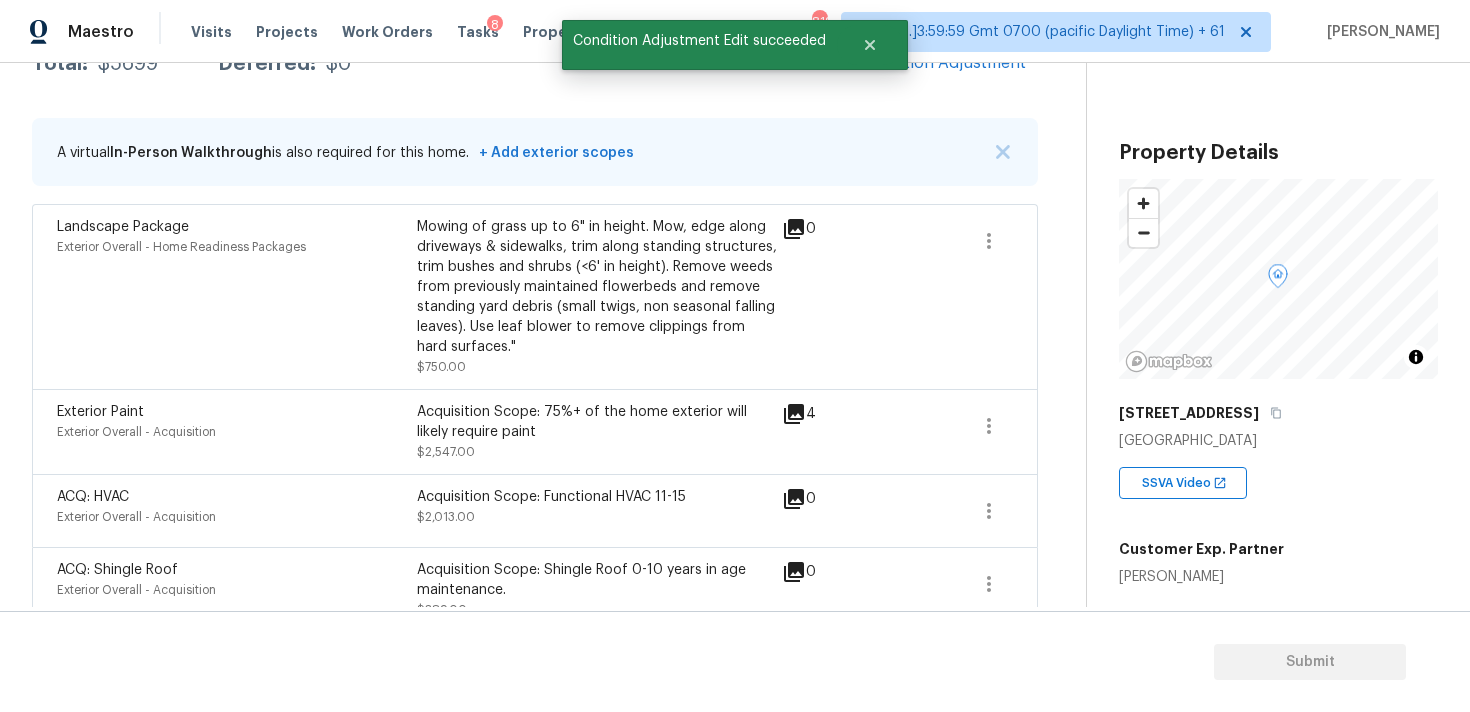 scroll, scrollTop: 316, scrollLeft: 0, axis: vertical 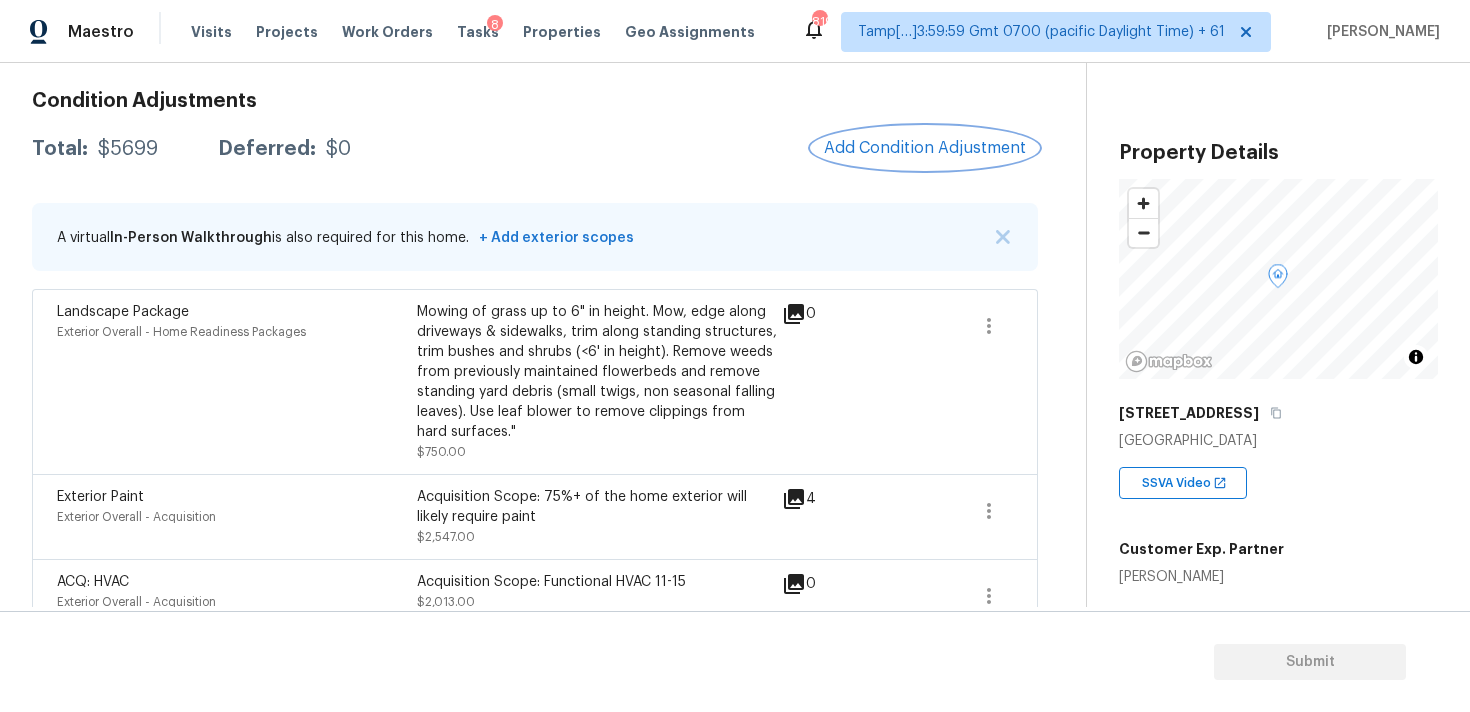 click on "Add Condition Adjustment" at bounding box center [925, 148] 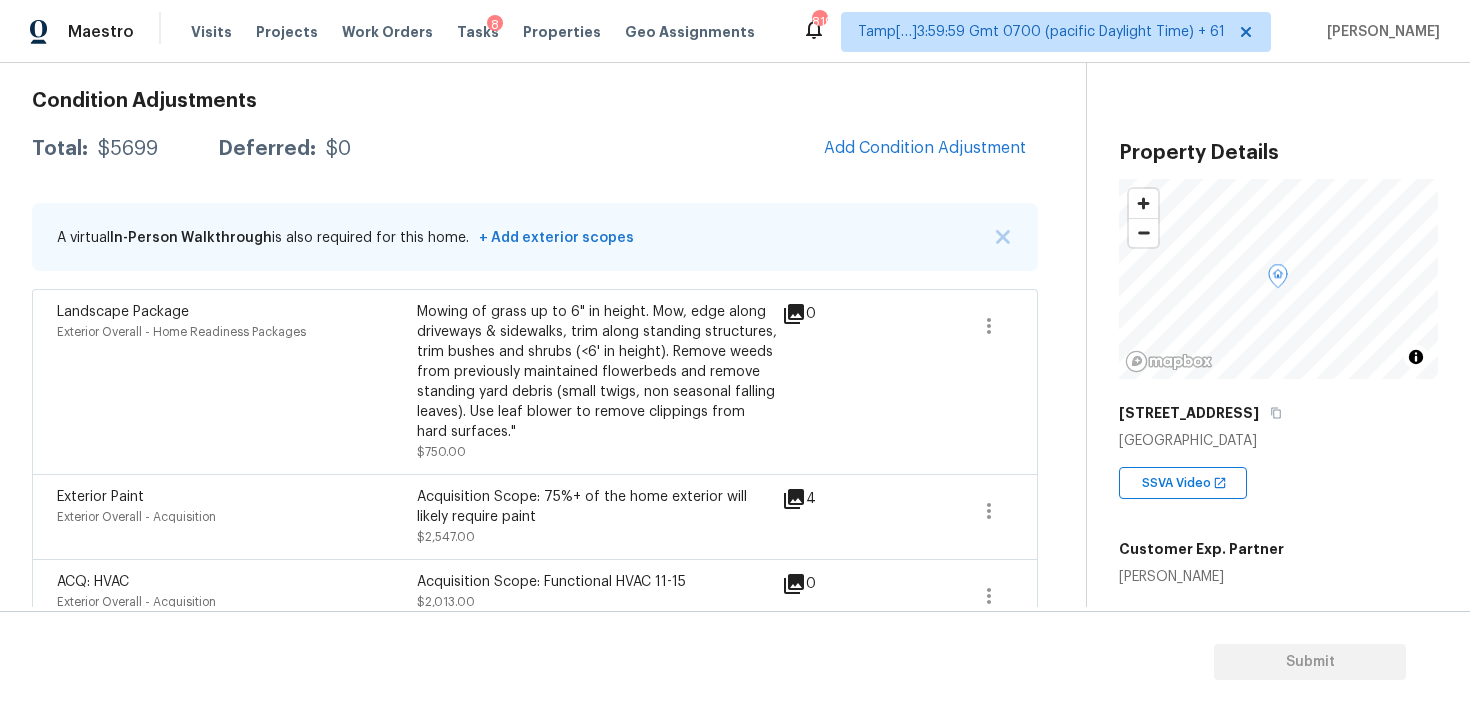 click at bounding box center (735, 356) 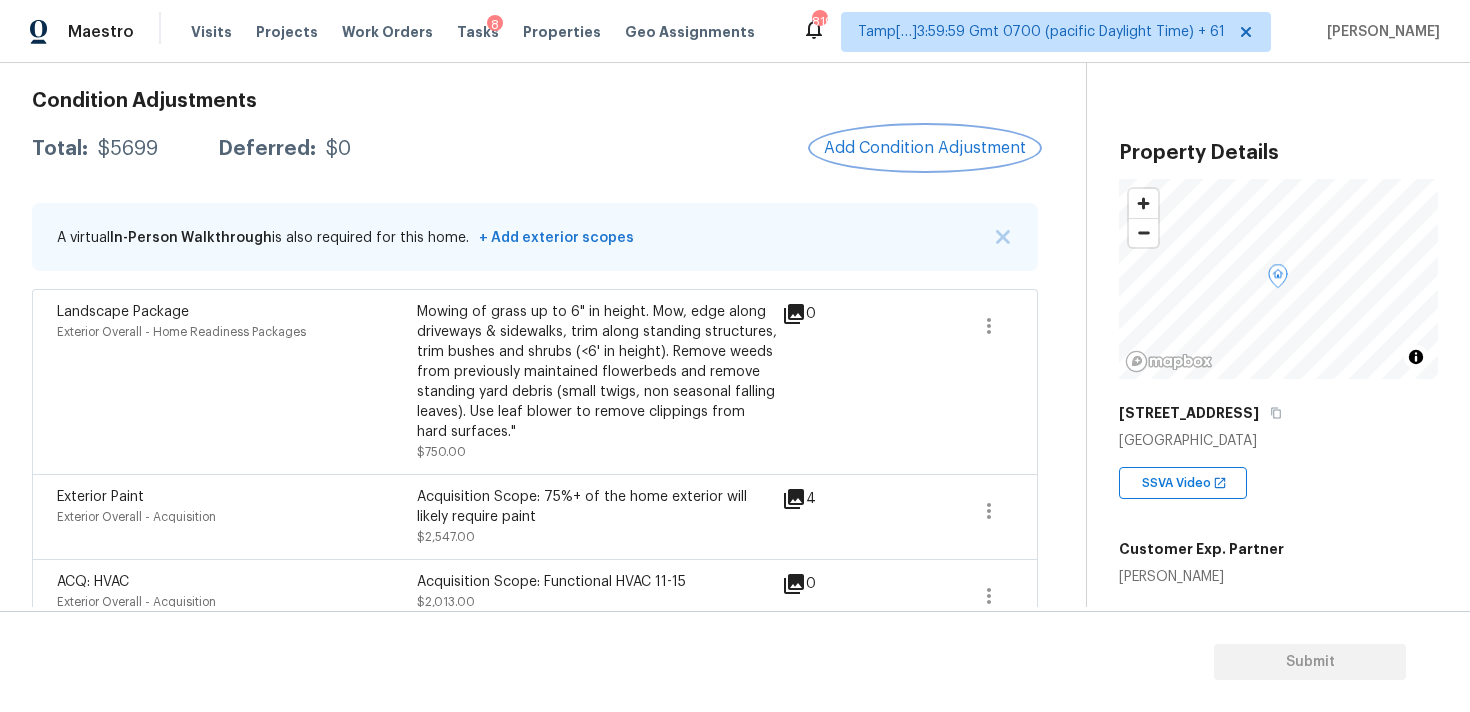 click on "Add Condition Adjustment" at bounding box center (925, 148) 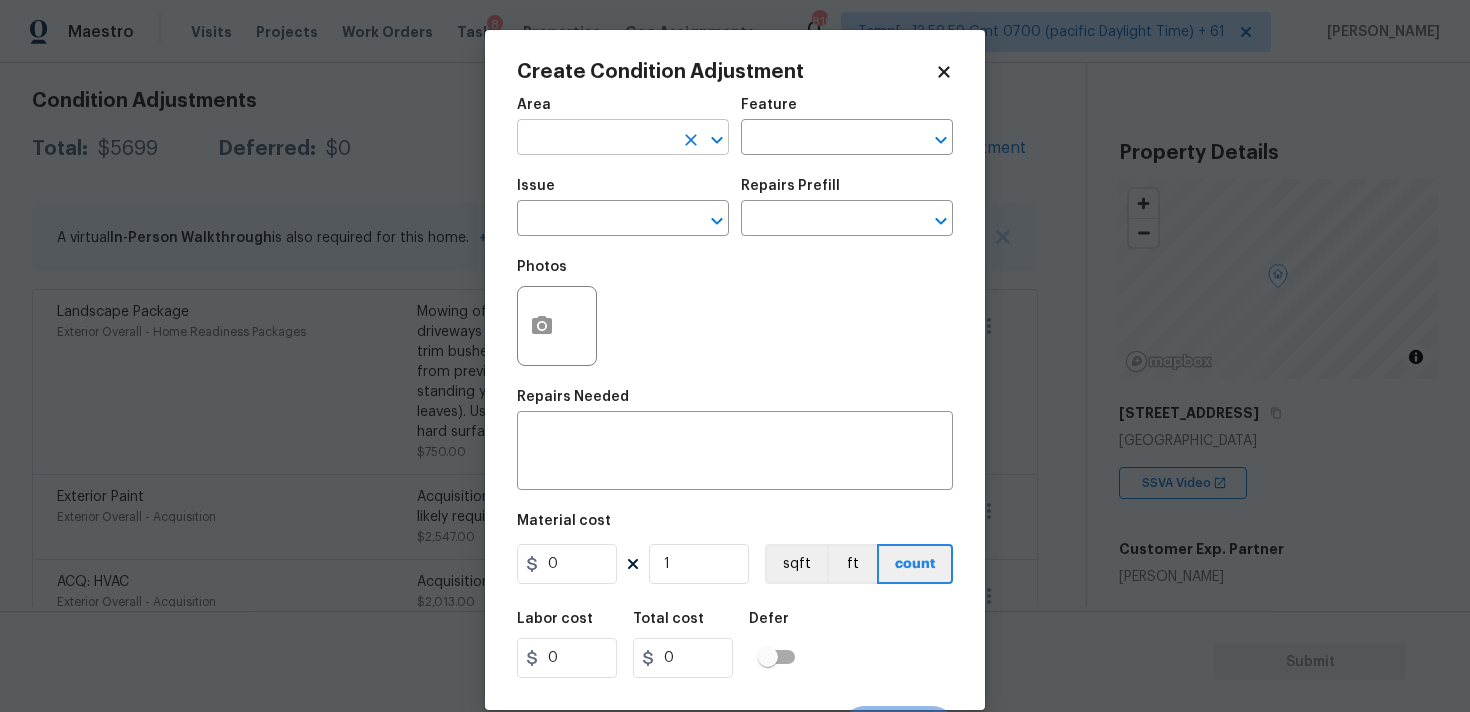 click at bounding box center [595, 139] 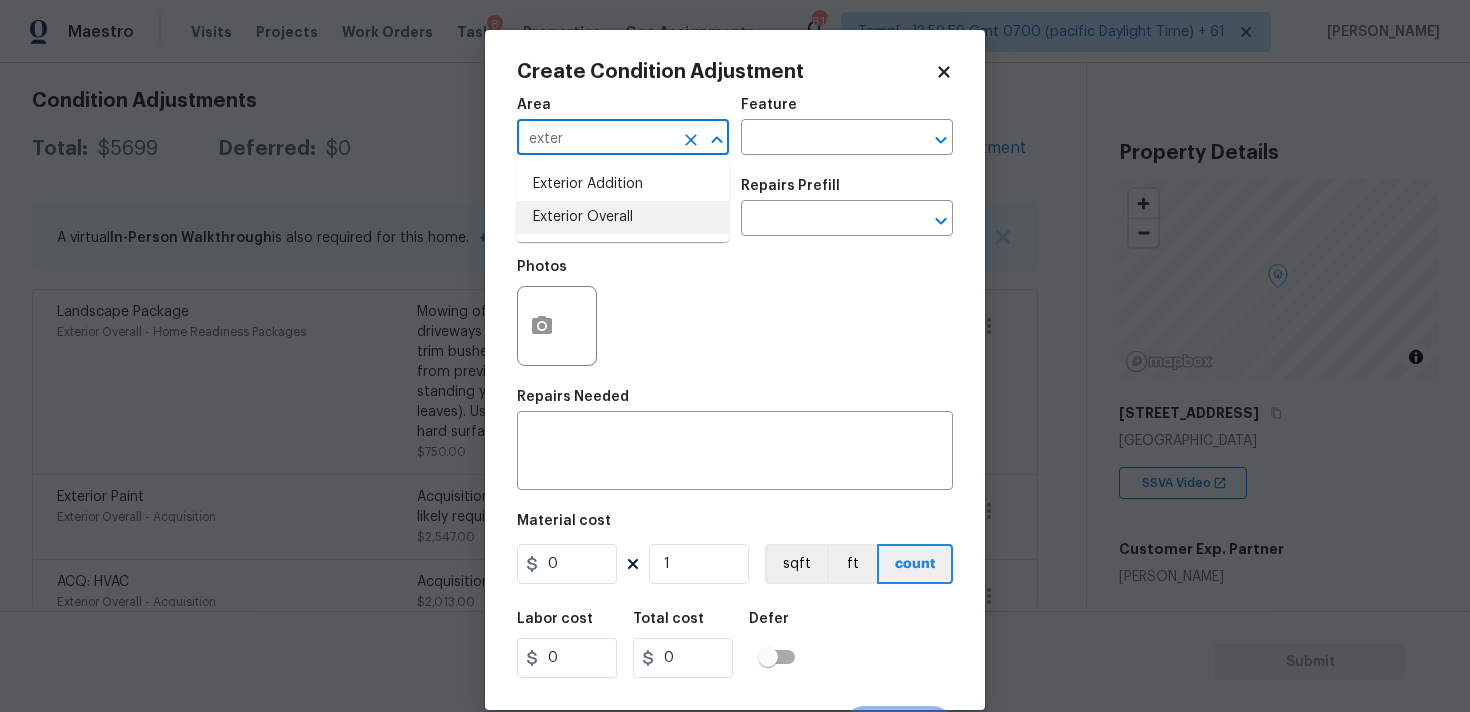 click on "Exterior Overall" at bounding box center (623, 217) 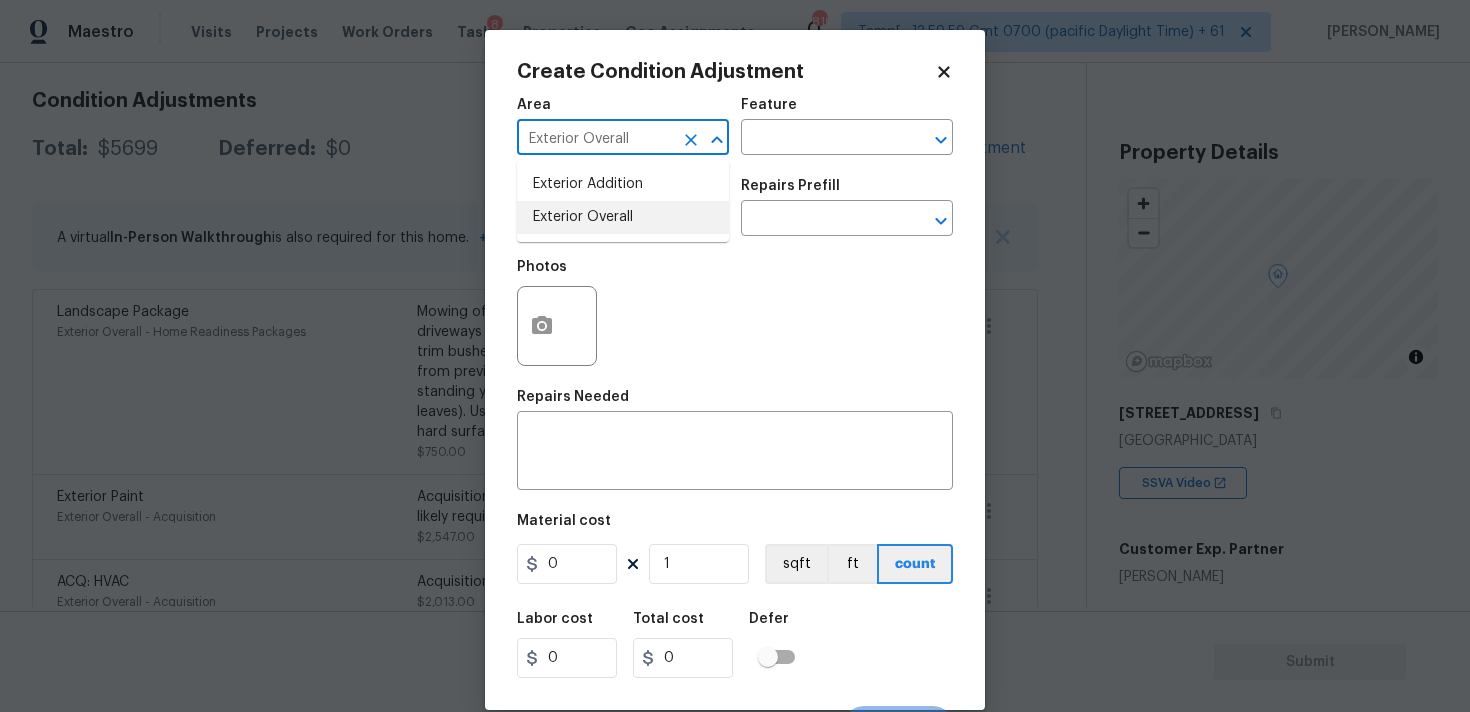 type on "Exterior Overall" 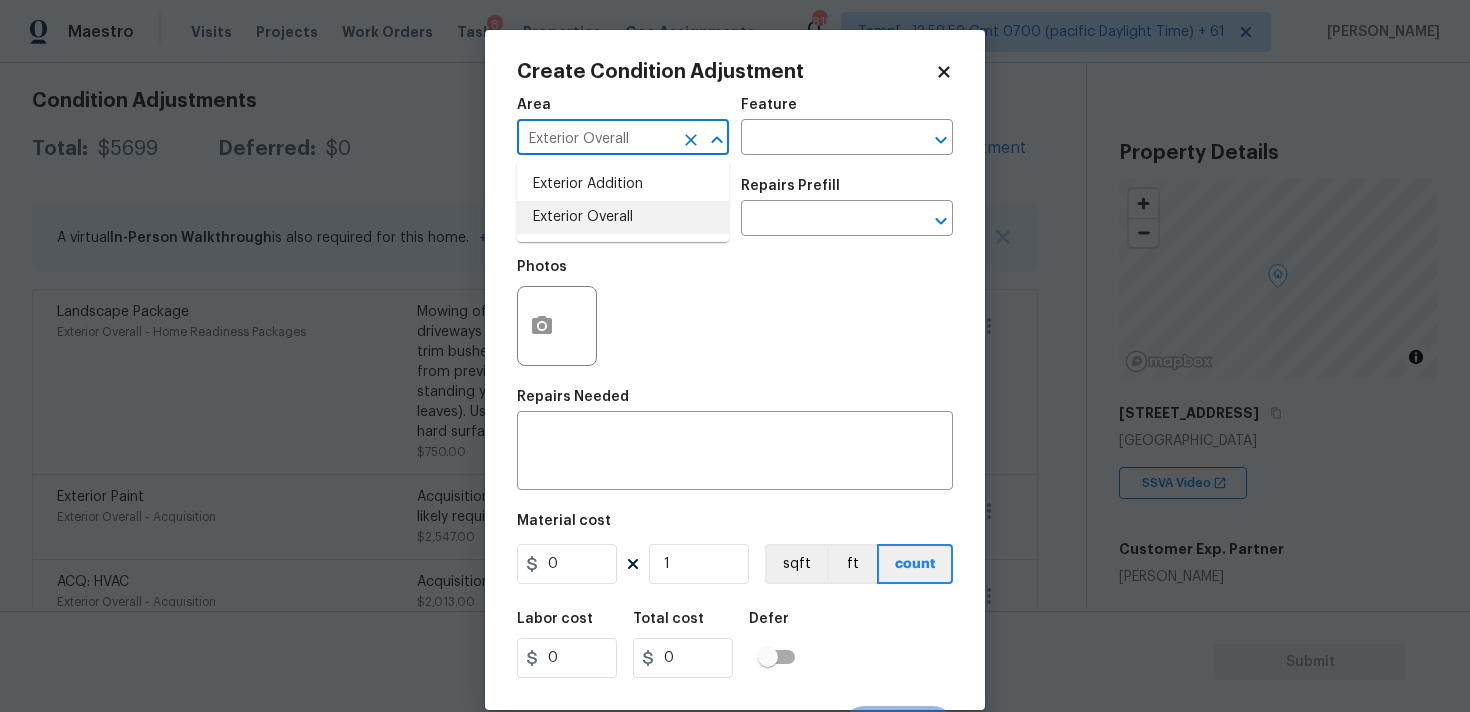 click on "Issue" at bounding box center (623, 192) 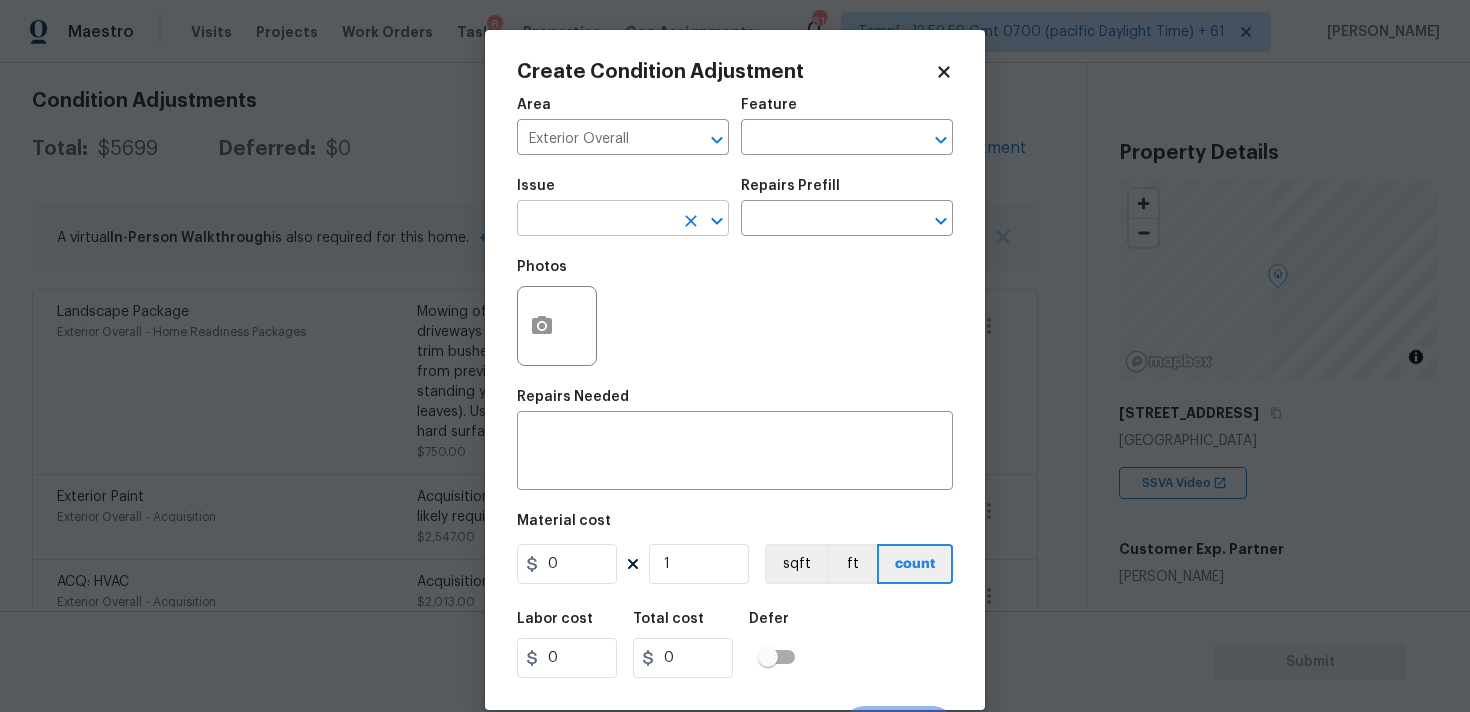 click at bounding box center [595, 220] 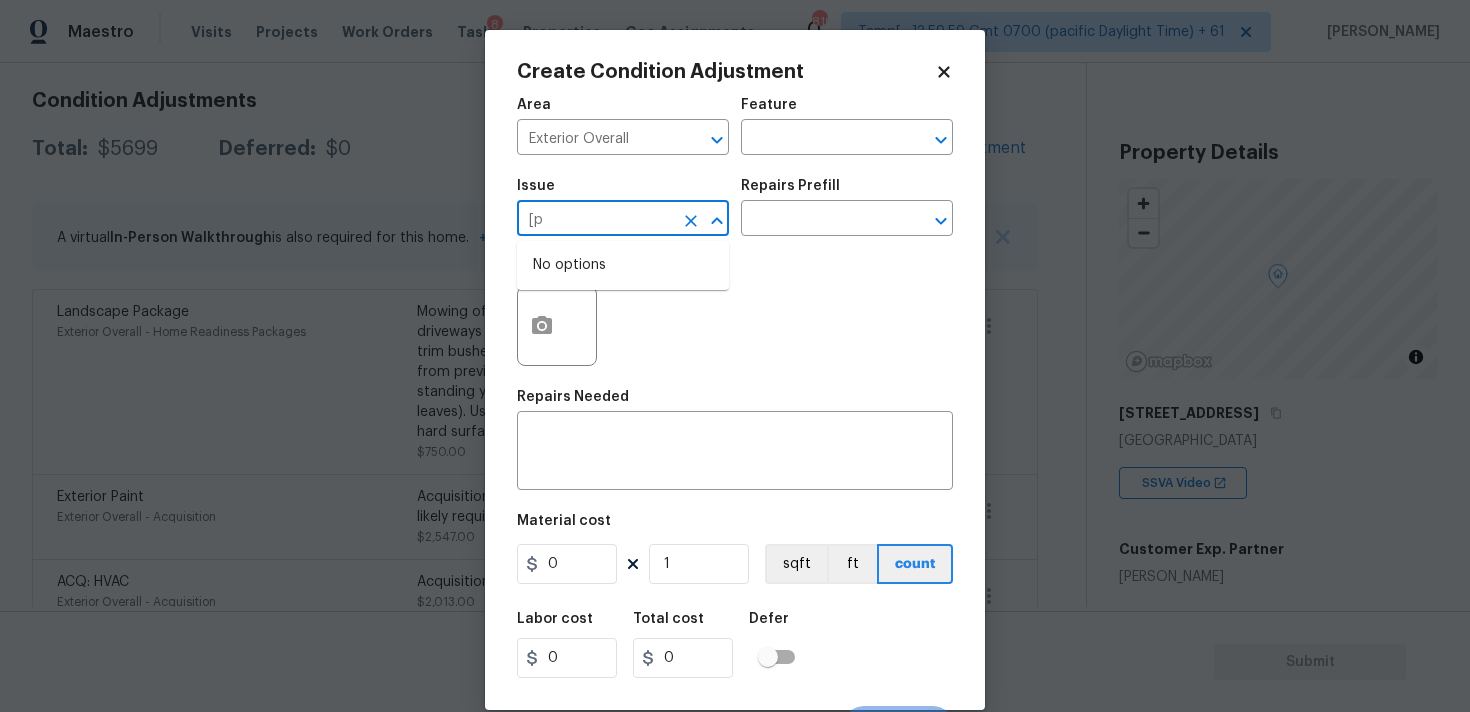 type on "[" 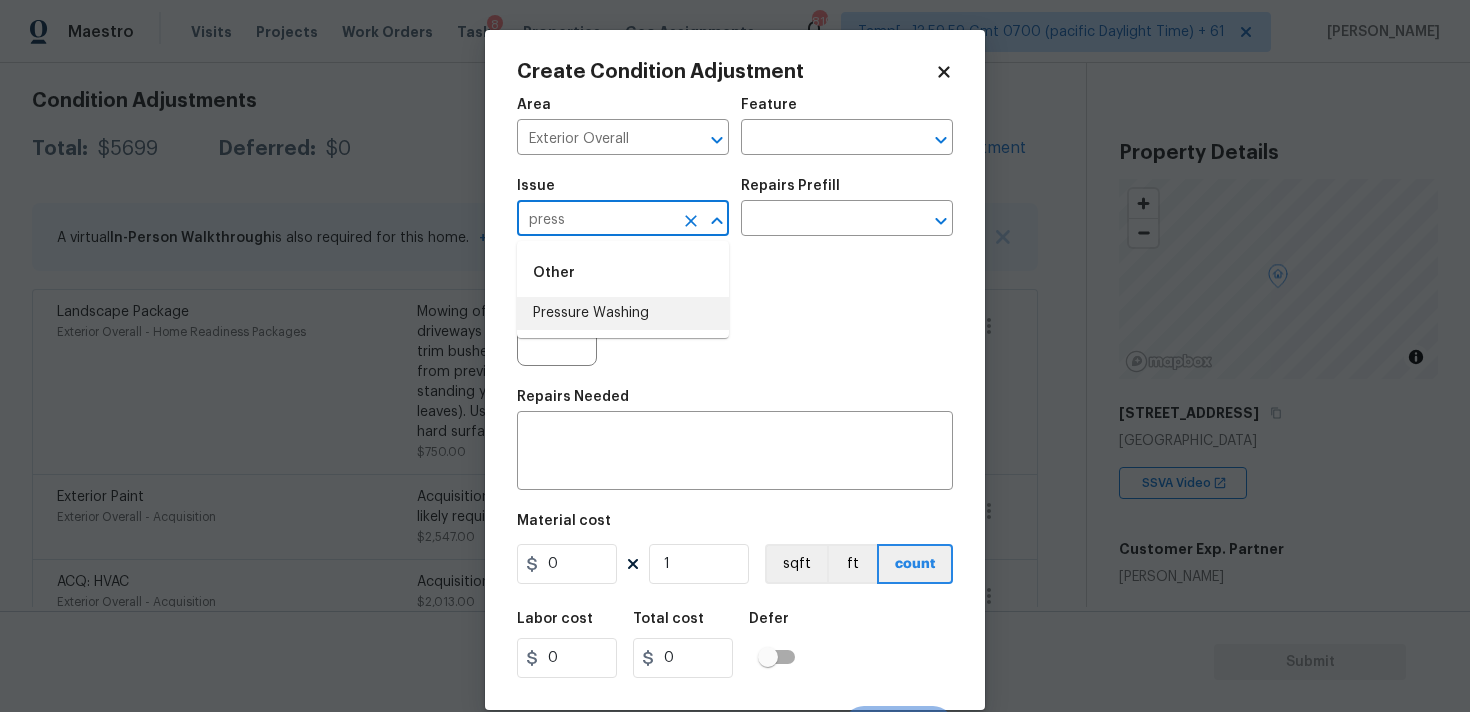 click on "Pressure Washing" at bounding box center (623, 313) 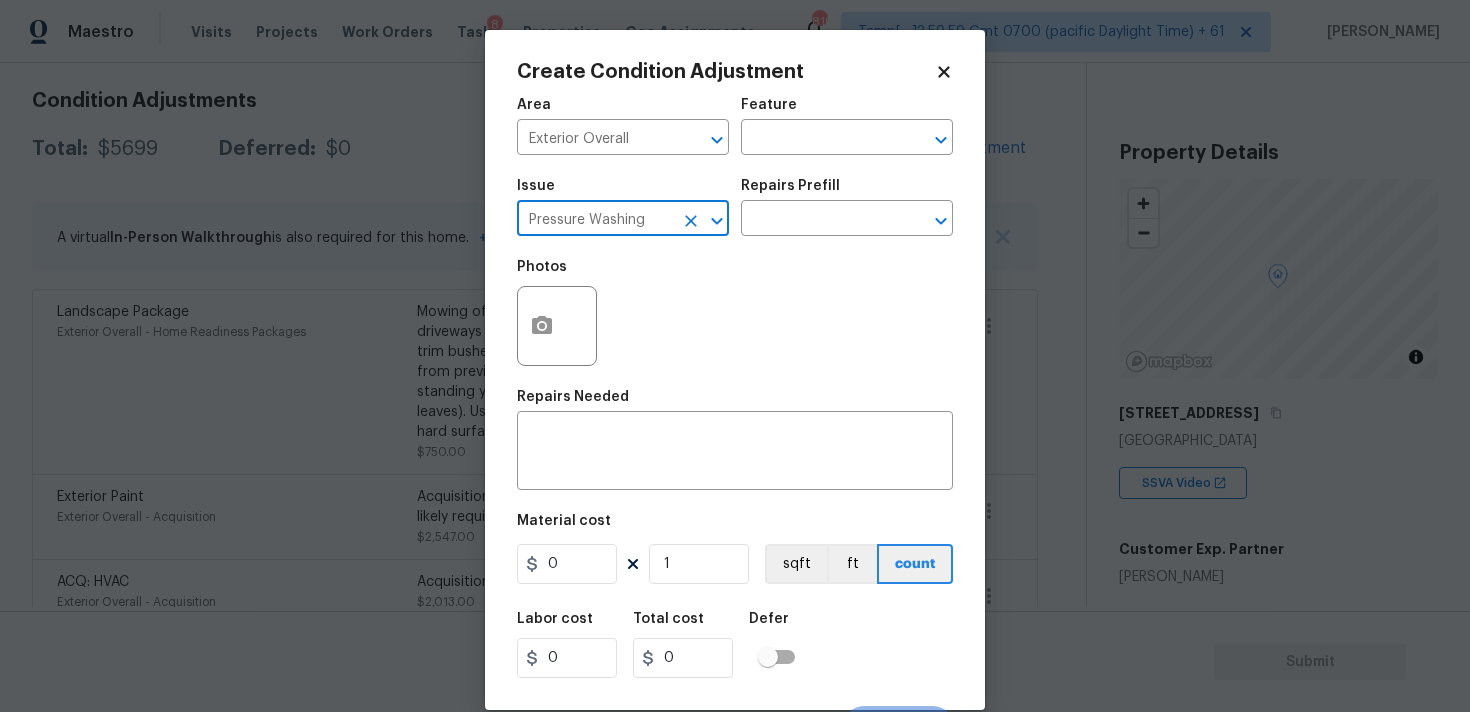 type on "Pressure Washing" 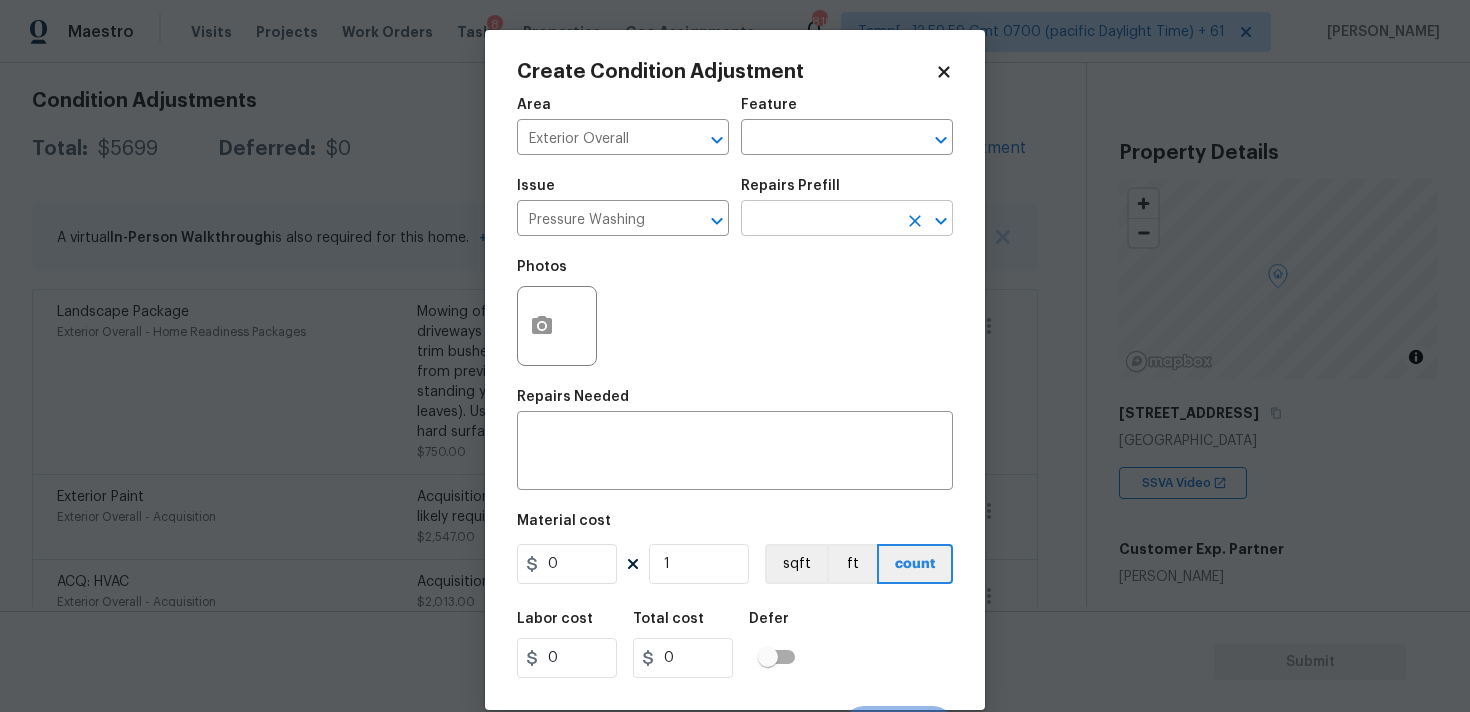 click at bounding box center (819, 220) 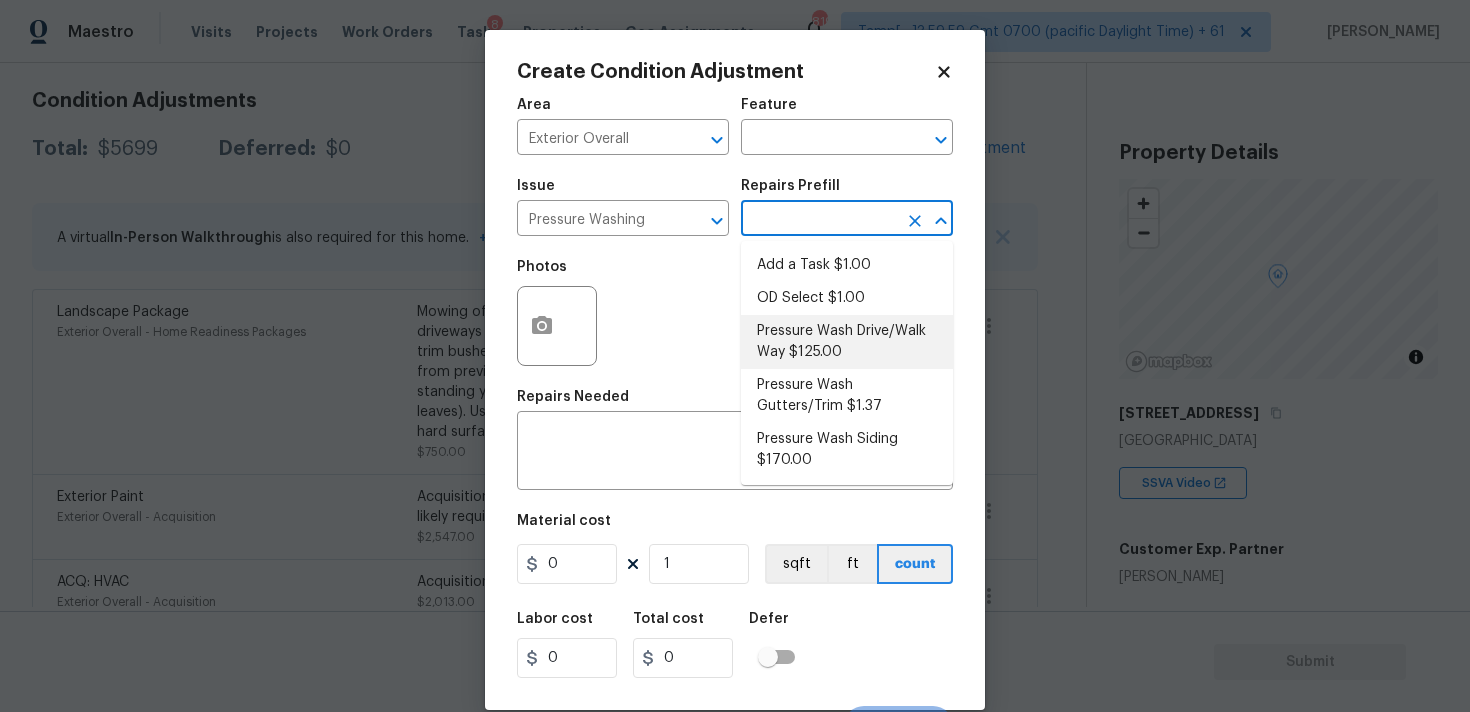 click on "Pressure Wash Drive/Walk Way $125.00" at bounding box center (847, 342) 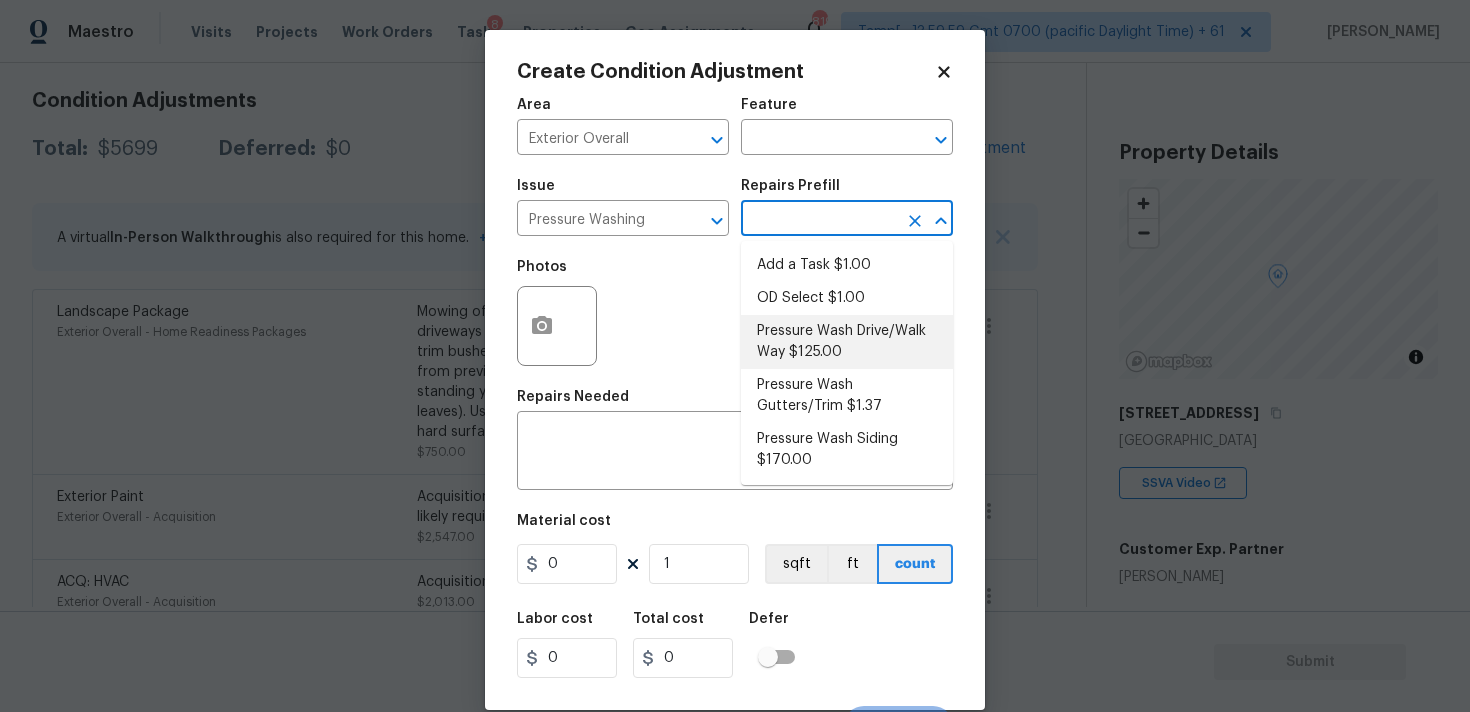 type on "Siding" 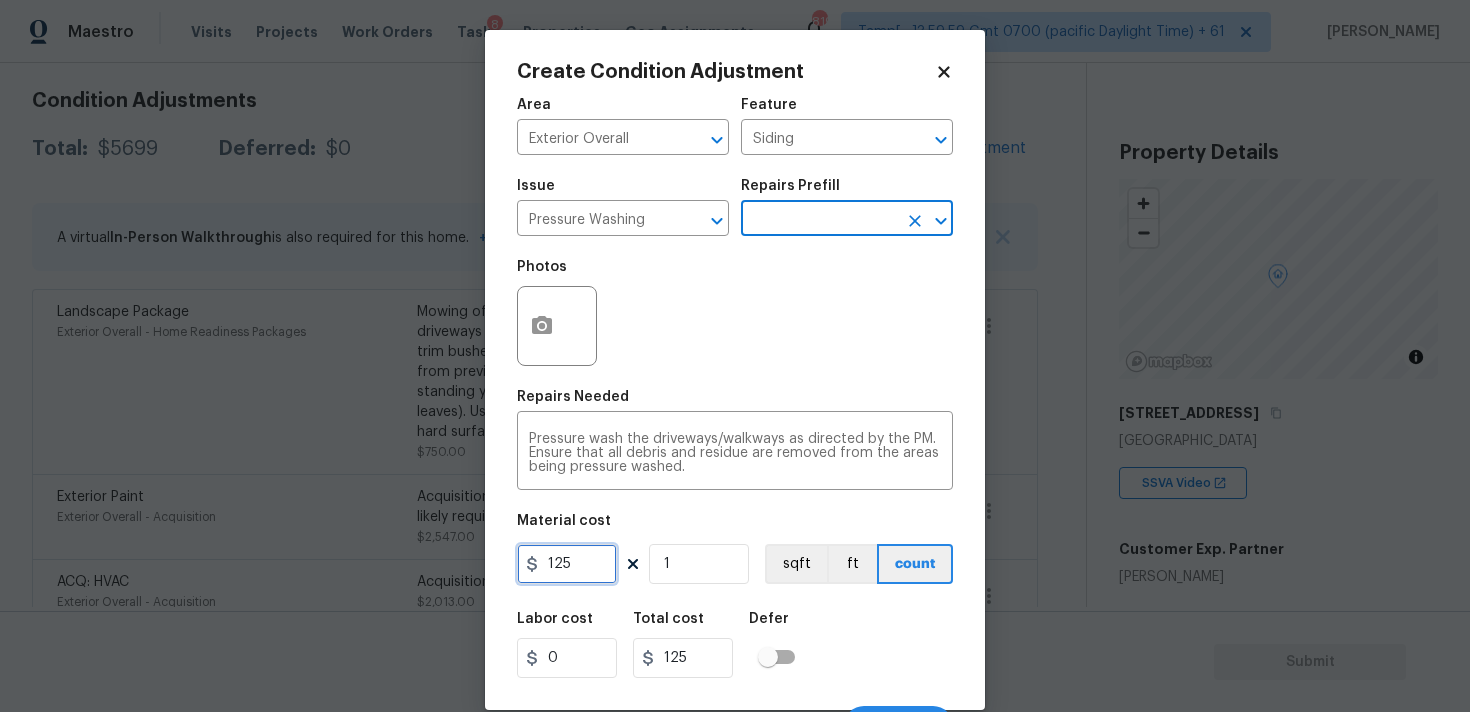 click on "125" at bounding box center (567, 564) 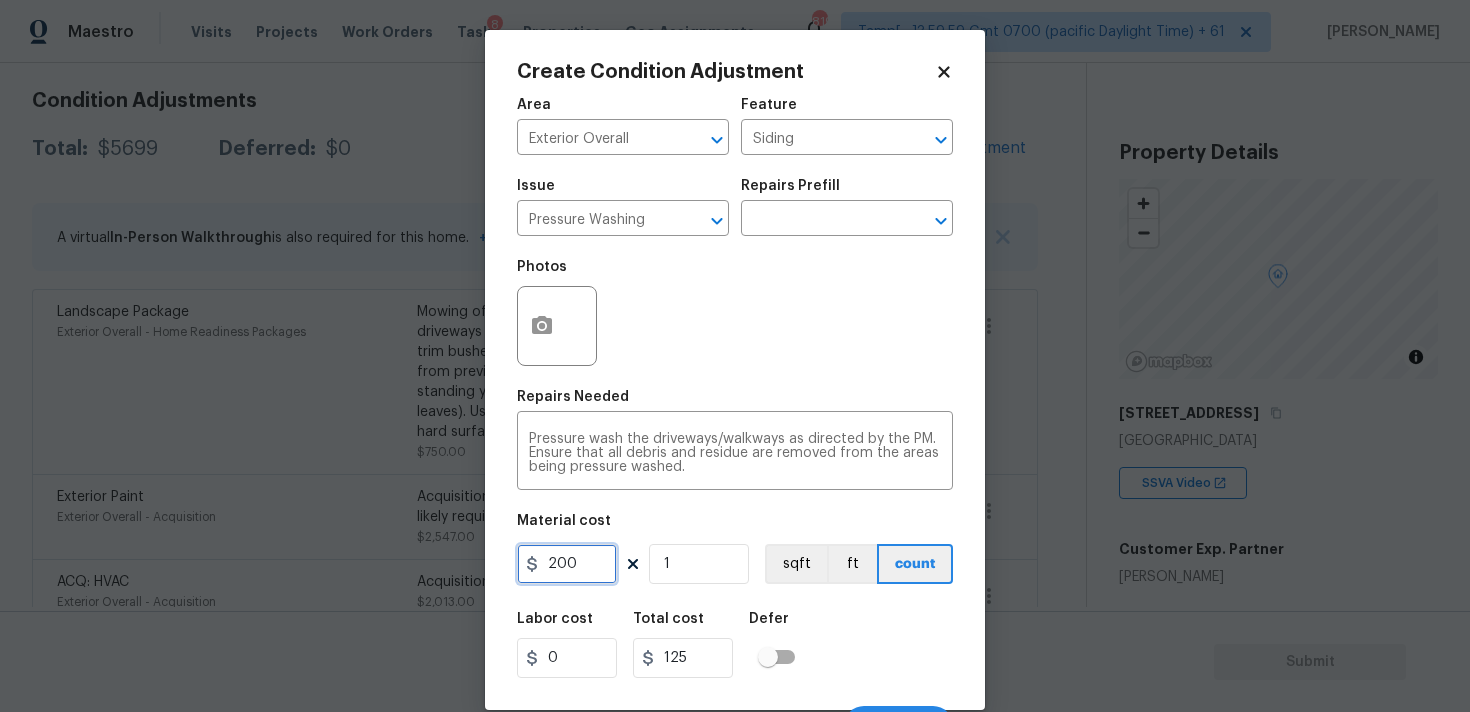type on "200" 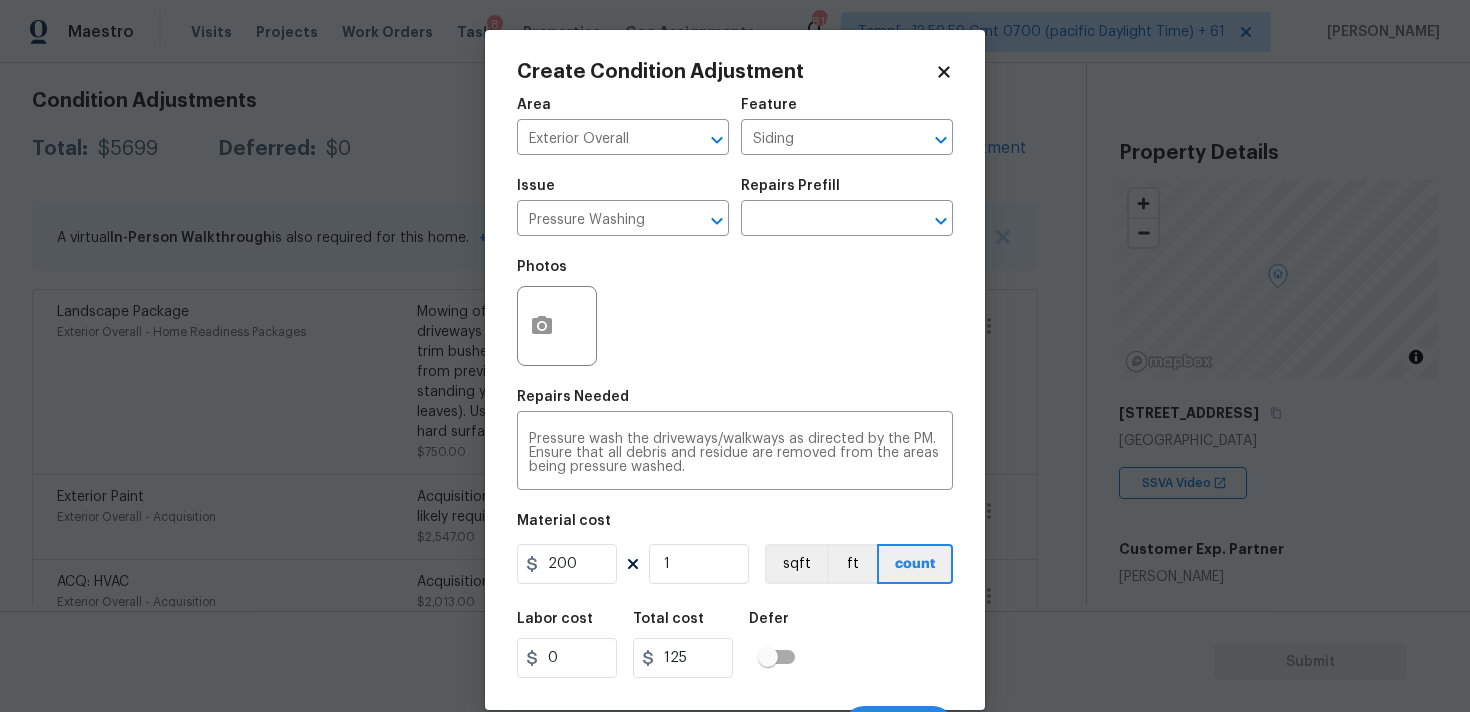click on "Labor cost 0 Total cost 125 Defer" at bounding box center [735, 645] 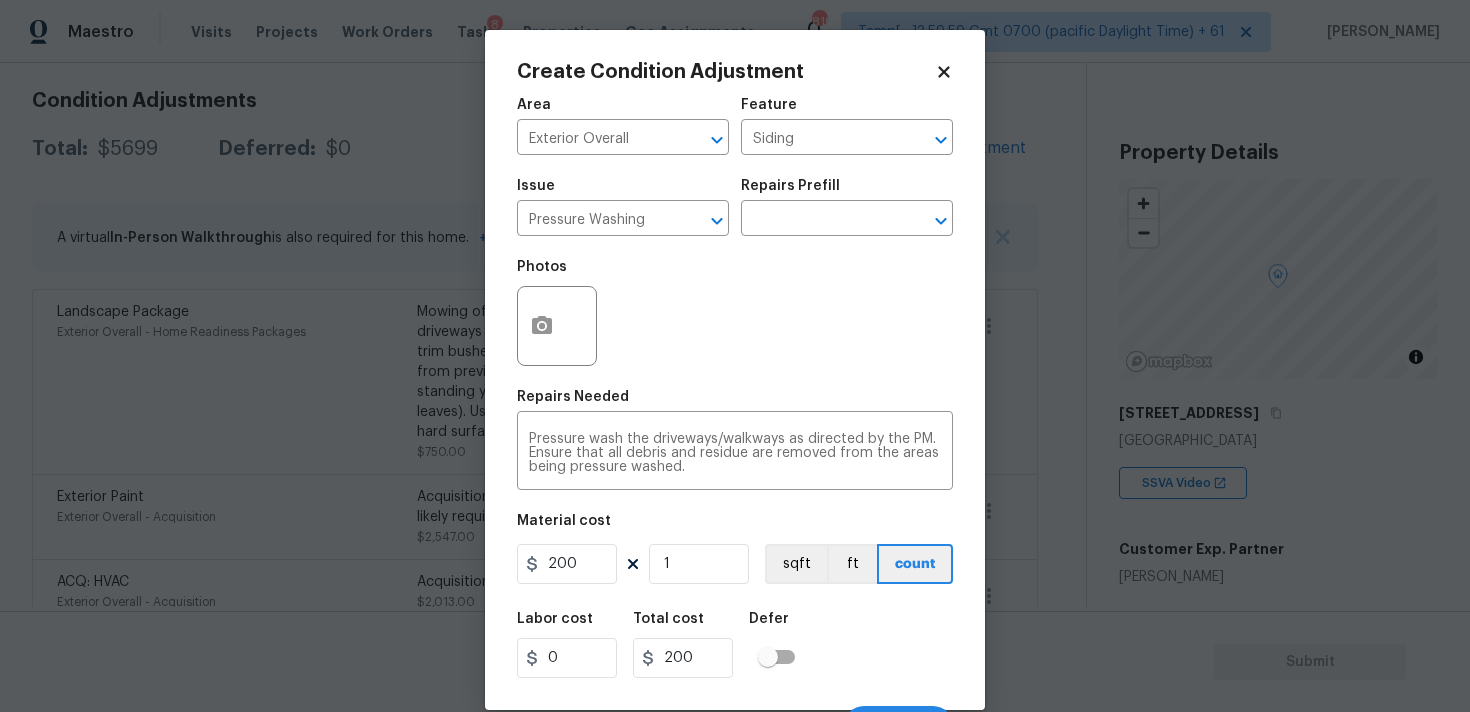 scroll, scrollTop: 35, scrollLeft: 0, axis: vertical 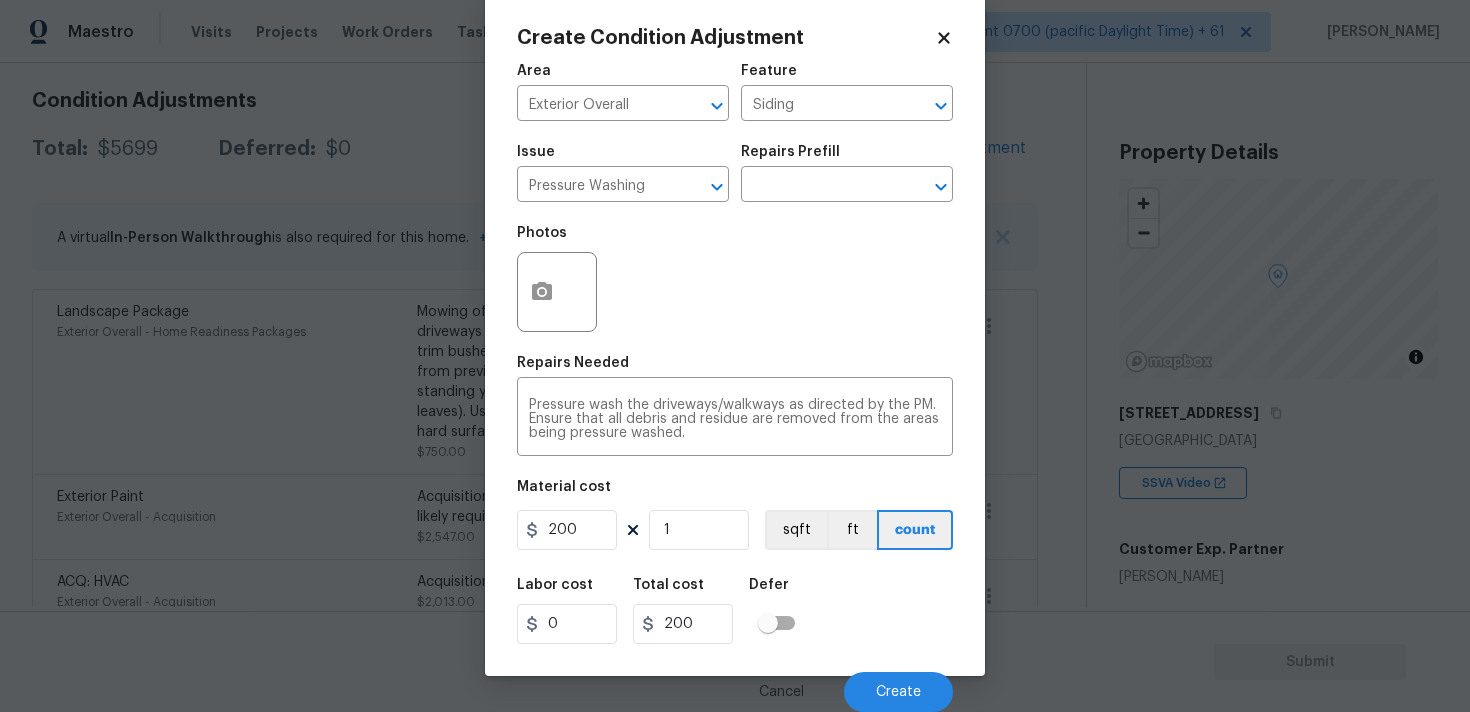 click on "Cancel Create" at bounding box center (735, 684) 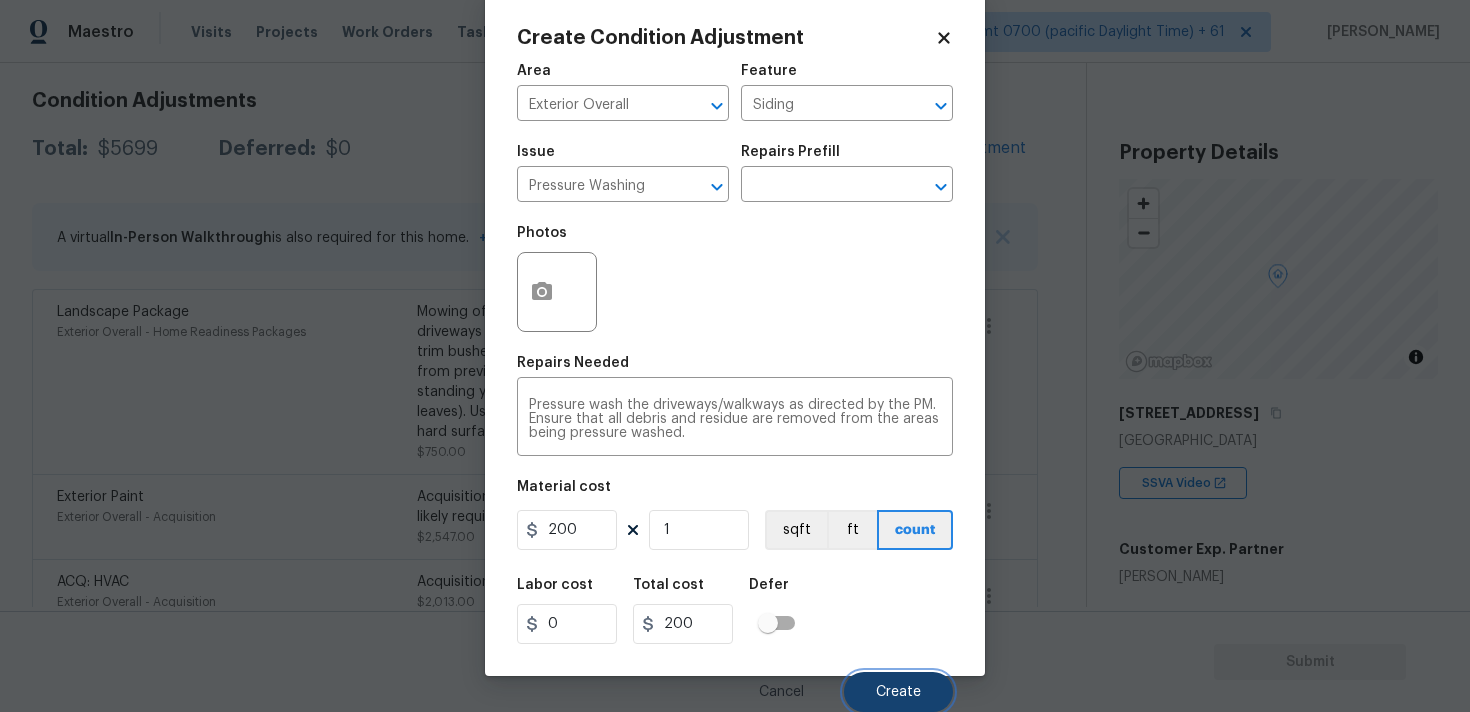 click on "Create" at bounding box center [898, 692] 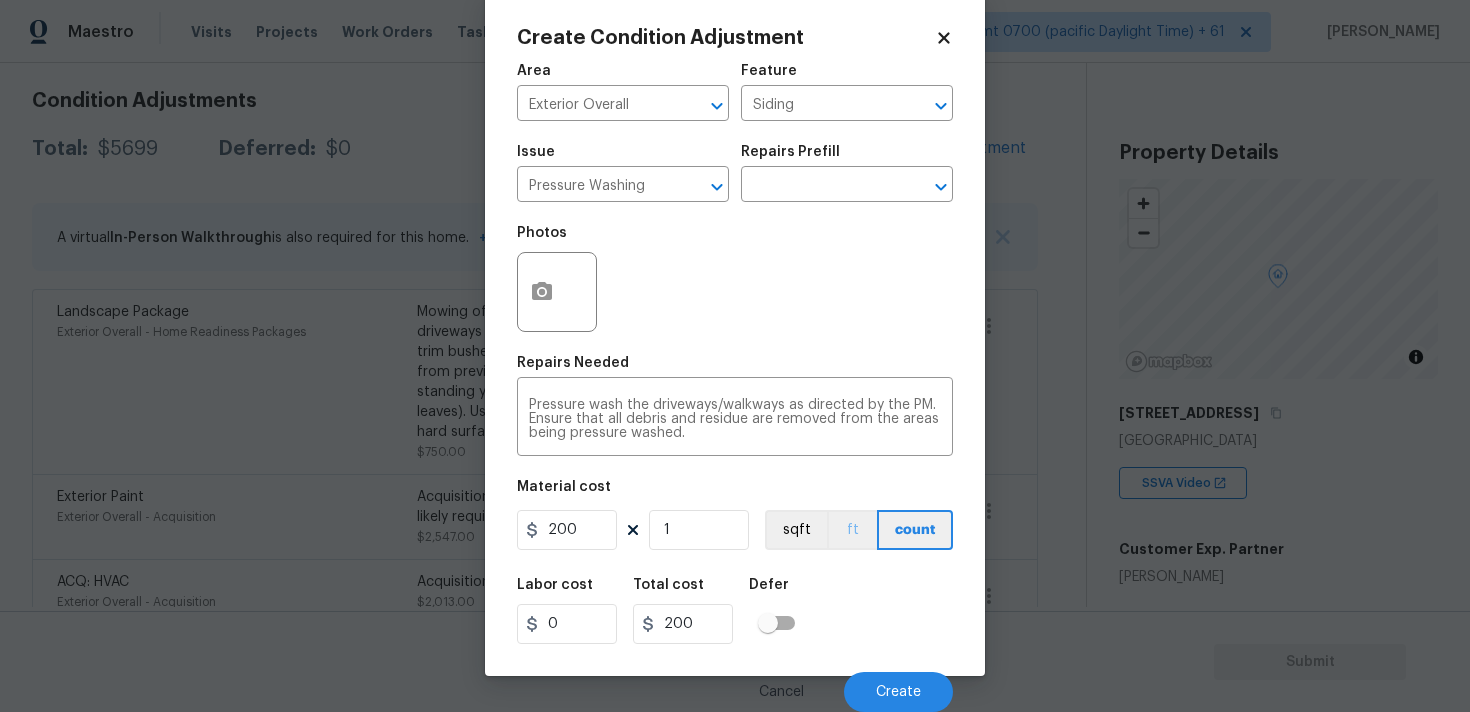 scroll, scrollTop: 276, scrollLeft: 0, axis: vertical 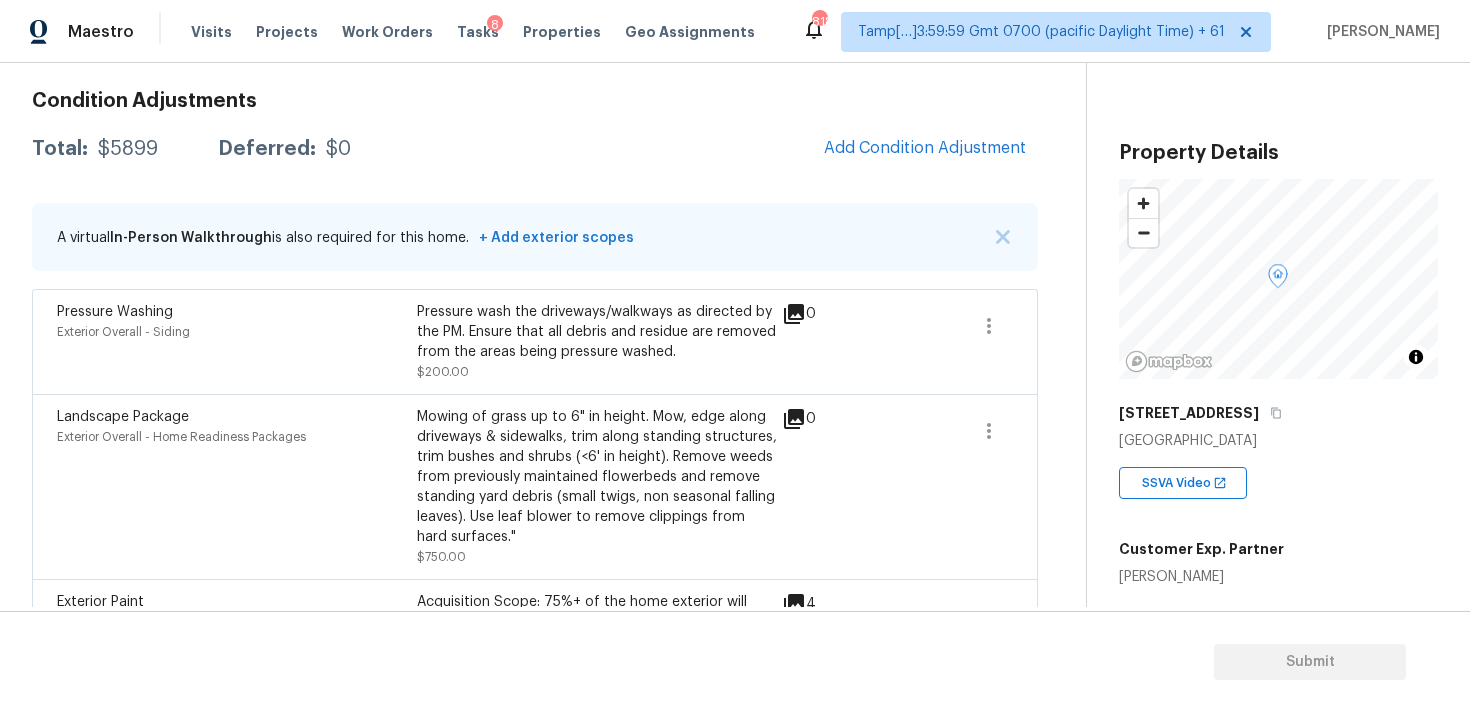 click on "Condition Adjustments Total:  $5899 Deferred:  $0 Add Condition Adjustment A virtual  In-Person Walkthrough  is also required for this home.   + Add exterior scopes Pressure Washing Exterior Overall - Siding Pressure wash the driveways/walkways as directed by the PM. Ensure that all debris and residue are removed from the areas being pressure washed. $200.00   0 Landscape Package Exterior Overall - Home Readiness Packages Mowing of grass up to 6" in height. Mow, edge along driveways & sidewalks, trim along standing structures, trim bushes and shrubs (<6' in height). Remove weeds from previously maintained flowerbeds and remove standing yard debris (small twigs, non seasonal falling leaves).  Use leaf blower to remove clippings from hard surfaces." $750.00   0 Exterior Paint Exterior Overall - Acquisition Acquisition Scope: 75%+ of the home exterior will likely require paint $2,547.00   4 ACQ: HVAC Exterior Overall - Acquisition Acquisition Scope: Functional HVAC 11-15 $2,013.00   0 ACQ: Shingle Roof $389.00" at bounding box center (535, 449) 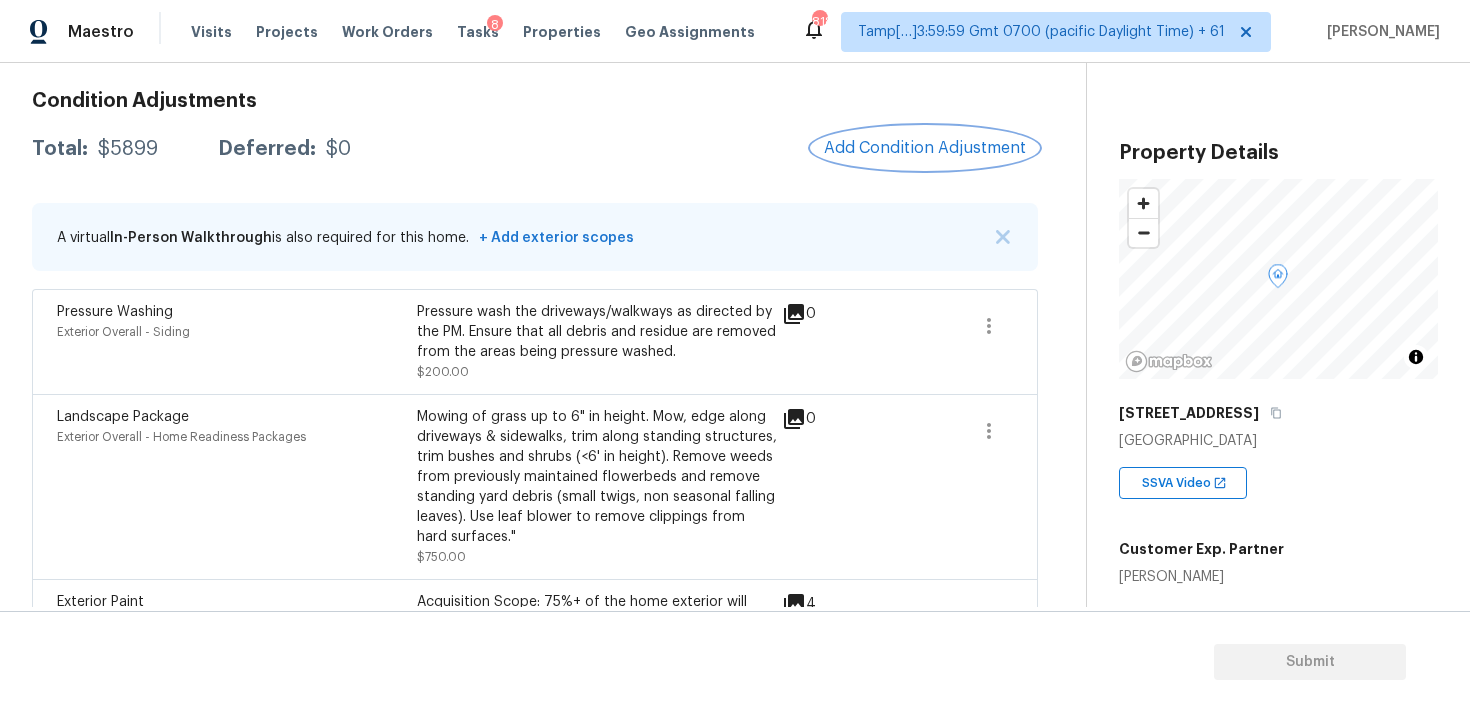 click on "Add Condition Adjustment" at bounding box center [925, 148] 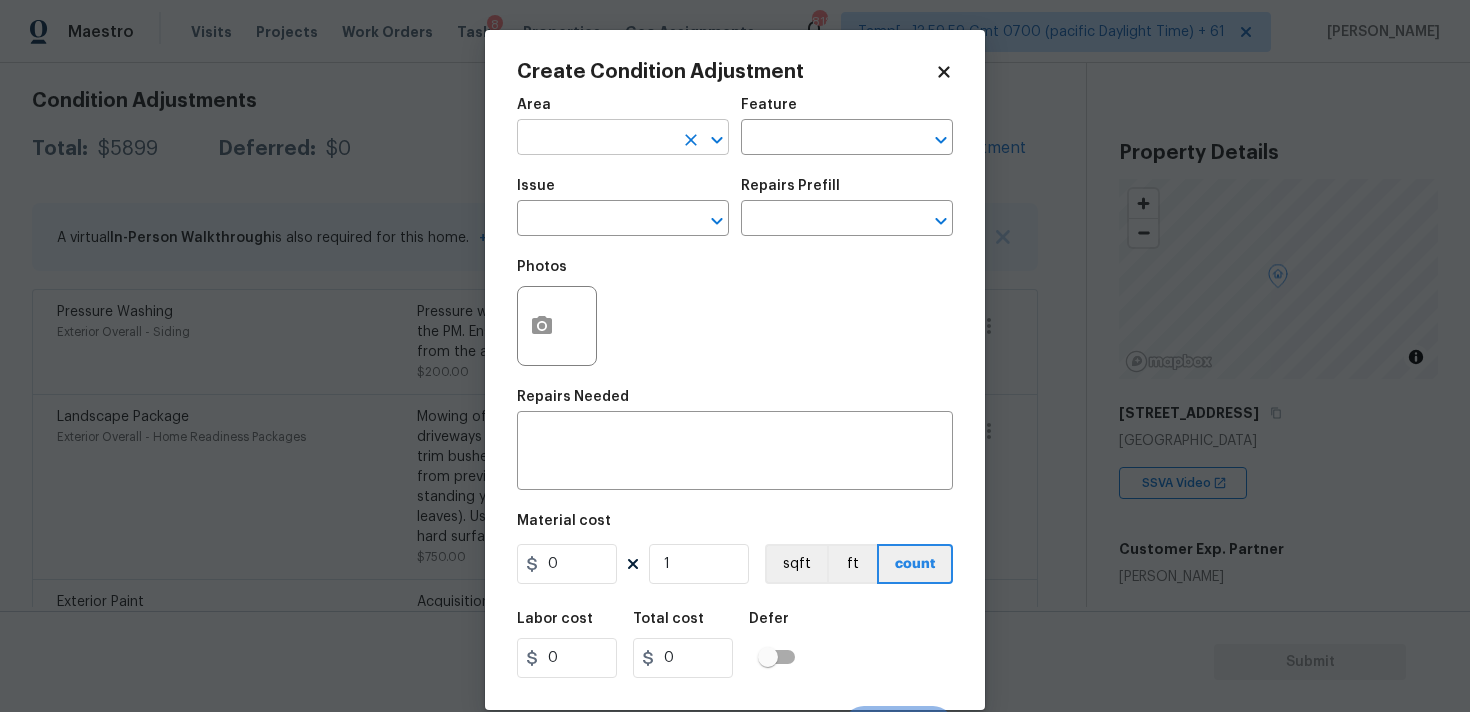 click at bounding box center (595, 139) 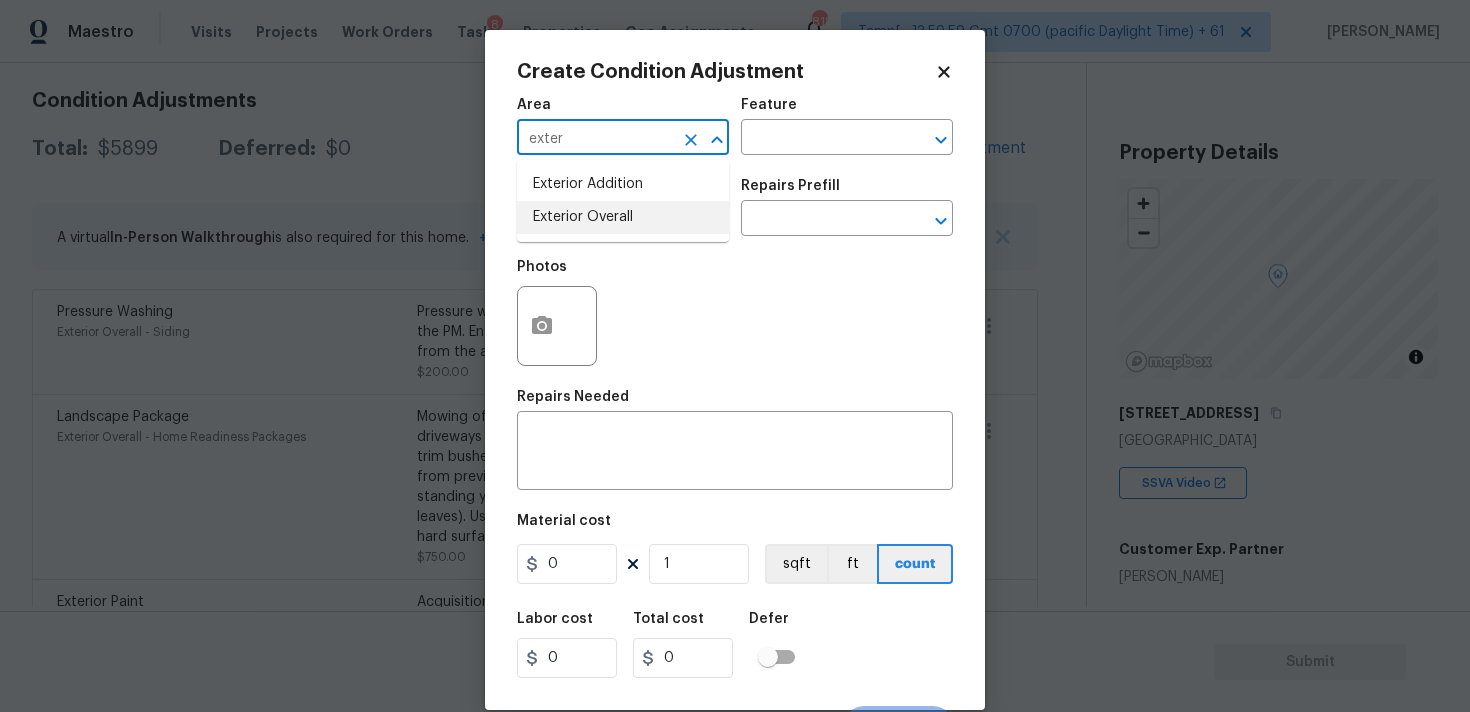click on "Exterior Overall" at bounding box center [623, 217] 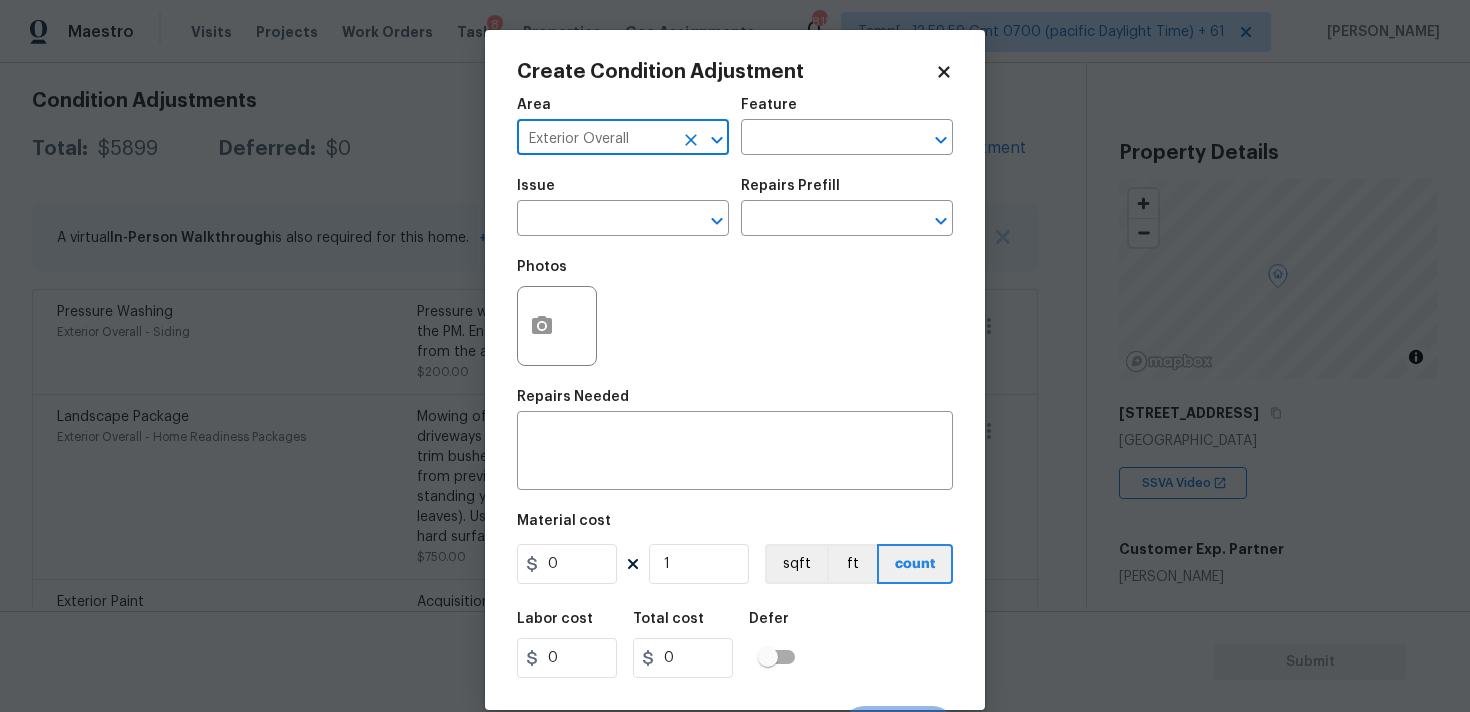 type on "Exterior Overall" 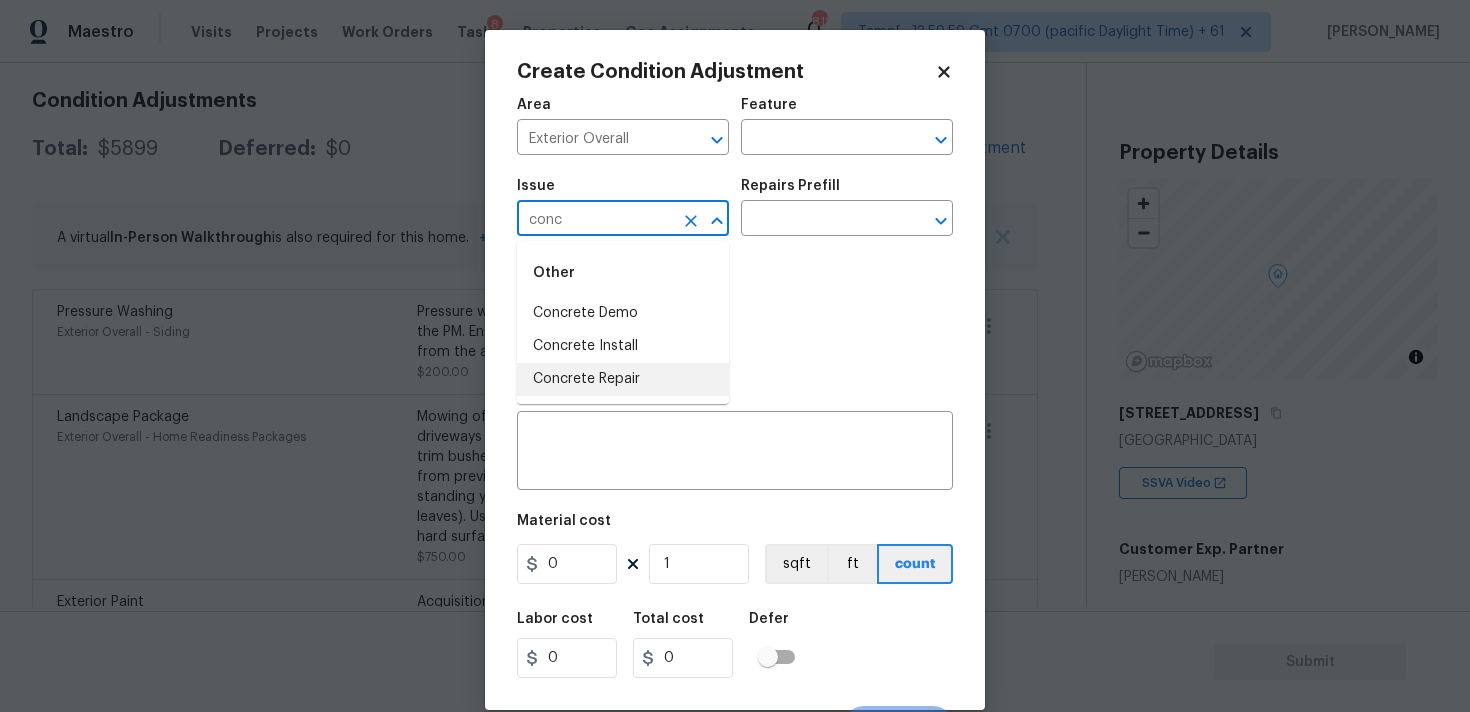 click on "Concrete Repair" at bounding box center (623, 379) 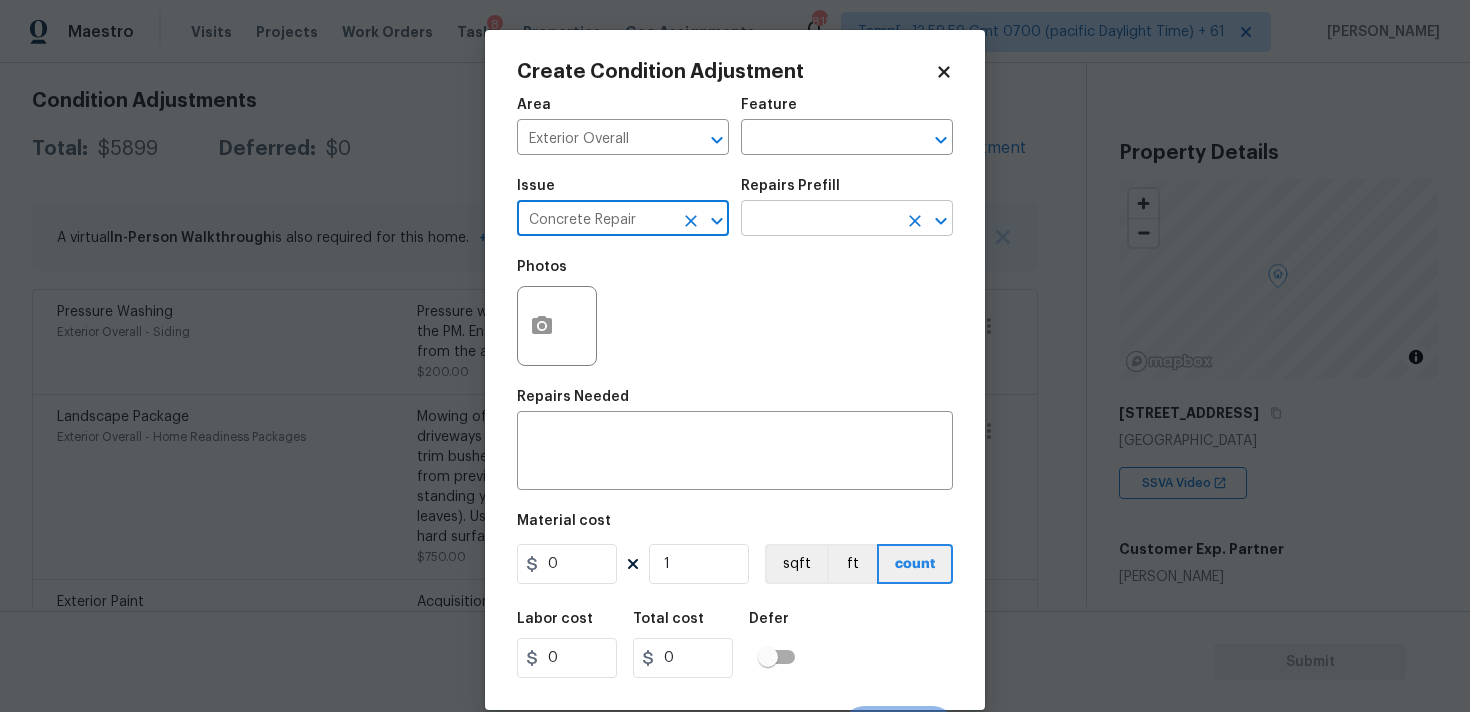 type on "Concrete Repair" 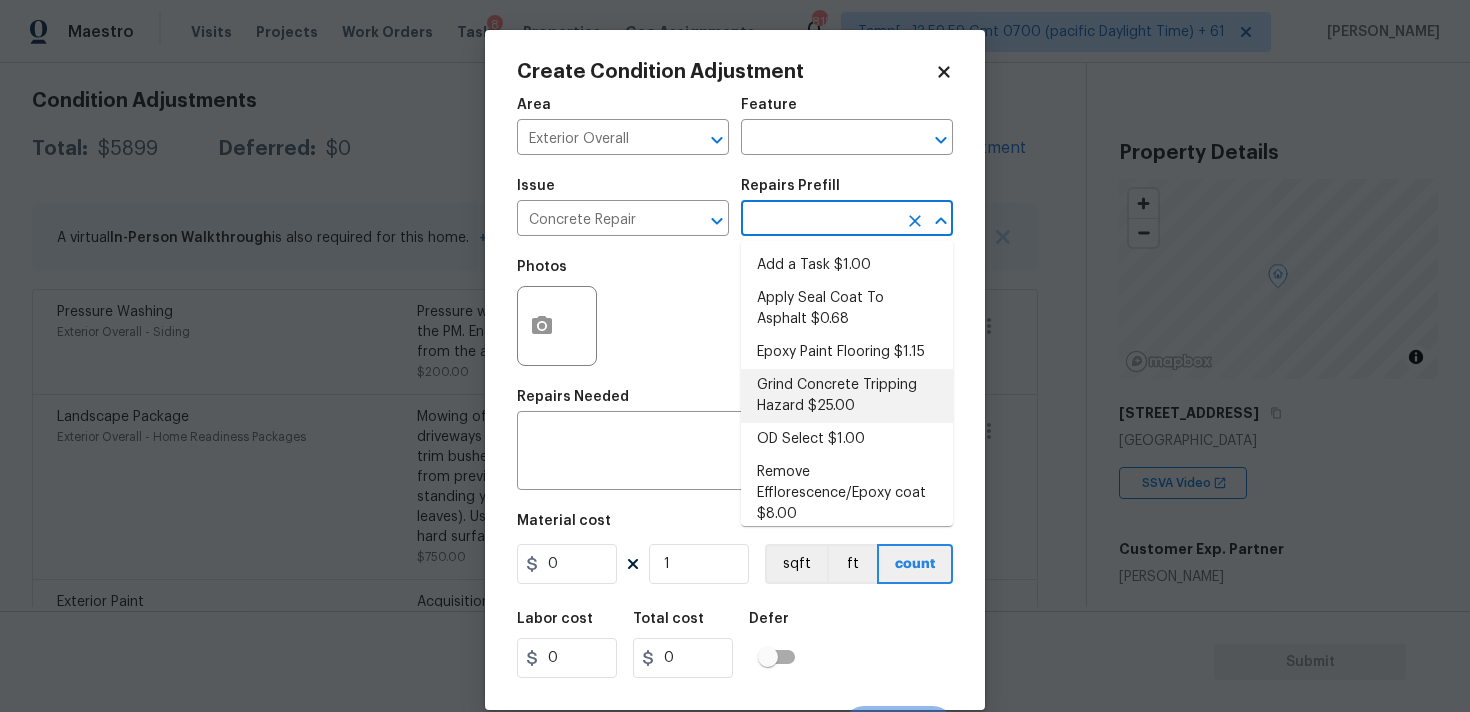 scroll, scrollTop: 154, scrollLeft: 0, axis: vertical 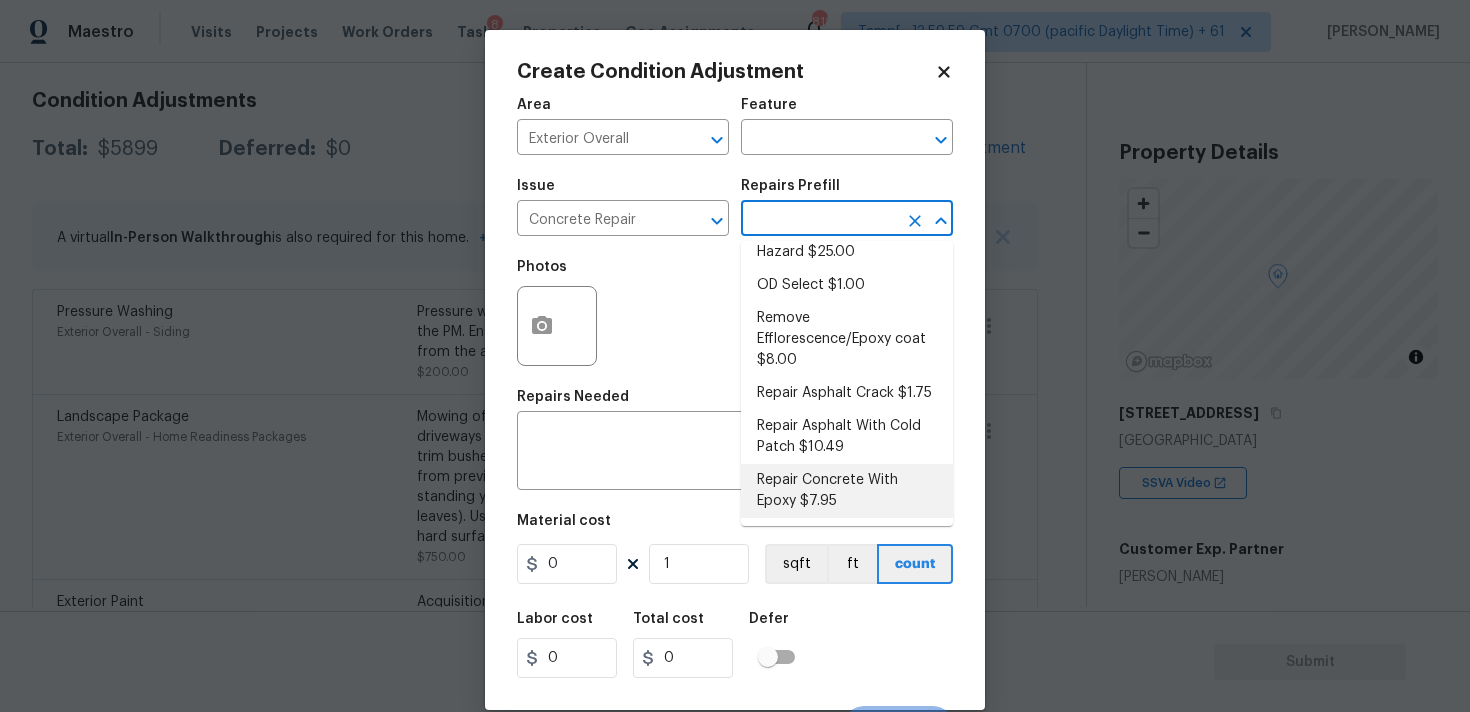 click on "Repair Concrete With Epoxy $7.95" at bounding box center (847, 491) 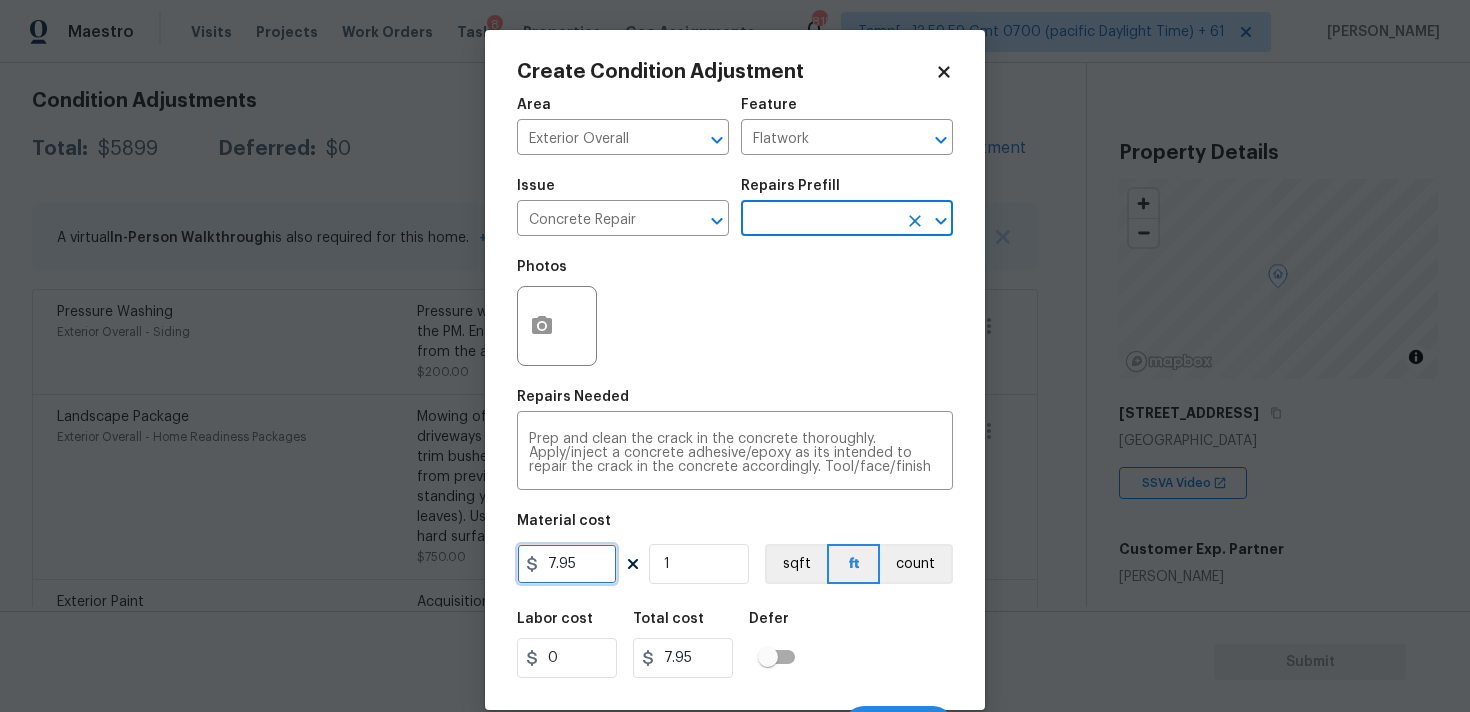 click on "7.95" at bounding box center (567, 564) 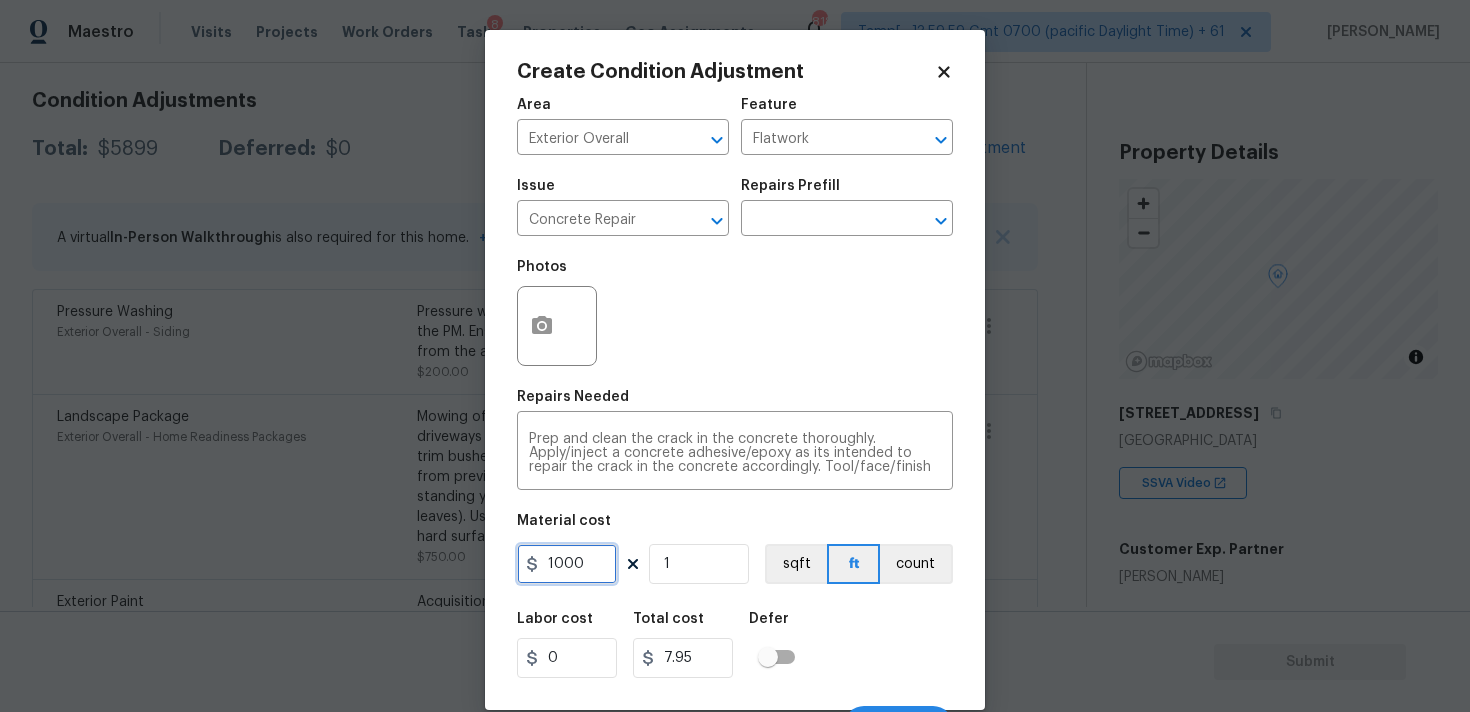 type on "1000" 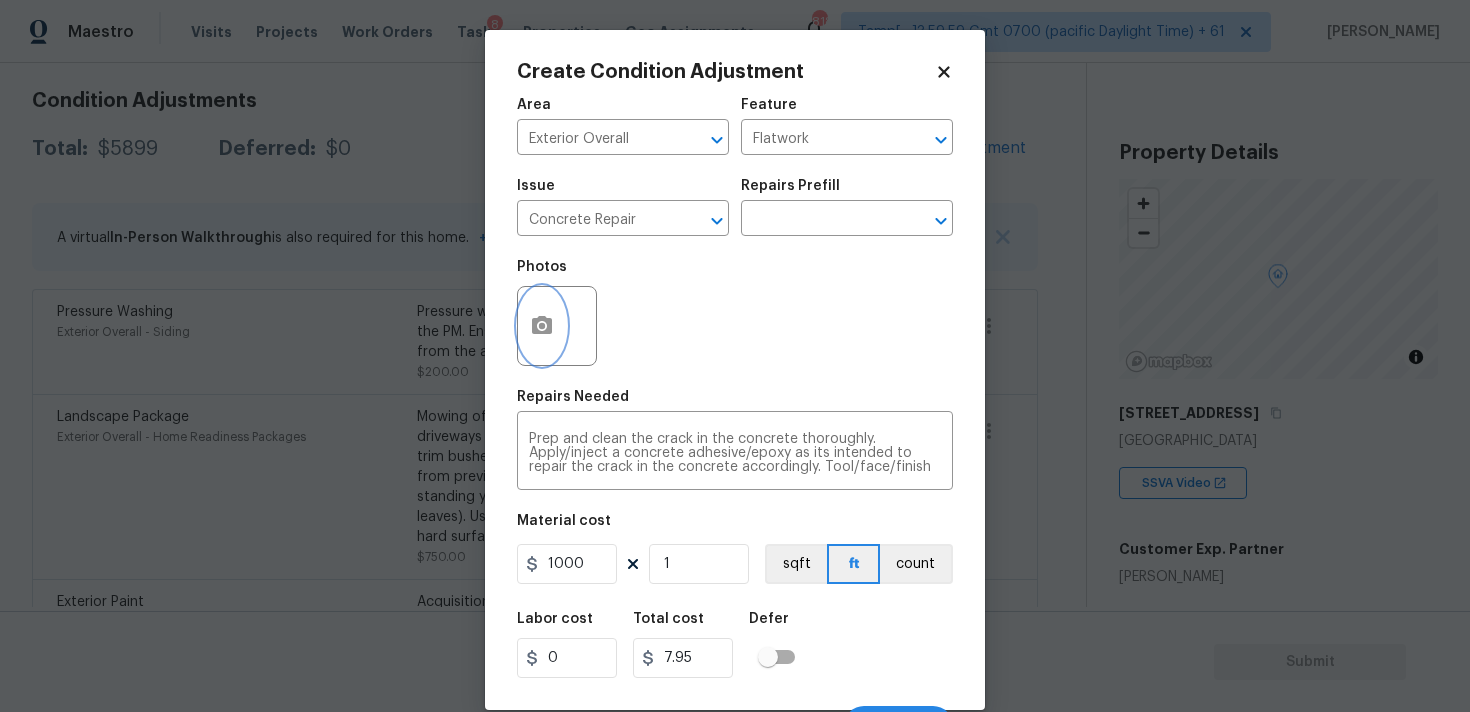 click 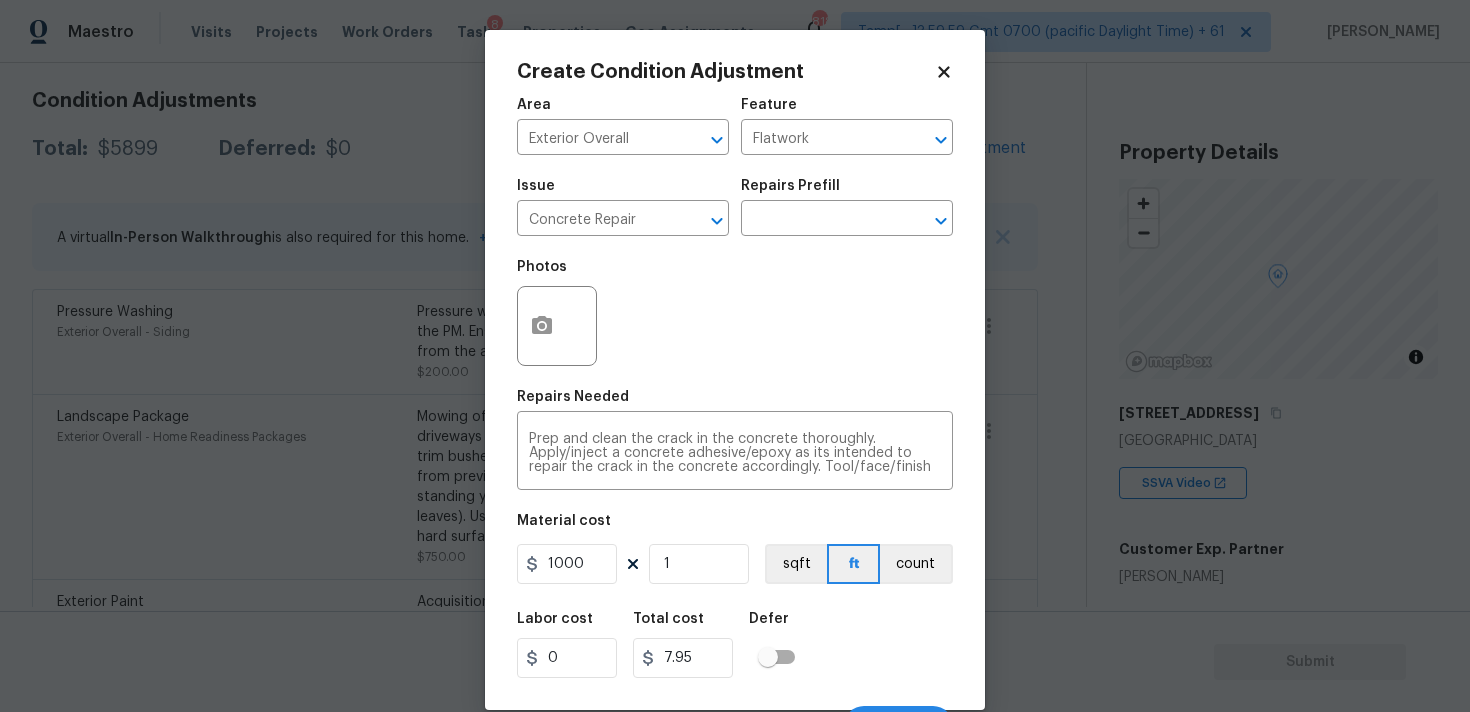 type on "1000" 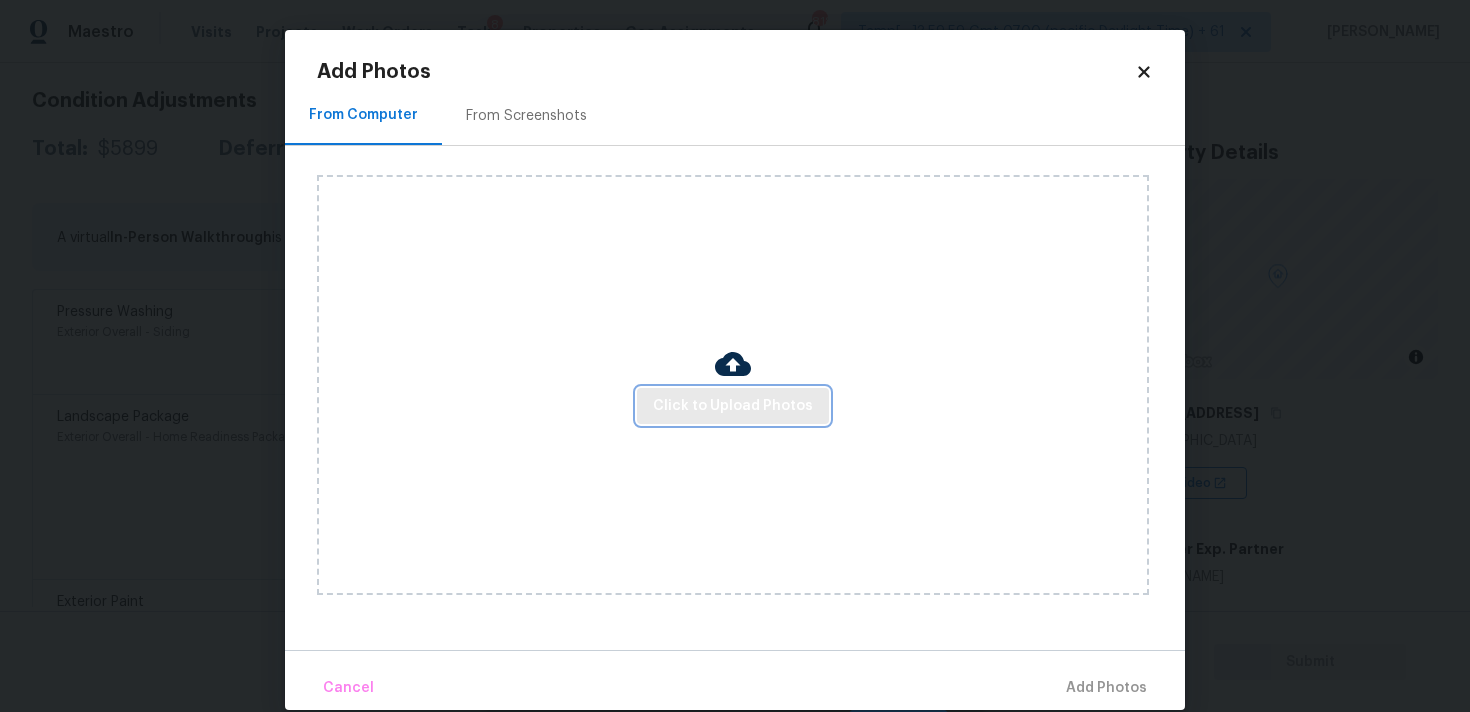 click on "Click to Upload Photos" at bounding box center (733, 406) 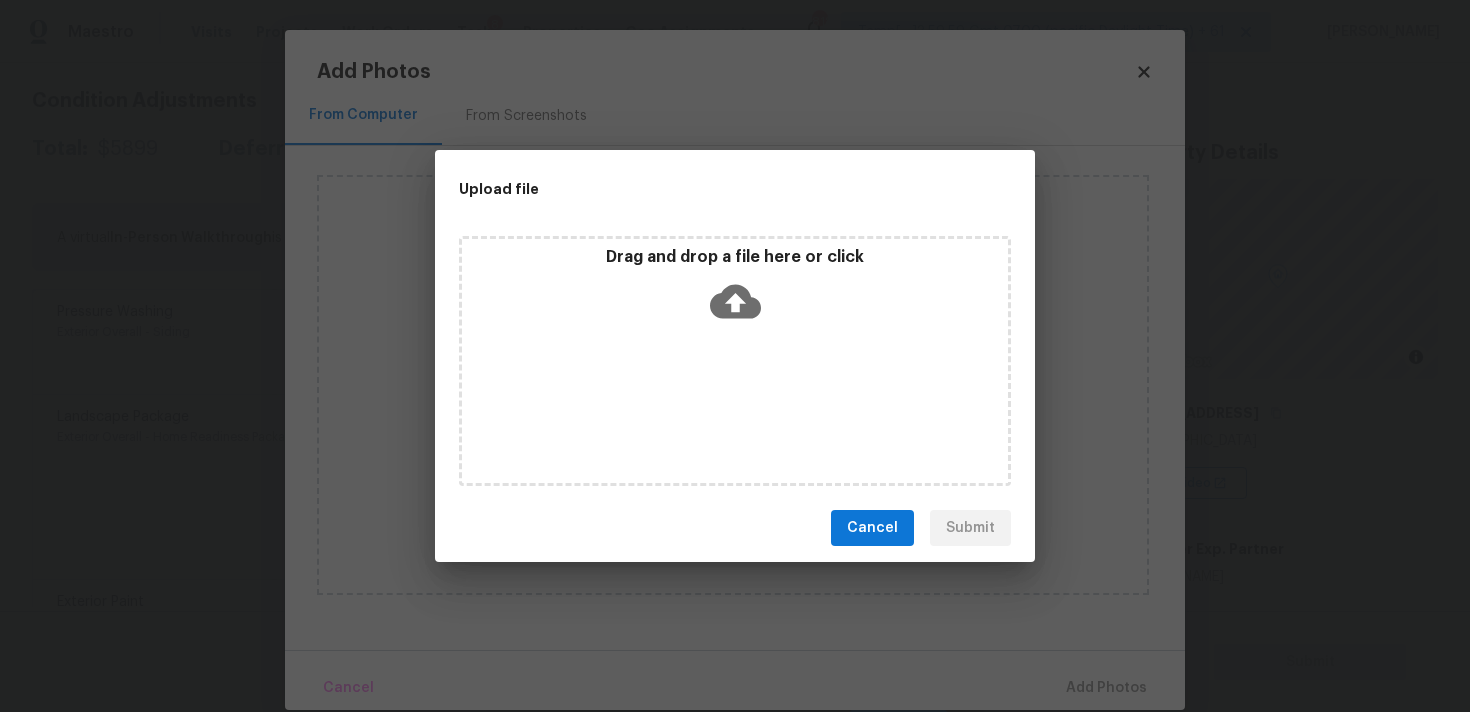 click 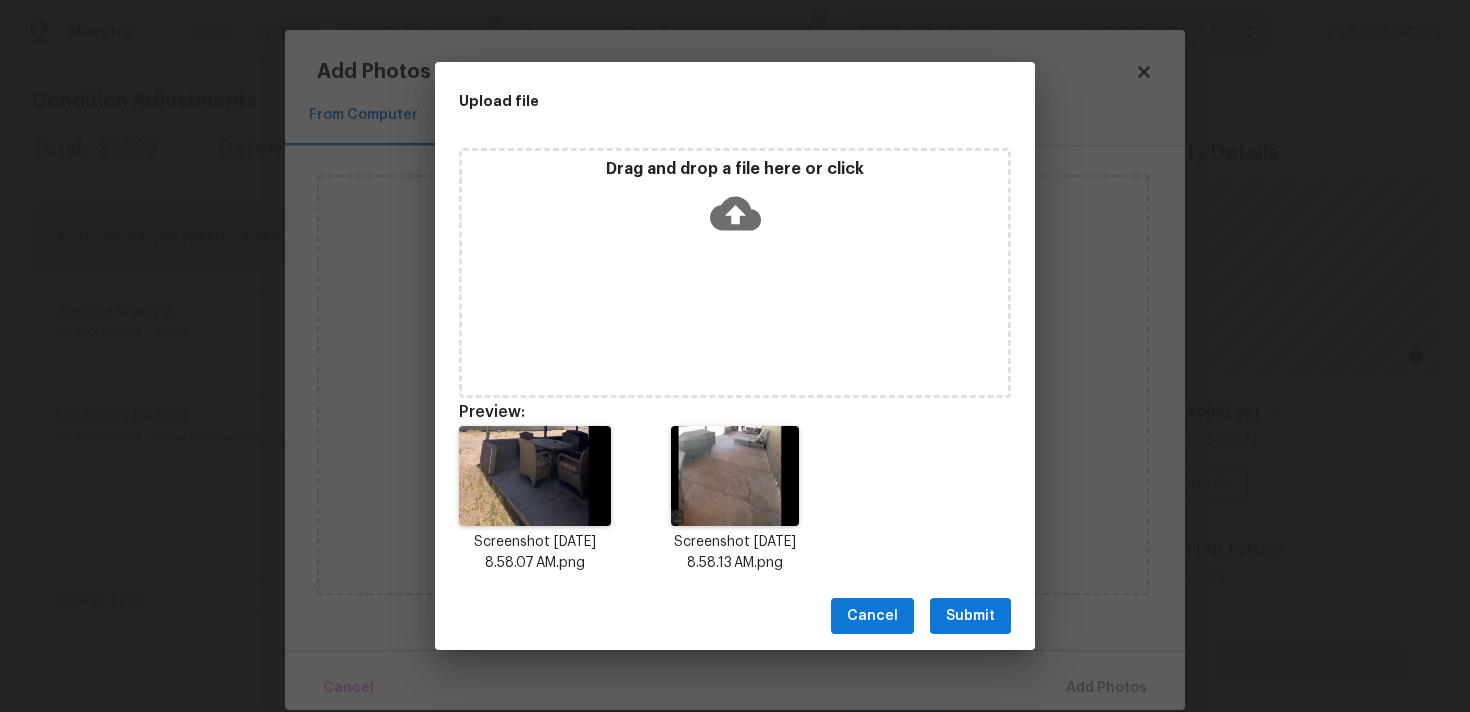scroll, scrollTop: 16, scrollLeft: 0, axis: vertical 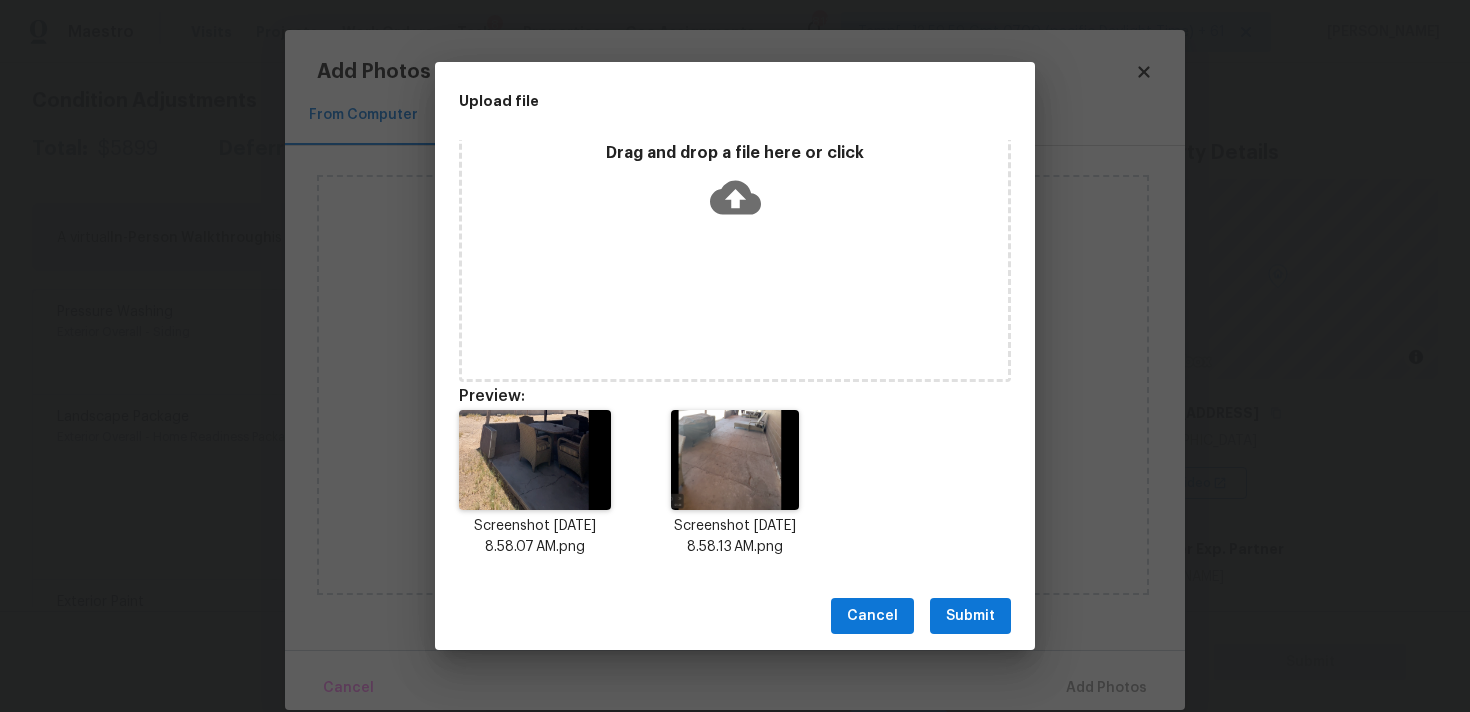 click on "Submit" at bounding box center [970, 616] 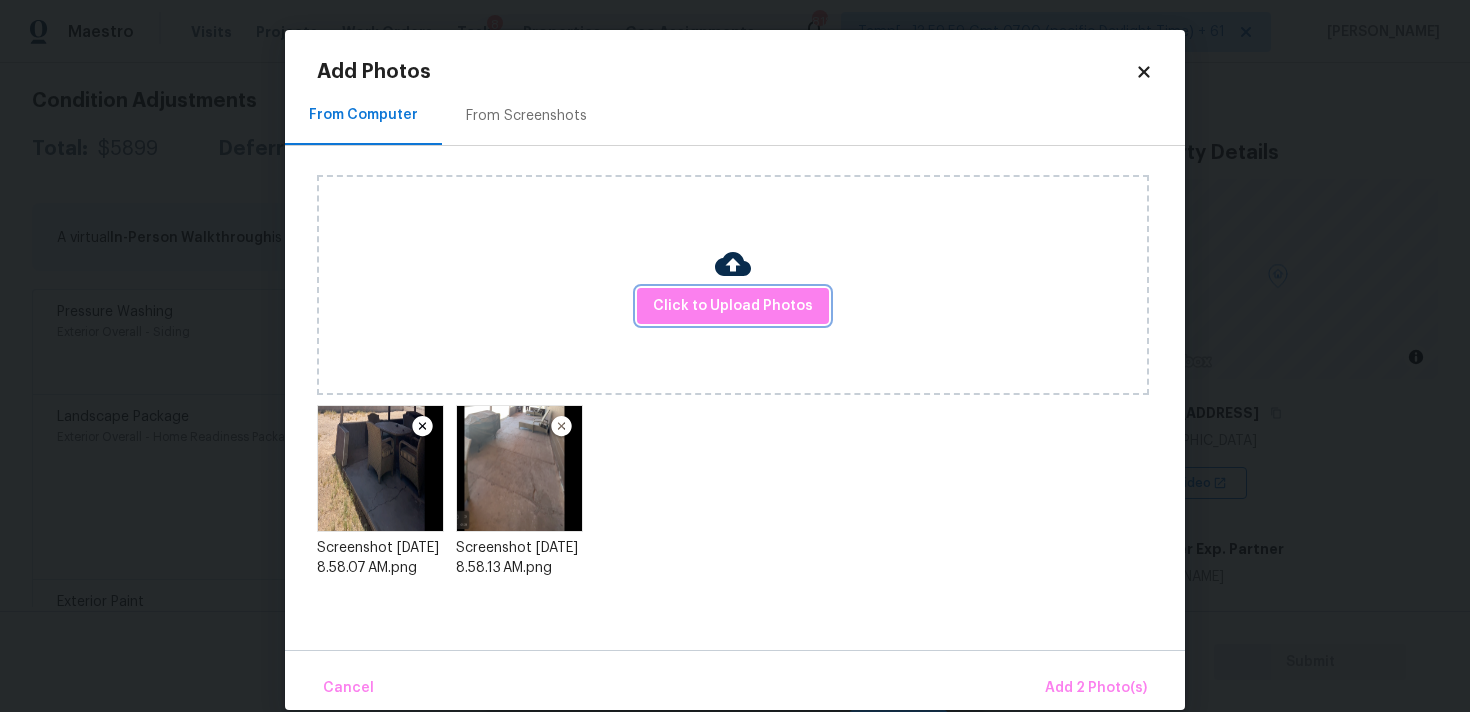scroll, scrollTop: 0, scrollLeft: 0, axis: both 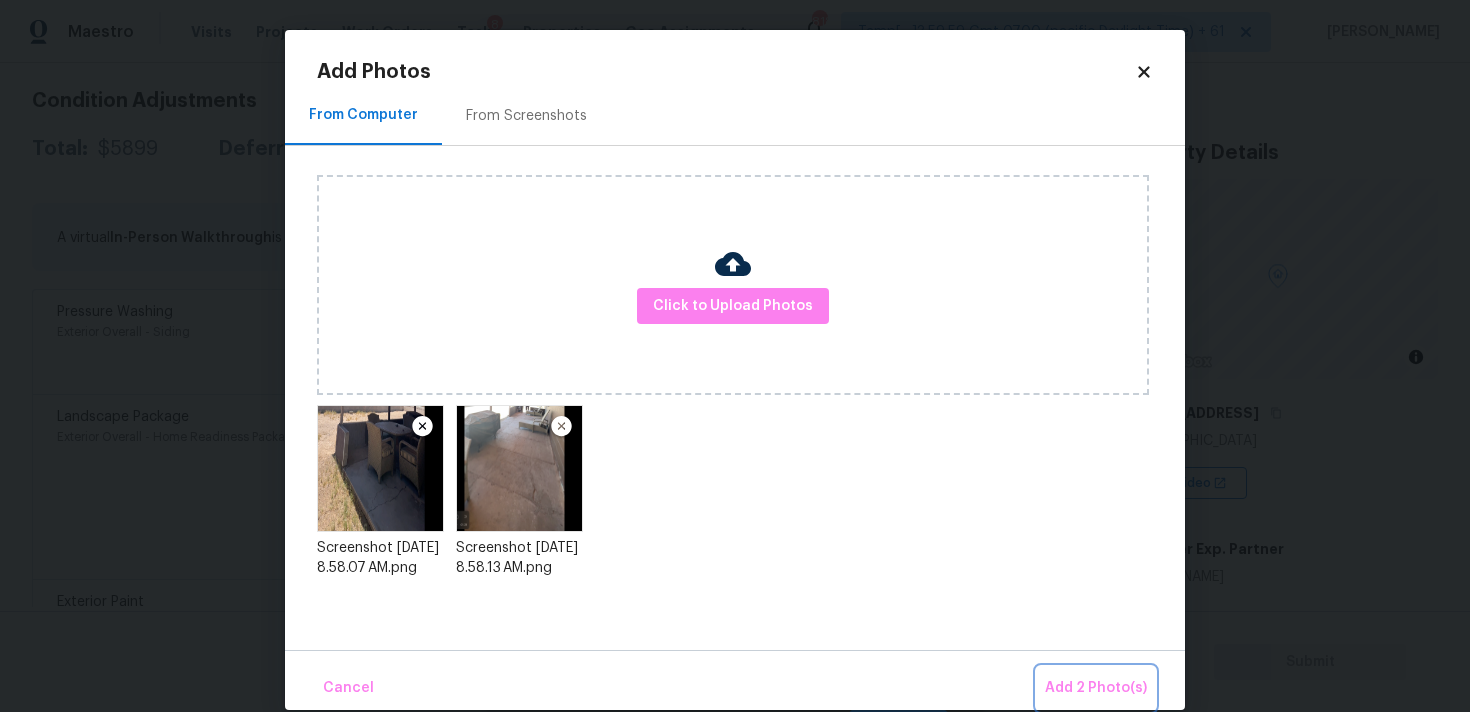 click on "Add 2 Photo(s)" at bounding box center [1096, 688] 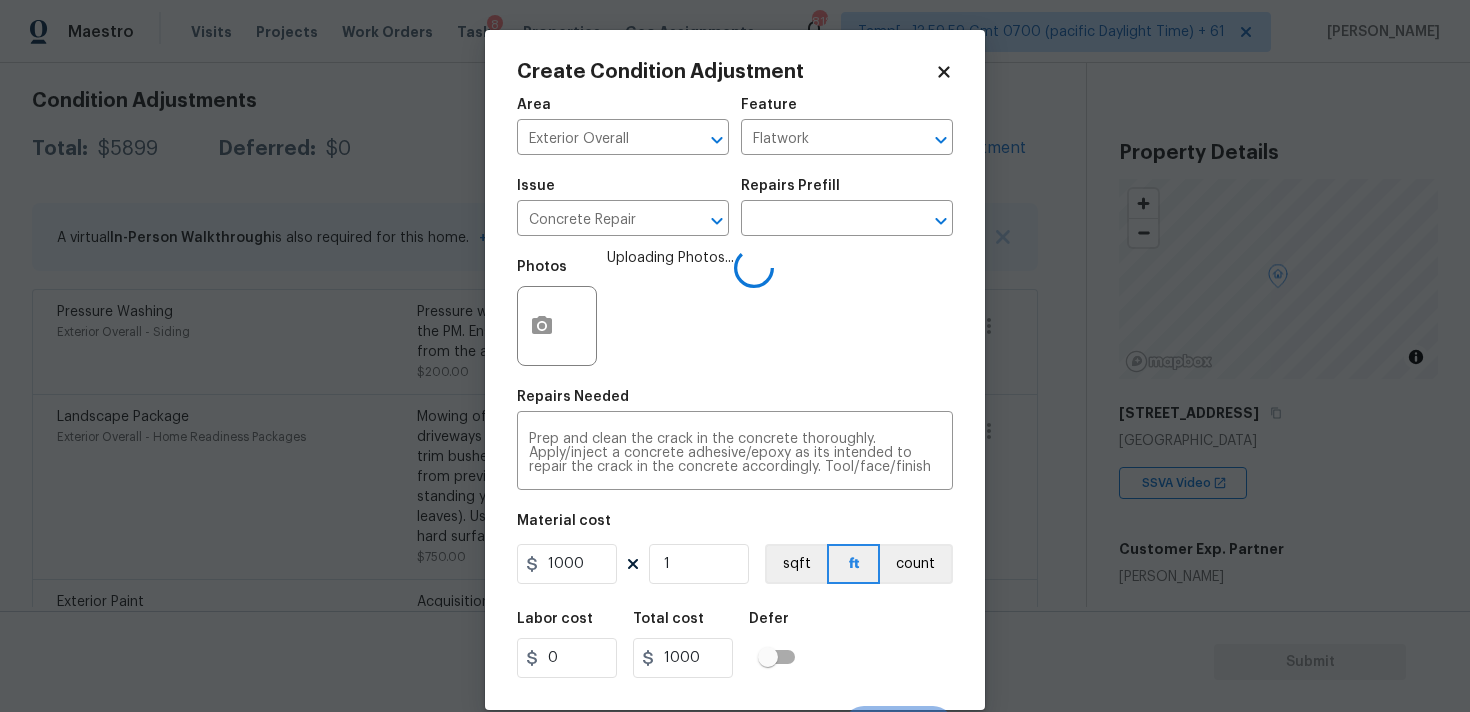 click on "Labor cost 0 Total cost 1000 Defer" at bounding box center (735, 645) 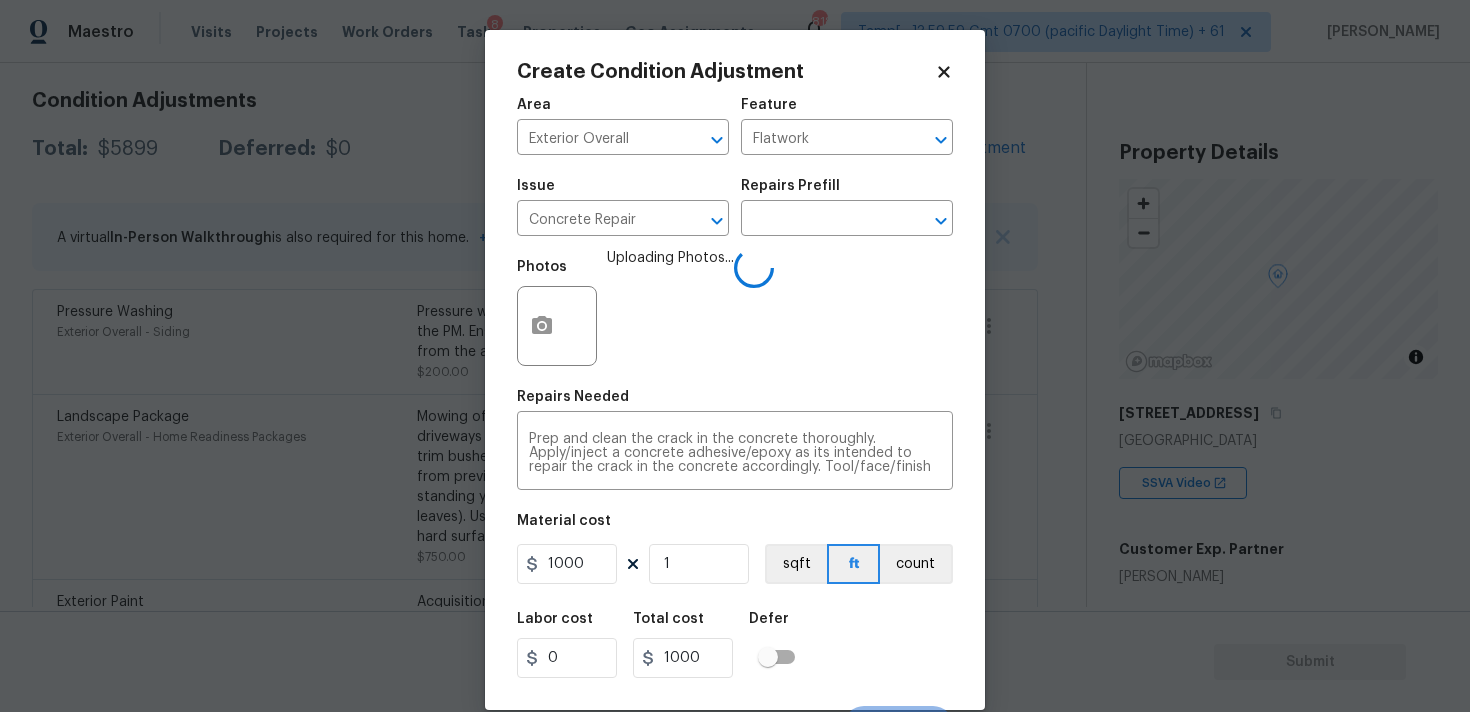 scroll, scrollTop: 35, scrollLeft: 0, axis: vertical 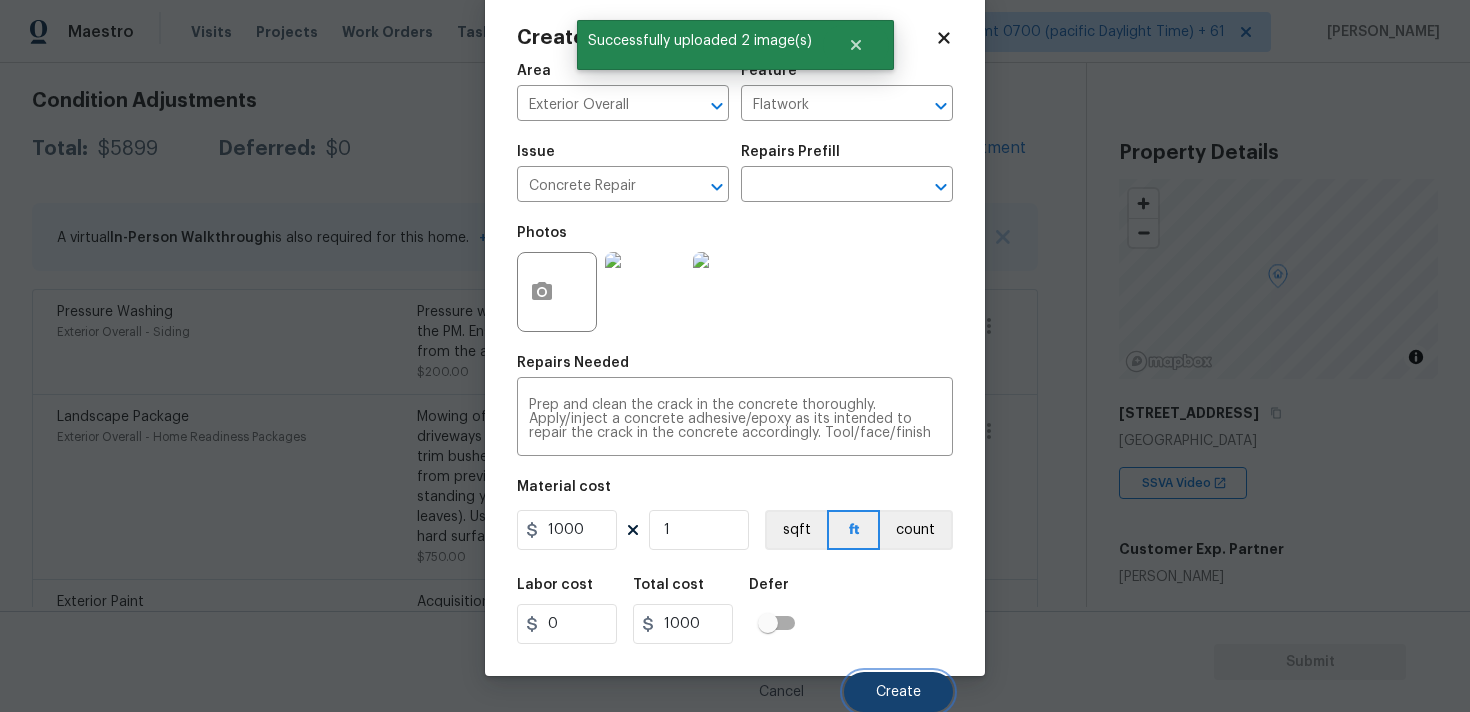 click on "Create" at bounding box center [898, 692] 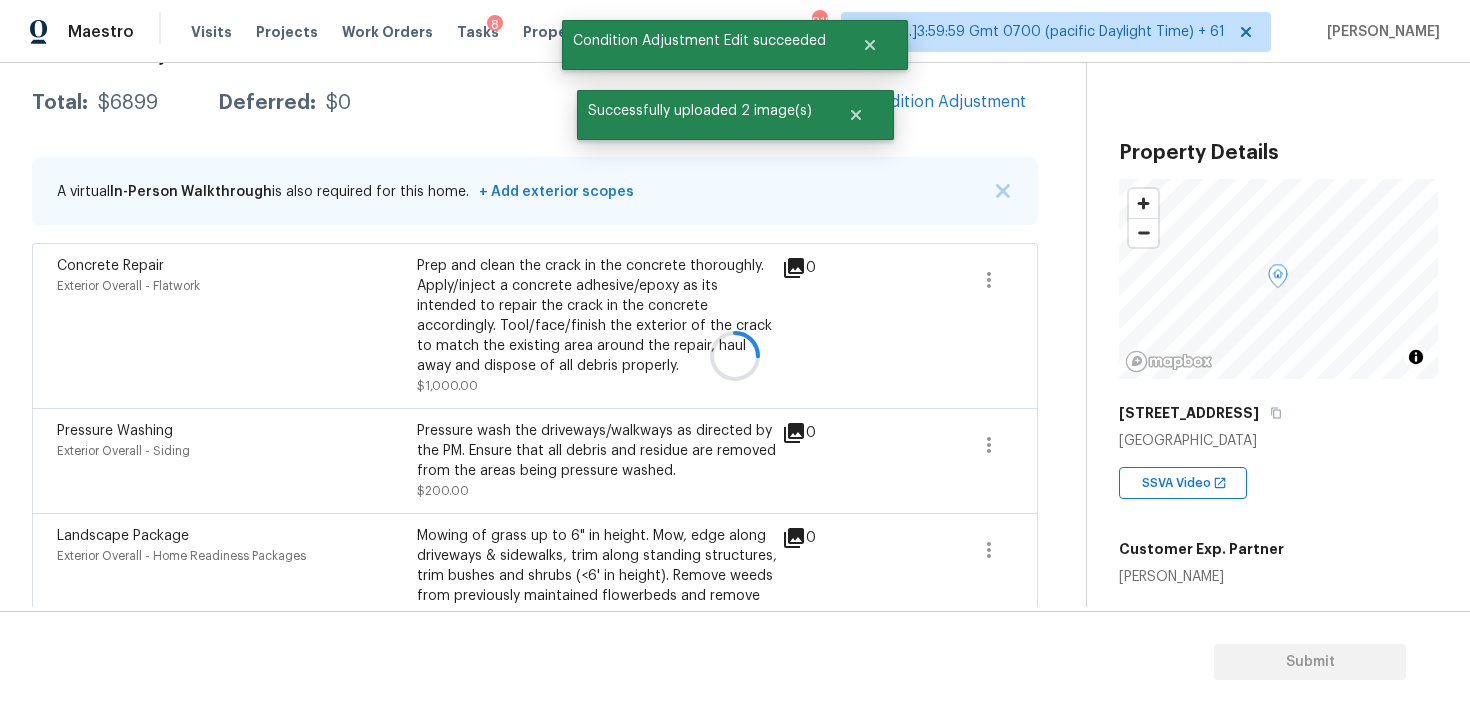 scroll, scrollTop: 276, scrollLeft: 0, axis: vertical 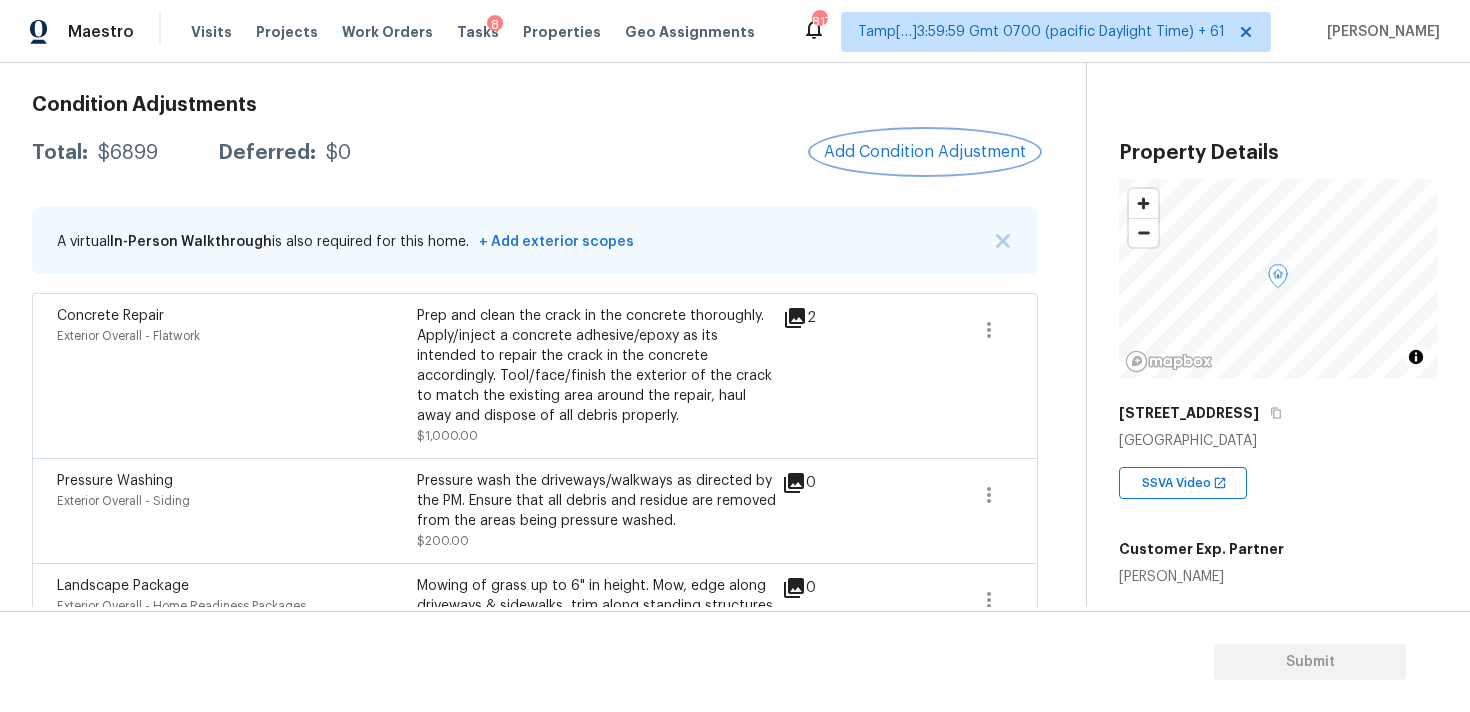 click on "Add Condition Adjustment" at bounding box center (925, 152) 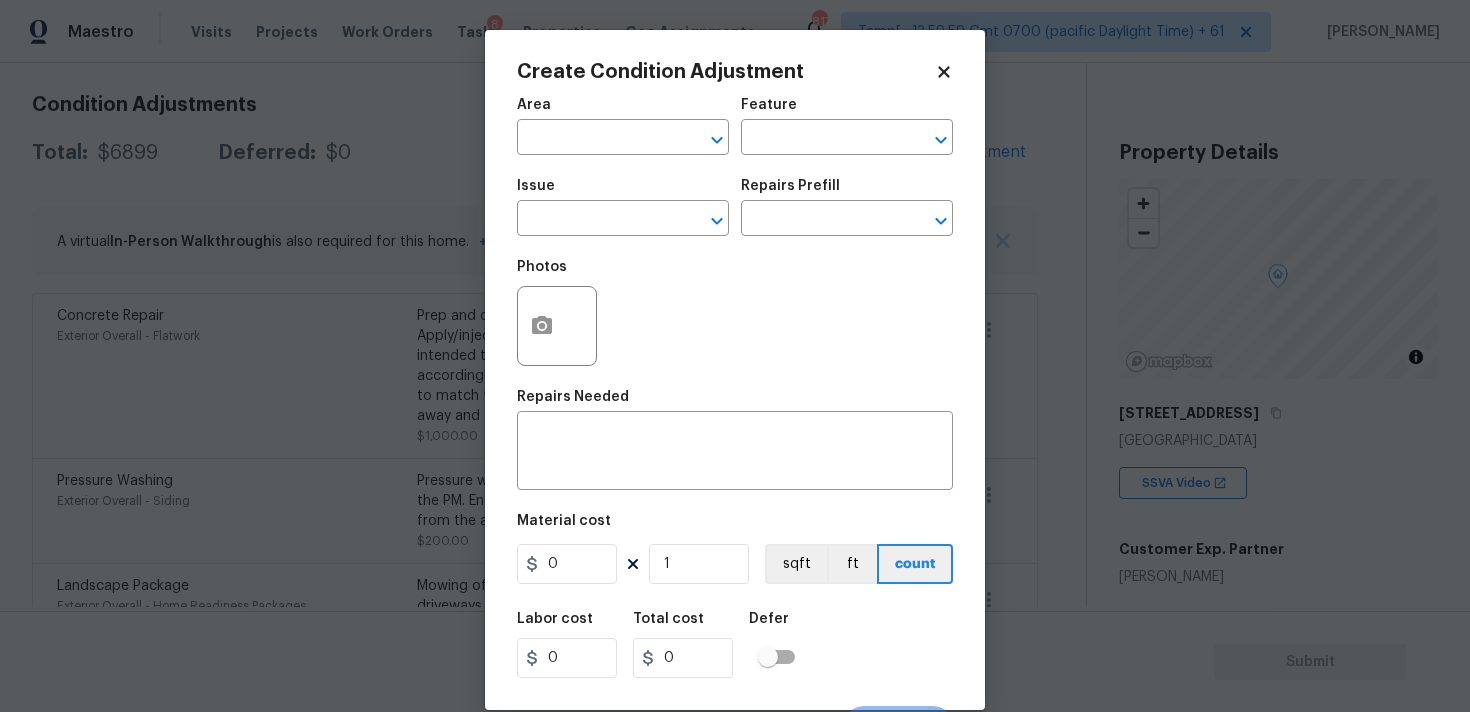 click on "Feature" at bounding box center [847, 111] 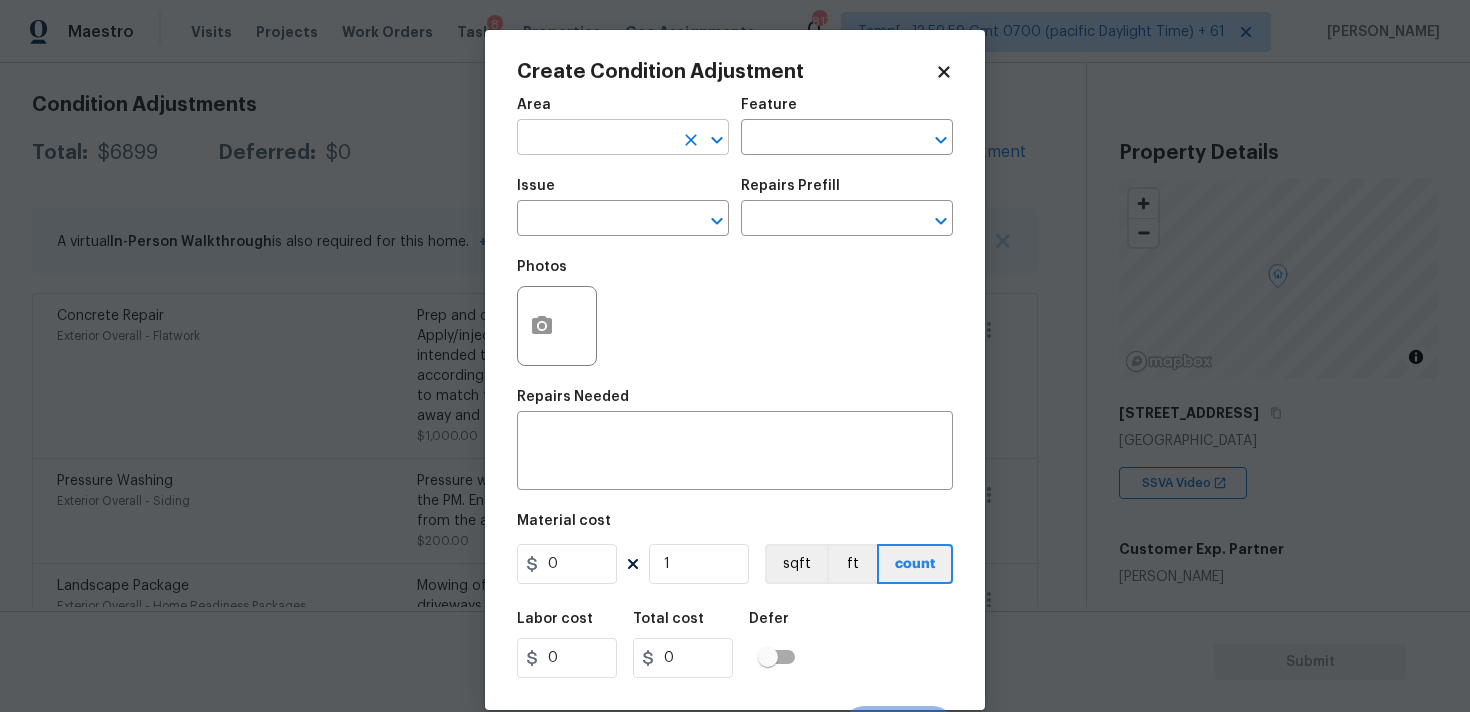 click at bounding box center [595, 139] 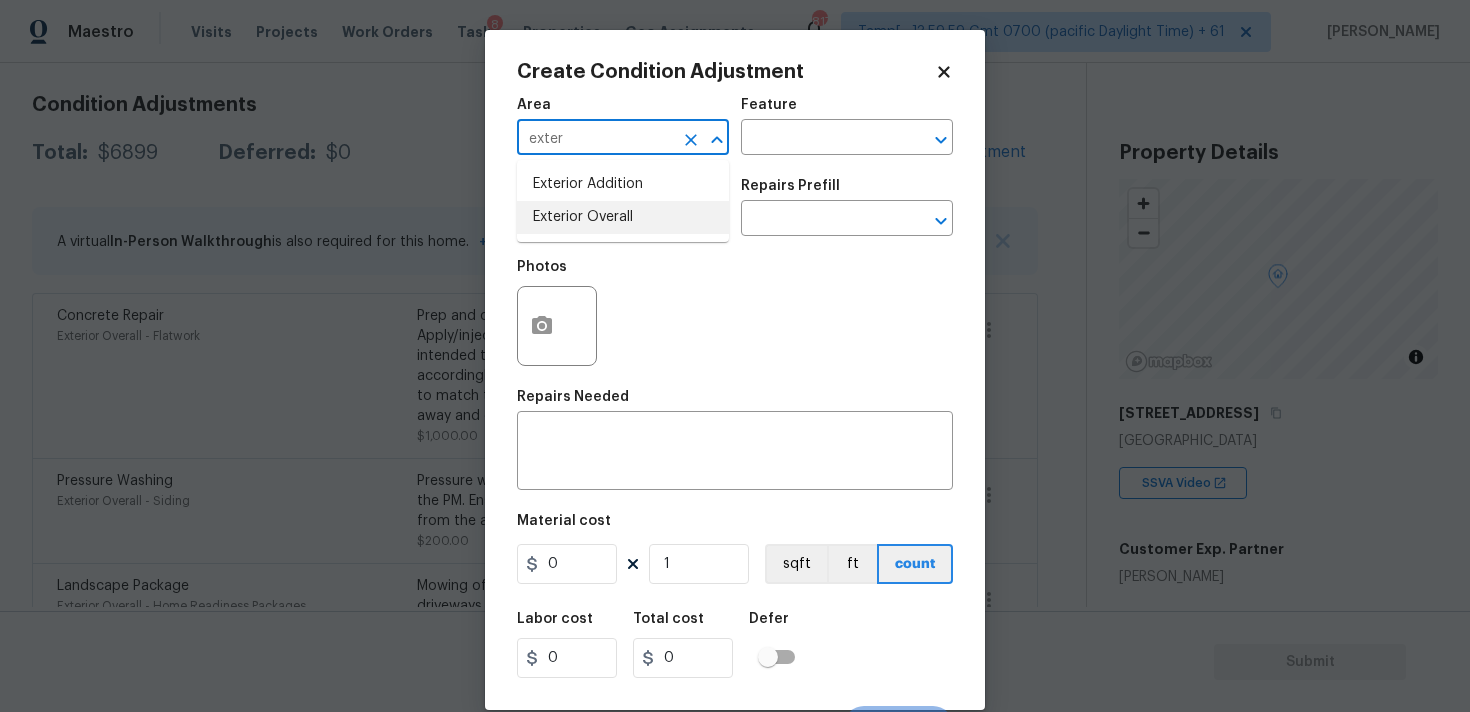 click on "Exterior Overall" at bounding box center [623, 217] 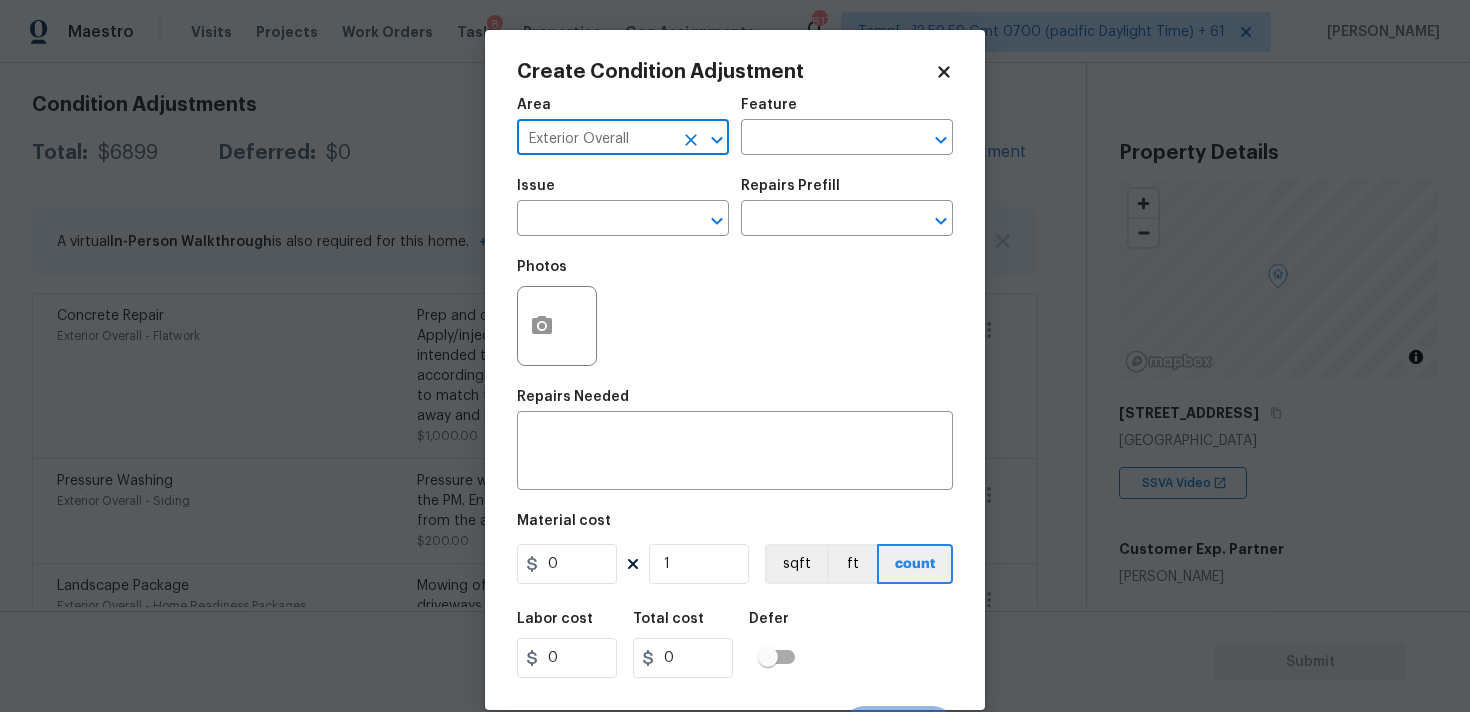 type on "Exterior Overall" 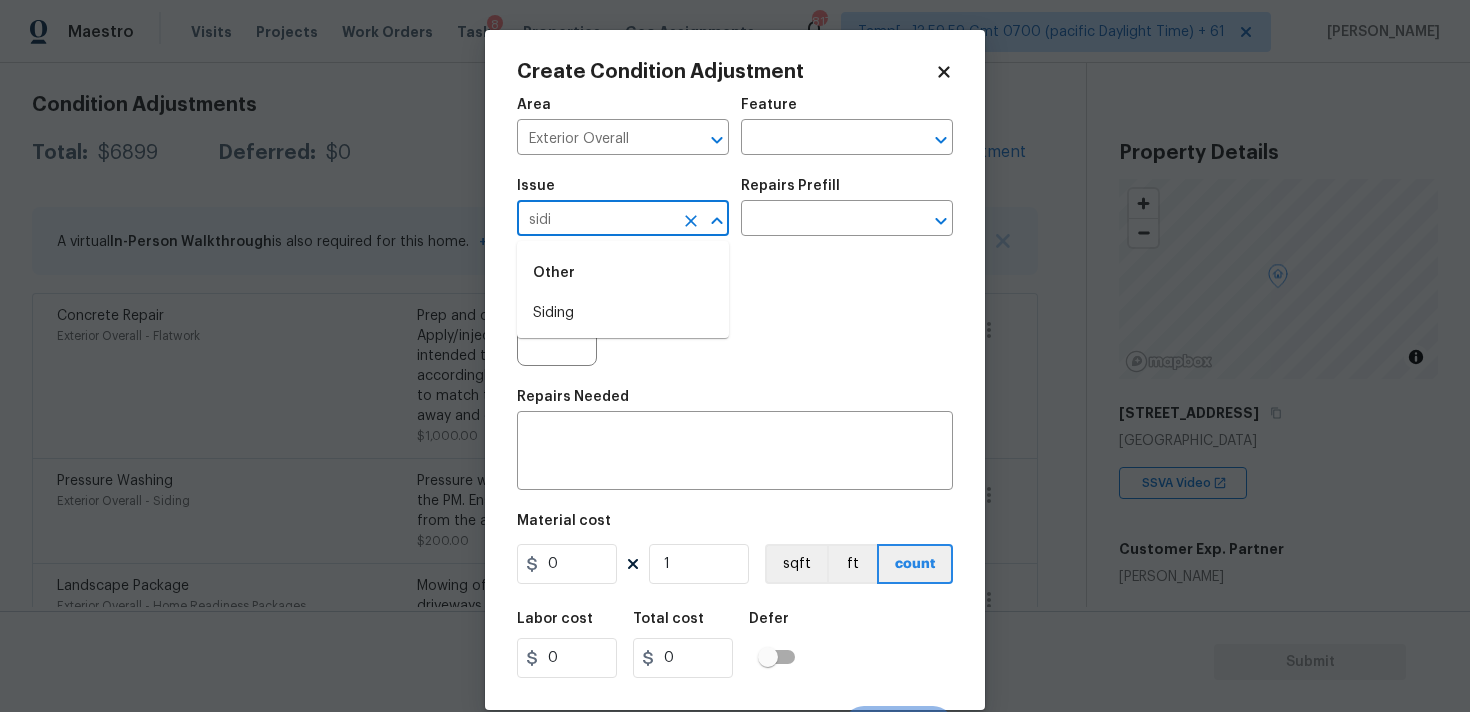 click on "Other" at bounding box center (623, 273) 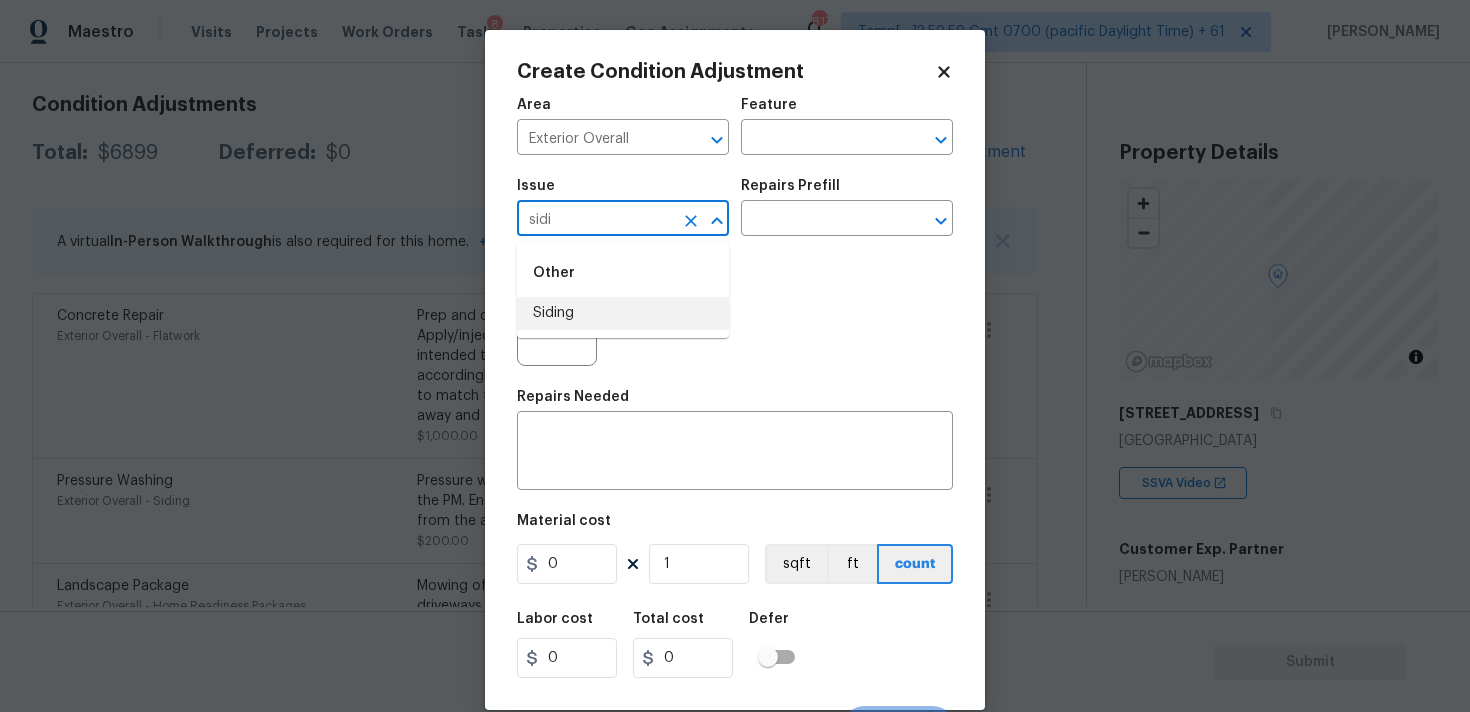 click on "Siding" at bounding box center [623, 313] 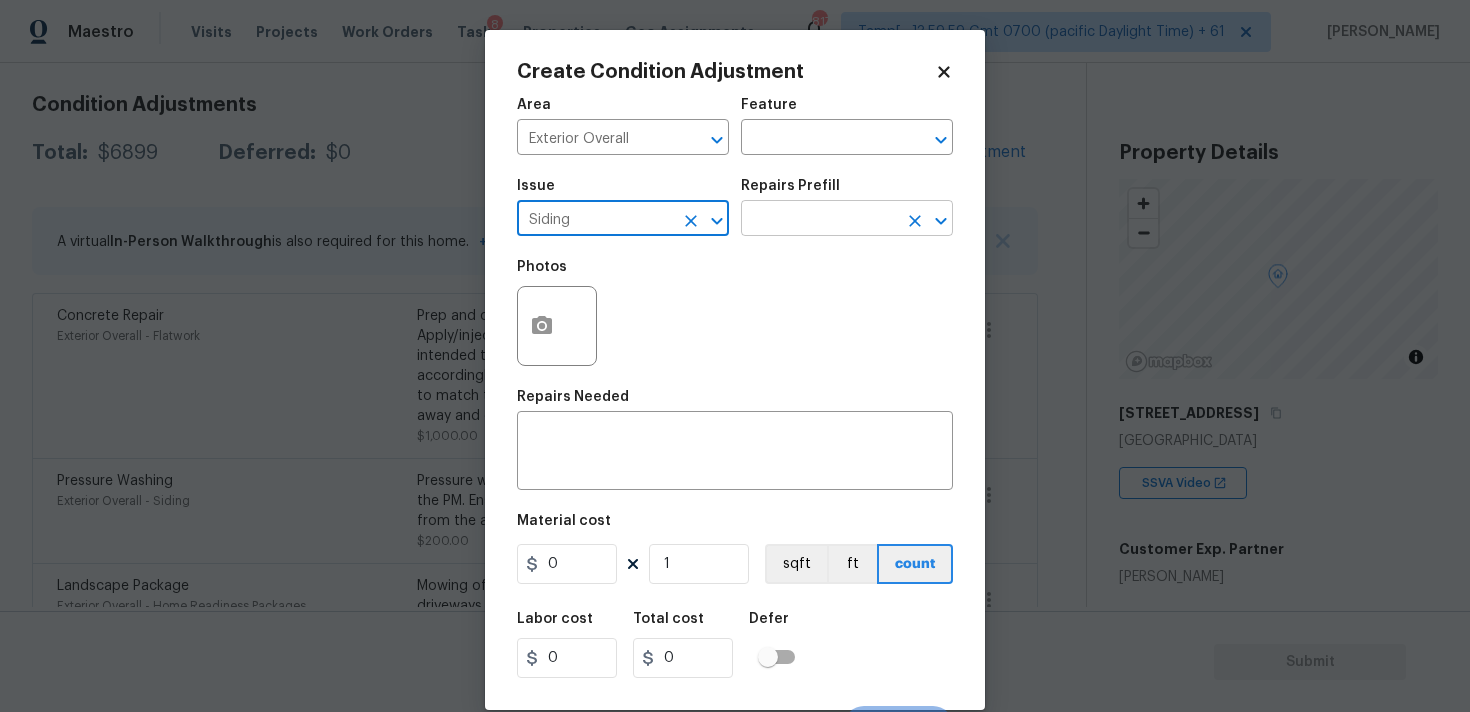 type on "Siding" 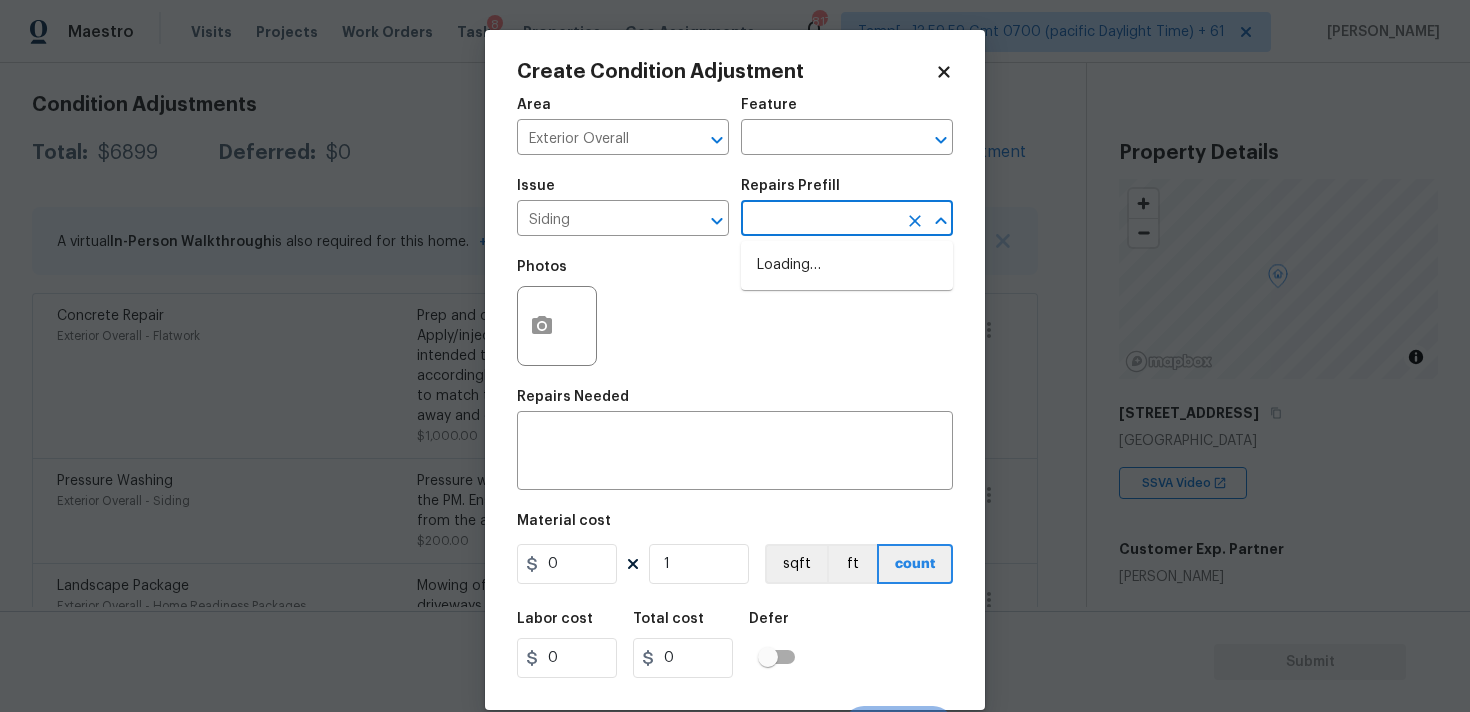type on "r" 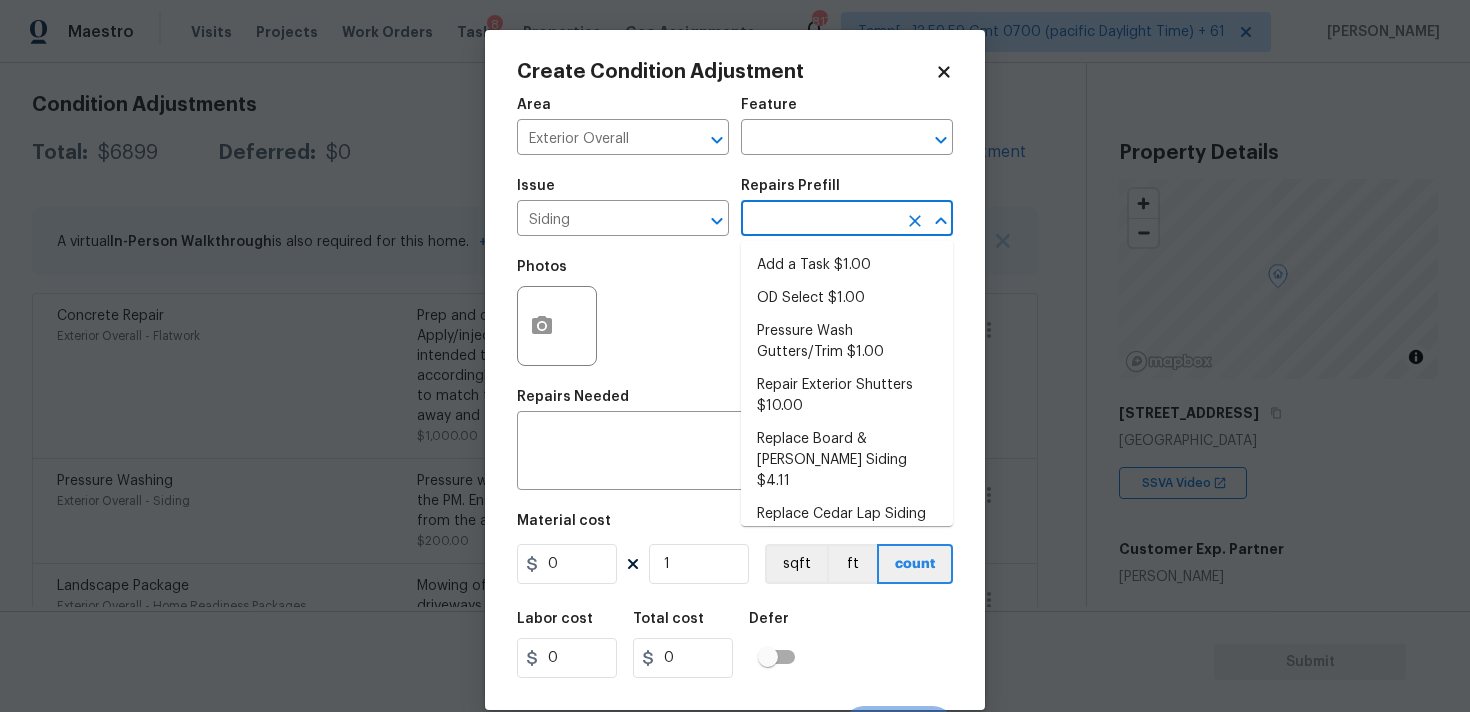 type on "e" 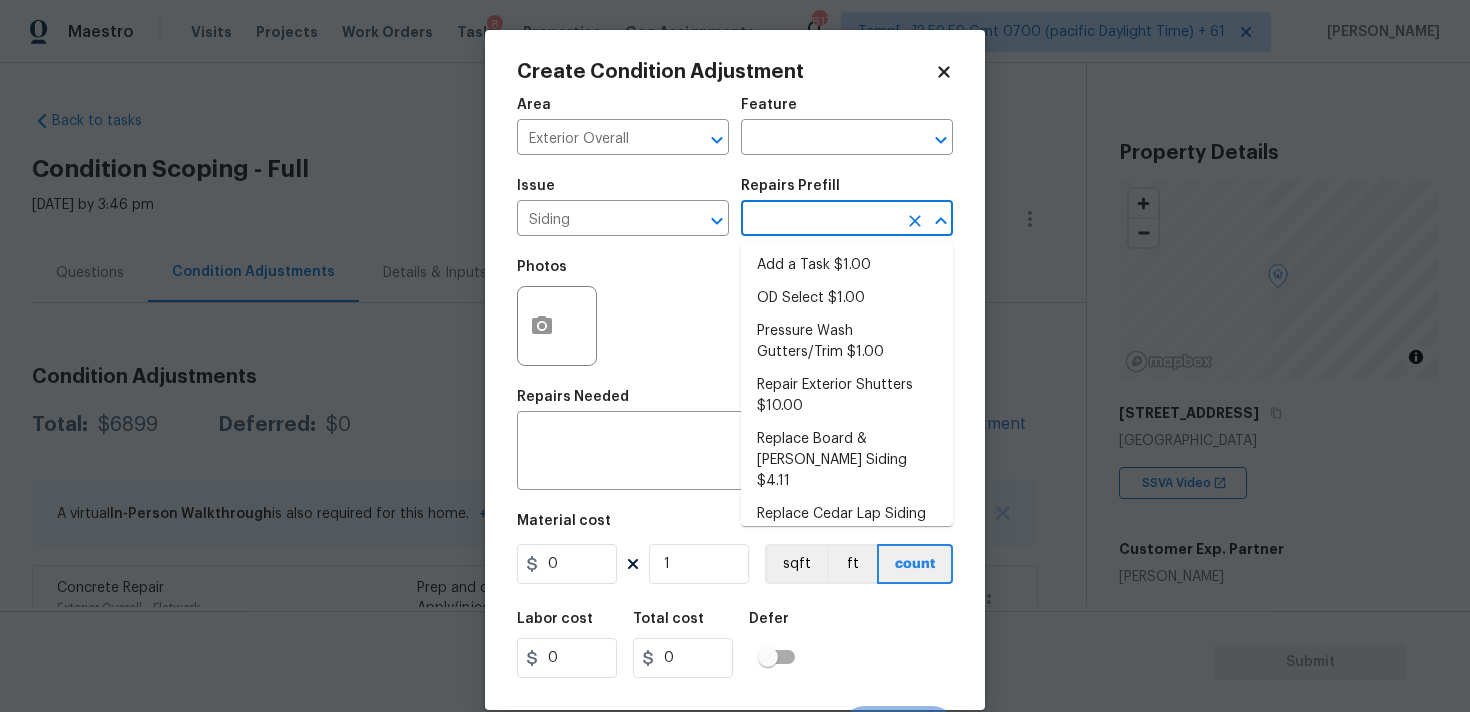 scroll, scrollTop: 0, scrollLeft: 0, axis: both 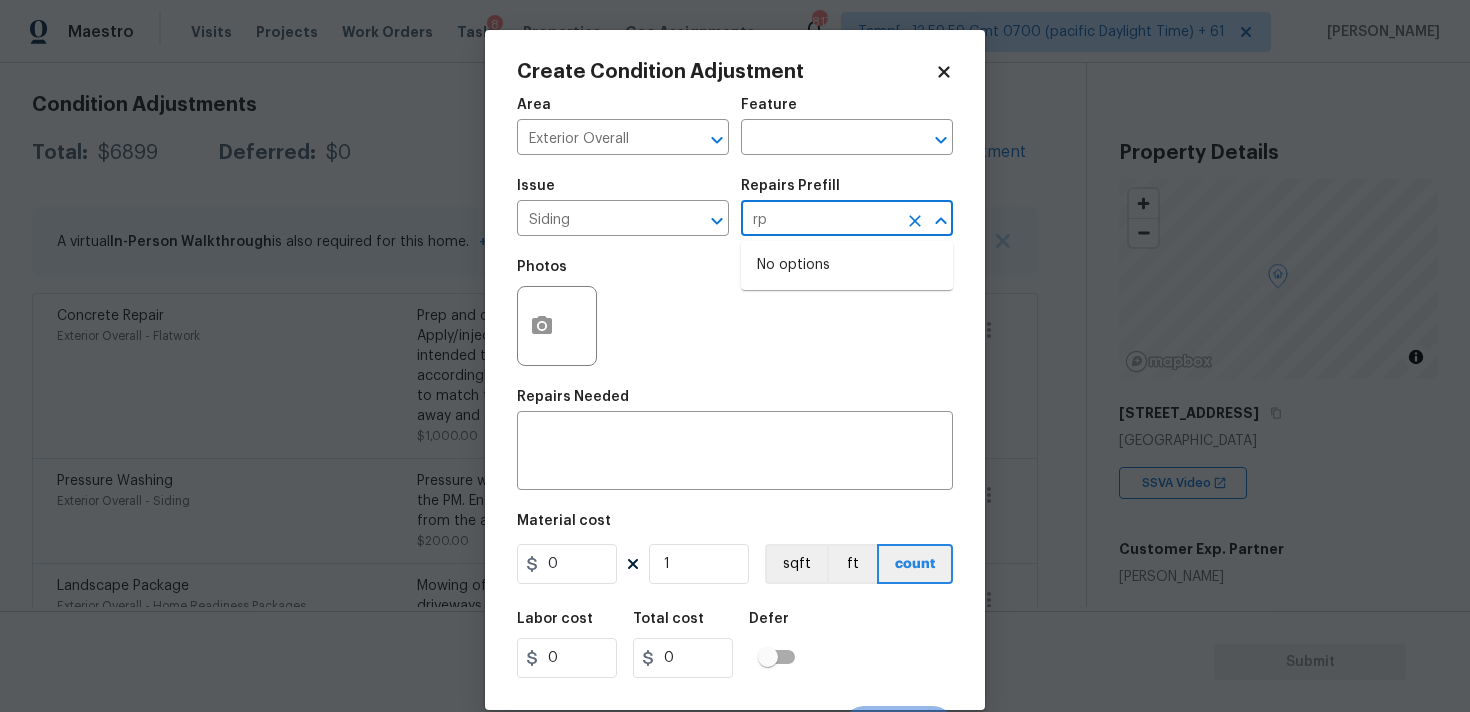 type on "r" 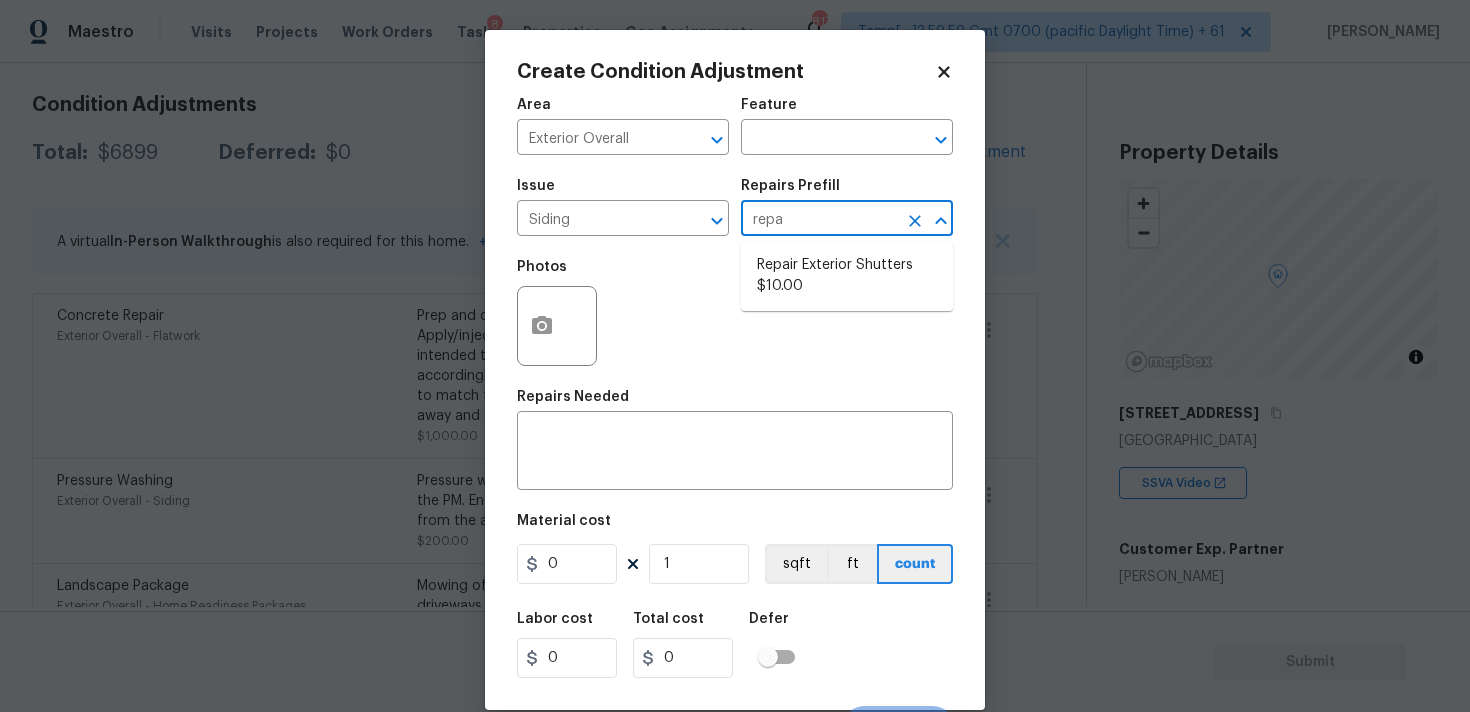 type on "repai" 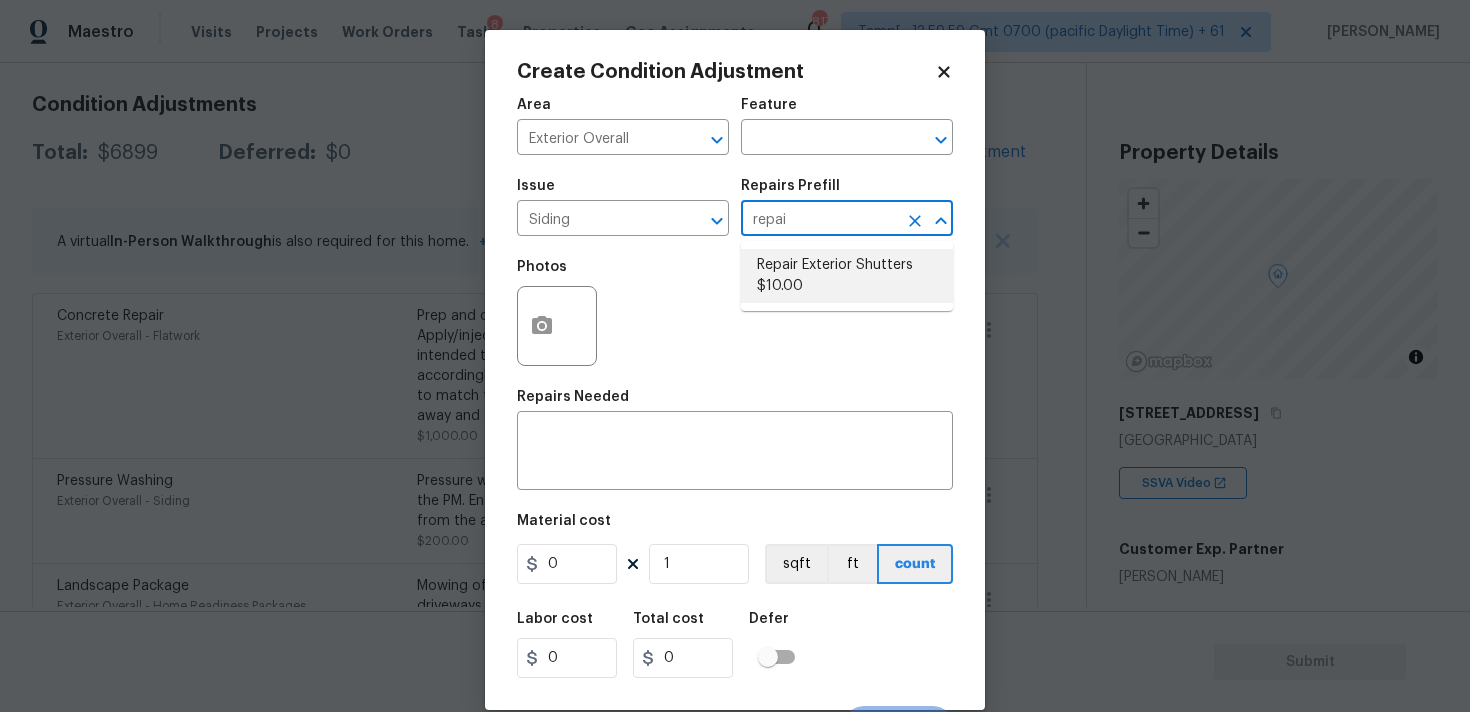click on "Repair Exterior Shutters $10.00" at bounding box center [847, 276] 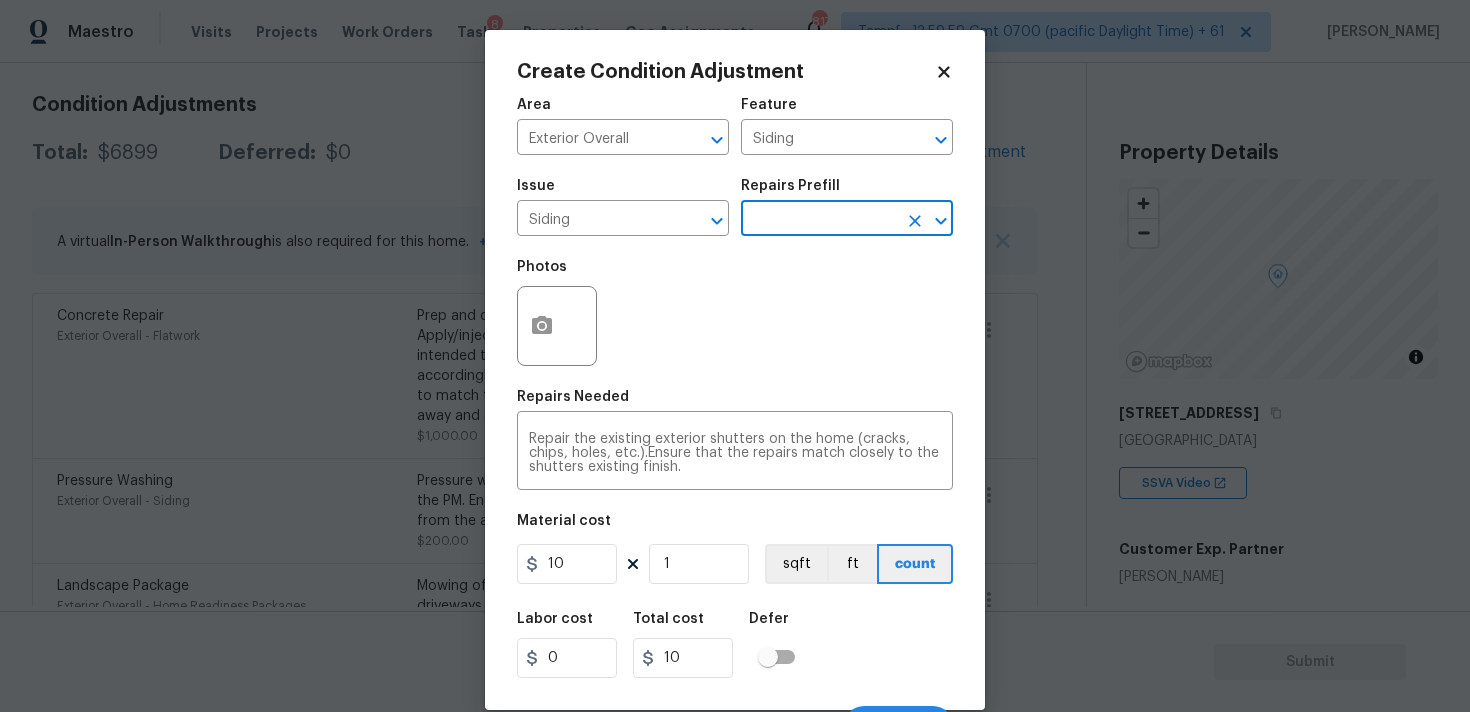 click at bounding box center (819, 220) 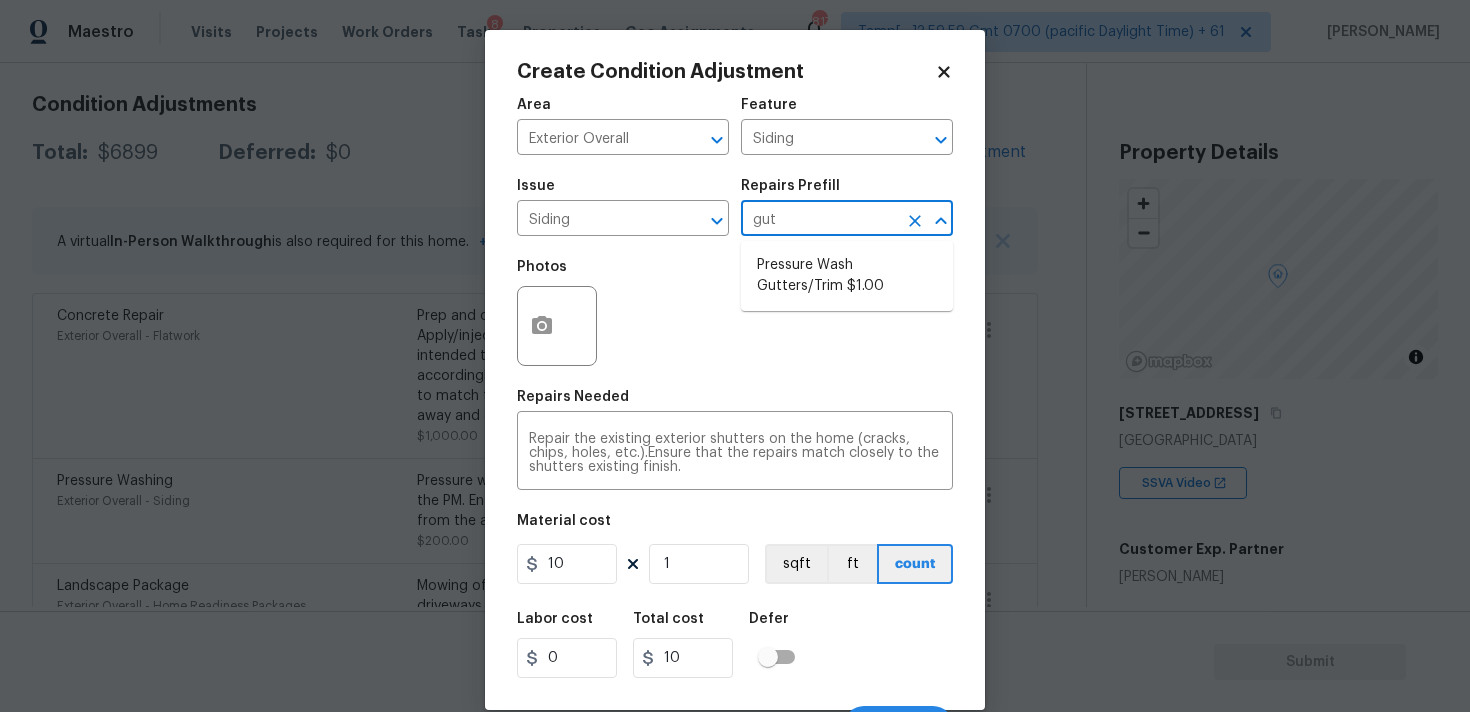 type on "[PERSON_NAME]" 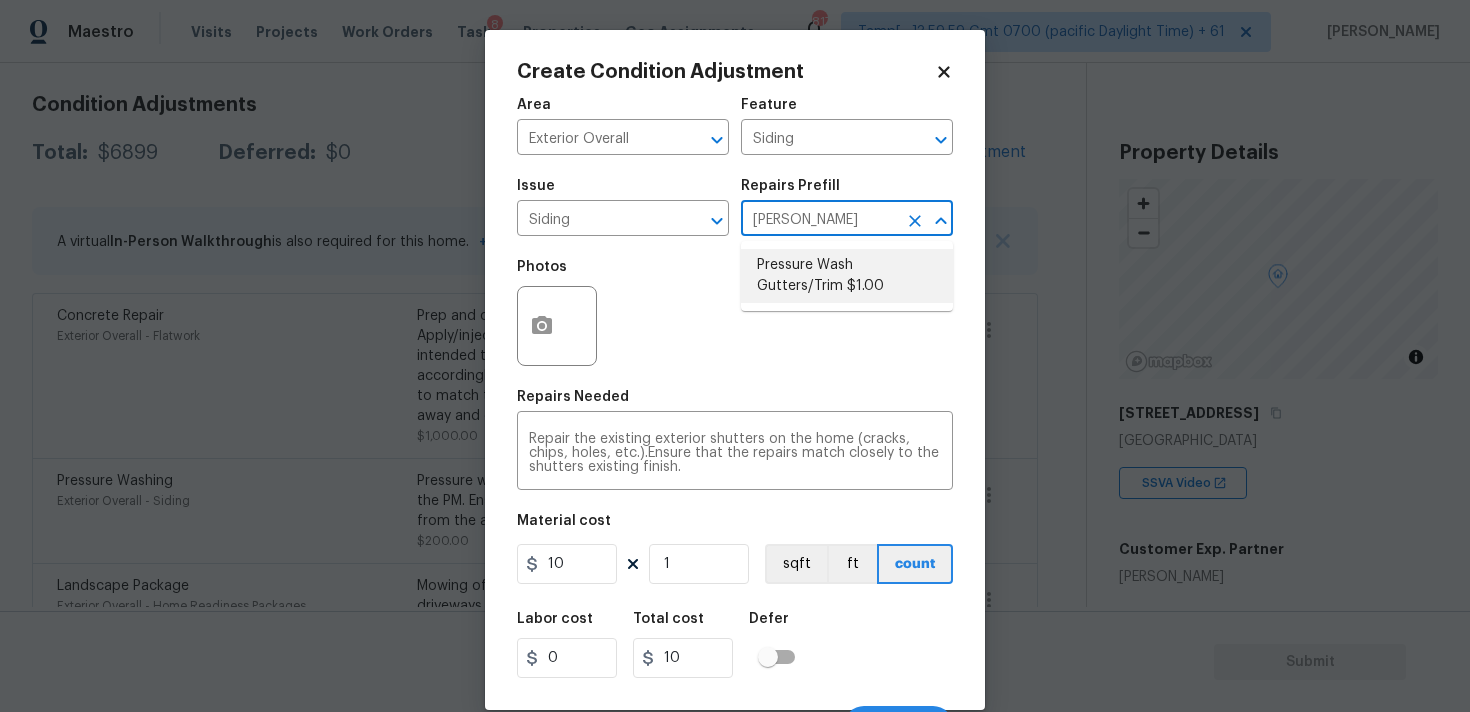 click on "Pressure Wash Gutters/Trim $1.00" at bounding box center [847, 276] 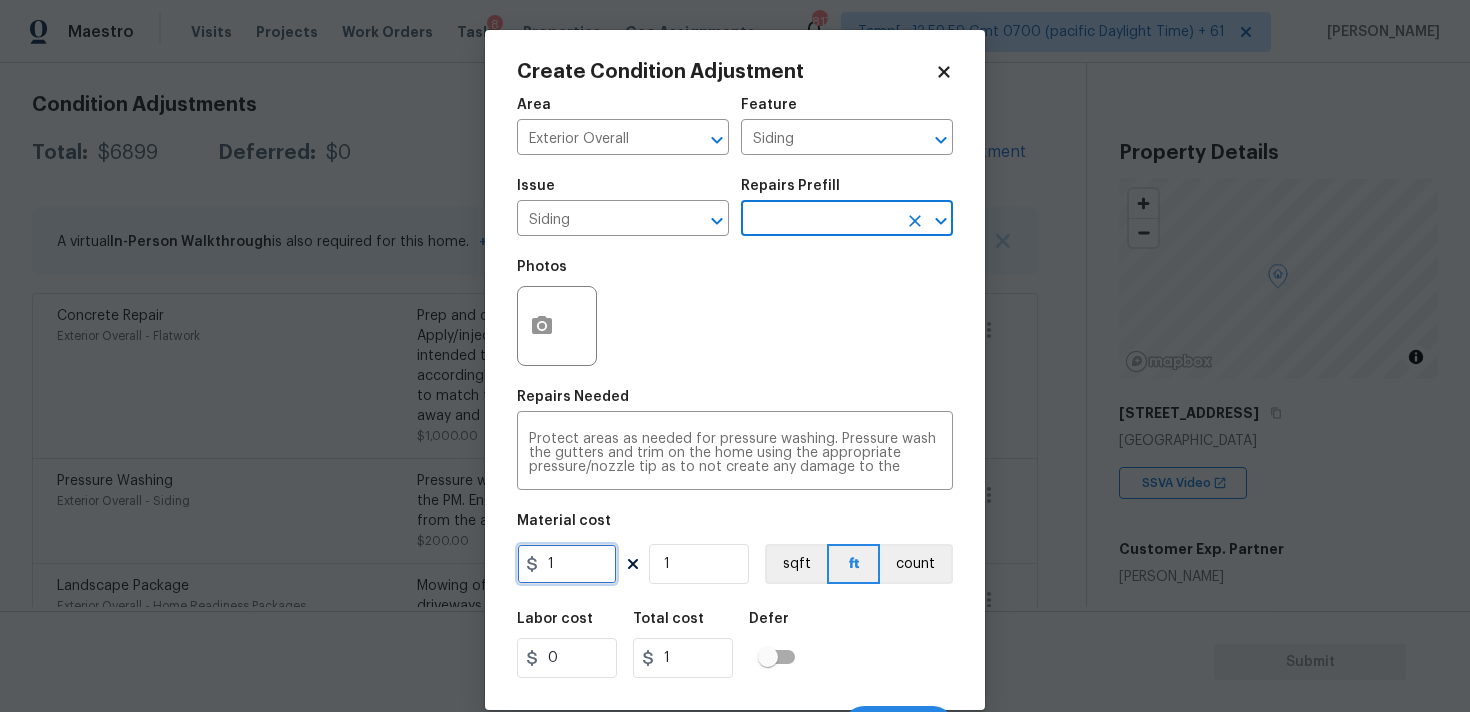 click on "1" at bounding box center [567, 564] 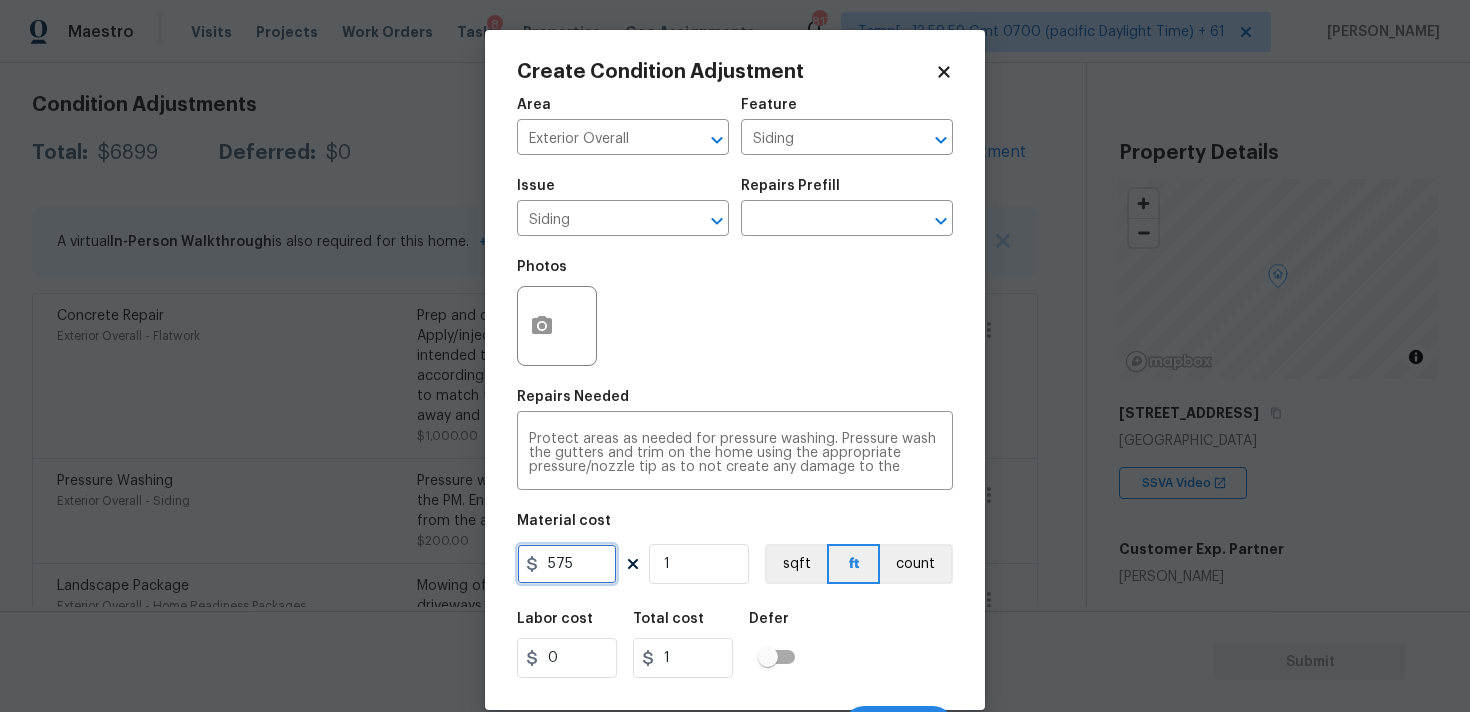 type on "575" 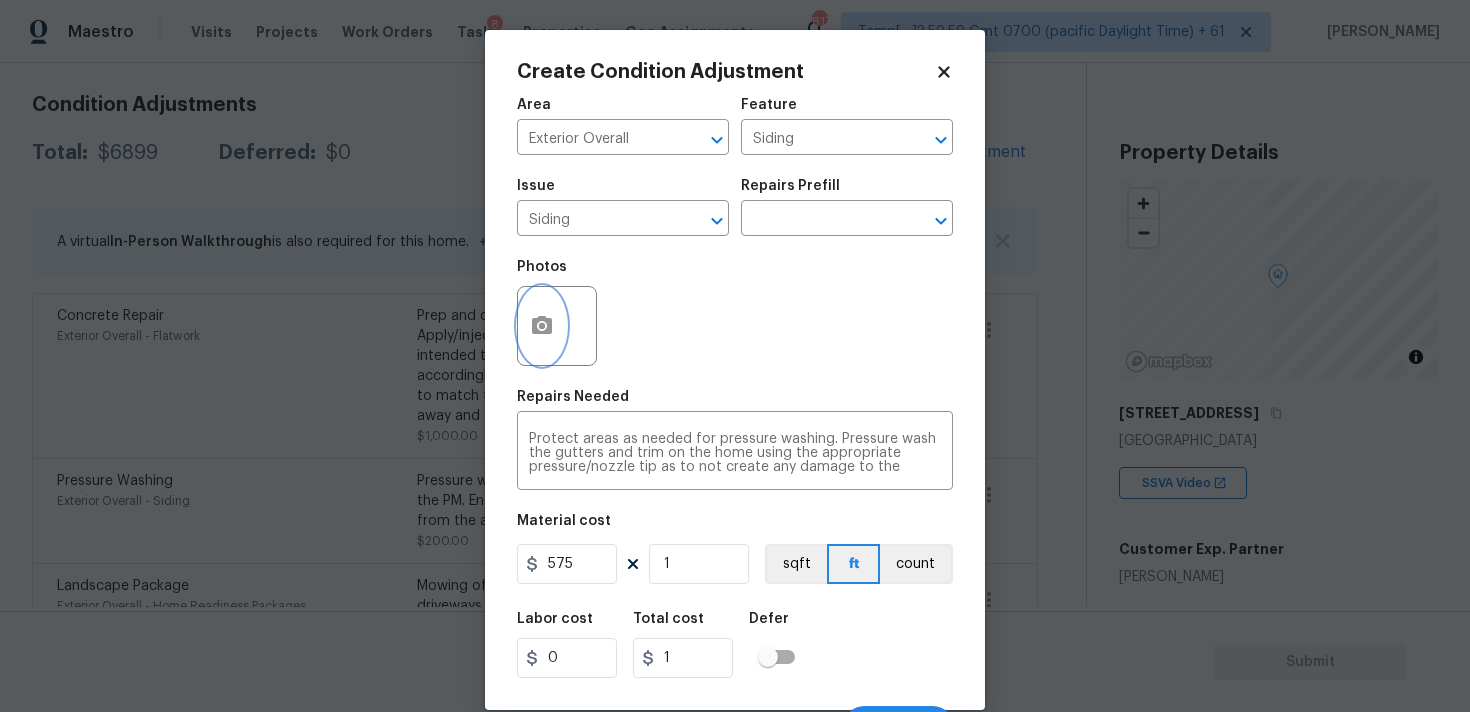 click at bounding box center [542, 326] 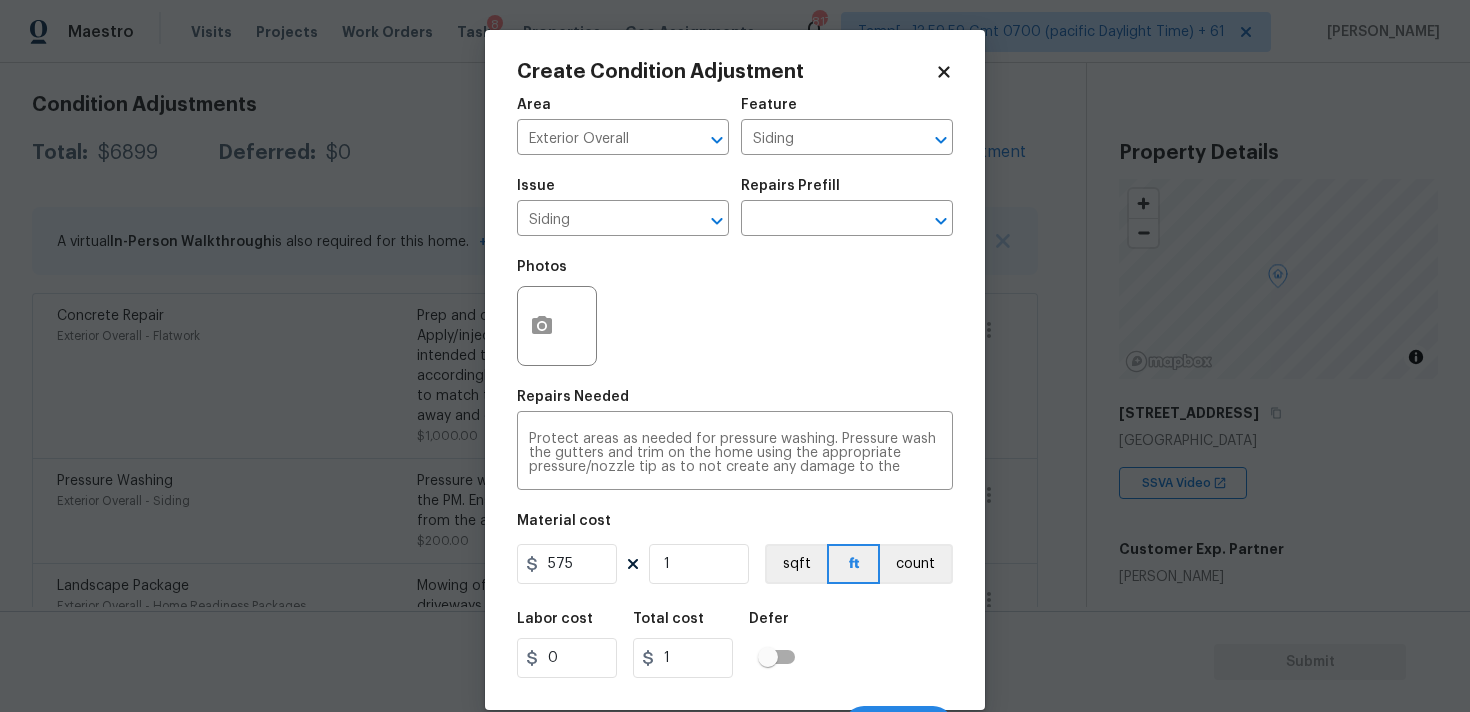 type on "575" 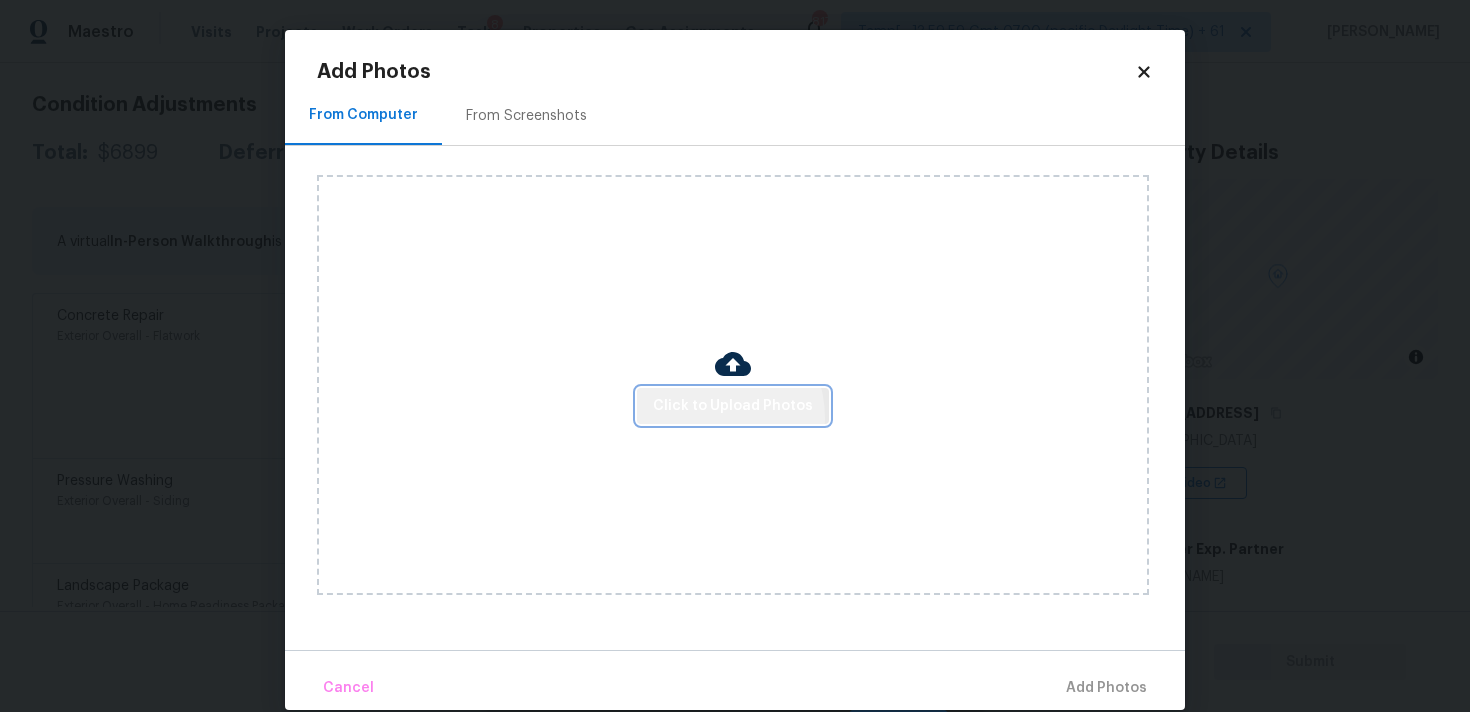 click on "Click to Upload Photos" at bounding box center (733, 406) 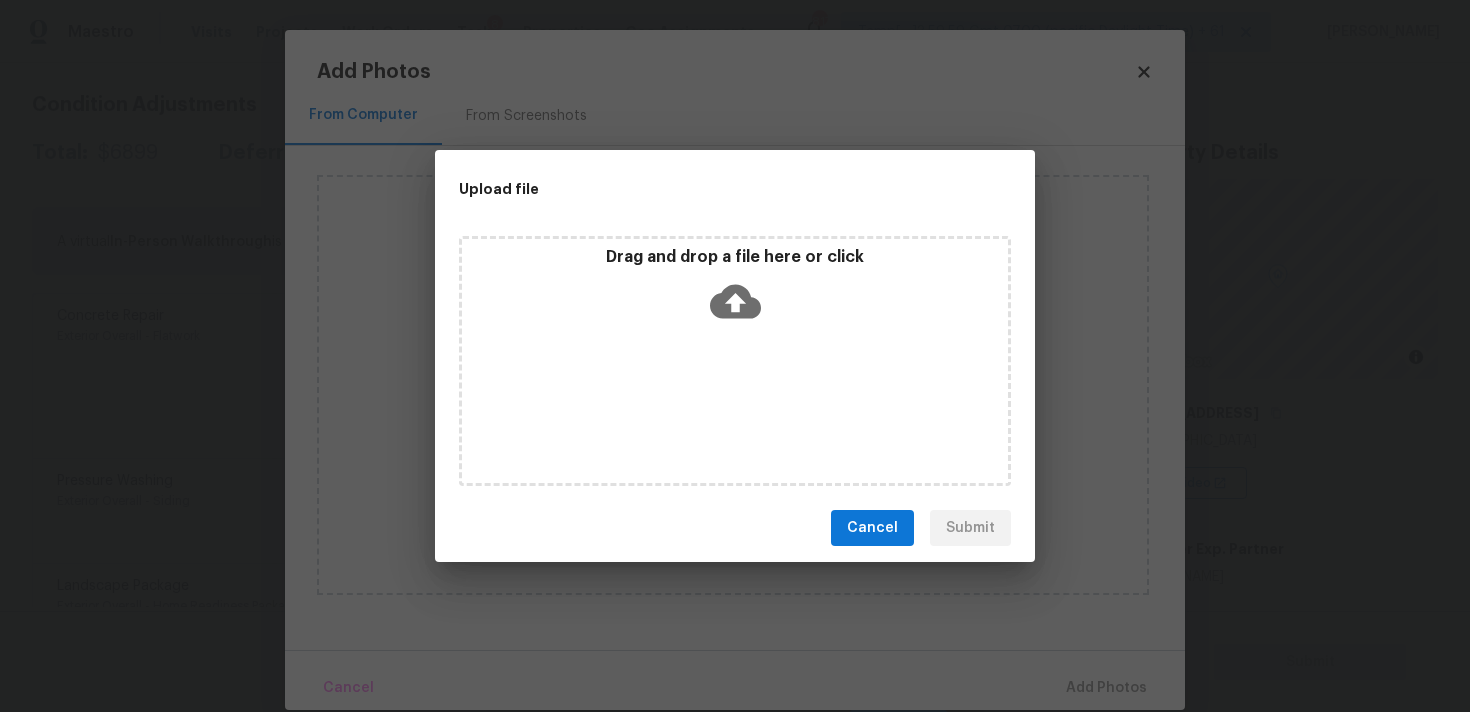 click 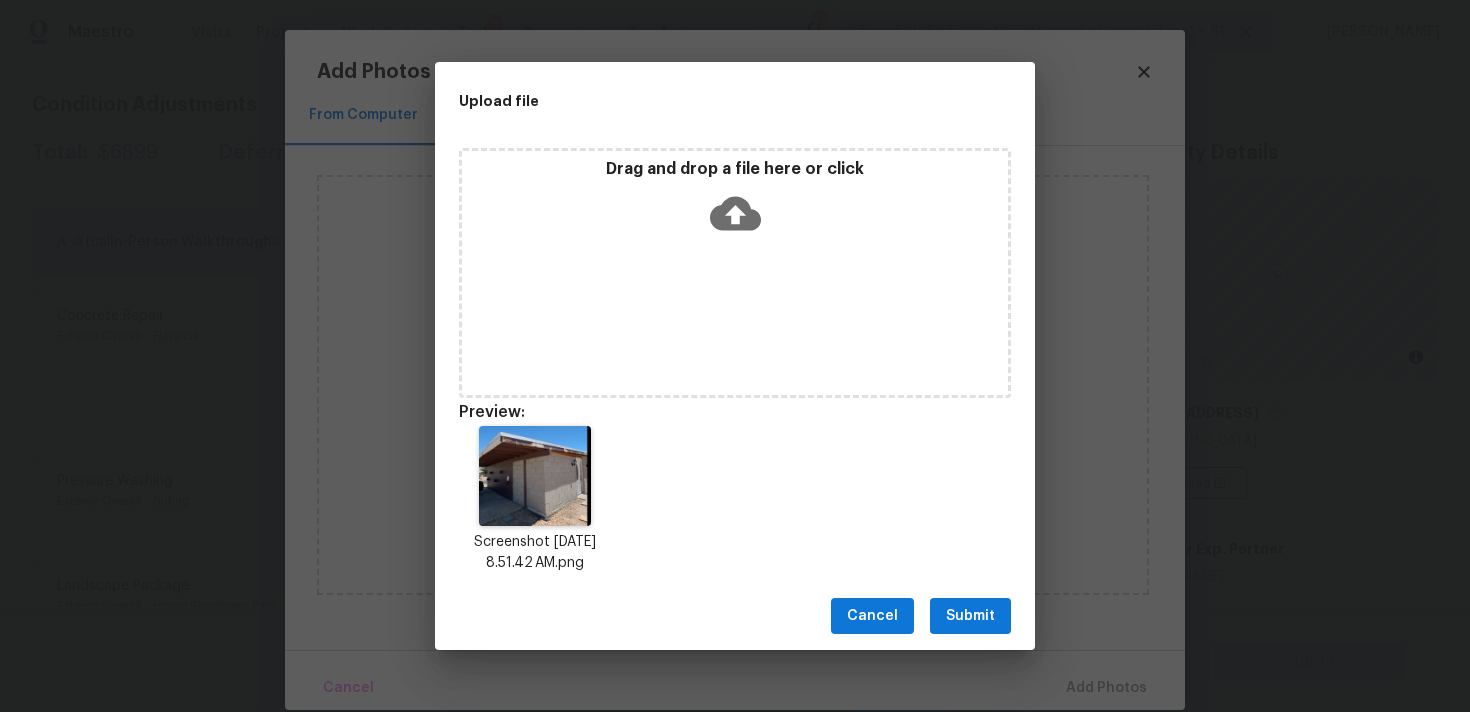 click 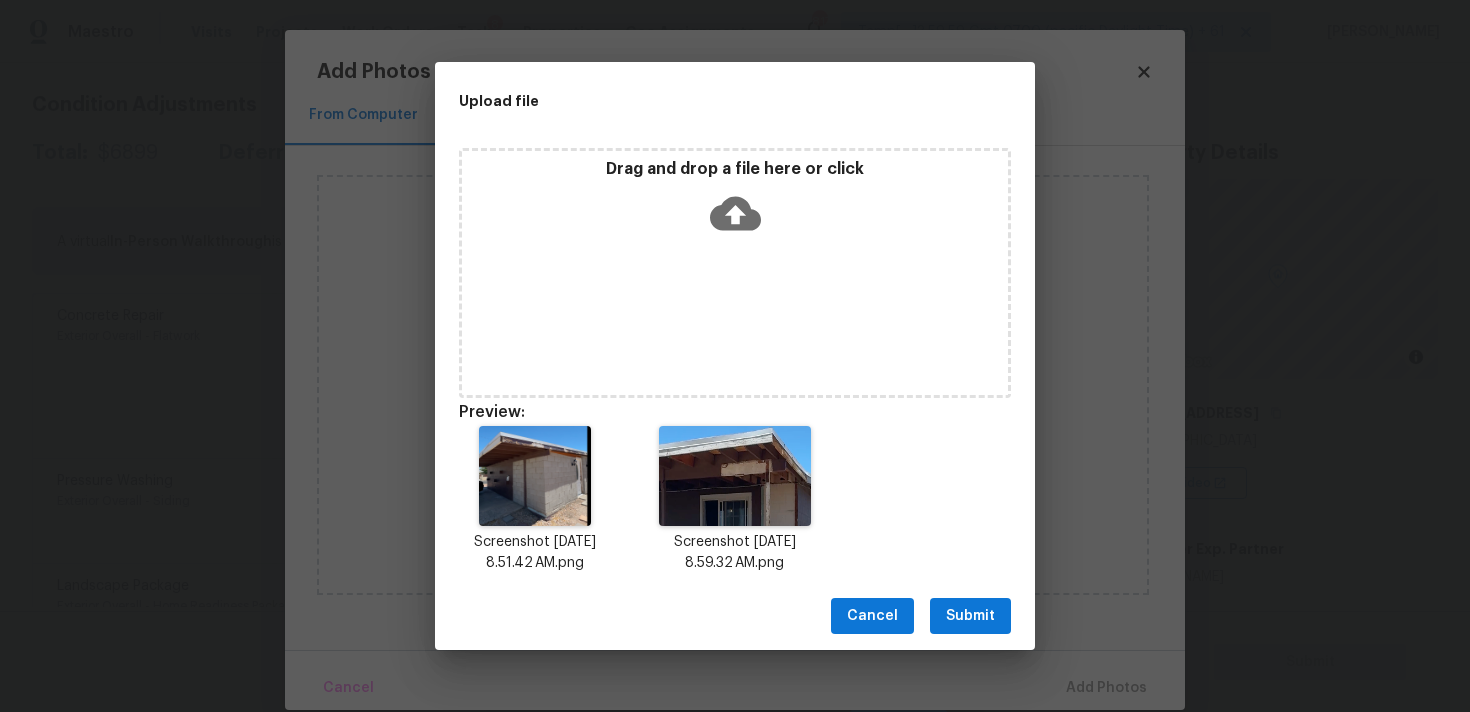click on "Submit" at bounding box center (970, 616) 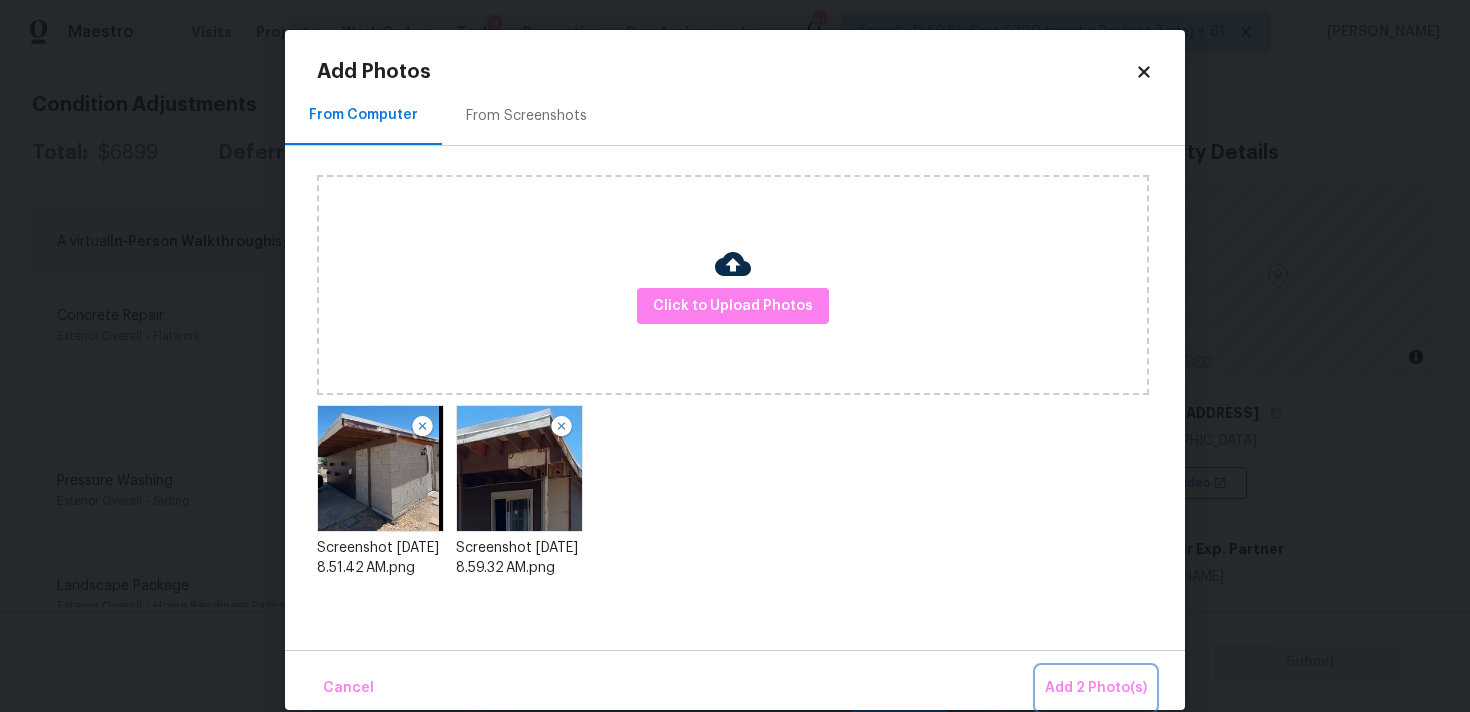 click on "Add 2 Photo(s)" at bounding box center (1096, 688) 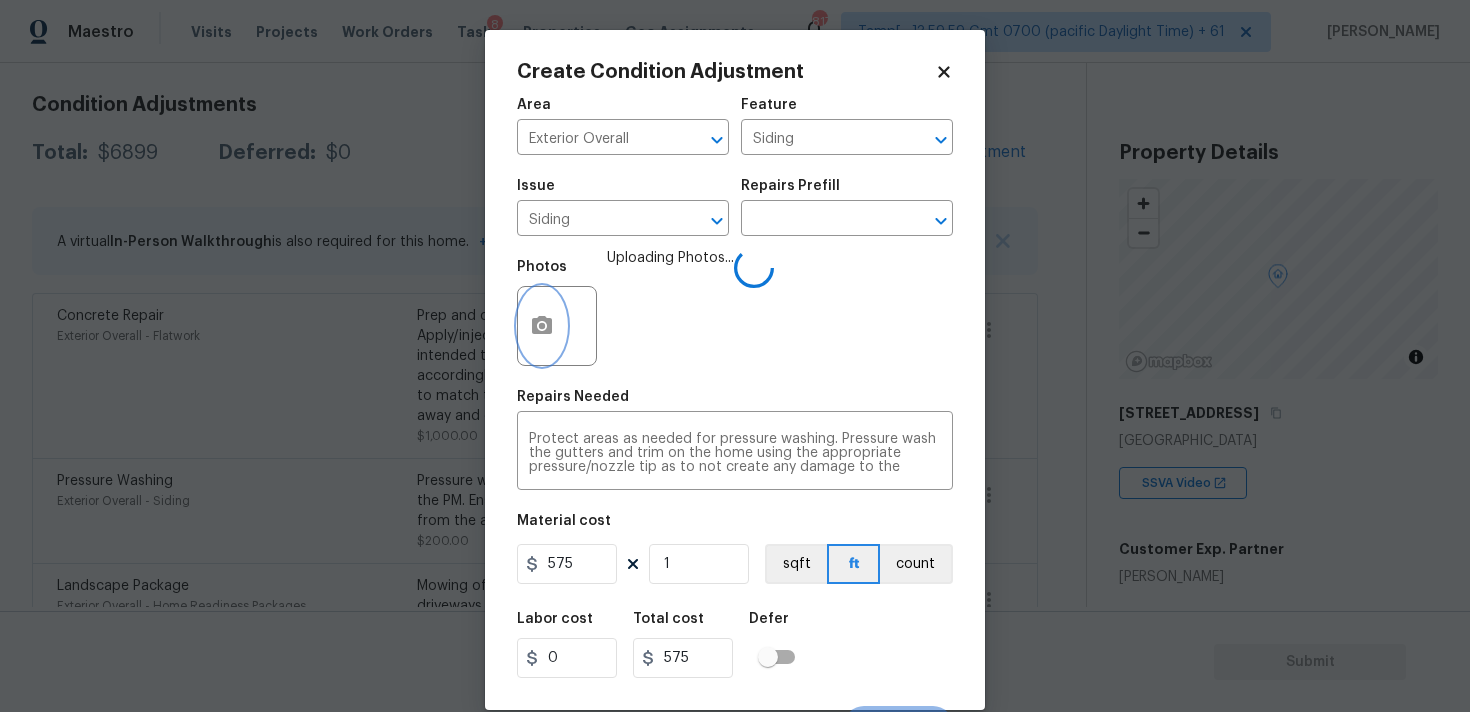 scroll, scrollTop: 42, scrollLeft: 0, axis: vertical 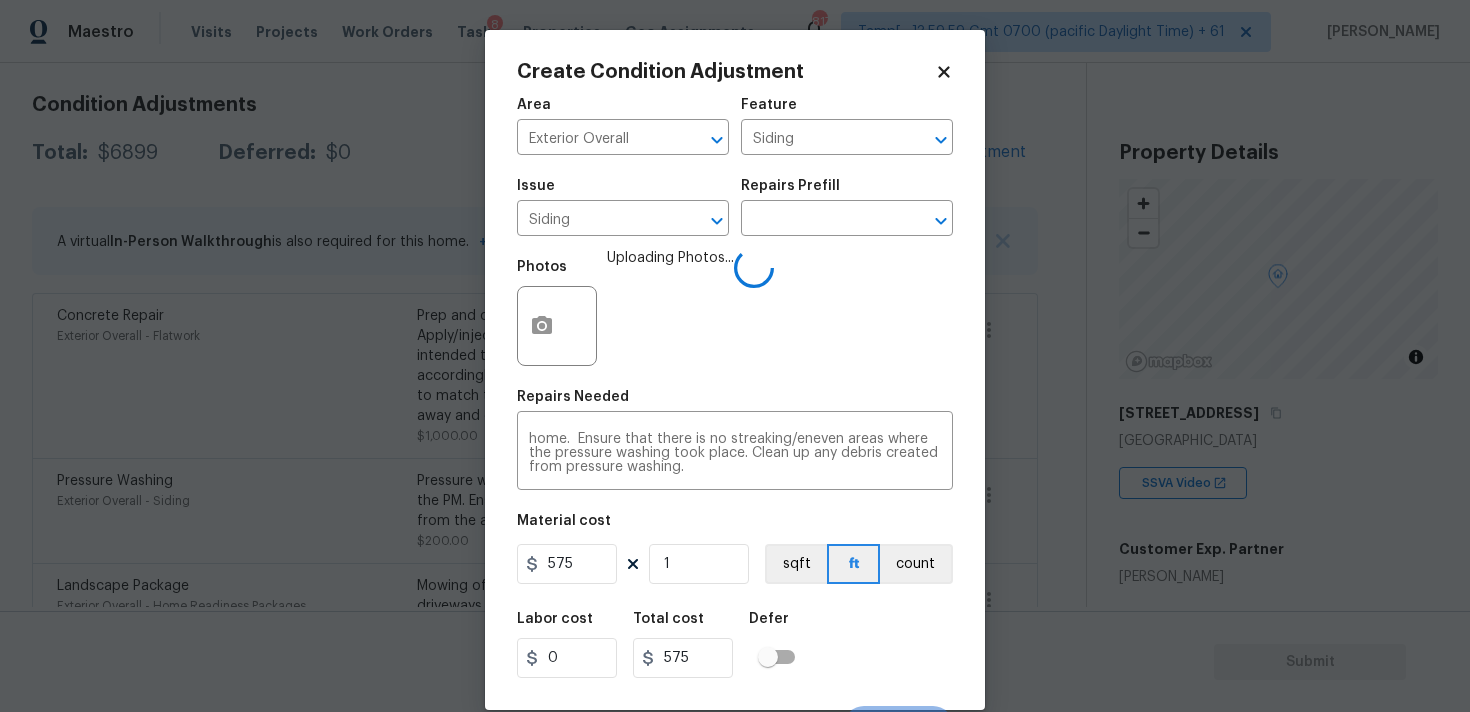 click on "Labor cost 0 Total cost 575 Defer" at bounding box center [735, 645] 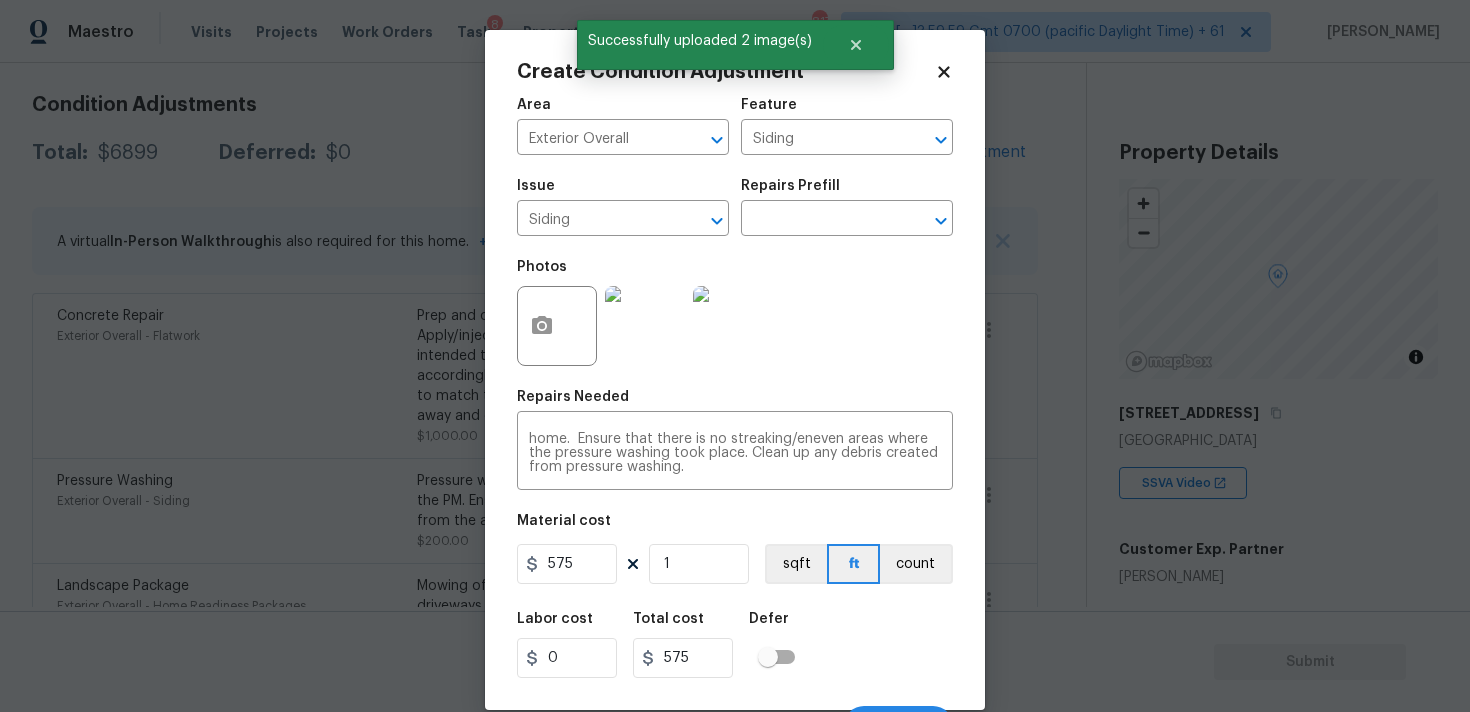 scroll, scrollTop: 35, scrollLeft: 0, axis: vertical 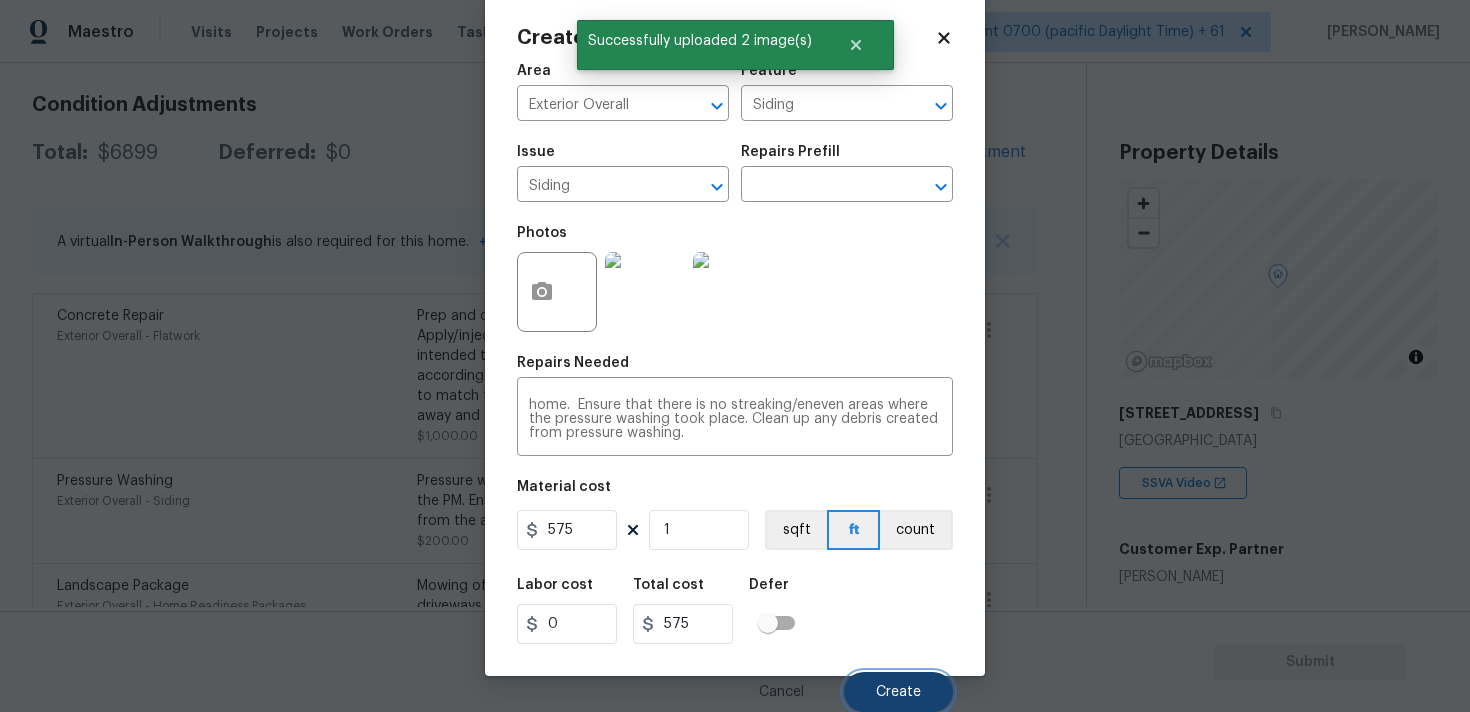 click on "Create" at bounding box center (898, 692) 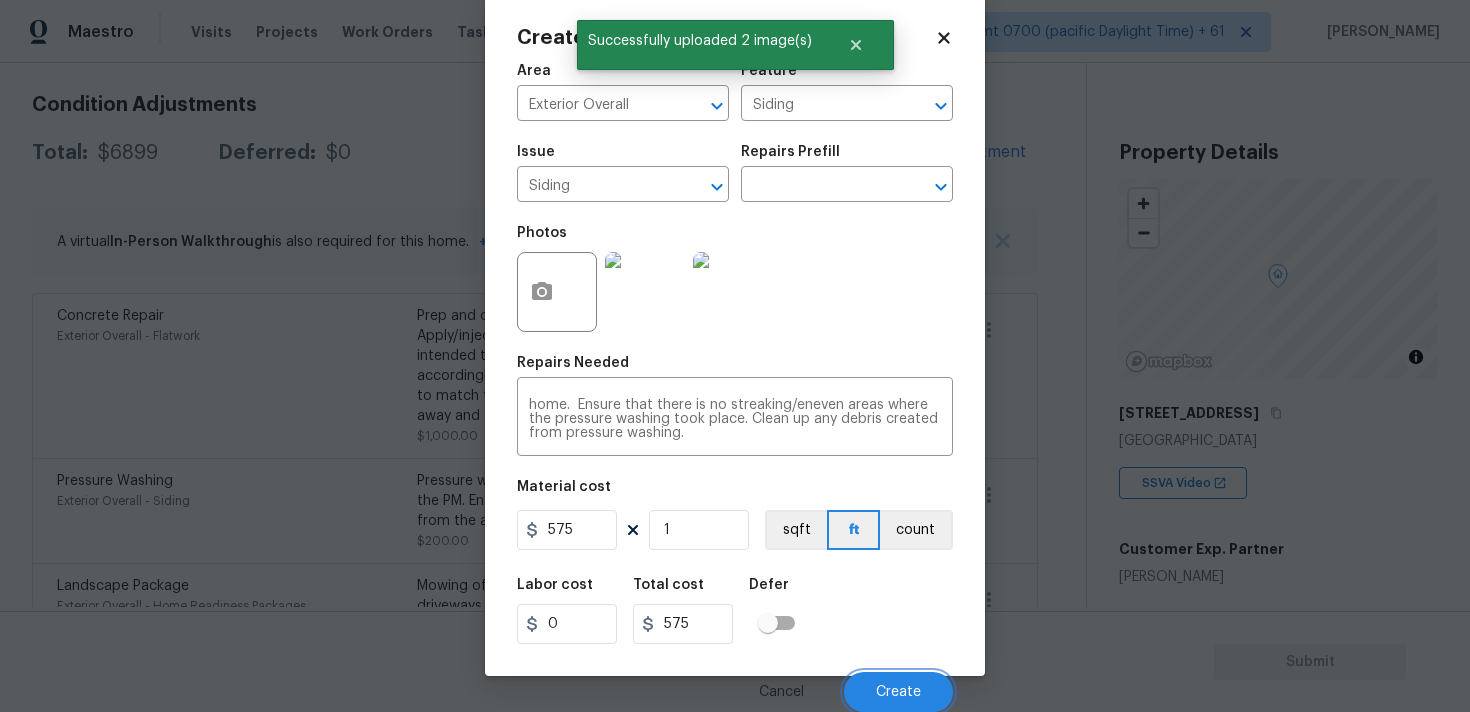 scroll, scrollTop: 272, scrollLeft: 0, axis: vertical 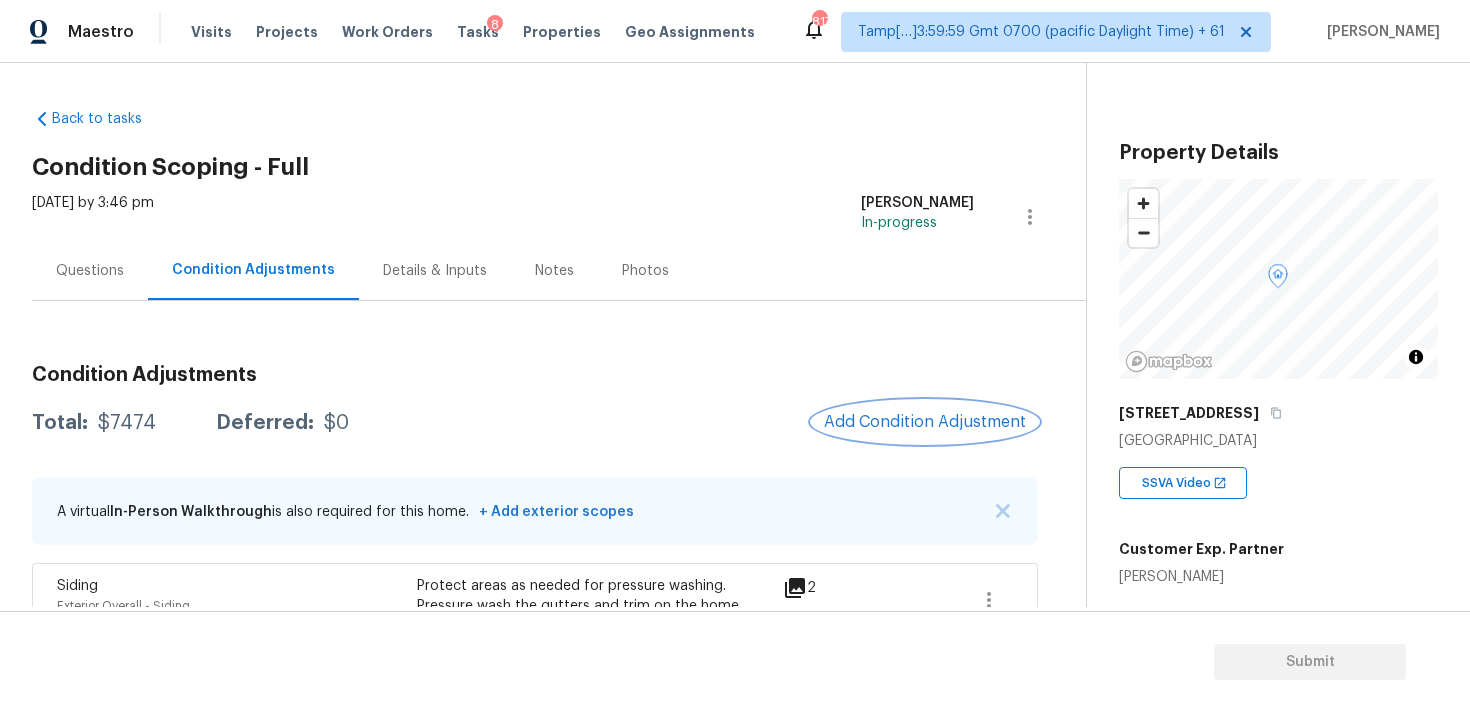 click on "Add Condition Adjustment" at bounding box center [925, 422] 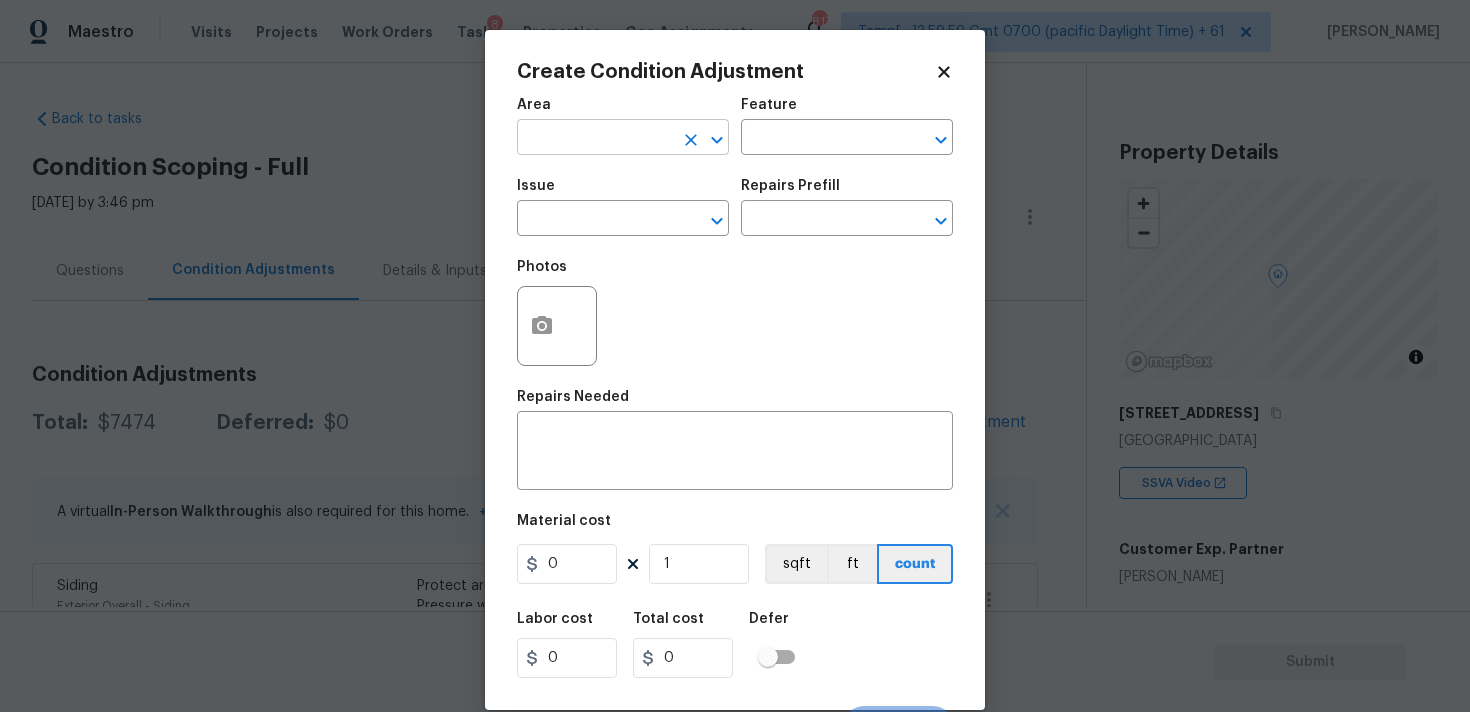 click at bounding box center [595, 139] 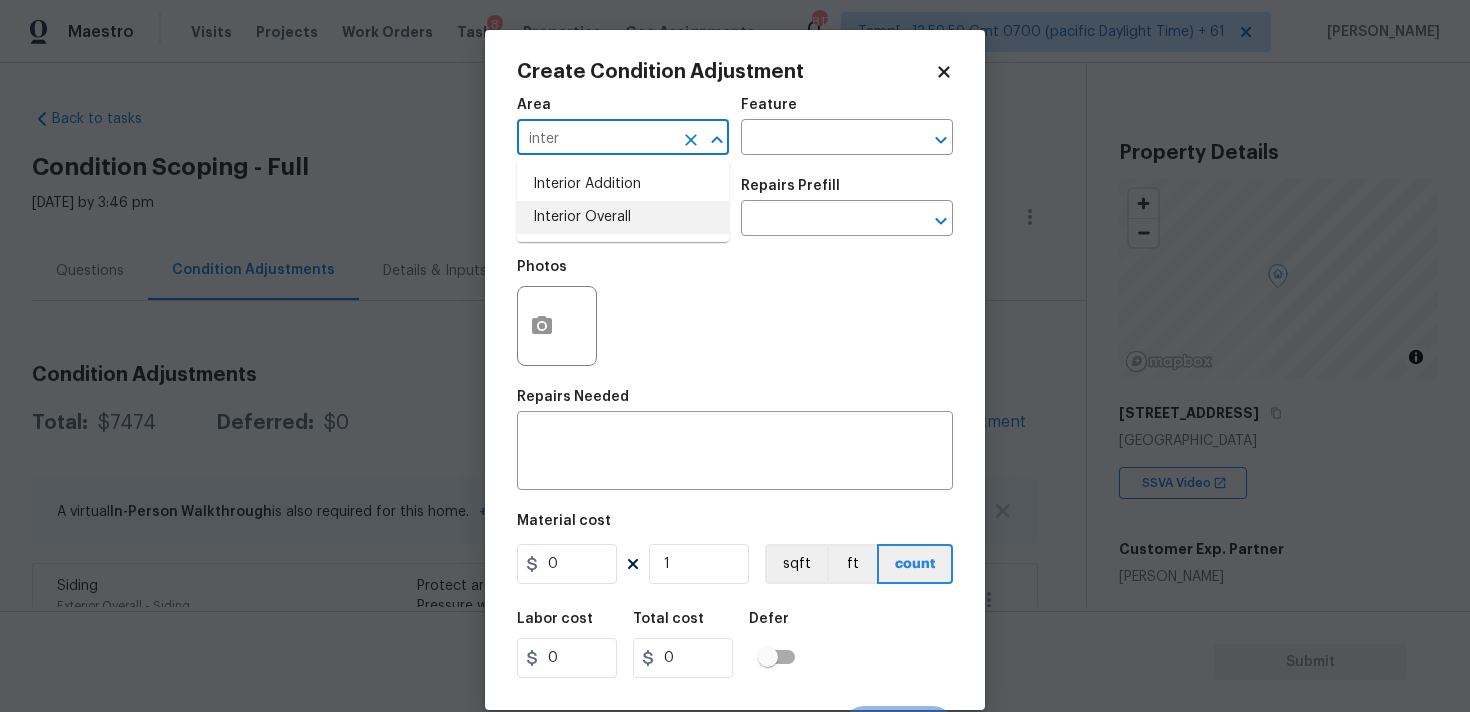type on "inter" 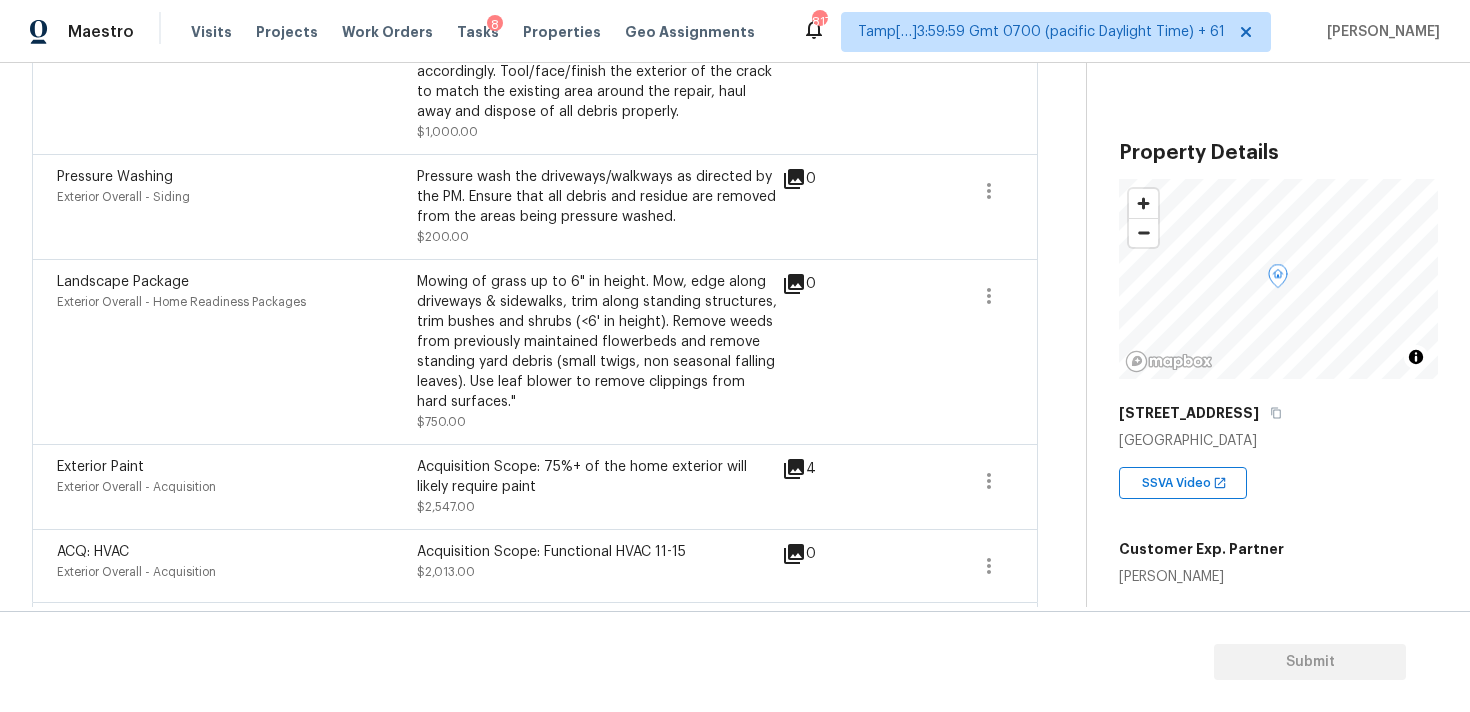 scroll, scrollTop: 851, scrollLeft: 0, axis: vertical 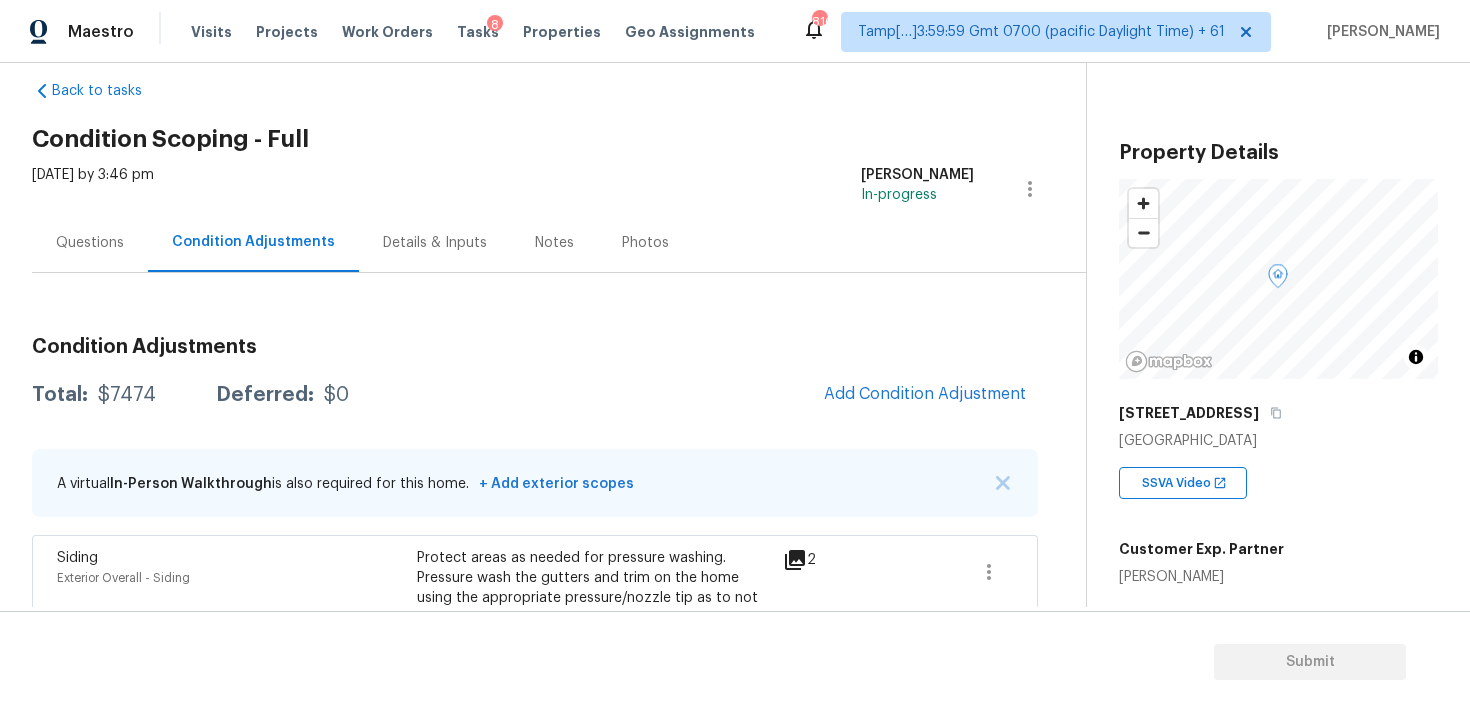 click on "Questions" at bounding box center [90, 242] 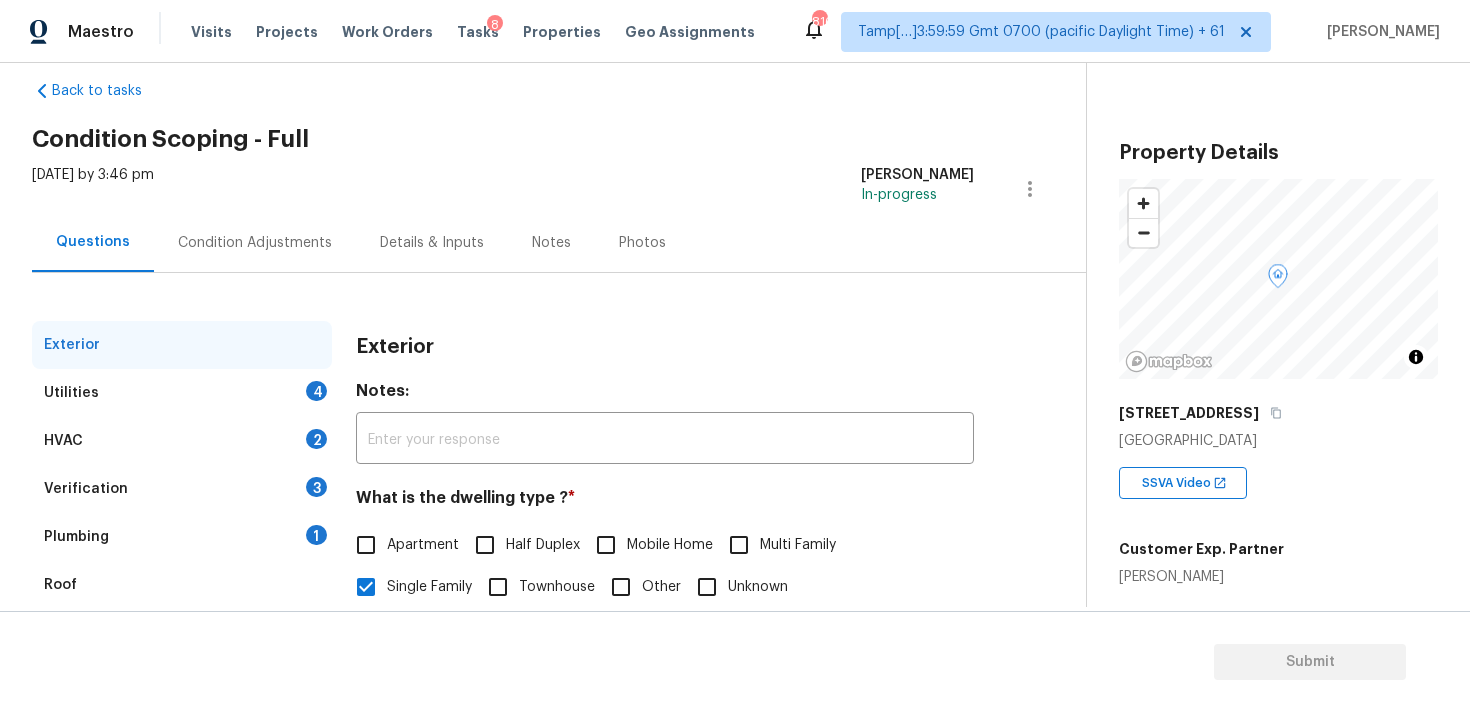 scroll, scrollTop: 251, scrollLeft: 0, axis: vertical 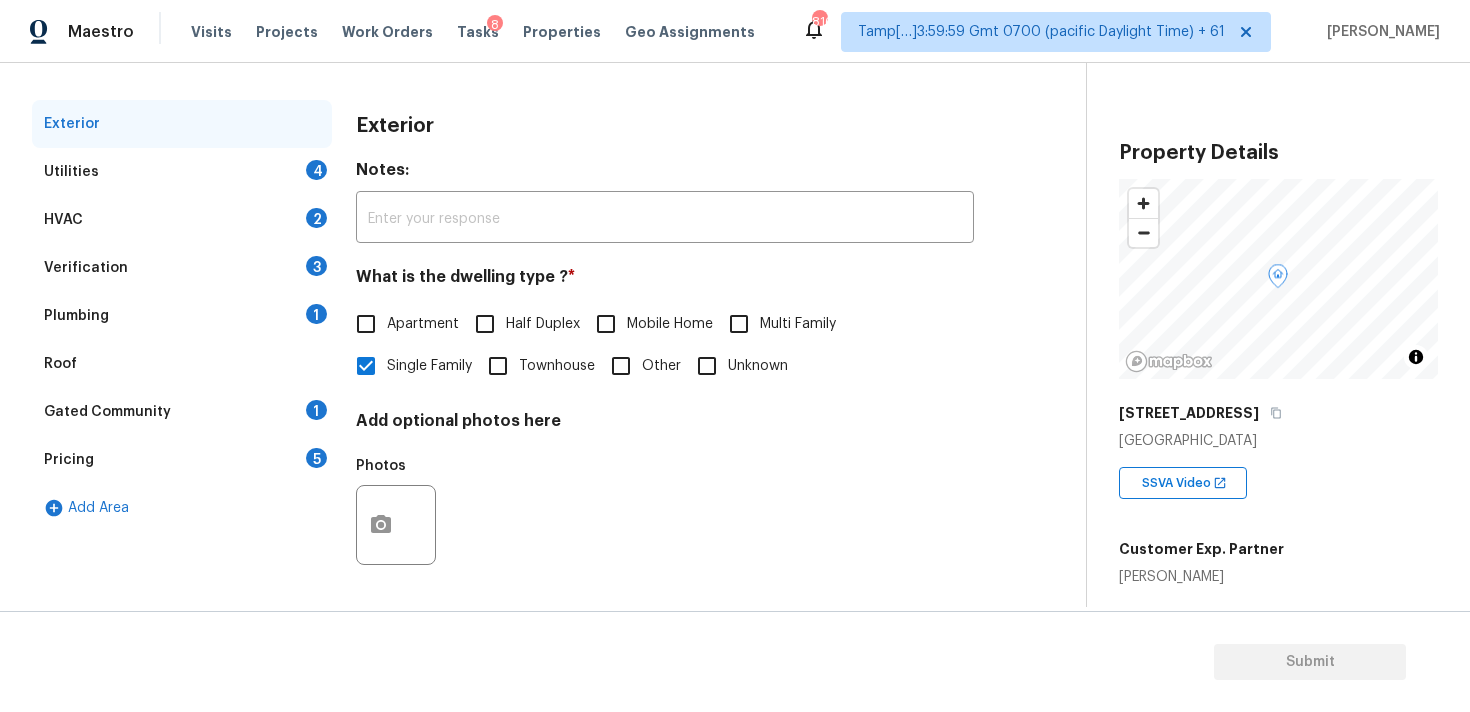 click on "Verification 3" at bounding box center (182, 268) 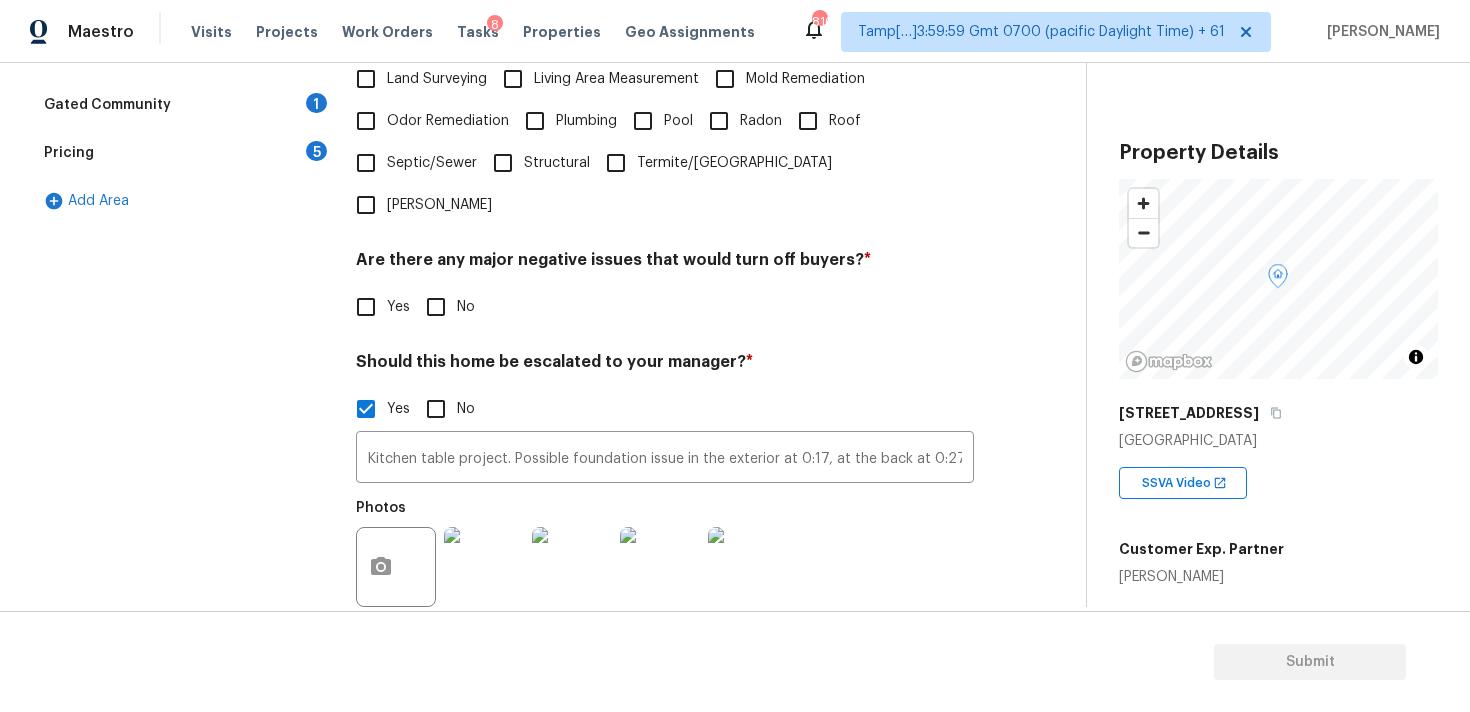 scroll, scrollTop: 647, scrollLeft: 0, axis: vertical 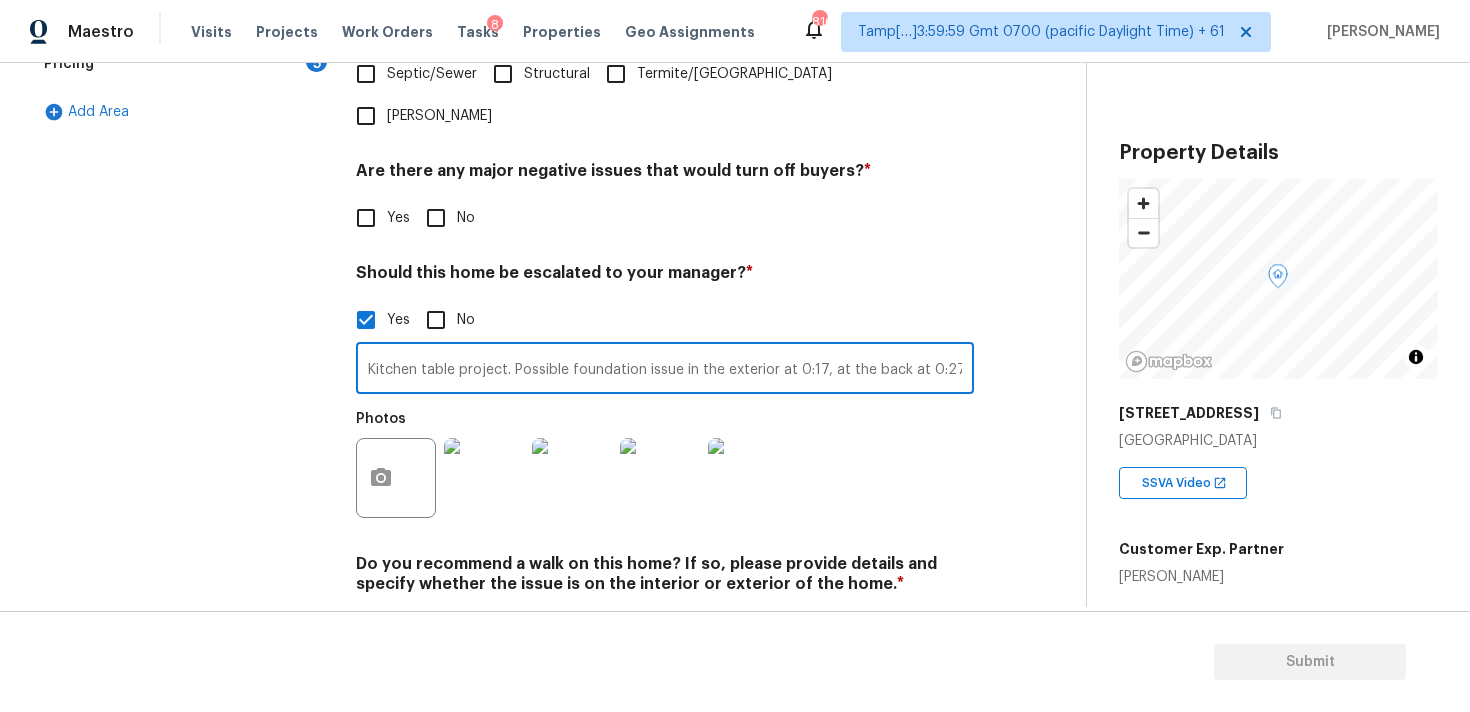 click on "Kitchen table project. Possible foundation issue in the exterior at 0:17, at the back at 0:27. The agent mentioned that the landscaping is in poor condition, but it seems the landscaping doesn't need an extensive work, hence scope has been added for moderate" at bounding box center [665, 370] 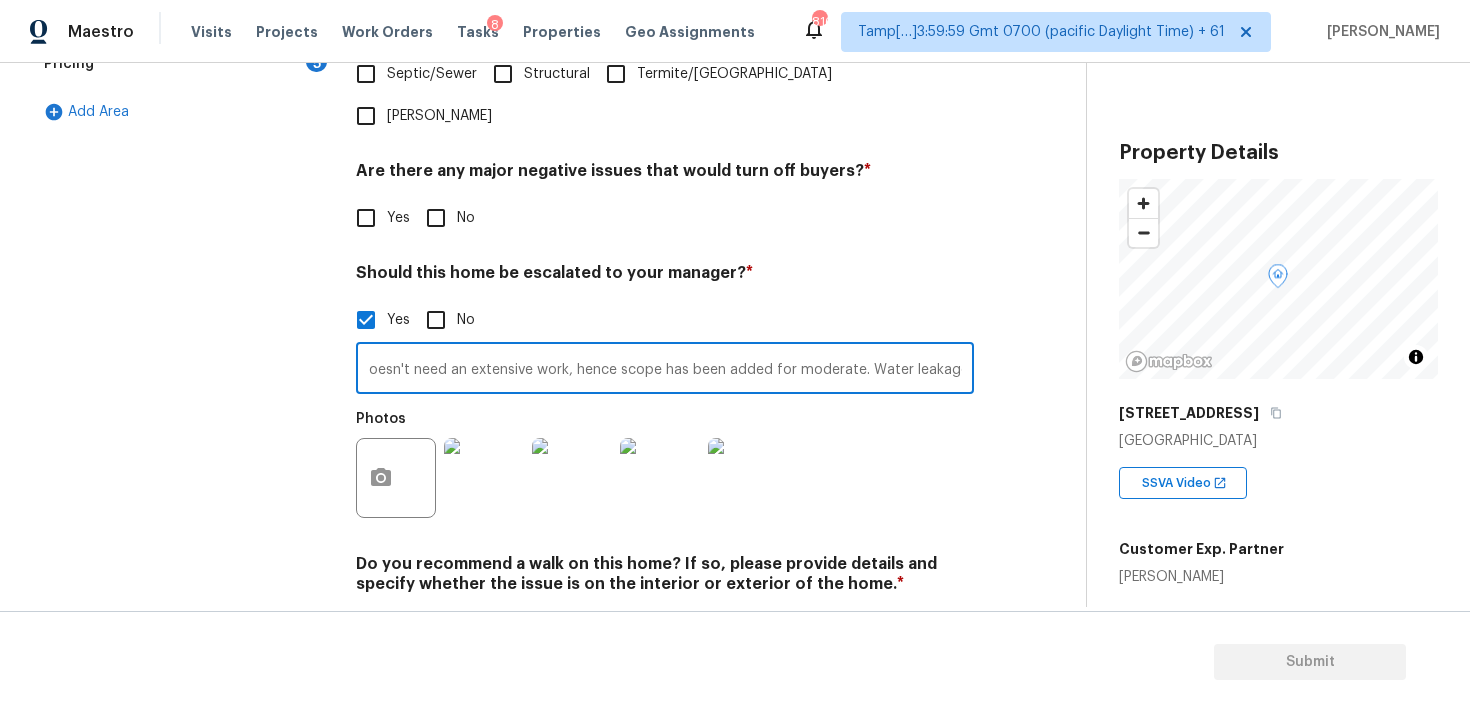 scroll, scrollTop: 0, scrollLeft: 1243, axis: horizontal 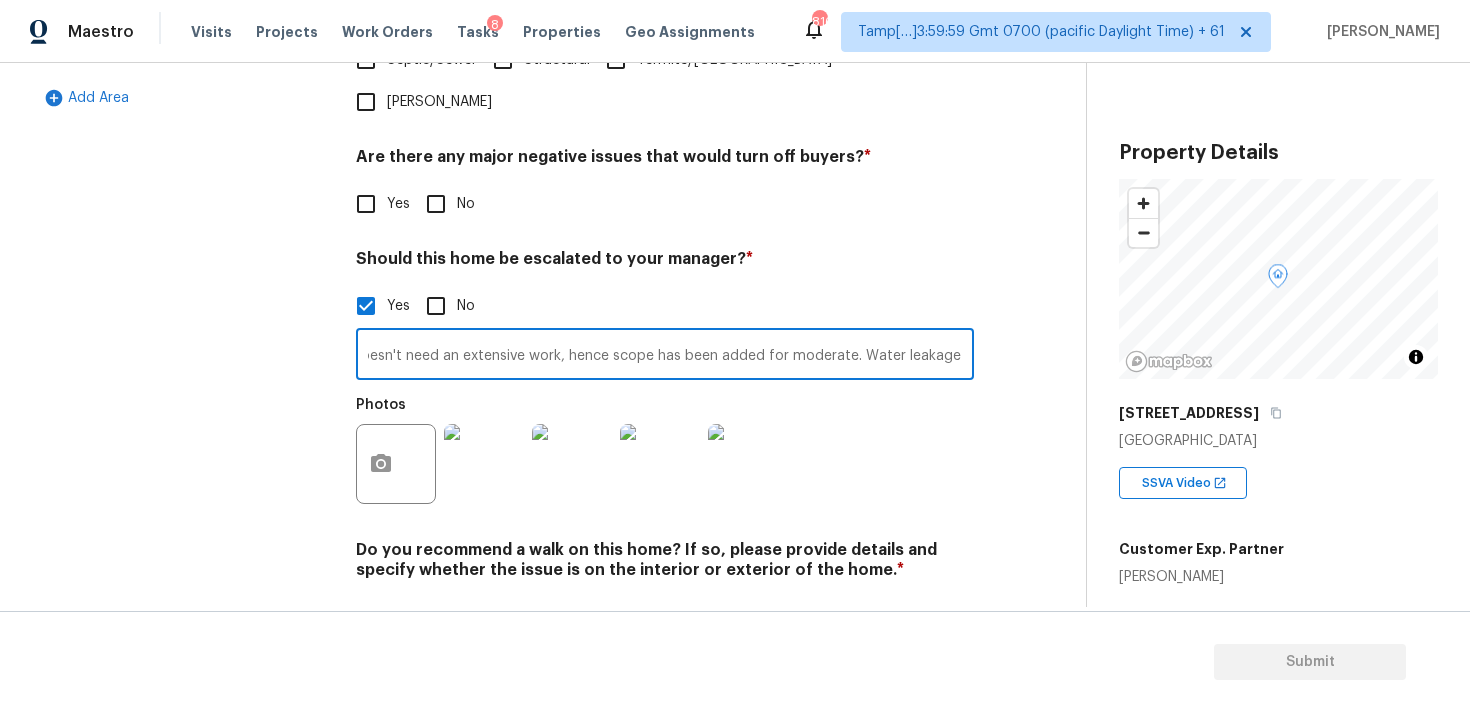 type on "Kitchen table project. Possible foundation issue in the exterior at 0:17, at the back at 0:27. The agent mentioned that the landscaping is in poor condition, but it seems the landscaping doesn't need an extensive work, hence scope has been added for moderate. Water leakage at 0:18" 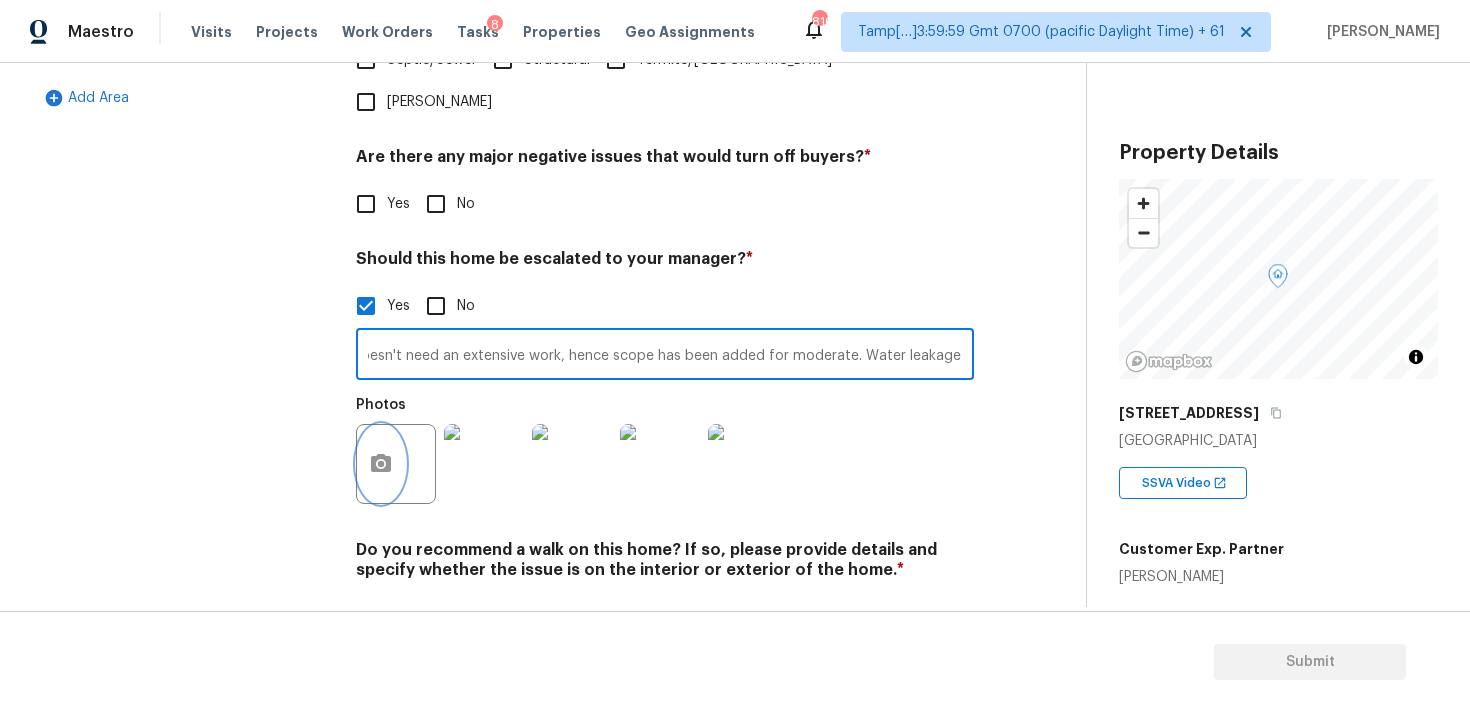 click 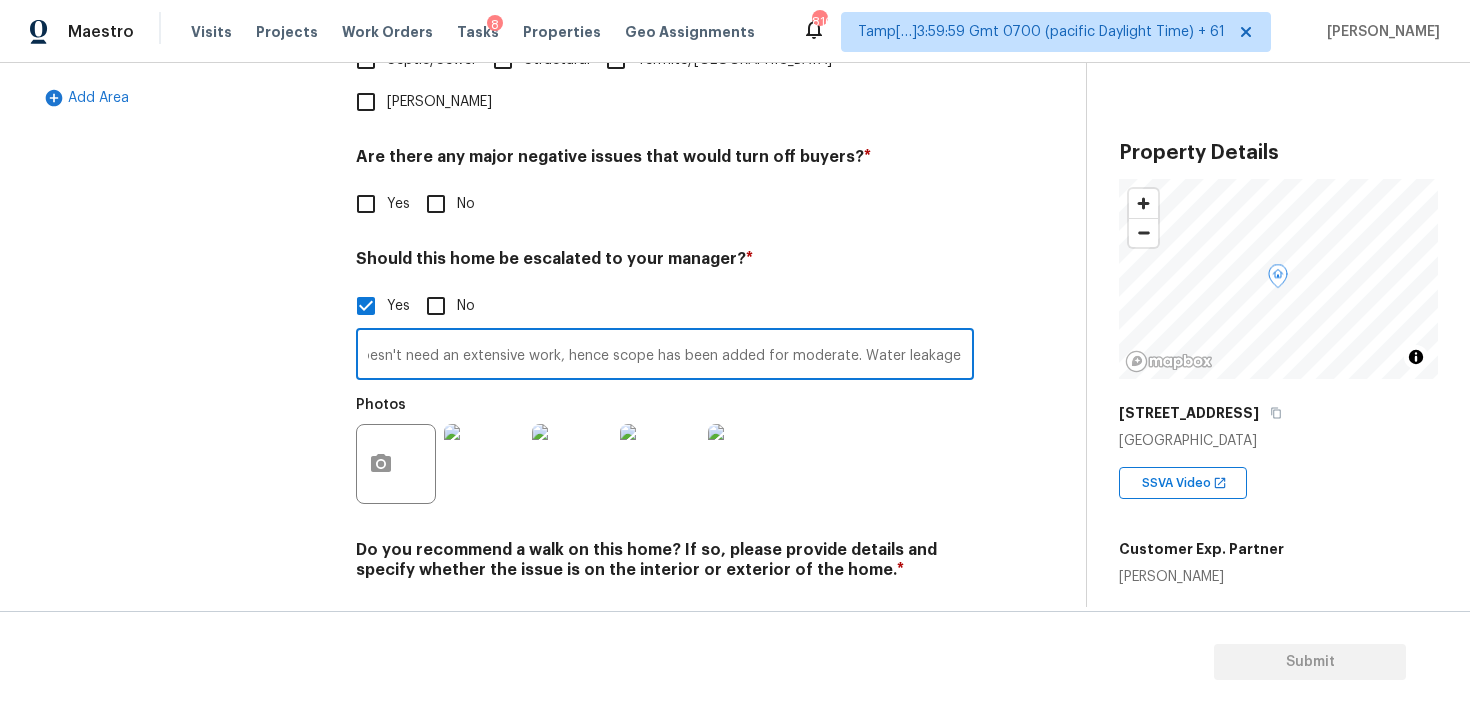 scroll, scrollTop: 0, scrollLeft: 0, axis: both 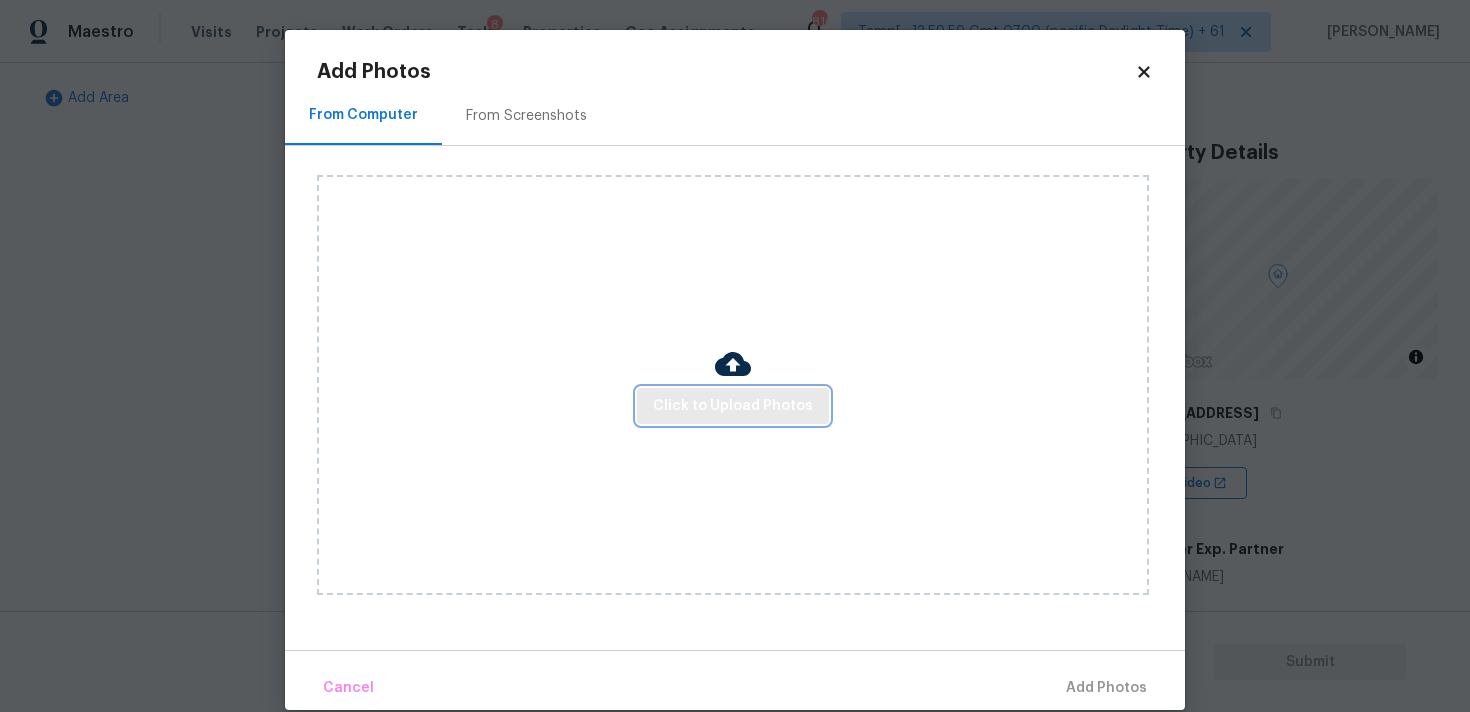 click on "Click to Upload Photos" at bounding box center (733, 406) 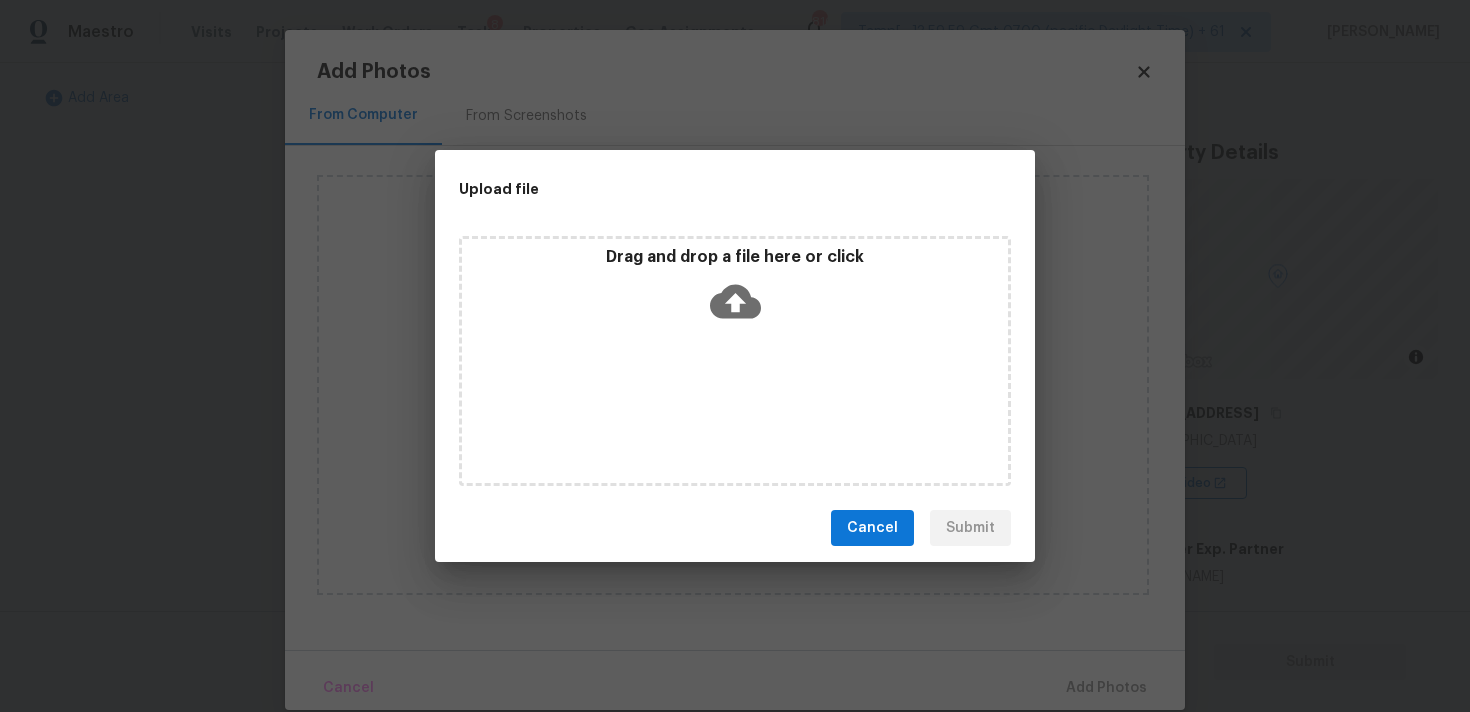 click 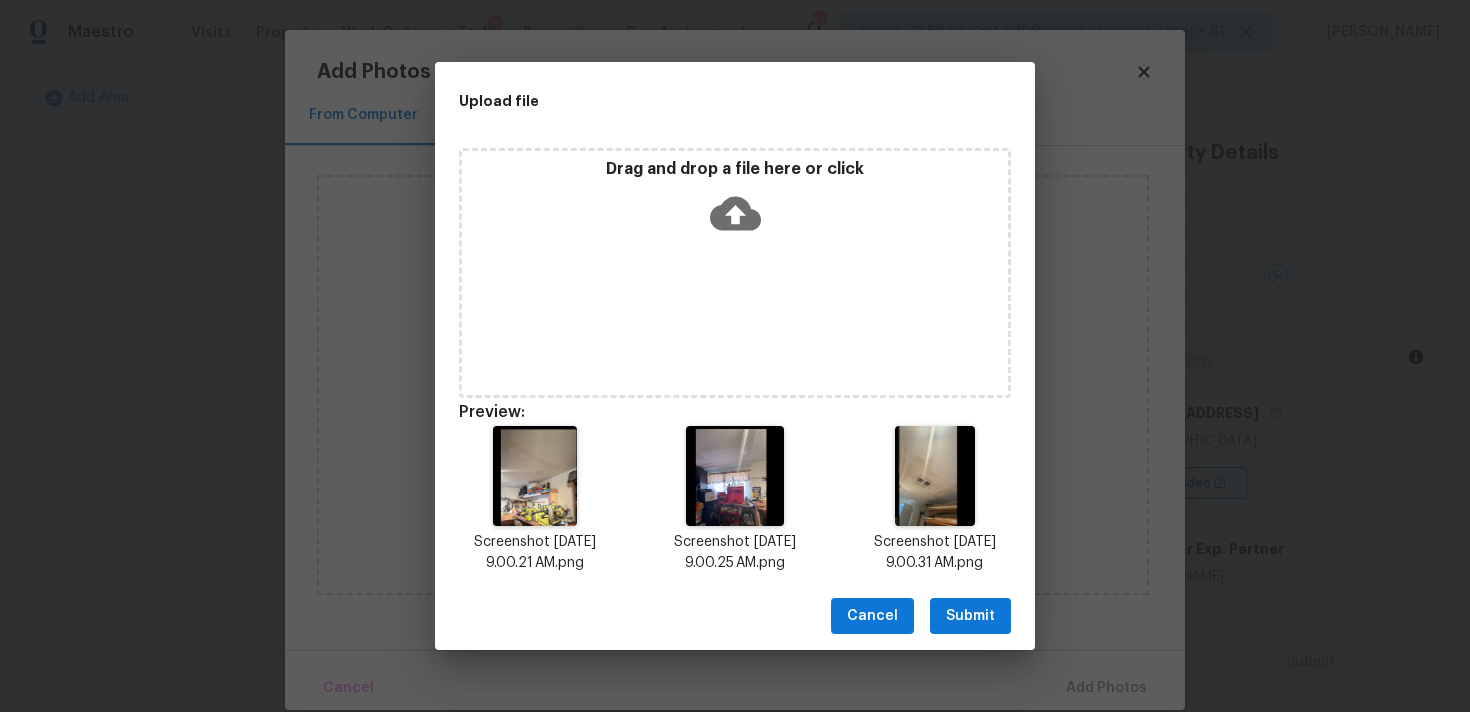 click on "Submit" at bounding box center (970, 616) 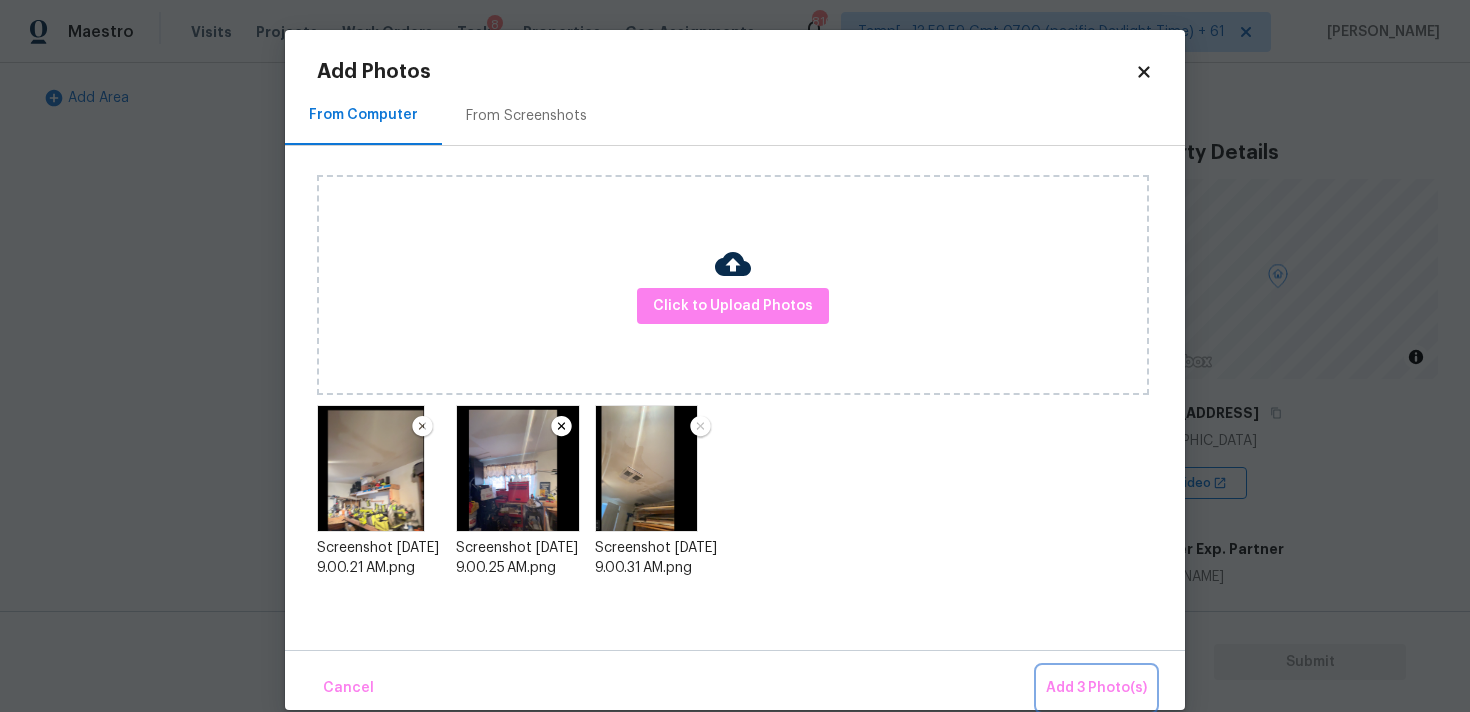 click on "Add 3 Photo(s)" at bounding box center [1096, 688] 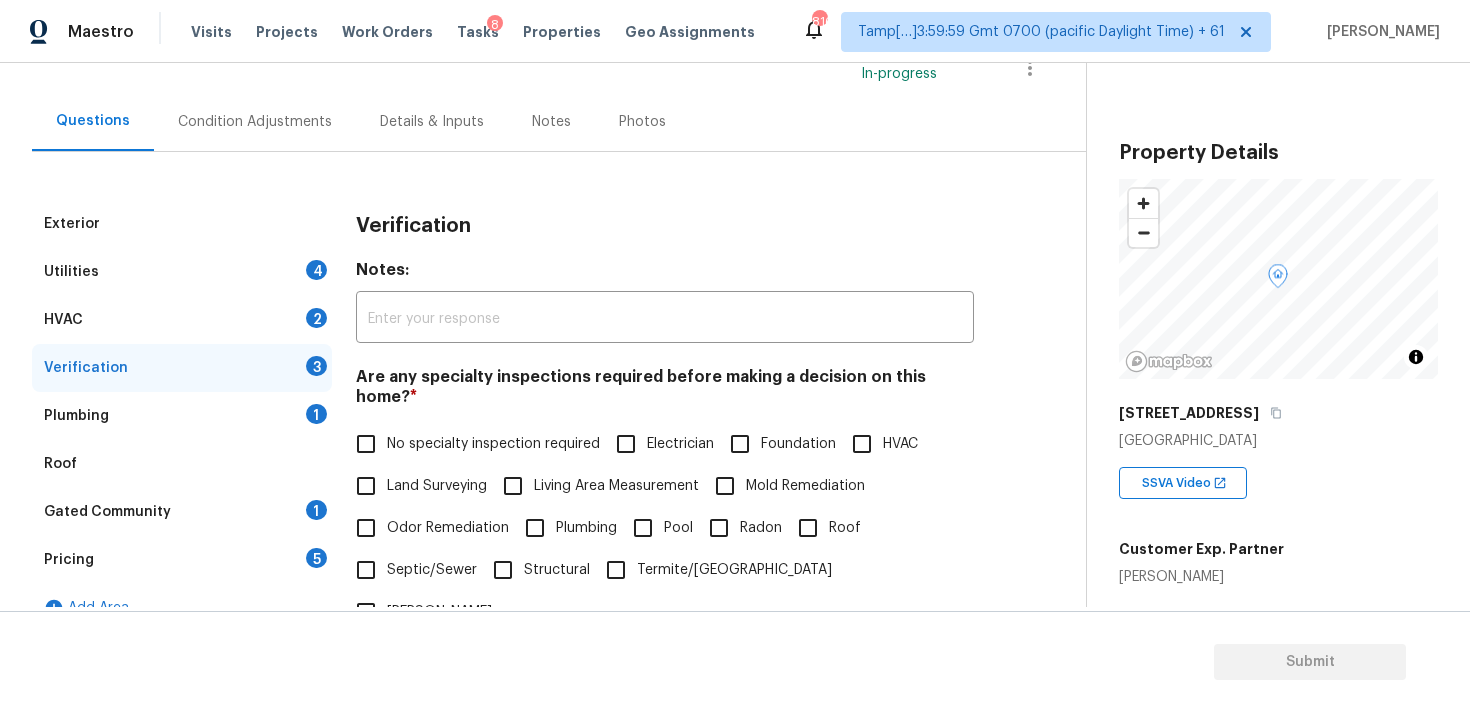 scroll, scrollTop: 128, scrollLeft: 0, axis: vertical 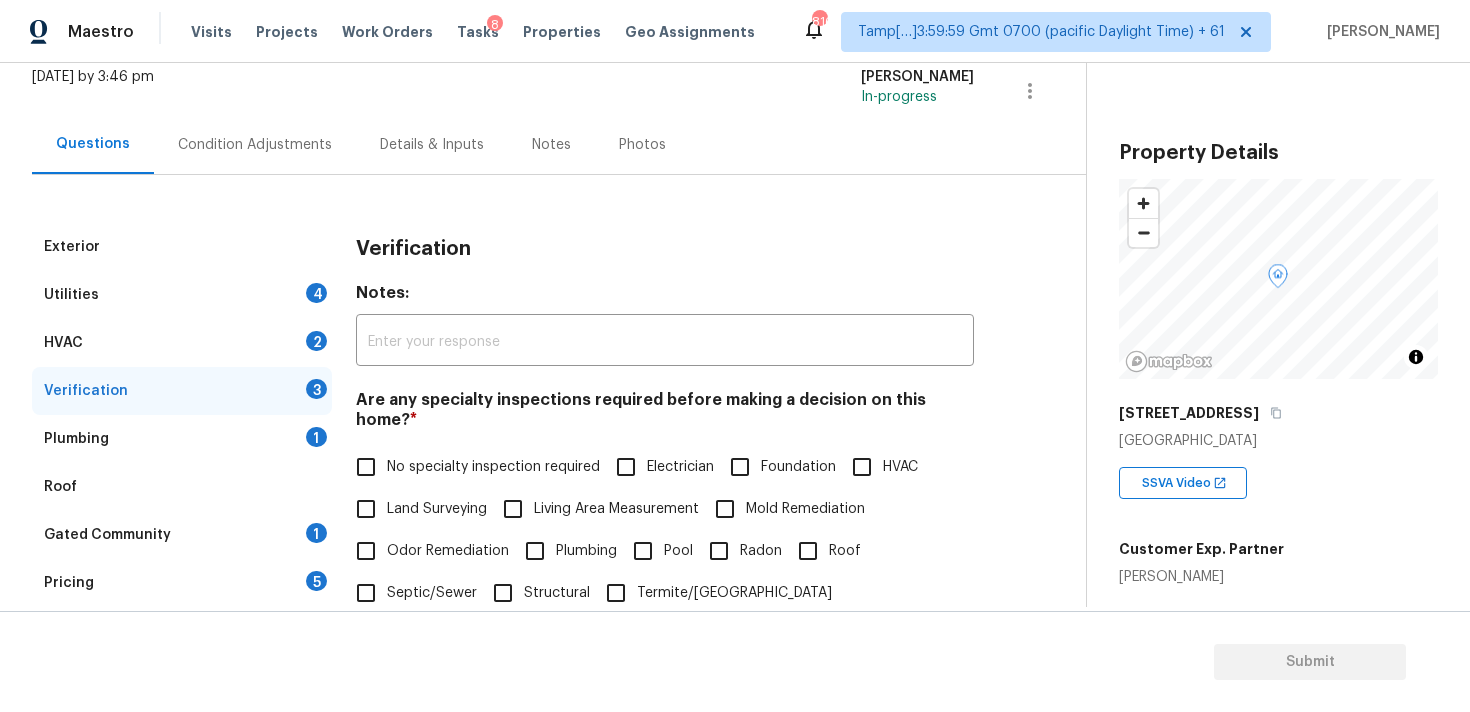 click on "Condition Adjustments" at bounding box center (255, 144) 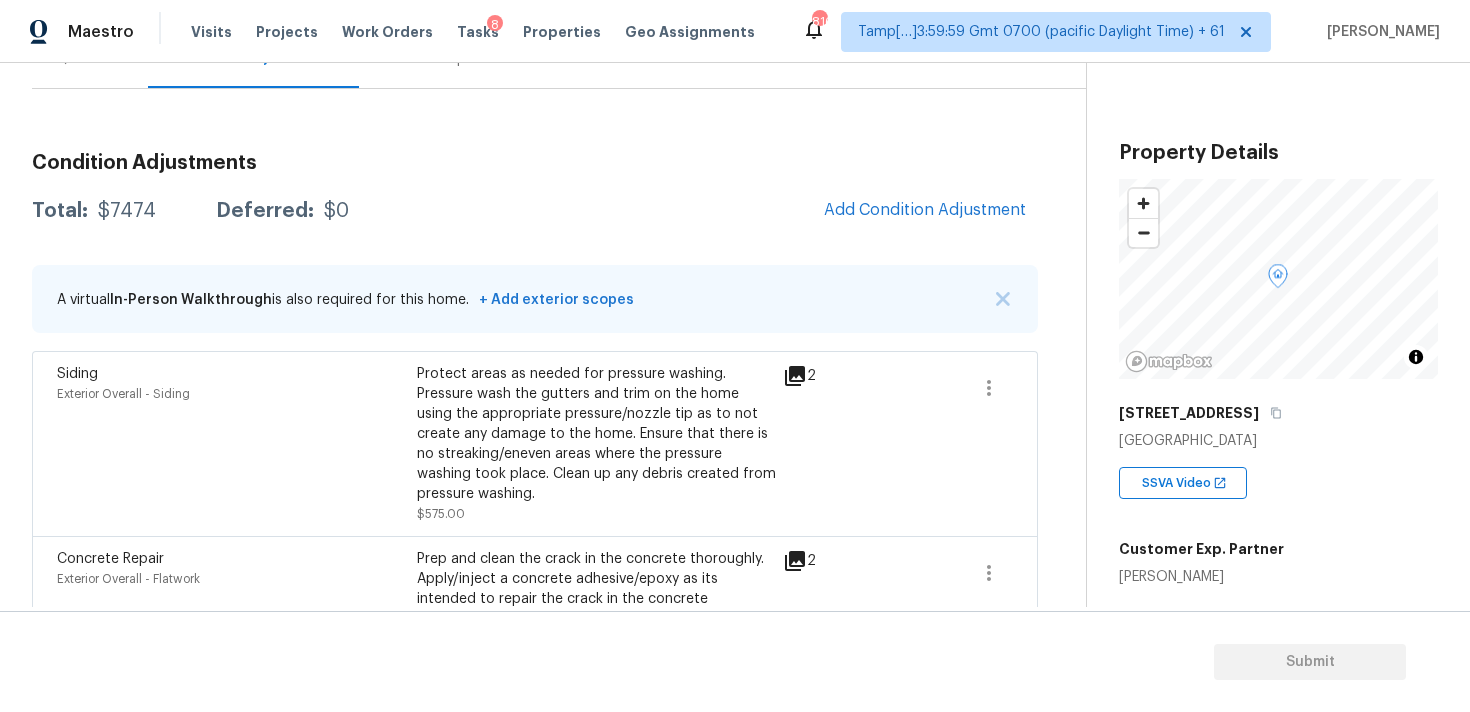 scroll, scrollTop: 249, scrollLeft: 0, axis: vertical 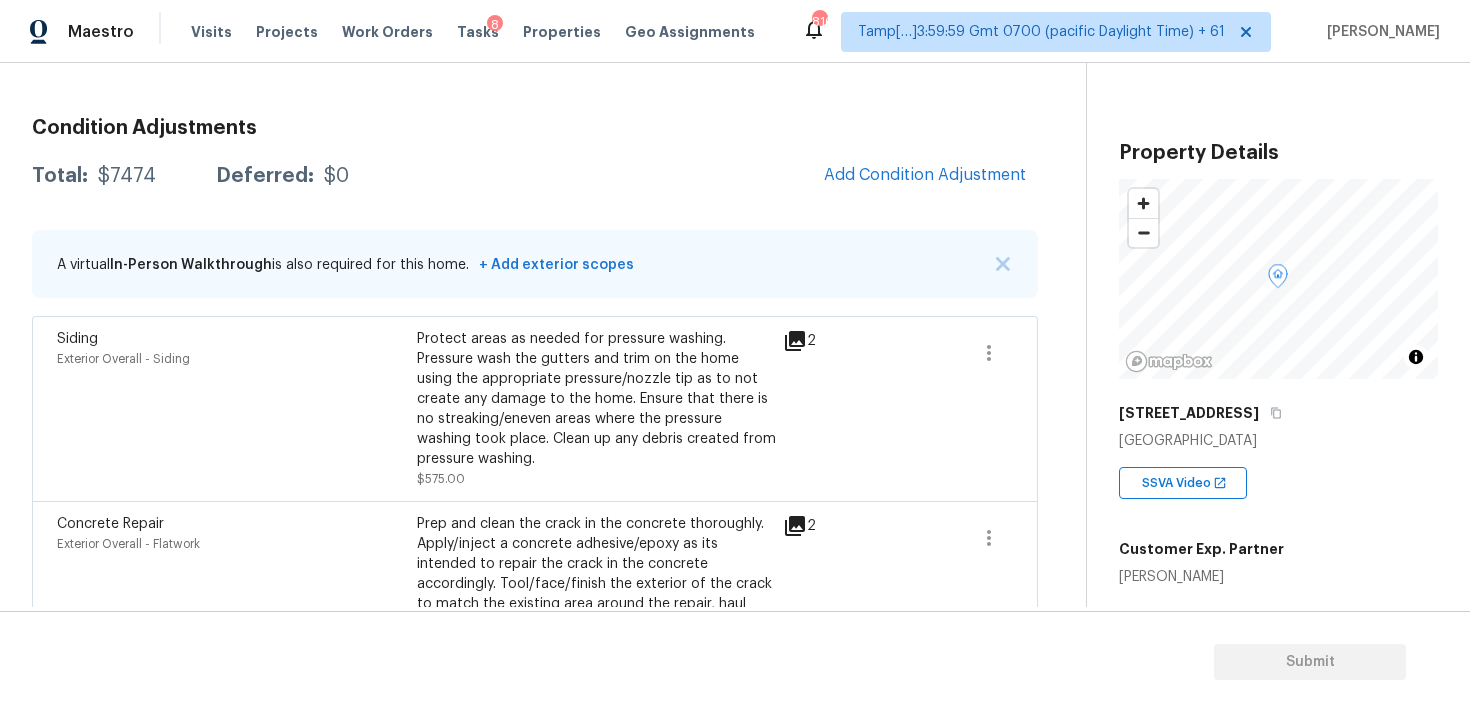 click on "Condition Adjustments Total:  $7474 Deferred:  $0 Add Condition Adjustment A virtual  In-Person Walkthrough  is also required for this home.   + Add exterior scopes Siding Exterior Overall - Siding Protect areas as needed for pressure washing. Pressure wash the gutters and trim on the home using the appropriate pressure/nozzle tip as to not create any damage to the home.  Ensure that there is no streaking/eneven areas where the pressure washing took place. Clean up any debris created from pressure washing. $575.00   2 Concrete Repair Exterior Overall - Flatwork Prep and clean the crack in the concrete thoroughly. Apply/inject a concrete adhesive/epoxy as its intended to repair the crack in the concrete accordingly. Tool/face/finish the exterior of the crack to match the existing area around the repair, haul away and dispose of all debris properly. $1,000.00   2 Pressure Washing Exterior Overall - Siding $200.00   0 Landscape Package Exterior Overall - Home Readiness Packages $750.00   0 Exterior Paint   4   0" at bounding box center [535, 651] 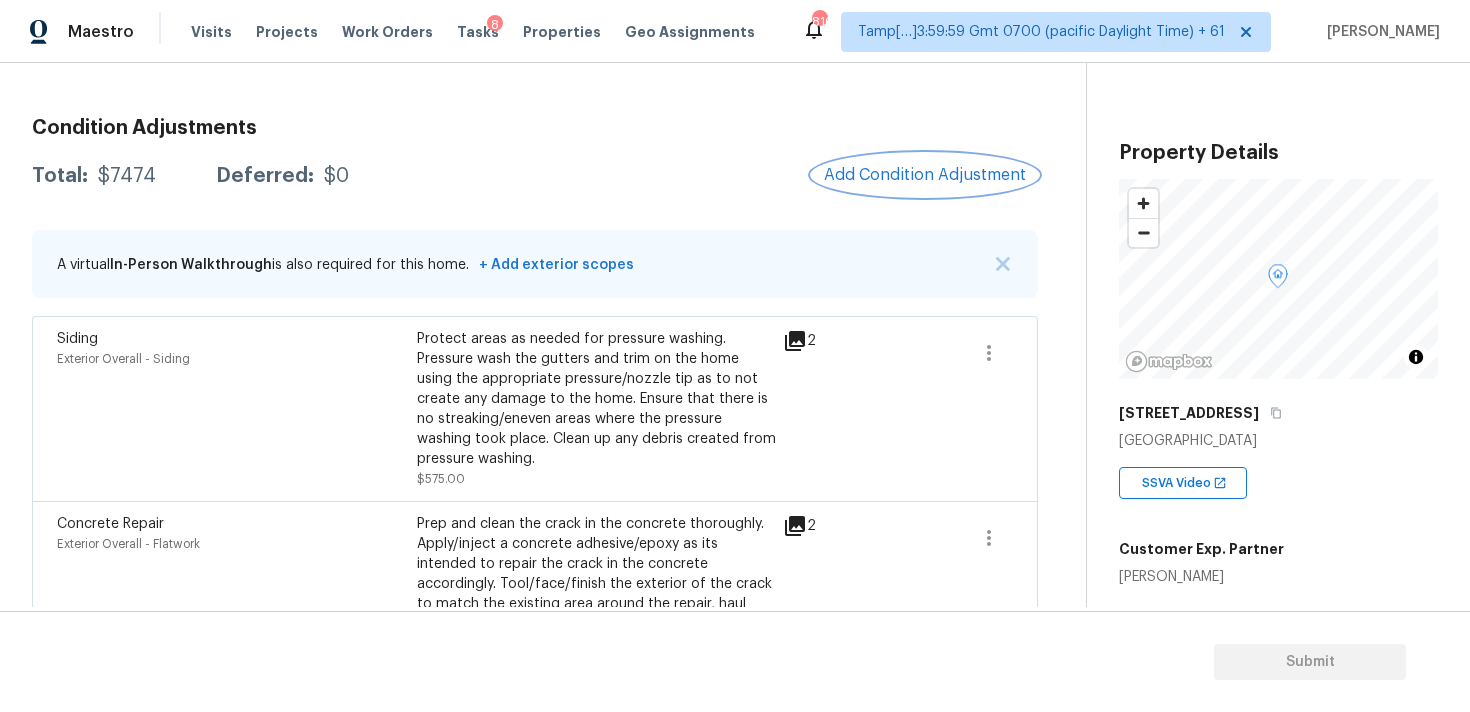 click on "Add Condition Adjustment" at bounding box center [925, 175] 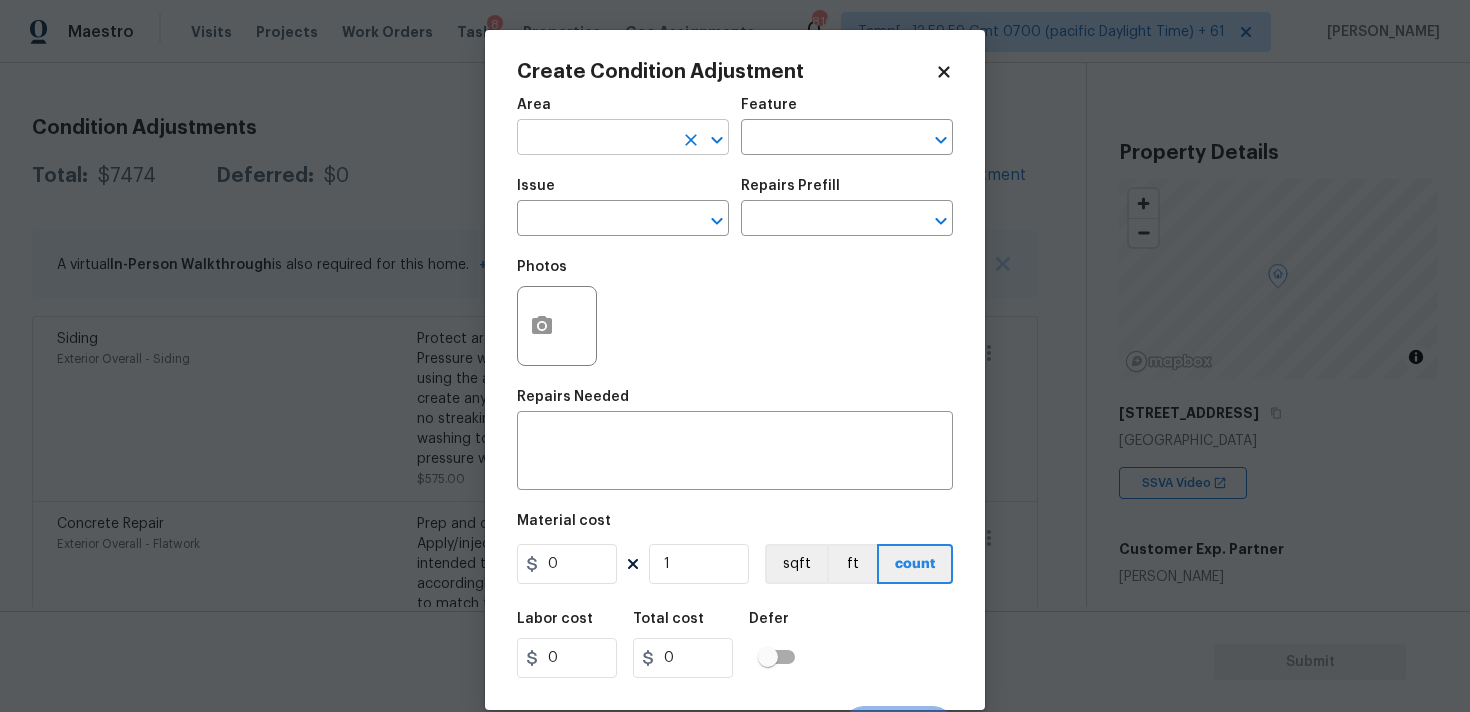 click at bounding box center [595, 139] 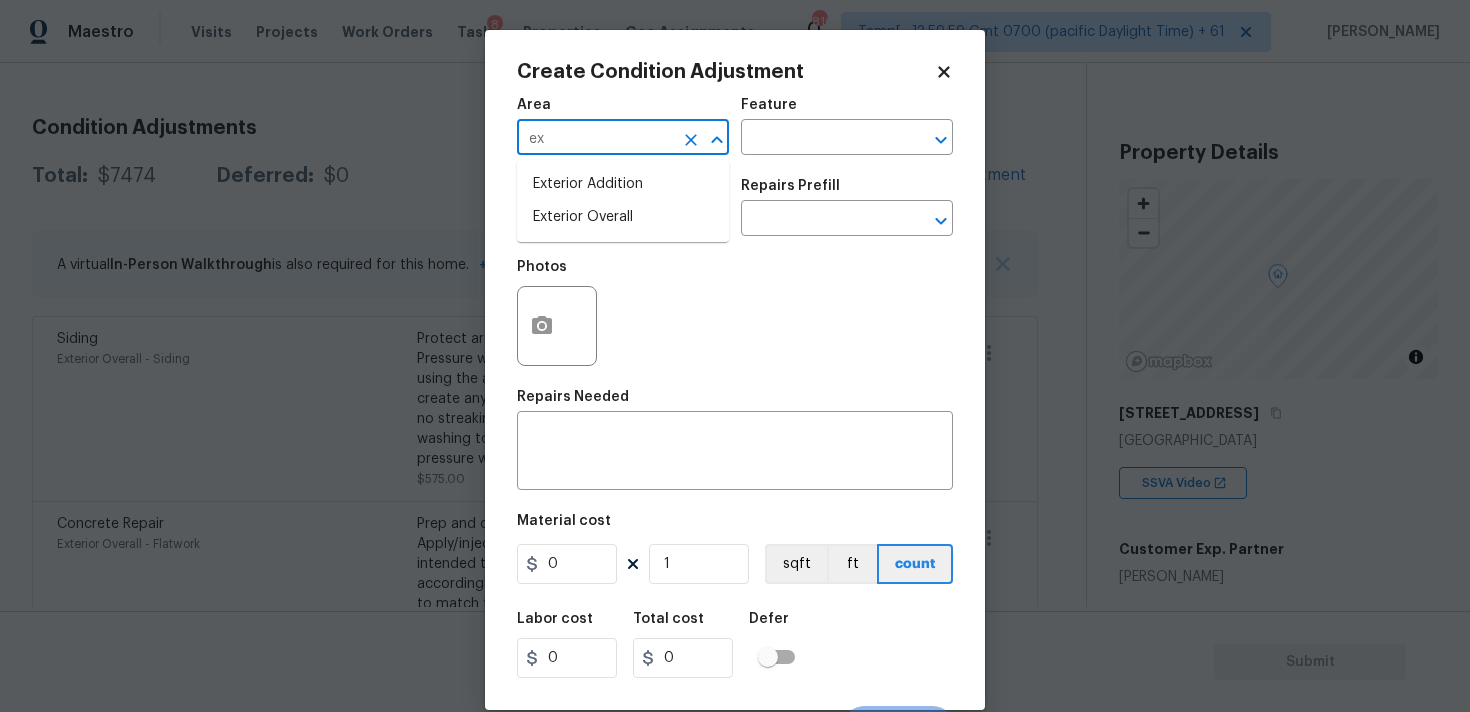 type on "e" 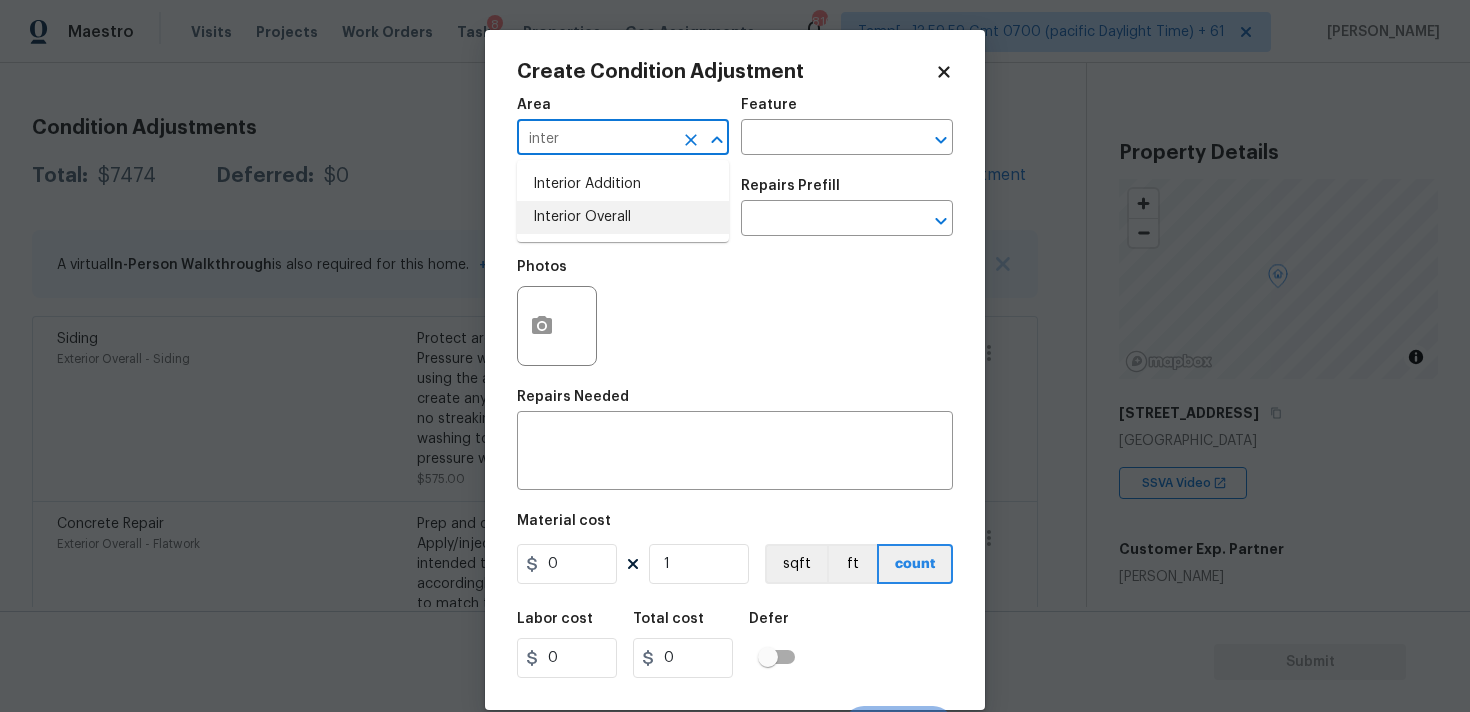 click on "Interior Overall" at bounding box center [623, 217] 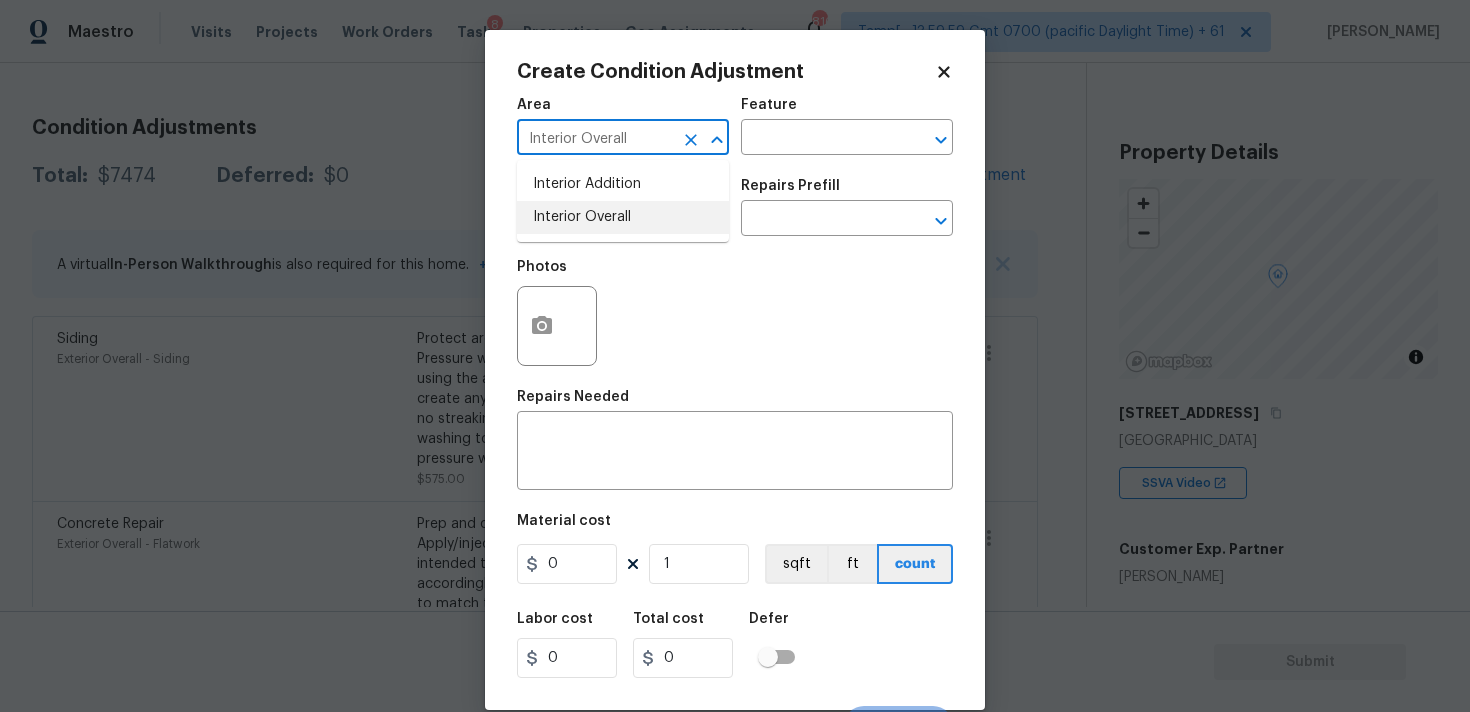 type on "Interior Overall" 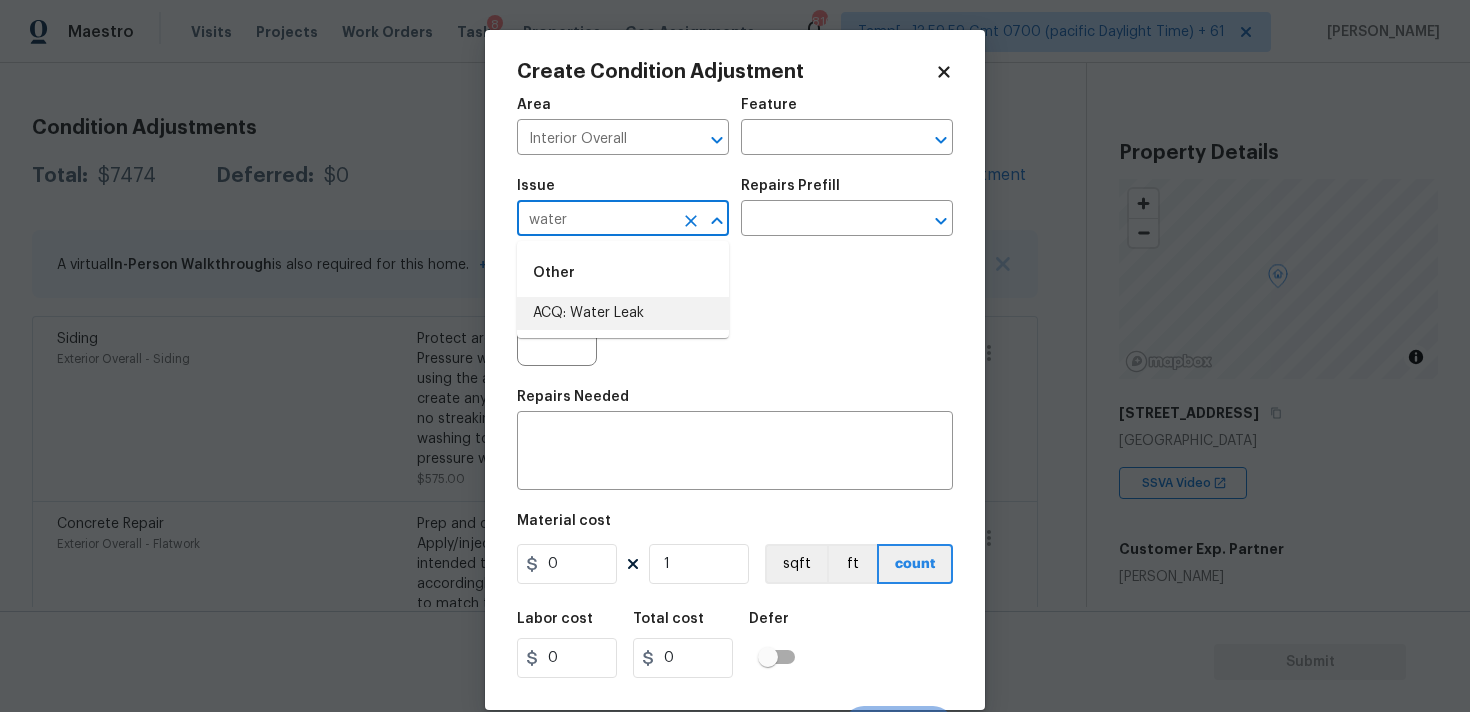 click on "ACQ: Water Leak" at bounding box center (623, 313) 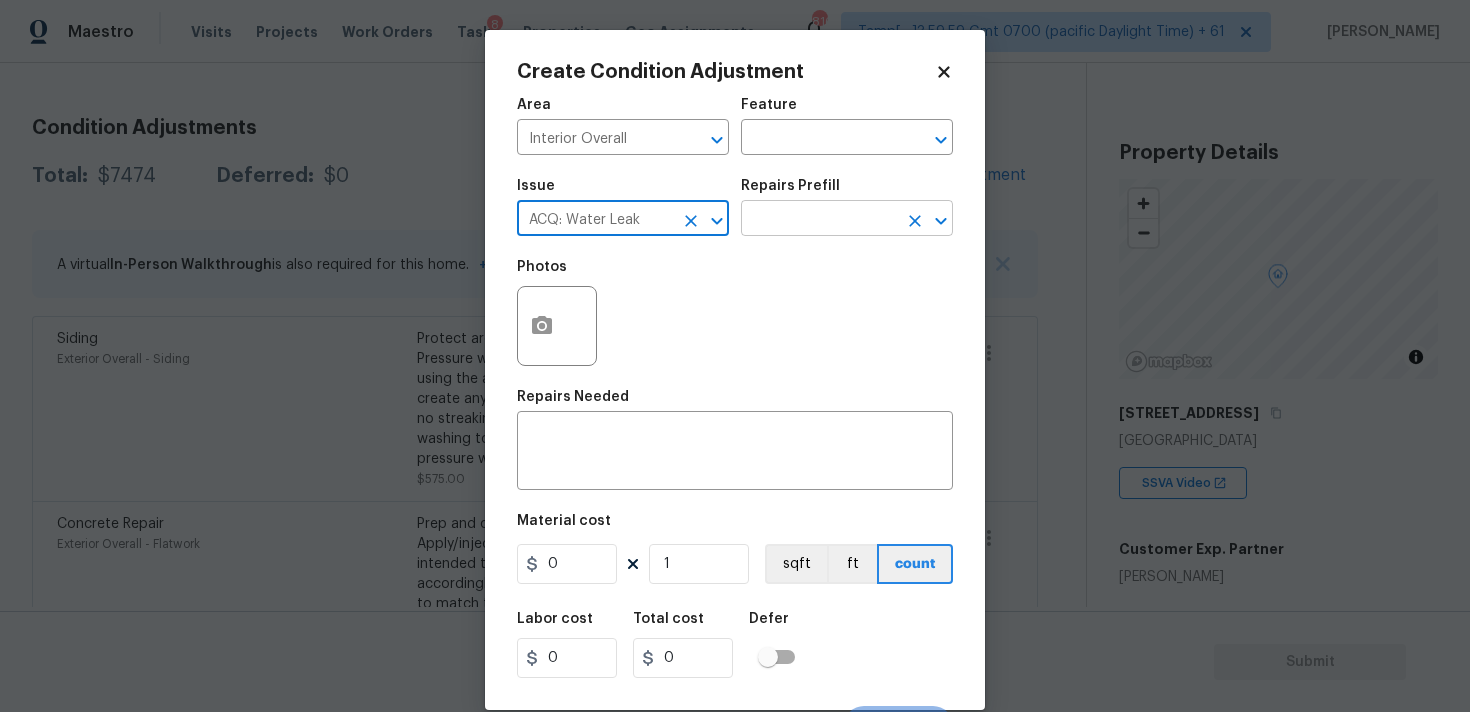 type on "ACQ: Water Leak" 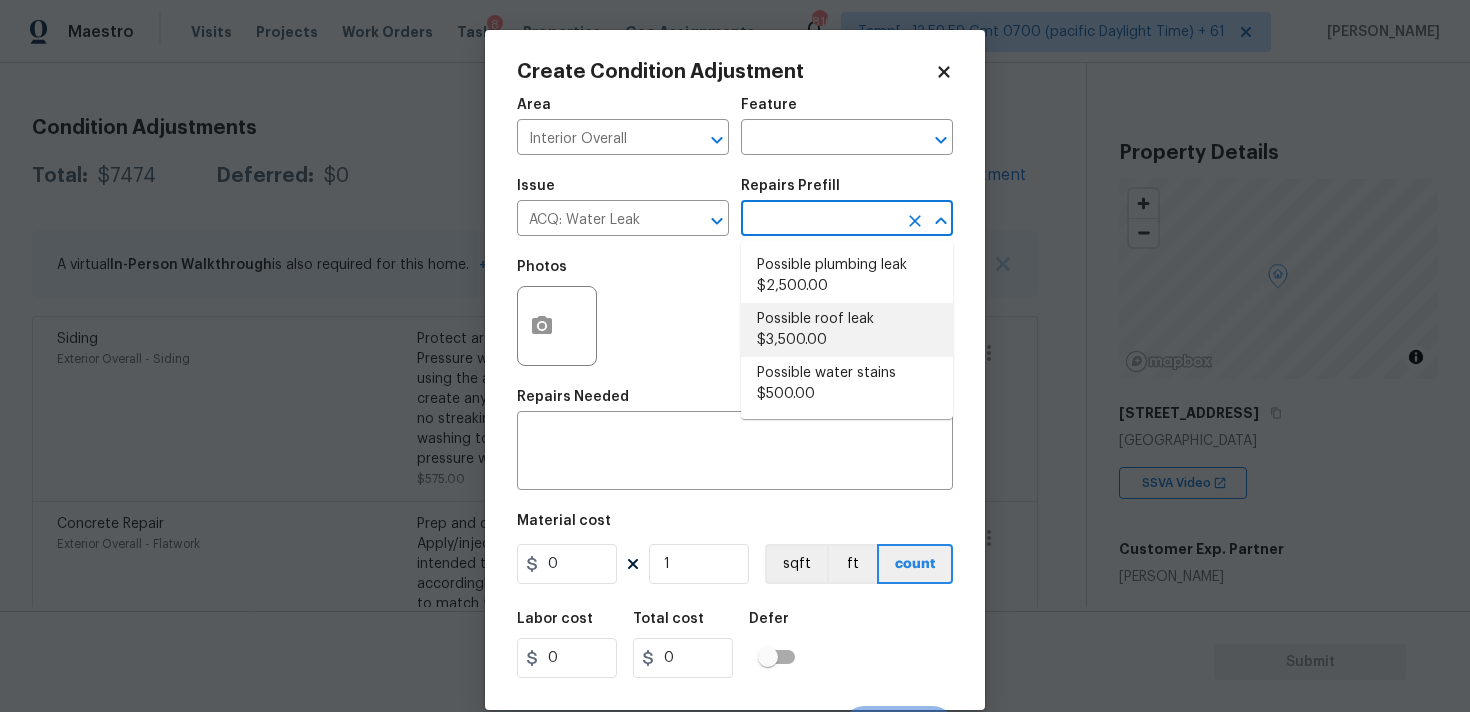 click on "Possible roof leak $3,500.00" at bounding box center (847, 330) 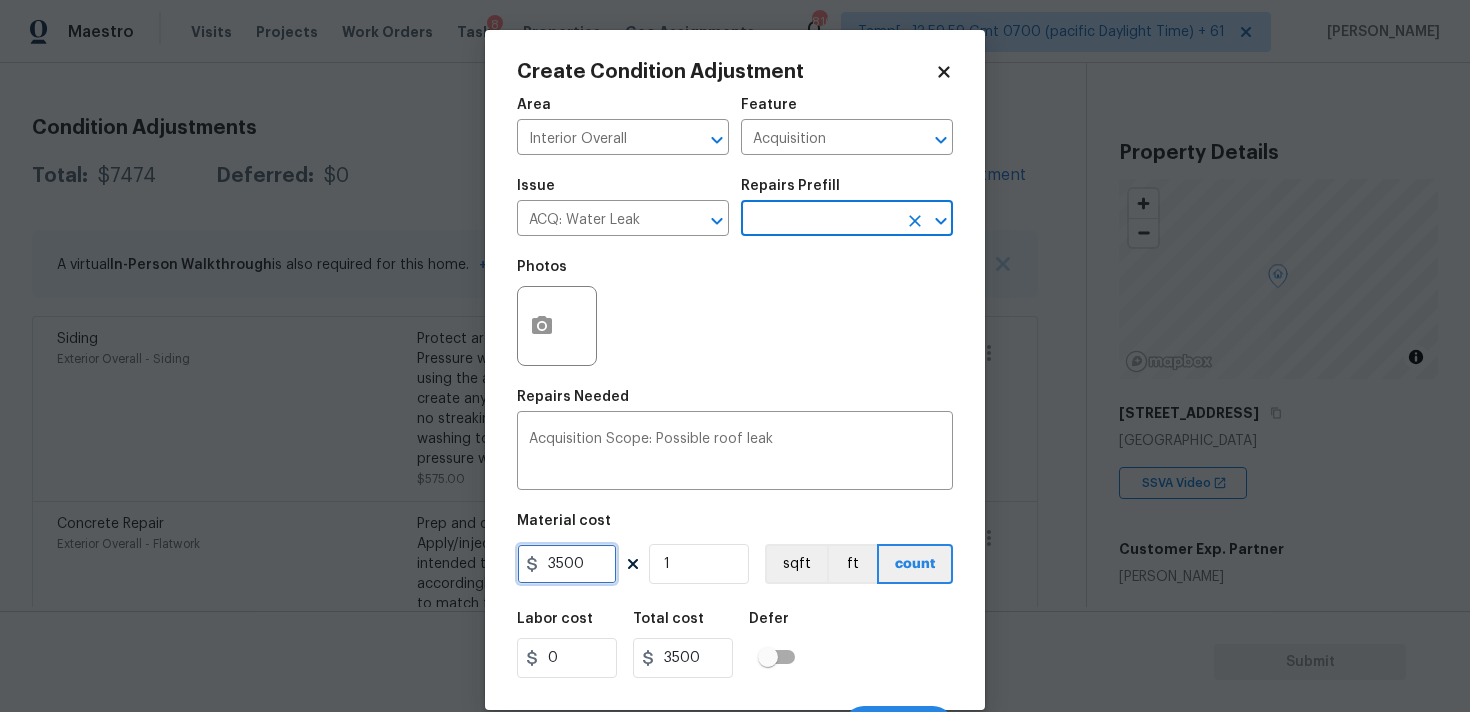 click on "3500" at bounding box center [567, 564] 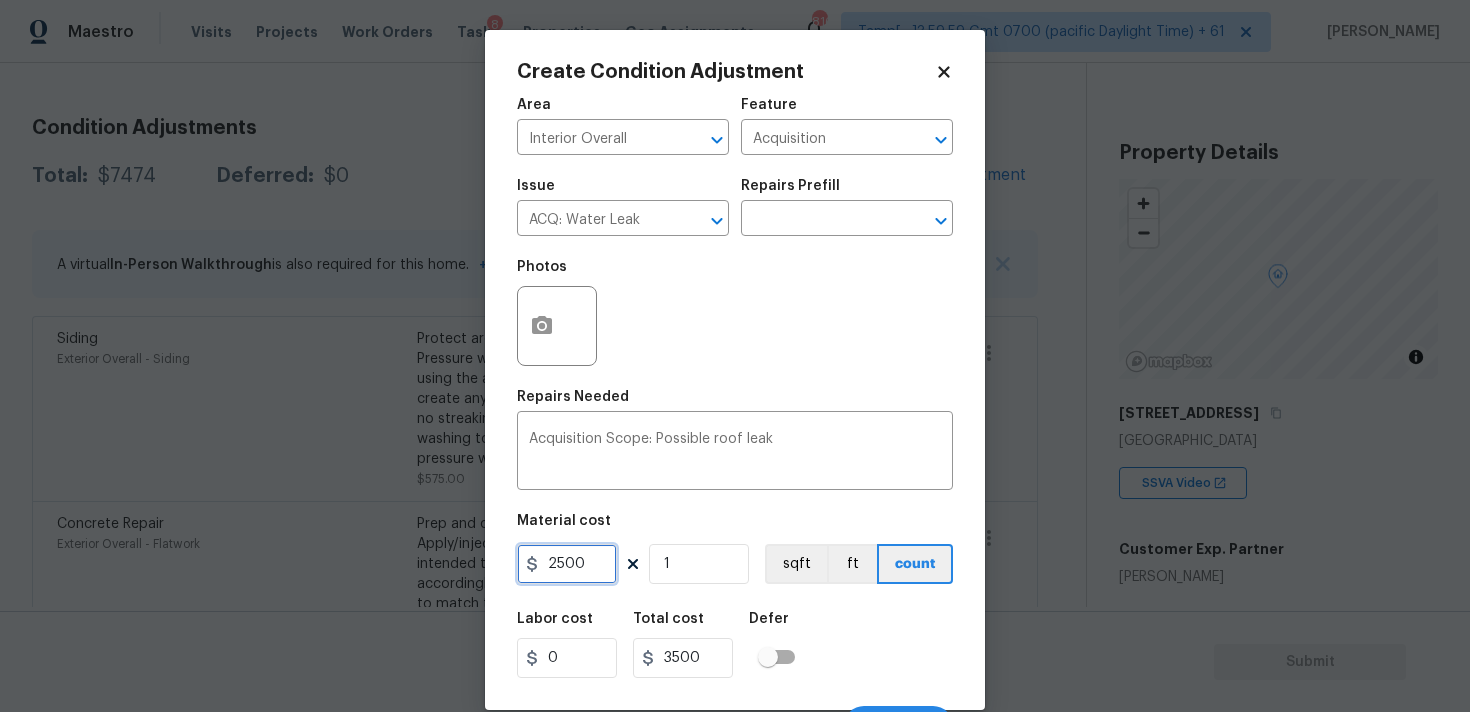 type on "2500" 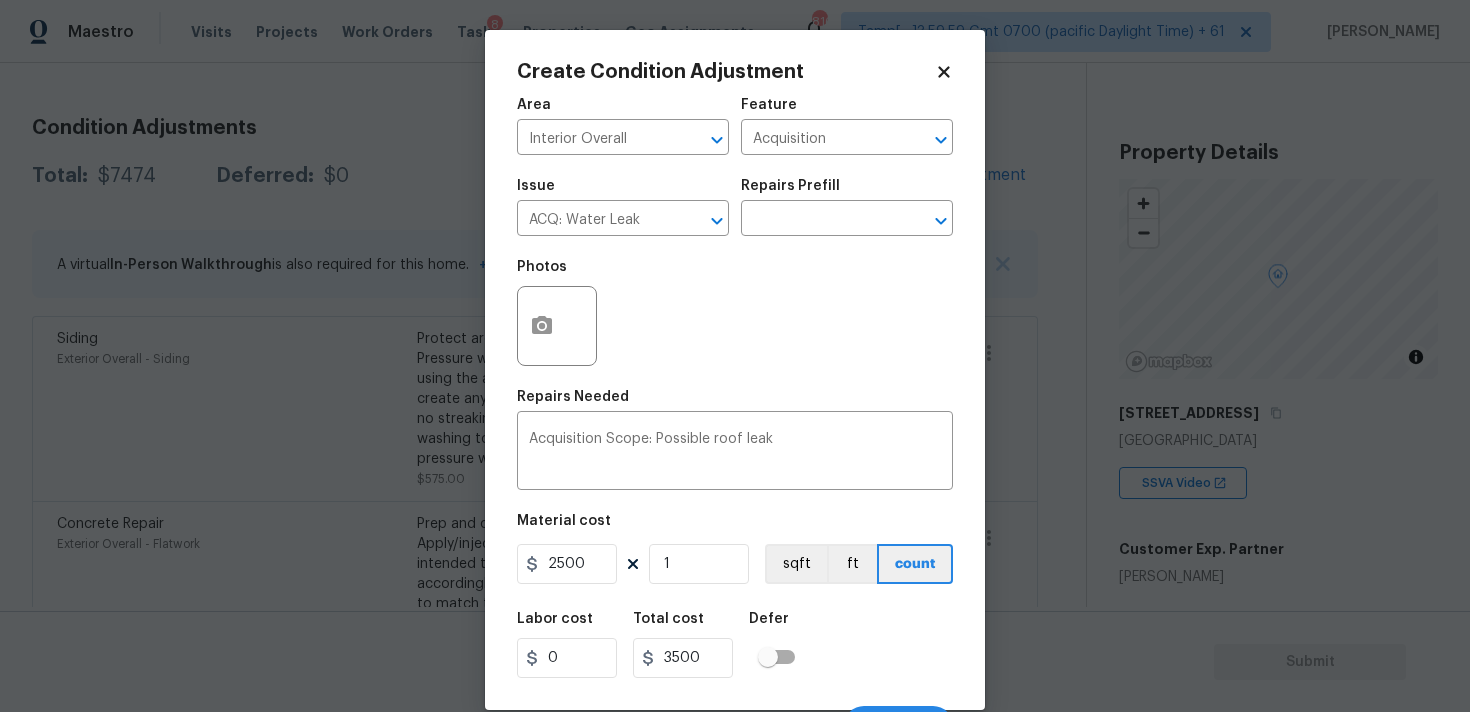 type on "2500" 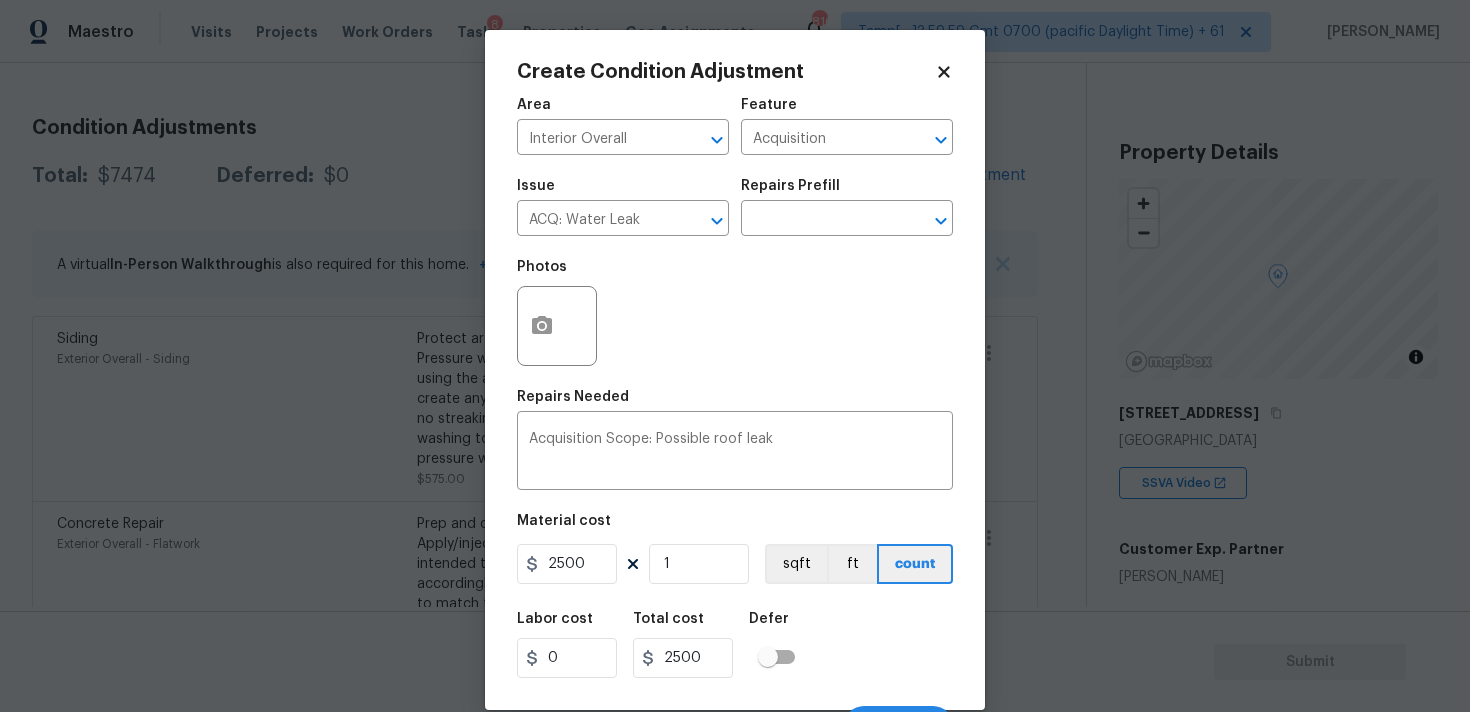click on "Labor cost 0 Total cost 2500 Defer" at bounding box center (735, 645) 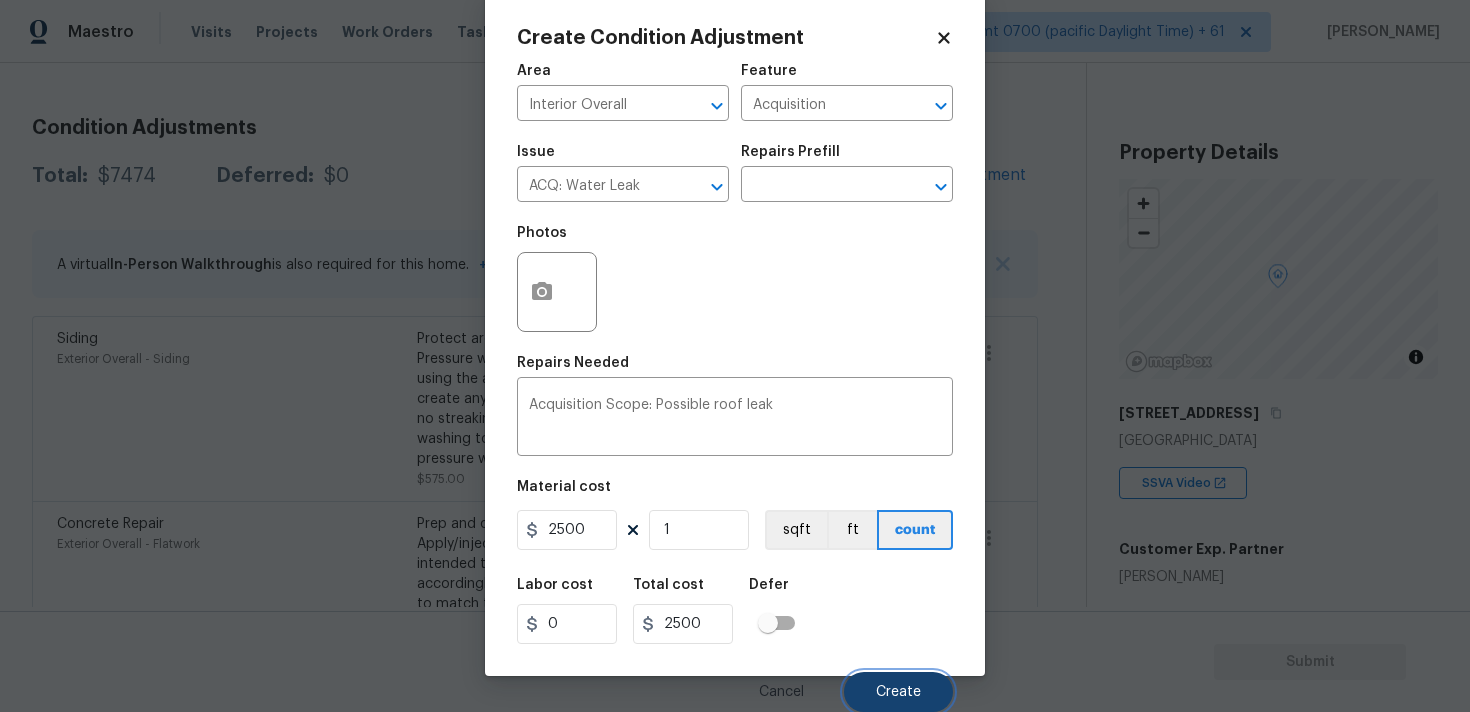 click on "Create" at bounding box center (898, 692) 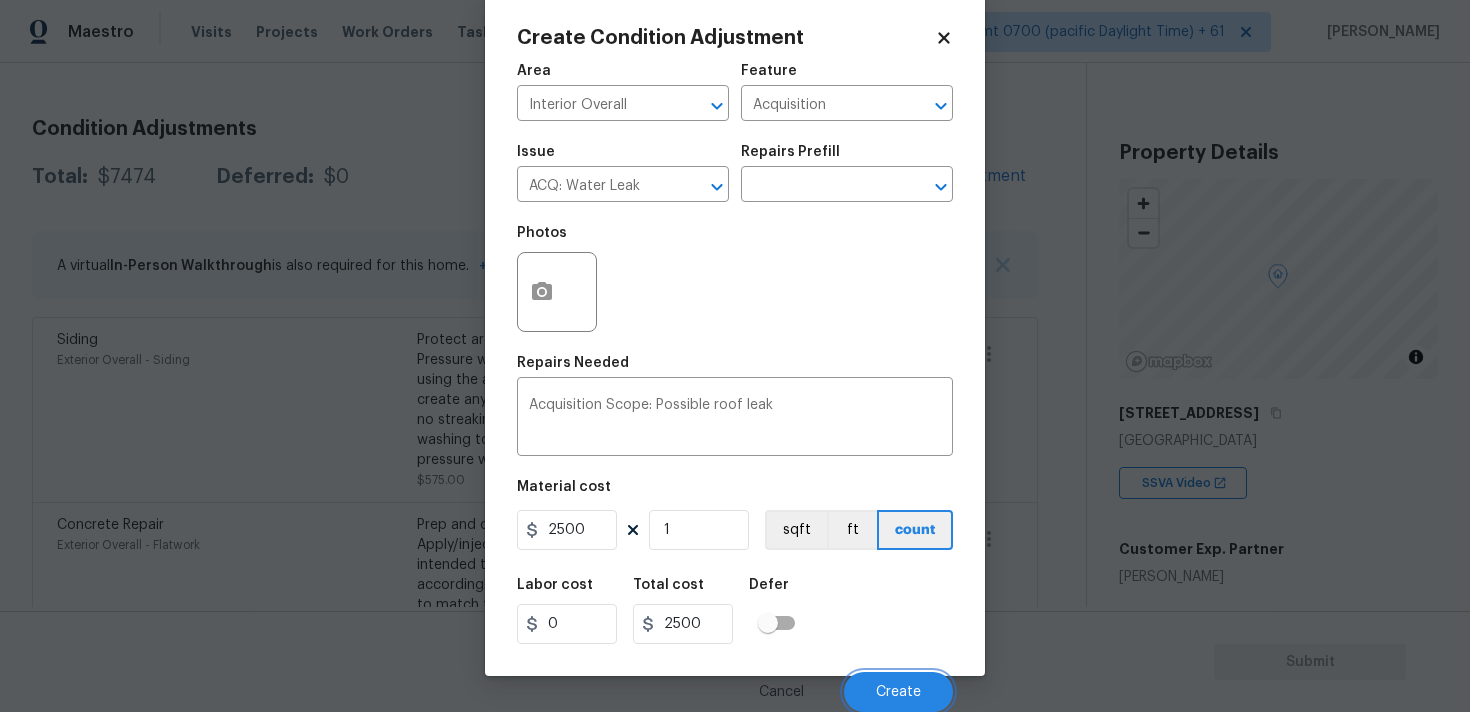 scroll, scrollTop: 249, scrollLeft: 0, axis: vertical 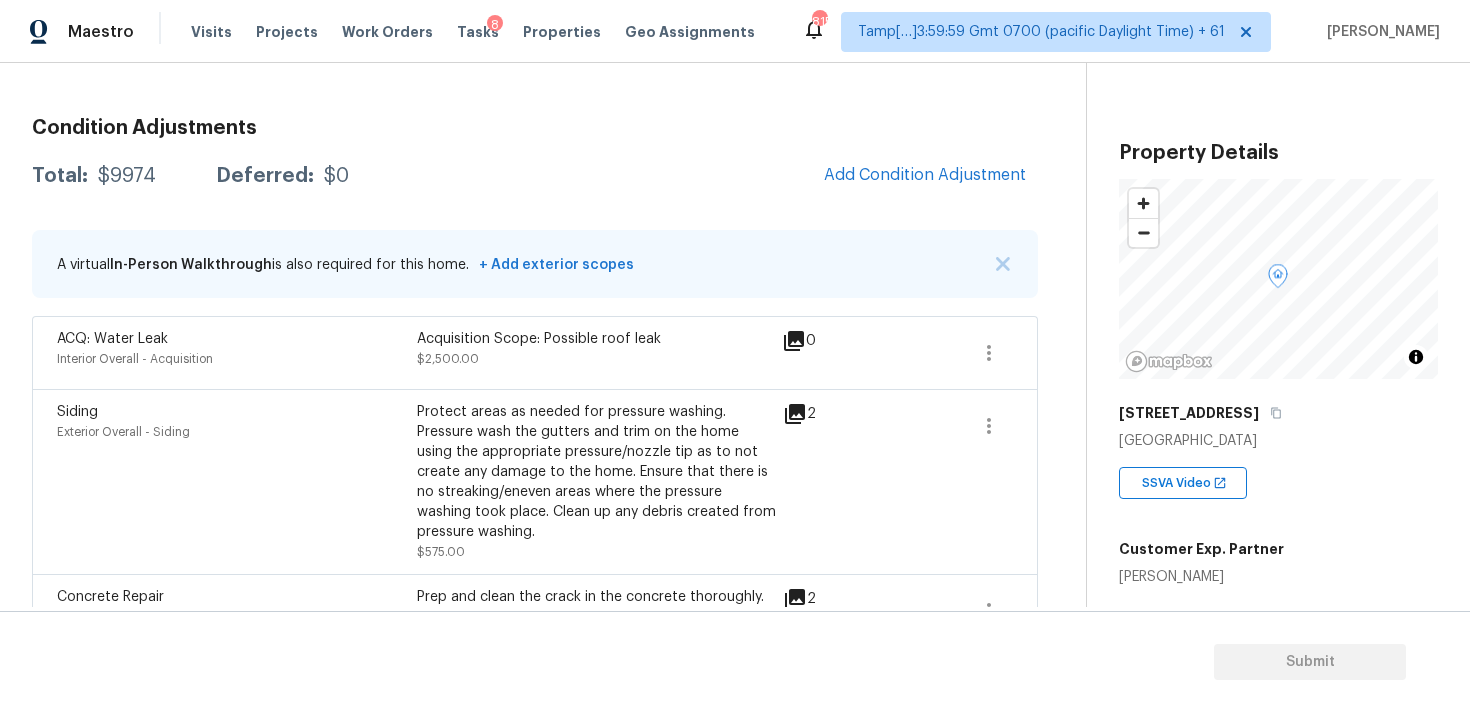 click on "Condition Adjustments Total:  $9974 Deferred:  $0 Add Condition Adjustment A virtual  In-Person Walkthrough  is also required for this home.   + Add exterior scopes ACQ: Water Leak Interior Overall - Acquisition Acquisition Scope: Possible roof leak $2,500.00   0 Siding Exterior Overall - Siding Protect areas as needed for pressure washing. Pressure wash the gutters and trim on the home using the appropriate pressure/nozzle tip as to not create any damage to the home.  Ensure that there is no streaking/eneven areas where the pressure washing took place. Clean up any debris created from pressure washing. $575.00   2 Concrete Repair Exterior Overall - Flatwork Prep and clean the crack in the concrete thoroughly. Apply/inject a concrete adhesive/epoxy as its intended to repair the crack in the concrete accordingly. Tool/face/finish the exterior of the crack to match the existing area around the repair, haul away and dispose of all debris properly. $1,000.00   2 Pressure Washing Exterior Overall - Siding $200.00" at bounding box center (535, 687) 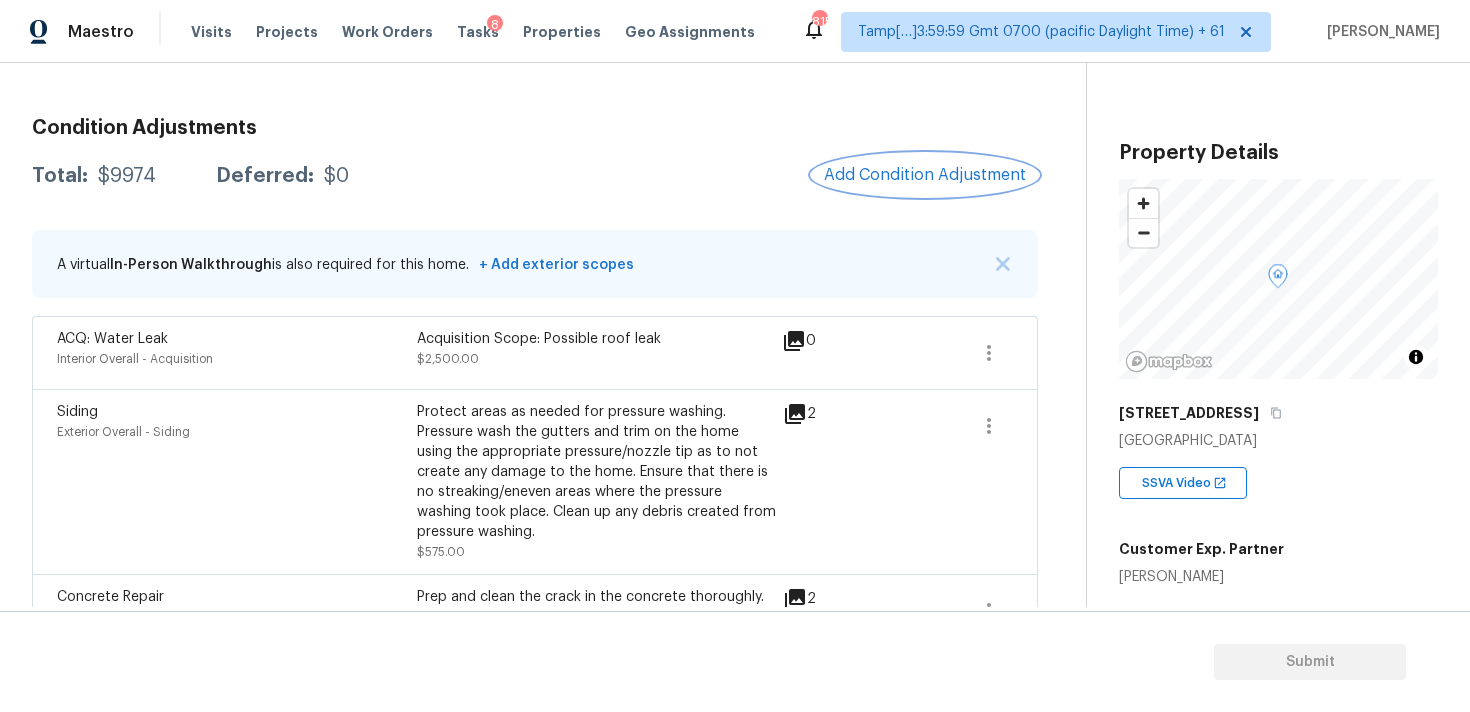 click on "Add Condition Adjustment" at bounding box center (925, 175) 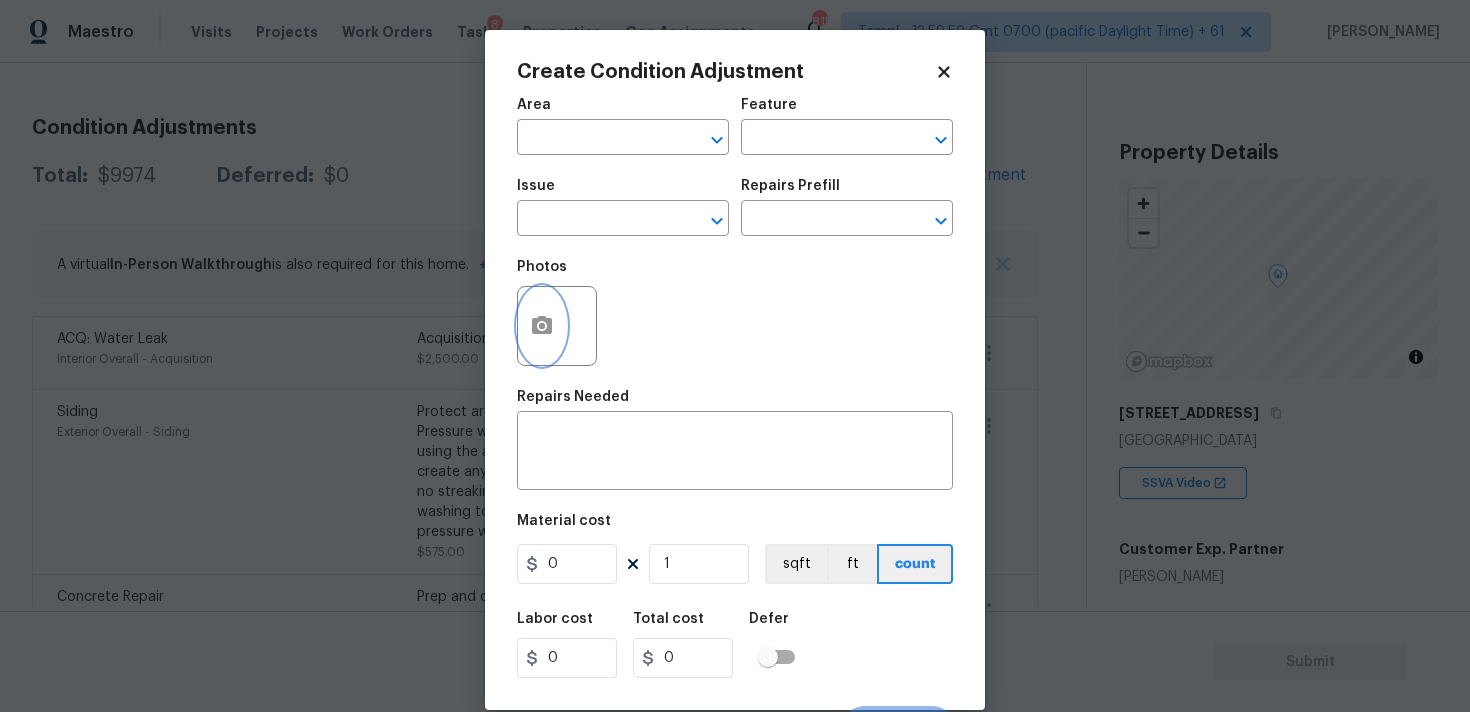 click 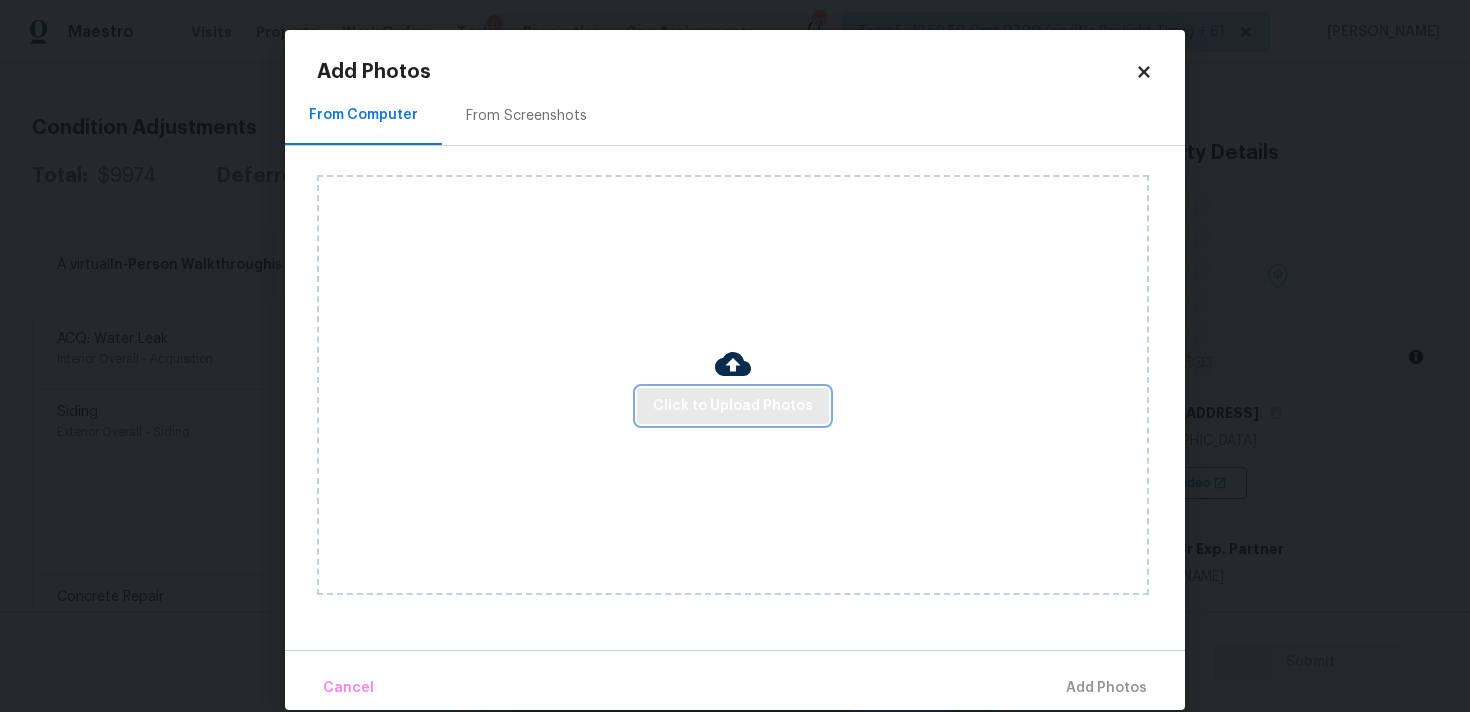 click on "Click to Upload Photos" at bounding box center (733, 406) 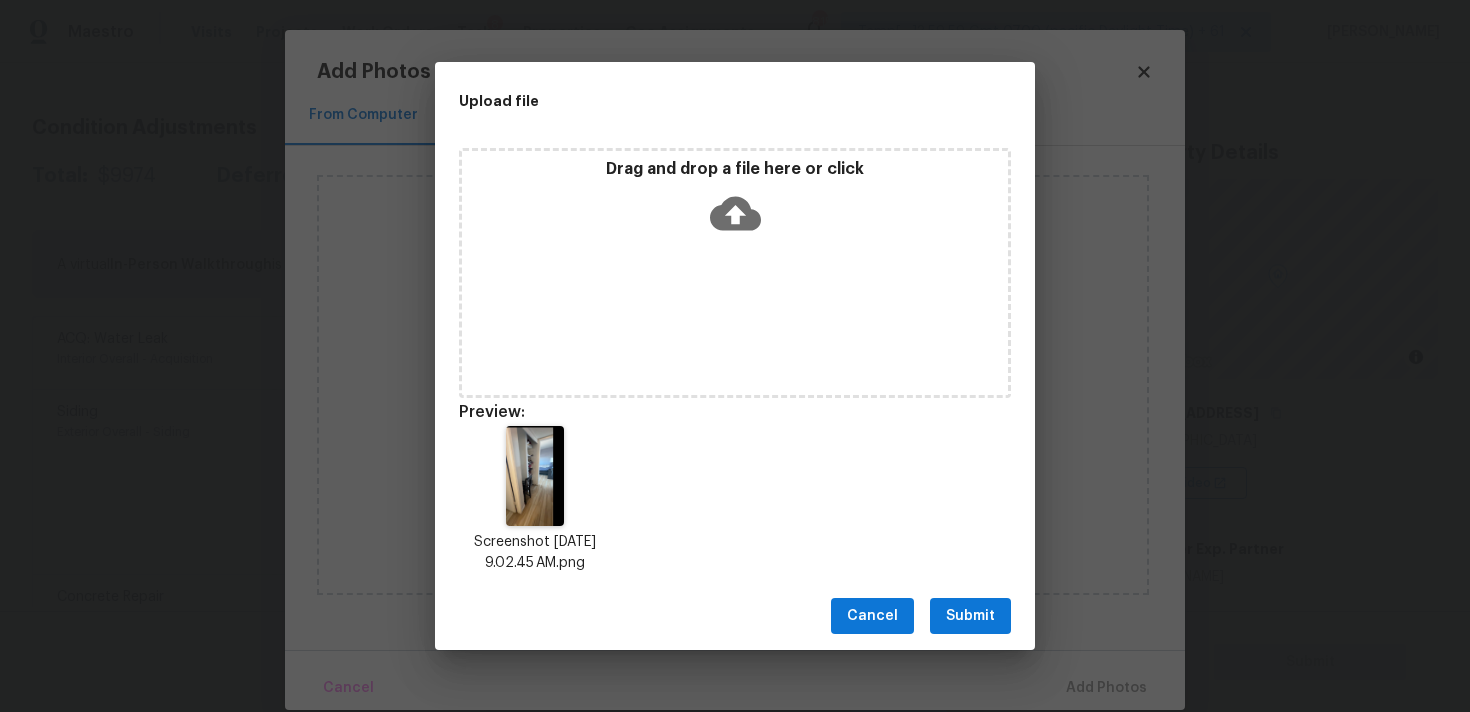 click on "Submit" at bounding box center (970, 616) 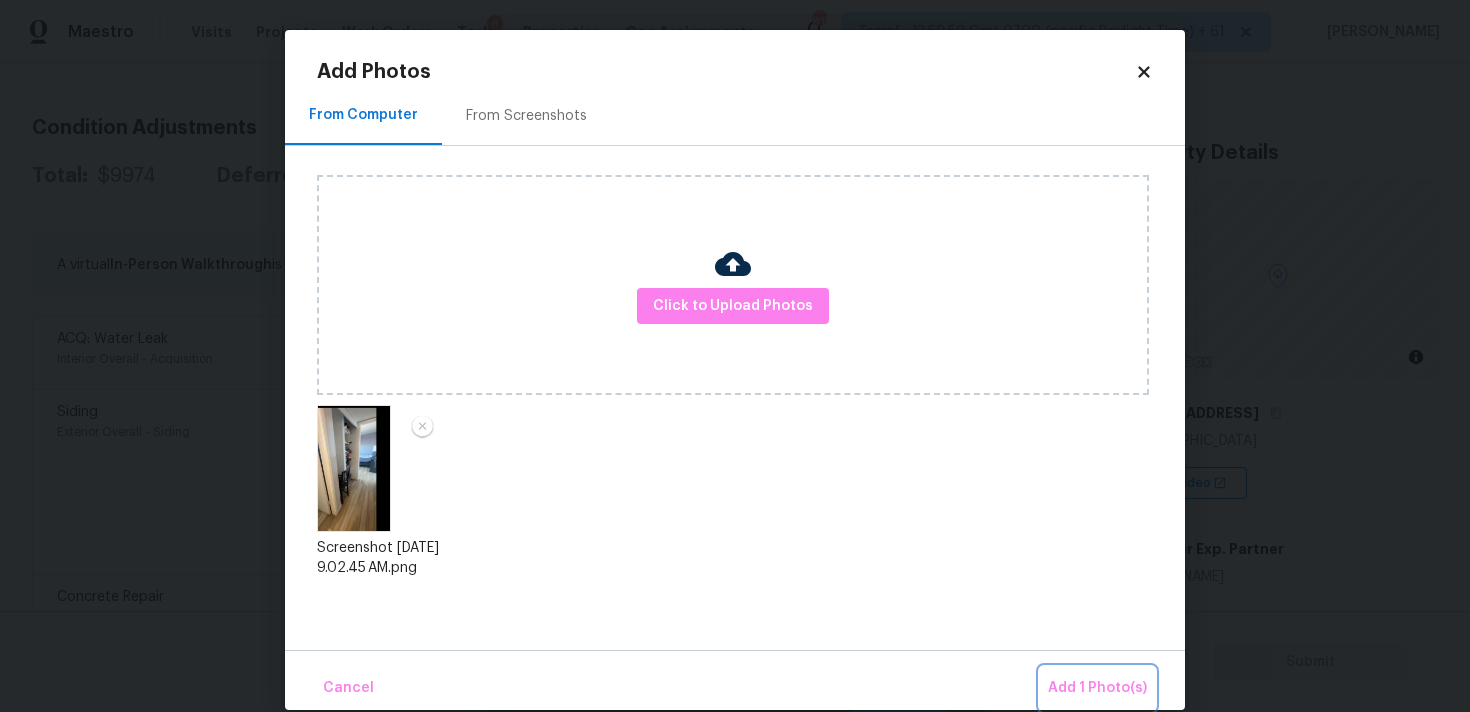 click on "Add 1 Photo(s)" at bounding box center [1097, 688] 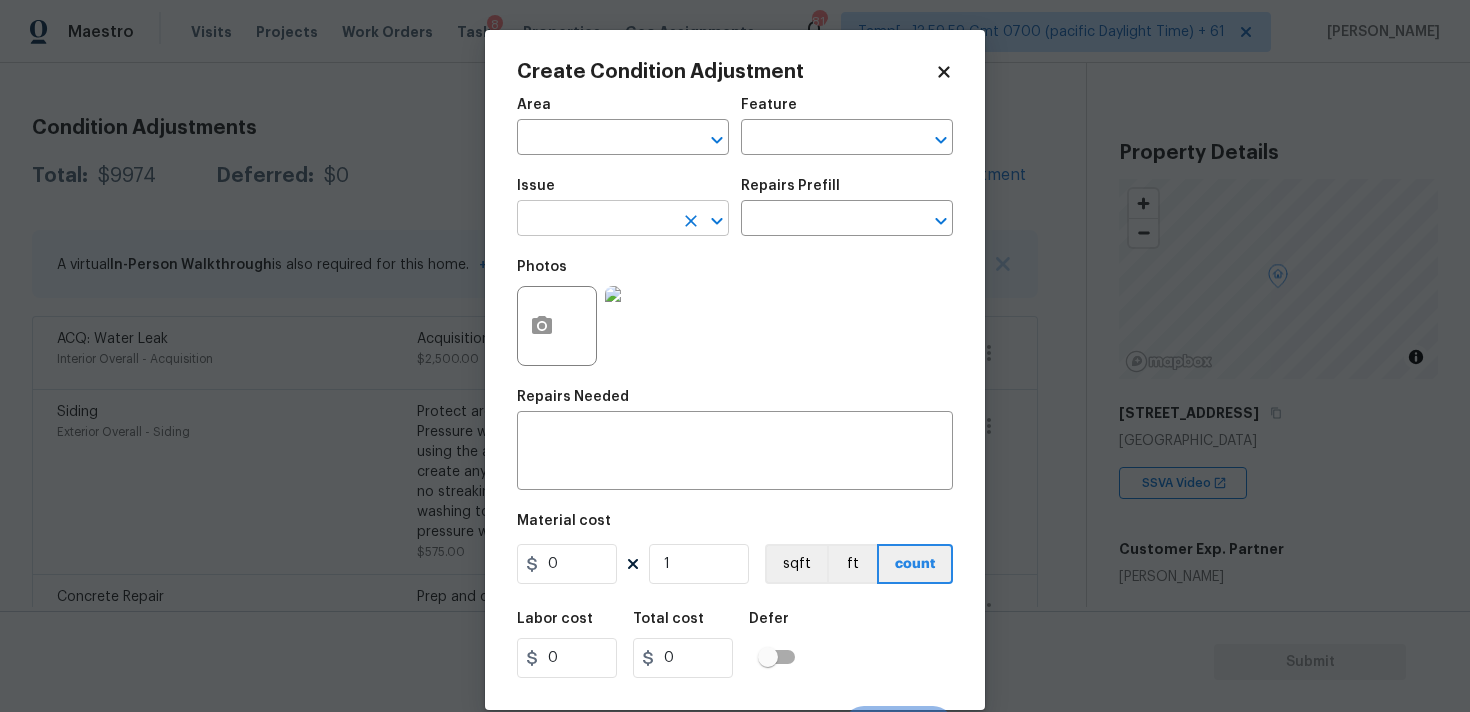 click at bounding box center [595, 220] 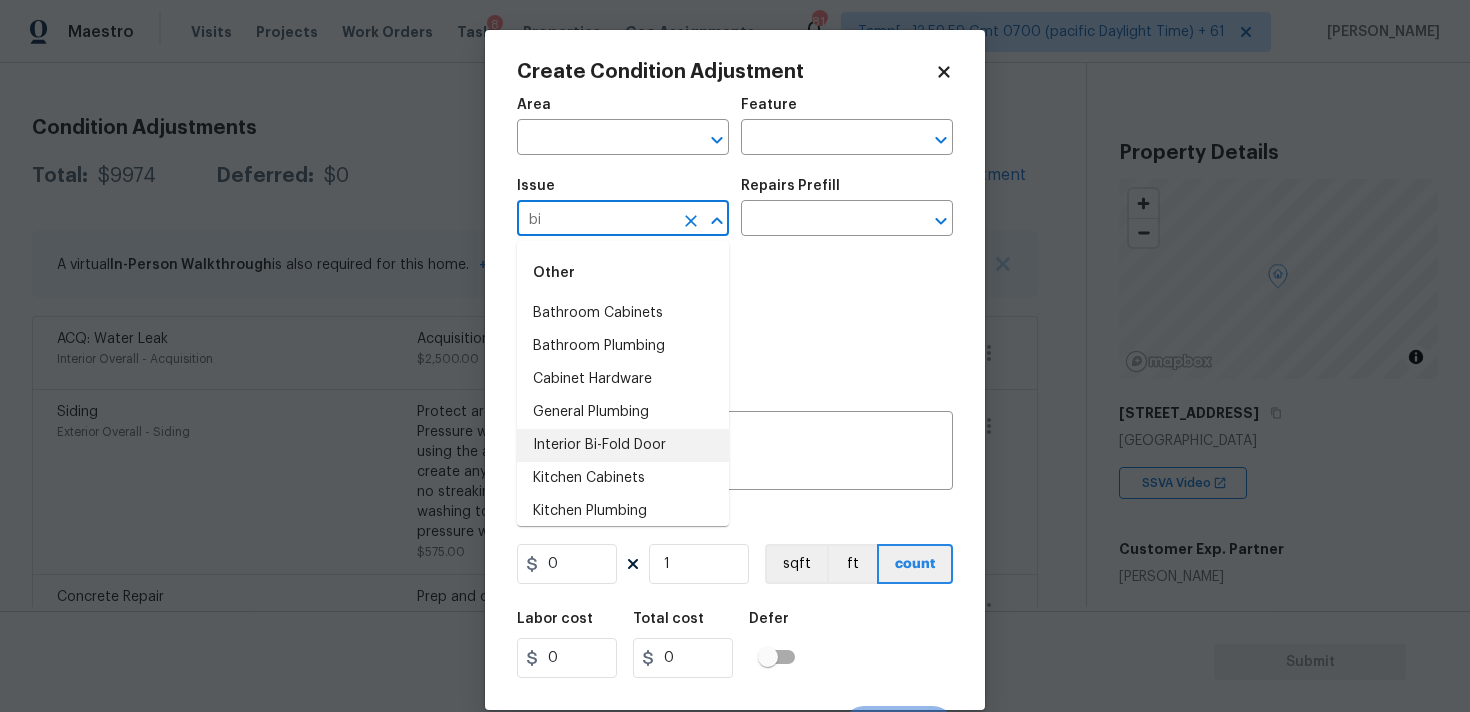 click on "Interior Bi-Fold Door" at bounding box center (623, 445) 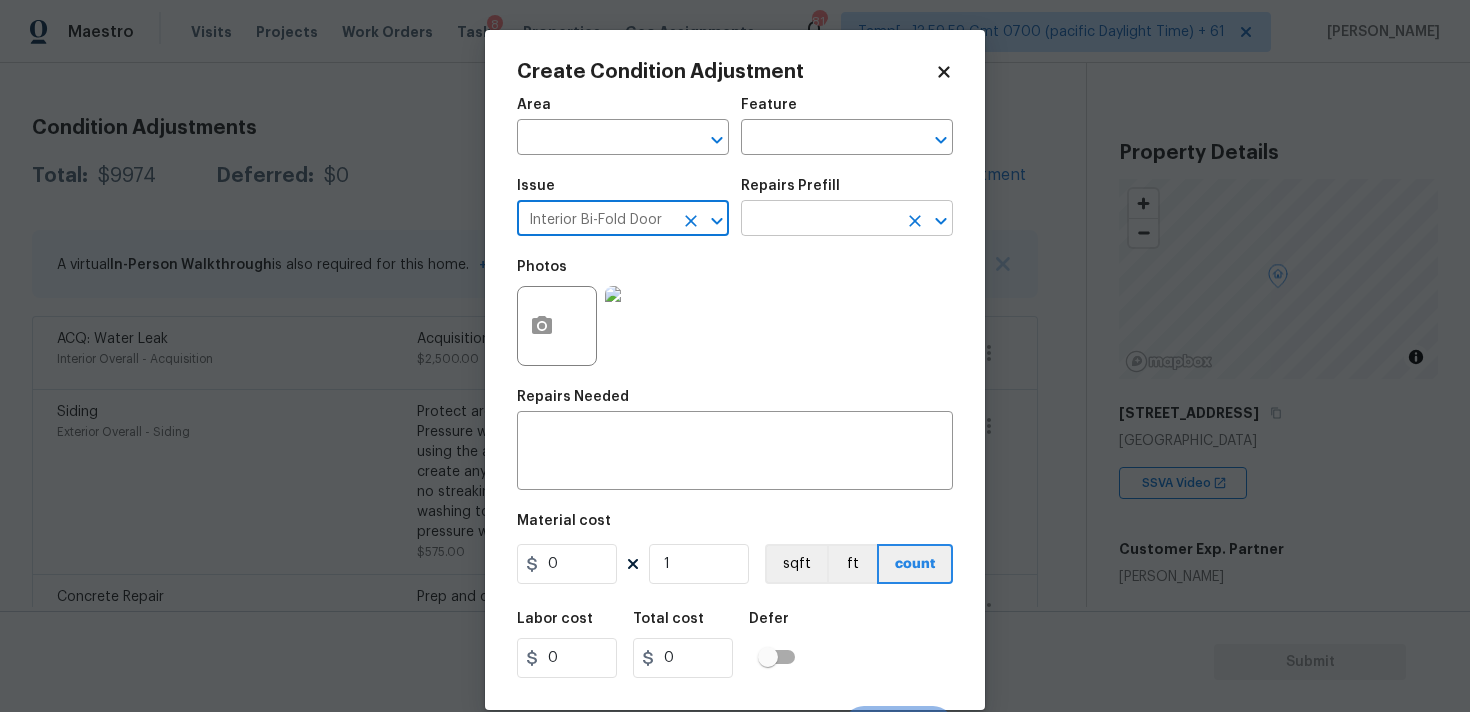 type on "Interior Bi-Fold Door" 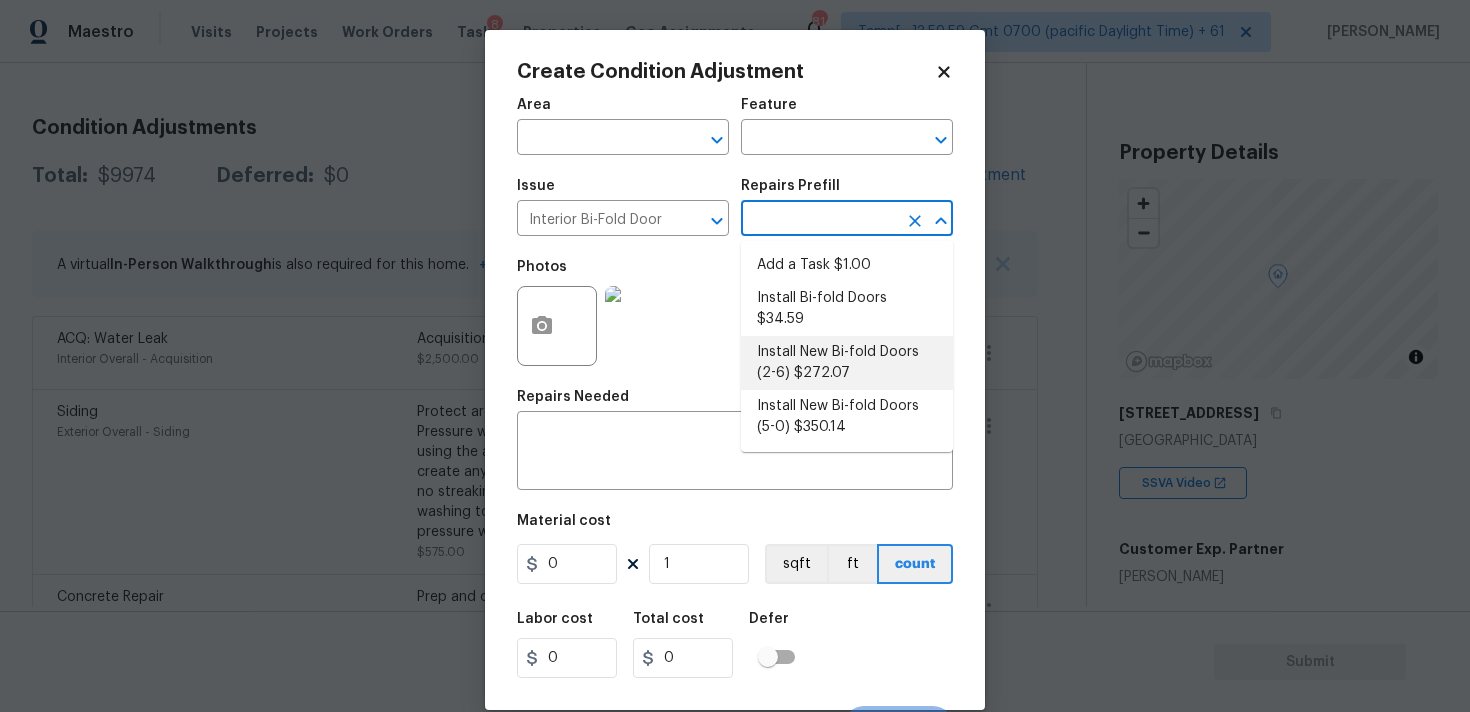 click on "Install New Bi-fold Doors (2-6) $272.07" at bounding box center [847, 363] 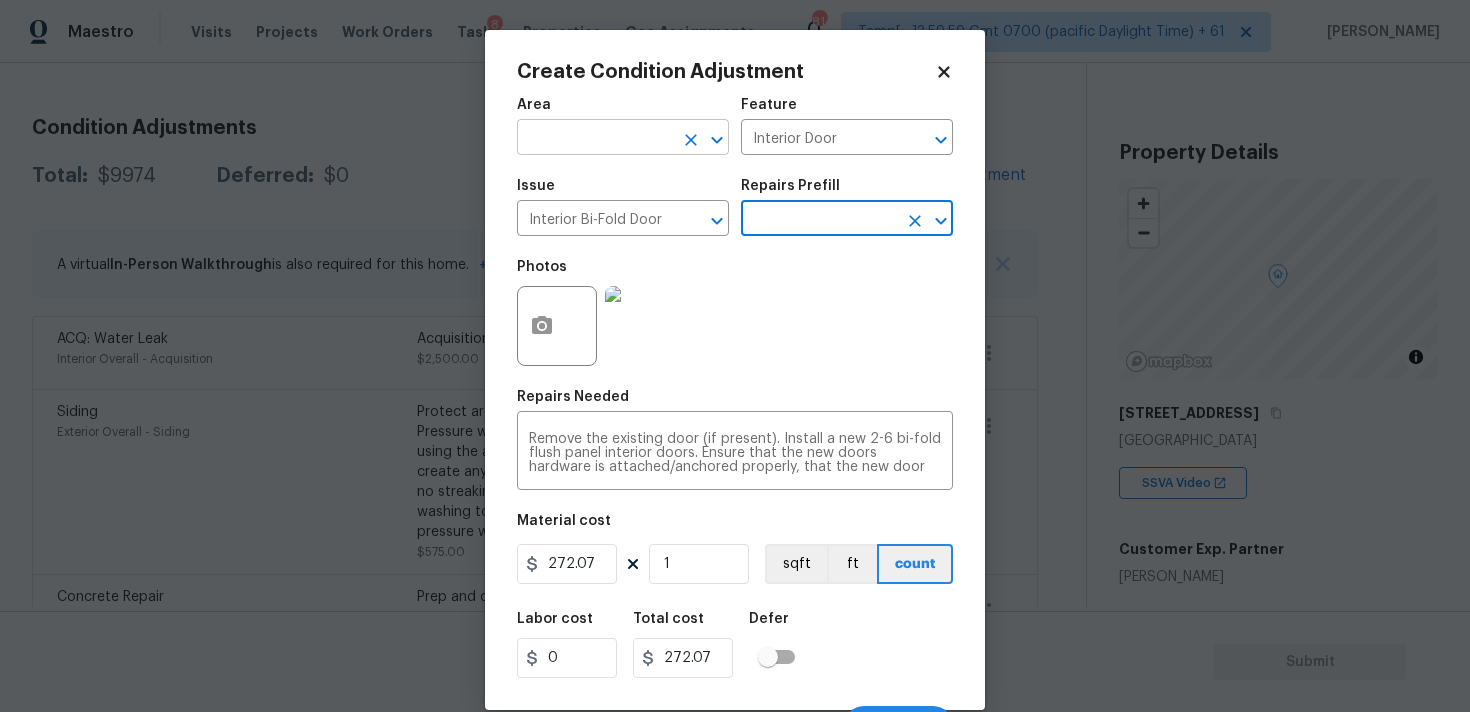 click at bounding box center [595, 139] 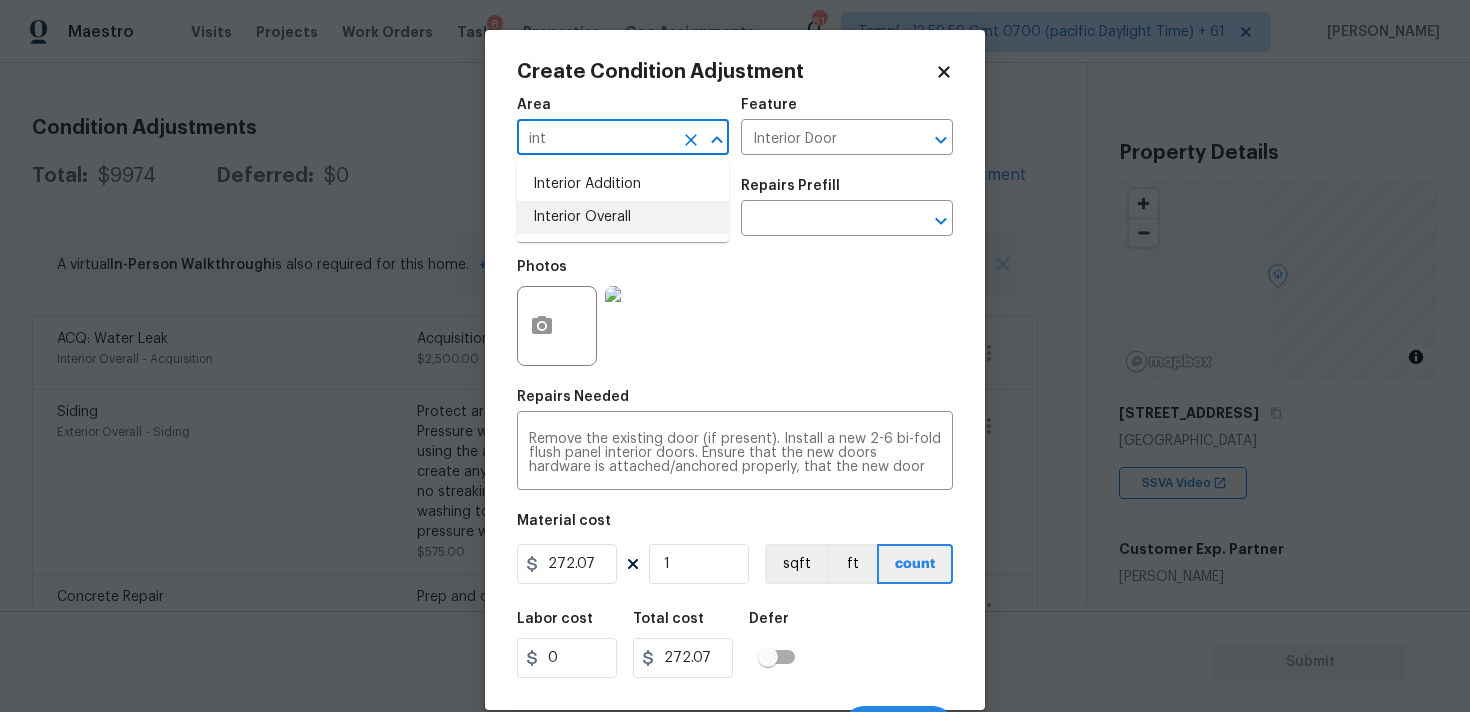click on "Interior Overall" at bounding box center [623, 217] 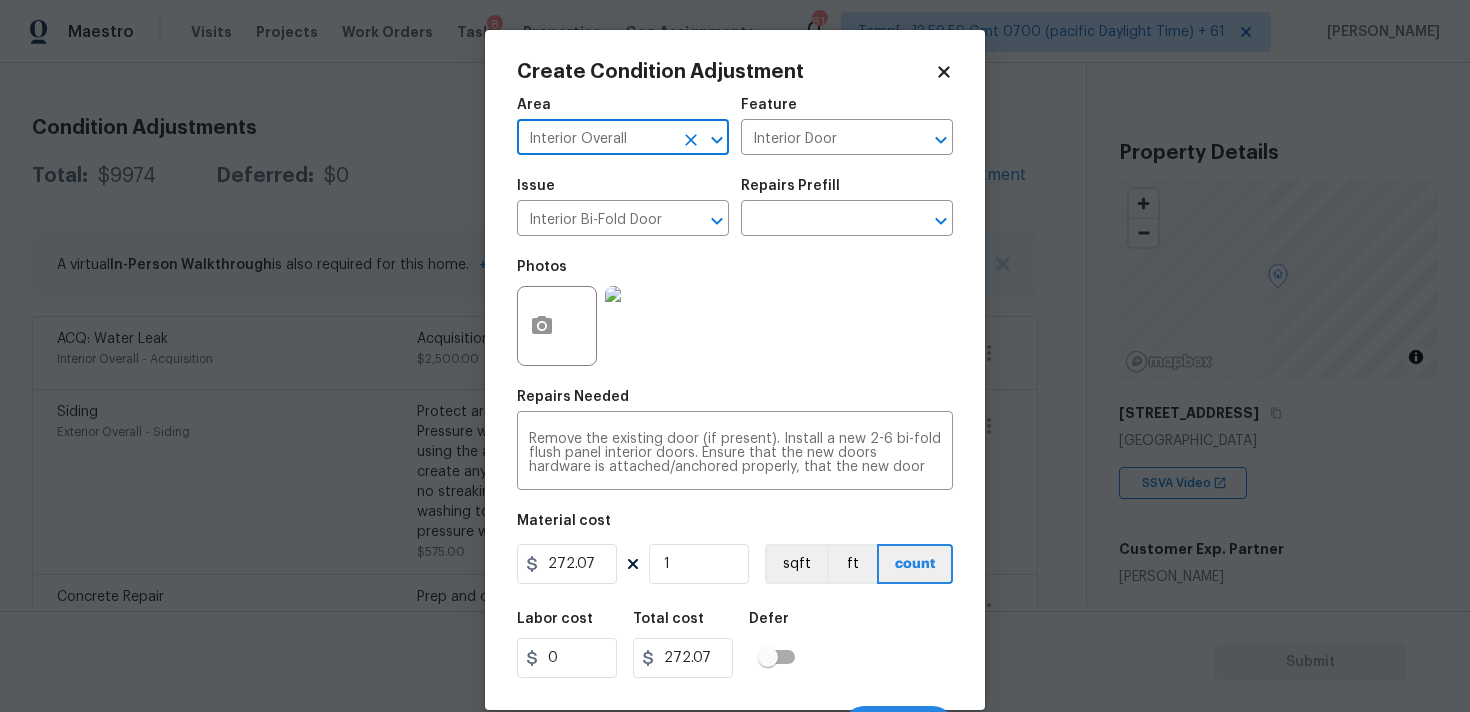 scroll, scrollTop: 35, scrollLeft: 0, axis: vertical 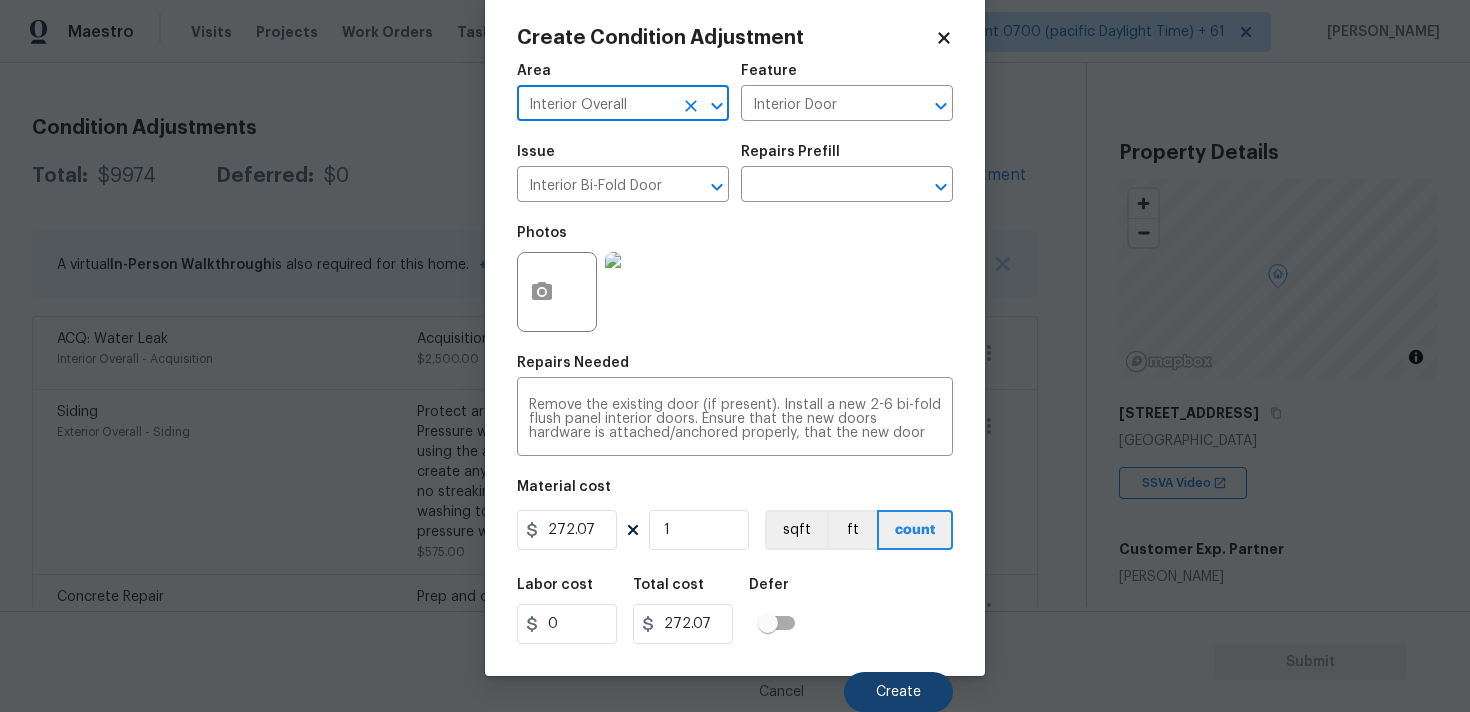 type on "Interior Overall" 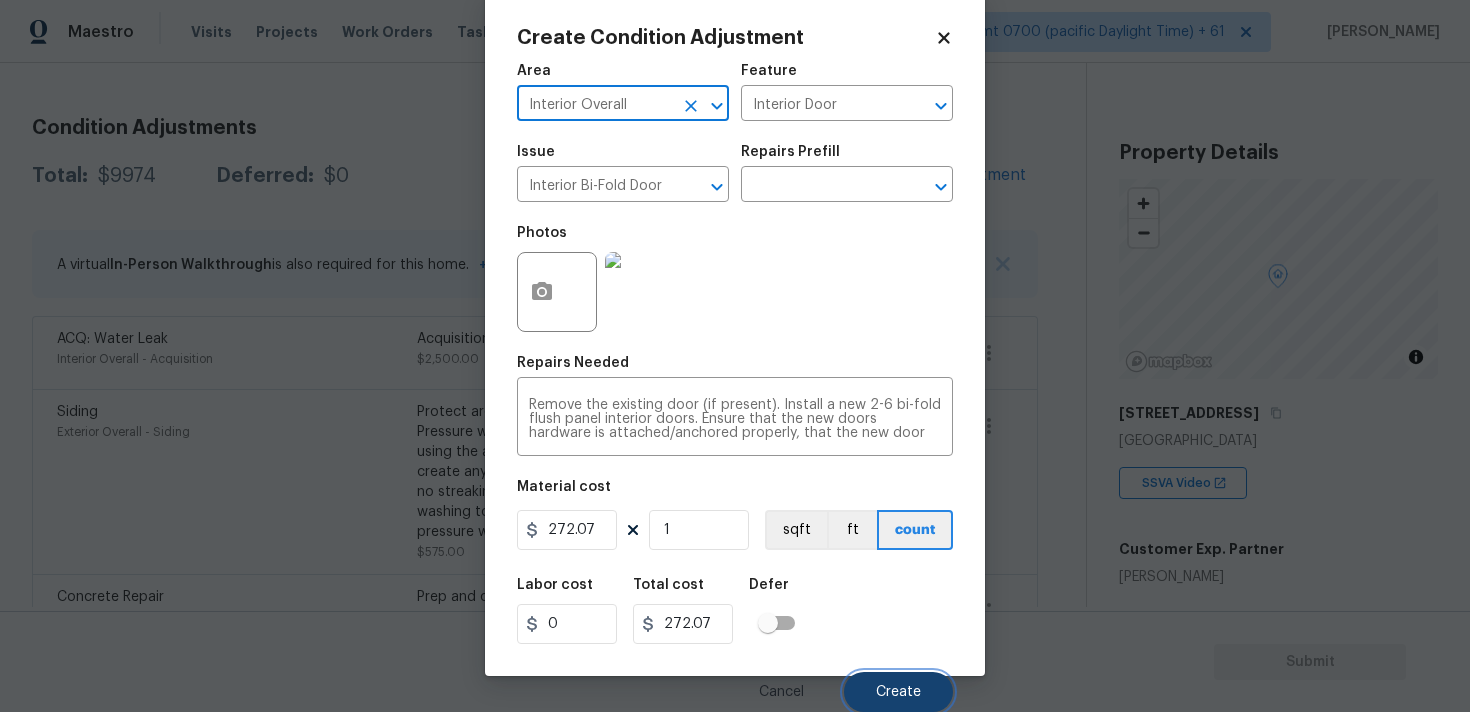 click on "Create" at bounding box center [898, 692] 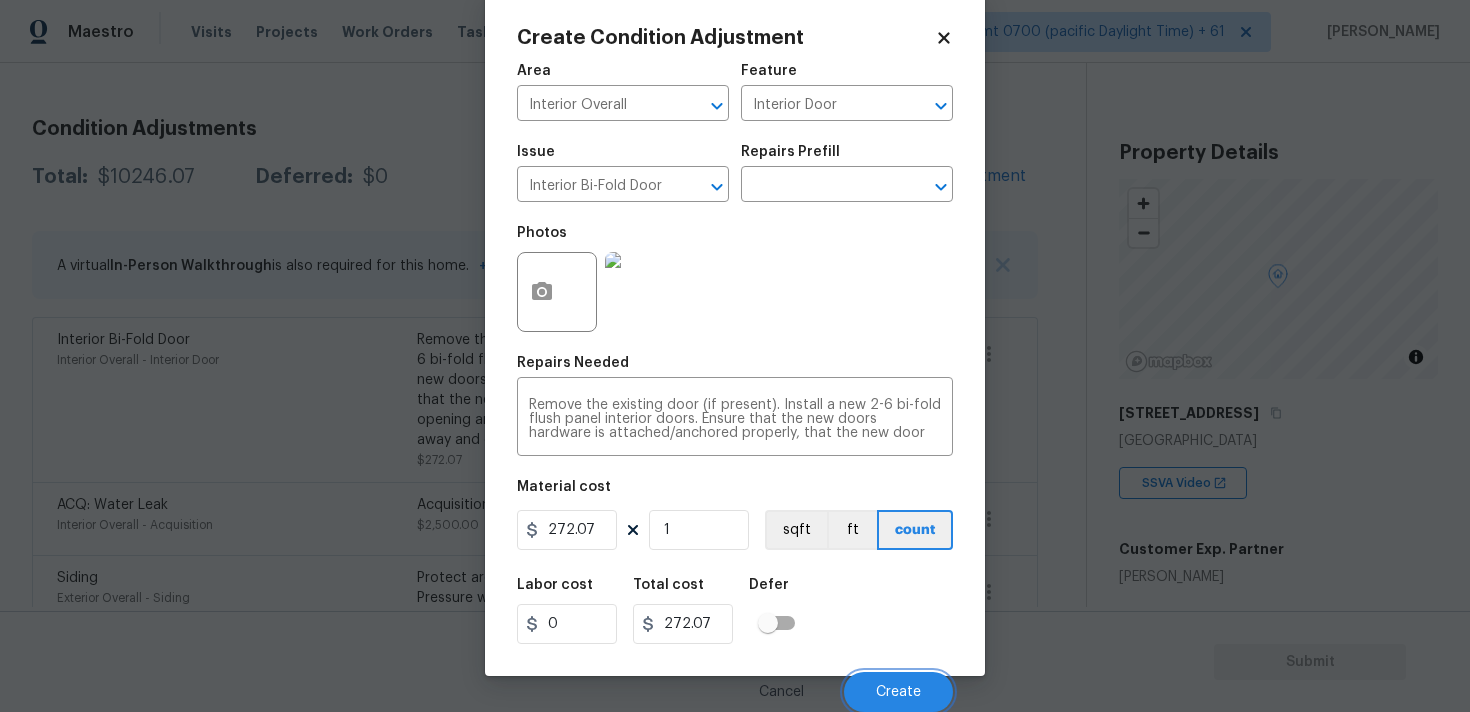 scroll, scrollTop: 249, scrollLeft: 0, axis: vertical 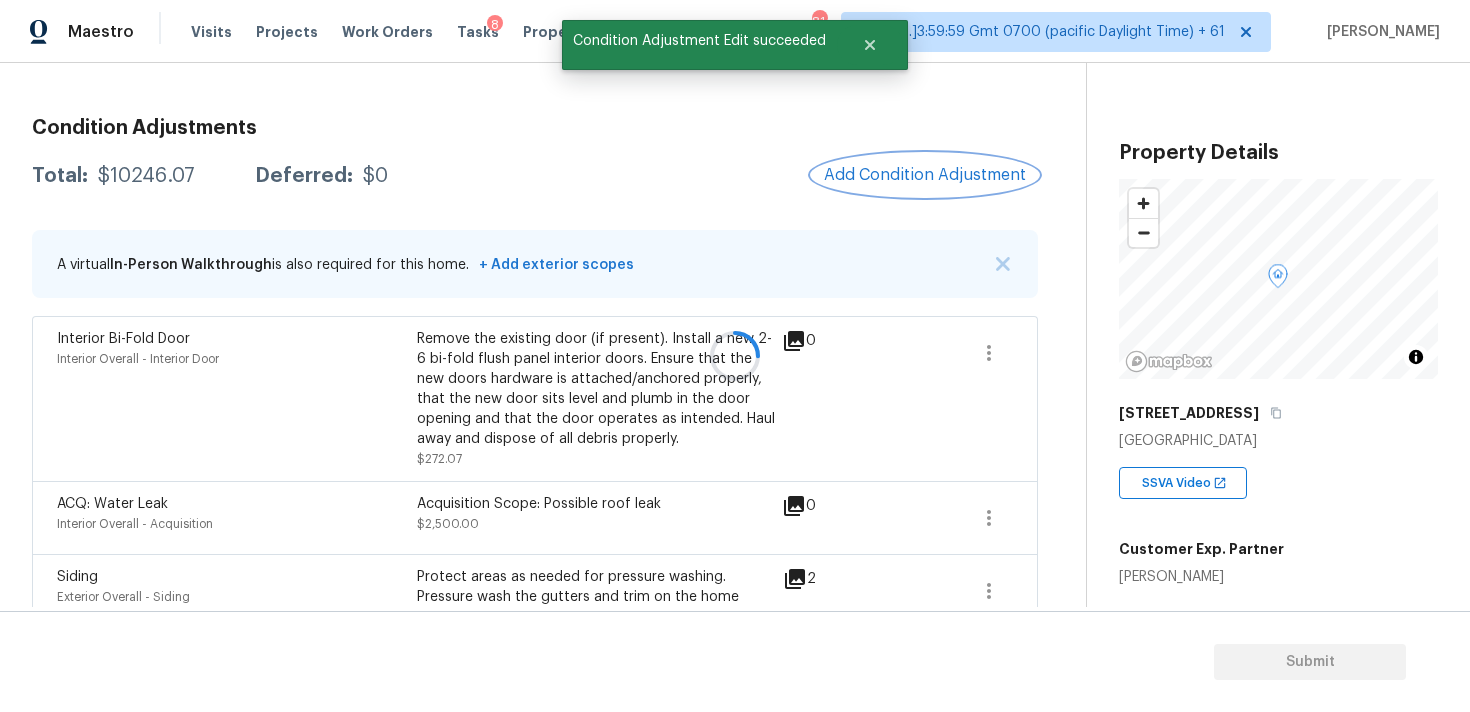 click on "Add Condition Adjustment" at bounding box center (925, 175) 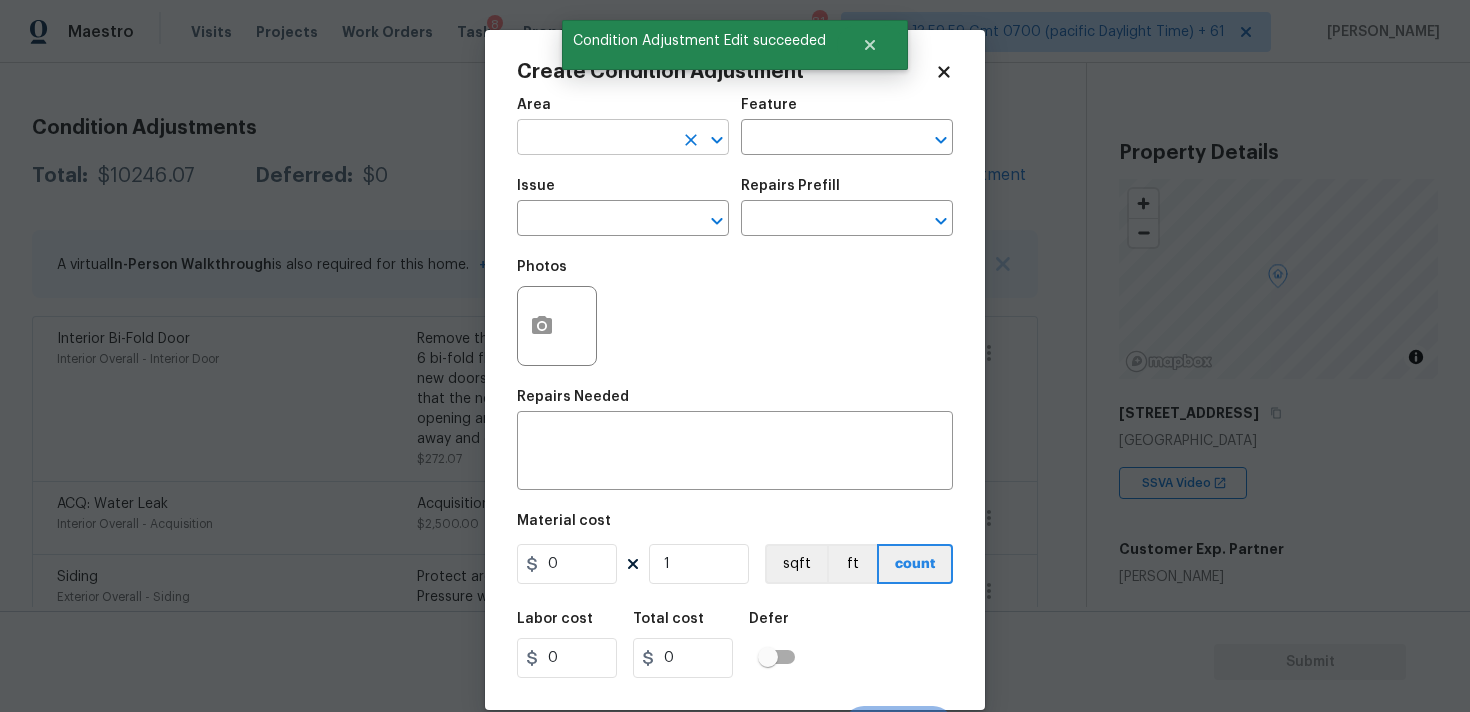 click at bounding box center [595, 139] 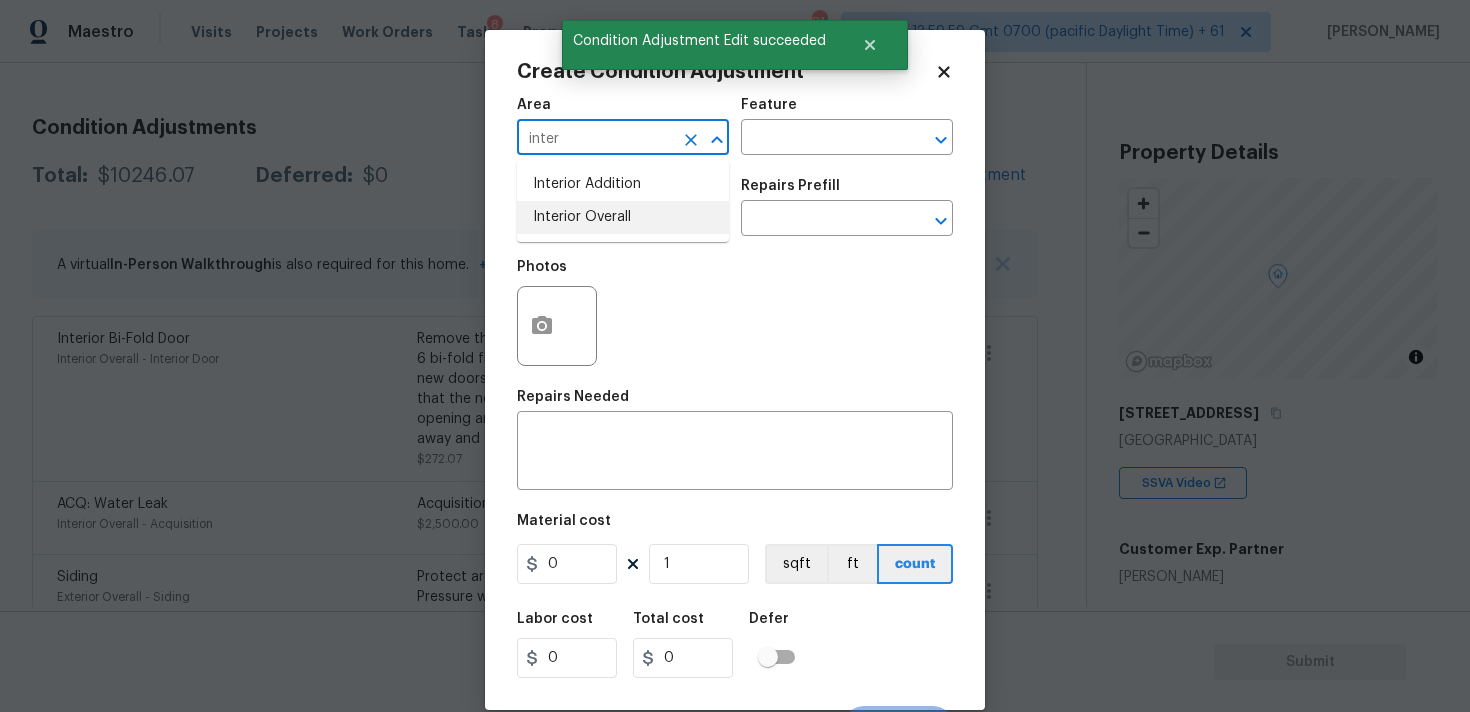 click on "Interior Overall" at bounding box center (623, 217) 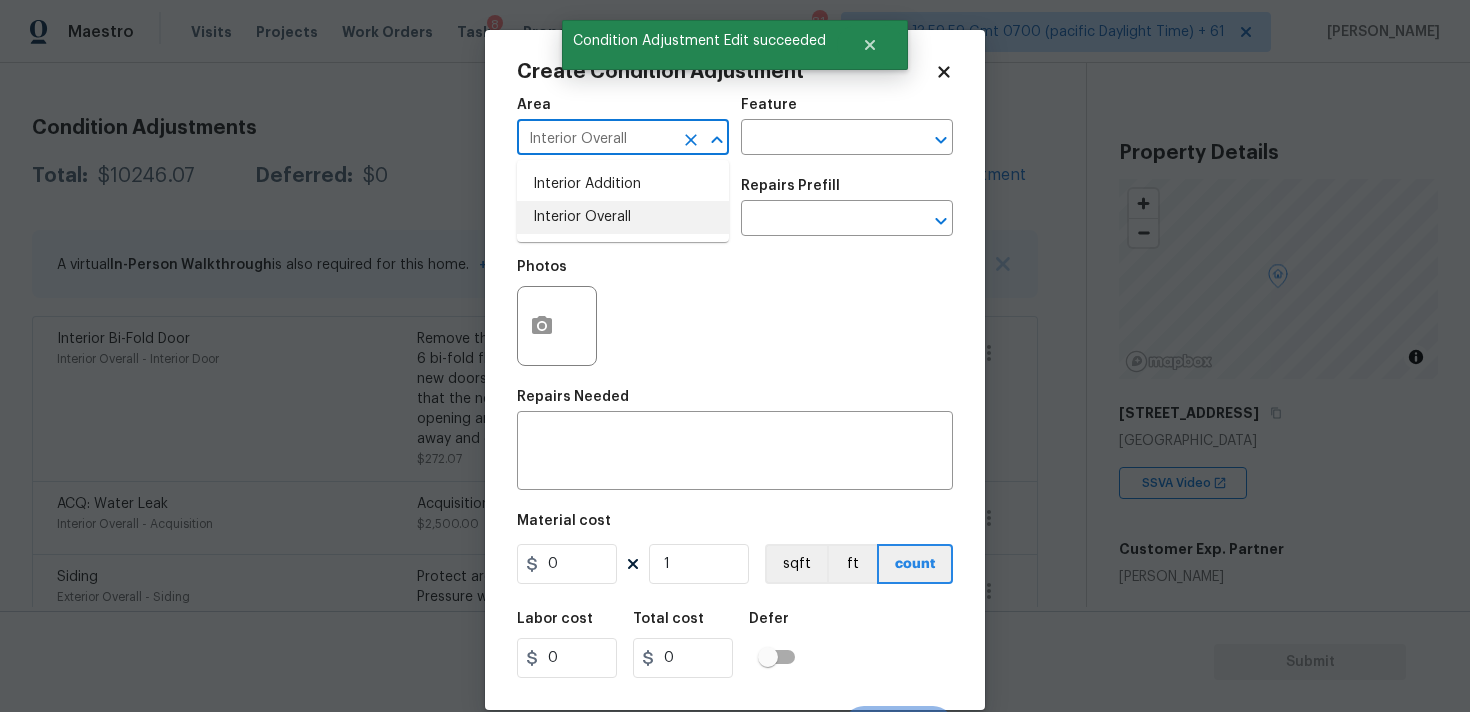type on "Interior Overall" 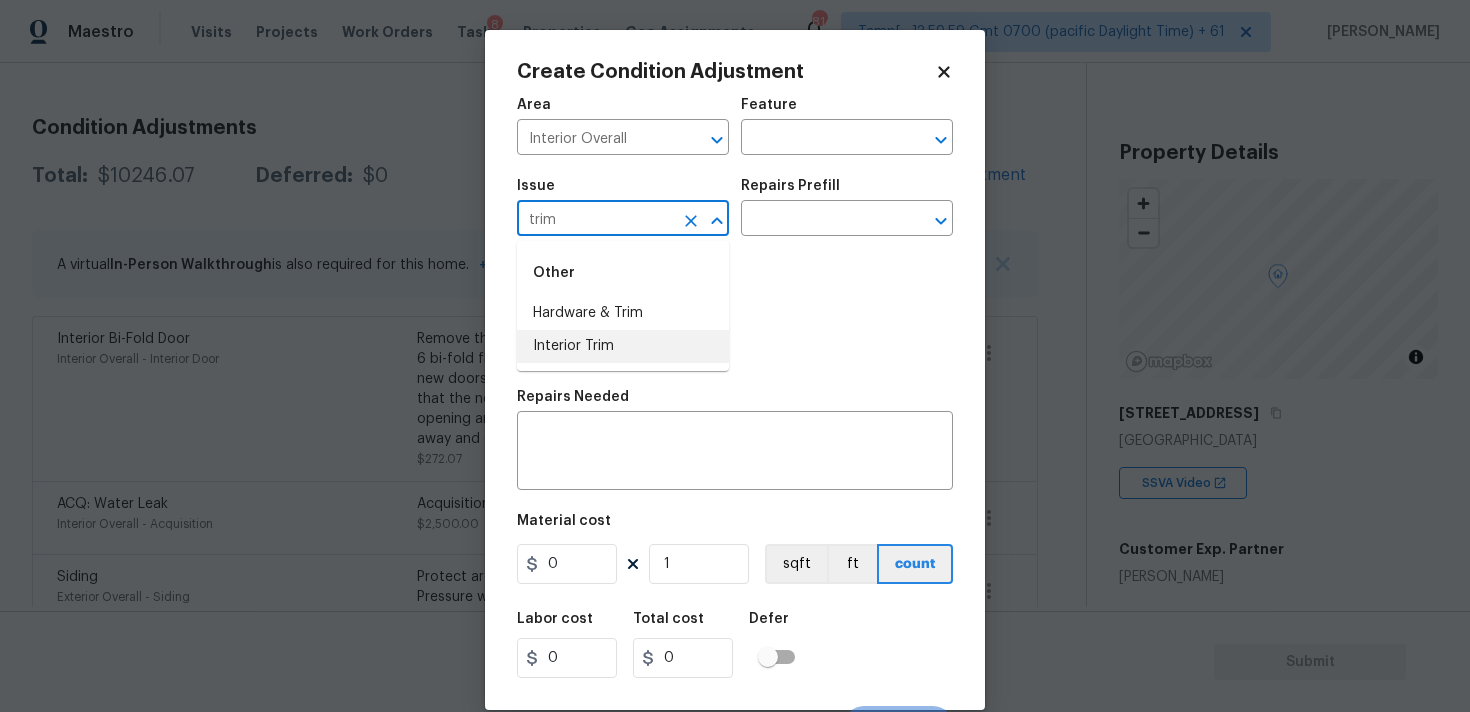 click on "Interior Trim" at bounding box center (623, 346) 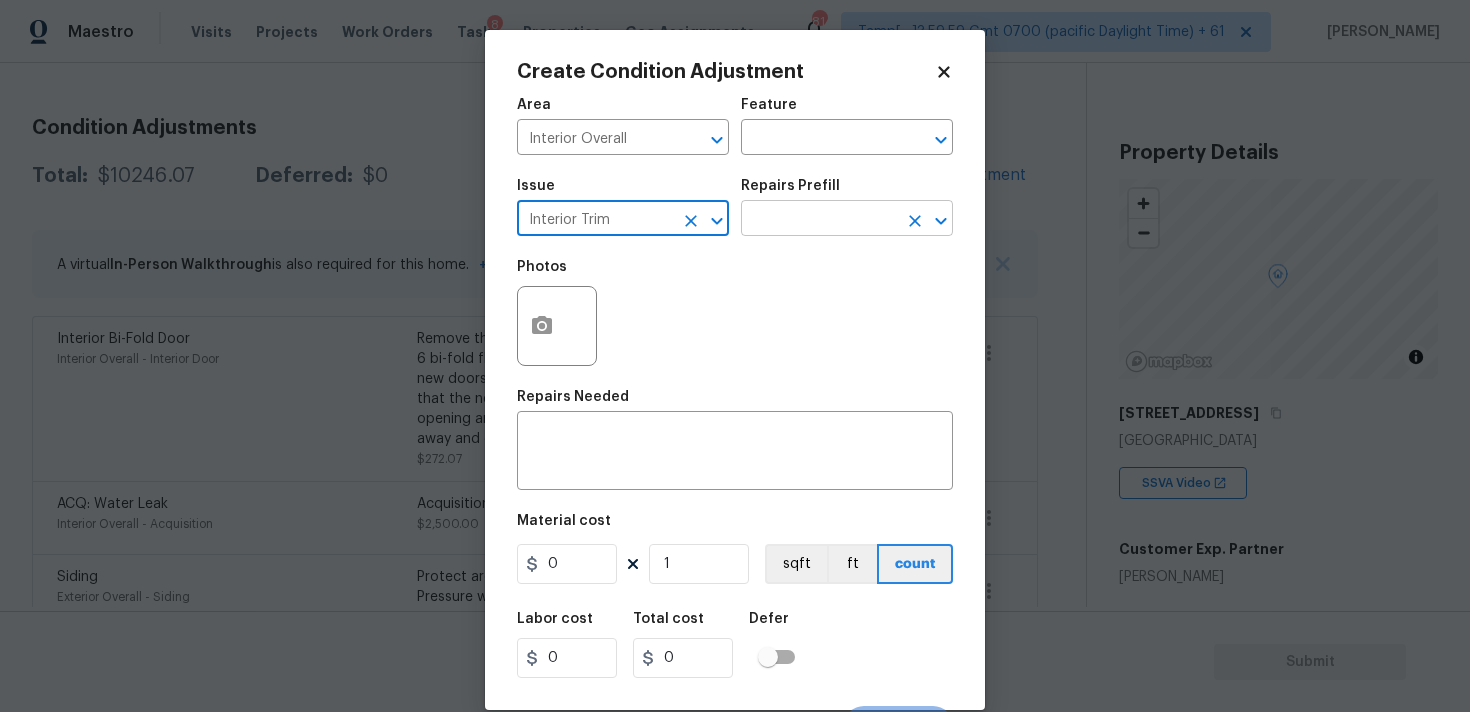 type on "Interior Trim" 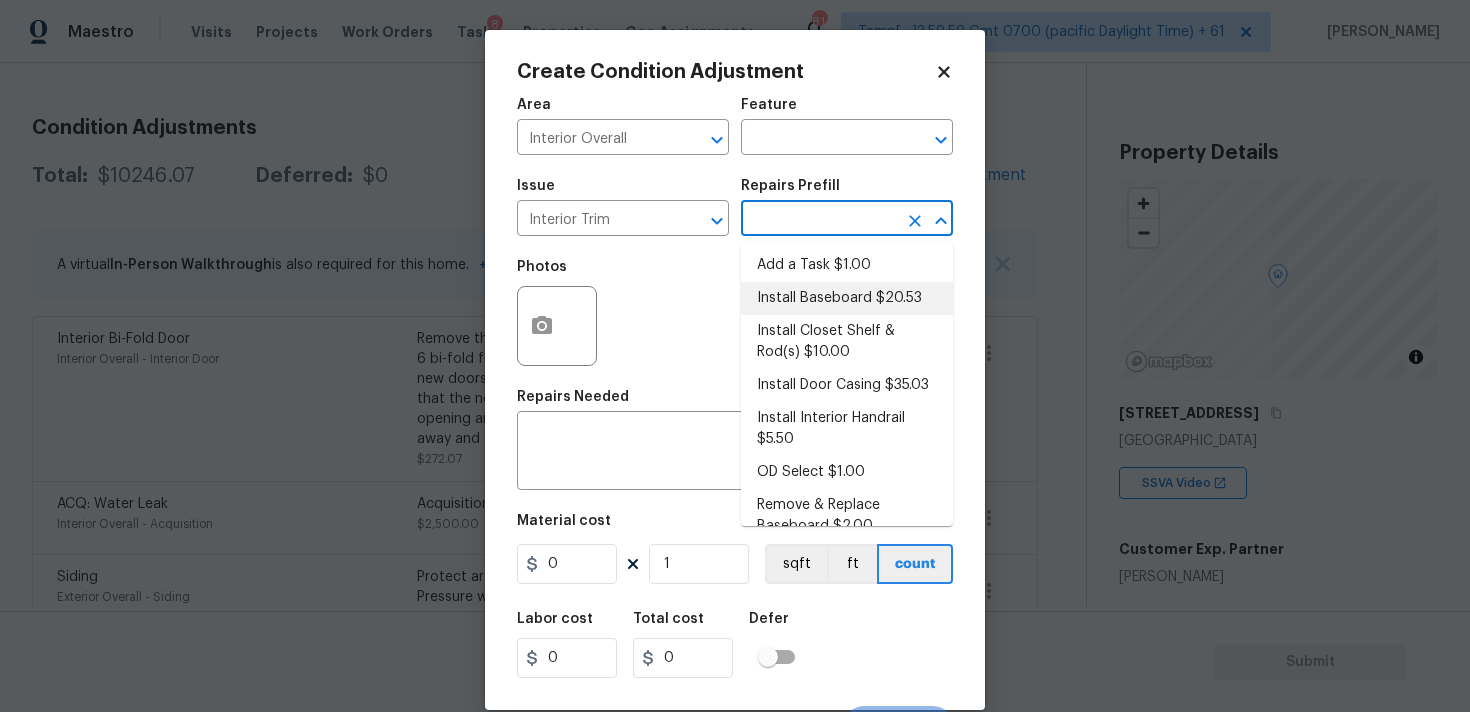 click on "Install Baseboard $20.53" at bounding box center (847, 298) 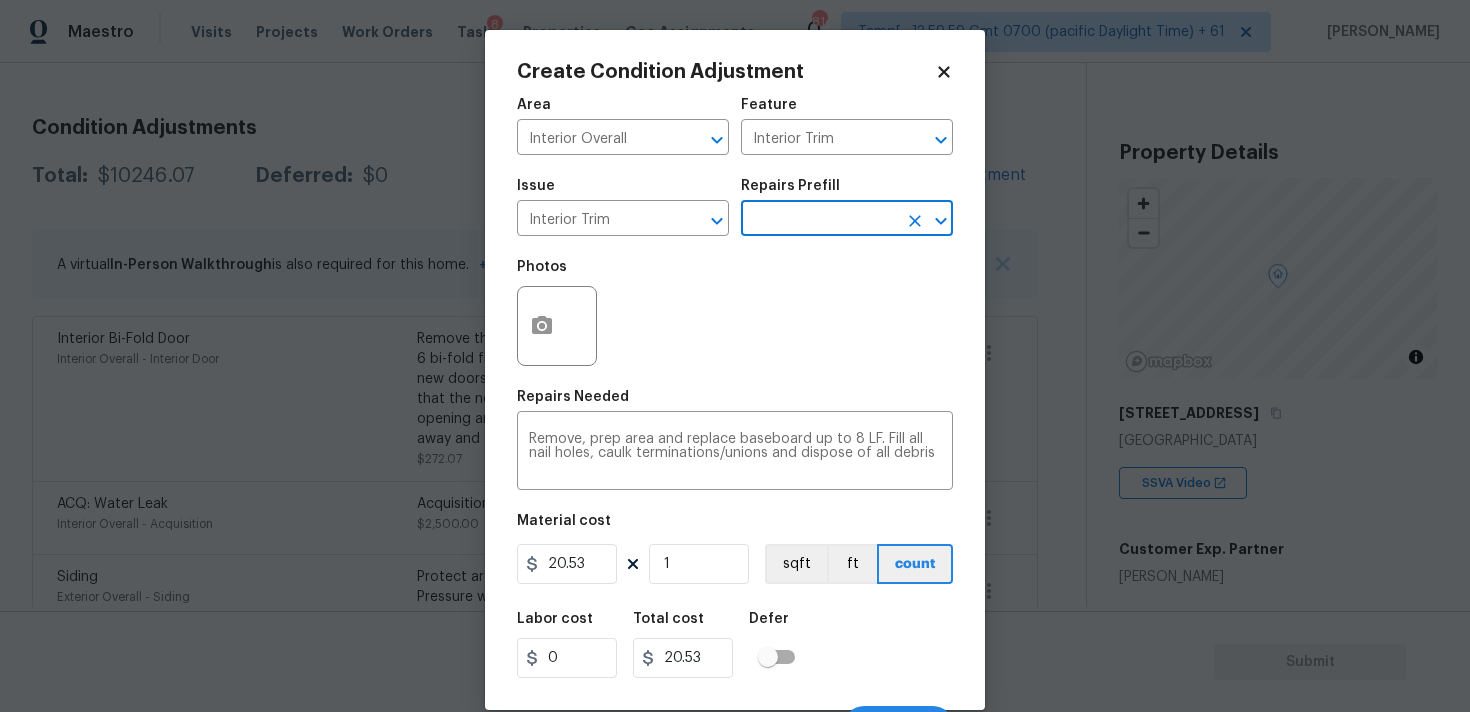 click at bounding box center [819, 220] 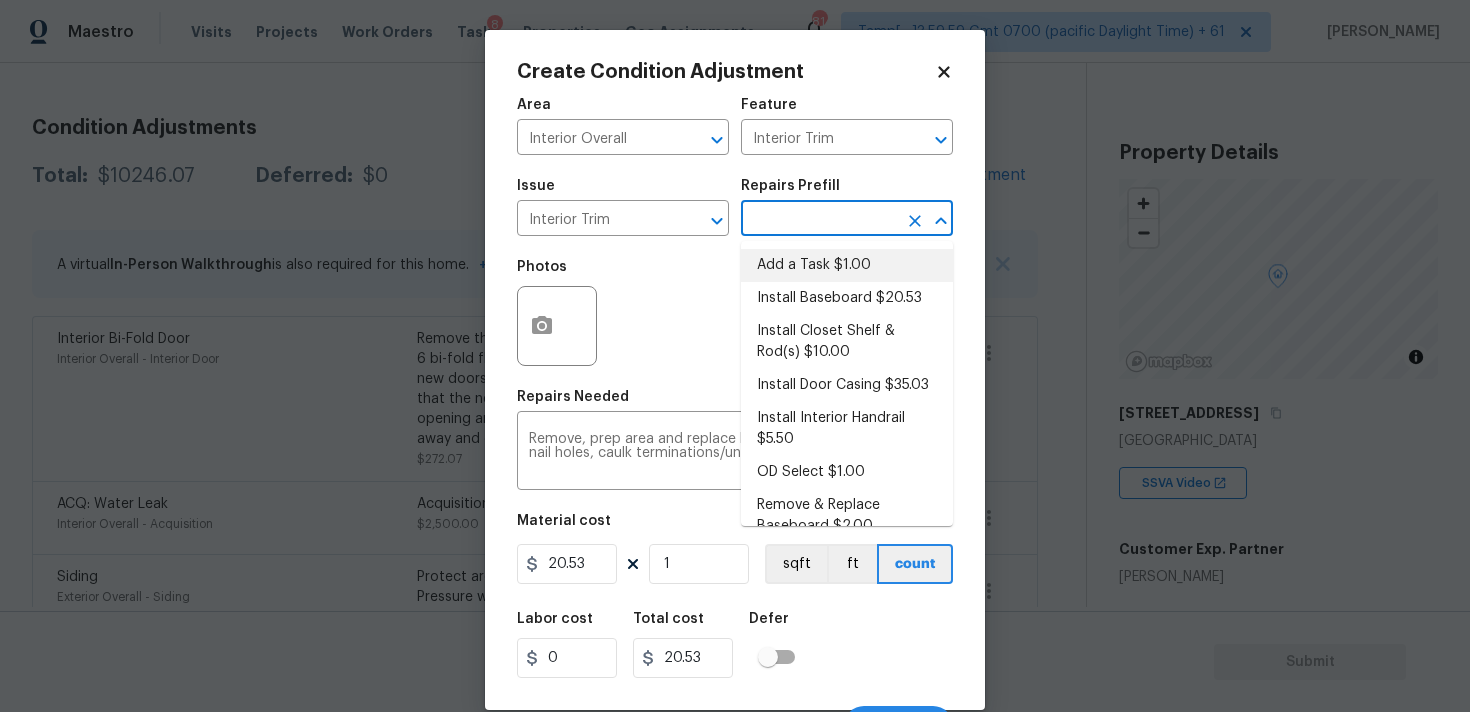 click at bounding box center [819, 220] 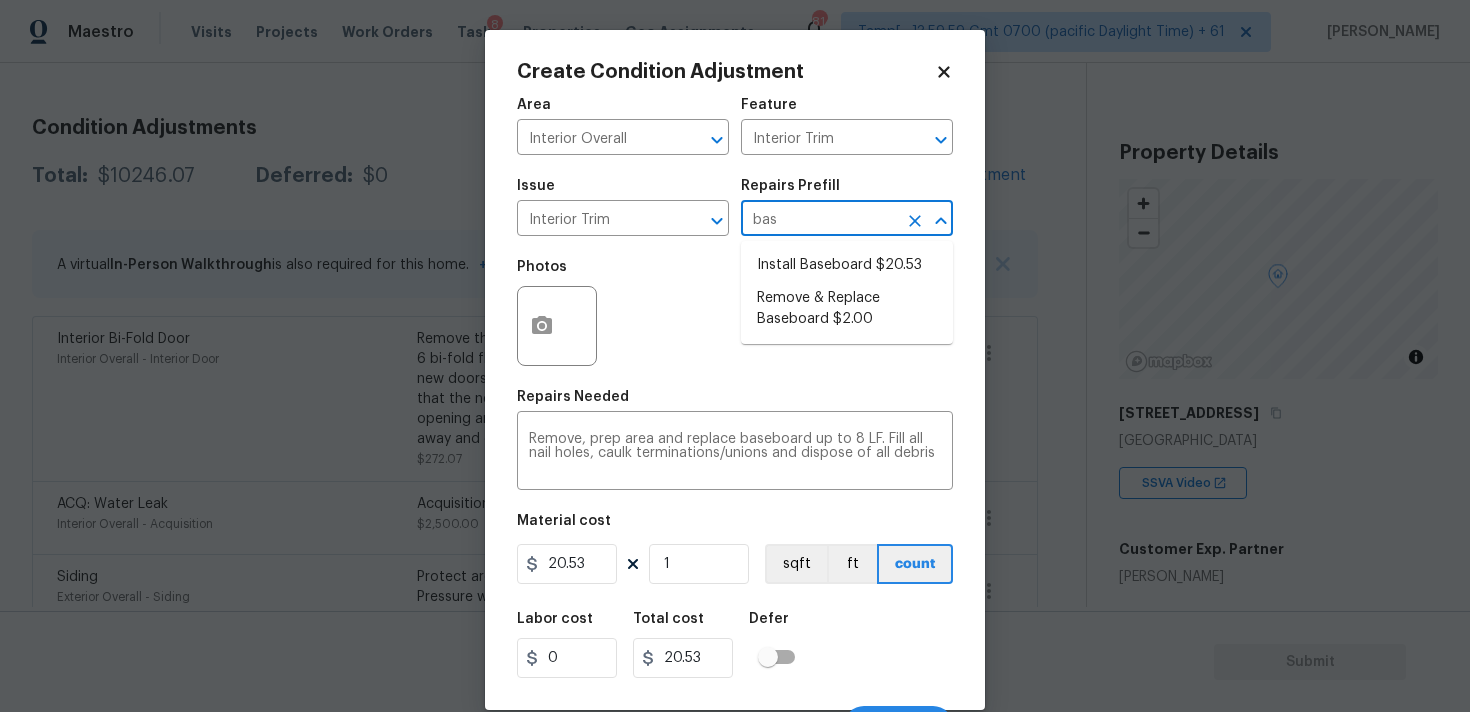 type on "base" 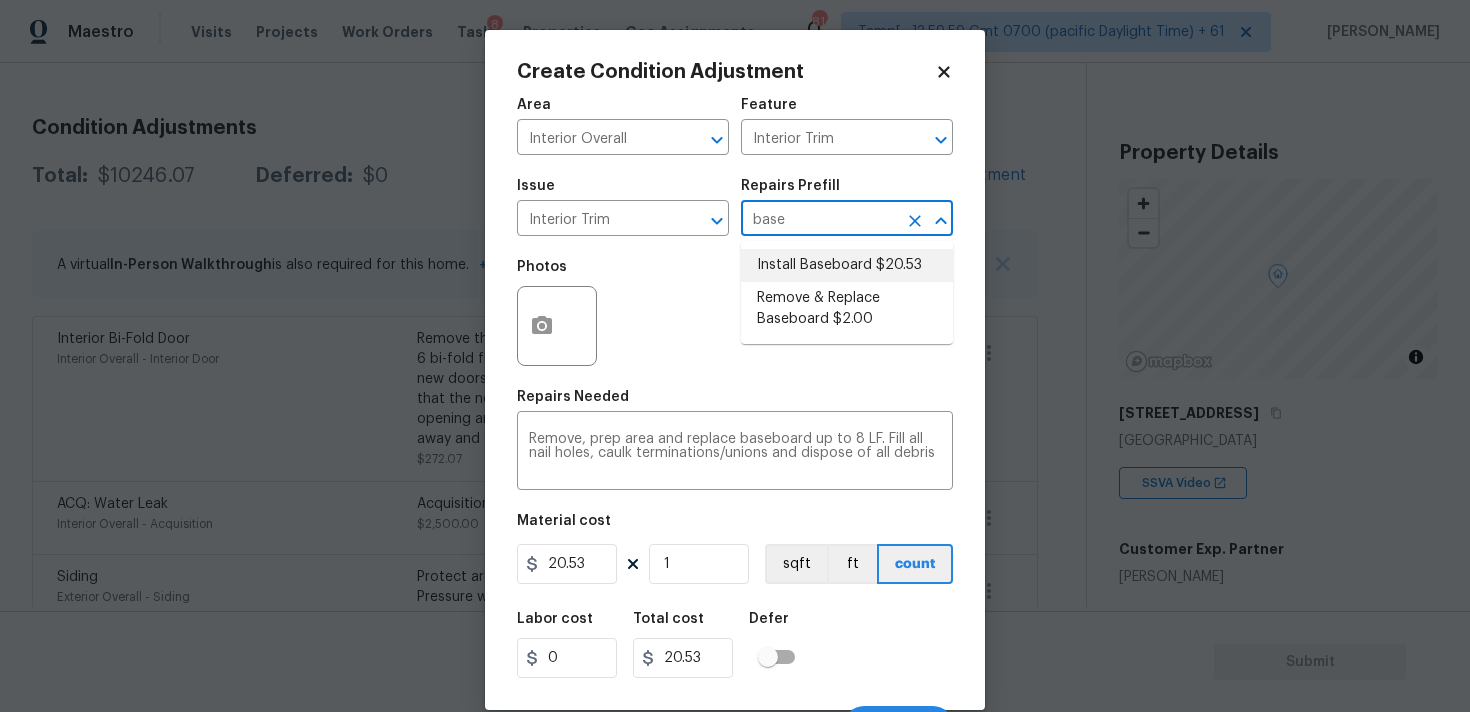 click on "Install Baseboard $20.53" at bounding box center [847, 265] 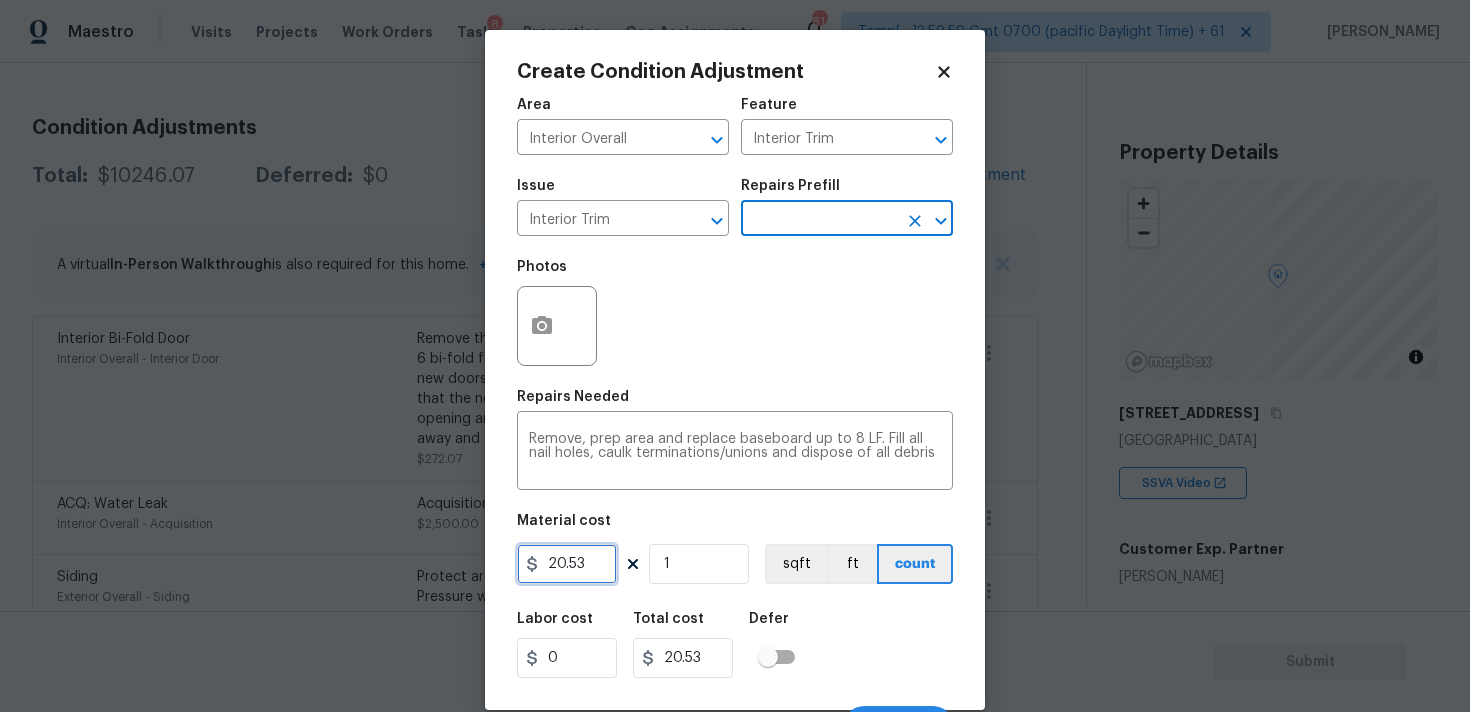 click on "20.53" at bounding box center [567, 564] 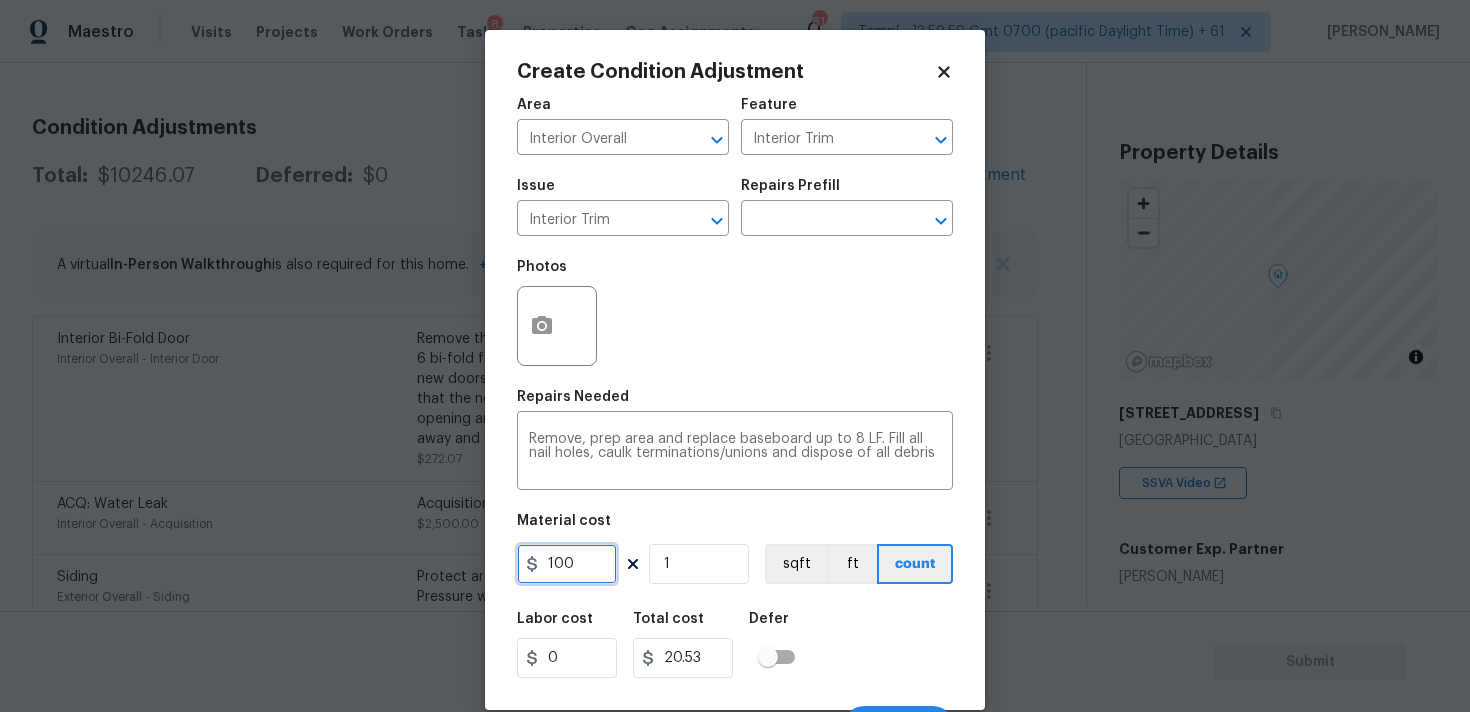 type on "100" 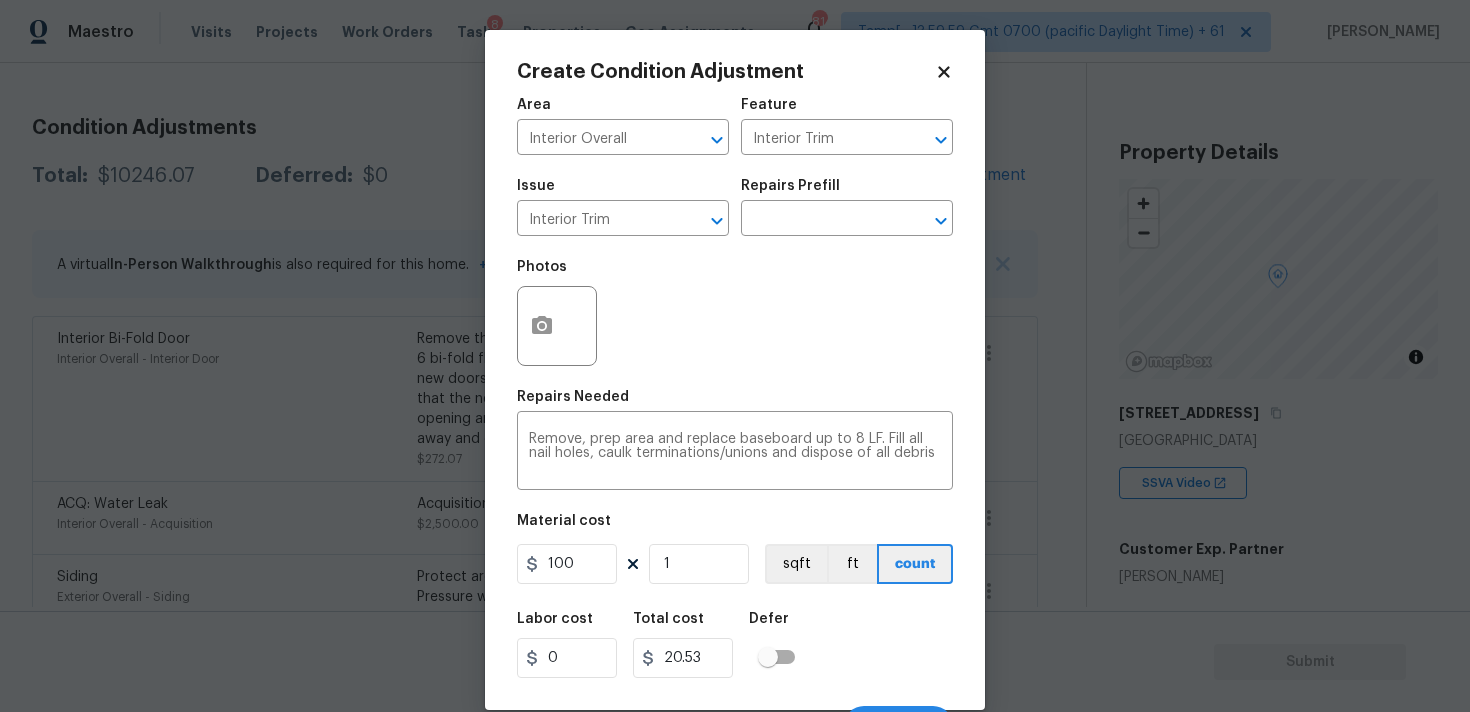 type on "100" 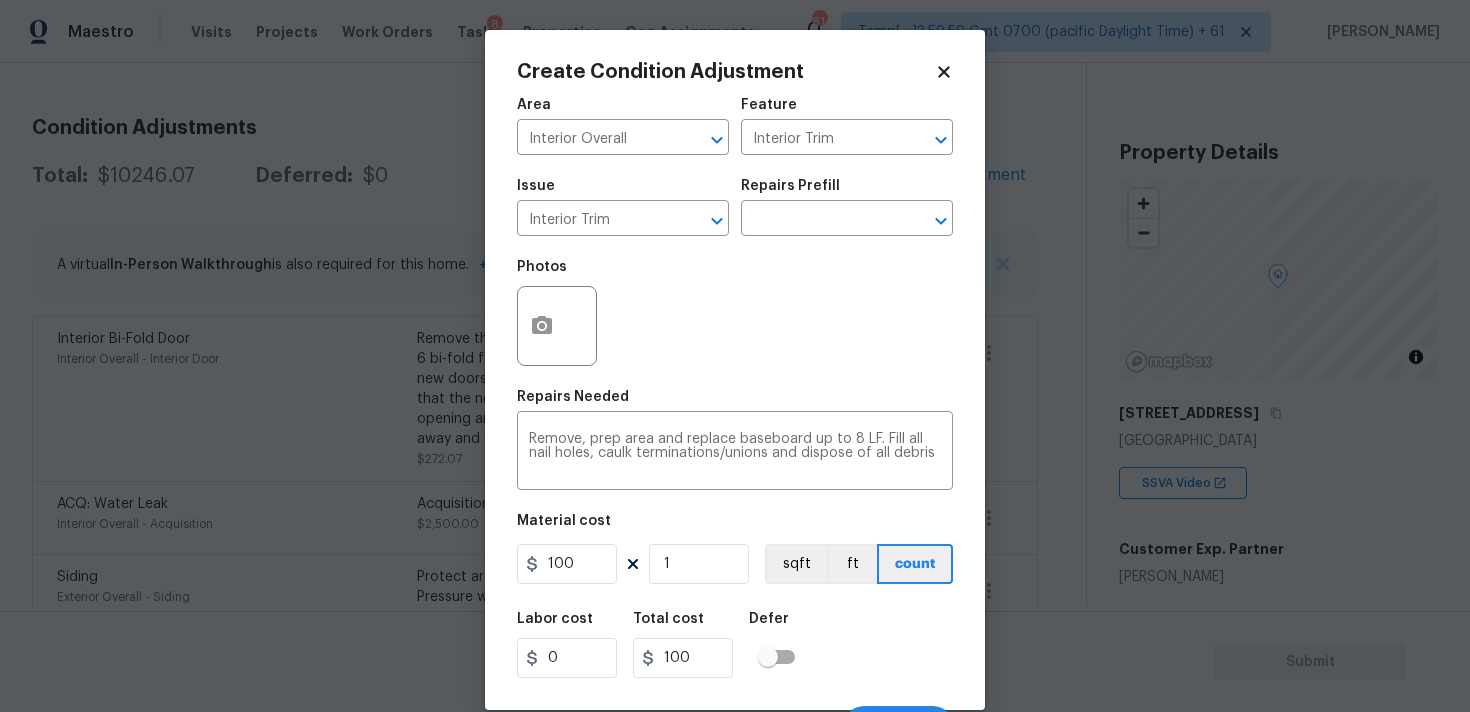 click at bounding box center (557, 326) 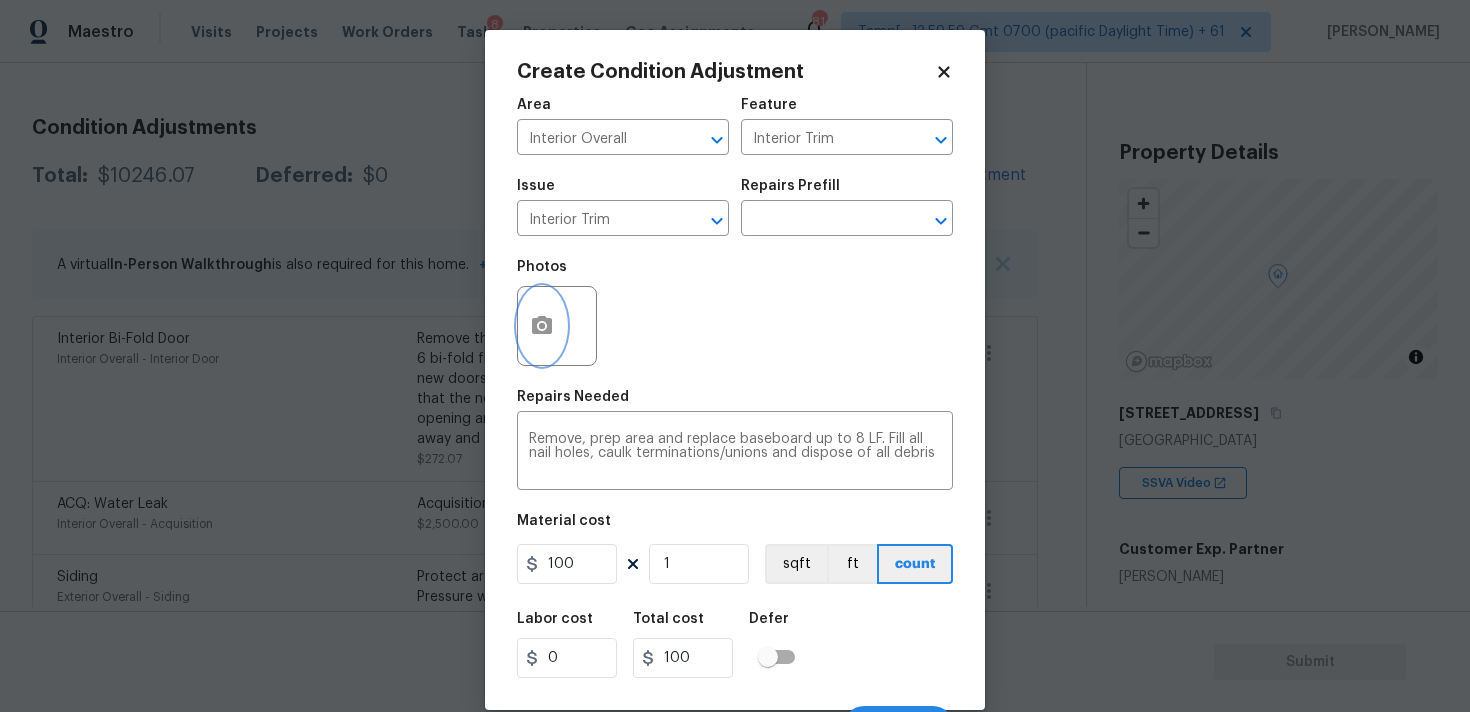 click at bounding box center (542, 326) 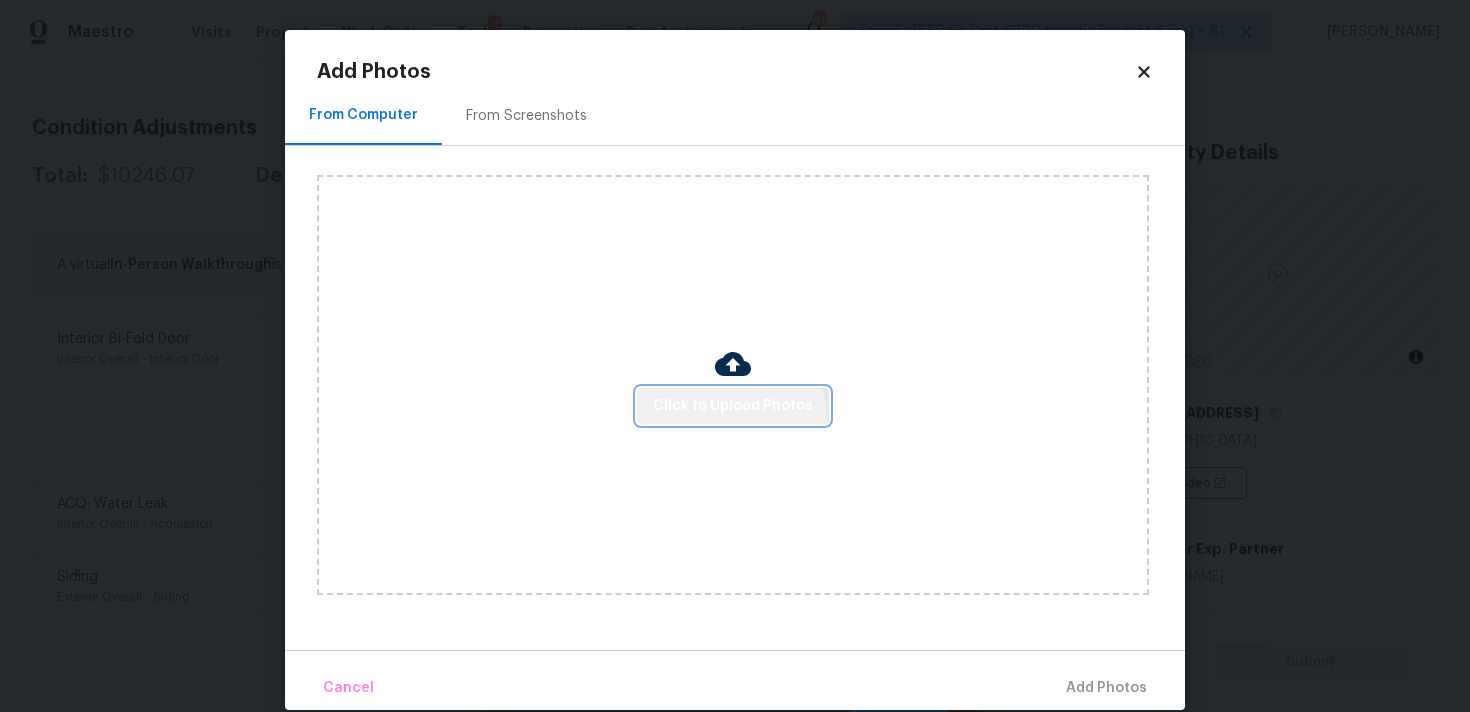 click on "Click to Upload Photos" at bounding box center [733, 406] 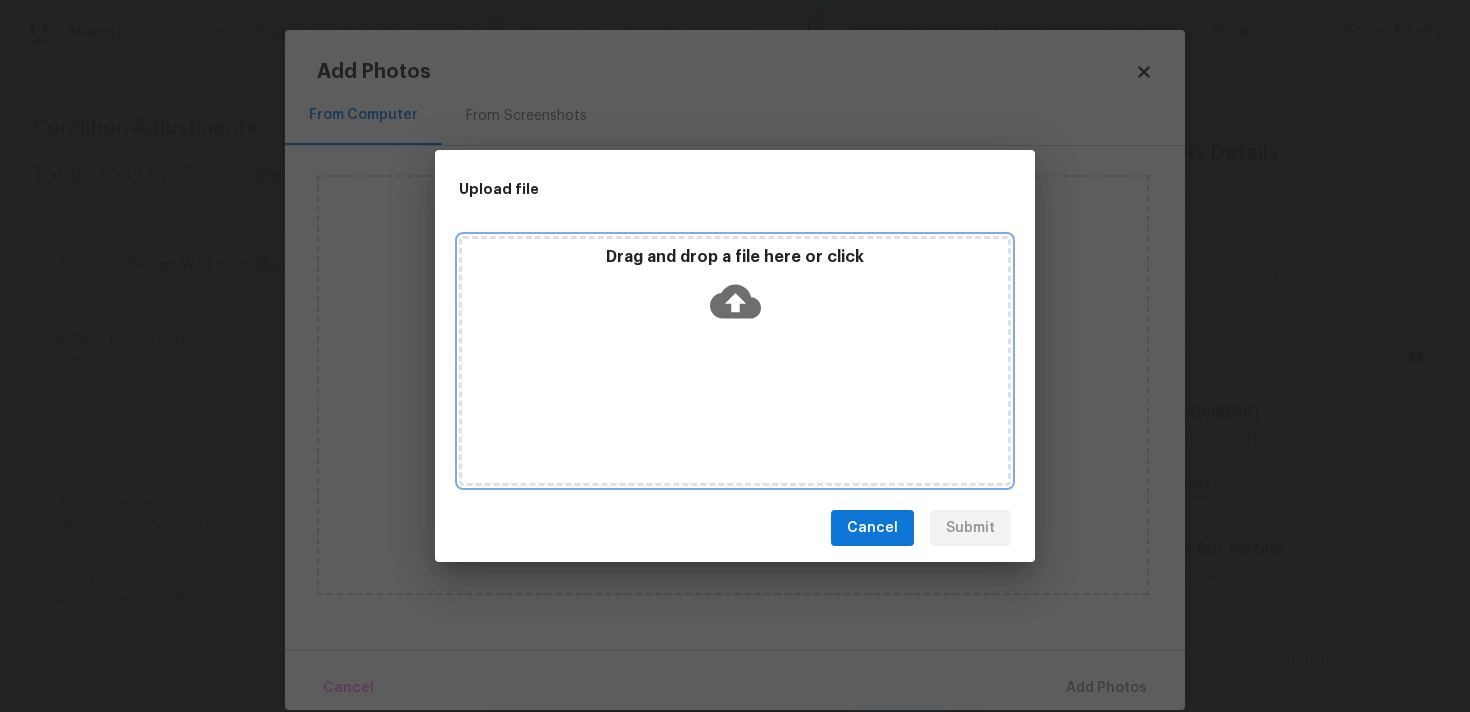 click 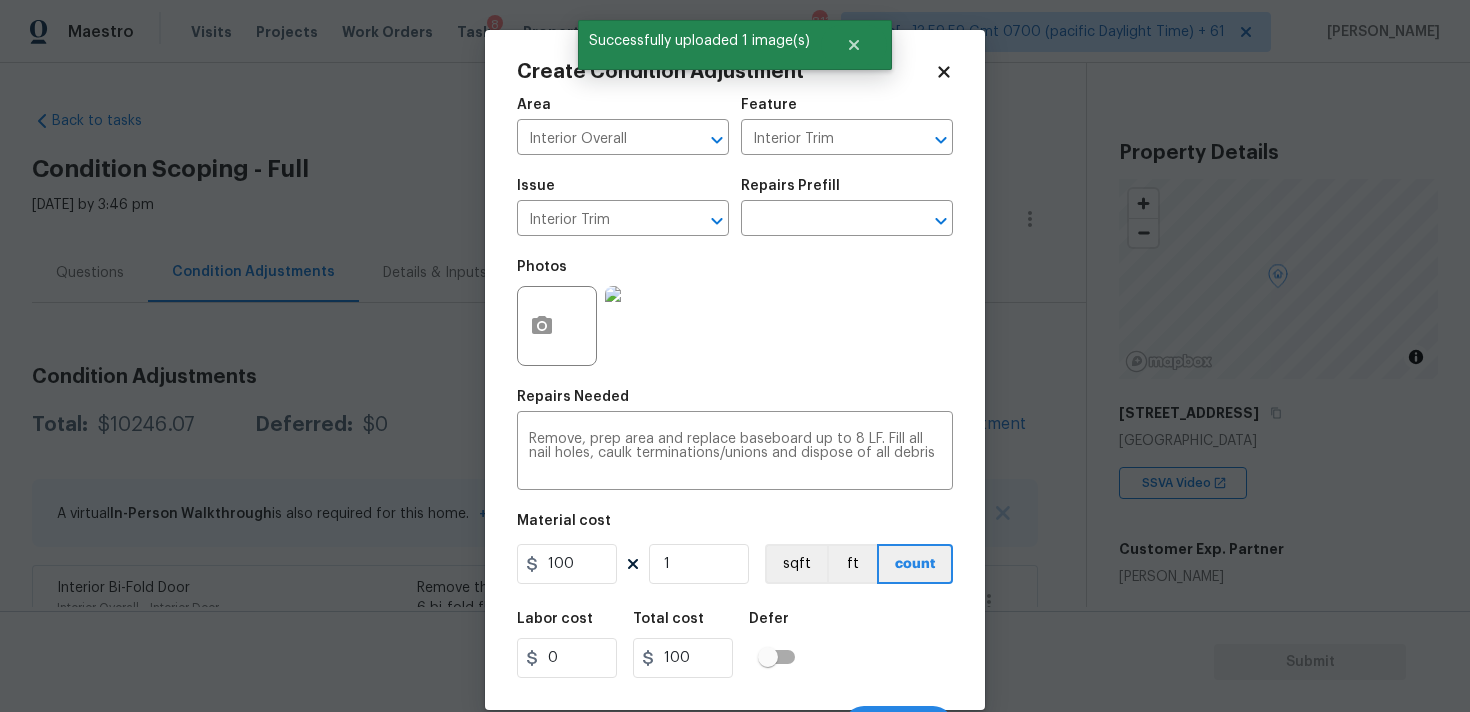 scroll, scrollTop: 0, scrollLeft: 0, axis: both 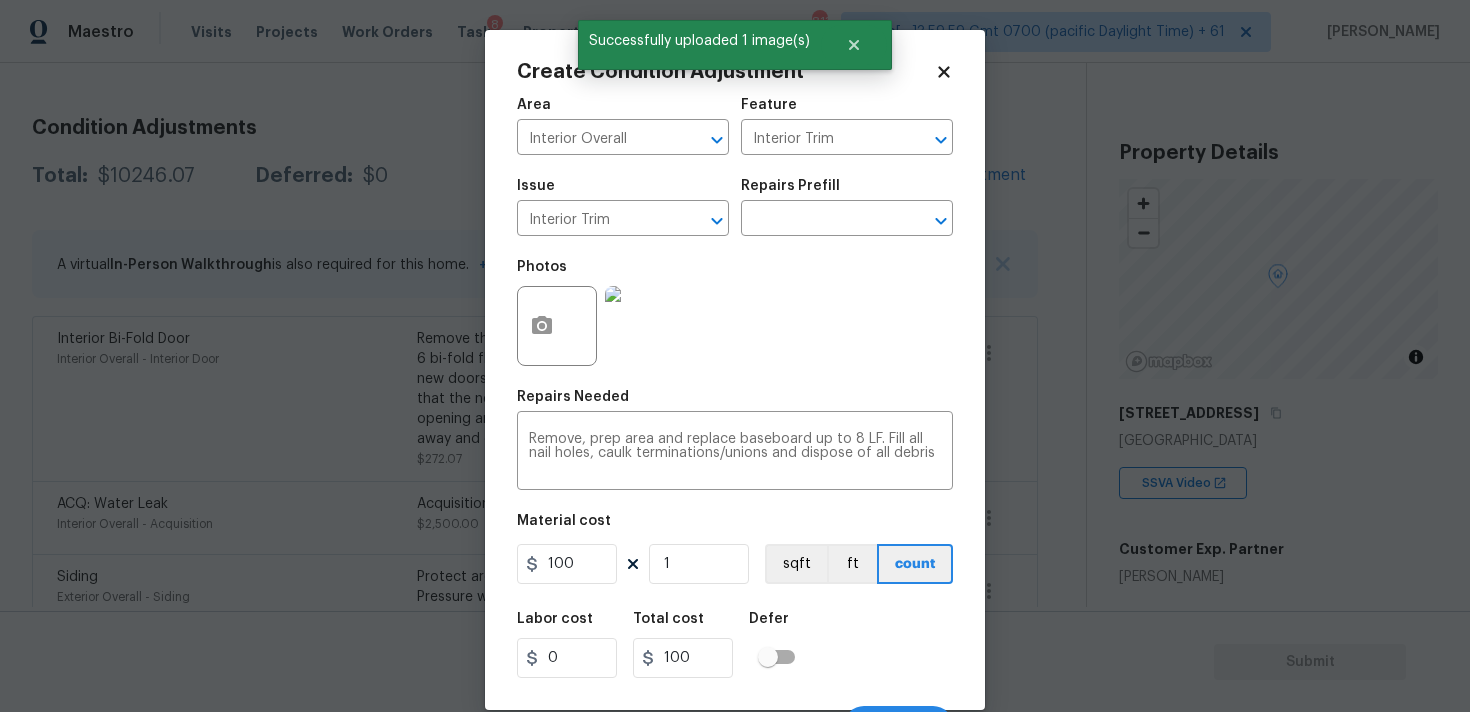 click at bounding box center (559, 326) 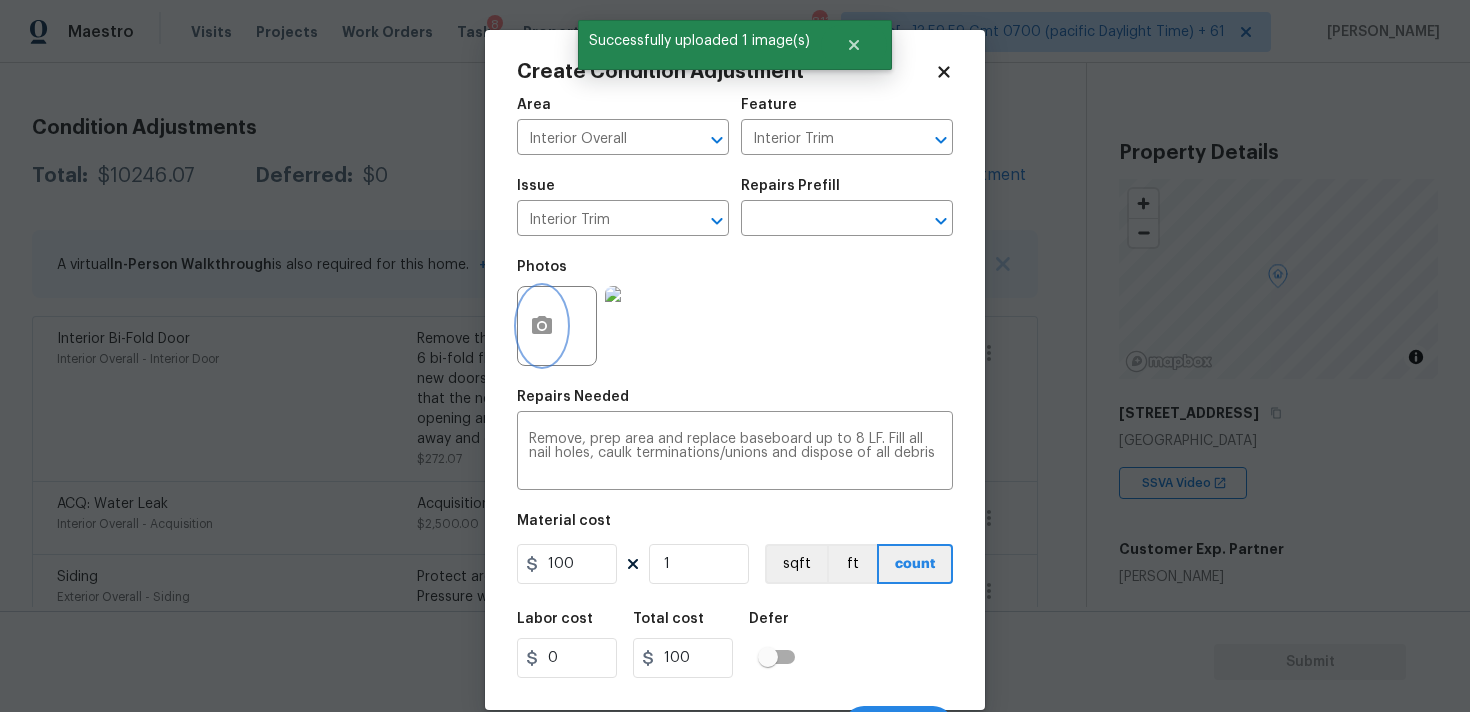 click at bounding box center (542, 326) 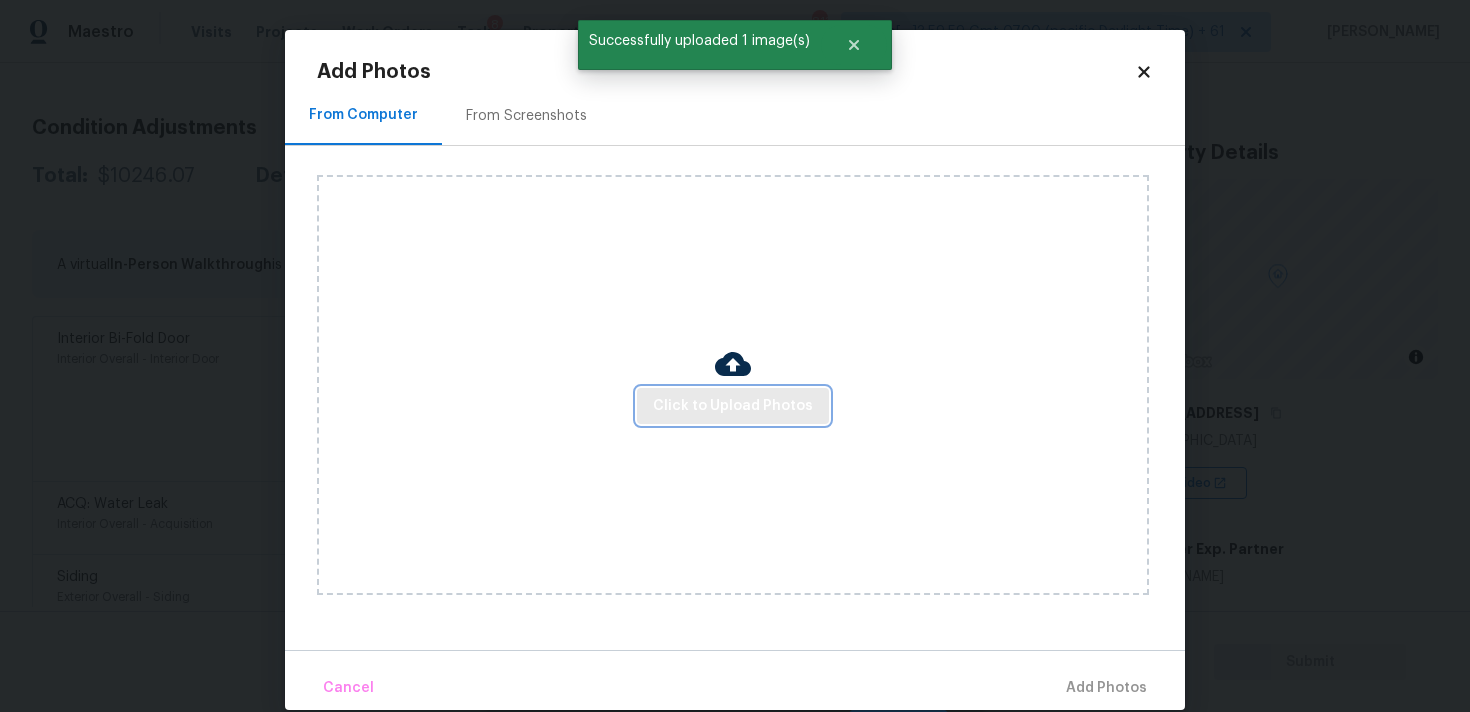 click on "Click to Upload Photos" at bounding box center (733, 406) 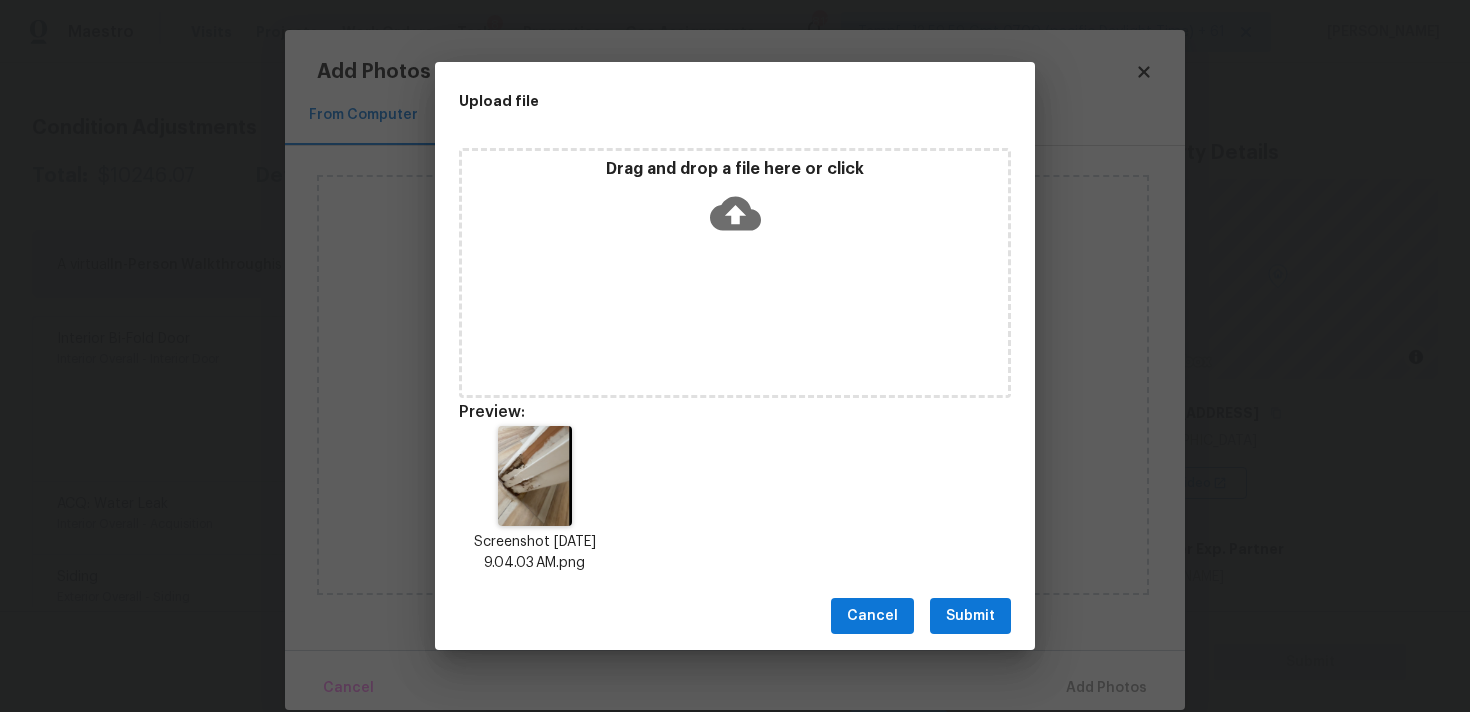 click on "Submit" at bounding box center (970, 616) 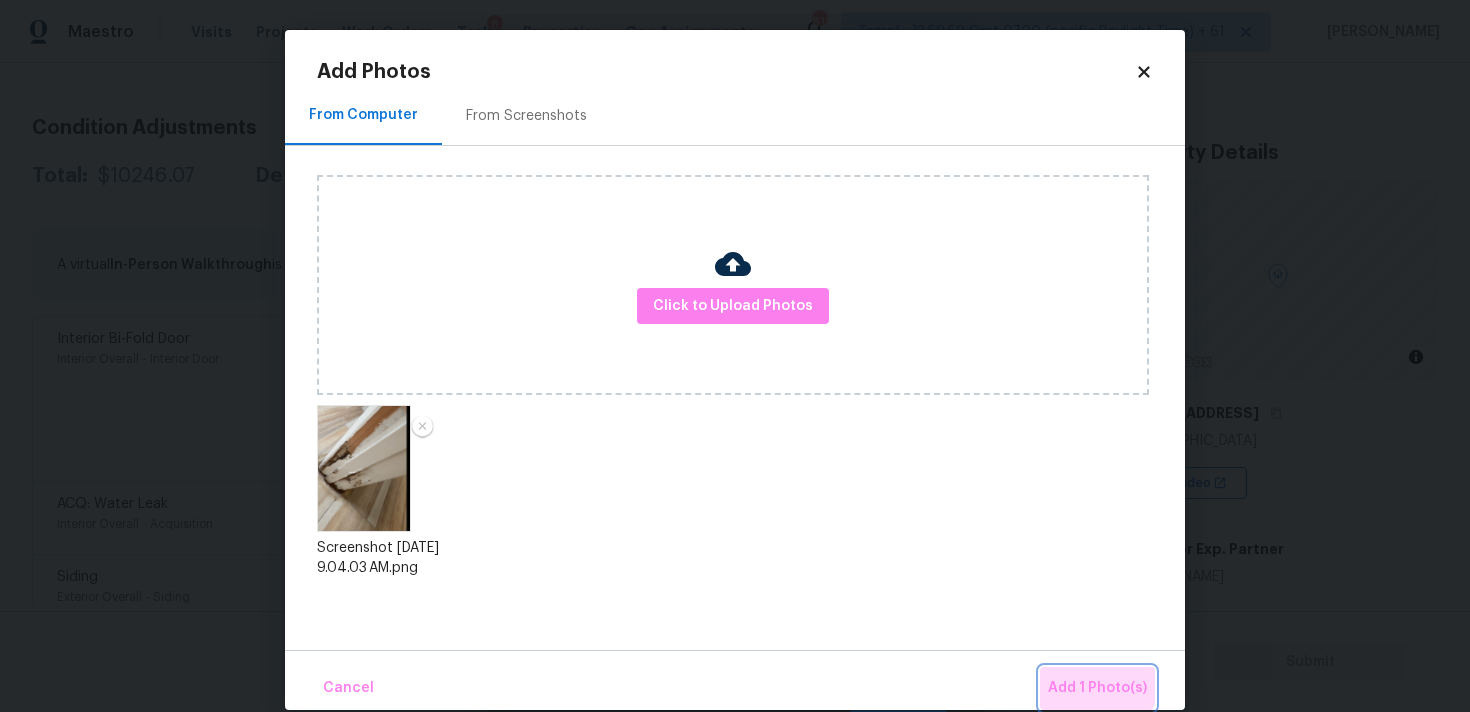 click on "Add 1 Photo(s)" at bounding box center [1097, 688] 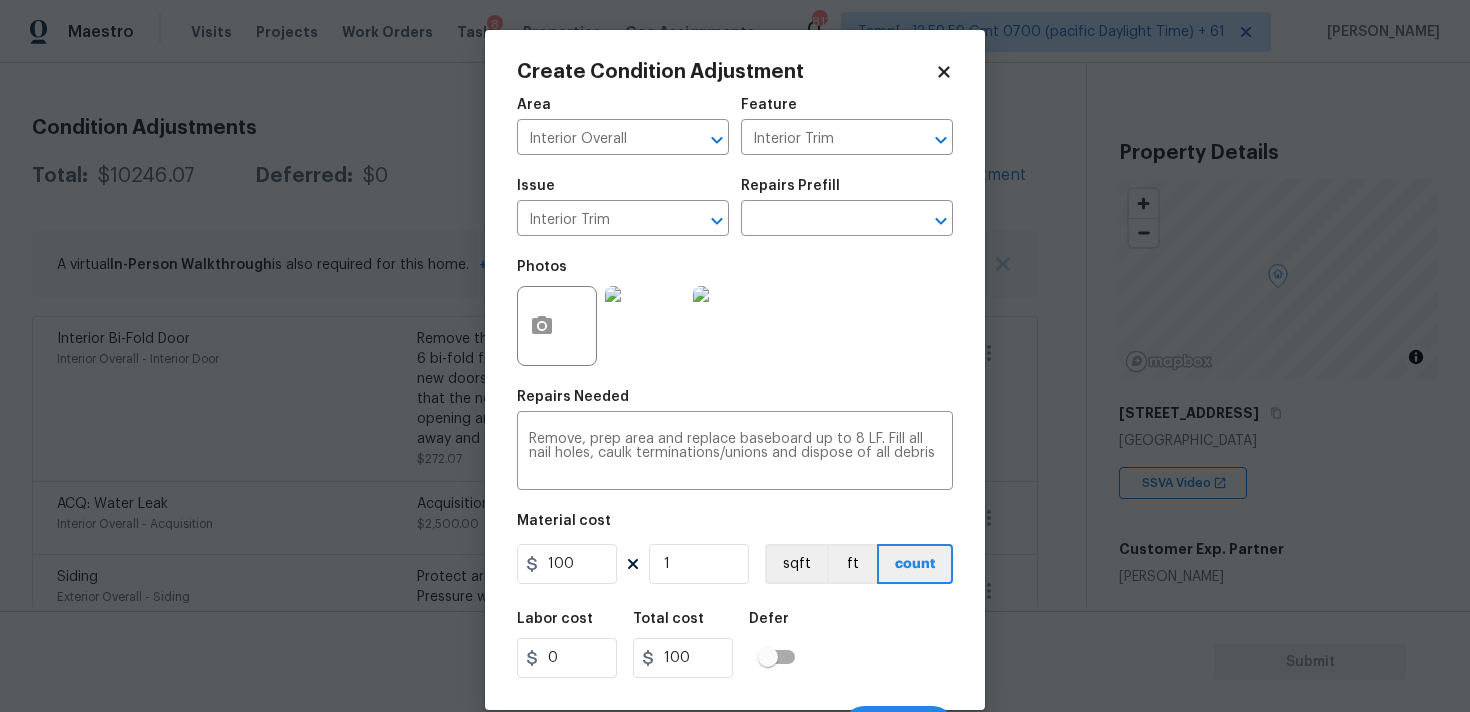 click at bounding box center (557, 326) 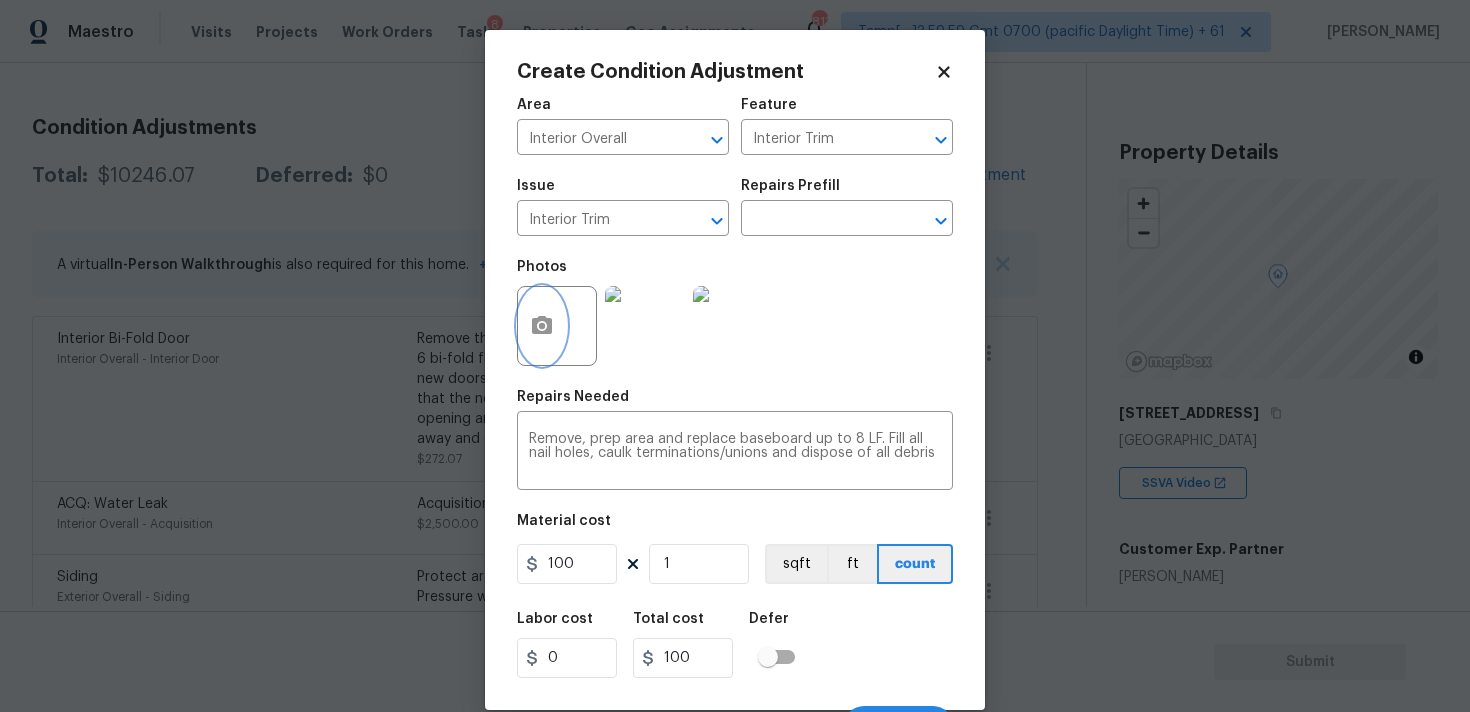 click at bounding box center (542, 326) 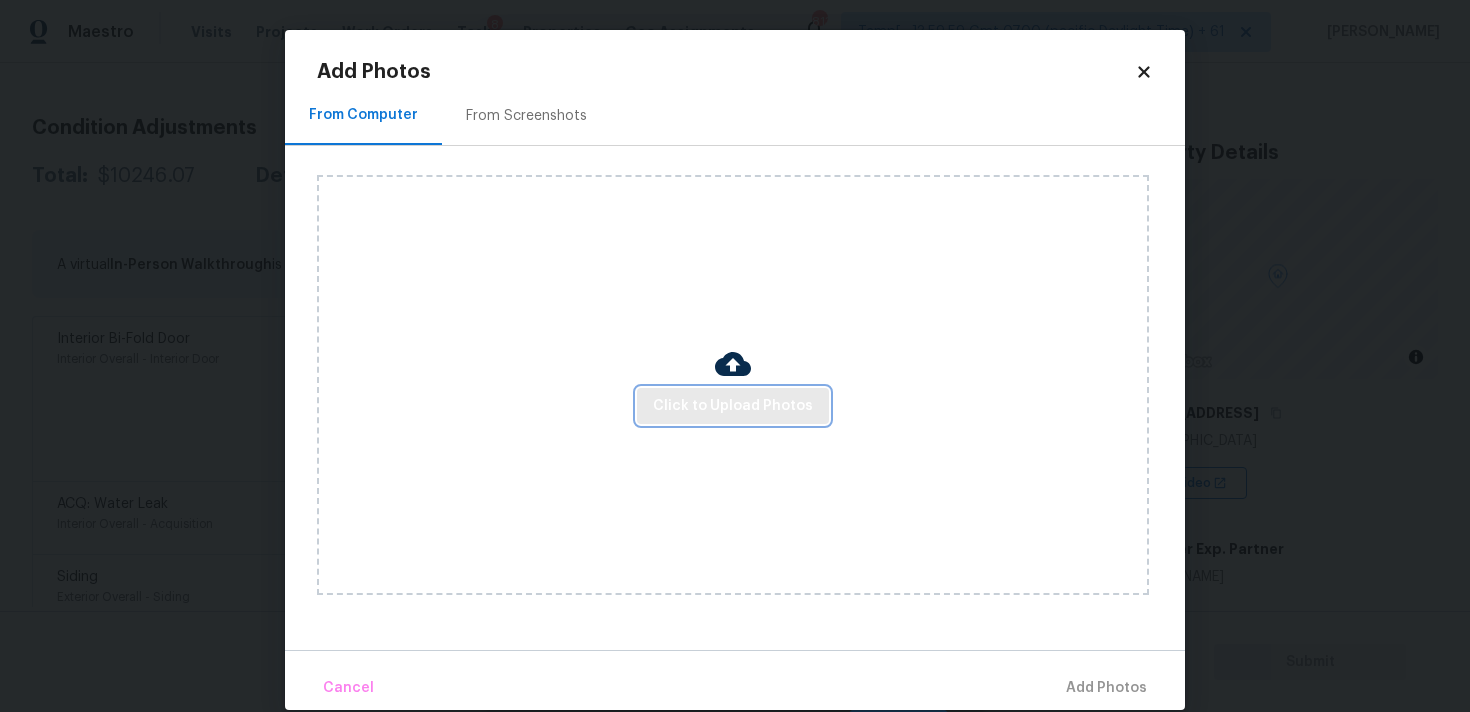 click on "Click to Upload Photos" at bounding box center [733, 406] 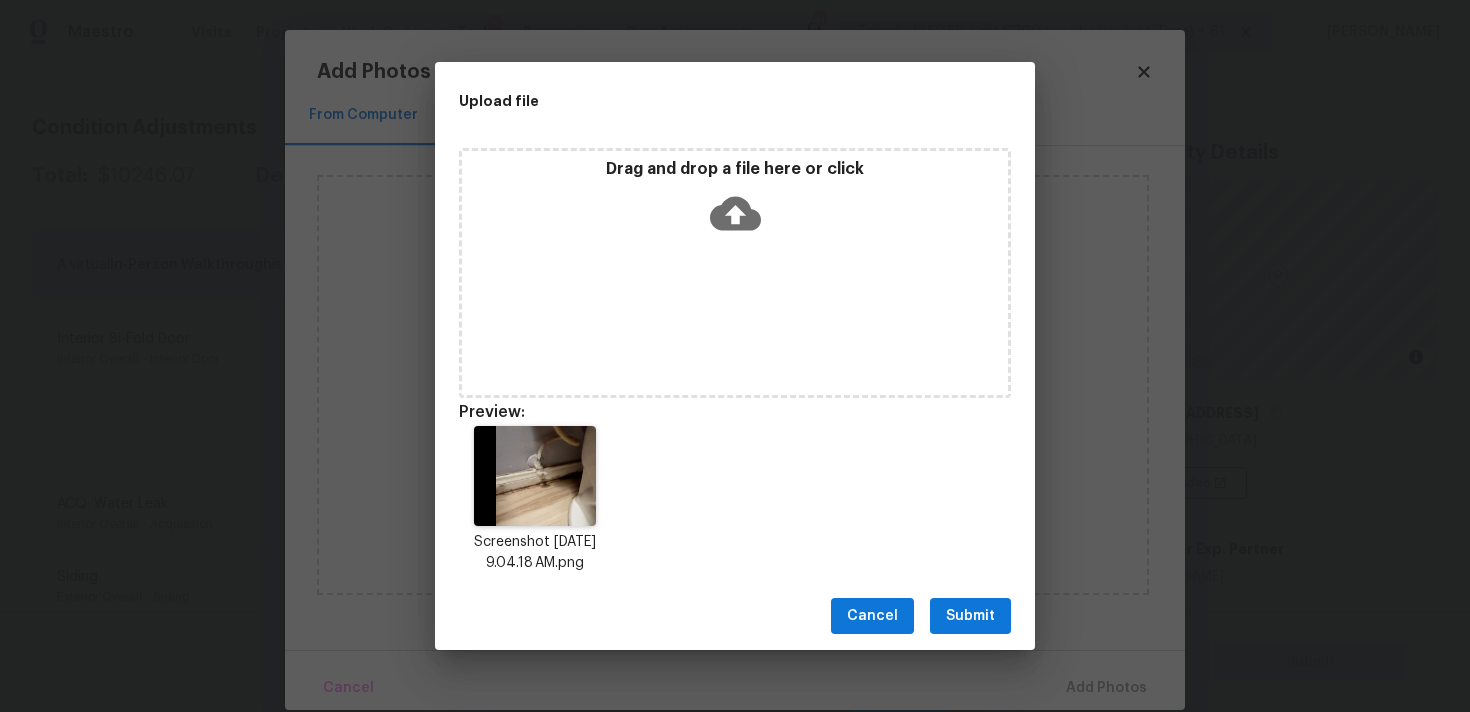 click on "Submit" at bounding box center (970, 616) 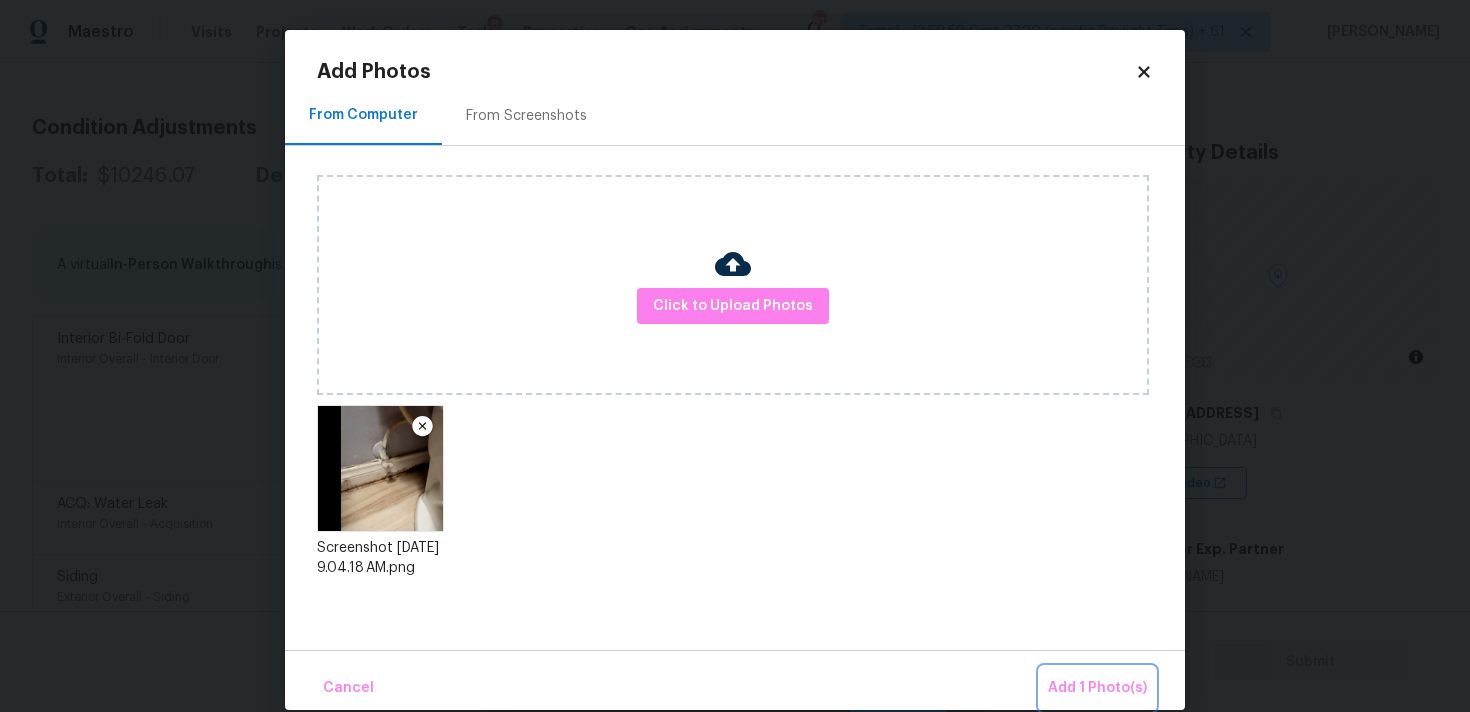 click on "Add 1 Photo(s)" at bounding box center [1097, 688] 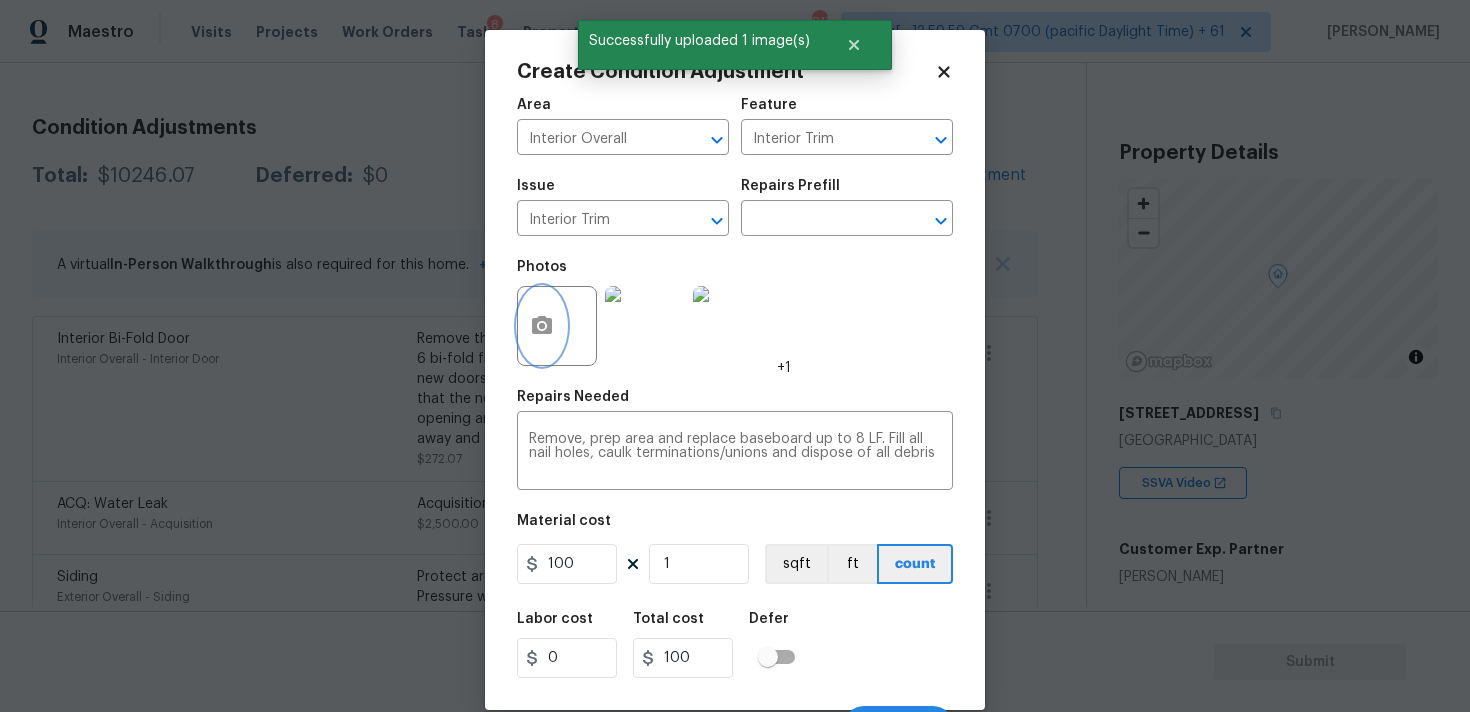 scroll, scrollTop: 35, scrollLeft: 0, axis: vertical 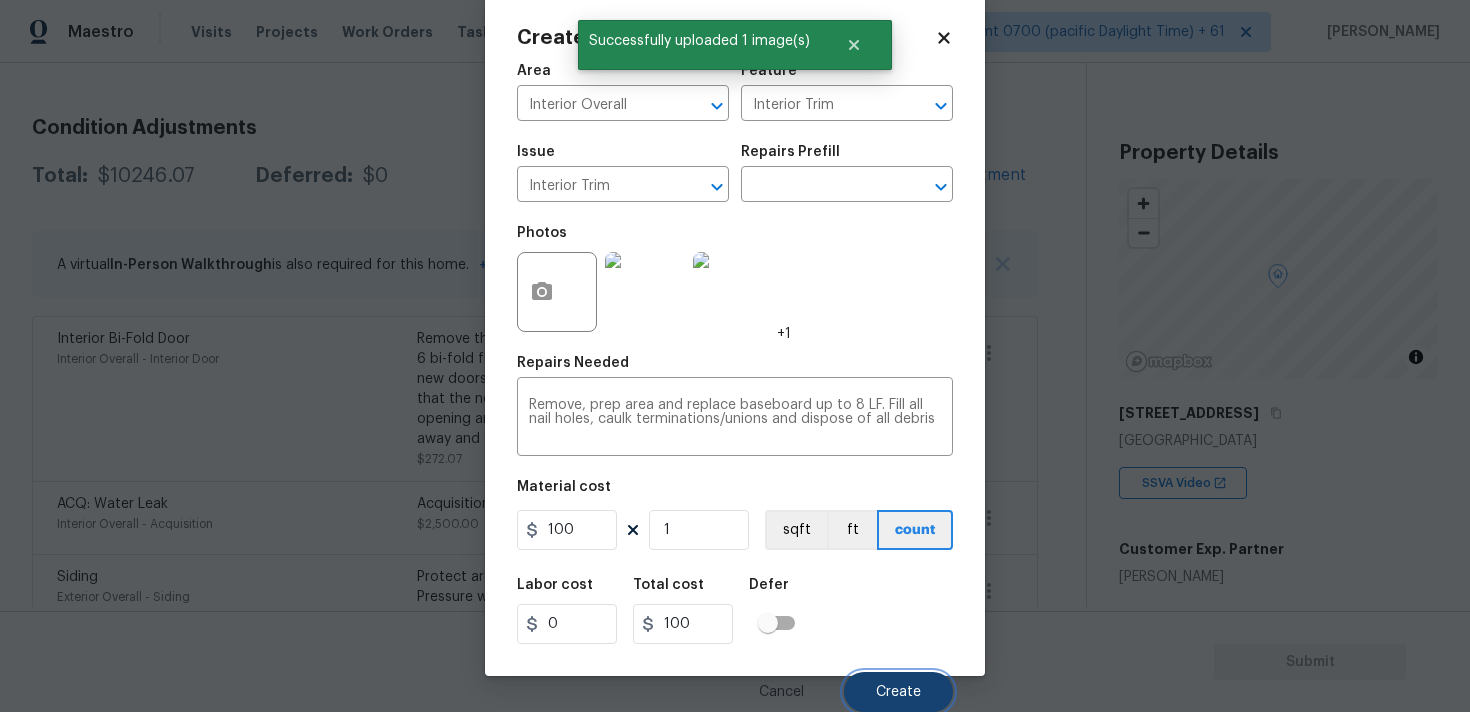 click on "Create" at bounding box center (898, 692) 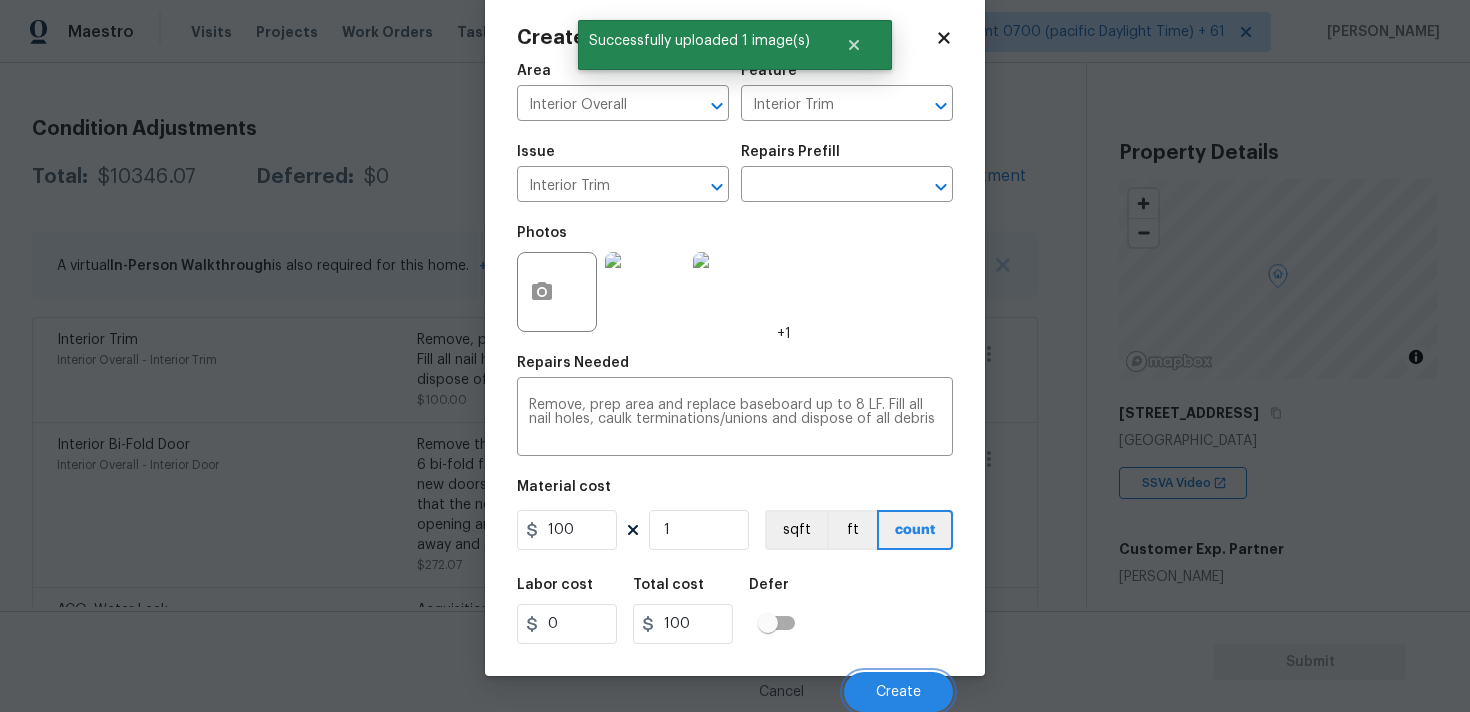 scroll, scrollTop: 249, scrollLeft: 0, axis: vertical 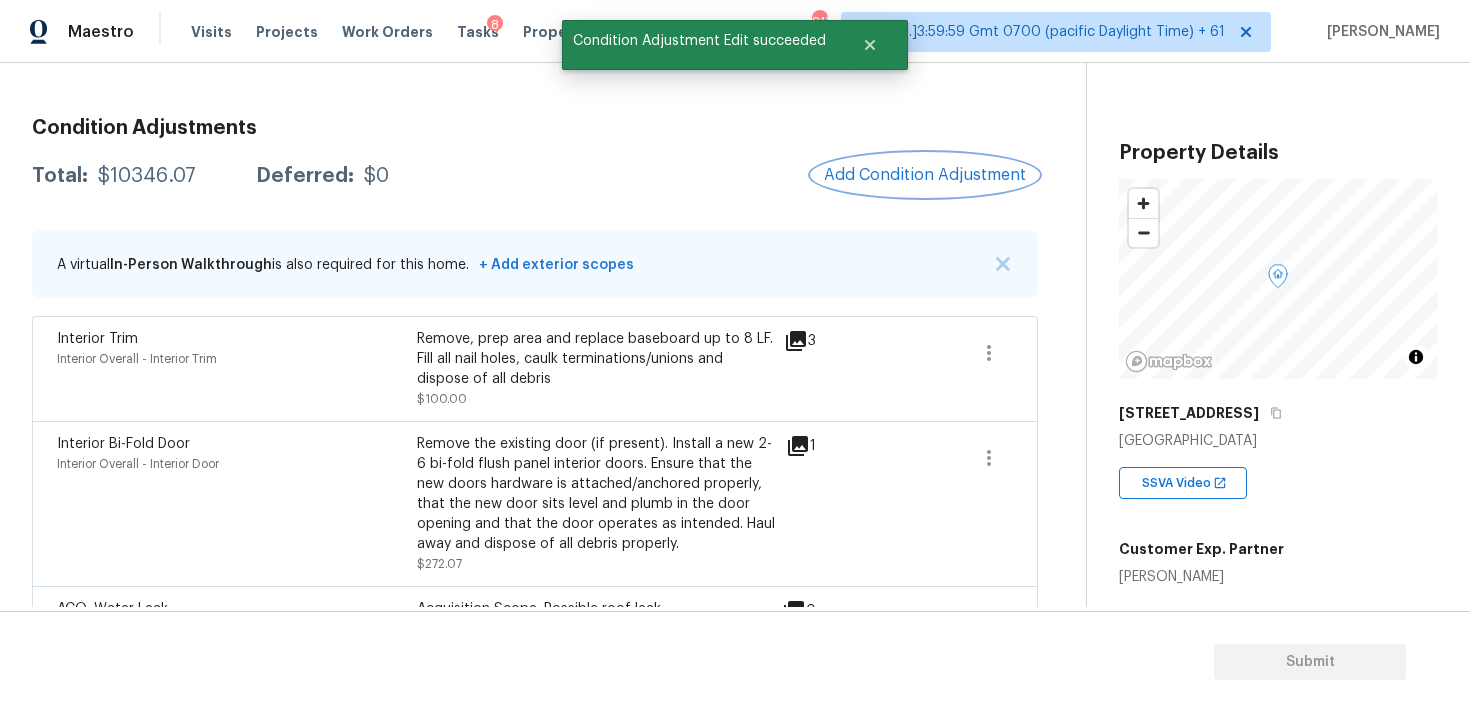 click on "Add Condition Adjustment" at bounding box center (925, 175) 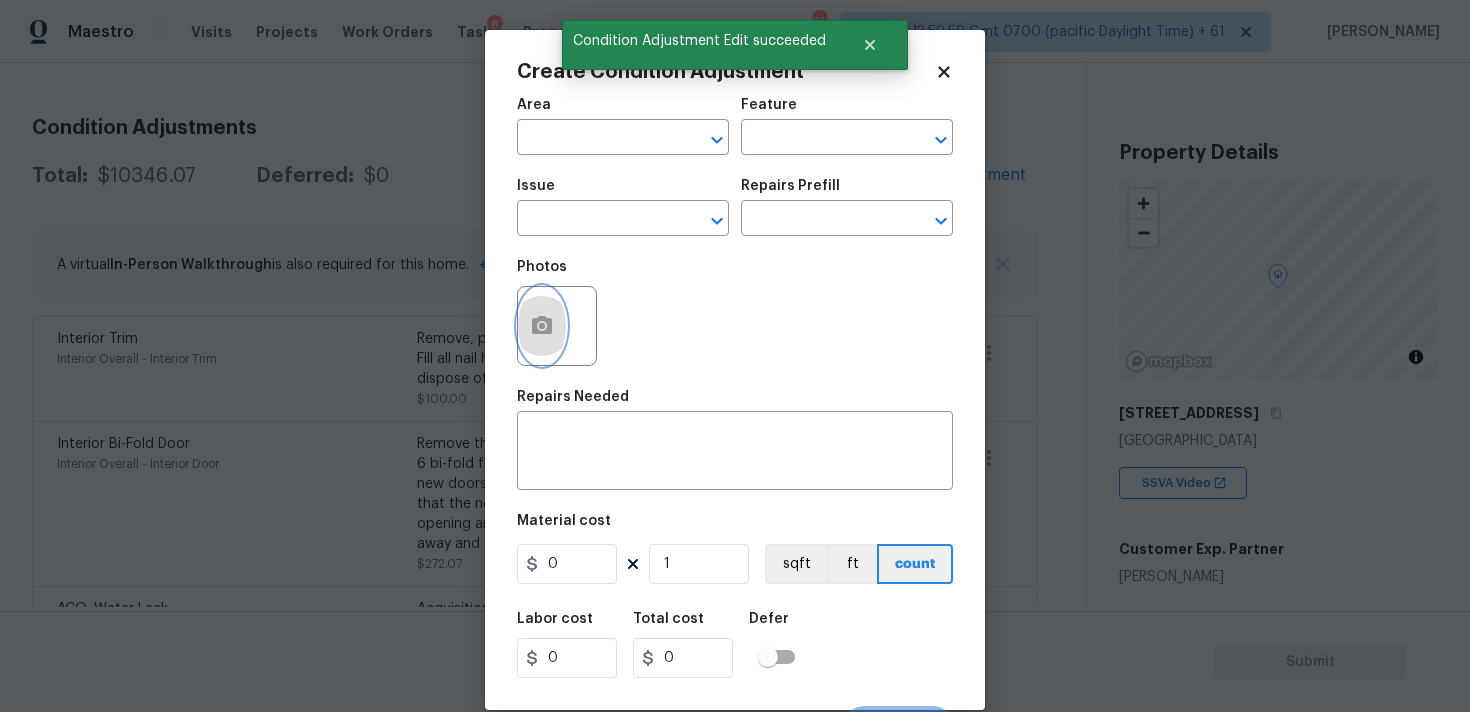 click 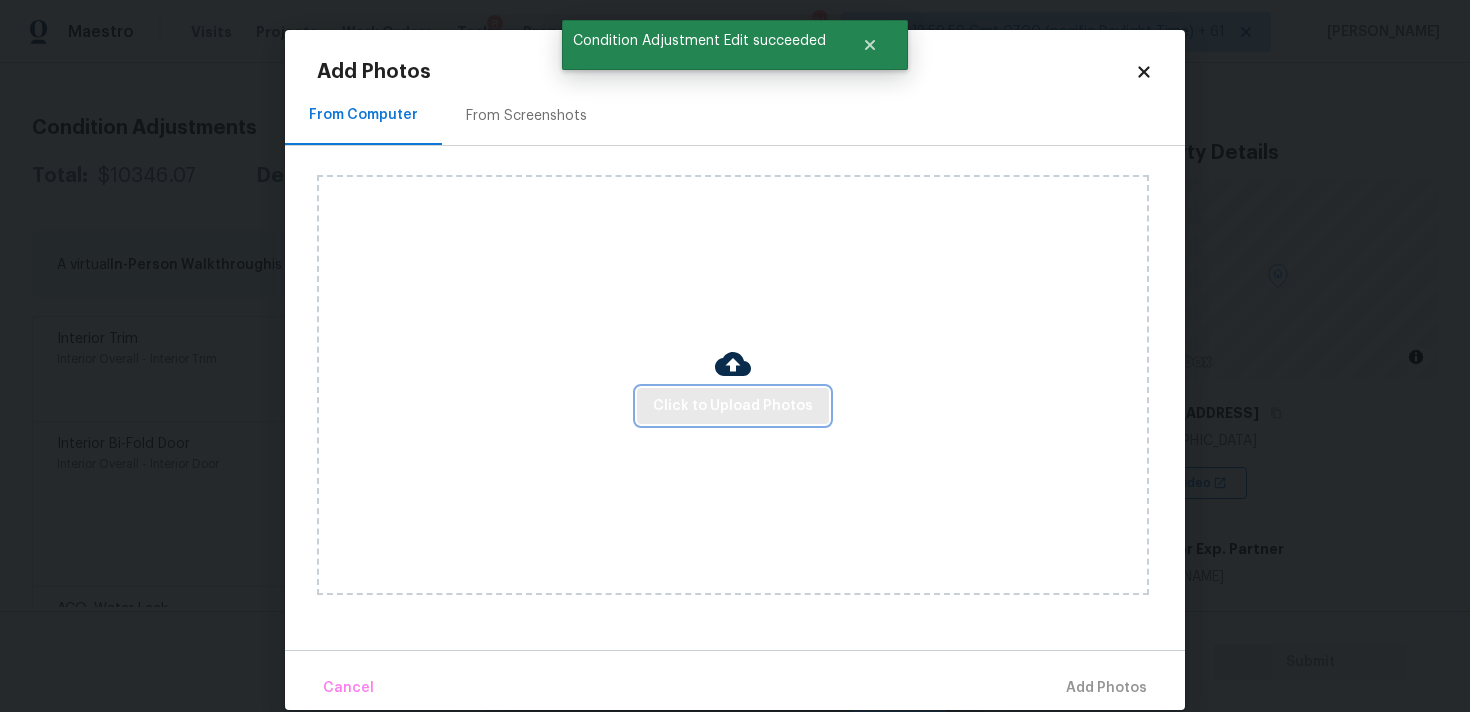 click on "Click to Upload Photos" at bounding box center (733, 406) 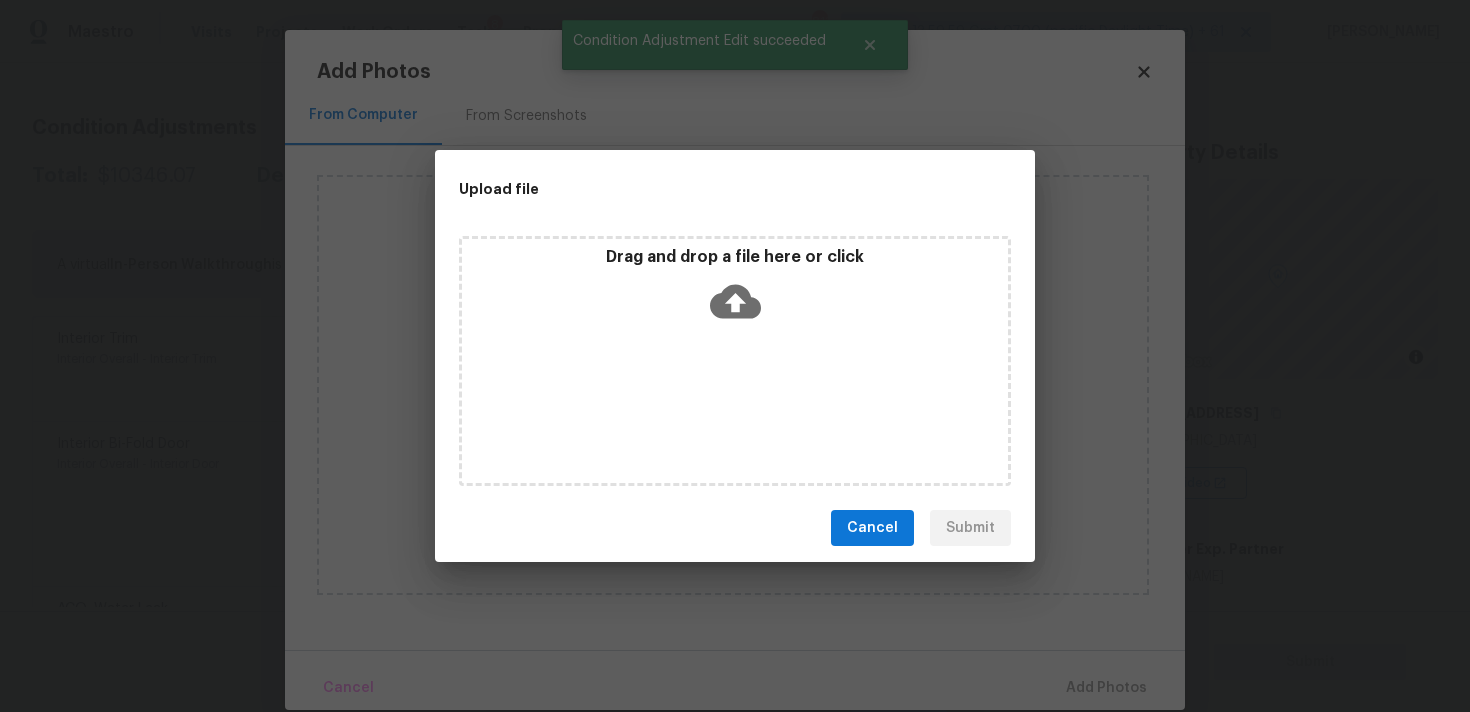 click 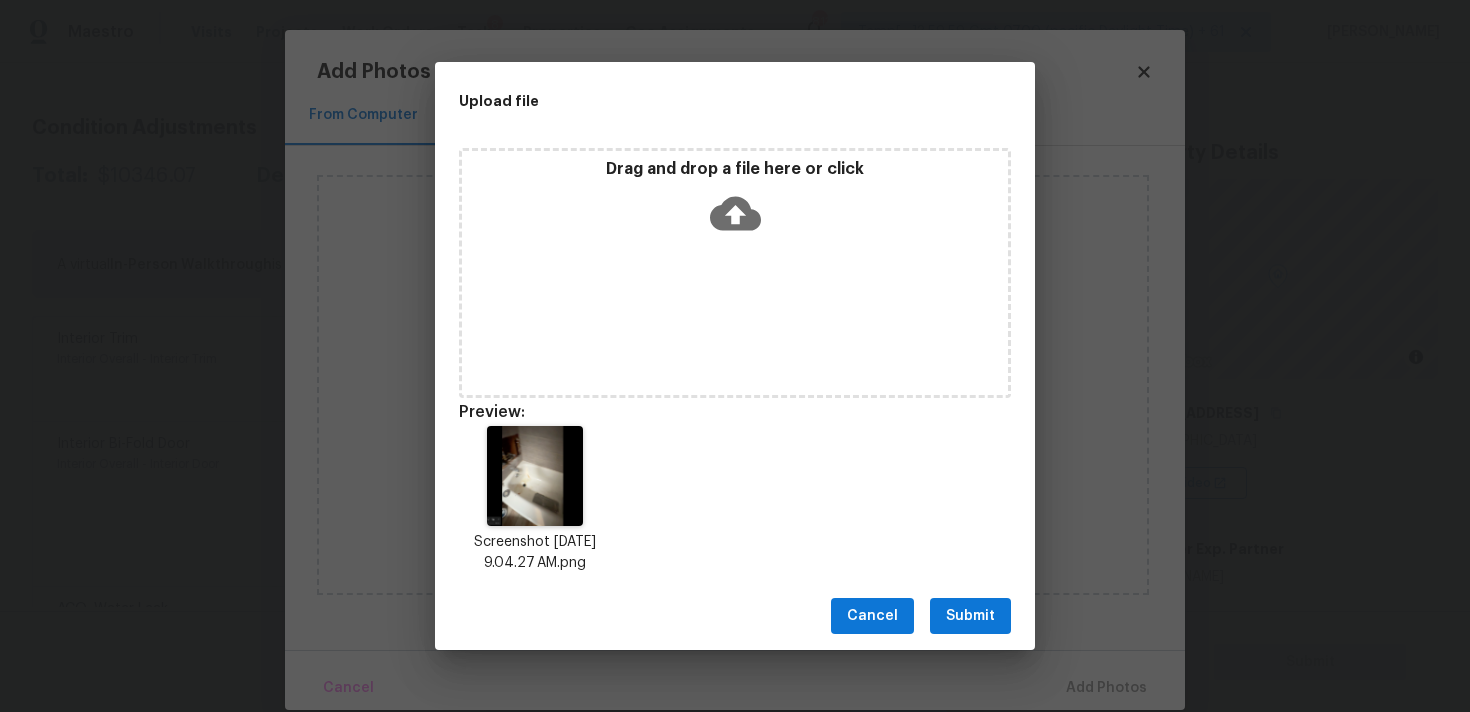 click on "Submit" at bounding box center [970, 616] 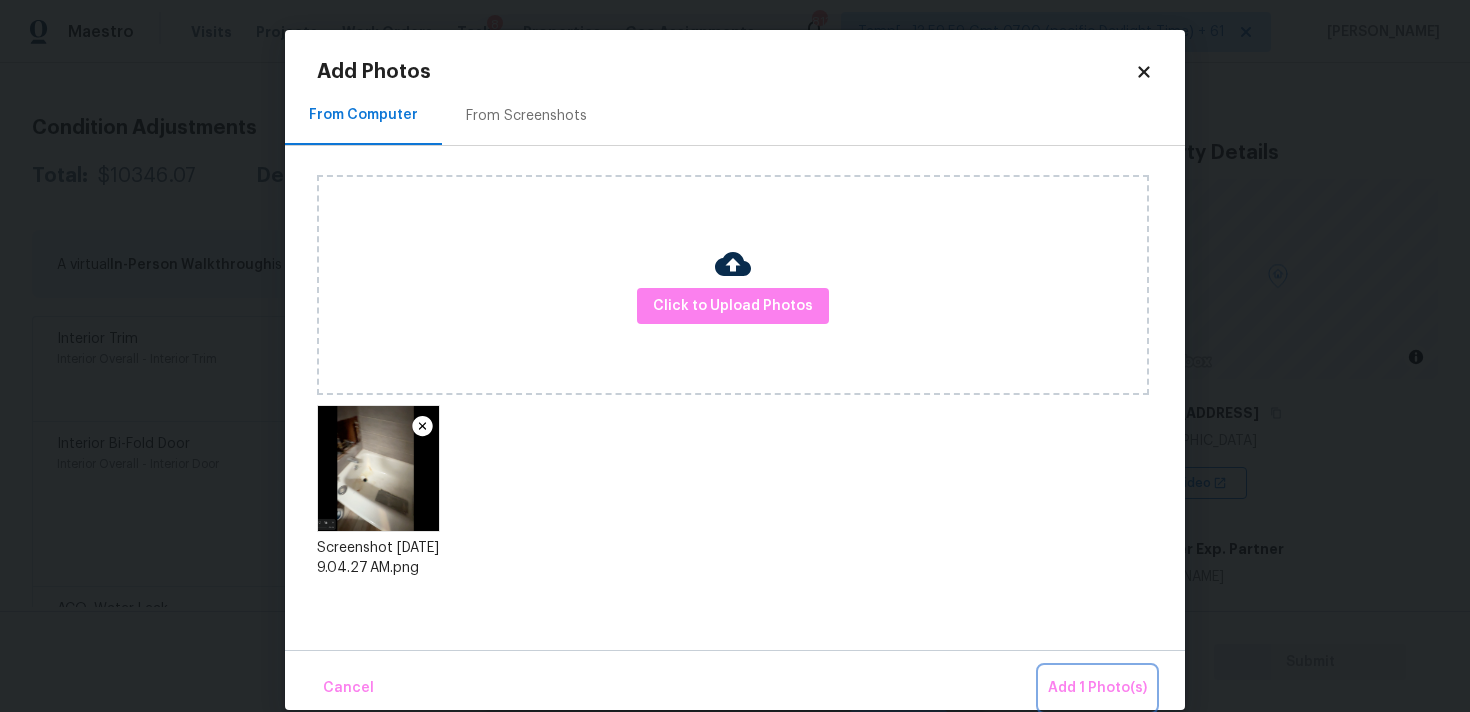 click on "Add 1 Photo(s)" at bounding box center (1097, 688) 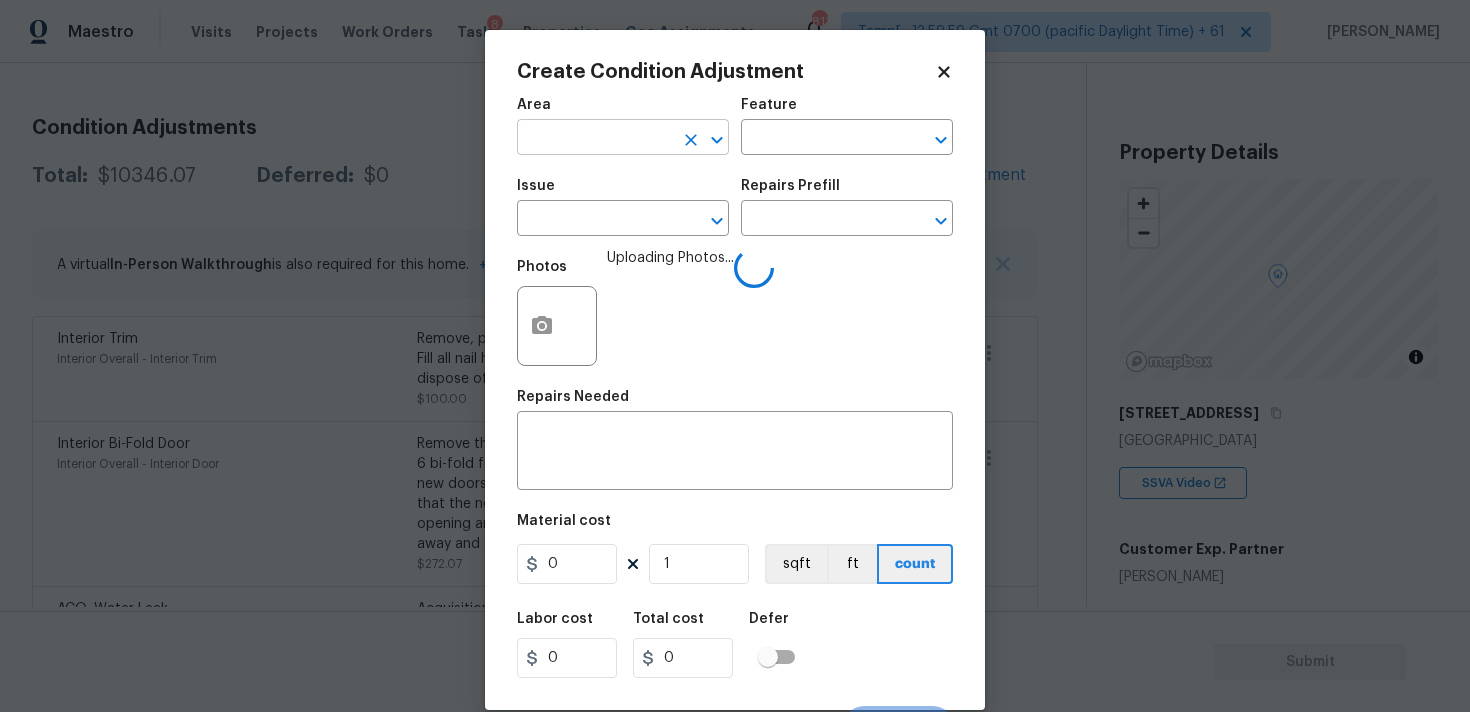 click at bounding box center [595, 139] 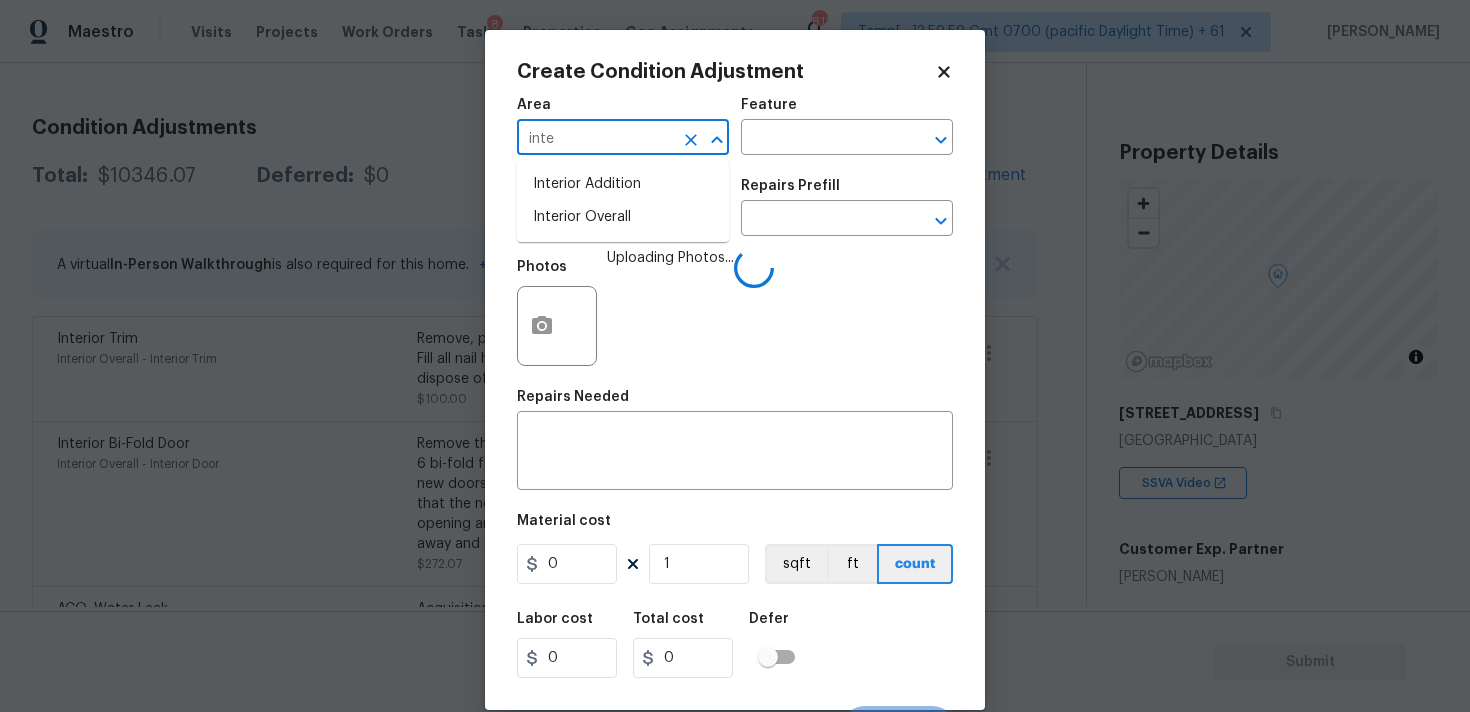 type on "inter" 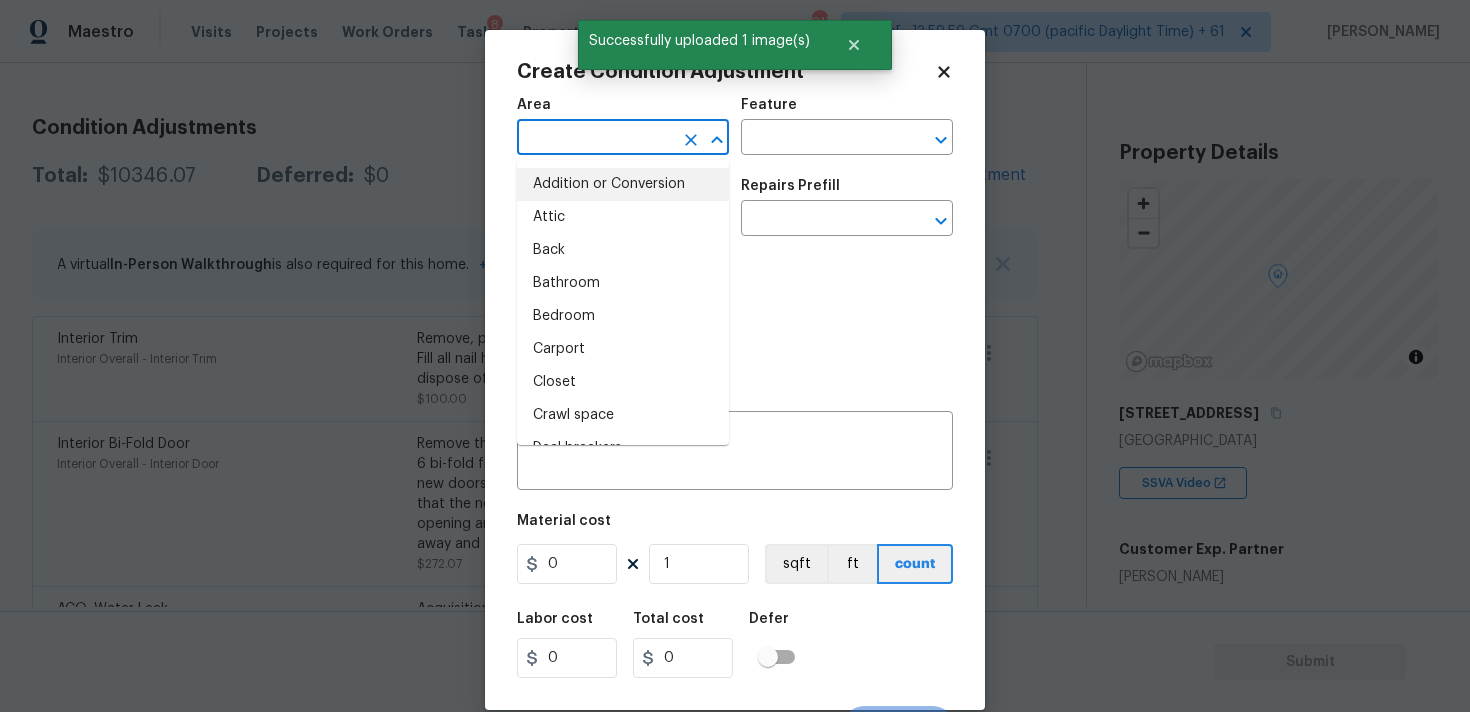 click at bounding box center (595, 139) 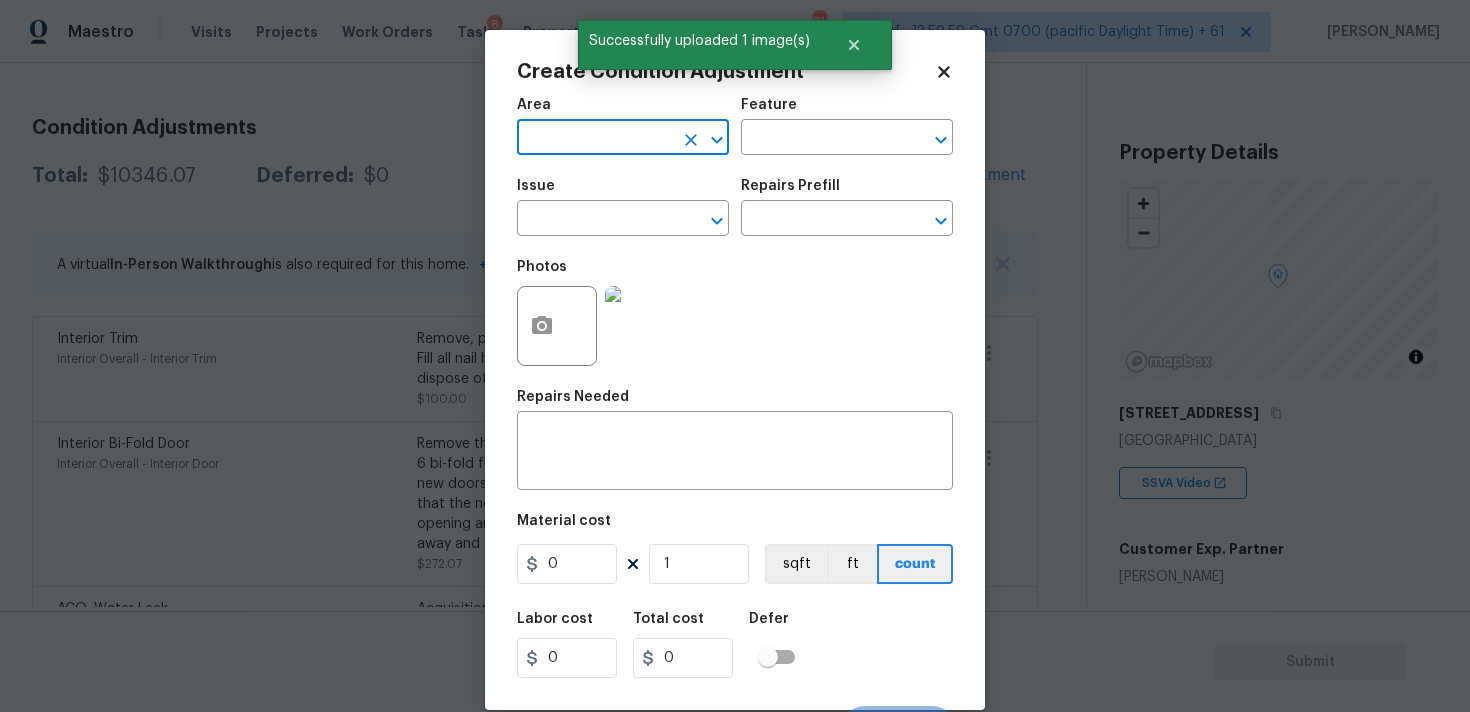 type on "i" 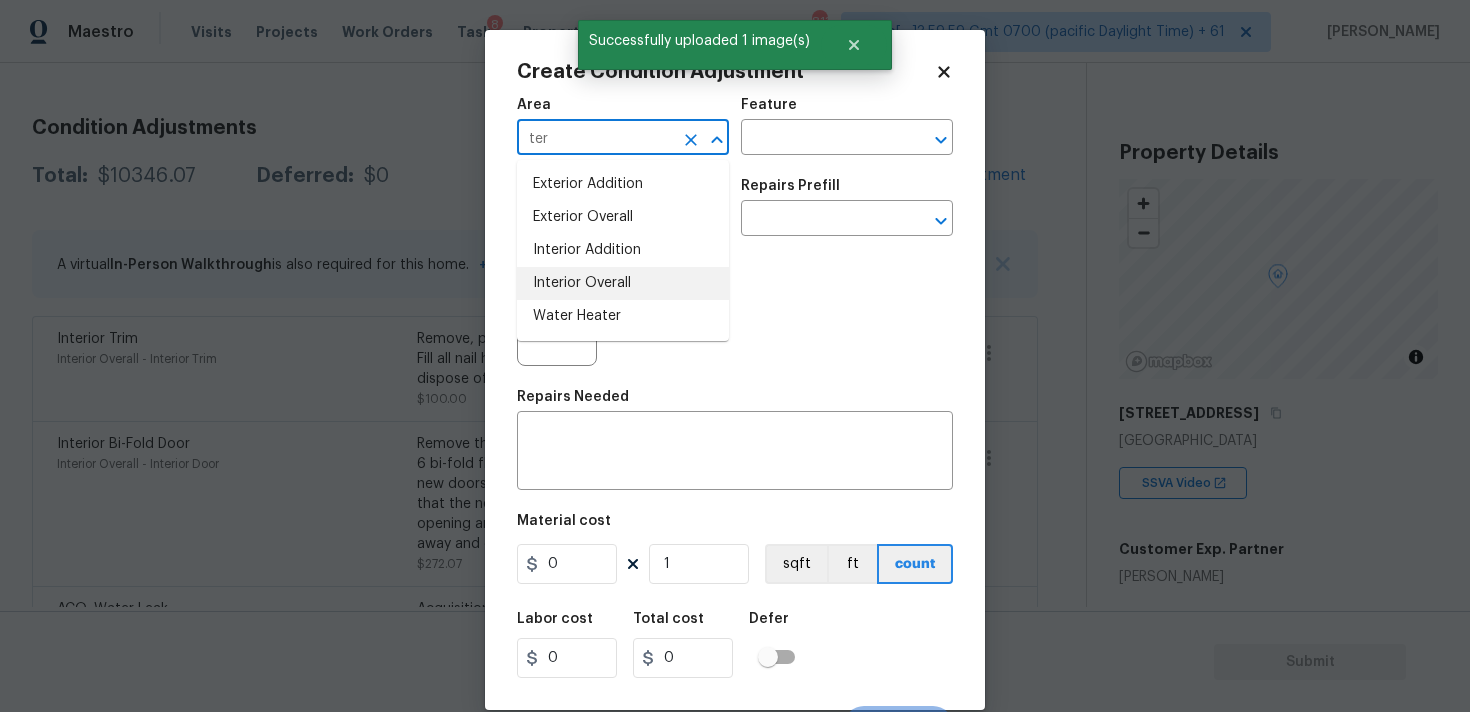 click on "Interior Overall" at bounding box center (623, 283) 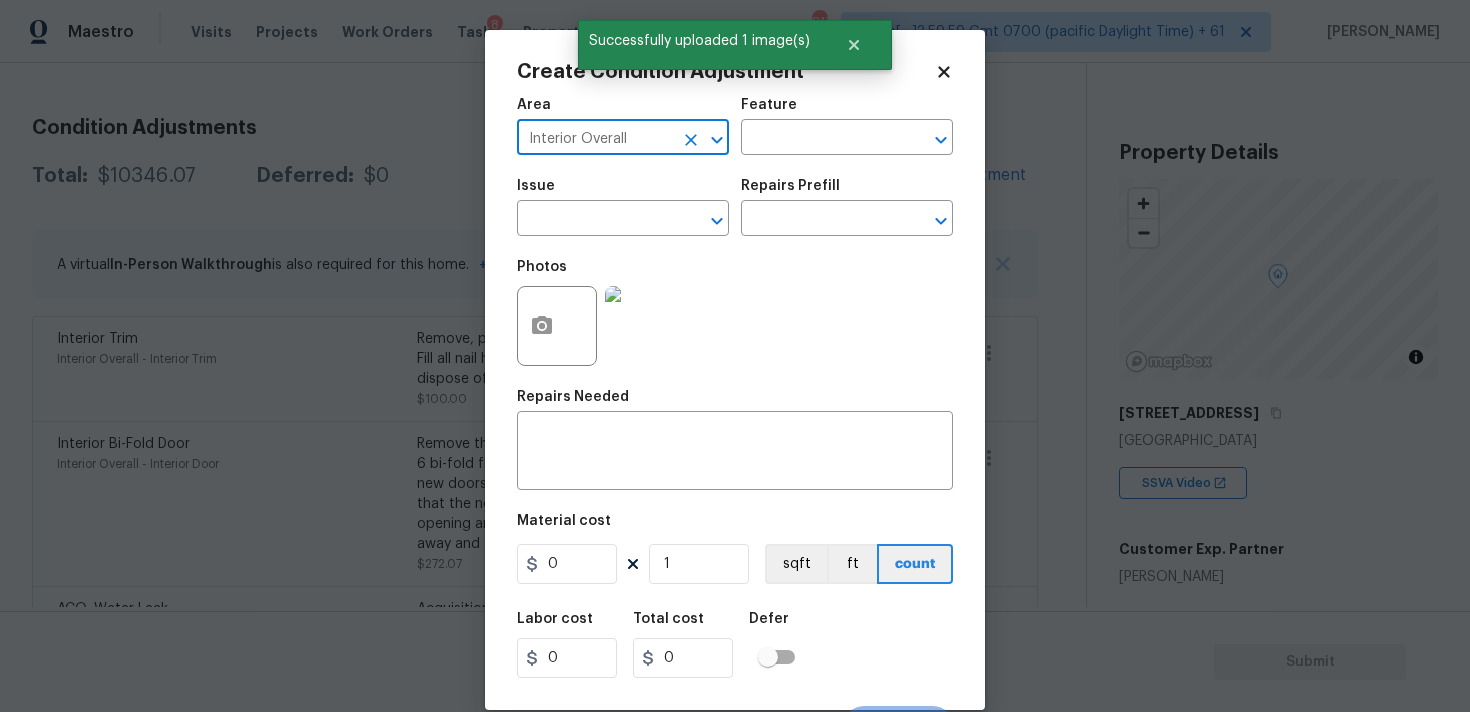 type on "Interior Overall" 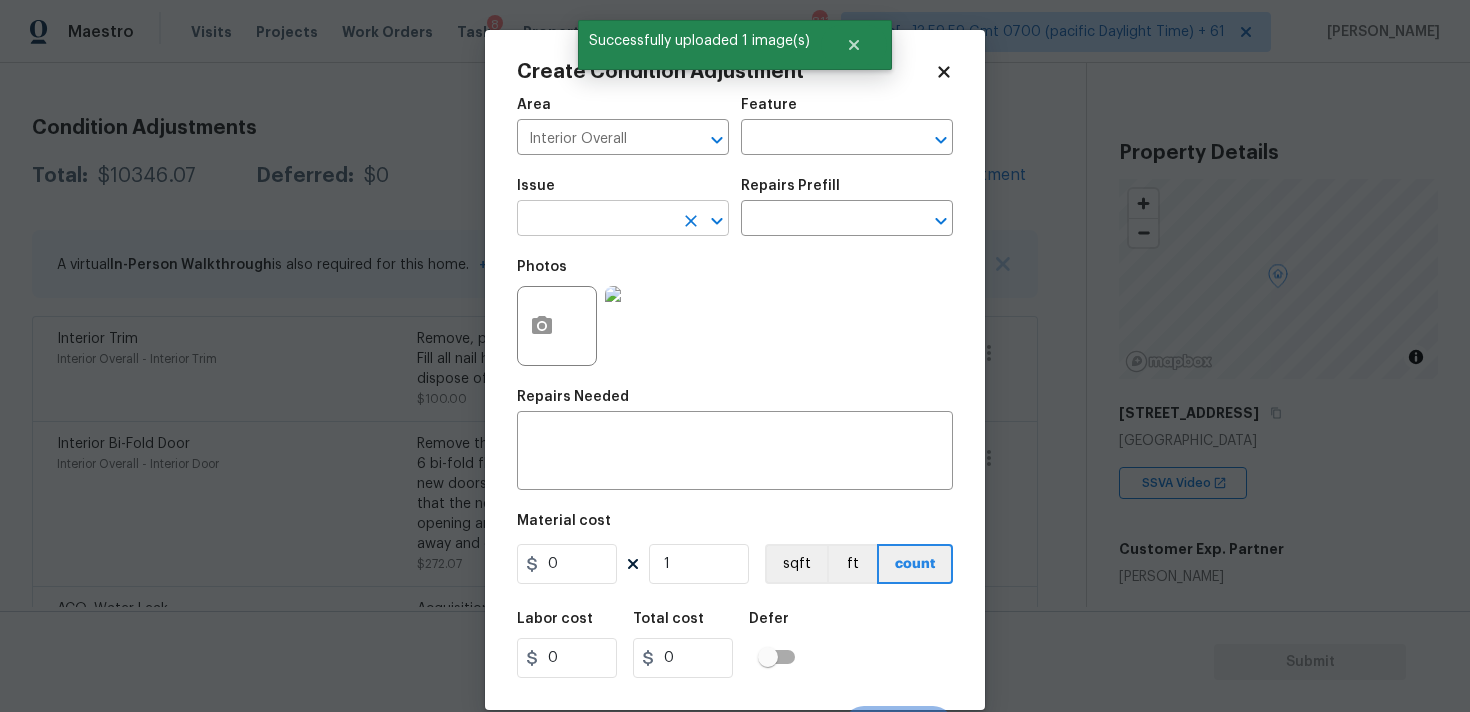 click at bounding box center (595, 220) 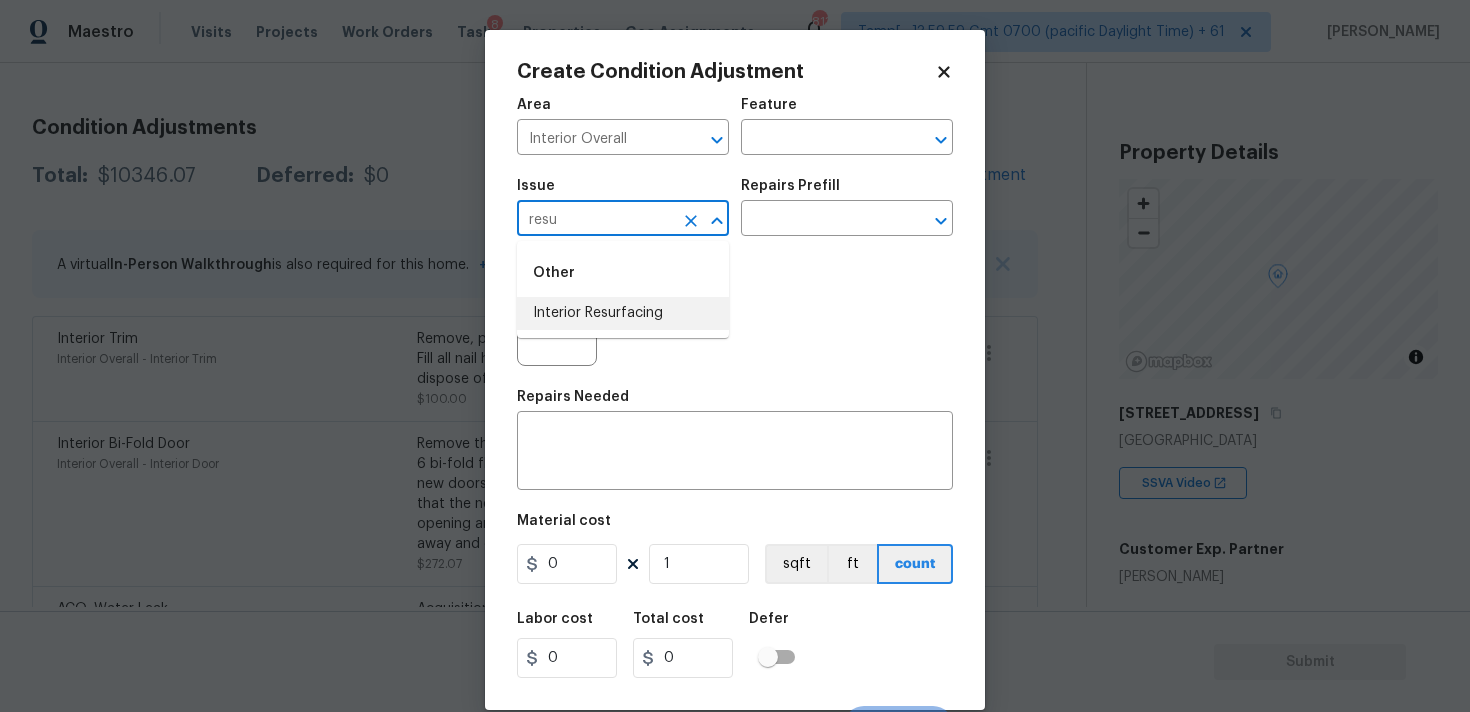 click on "Interior Resurfacing" at bounding box center [623, 313] 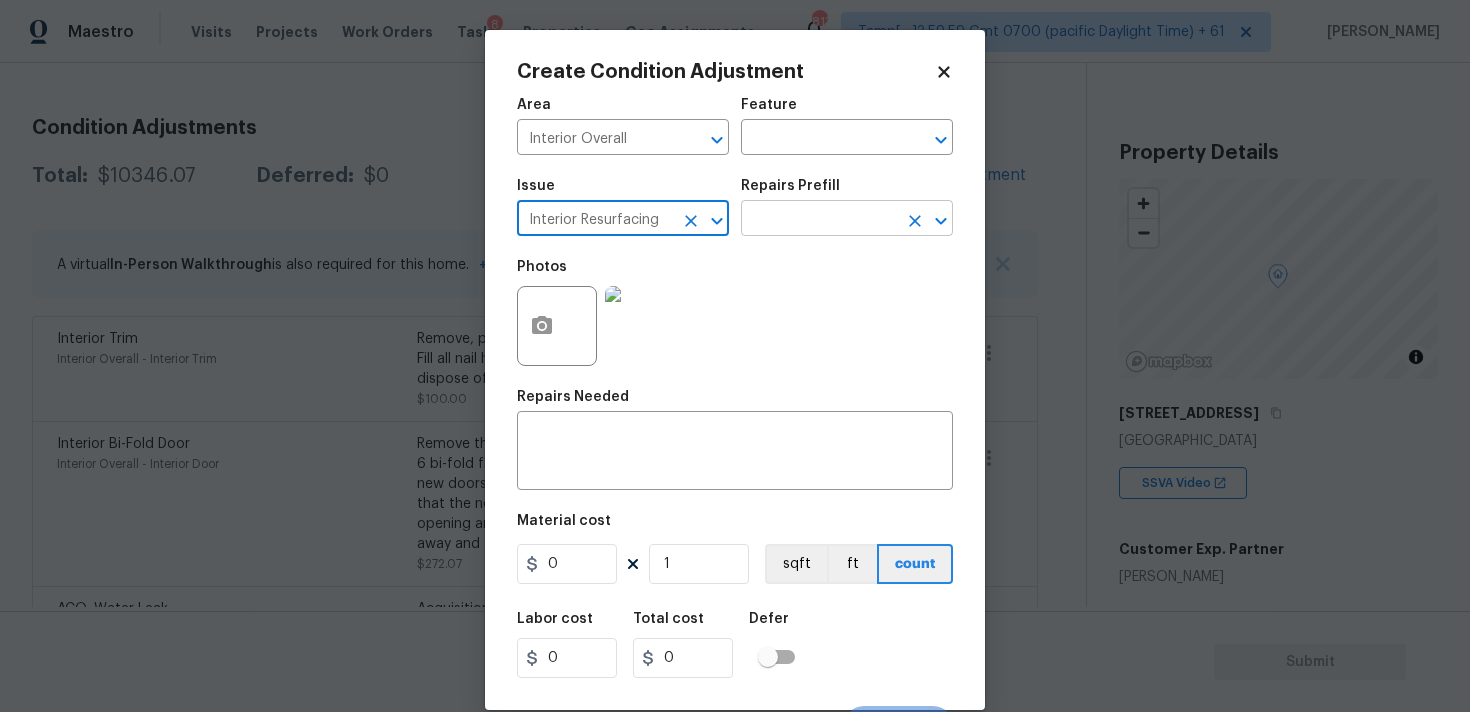 type on "Interior Resurfacing" 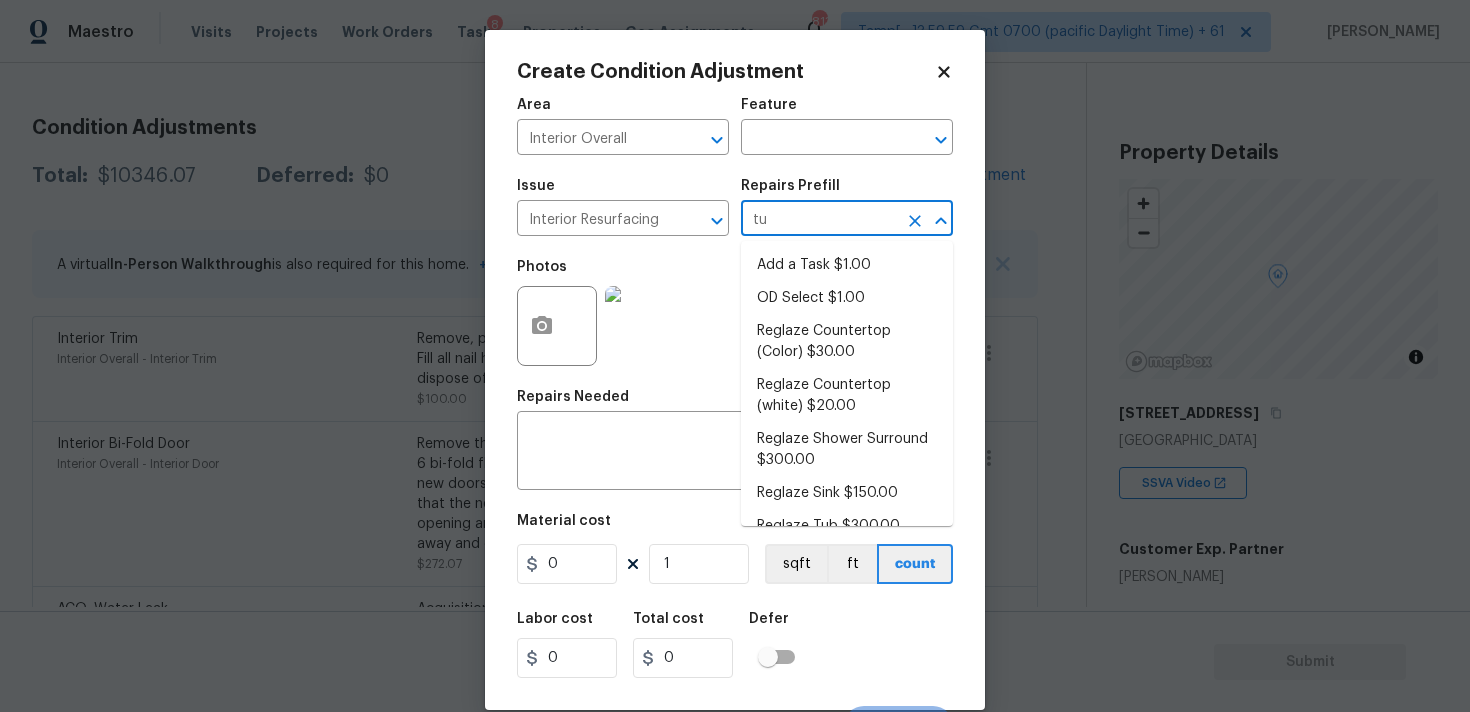 type on "tub" 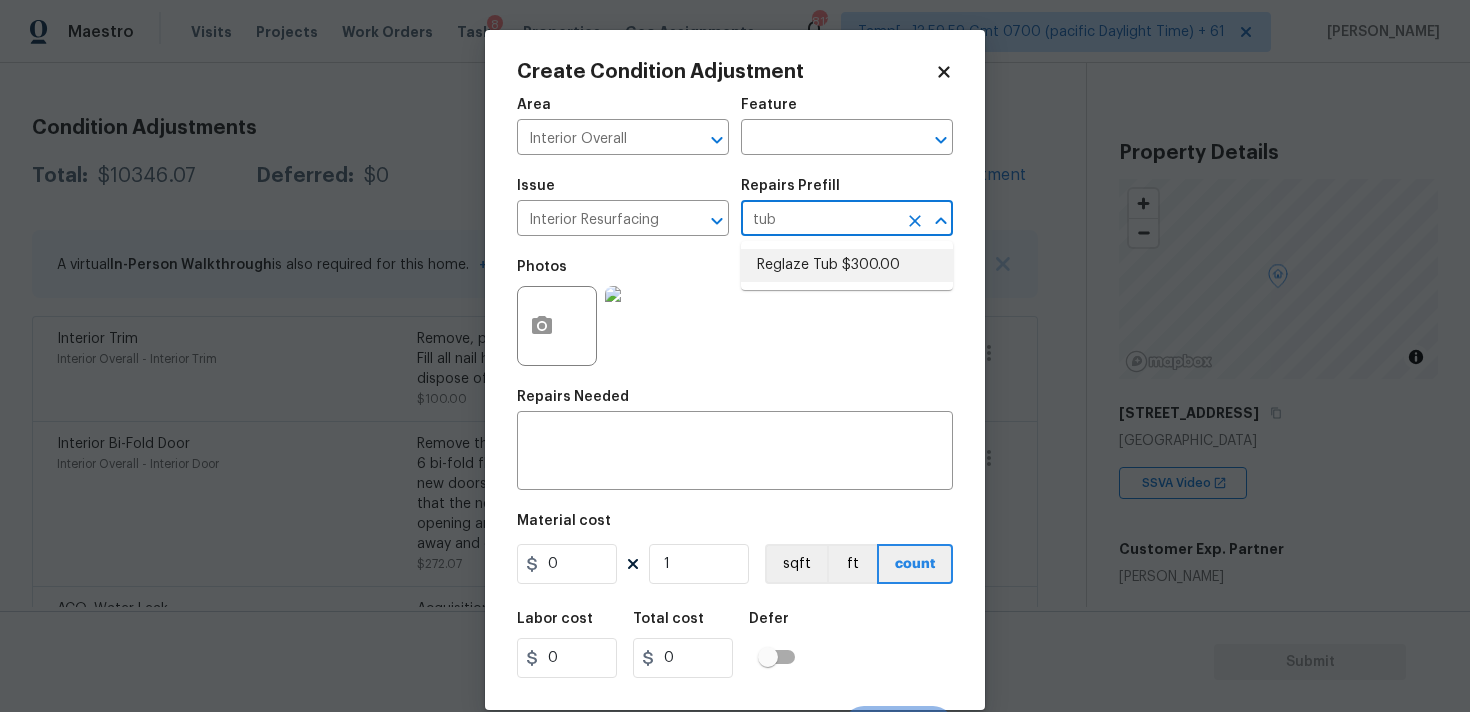 click on "Reglaze Tub $300.00" at bounding box center (847, 265) 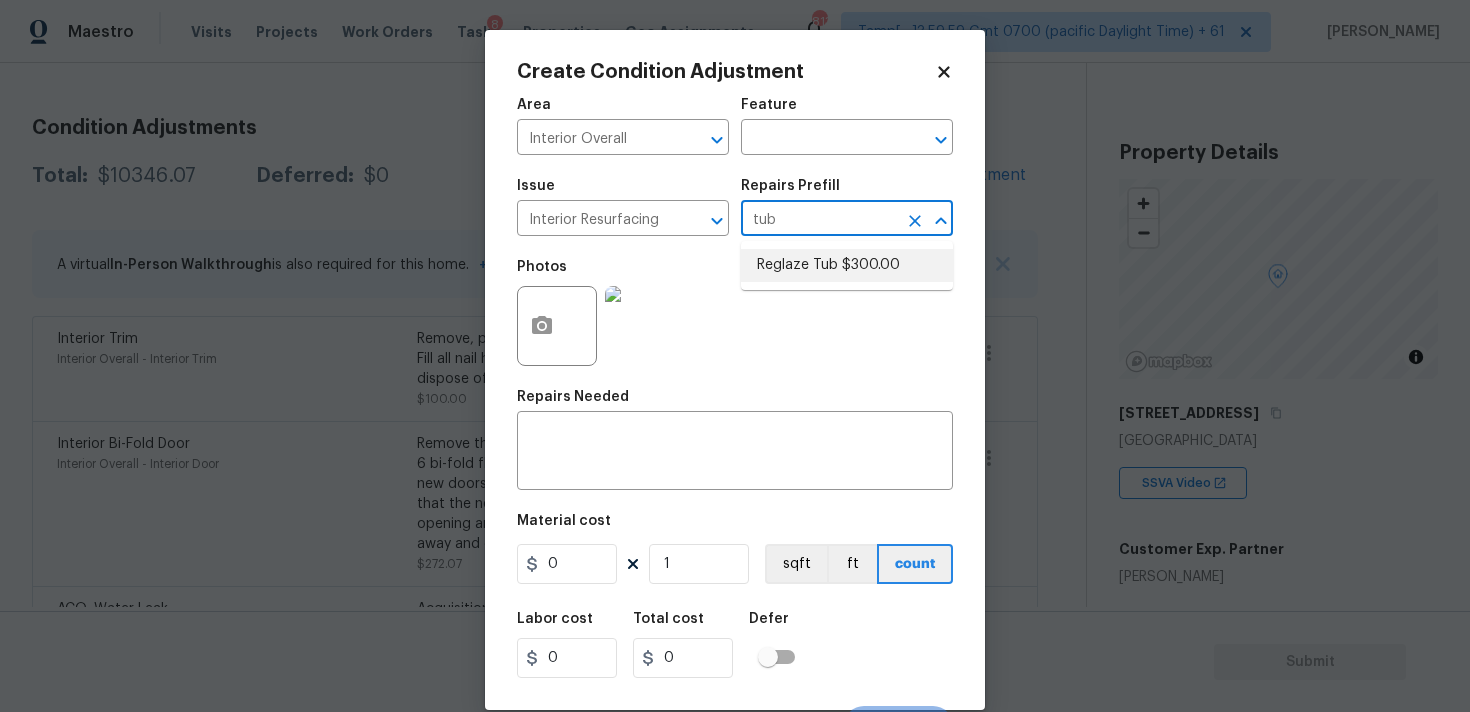 type on "Prep, mask, clean and reglaze the tub (white) both on the in and outer sides. Haul away and dispose of all masking/debris properly." 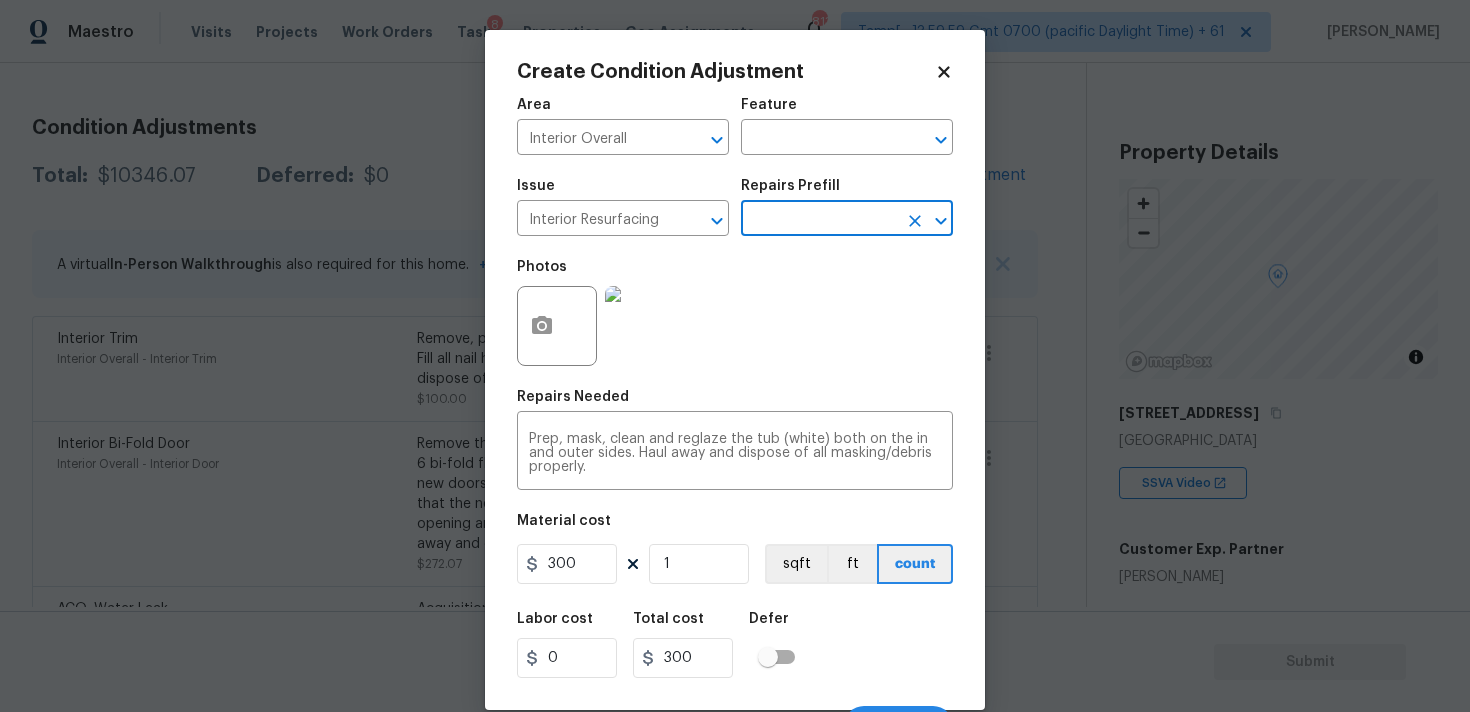 scroll, scrollTop: 35, scrollLeft: 0, axis: vertical 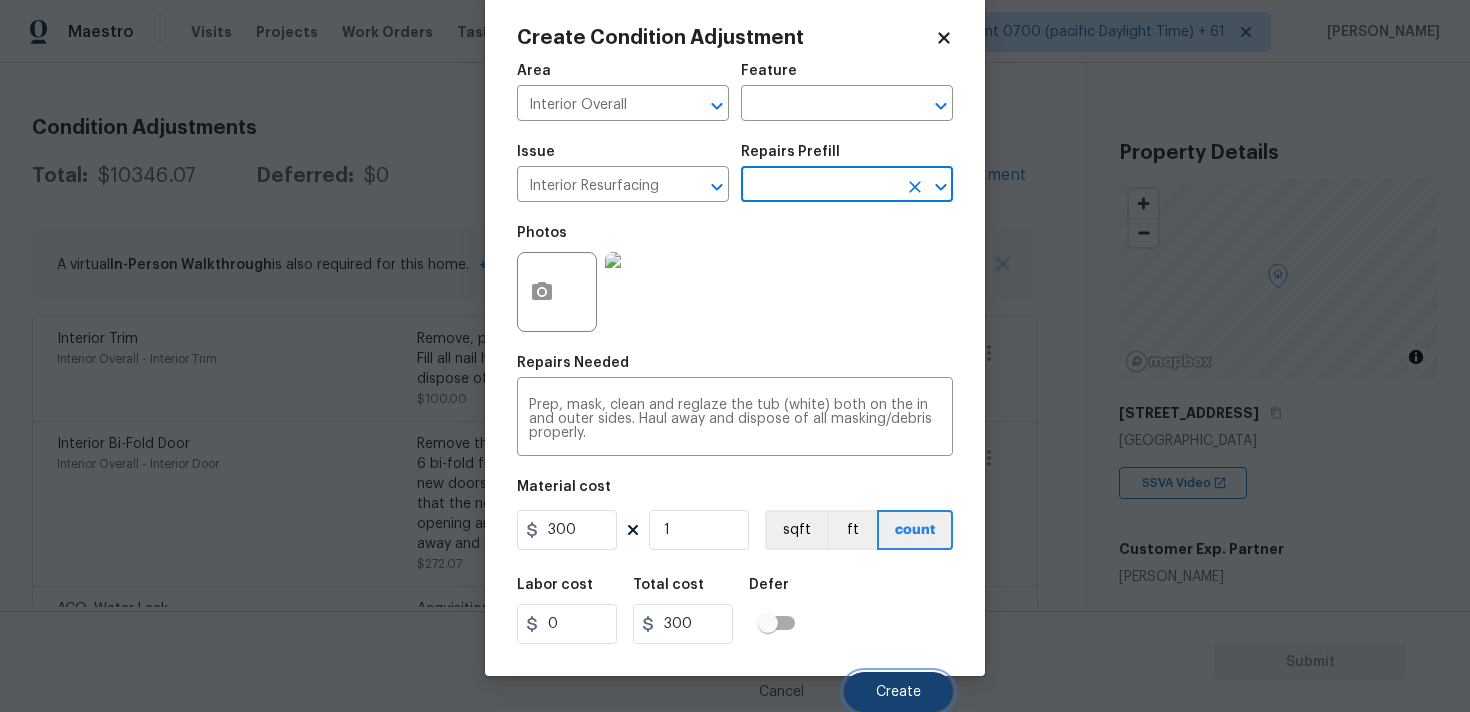 click on "Create" at bounding box center (898, 692) 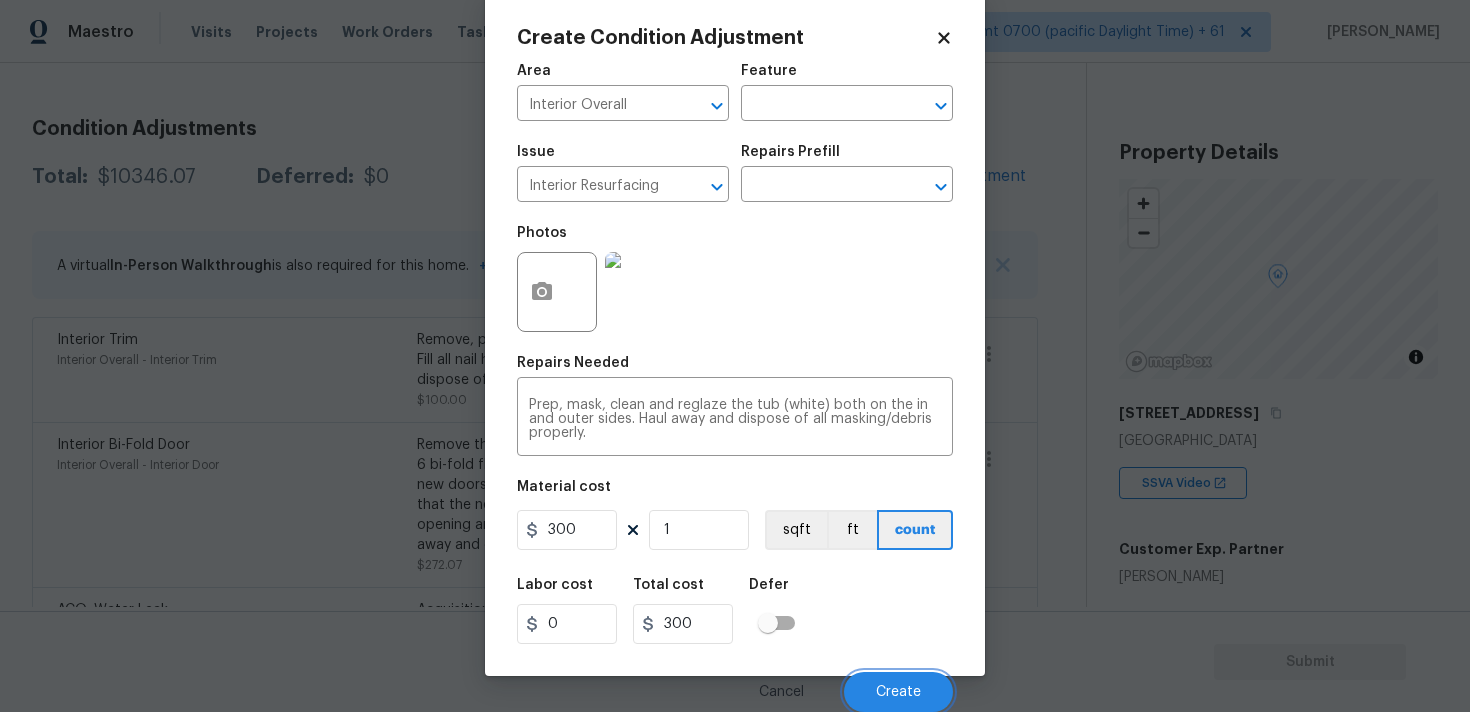 scroll, scrollTop: 249, scrollLeft: 0, axis: vertical 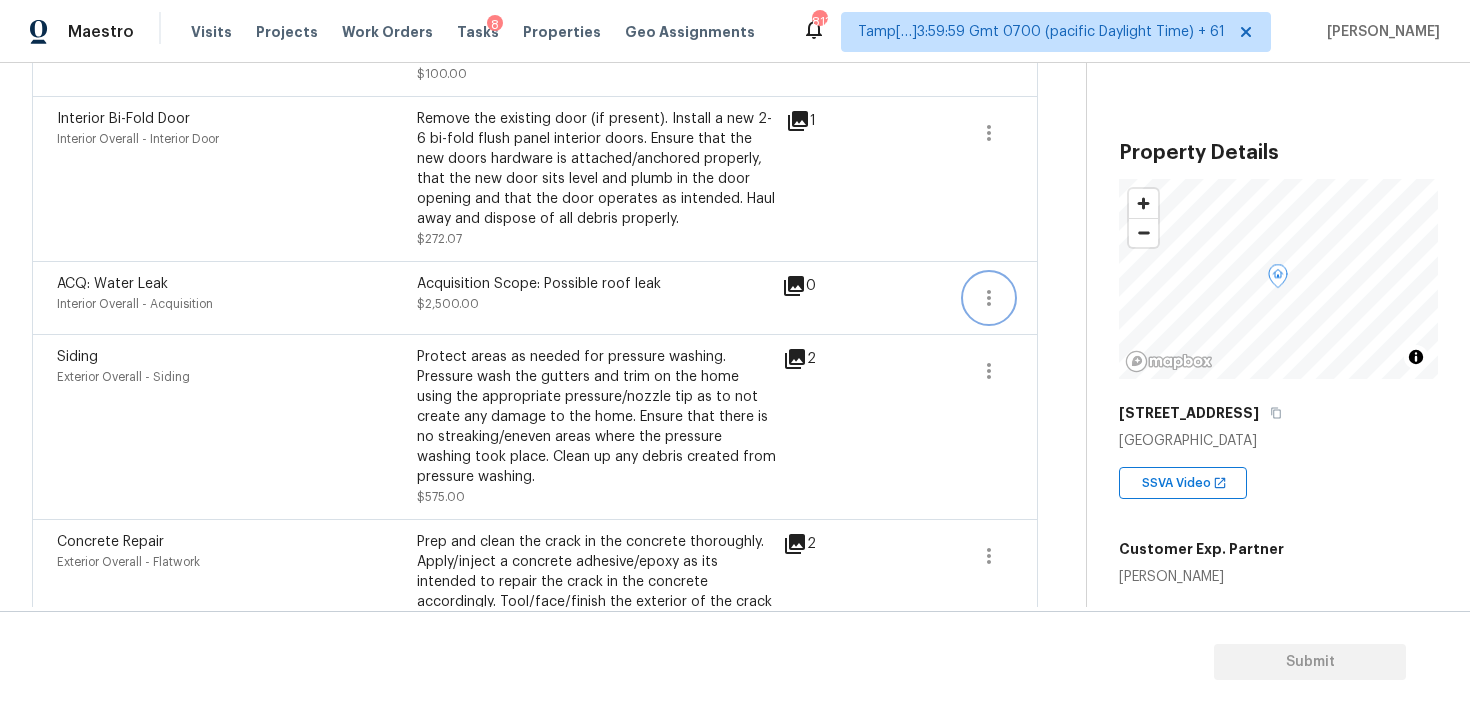 click 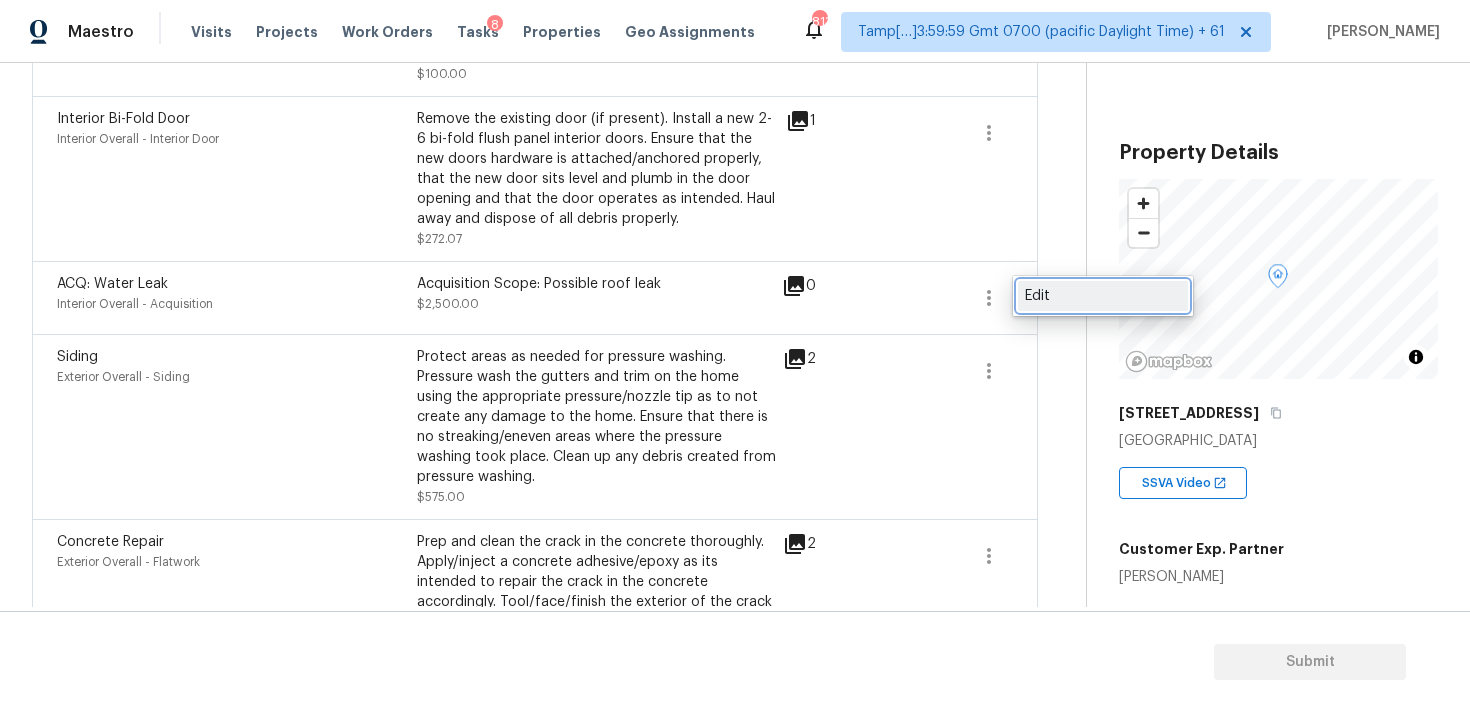 click on "Edit" at bounding box center (1103, 296) 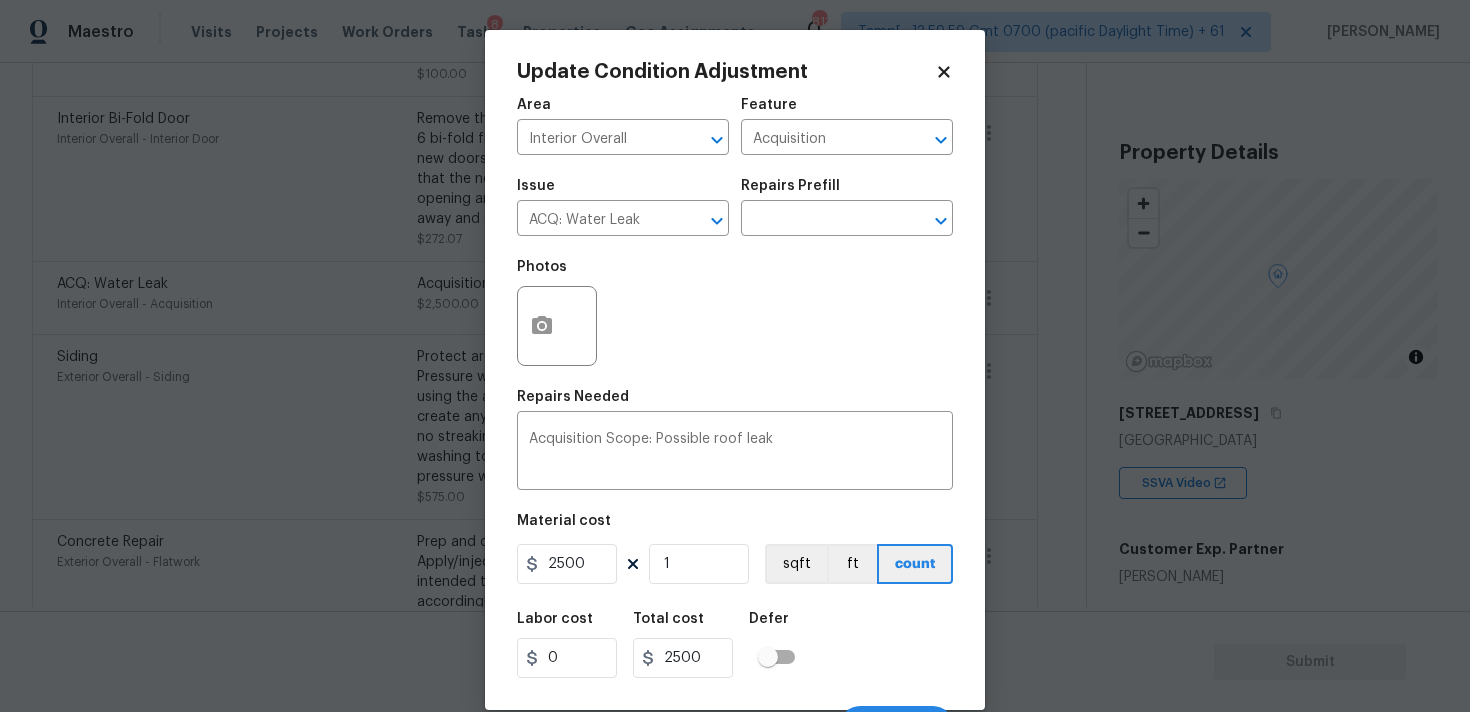 click at bounding box center (557, 326) 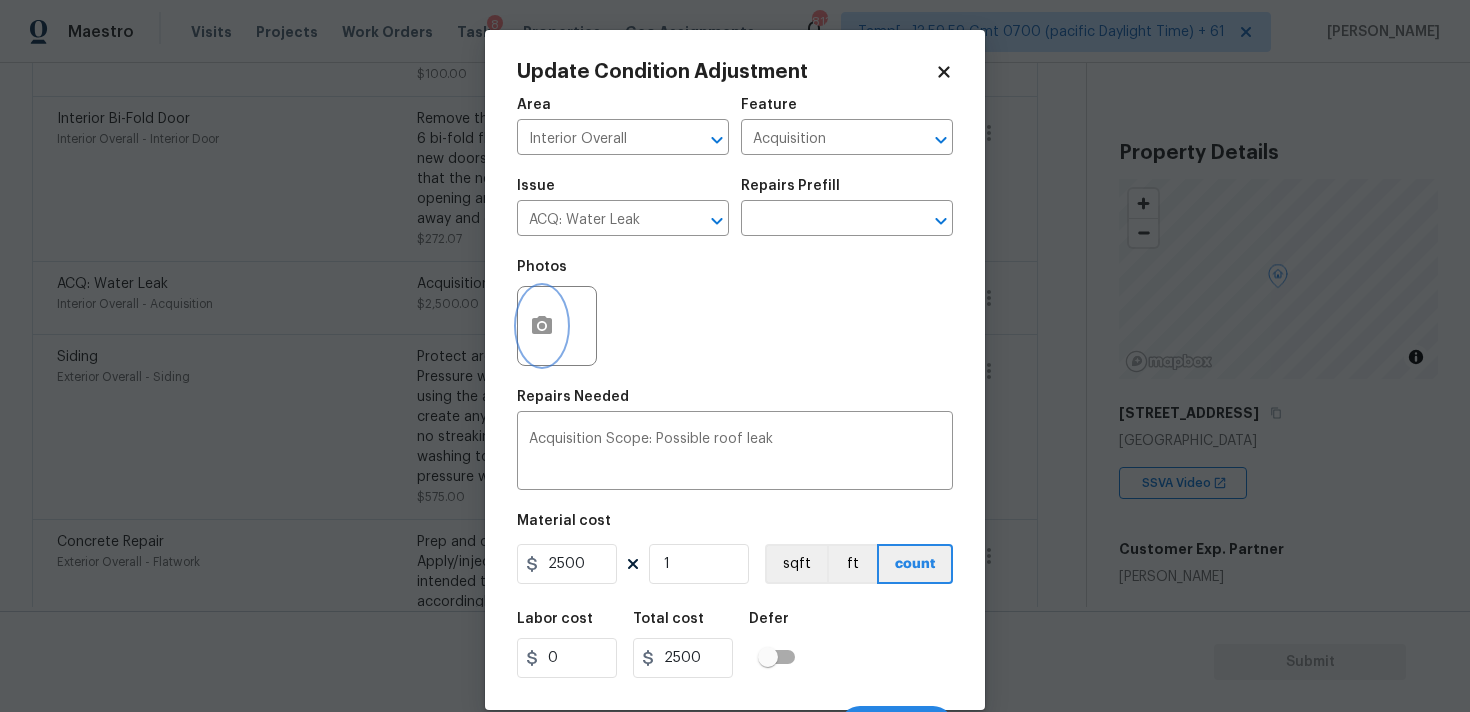 click at bounding box center [542, 326] 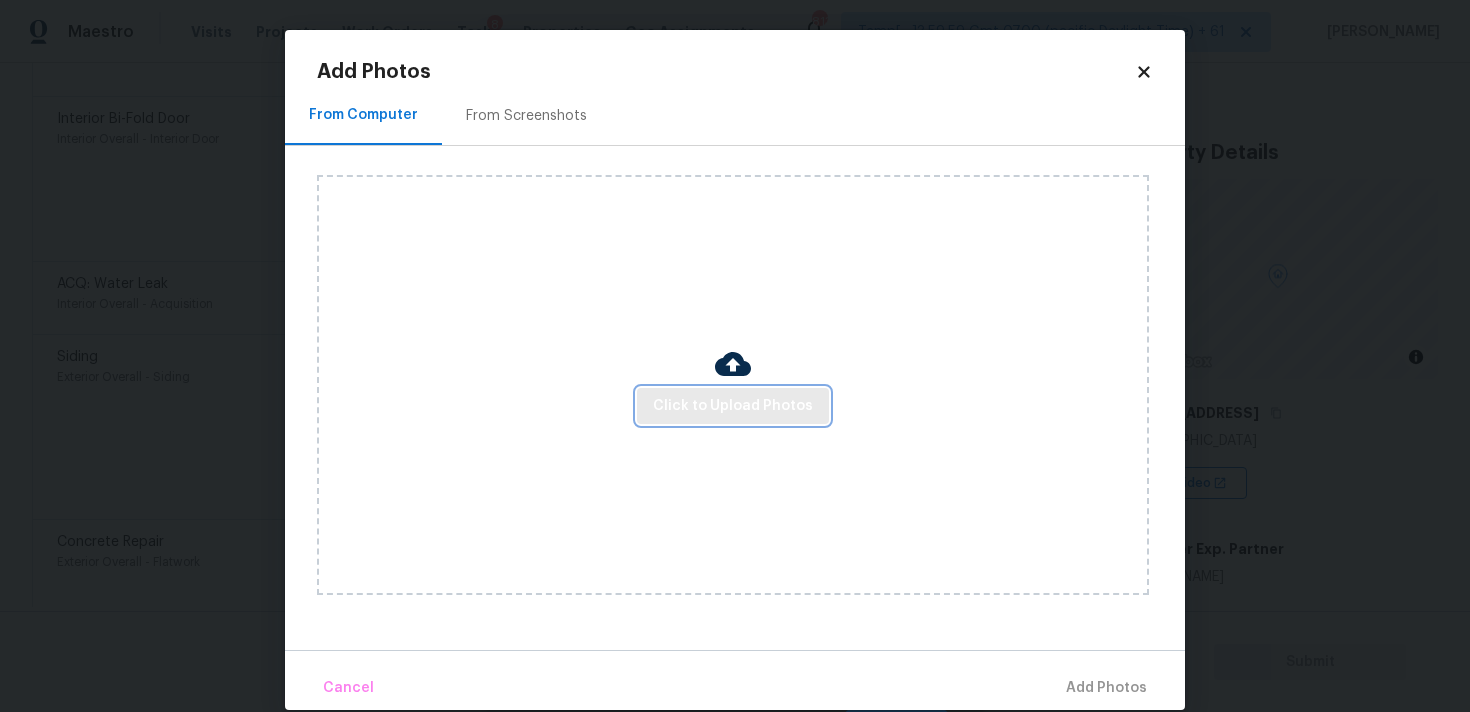 click on "Click to Upload Photos" at bounding box center [733, 406] 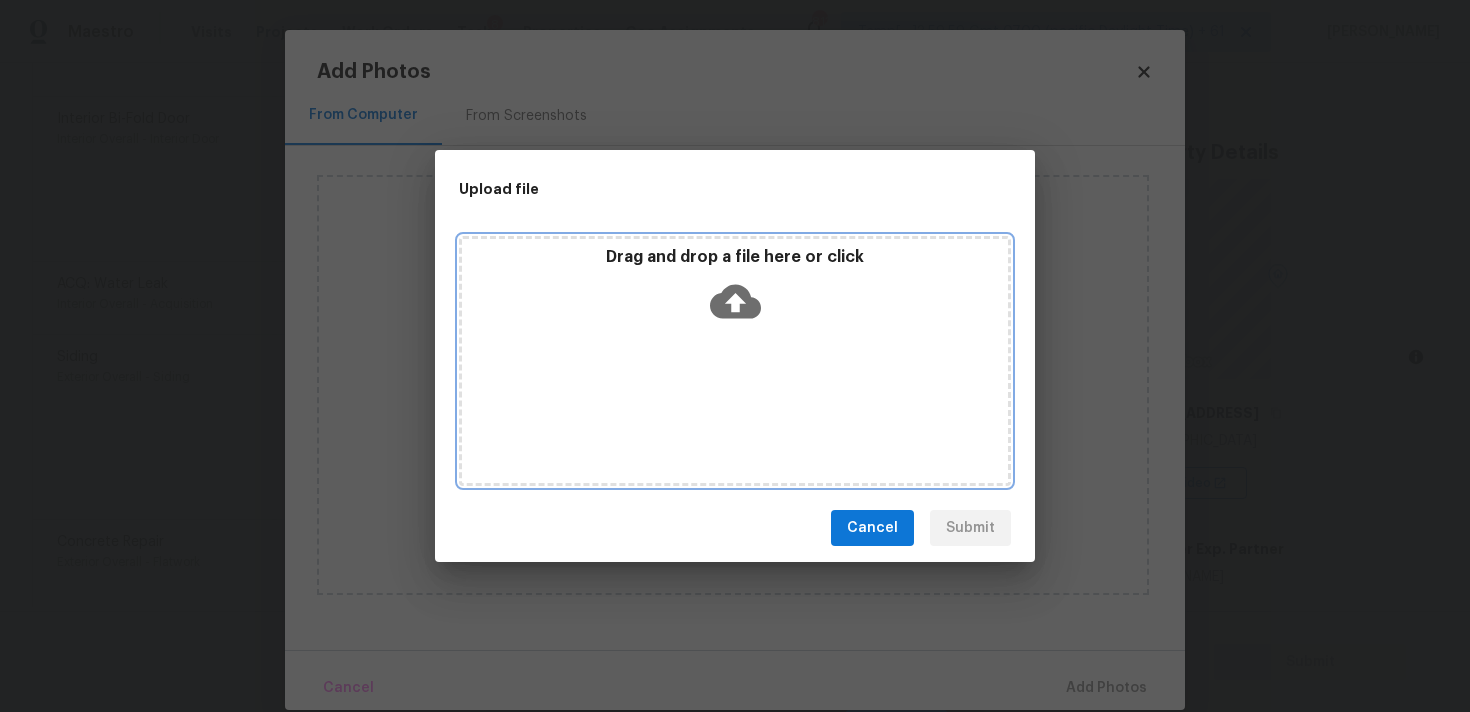 click on "Drag and drop a file here or click" at bounding box center (735, 290) 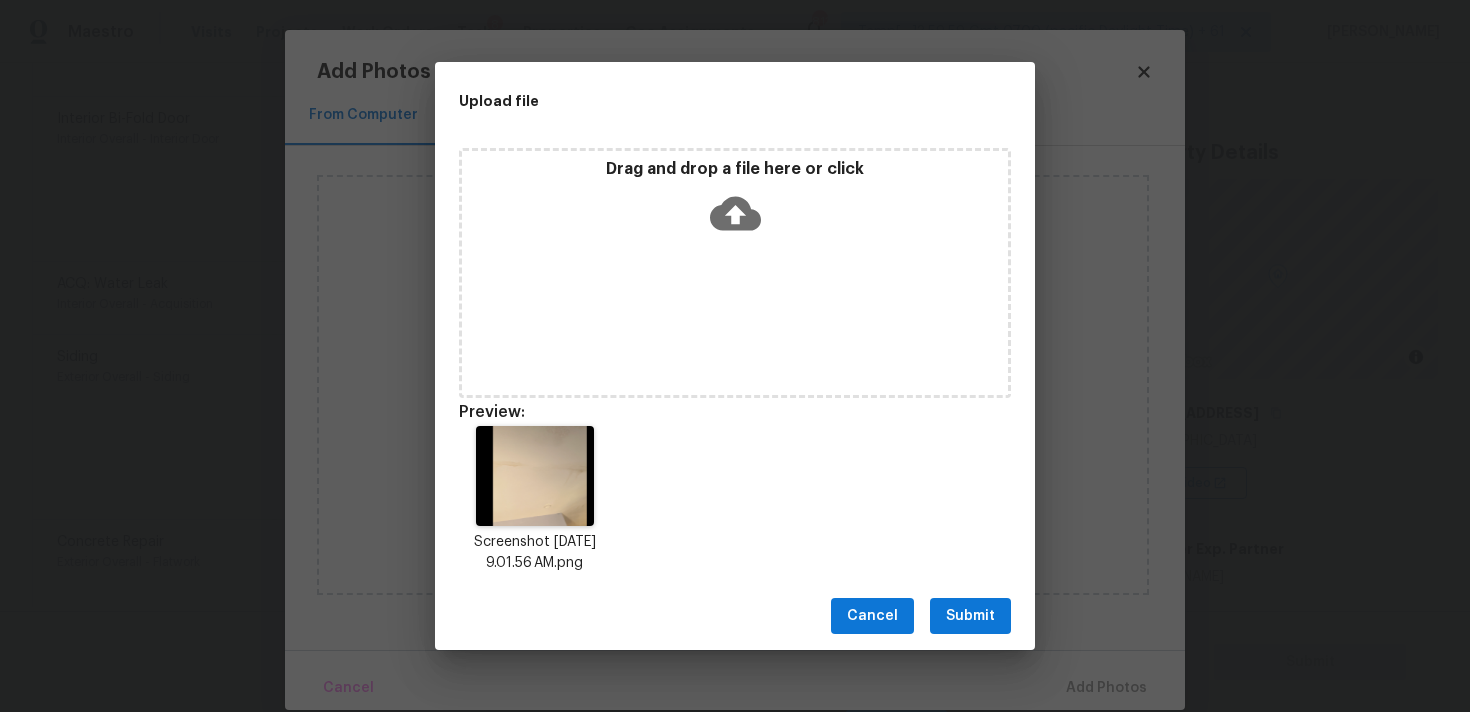click on "Submit" at bounding box center (970, 616) 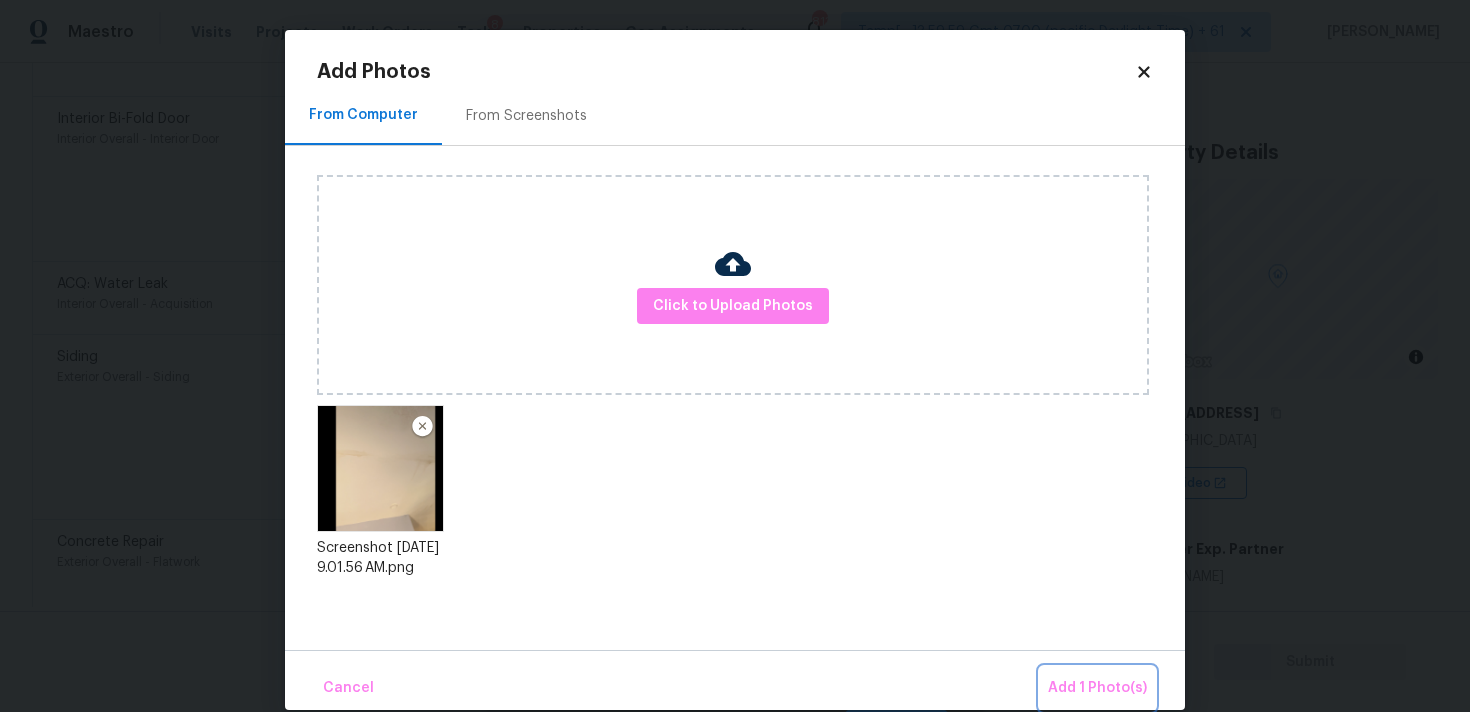 click on "Add 1 Photo(s)" at bounding box center [1097, 688] 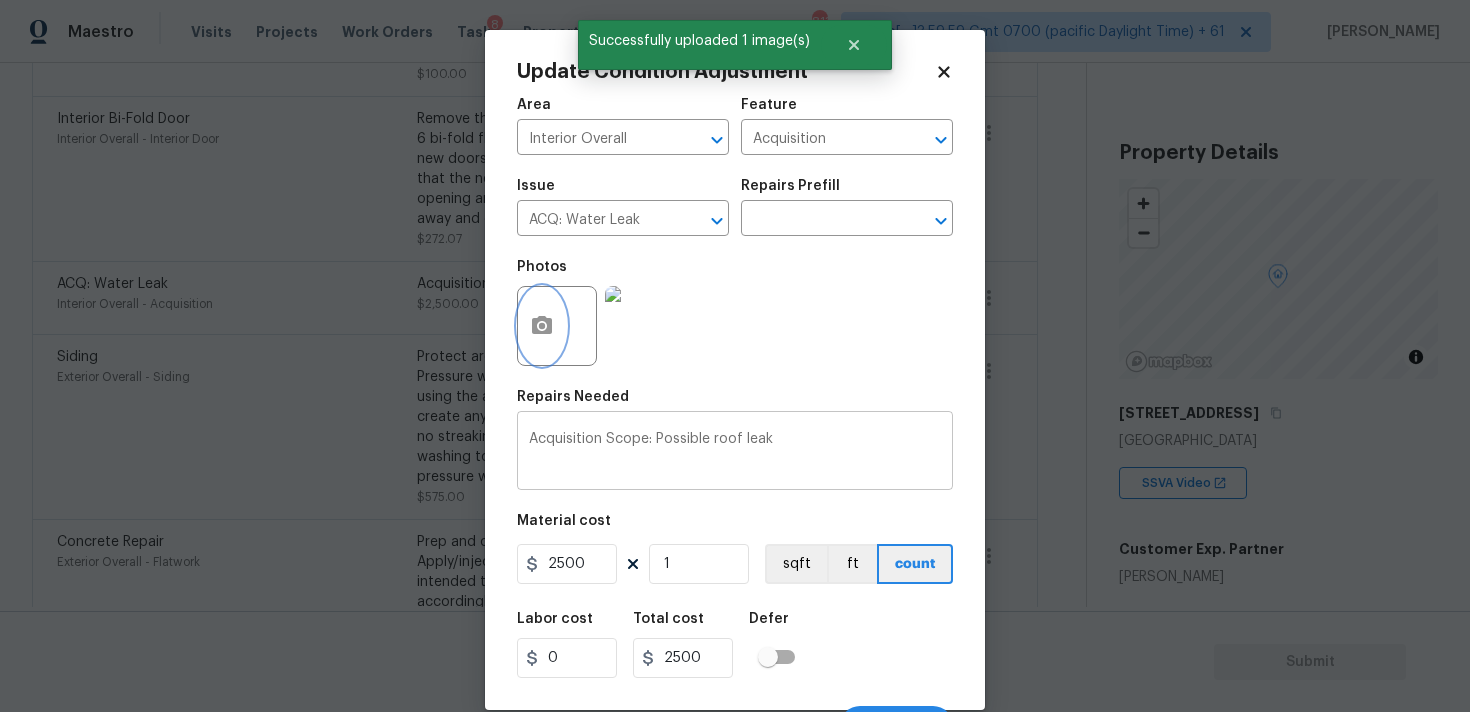 scroll, scrollTop: 35, scrollLeft: 0, axis: vertical 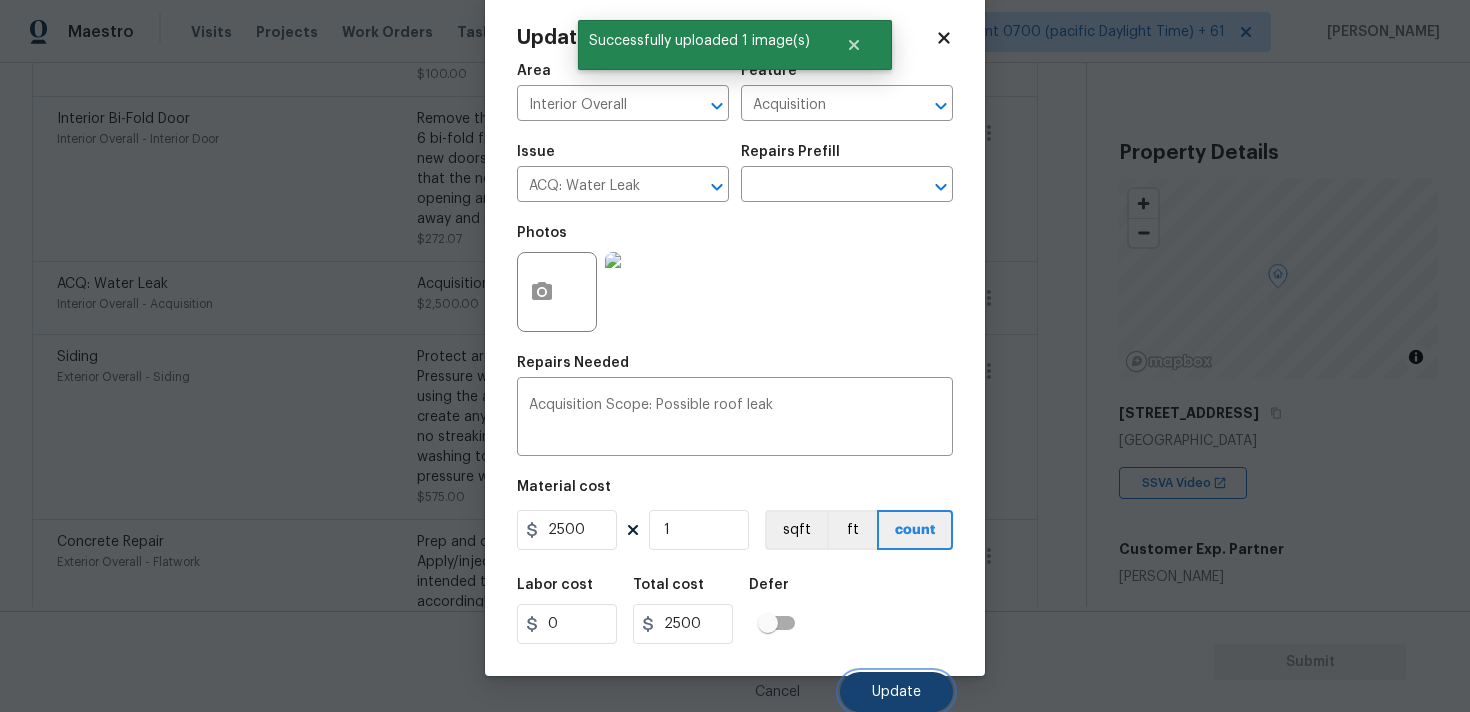 click on "Update" at bounding box center [896, 692] 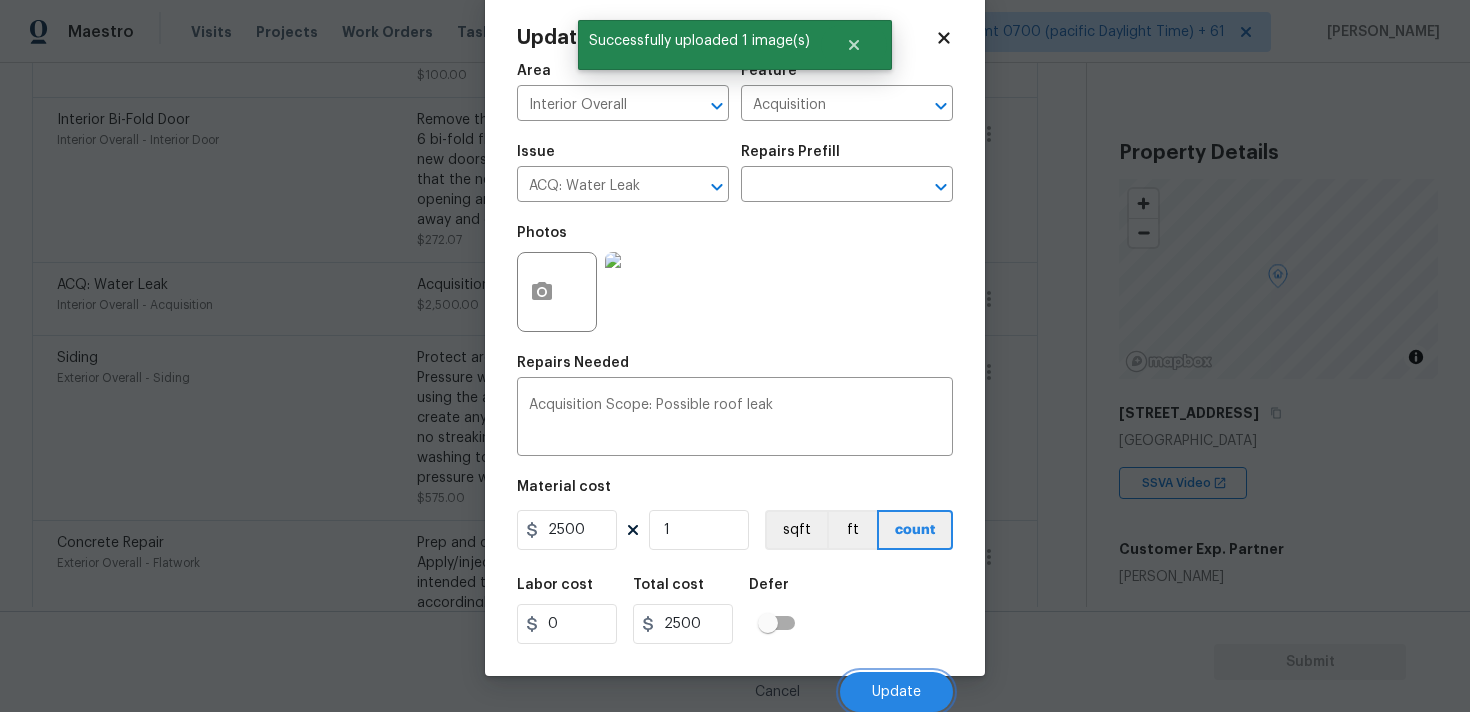 scroll, scrollTop: 679, scrollLeft: 0, axis: vertical 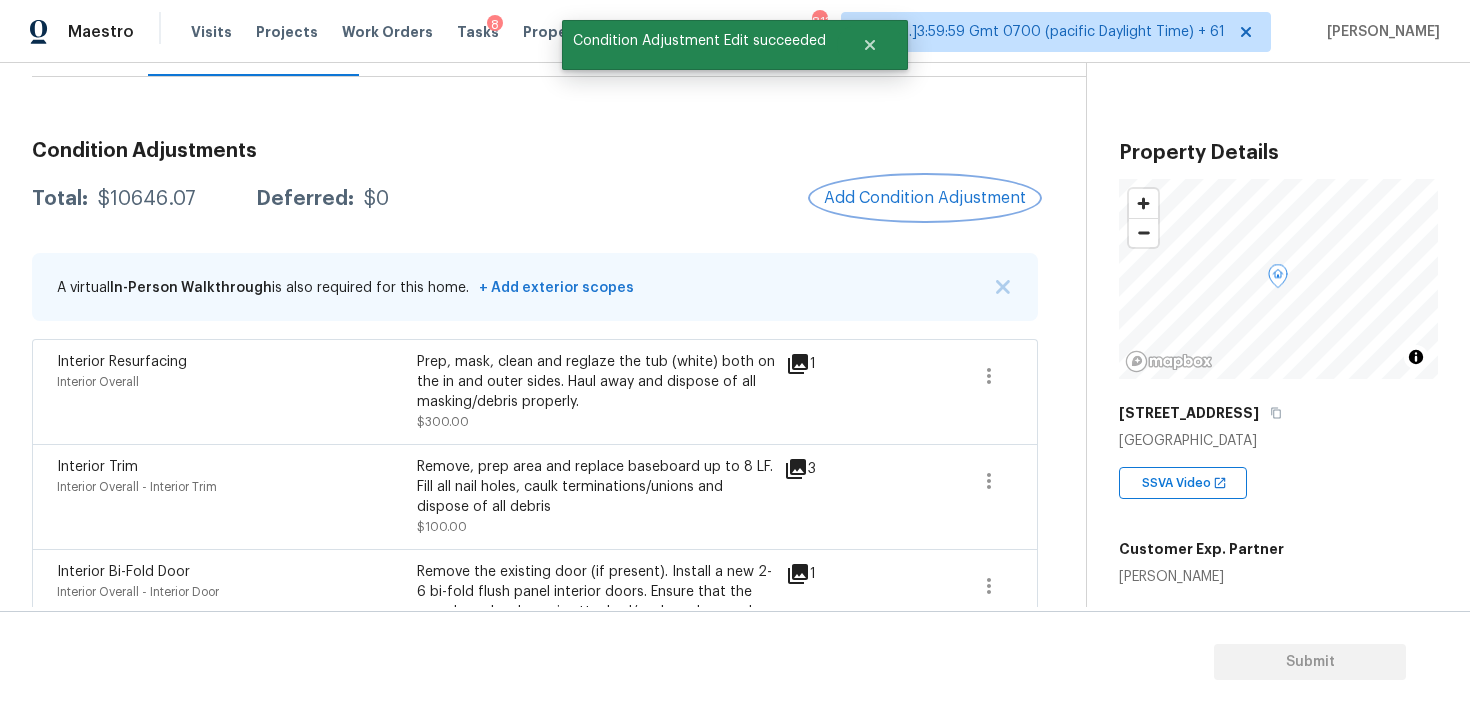 click on "Add Condition Adjustment" at bounding box center (925, 198) 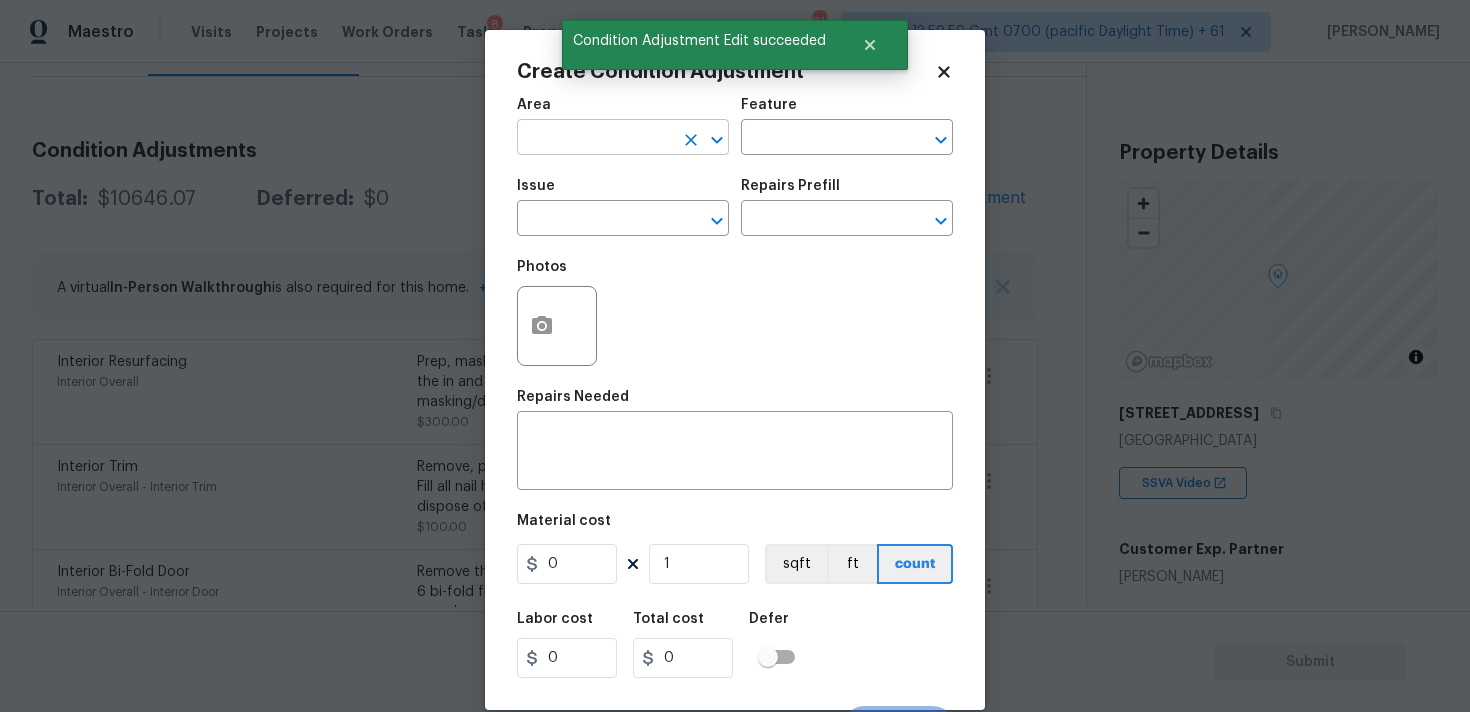 click at bounding box center (595, 139) 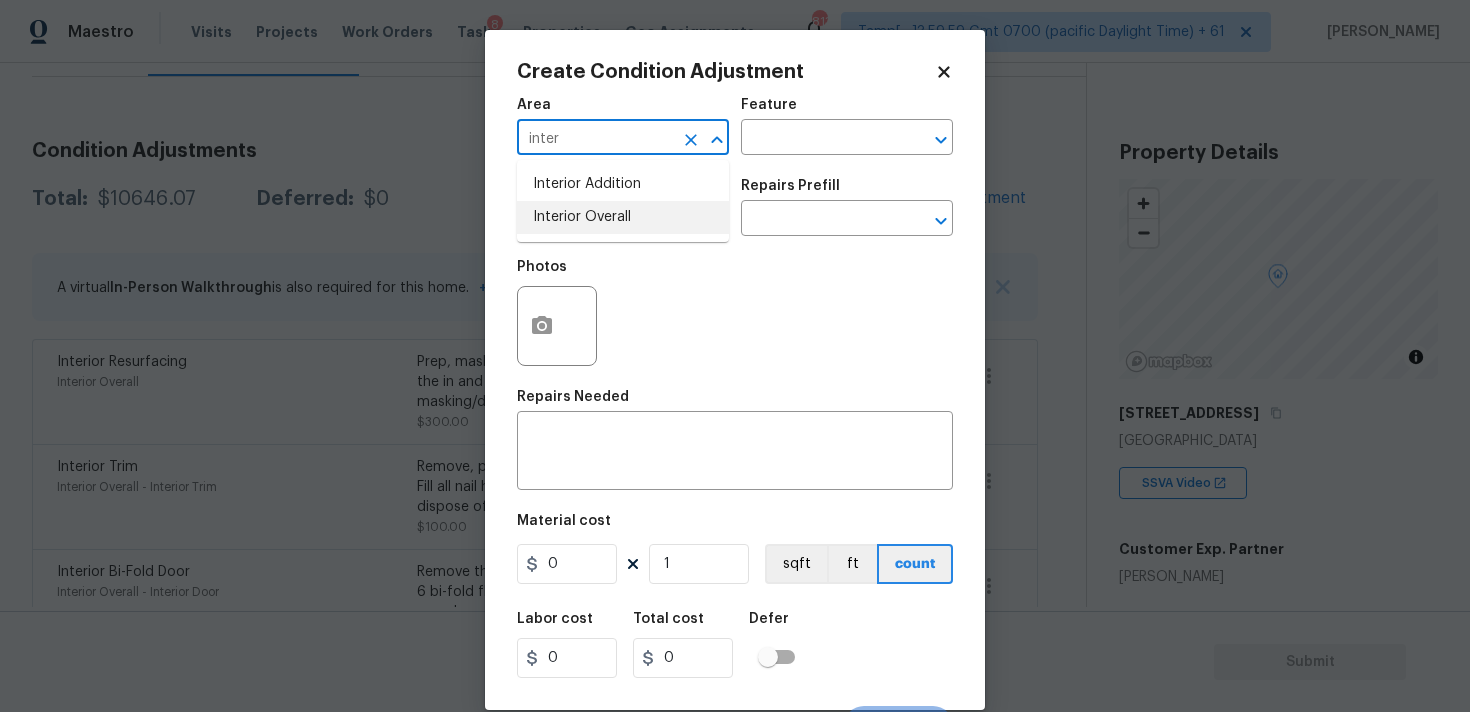 click on "Interior Addition Interior Overall" at bounding box center [623, 201] 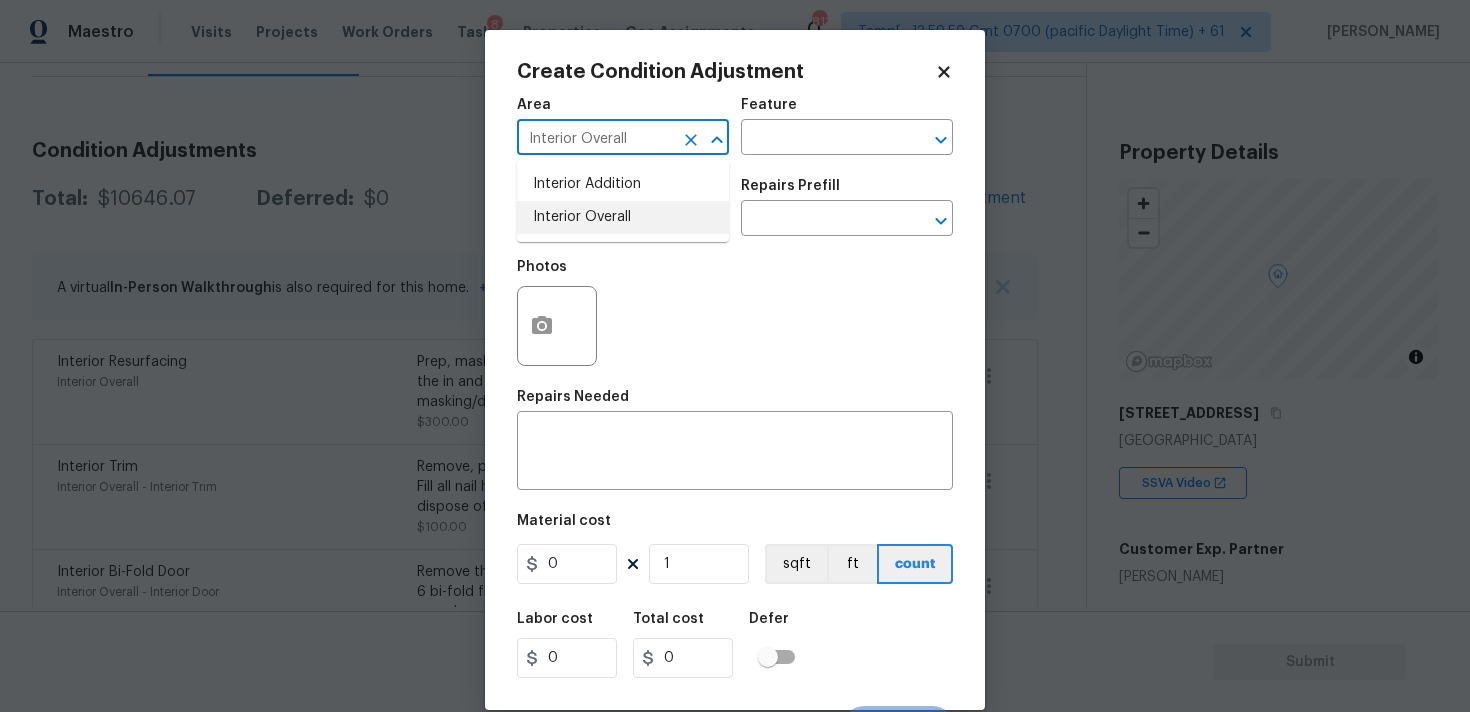 type on "Interior Overall" 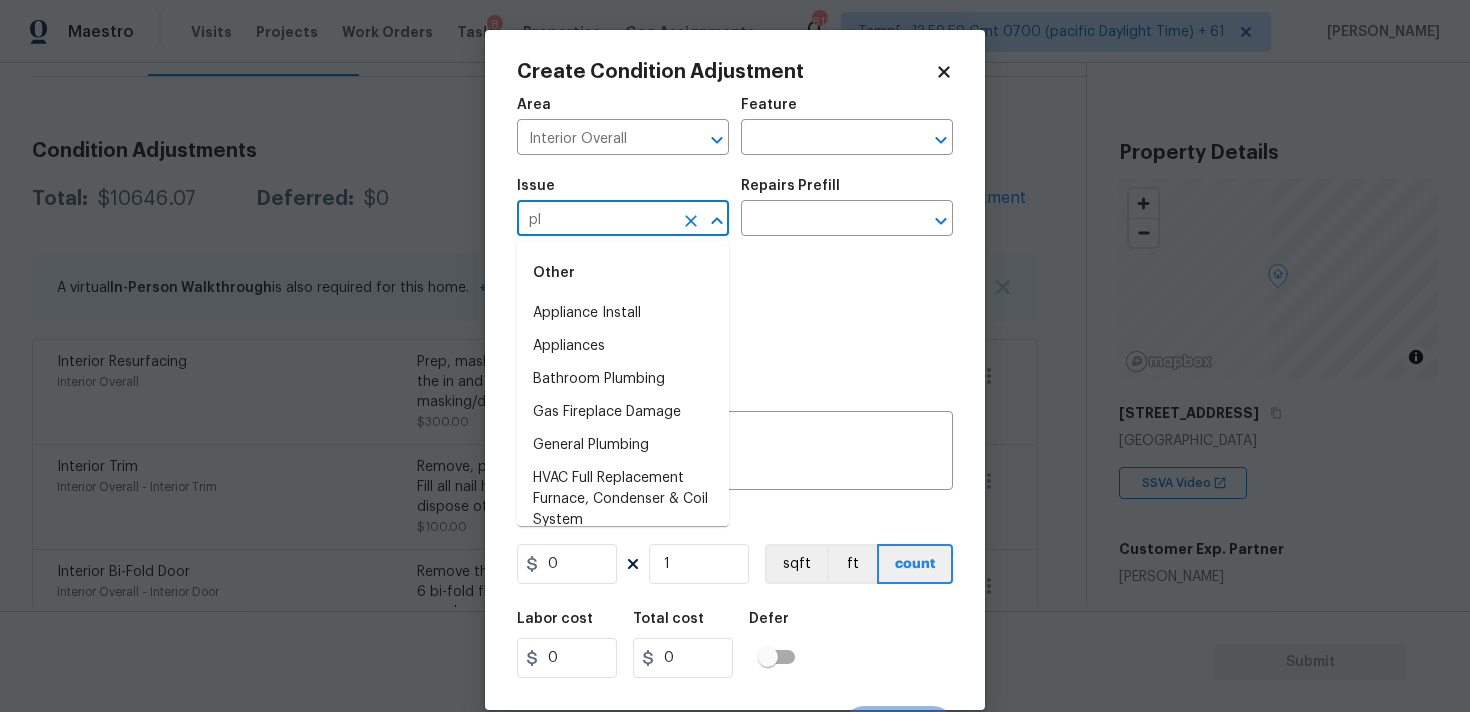 type on "p" 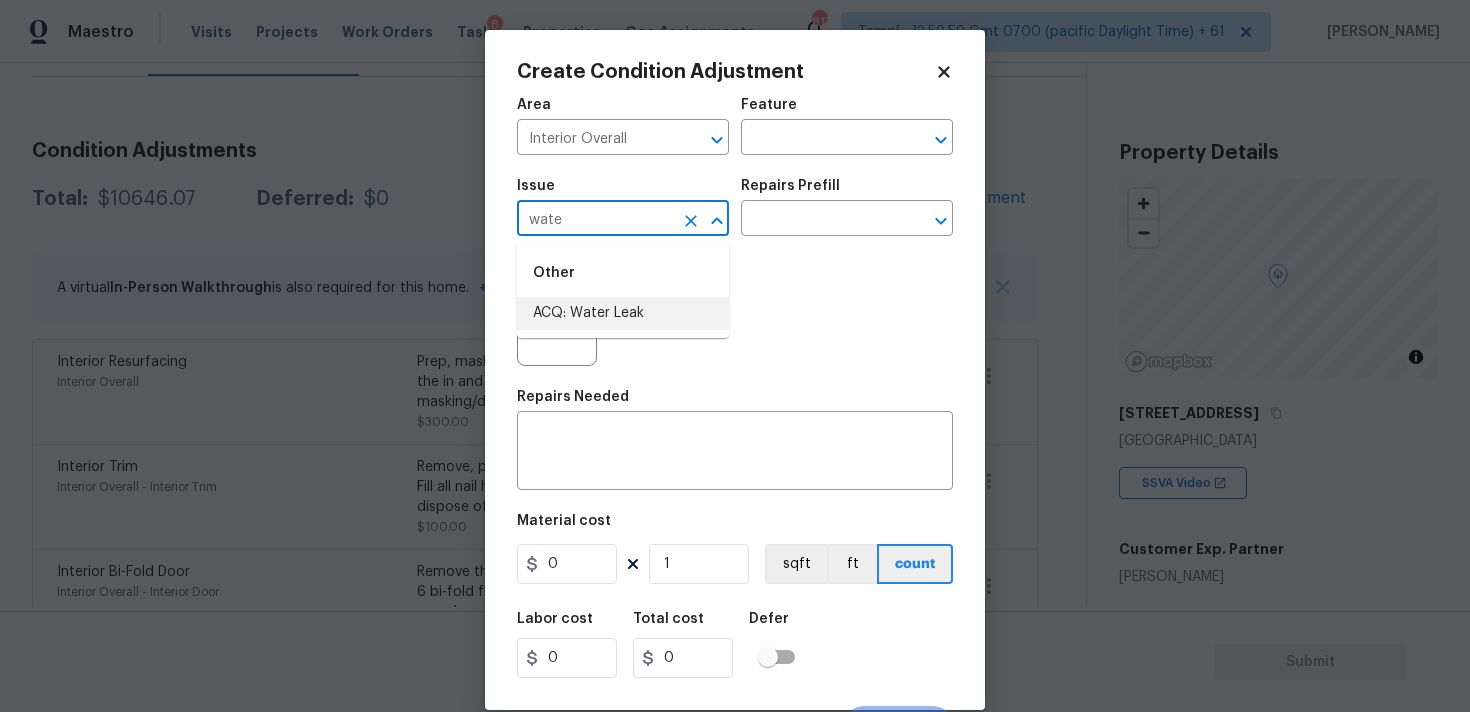 click on "ACQ: Water Leak" at bounding box center [623, 313] 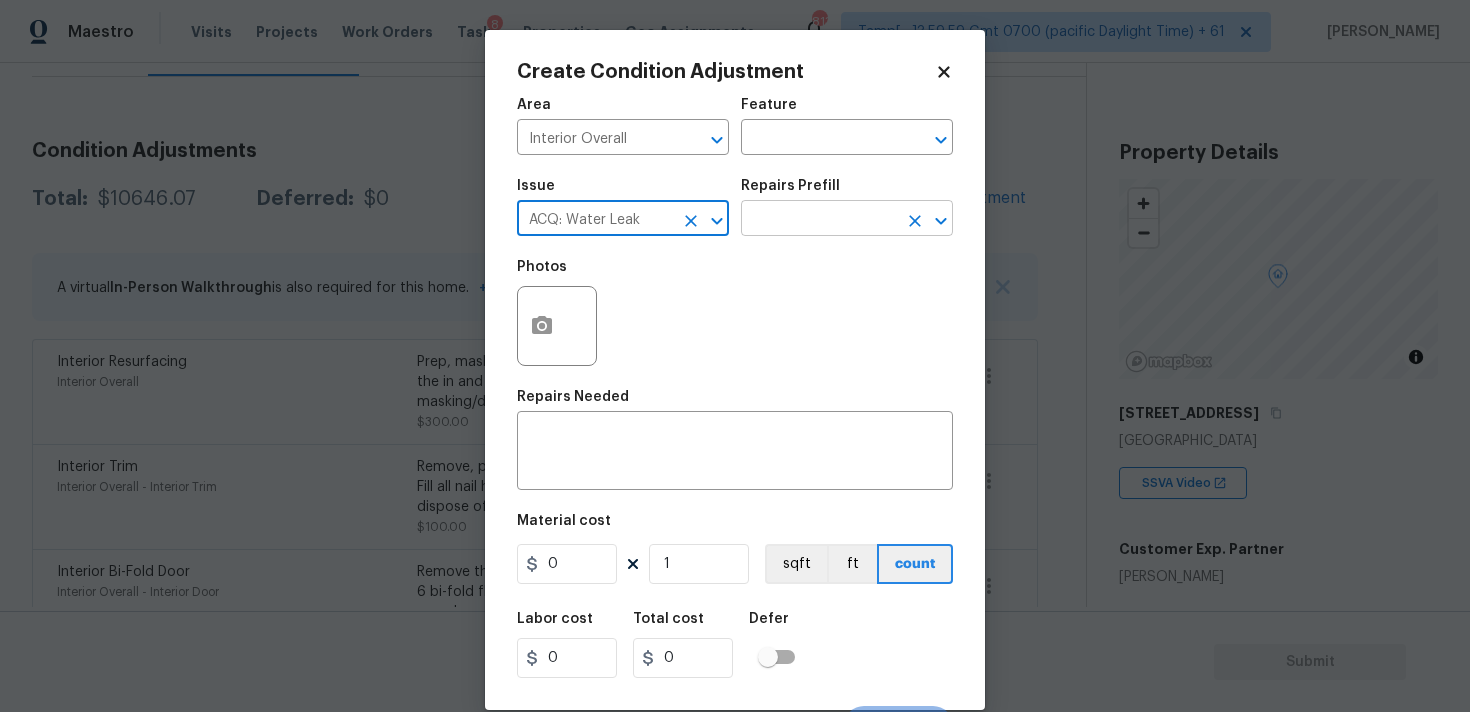 type on "ACQ: Water Leak" 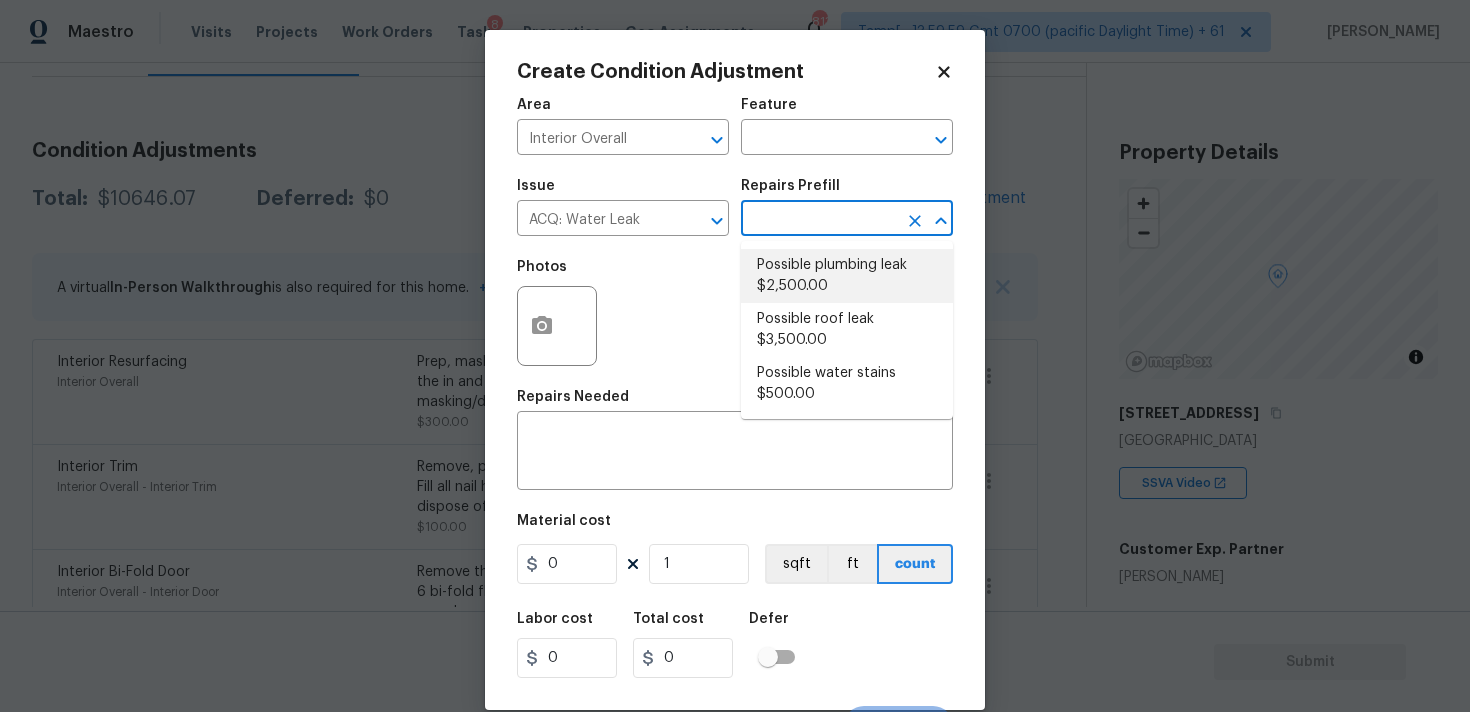 click on "Possible plumbing leak $2,500.00" at bounding box center (847, 276) 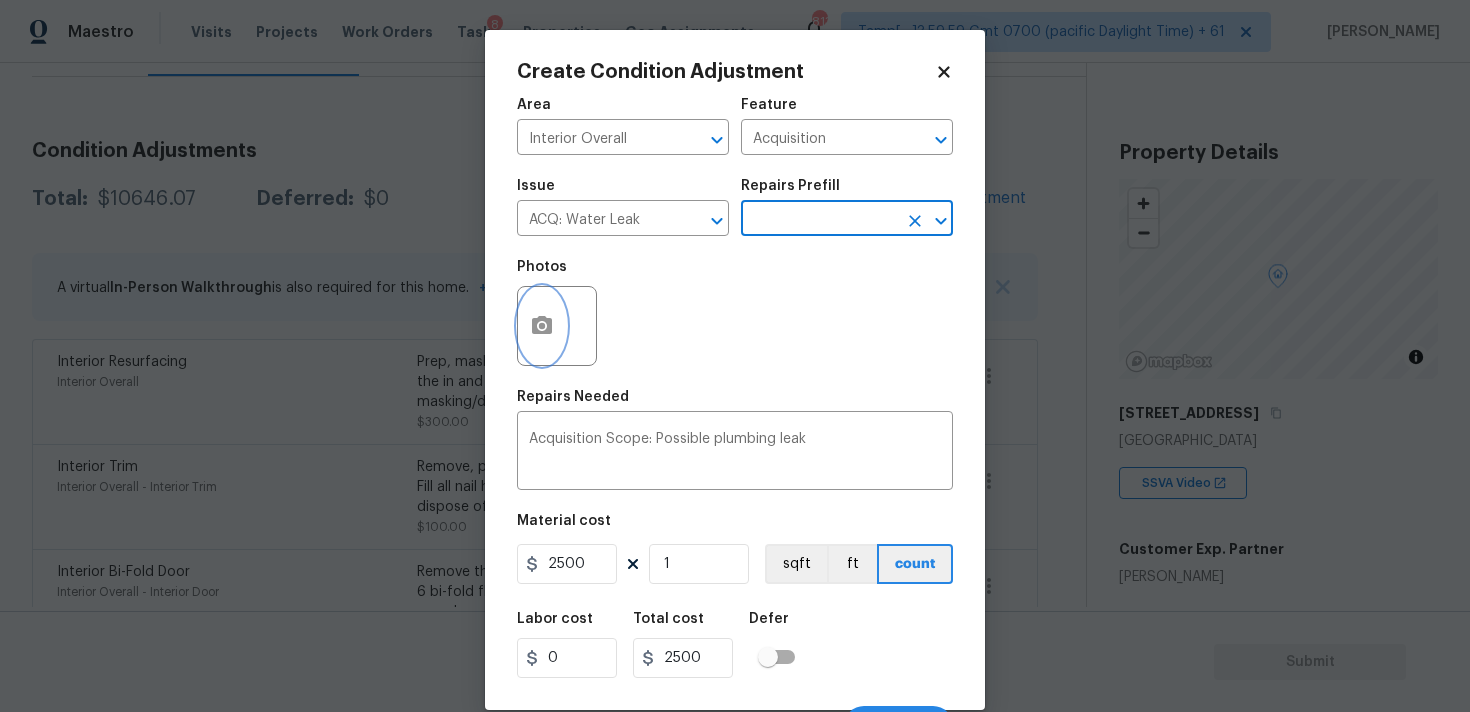 click 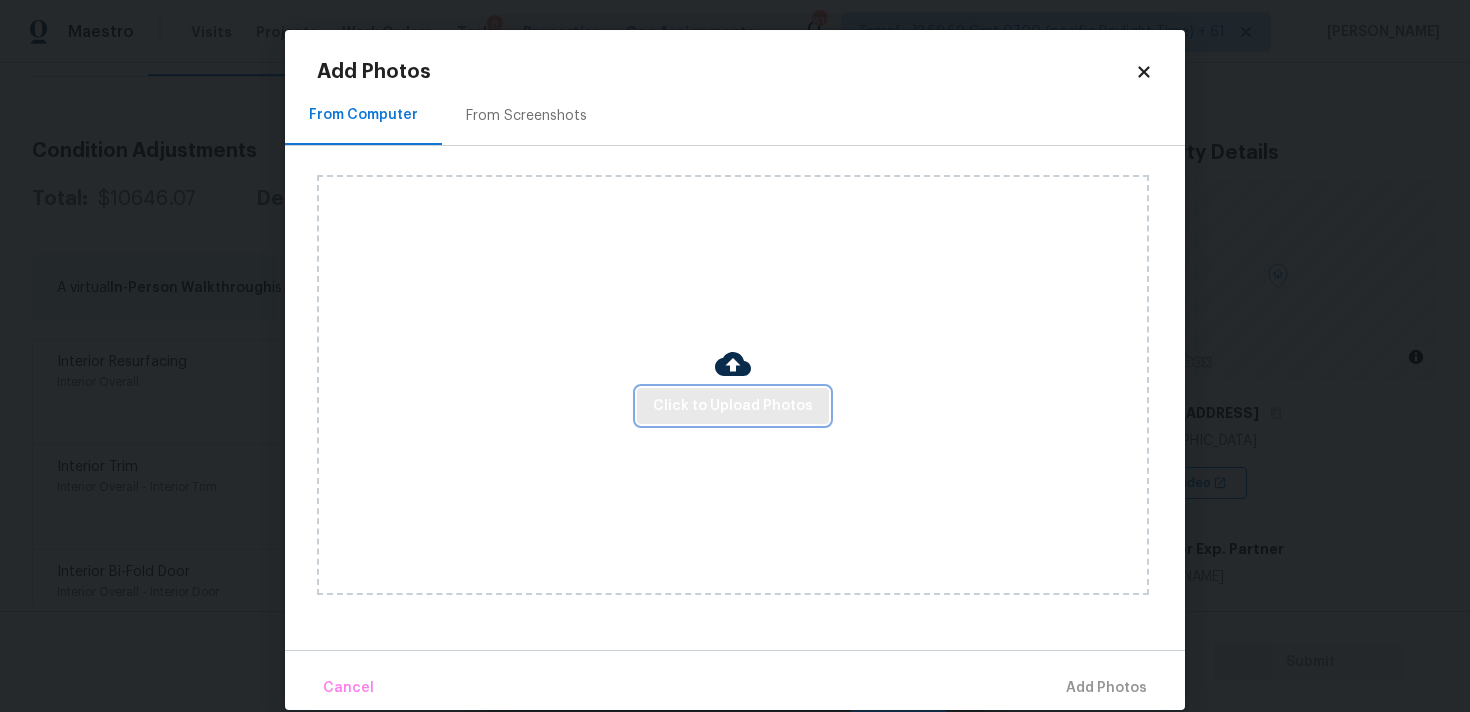 click on "Click to Upload Photos" at bounding box center (733, 406) 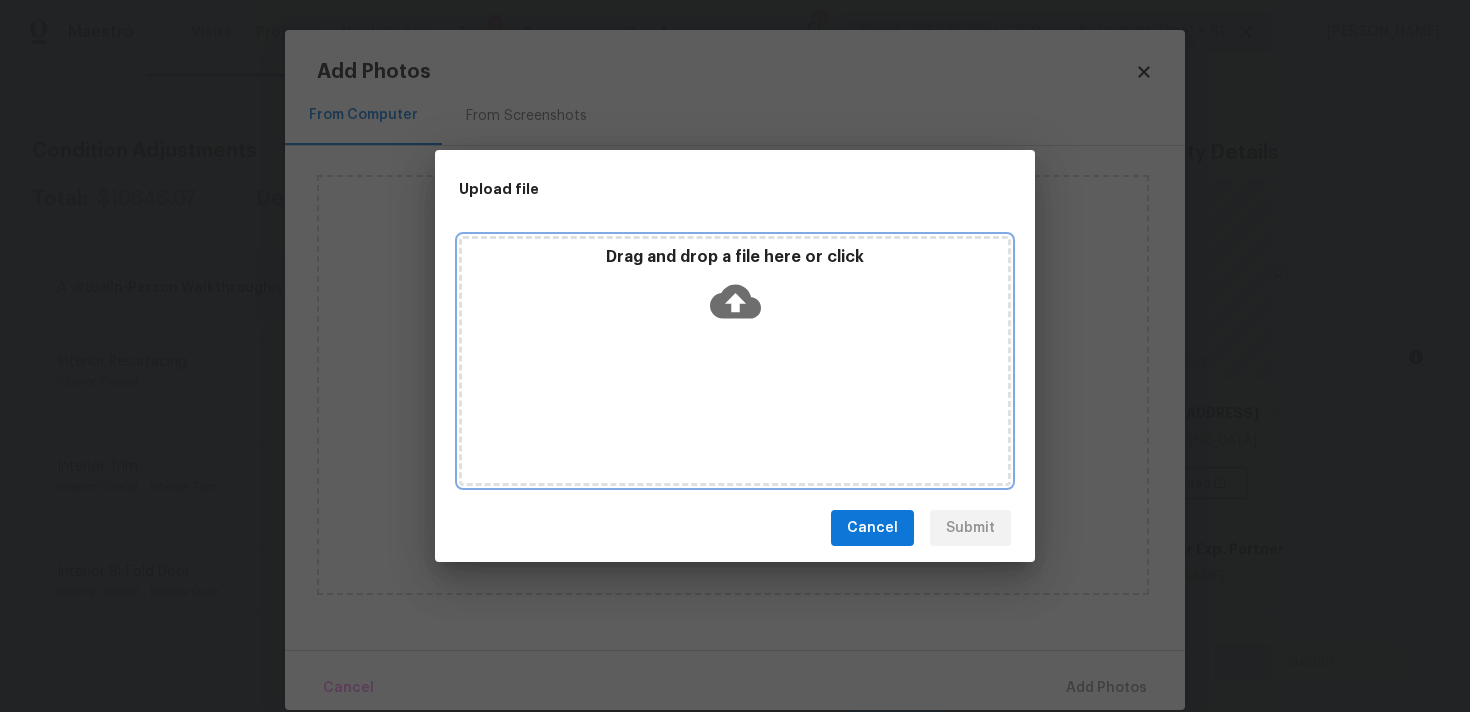 click 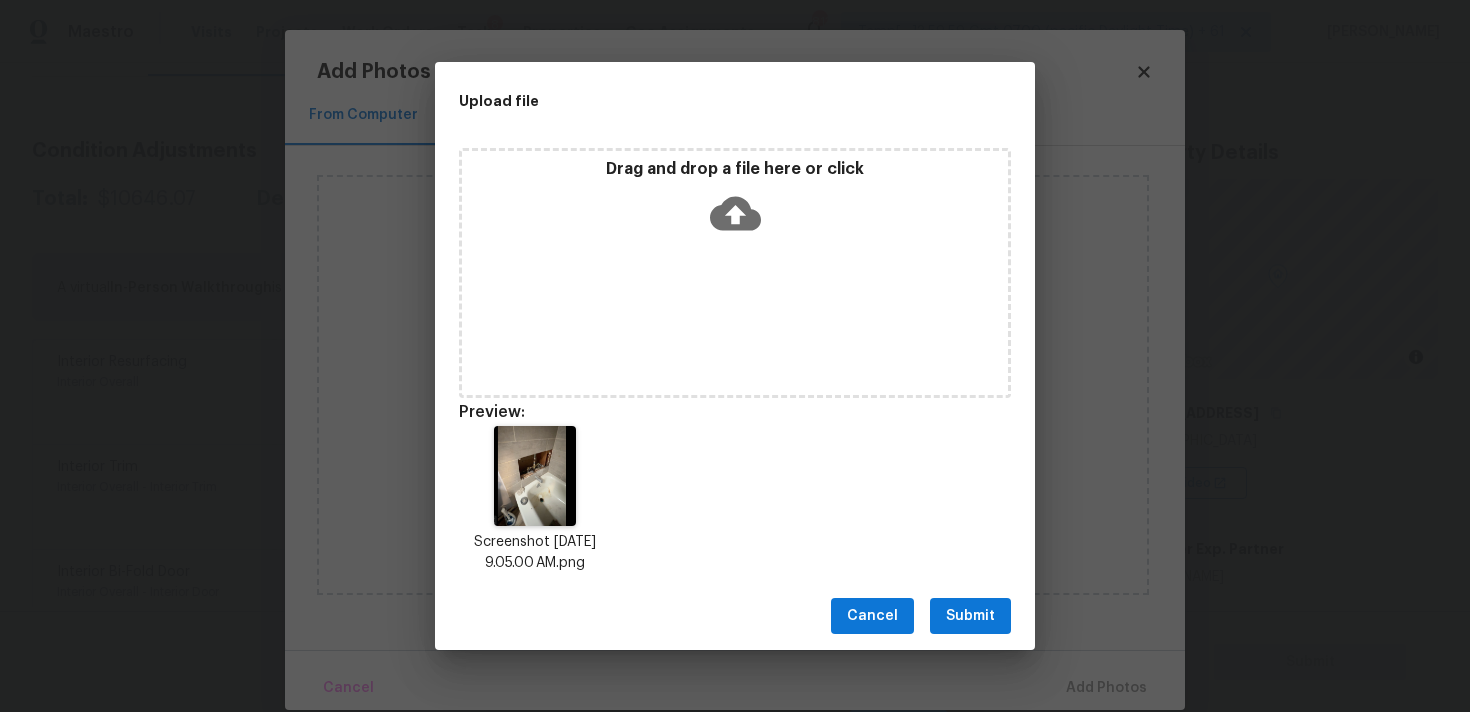 click on "Submit" at bounding box center [970, 616] 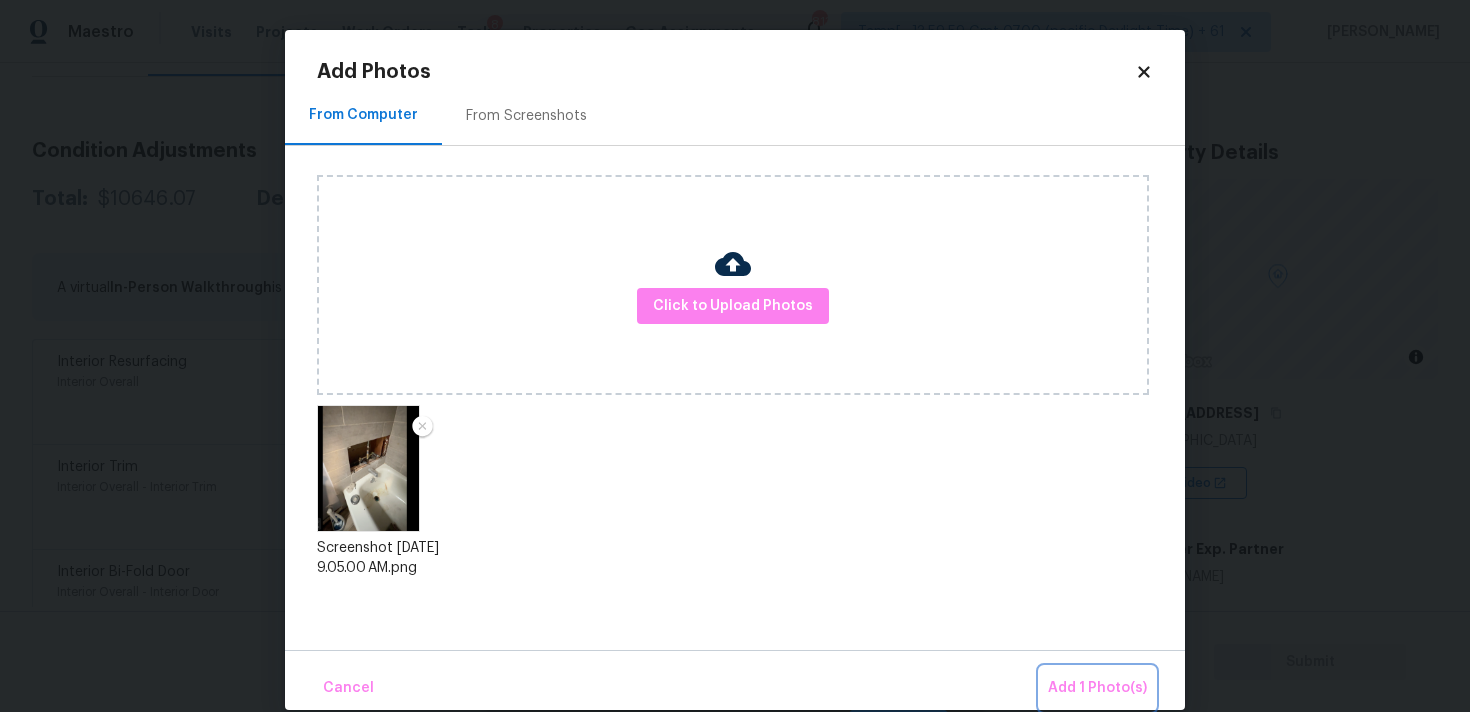 click on "Add 1 Photo(s)" at bounding box center (1097, 688) 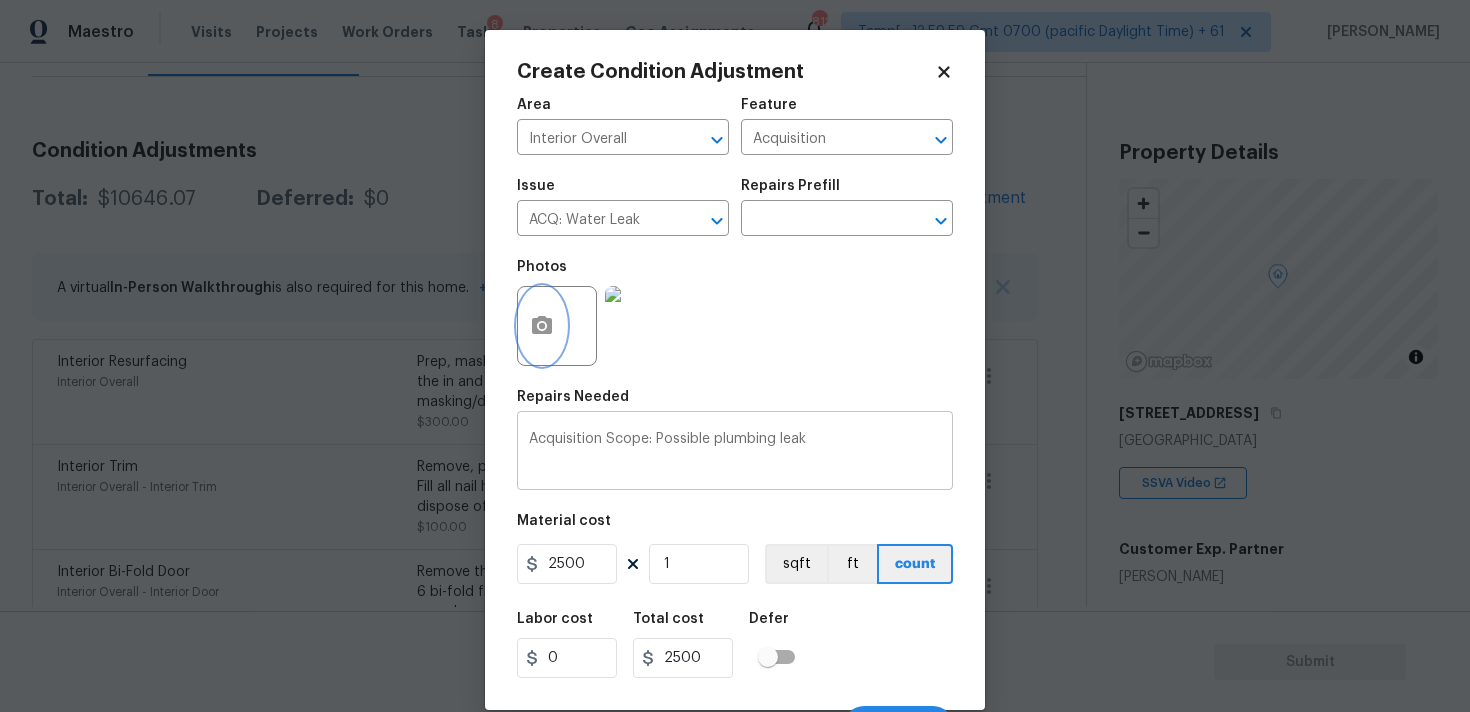 scroll, scrollTop: 35, scrollLeft: 0, axis: vertical 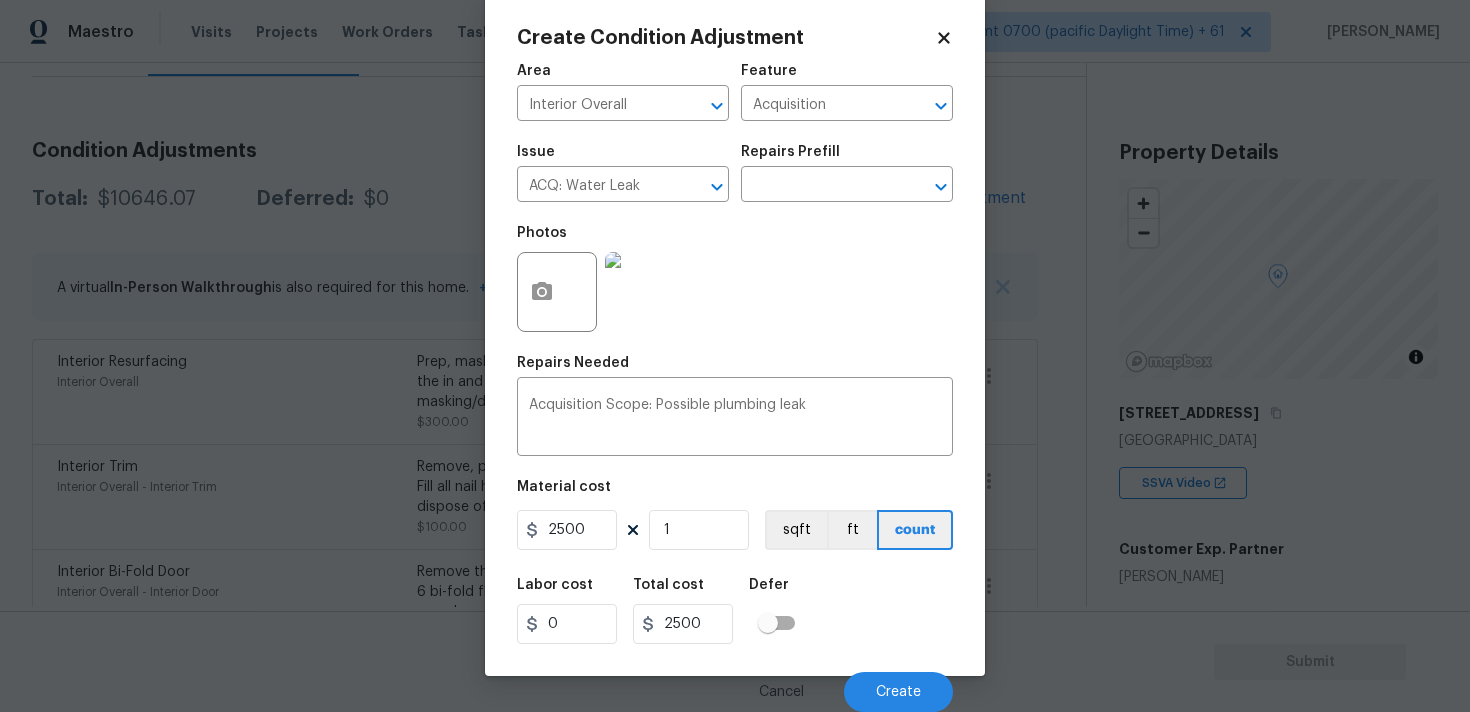 click on "Labor cost 0 Total cost 2500 Defer" at bounding box center [735, 611] 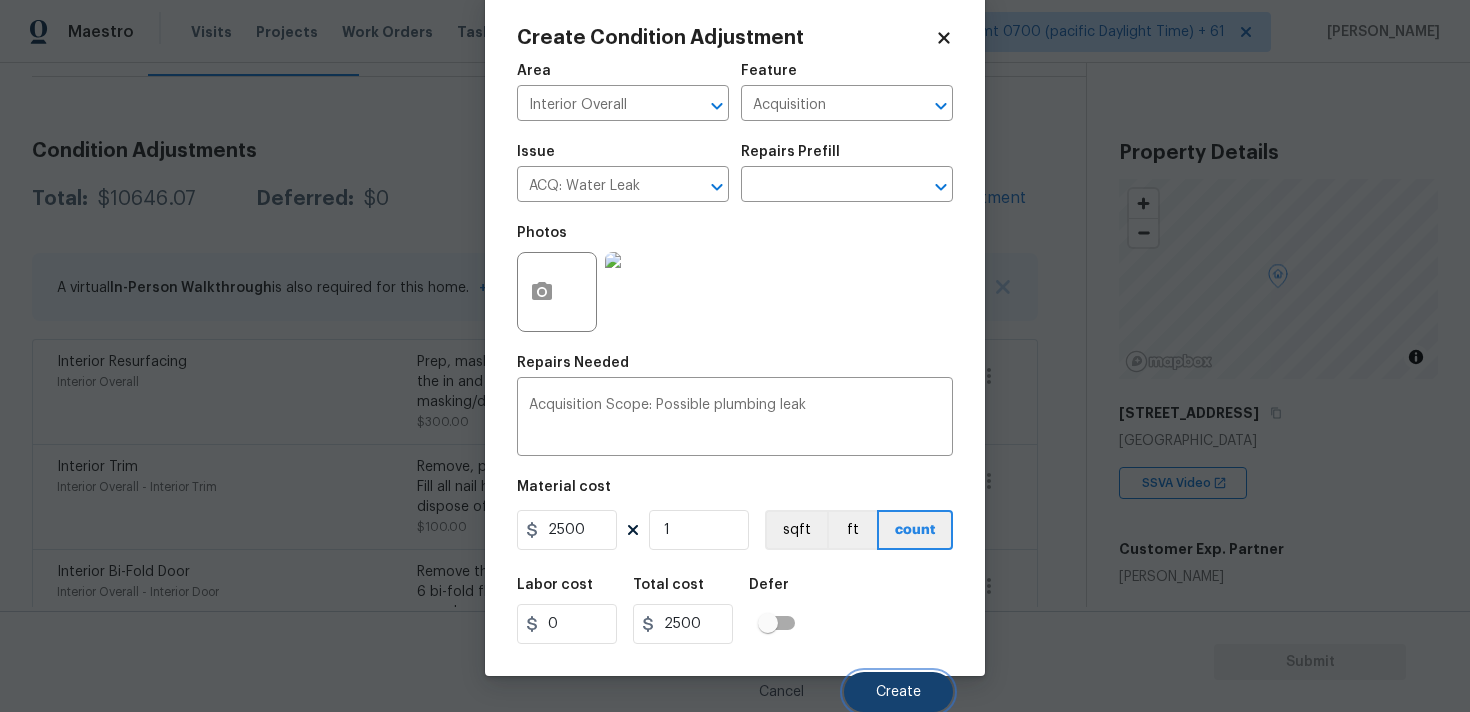 click on "Create" at bounding box center [898, 692] 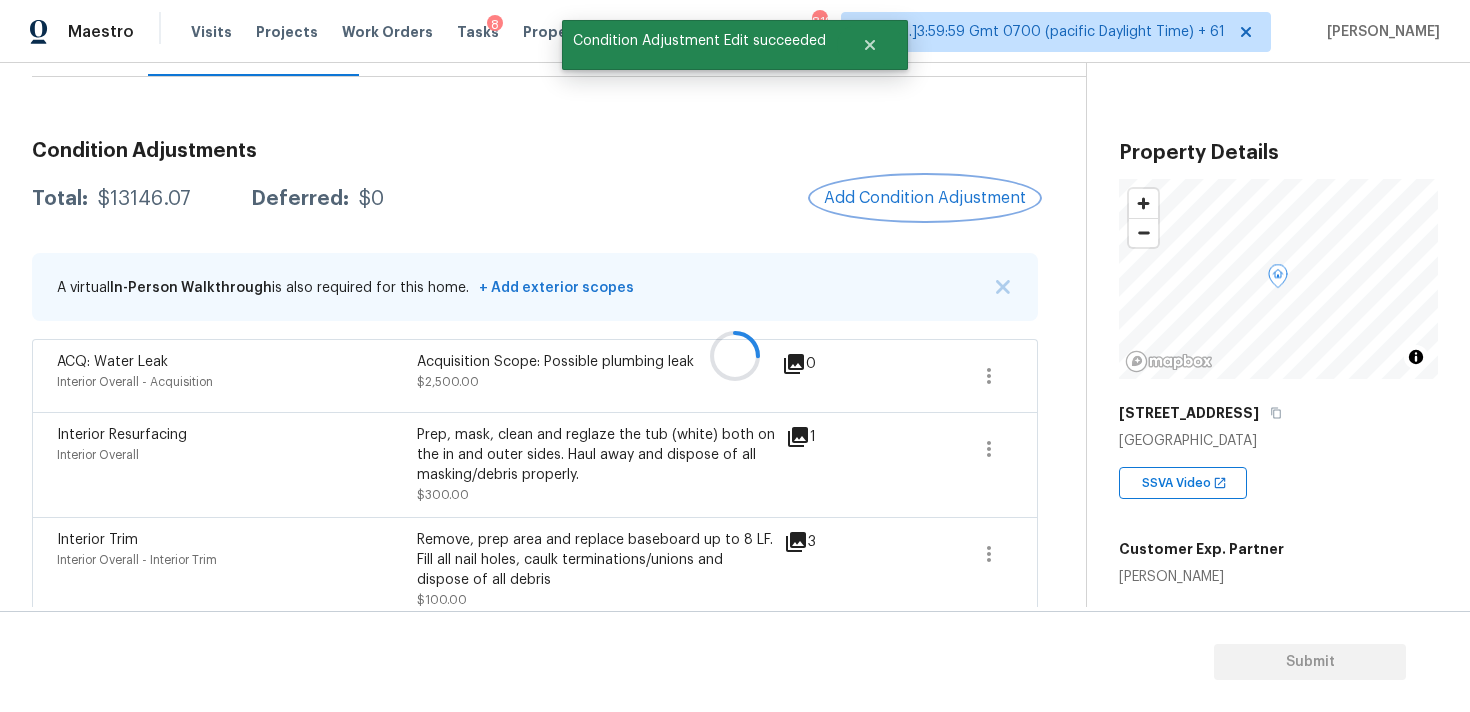scroll, scrollTop: 0, scrollLeft: 0, axis: both 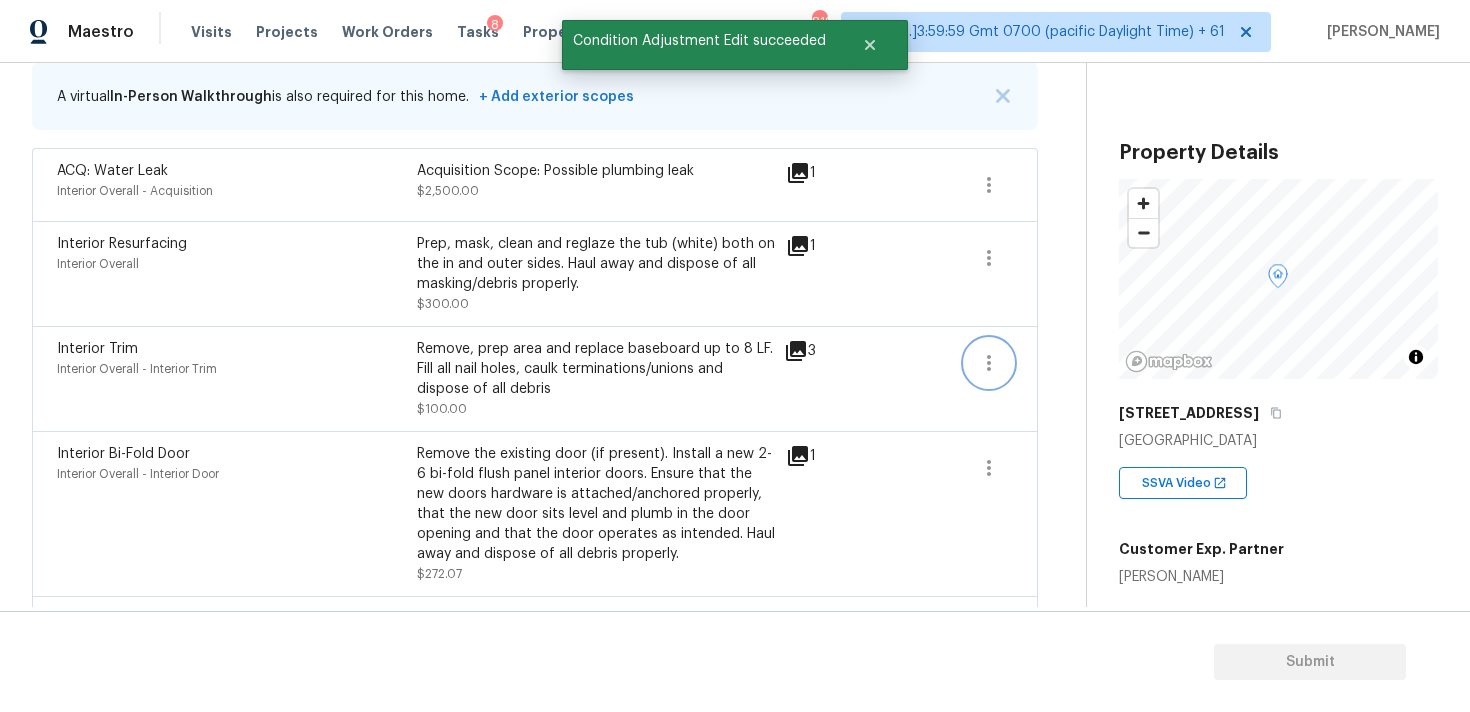 click at bounding box center (989, 363) 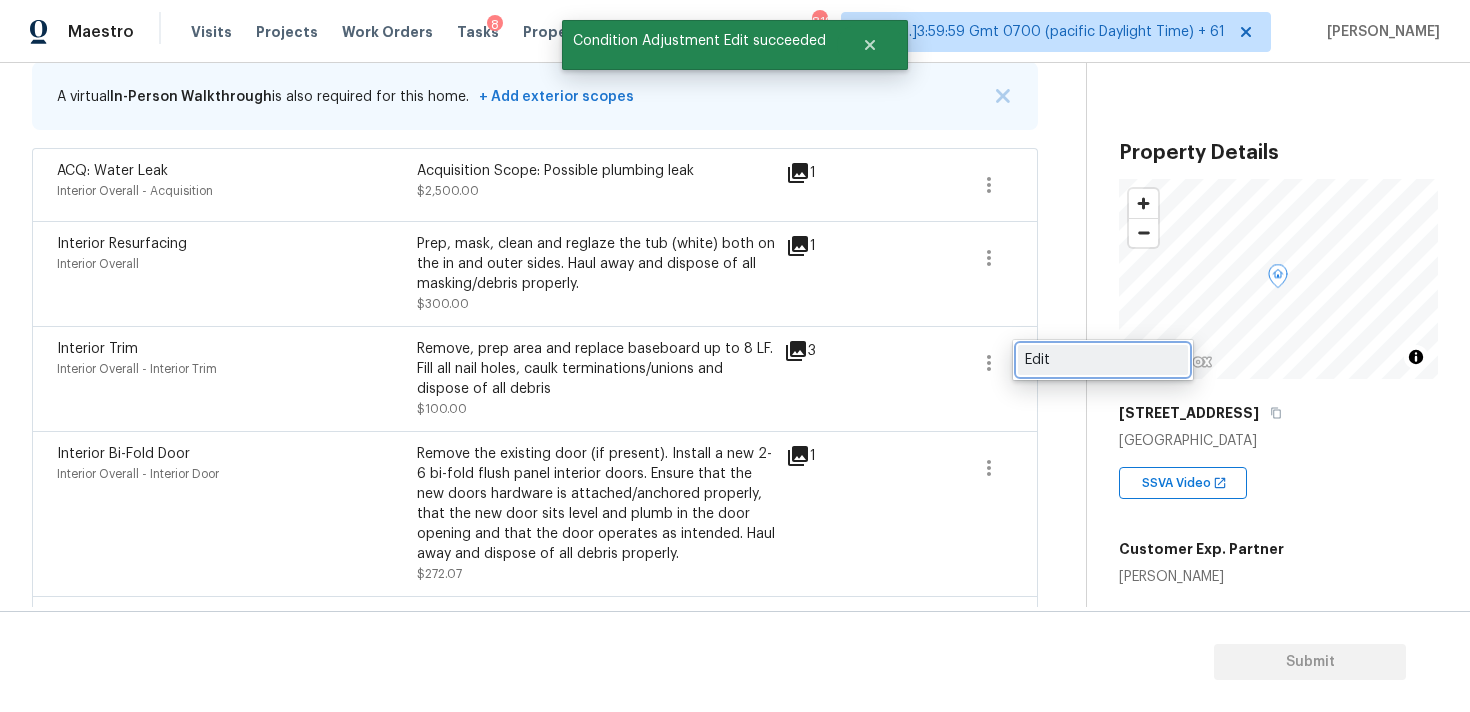 click on "Edit" at bounding box center [1103, 360] 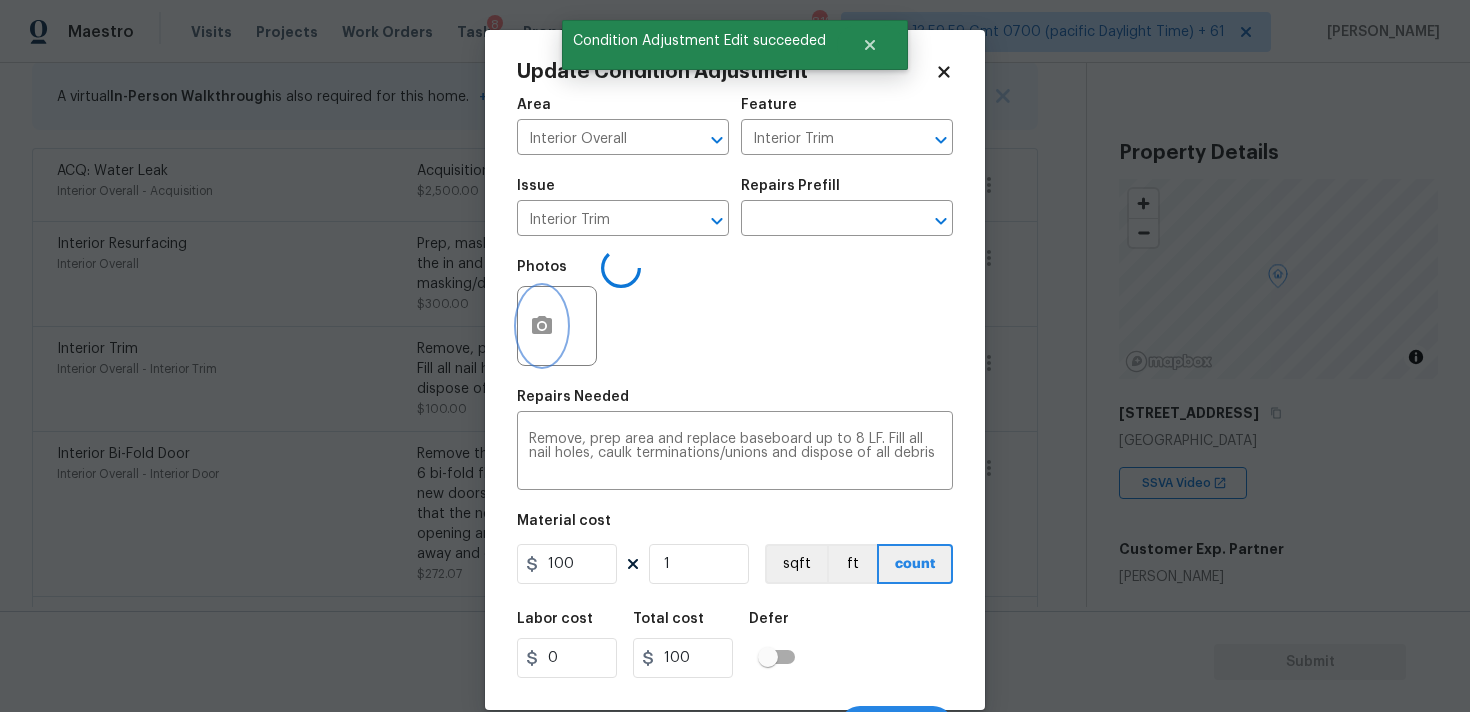 click at bounding box center (542, 326) 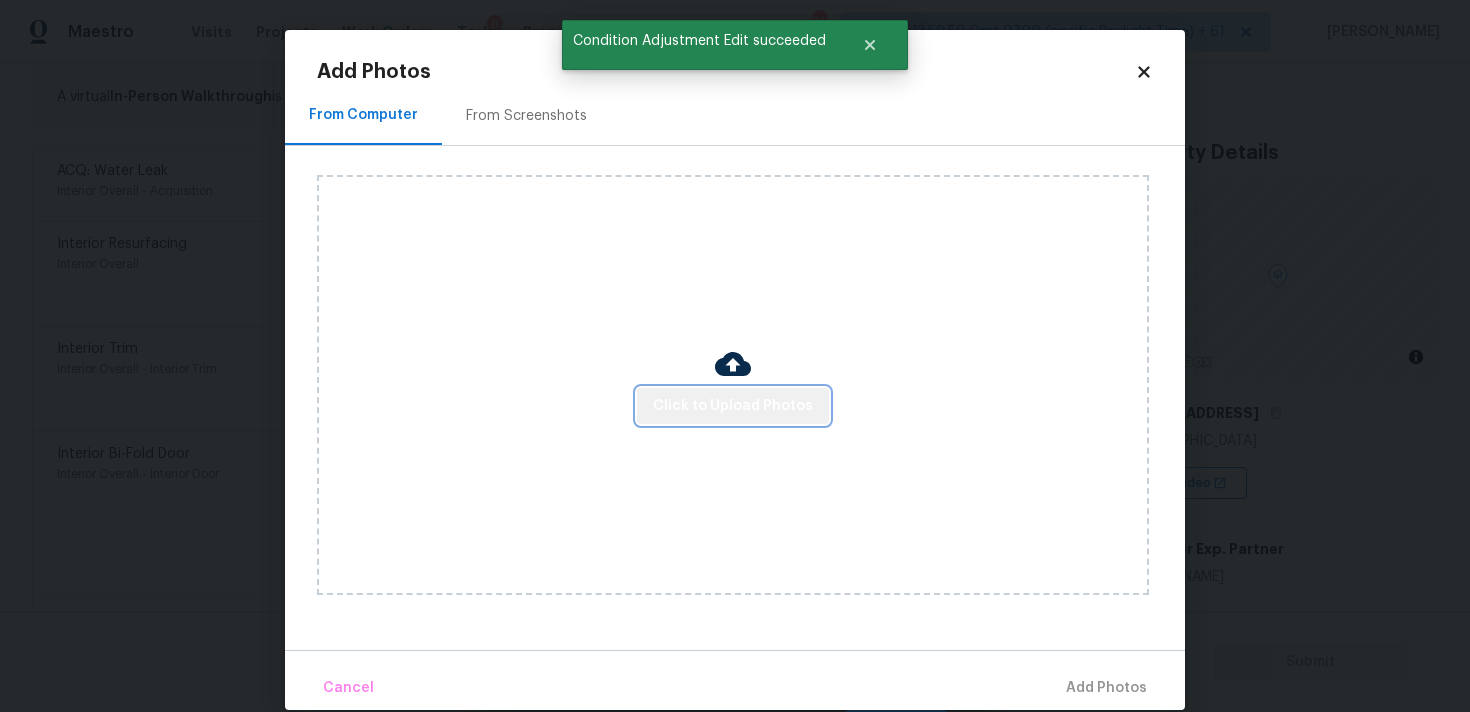 click on "Click to Upload Photos" at bounding box center [733, 406] 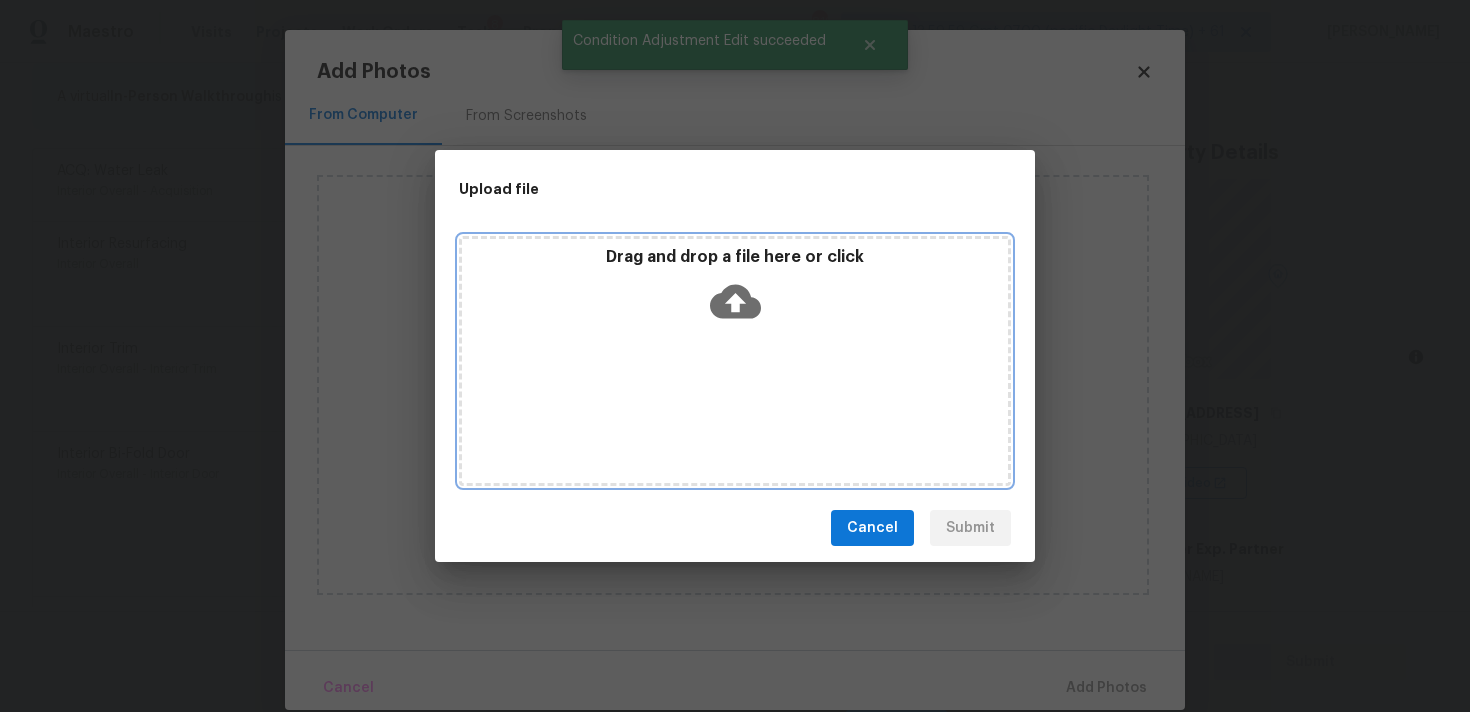click 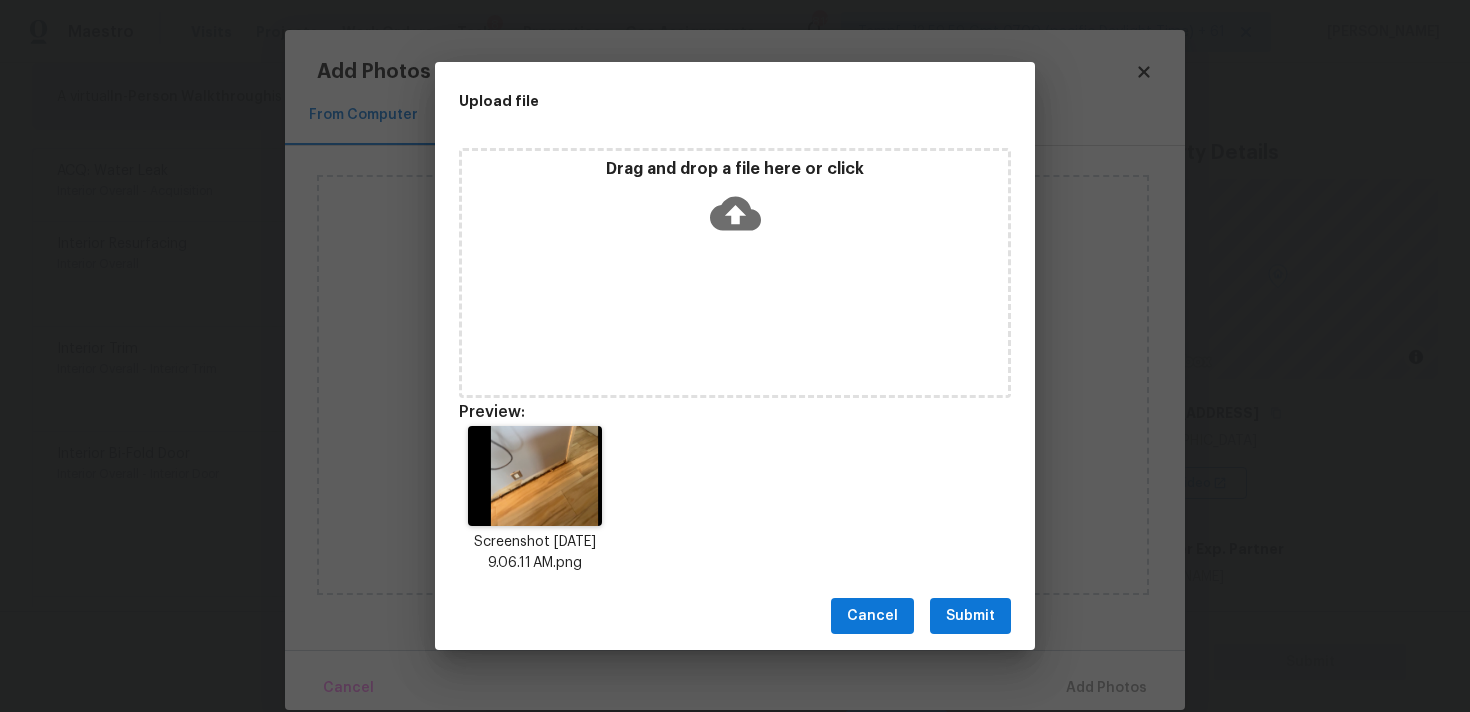click on "Submit" at bounding box center (970, 616) 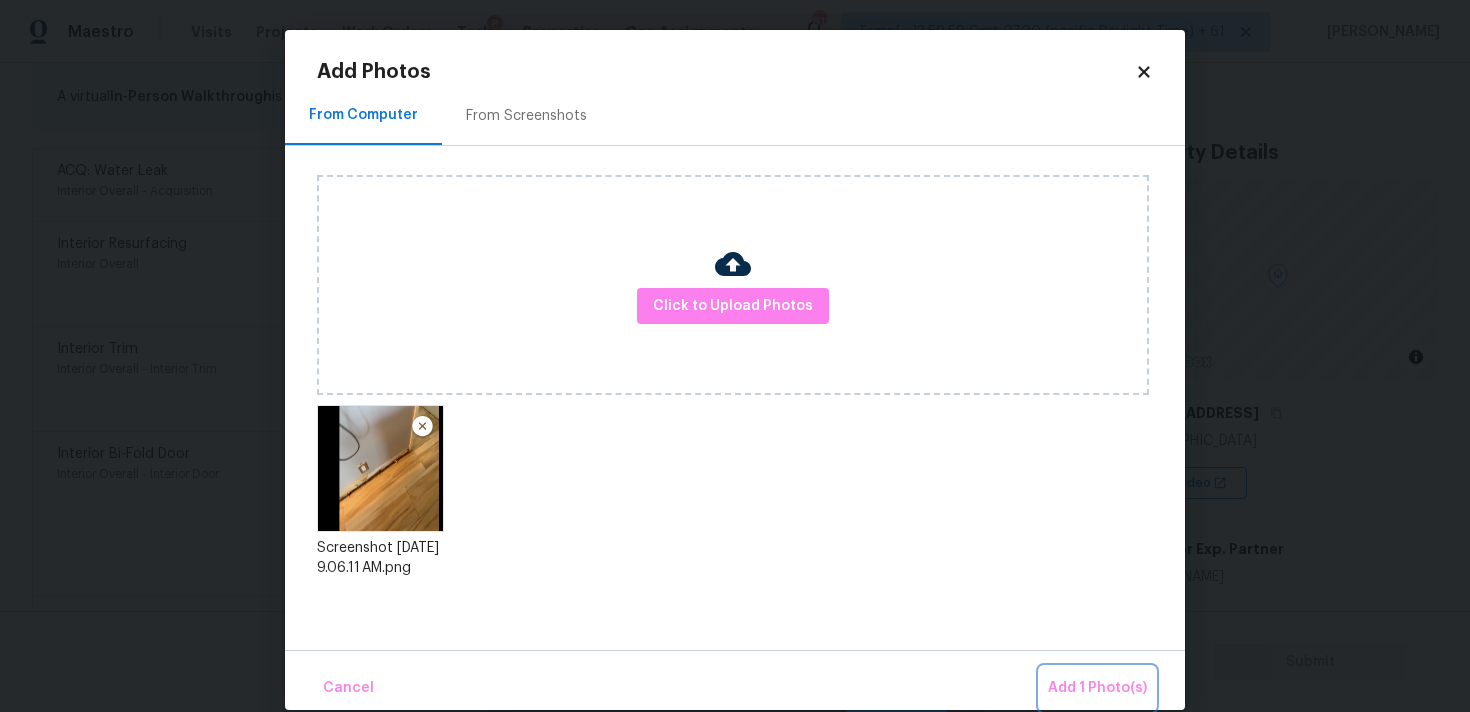 click on "Add 1 Photo(s)" at bounding box center [1097, 688] 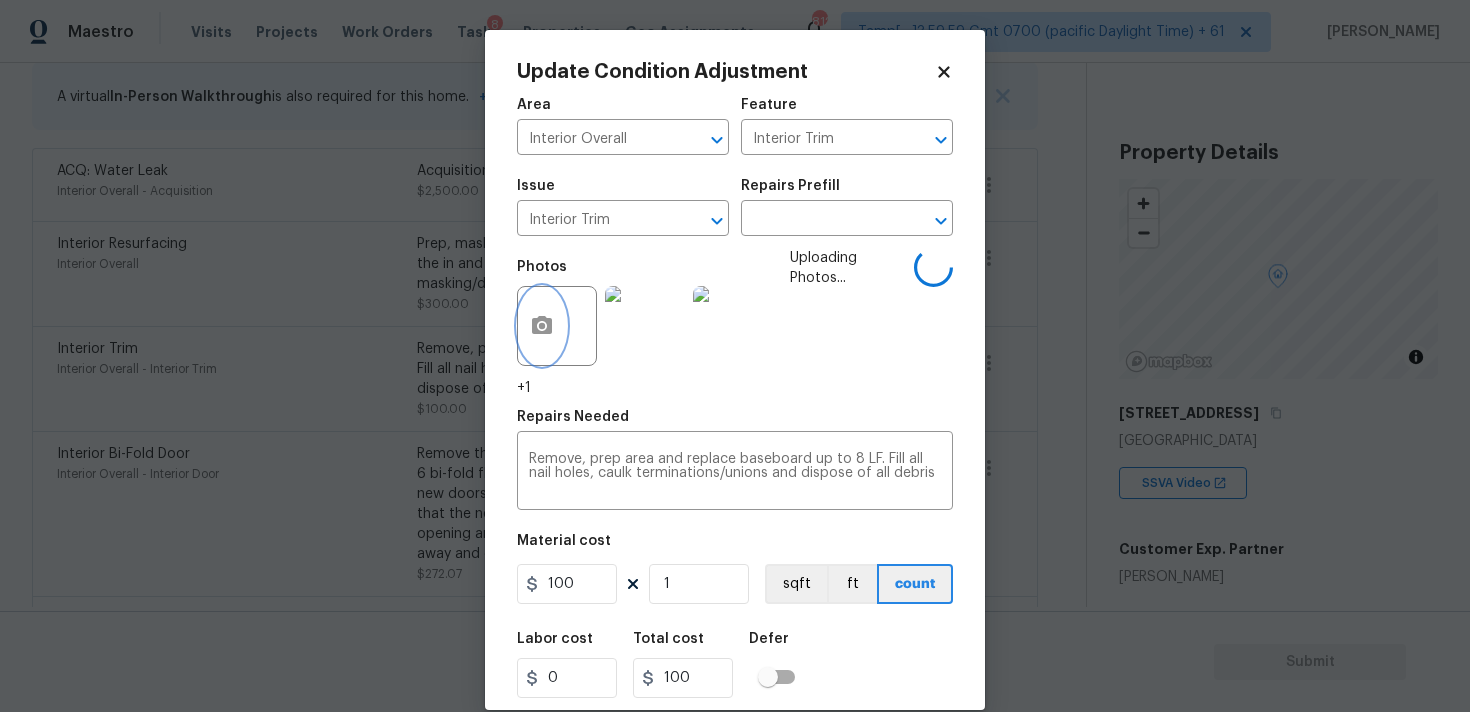 scroll, scrollTop: 55, scrollLeft: 0, axis: vertical 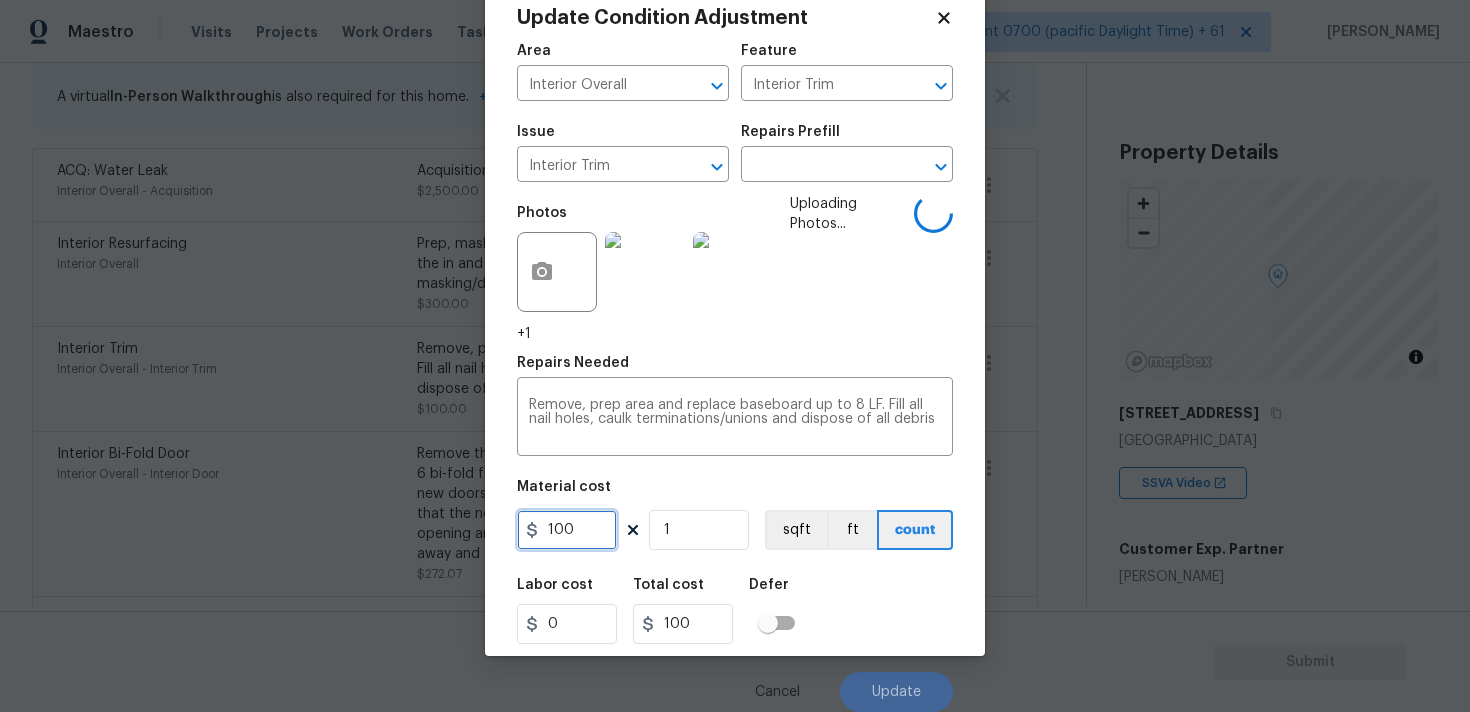 click on "100" at bounding box center (567, 530) 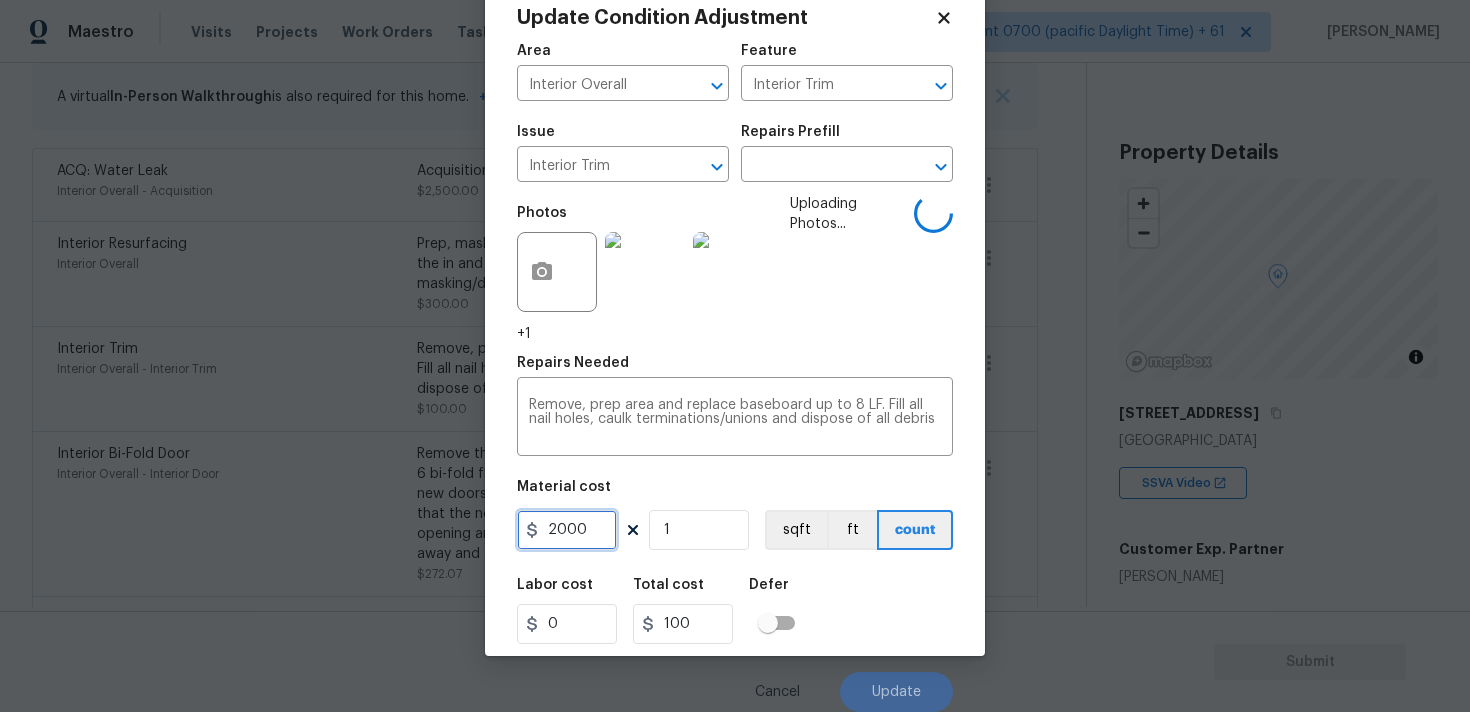 type on "2000" 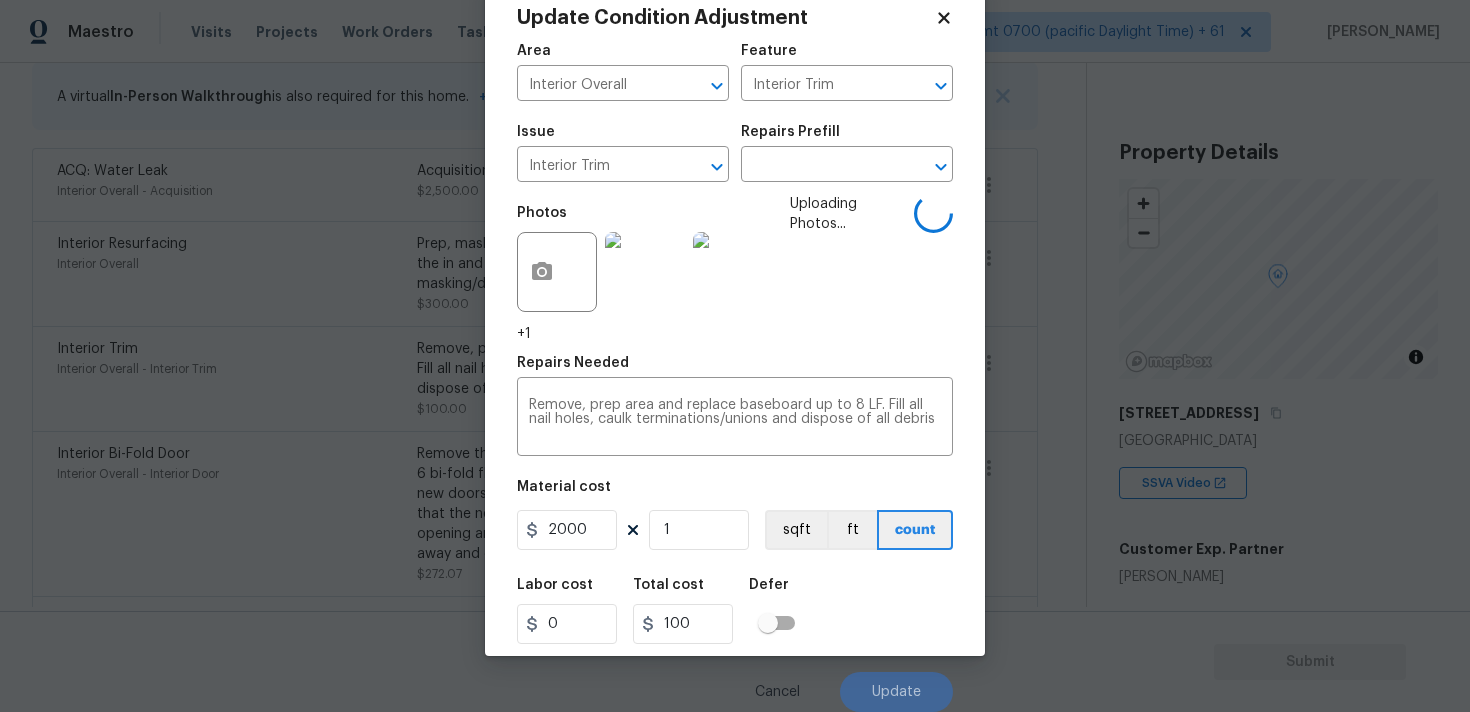 type on "2000" 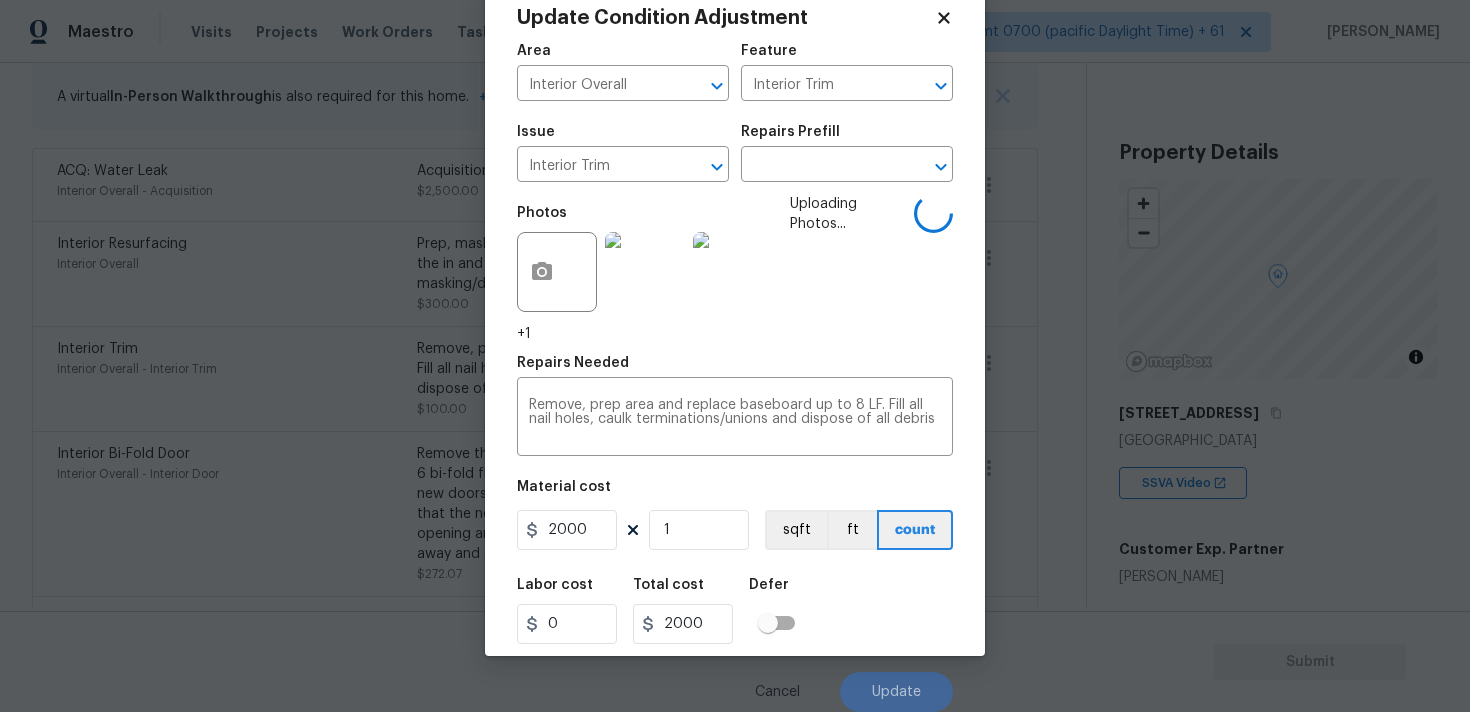 click on "Defer" at bounding box center (778, 591) 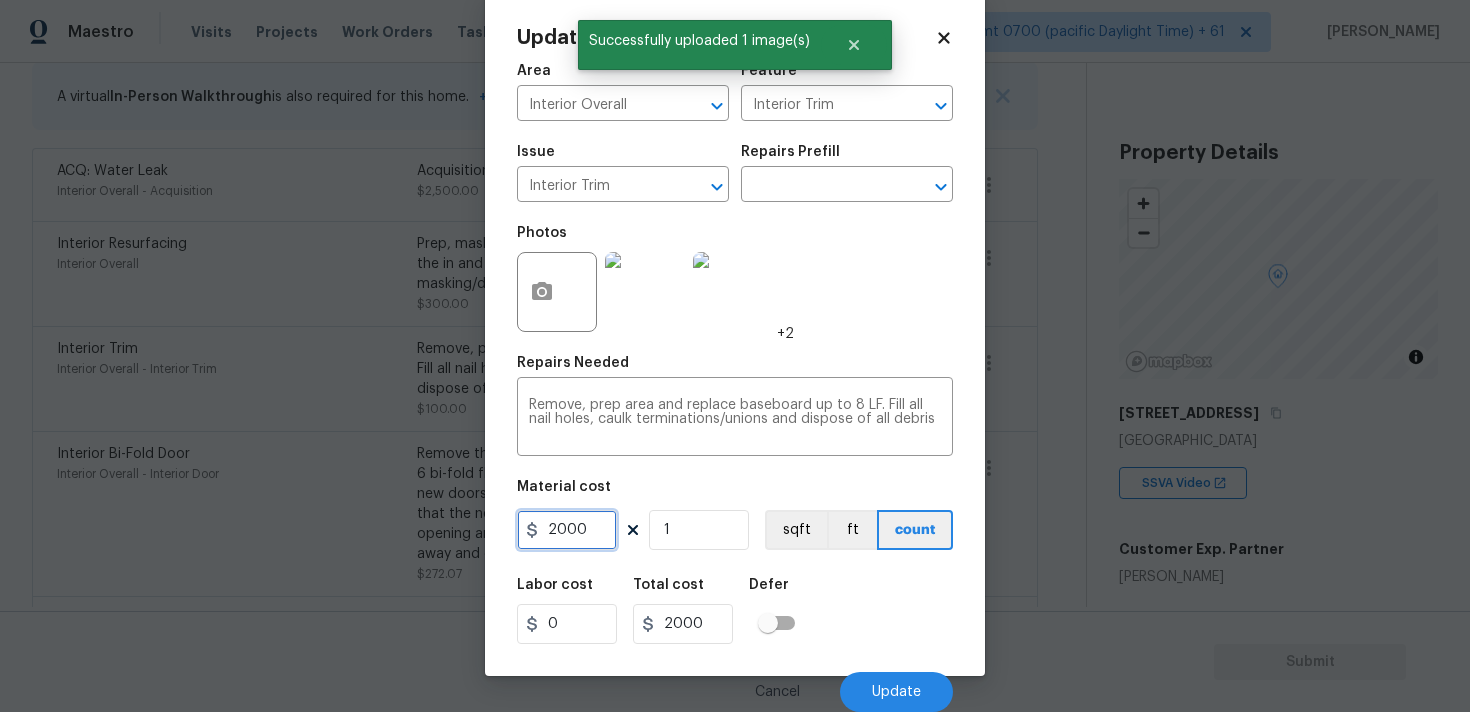 click on "2000" at bounding box center (567, 530) 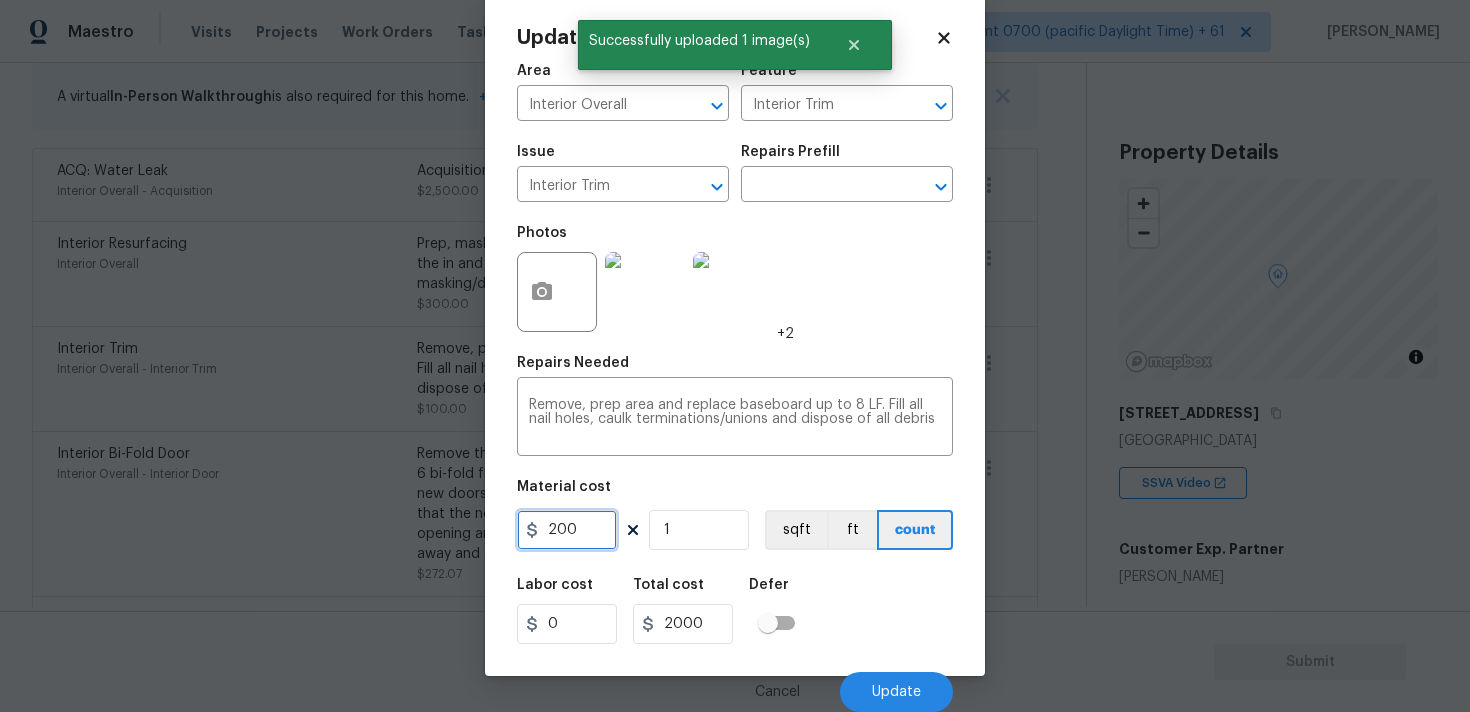 type on "200" 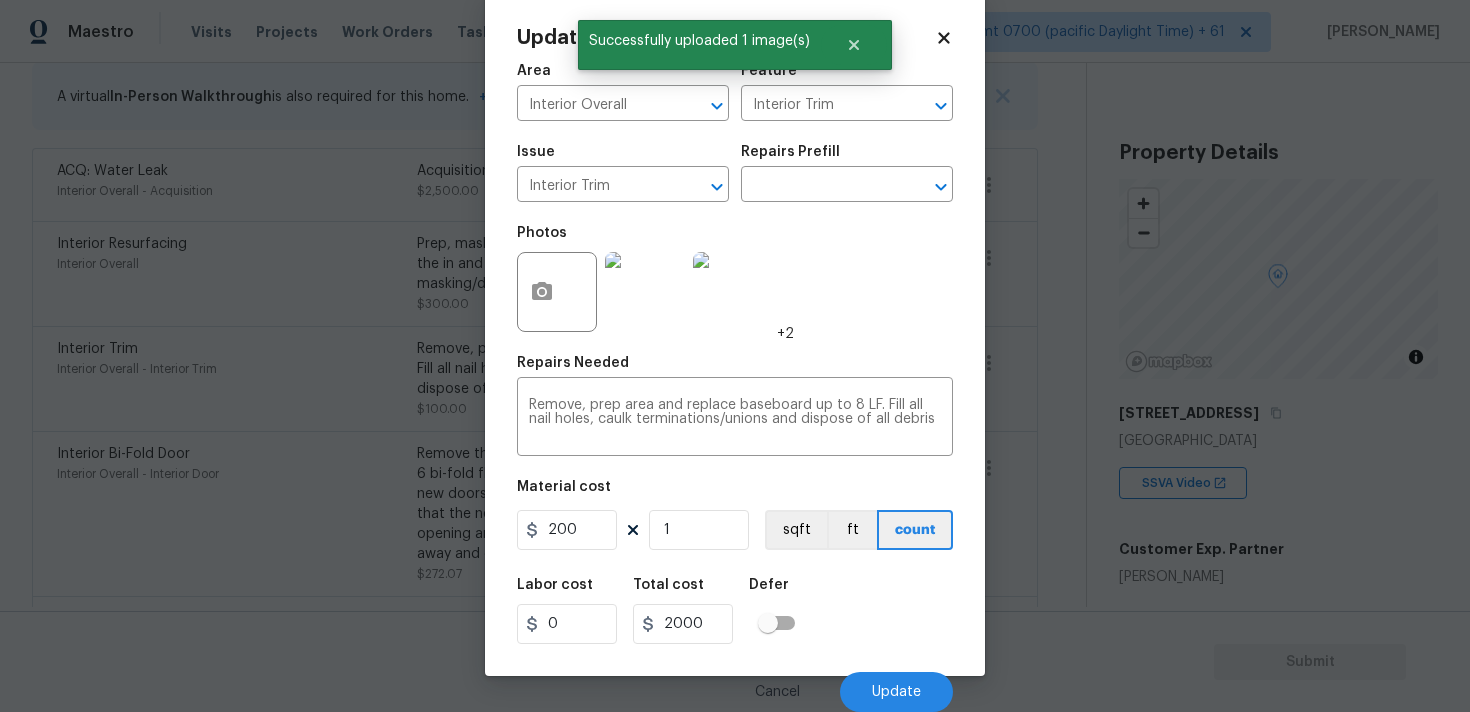 click on "Labor cost 0 Total cost 2000 Defer" at bounding box center (735, 611) 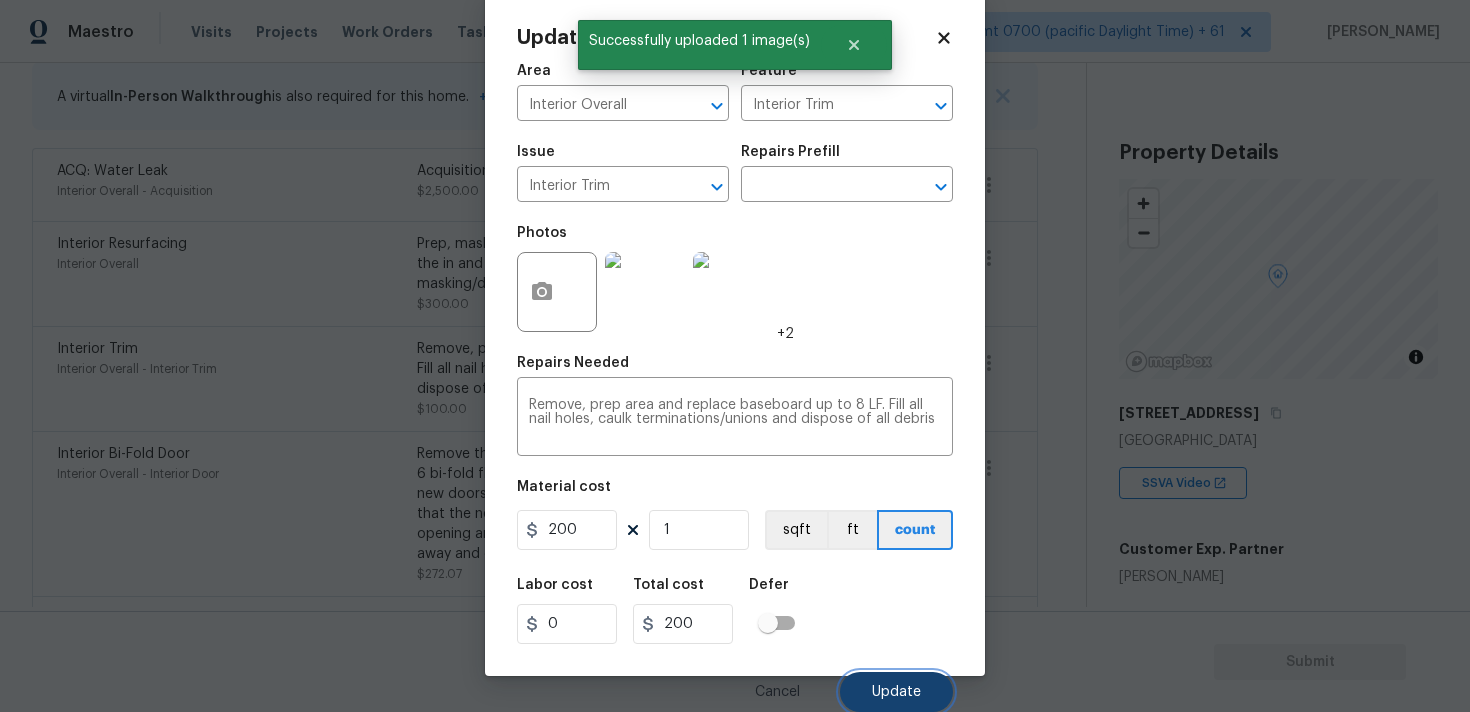 click on "Update" at bounding box center [896, 692] 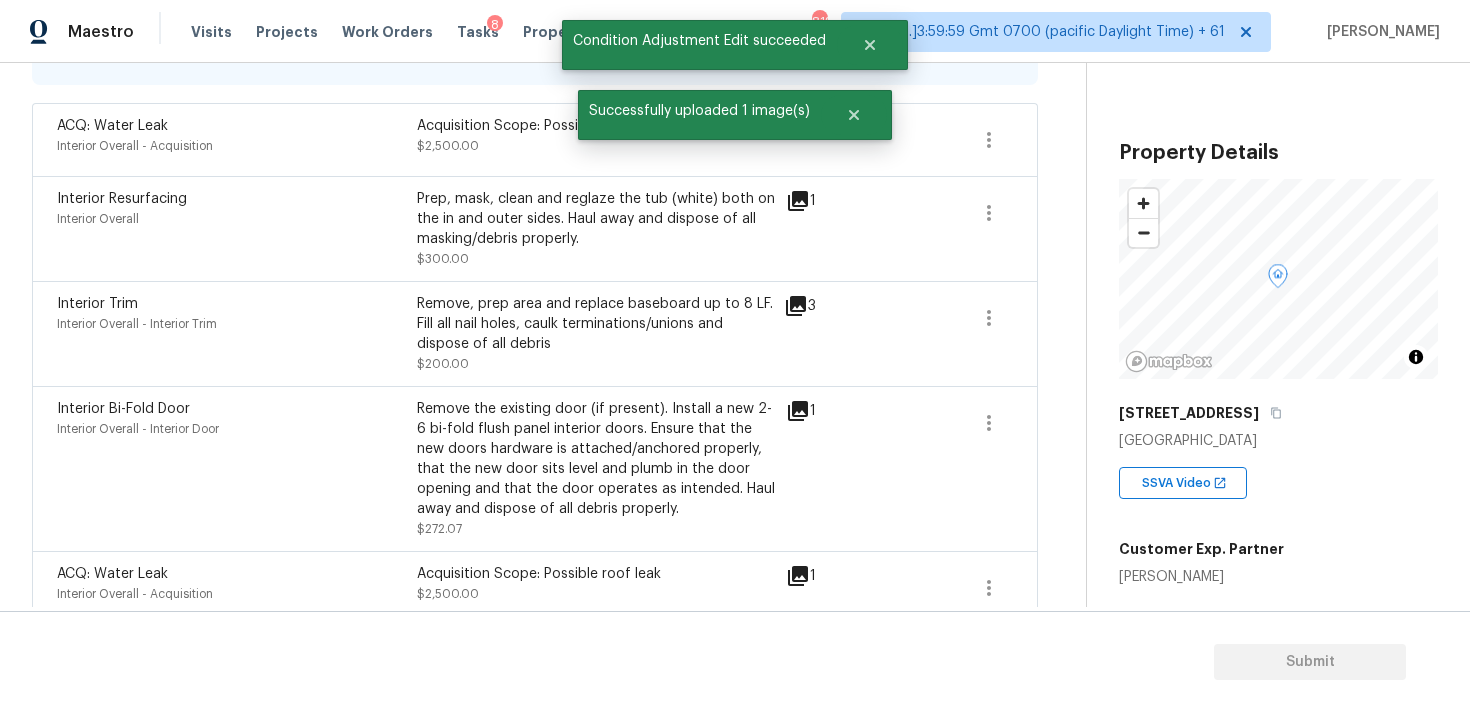 scroll, scrollTop: 417, scrollLeft: 0, axis: vertical 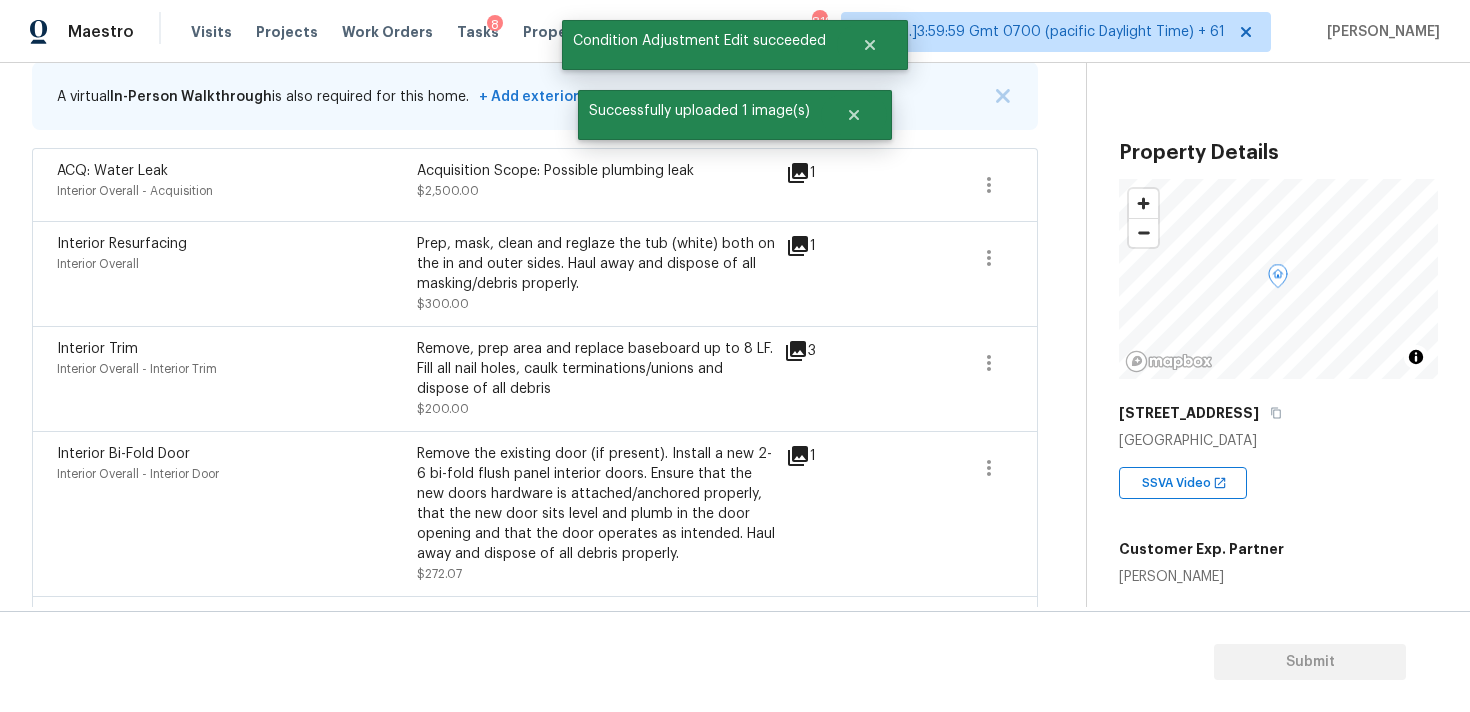 click on "Interior Trim Interior Overall - Interior Trim Remove, prep area and replace baseboard up to 8 LF. Fill all nail holes, caulk terminations/unions and dispose of all debris $200.00   3" at bounding box center (535, 378) 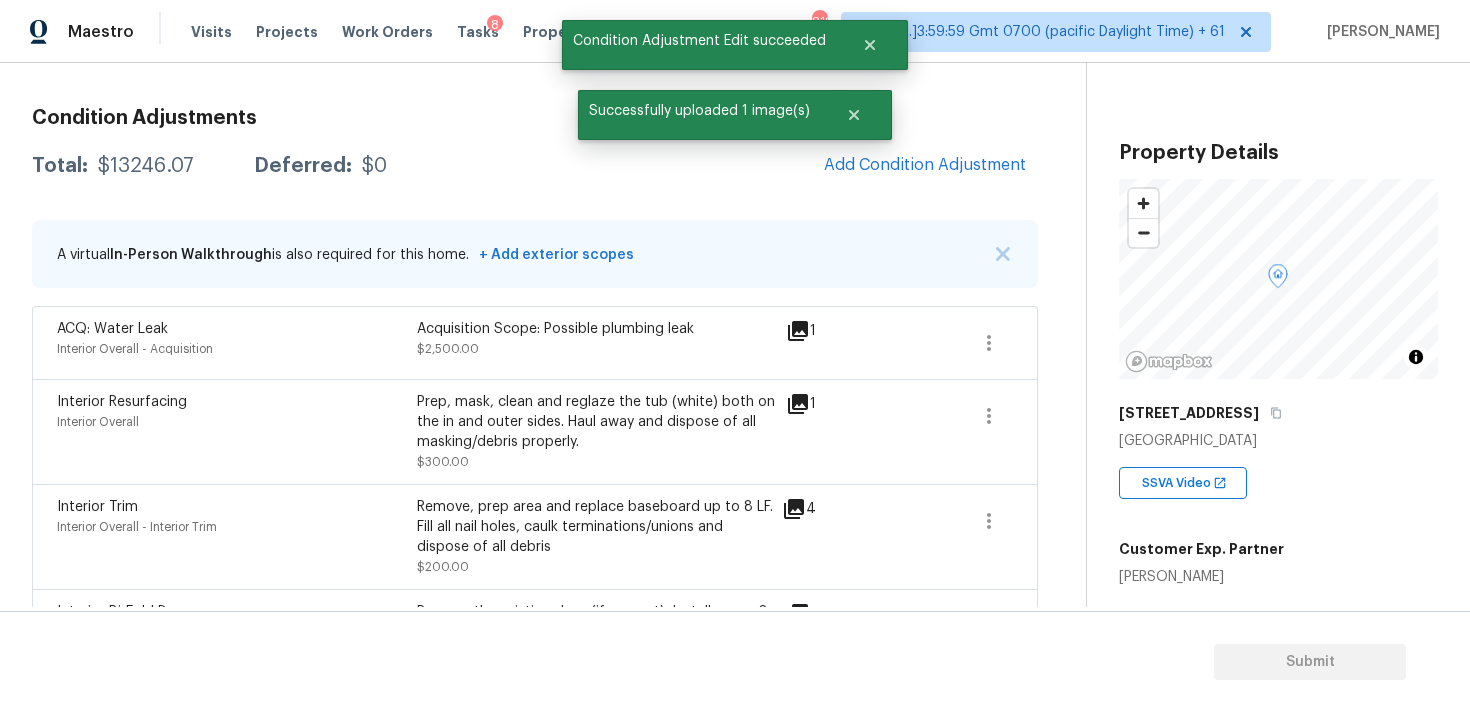 scroll, scrollTop: 233, scrollLeft: 0, axis: vertical 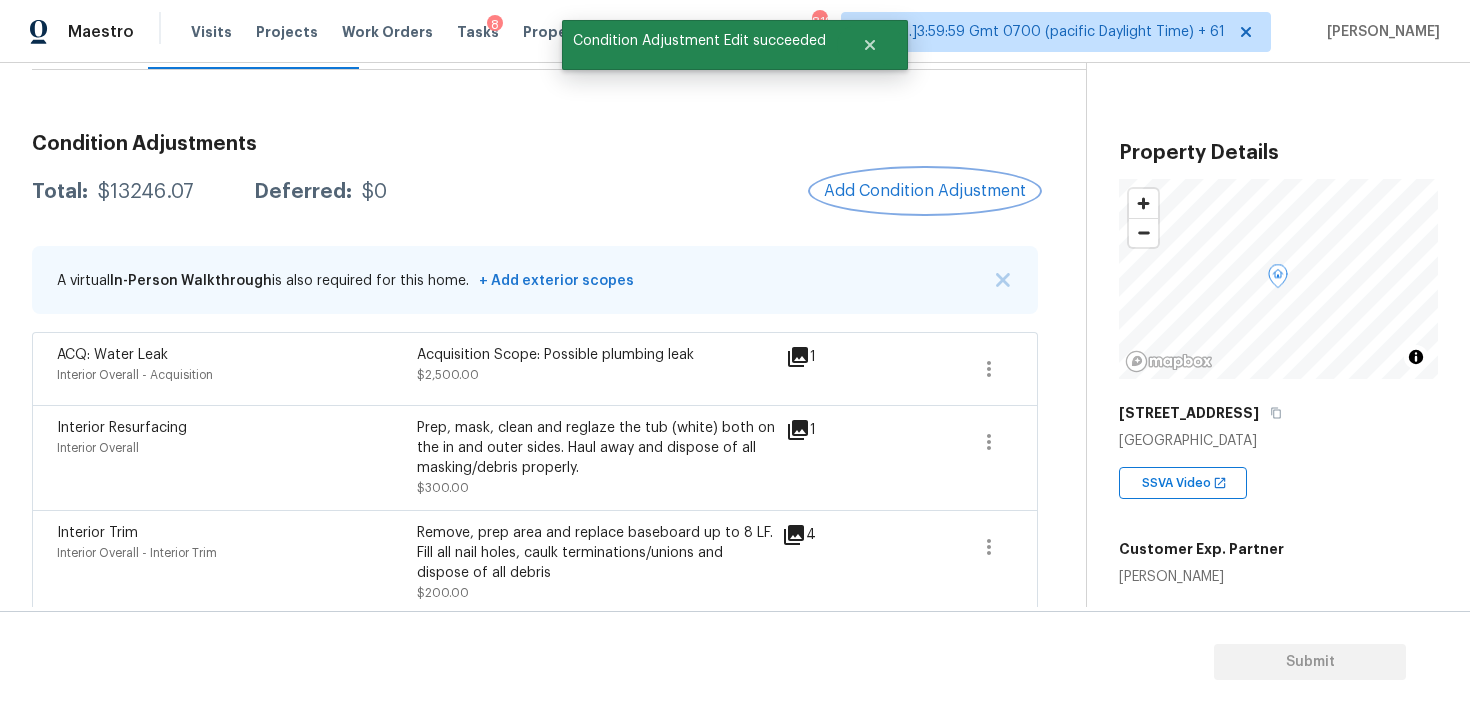 click on "Add Condition Adjustment" at bounding box center (925, 191) 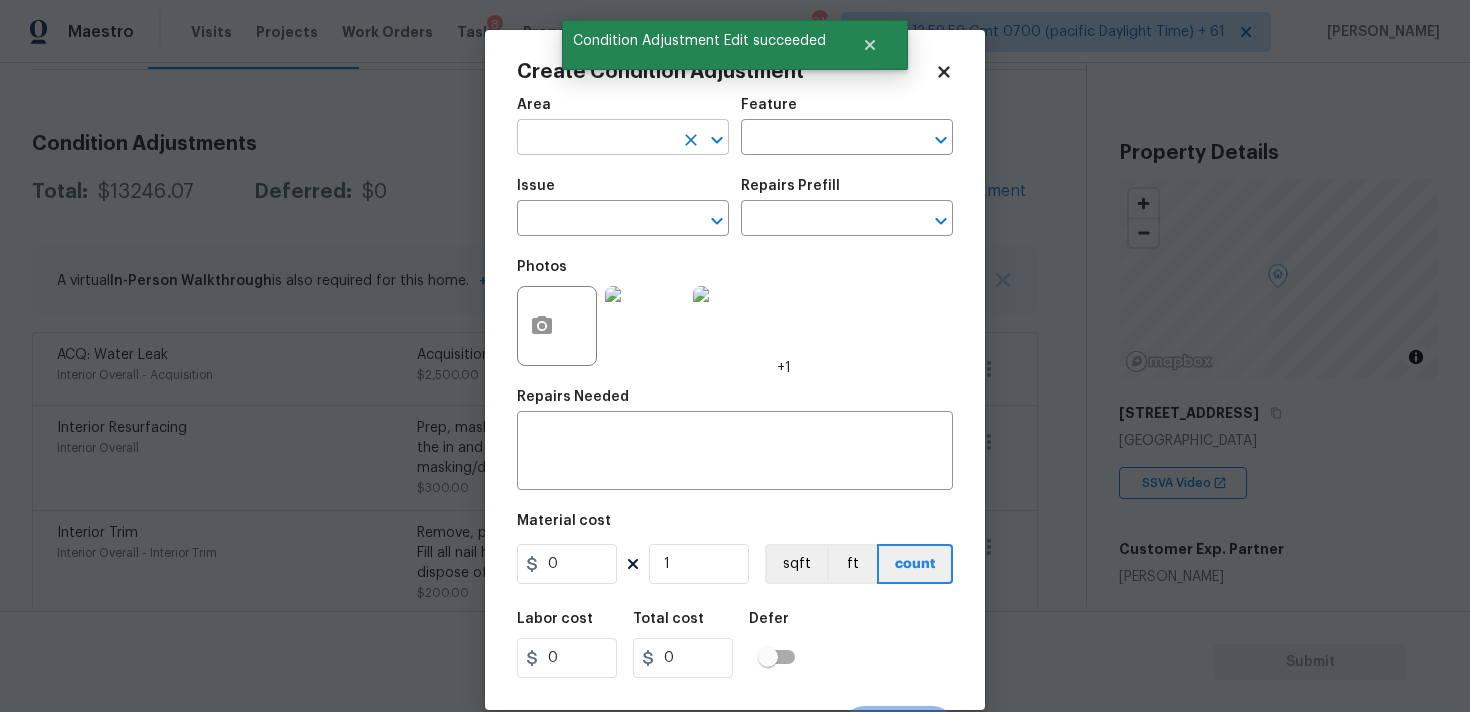 click at bounding box center [595, 139] 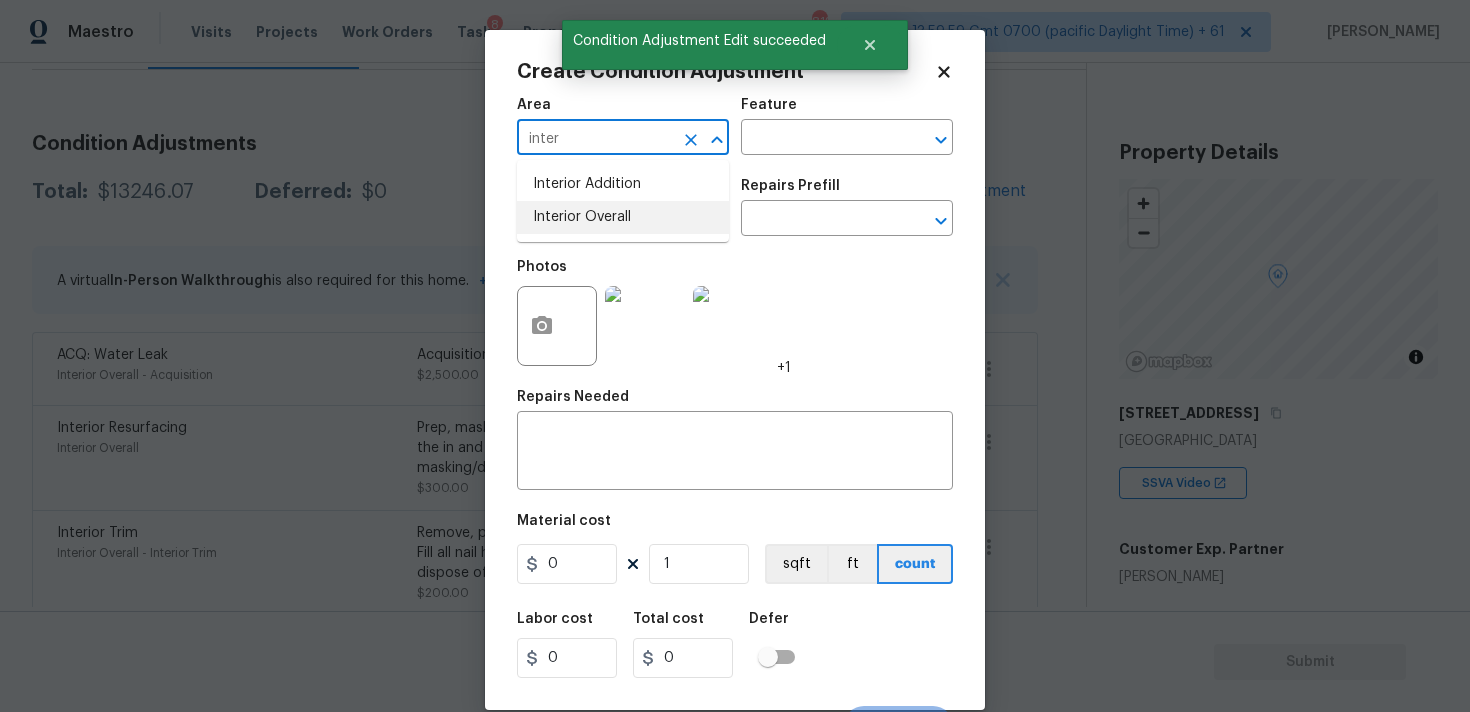 click on "Interior Overall" at bounding box center [623, 217] 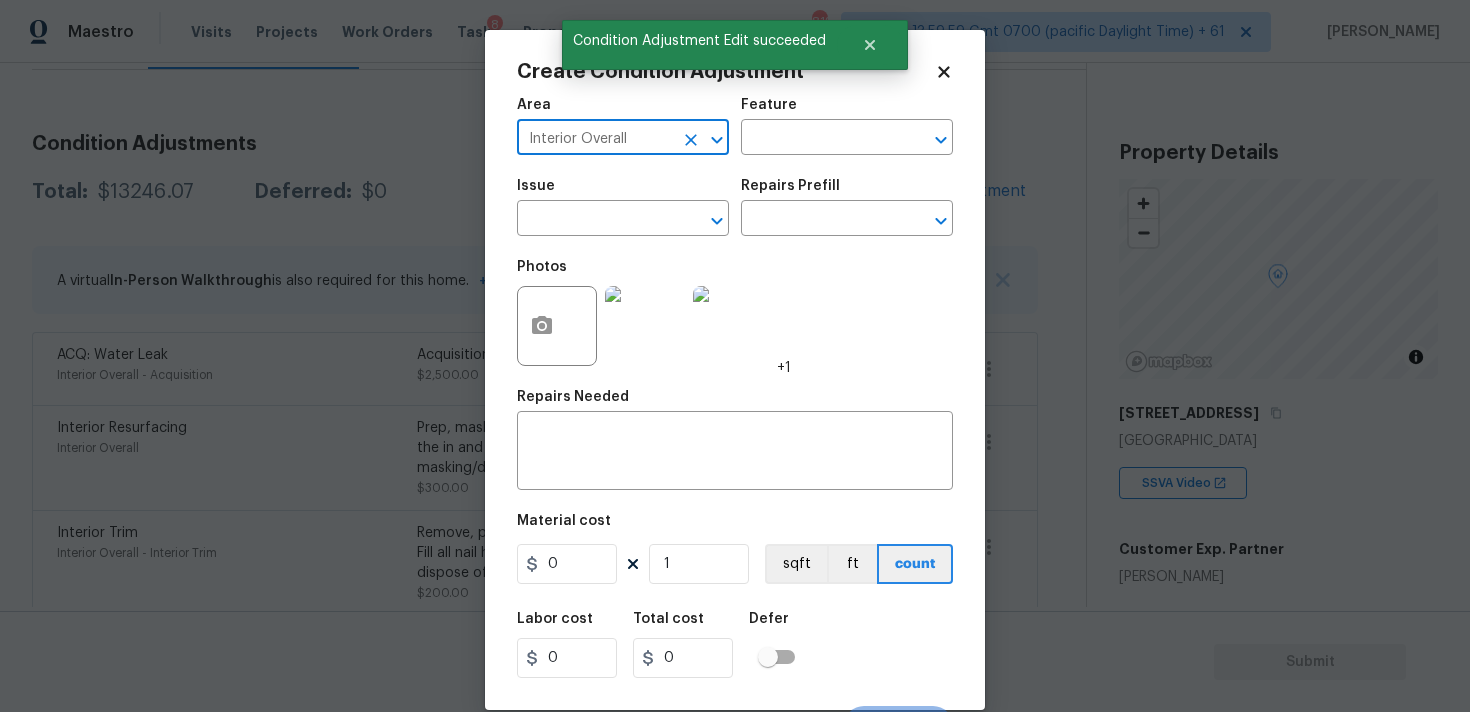type on "Interior Overall" 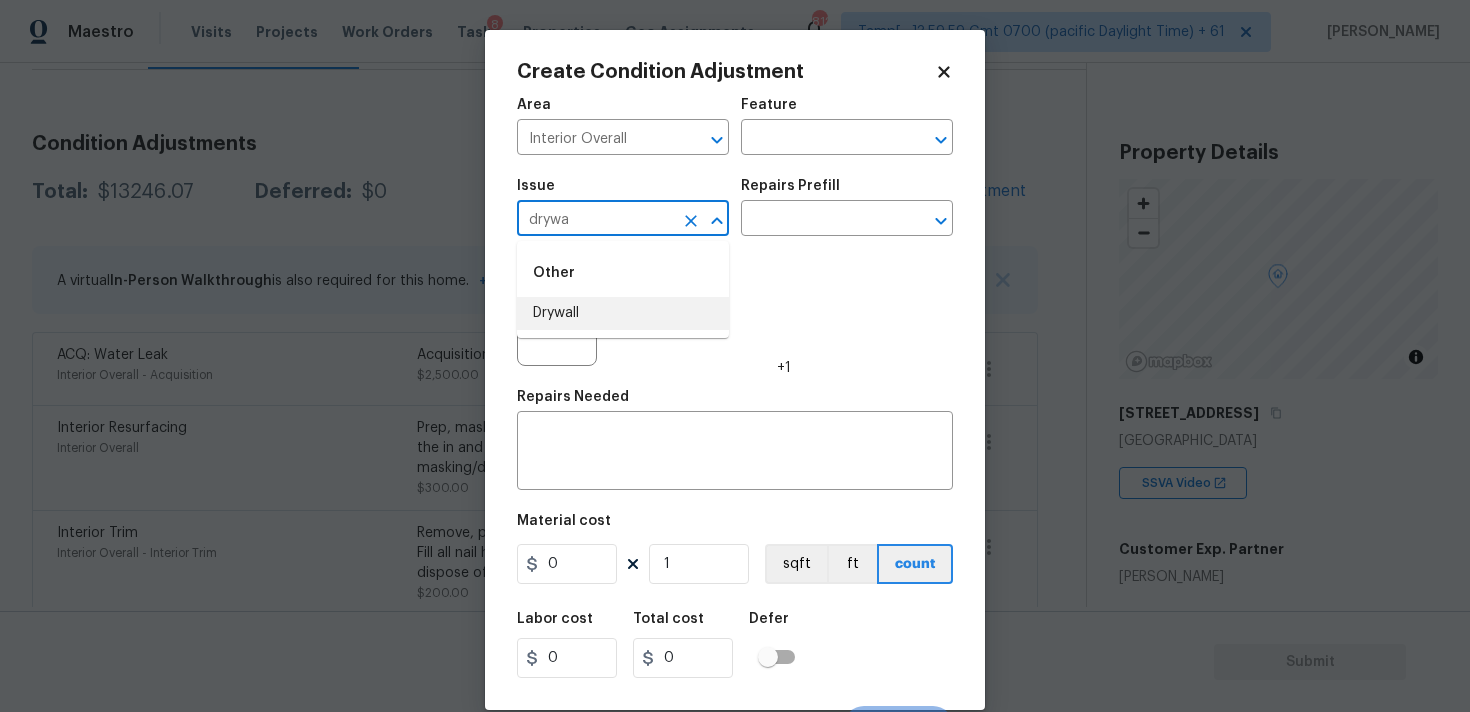 click on "Drywall" at bounding box center (623, 313) 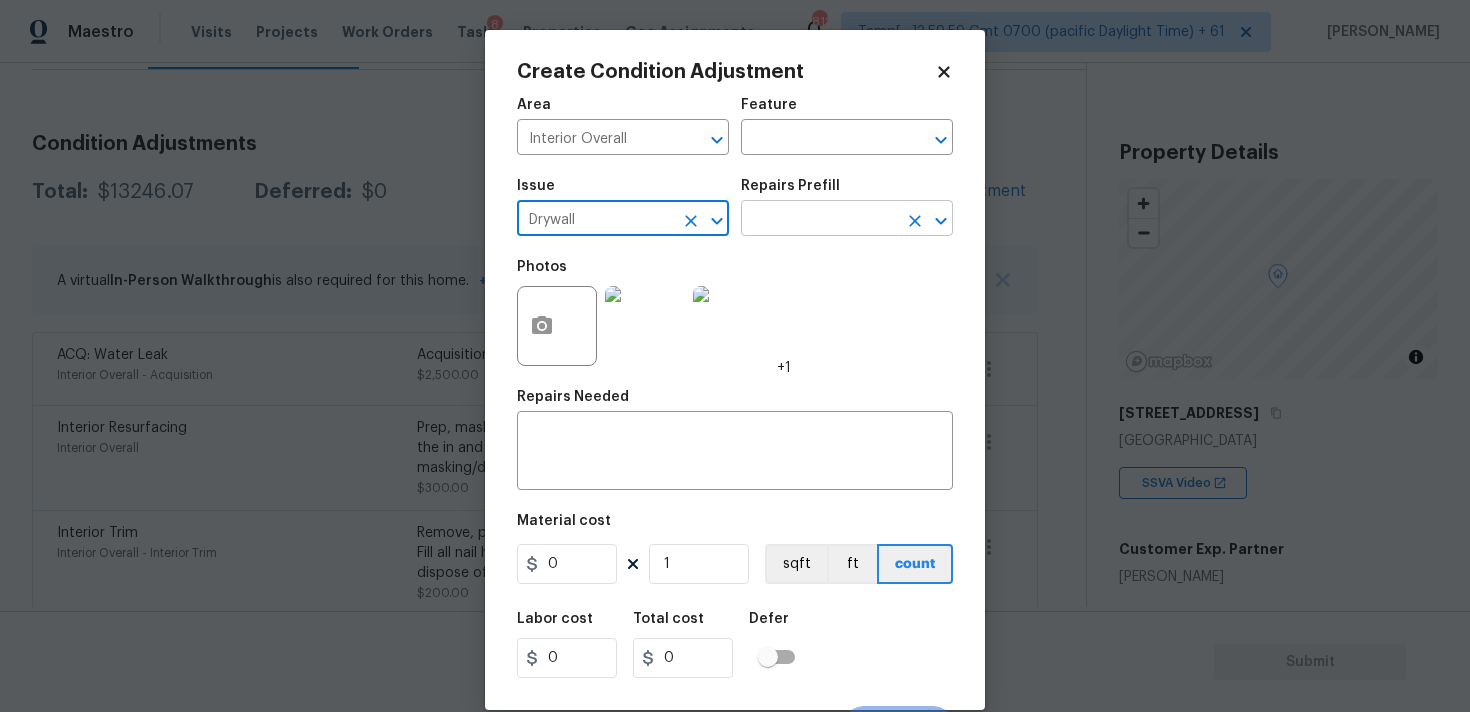 type on "Drywall" 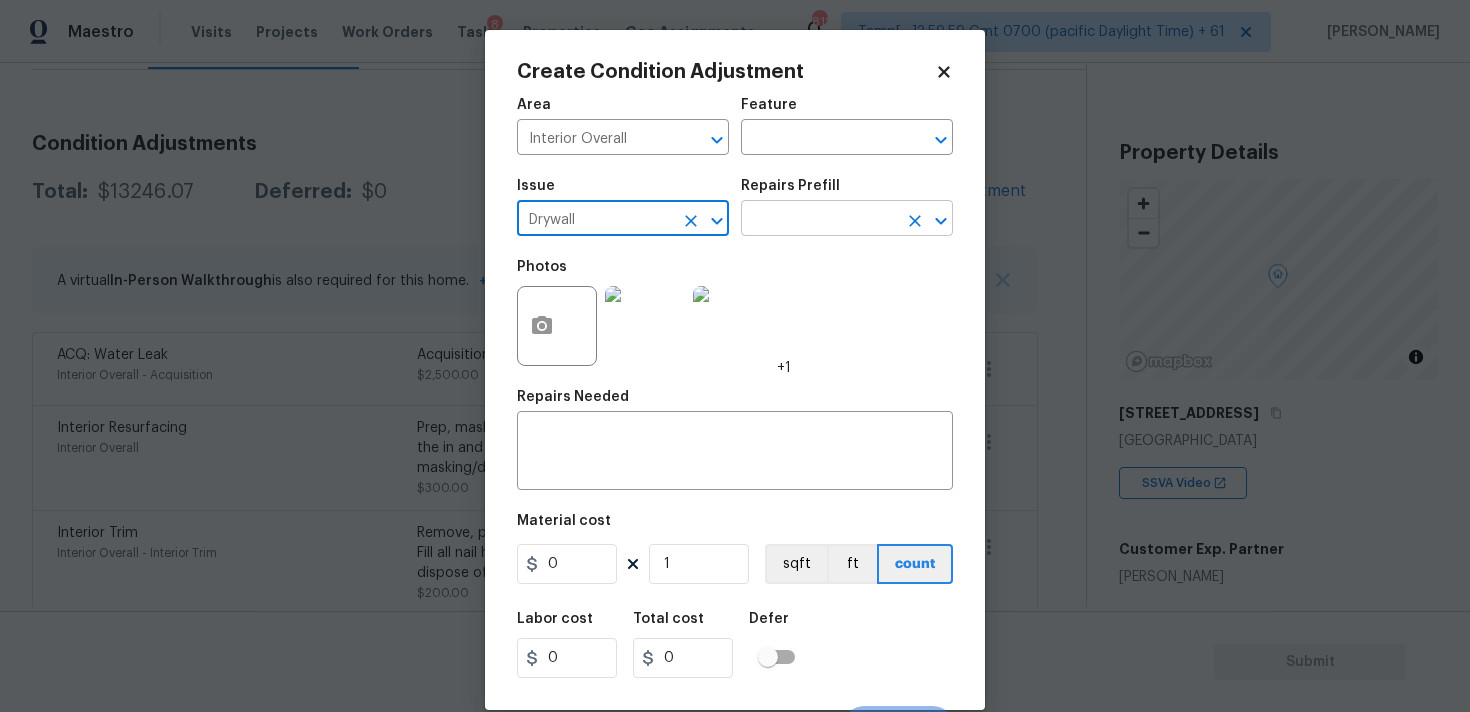 click at bounding box center (819, 220) 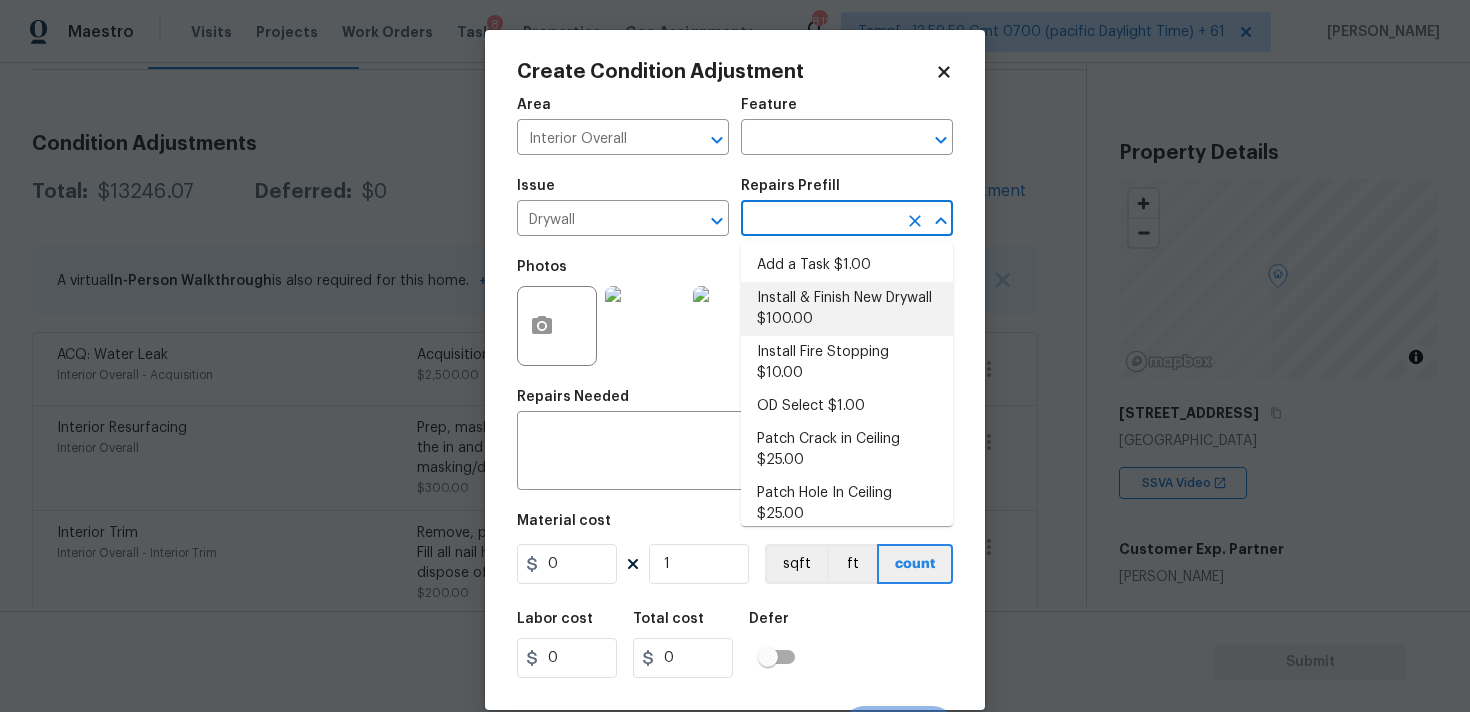 click on "Install & Finish New Drywall $100.00" at bounding box center [847, 309] 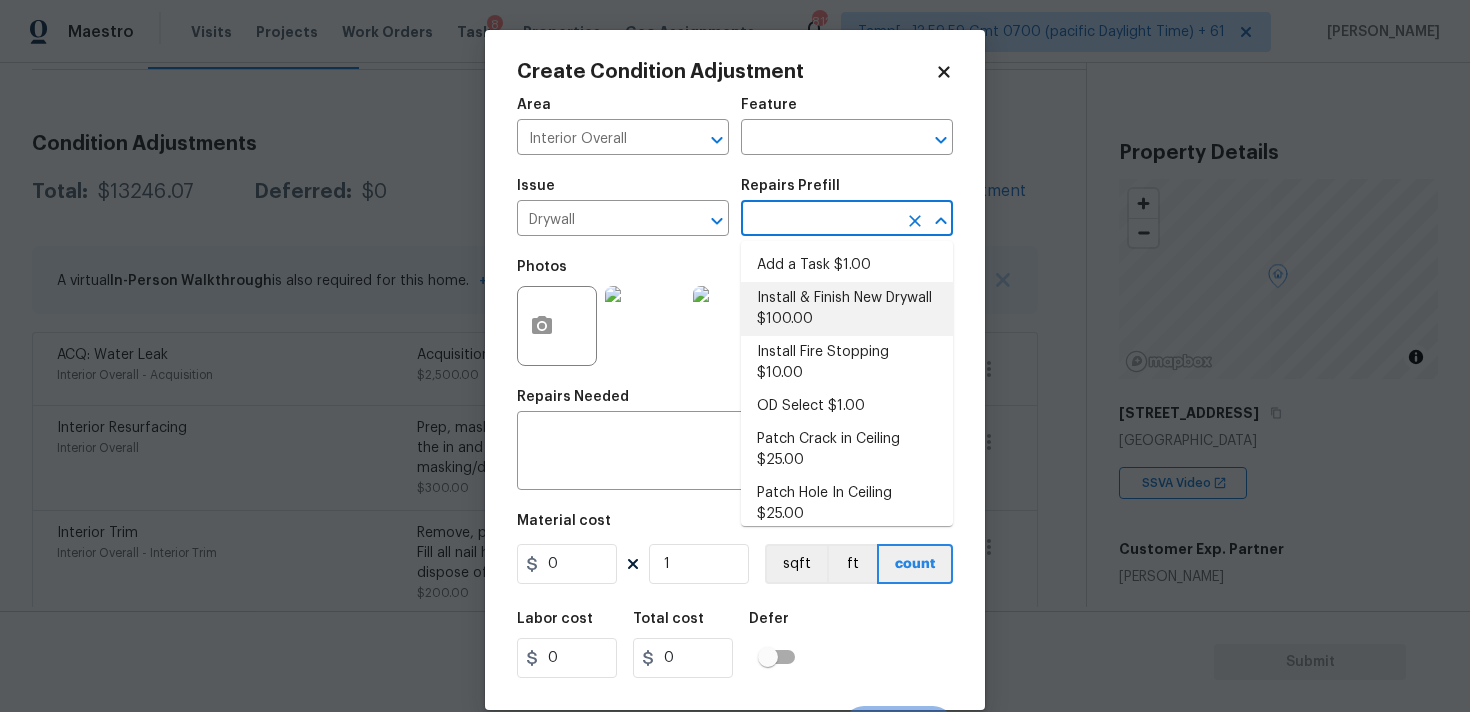 type on "Walls and Ceiling" 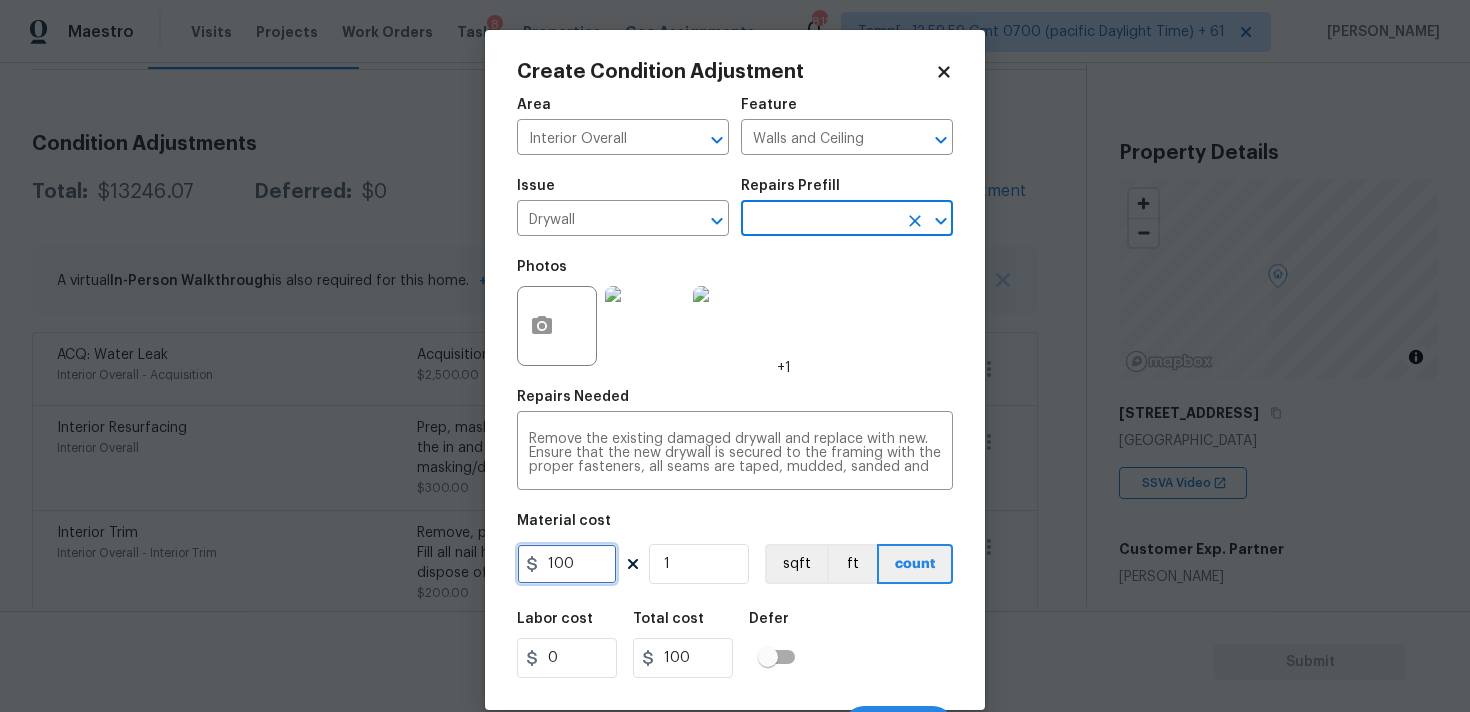 click on "100" at bounding box center [567, 564] 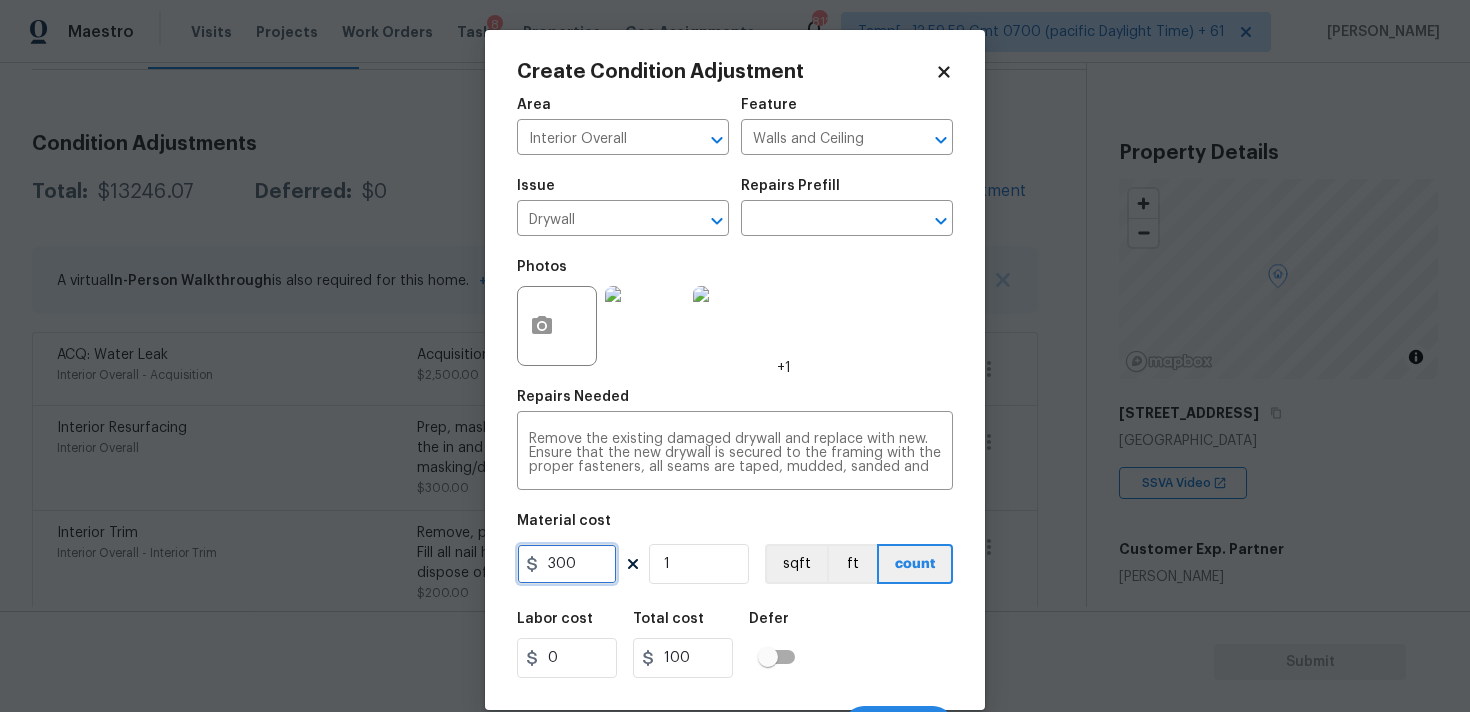 type on "300" 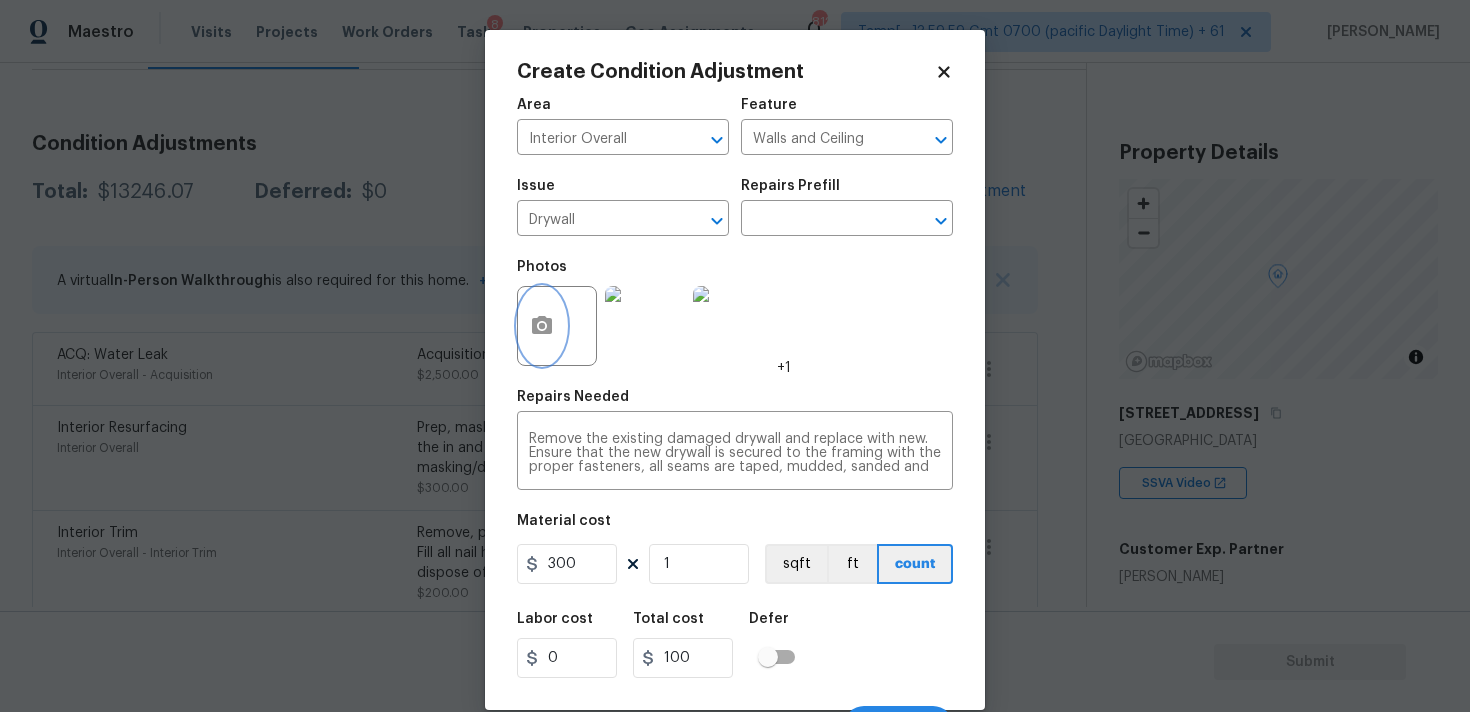 click at bounding box center (542, 326) 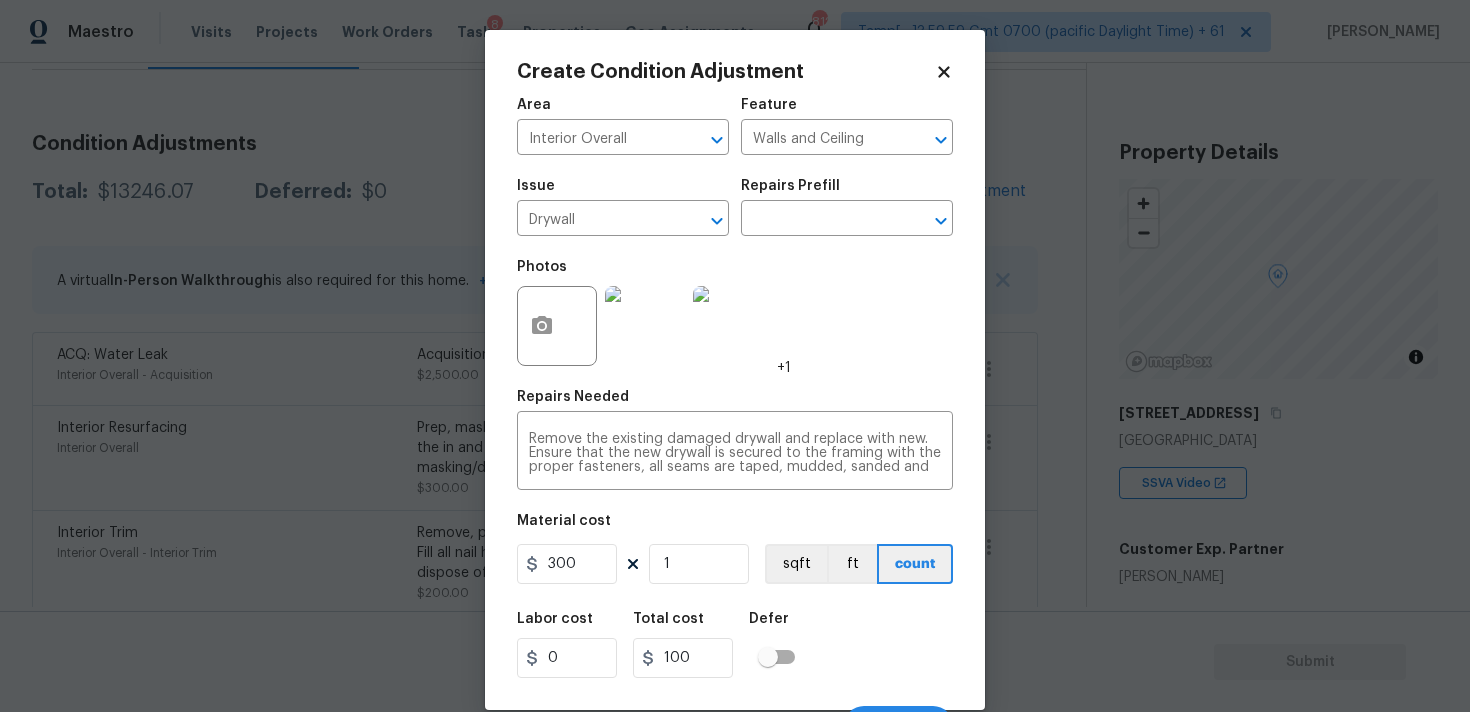 type on "300" 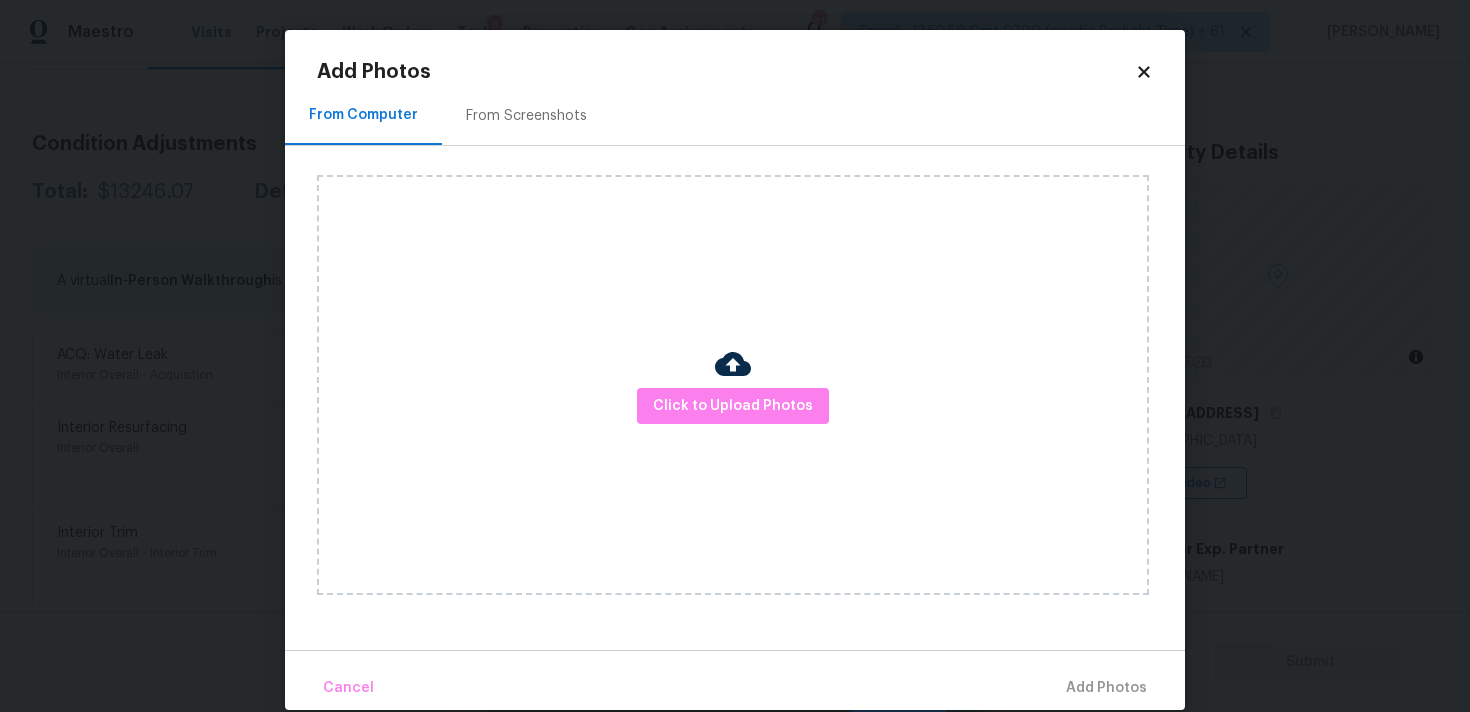 click on "Click to Upload Photos" at bounding box center [733, 385] 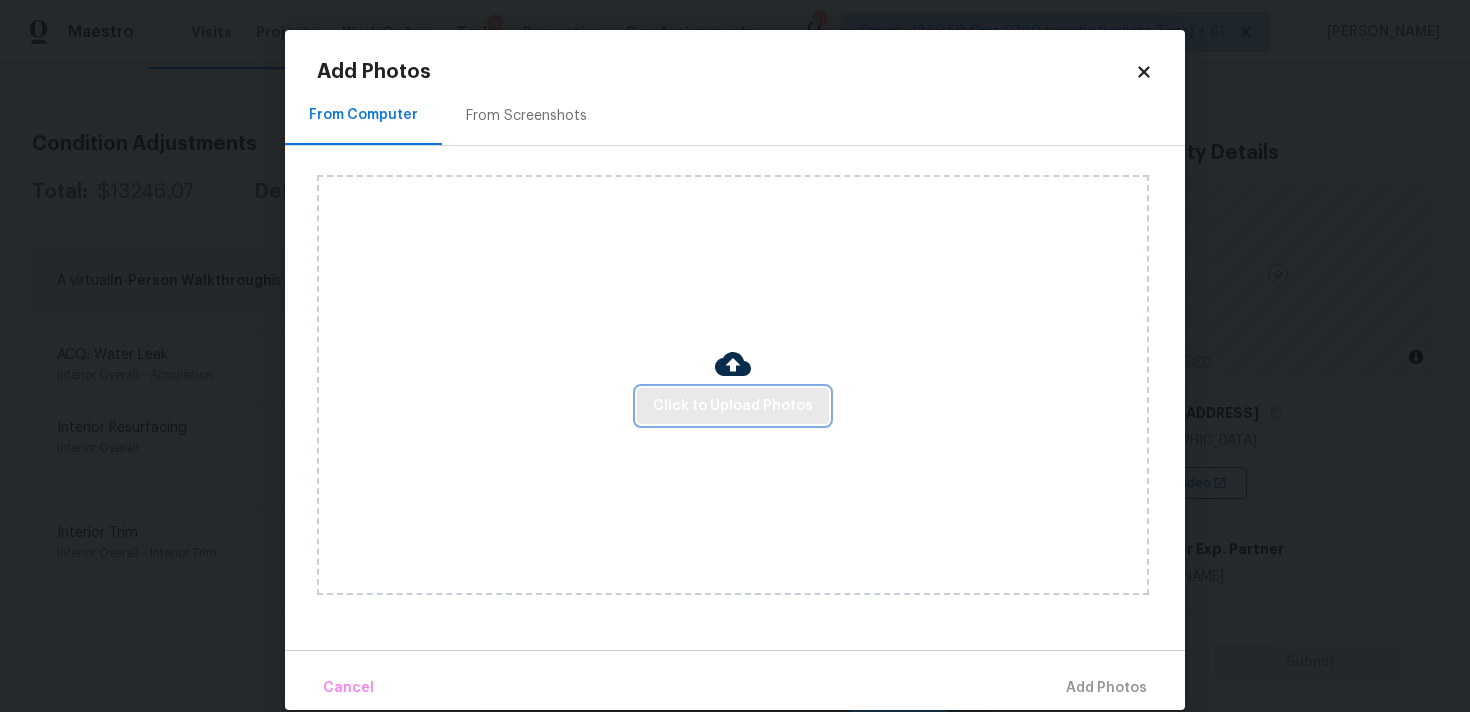 click on "Click to Upload Photos" at bounding box center [733, 406] 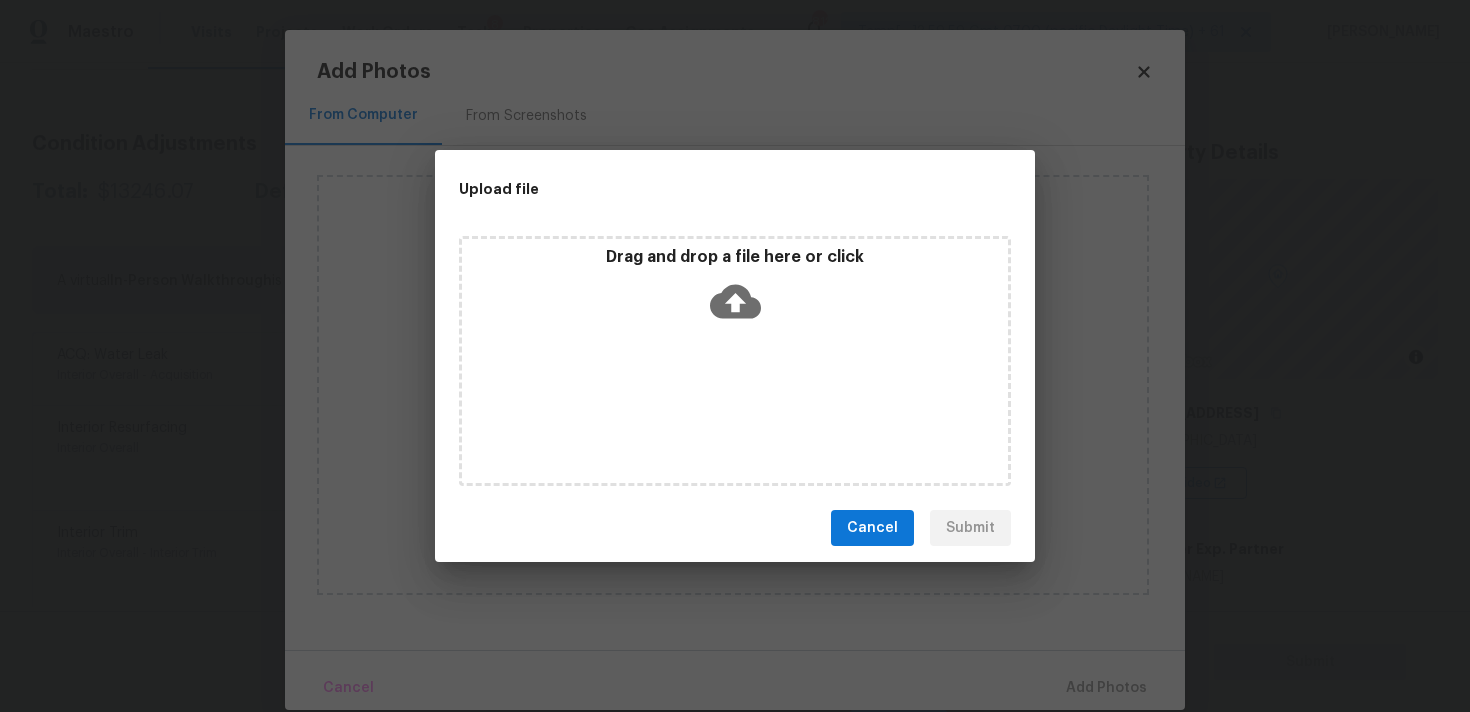 click 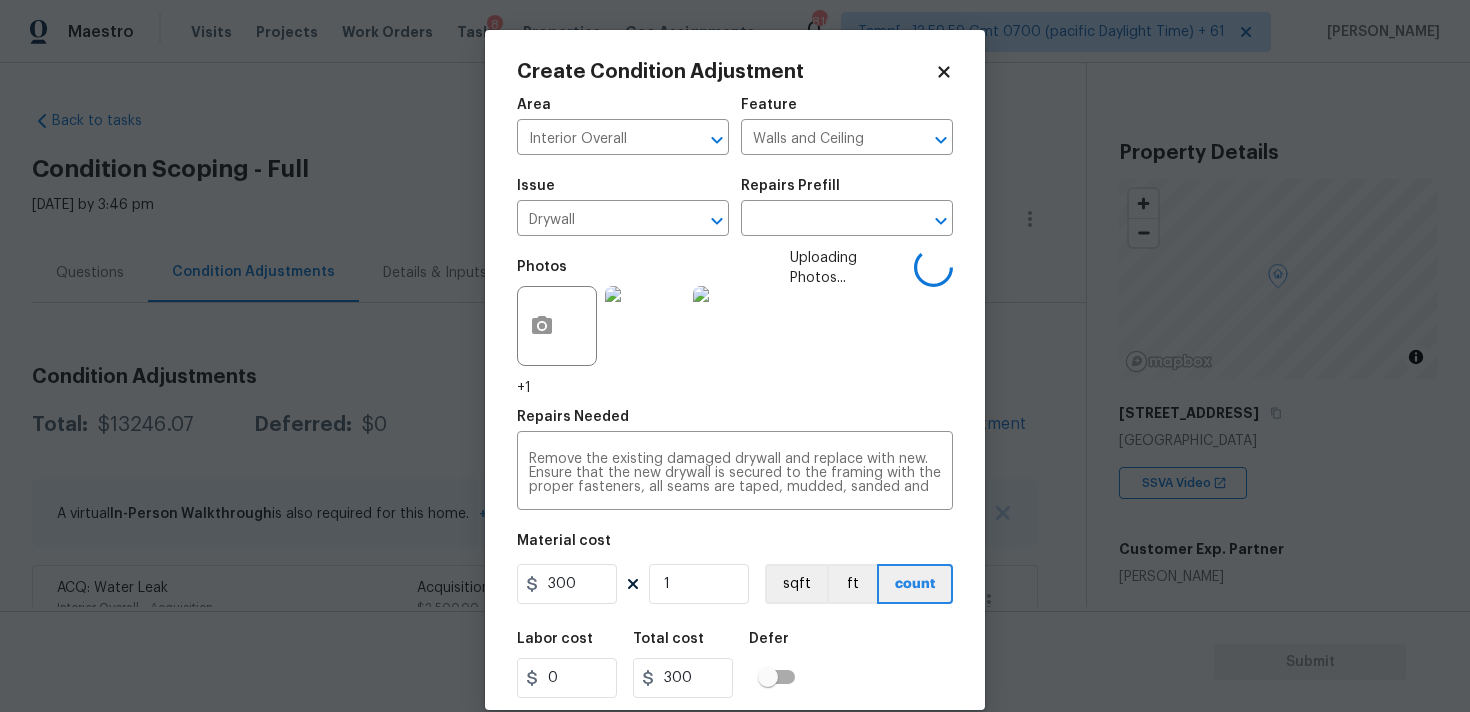 scroll, scrollTop: 0, scrollLeft: 0, axis: both 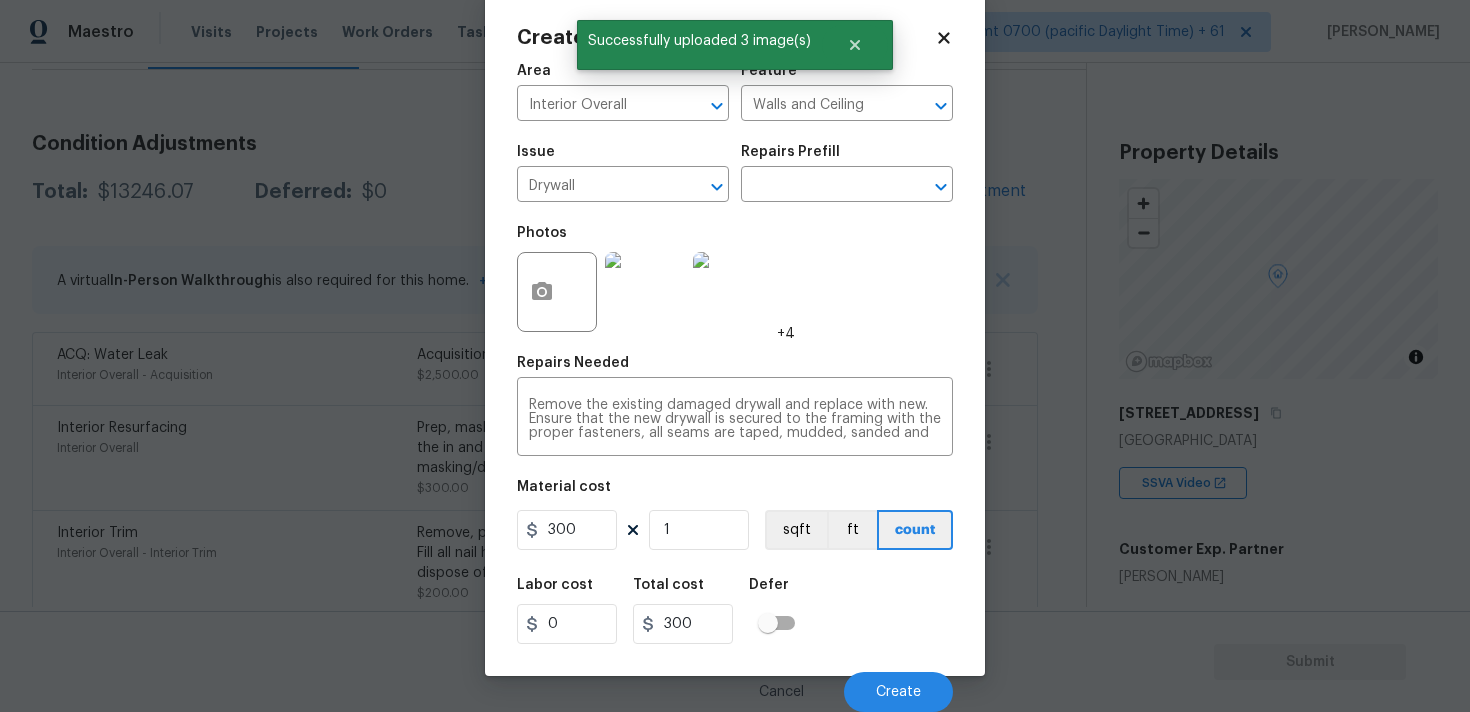 click on "Cancel Create" at bounding box center [735, 684] 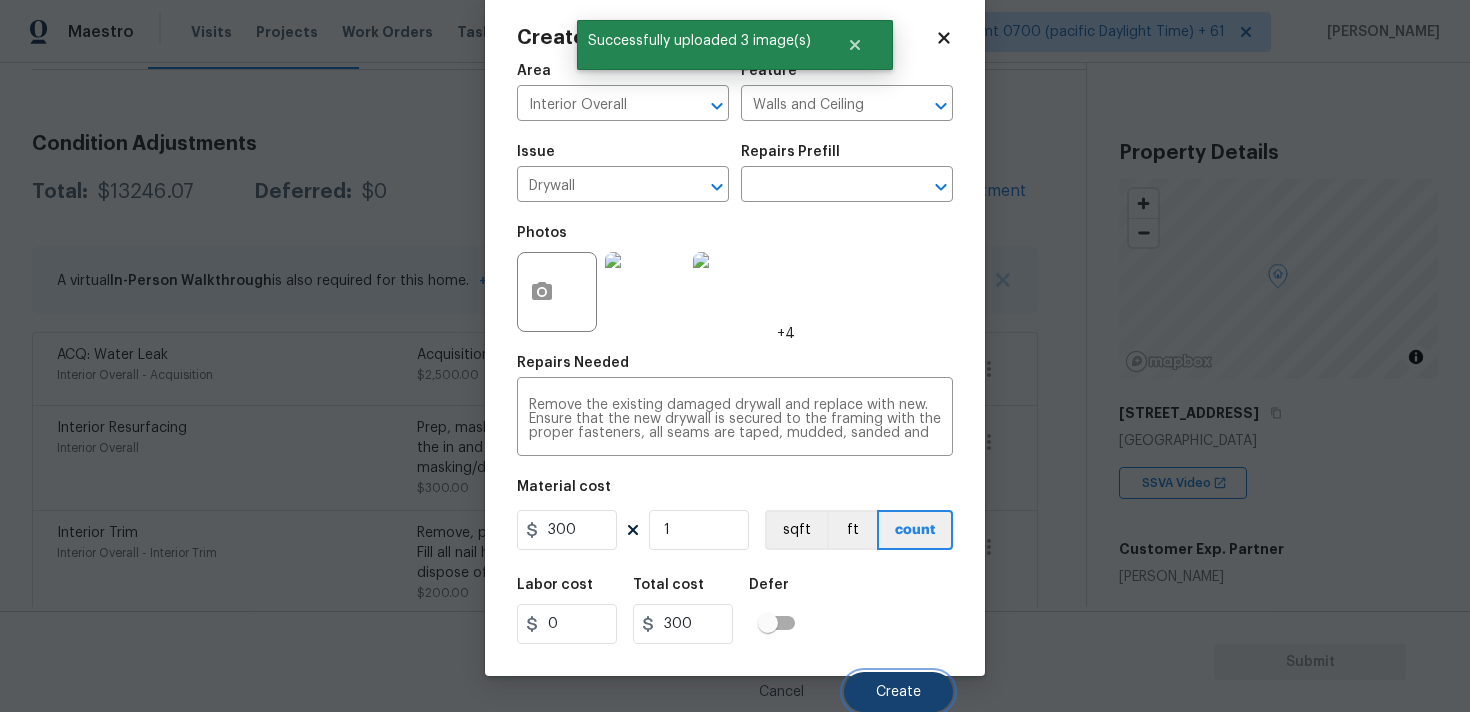 click on "Create" at bounding box center (898, 692) 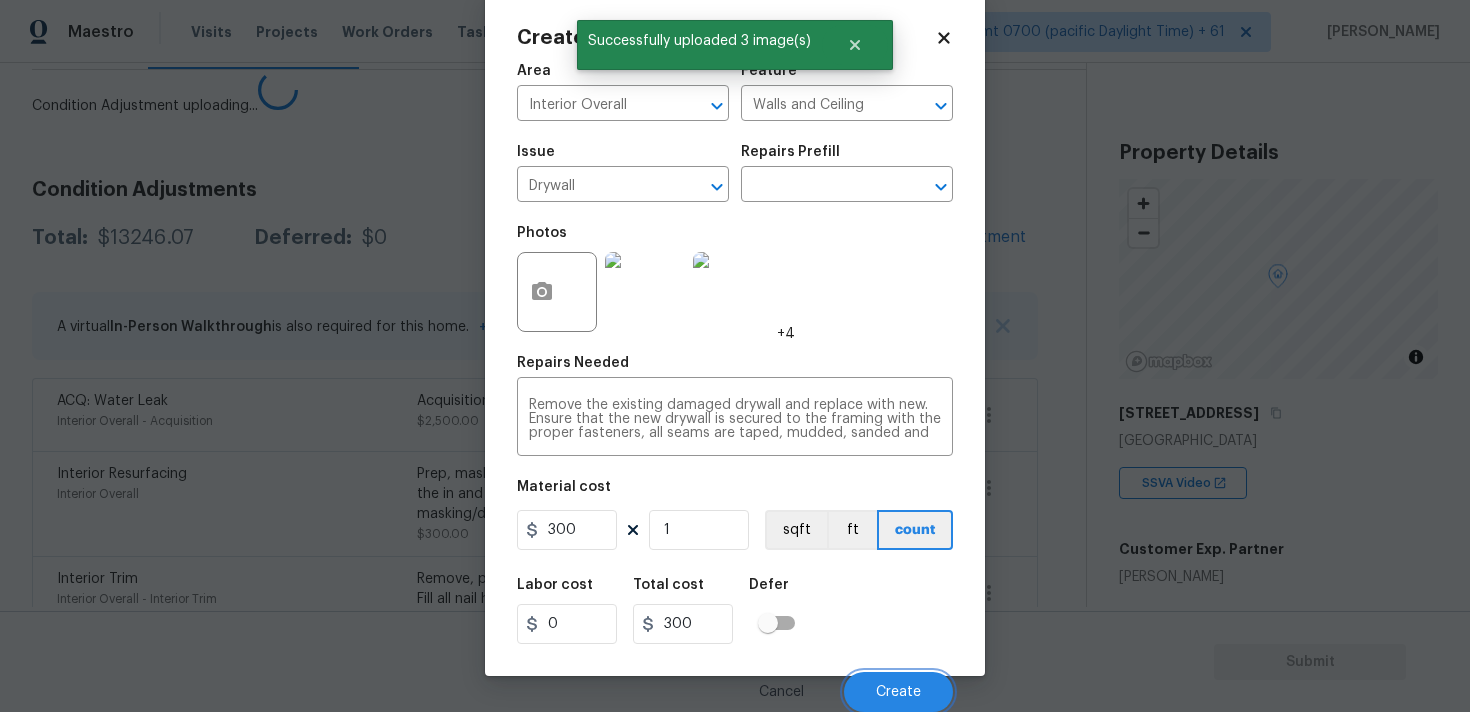 scroll, scrollTop: 28, scrollLeft: 0, axis: vertical 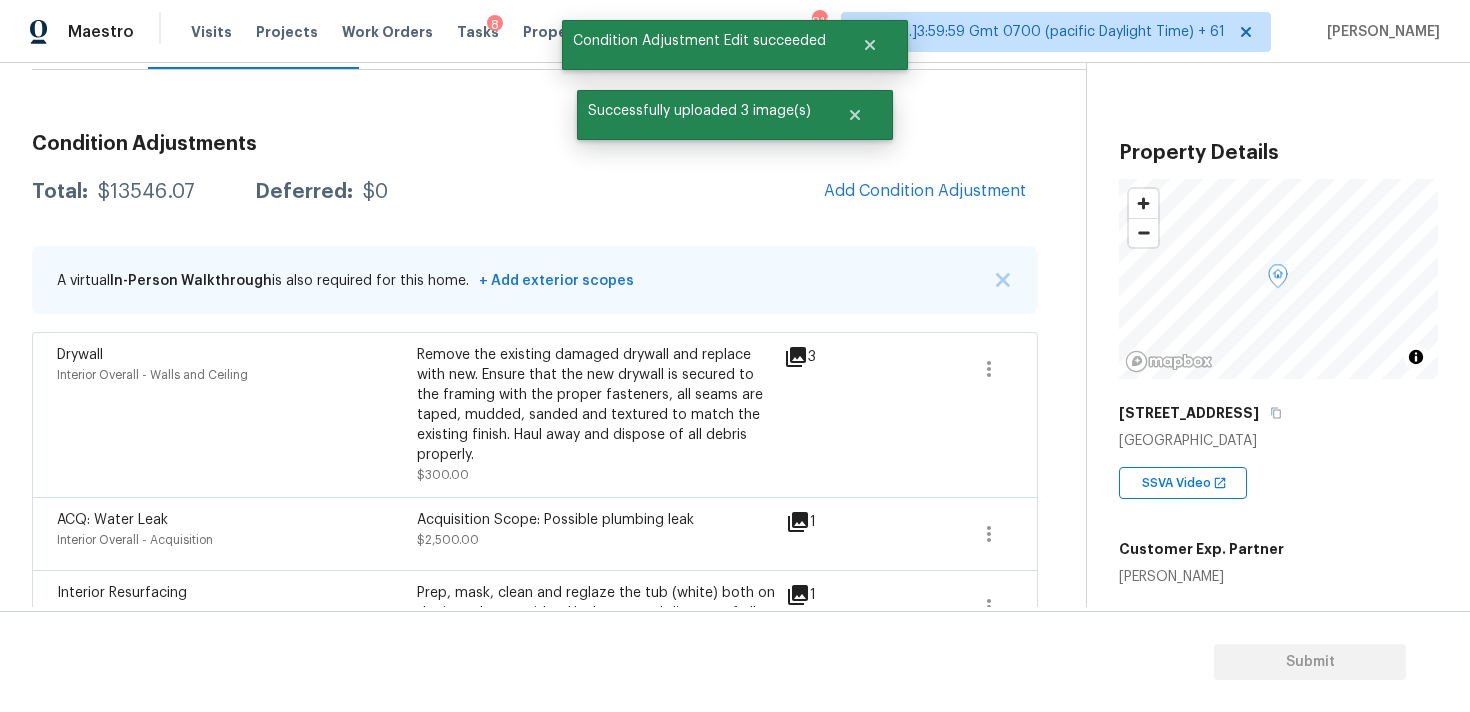click on "Condition Adjustments Total:  $13546.07 Deferred:  $0 Add Condition Adjustment A virtual  In-Person Walkthrough  is also required for this home.   + Add exterior scopes Drywall Interior Overall - Walls and Ceiling Remove the existing damaged drywall and replace with new. Ensure that the new drywall is secured to the framing with the proper fasteners, all seams are taped, mudded, sanded and textured to match the existing finish. Haul away and dispose of all debris properly. $300.00   3 ACQ: Water Leak Interior Overall - Acquisition Acquisition Scope: Possible plumbing leak $2,500.00   1 Interior Resurfacing Interior Overall Prep, mask, clean and reglaze the tub (white) both on the in and outer sides. Haul away and dispose of all masking/debris properly. $300.00   1 Interior Trim Interior Overall - Interior Trim Remove, prep area and replace baseboard up to 8 LF. Fill all nail holes, caulk terminations/unions and dispose of all debris $200.00   4 Interior Bi-Fold Door Interior Overall - Interior Door $272.07" at bounding box center (535, 1010) 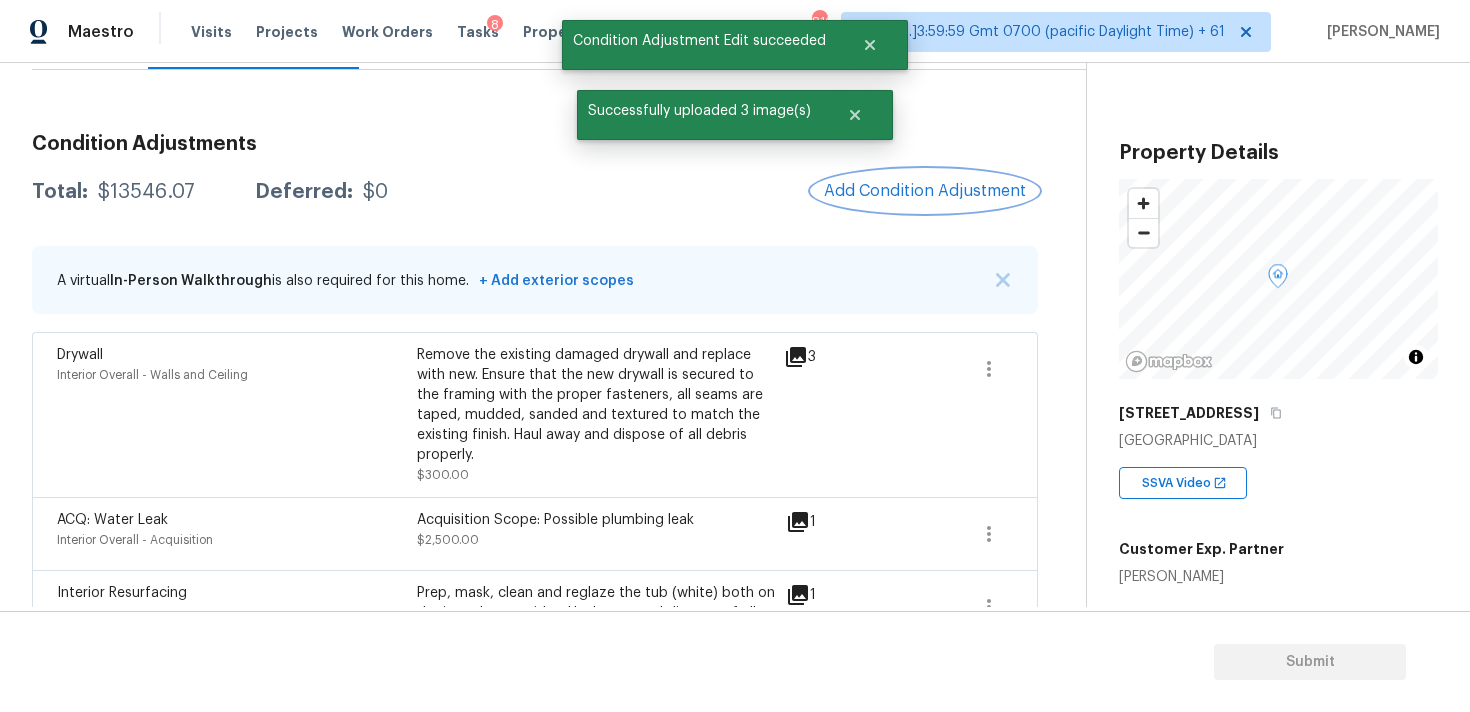 click on "Add Condition Adjustment" at bounding box center [925, 191] 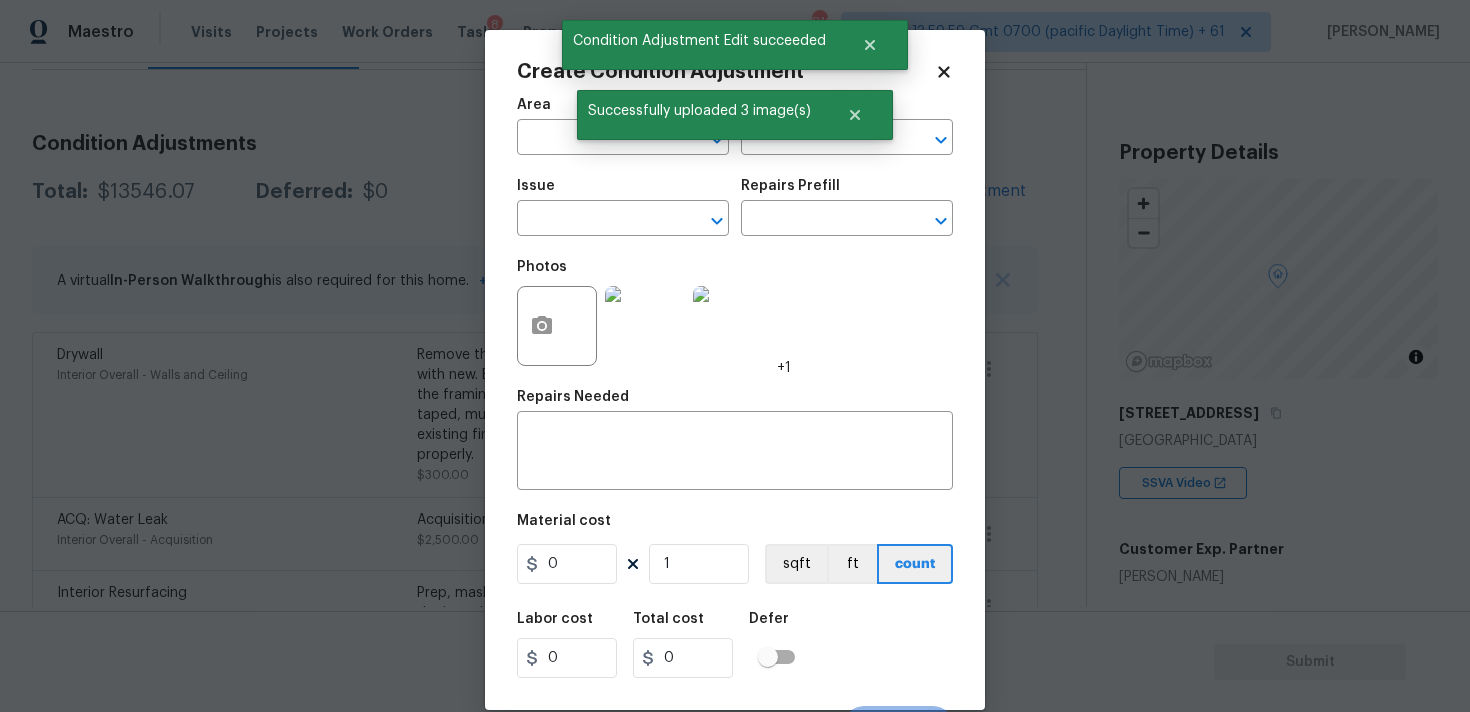 click on "Issue ​" at bounding box center [623, 207] 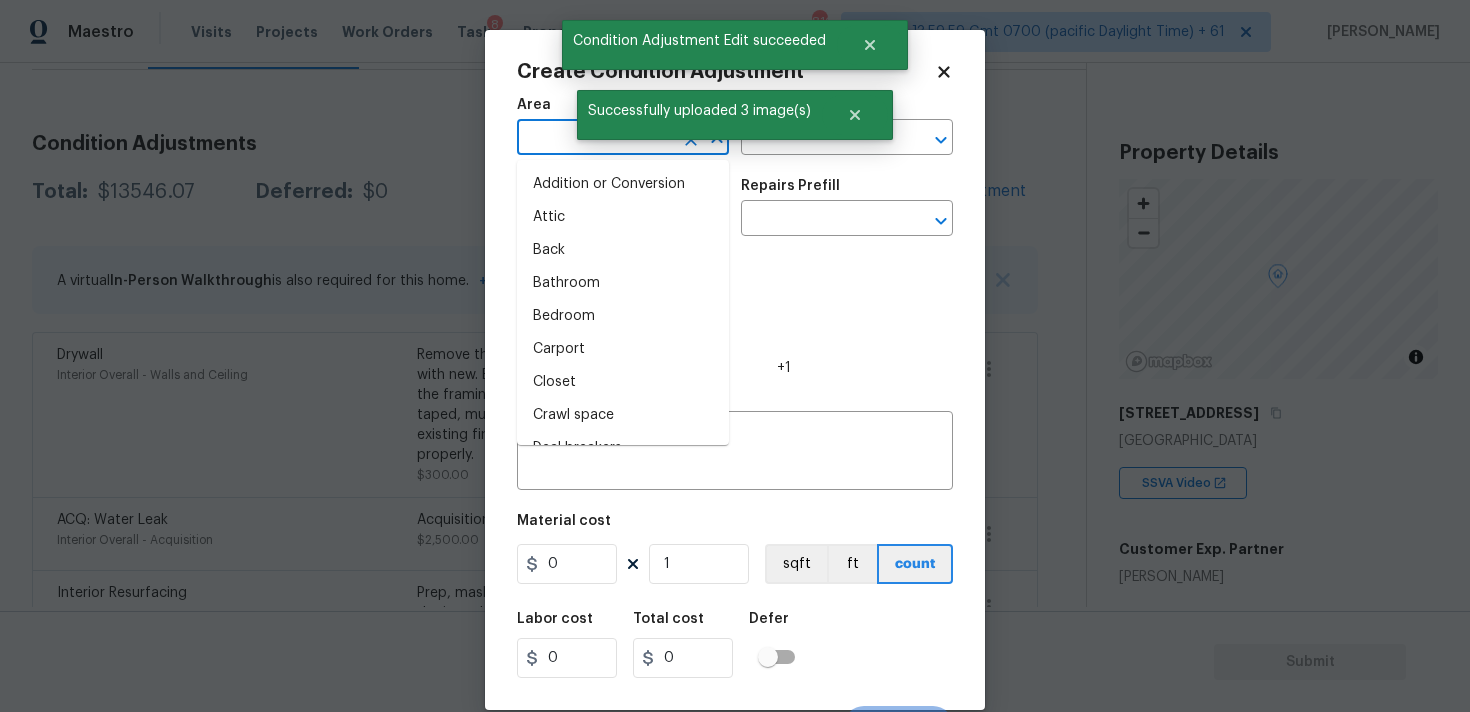 click at bounding box center (595, 139) 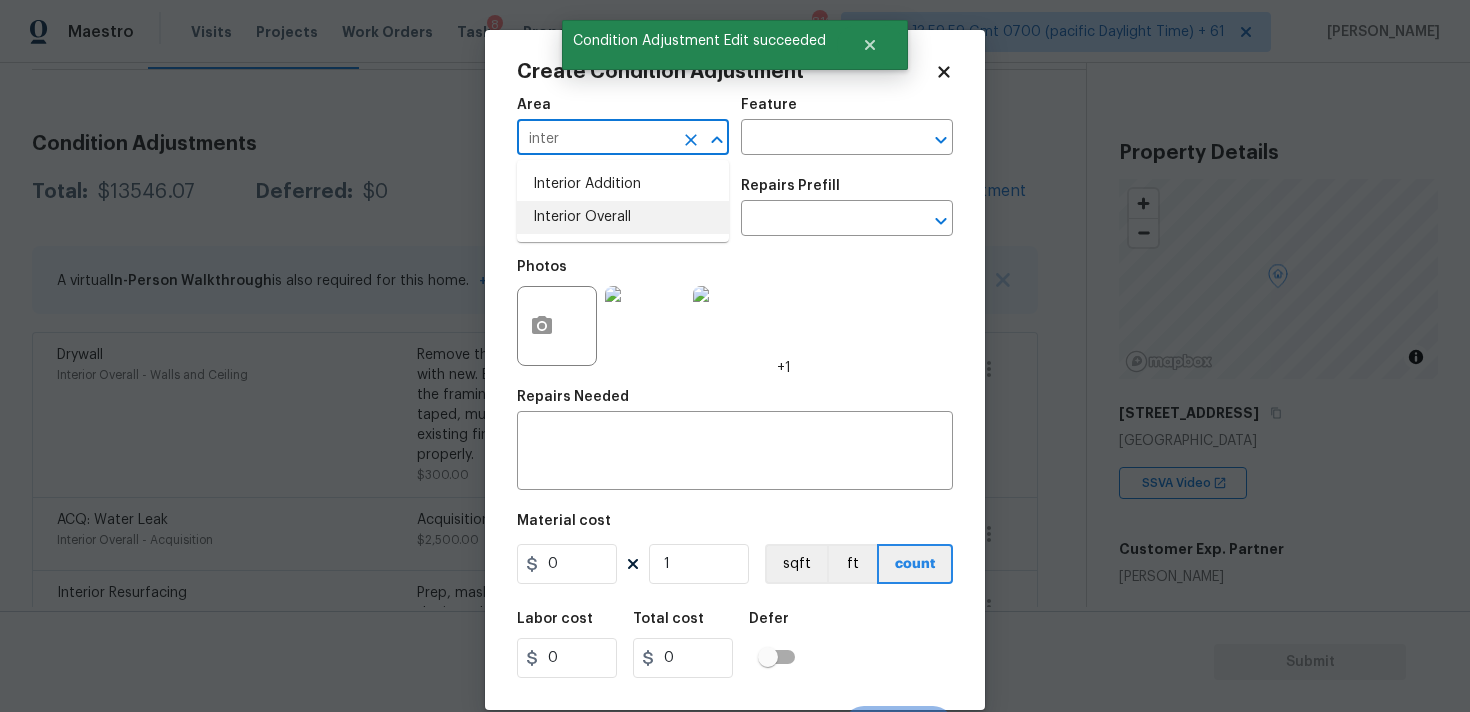 click on "Interior Overall" at bounding box center [623, 217] 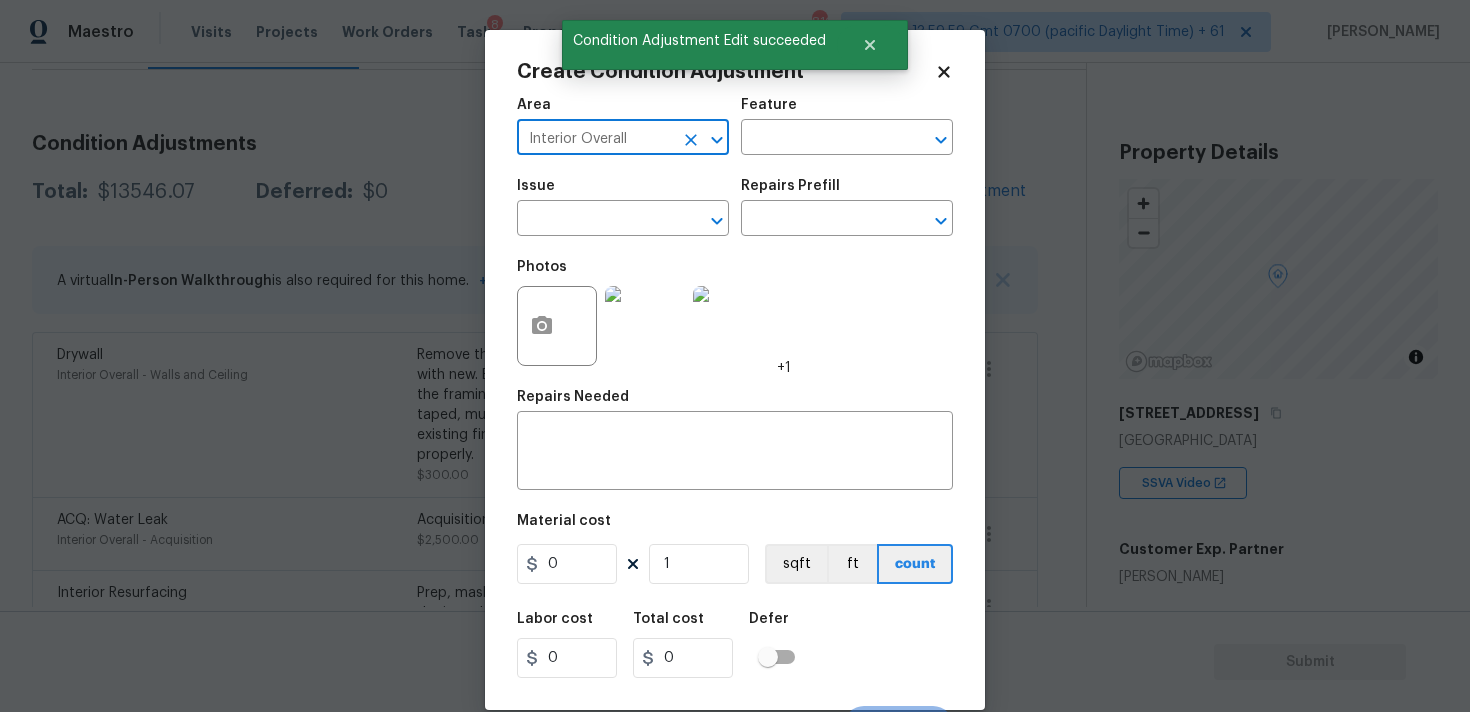 type on "Interior Overall" 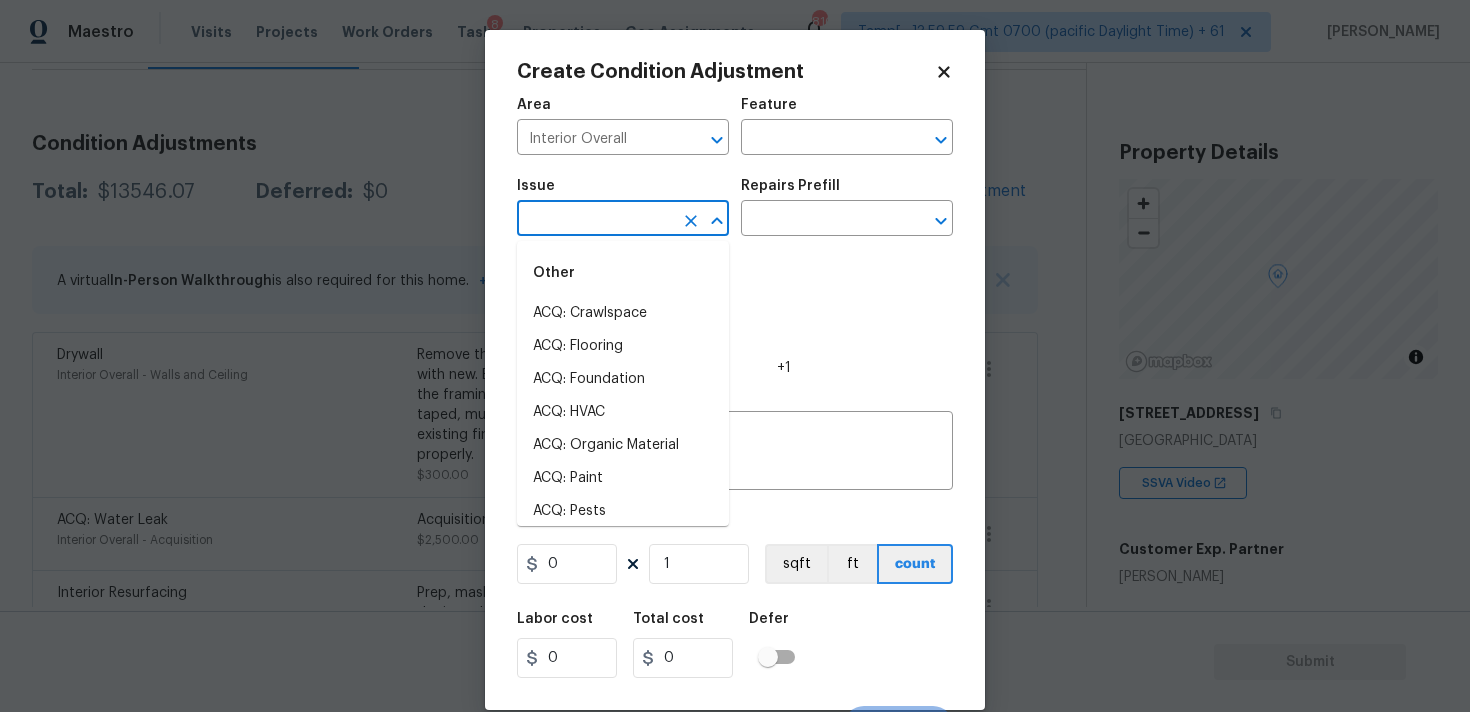 type on "f" 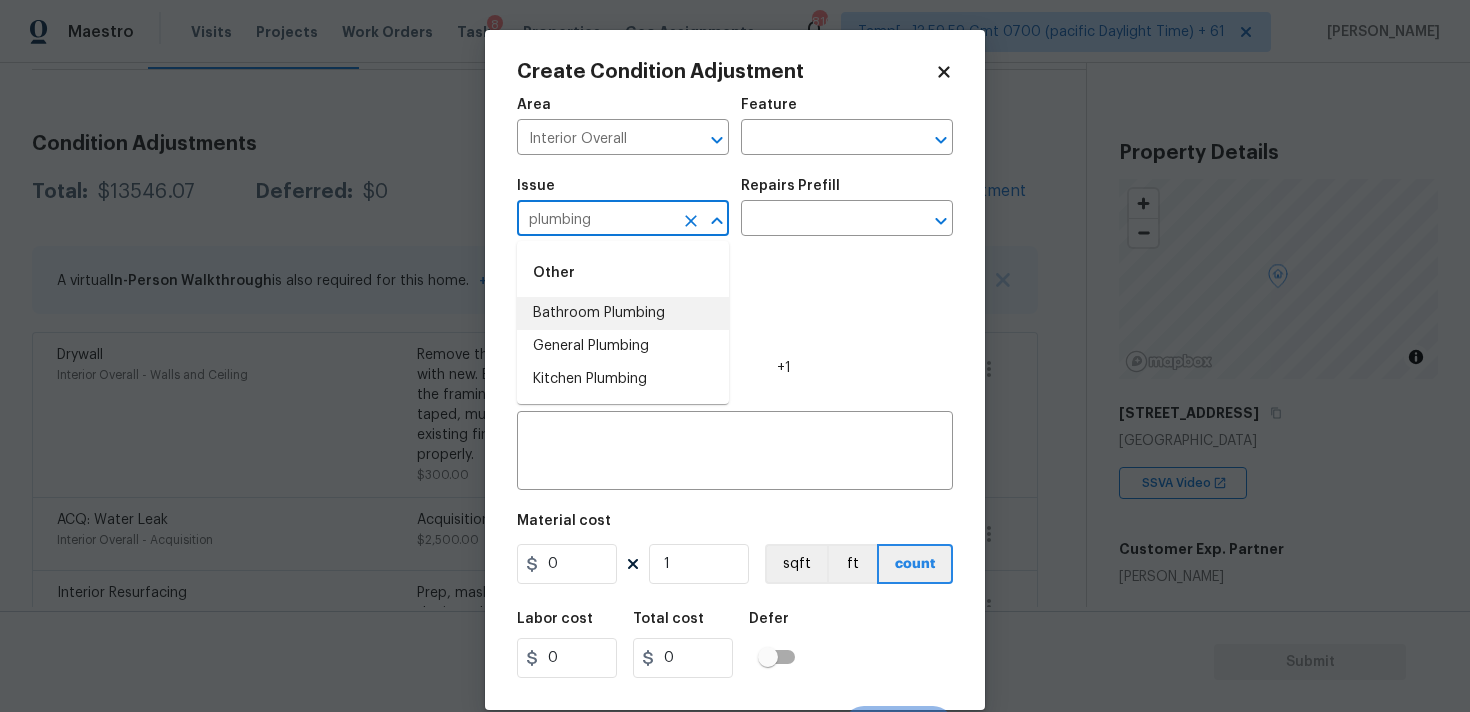click on "Bathroom Plumbing" at bounding box center [623, 313] 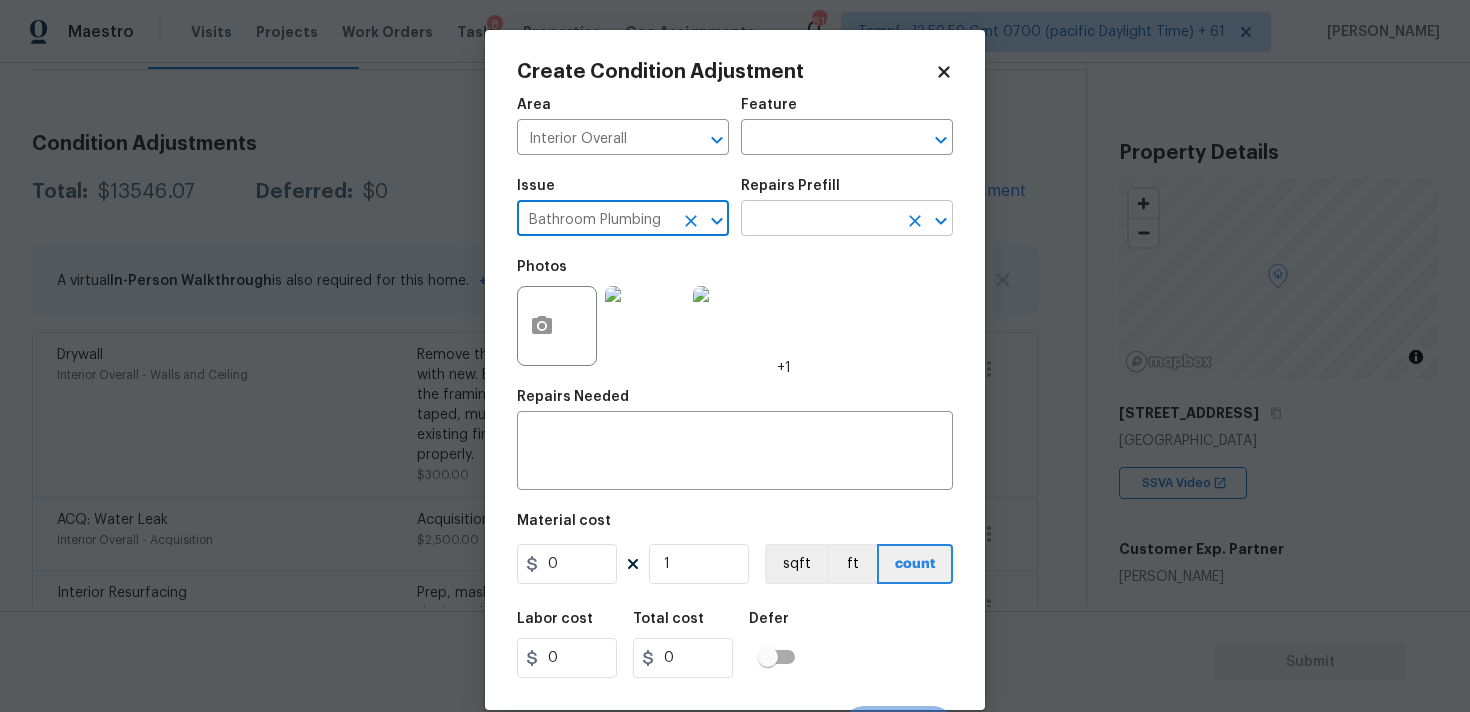 type on "Bathroom Plumbing" 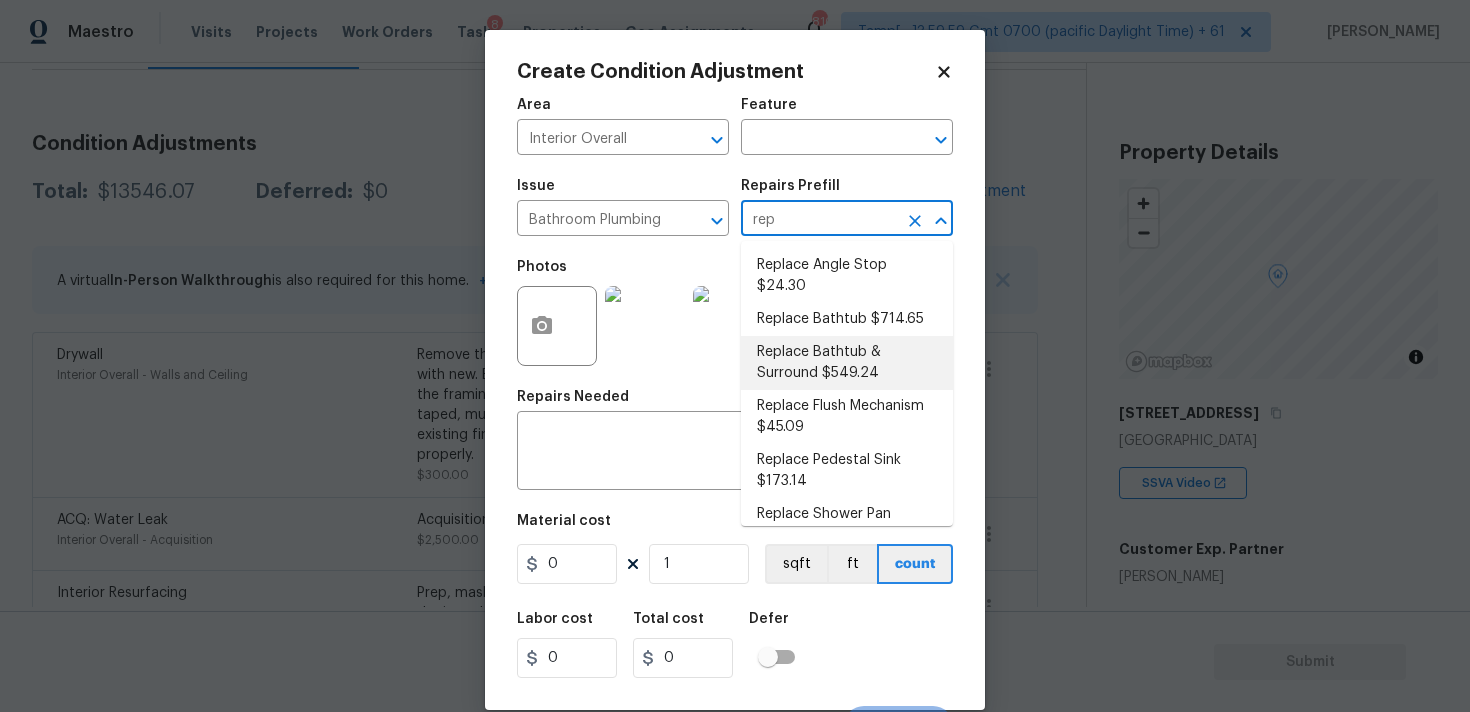scroll, scrollTop: 157, scrollLeft: 0, axis: vertical 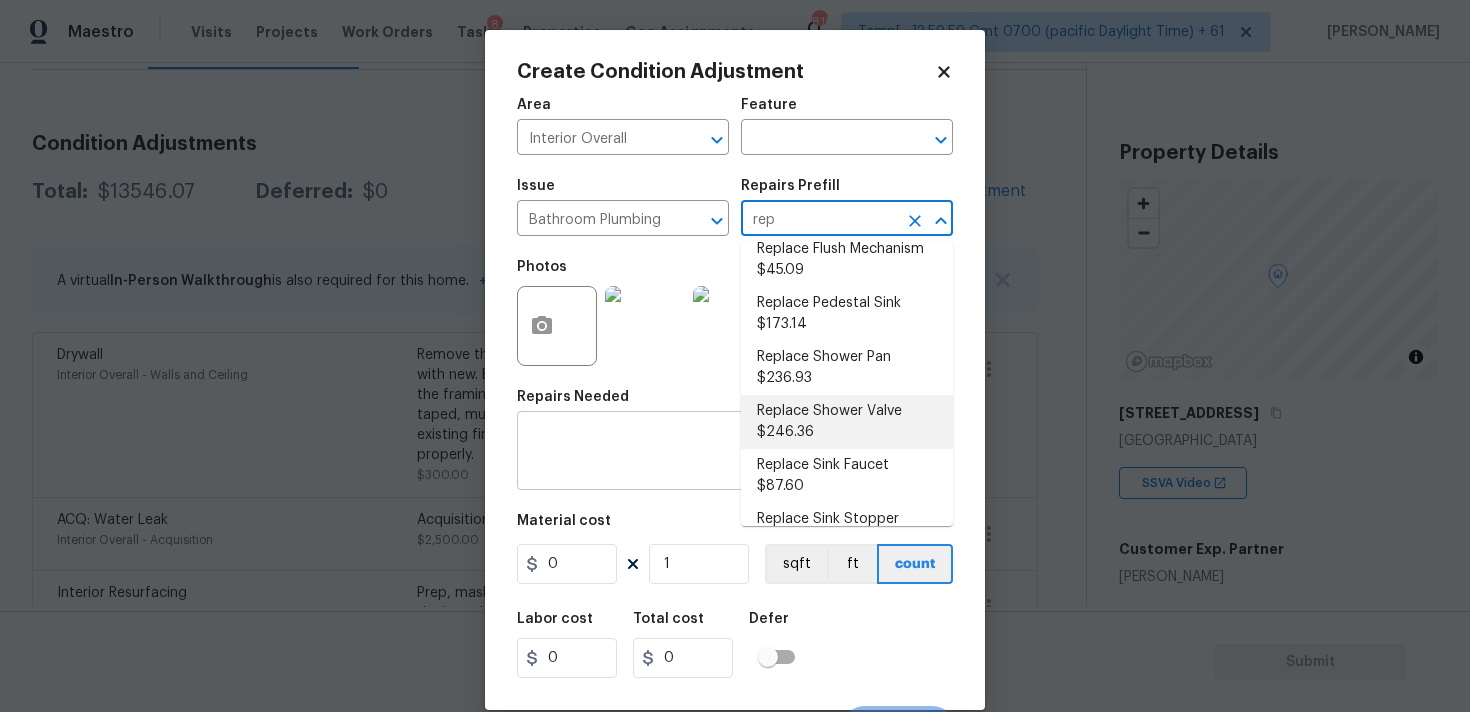 type on "rep" 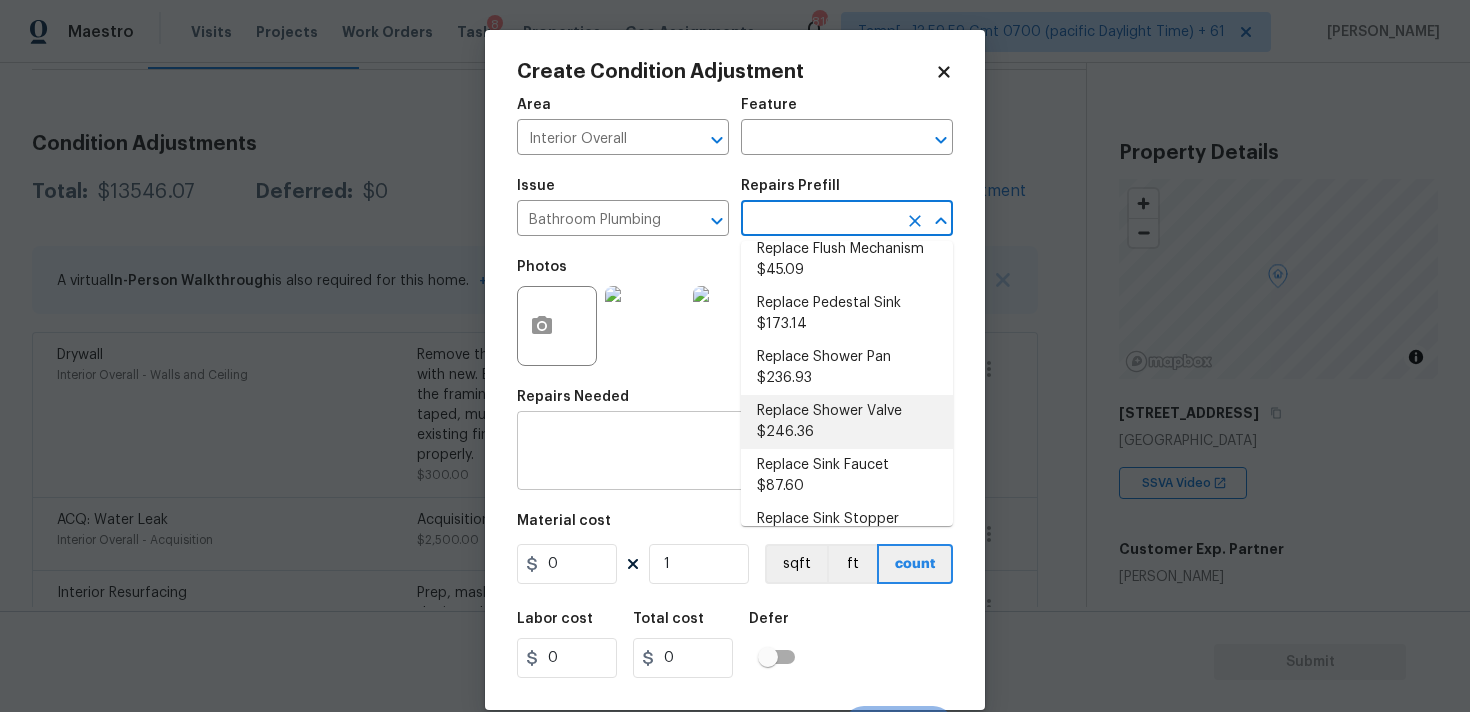 click on "x ​" at bounding box center (735, 453) 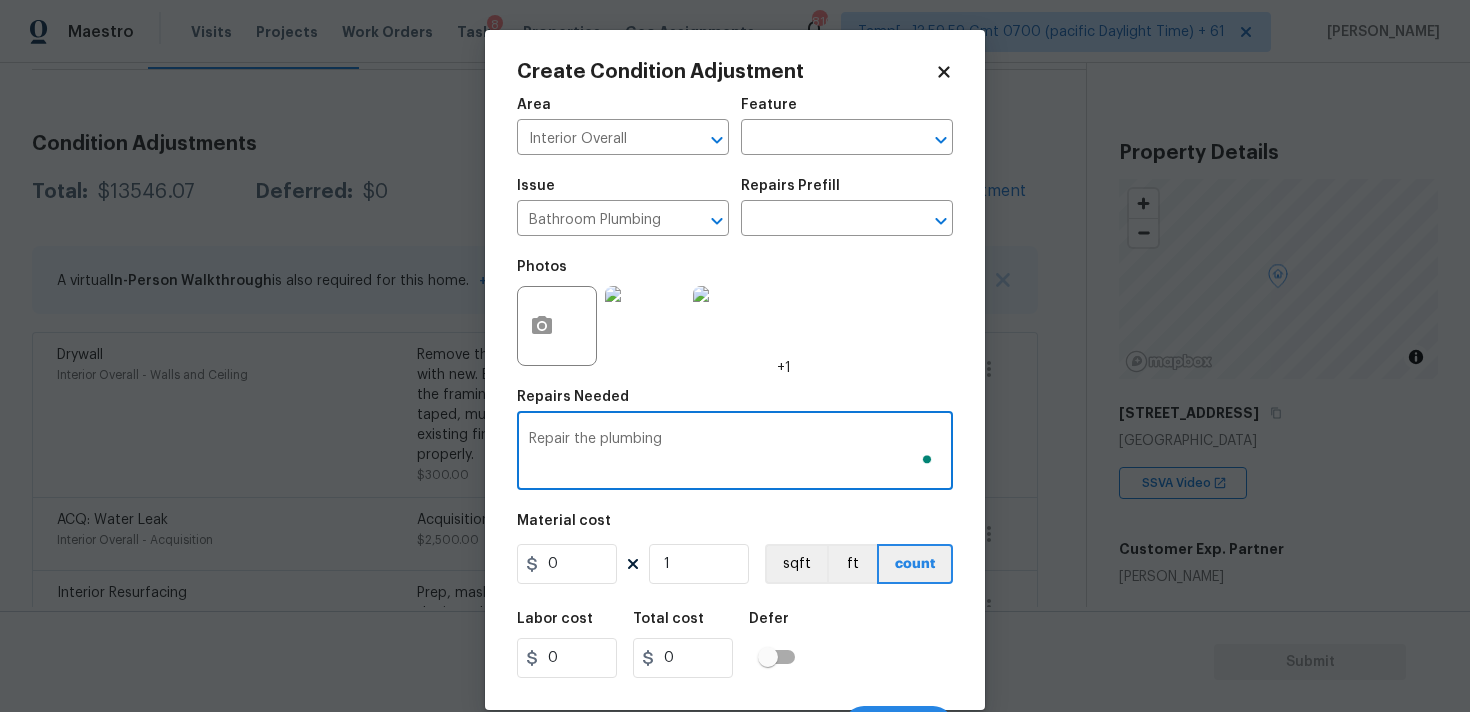 type on "Repair the plumbing" 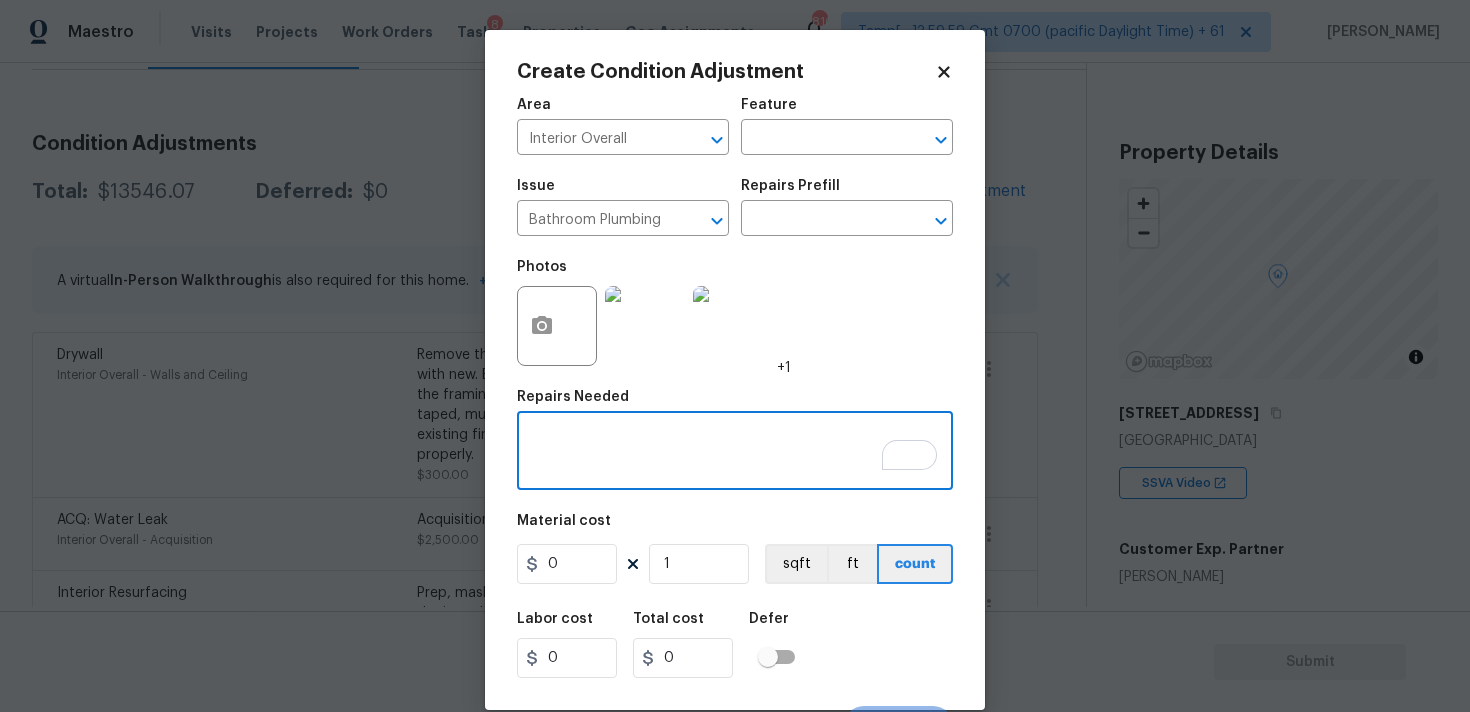 type on "B" 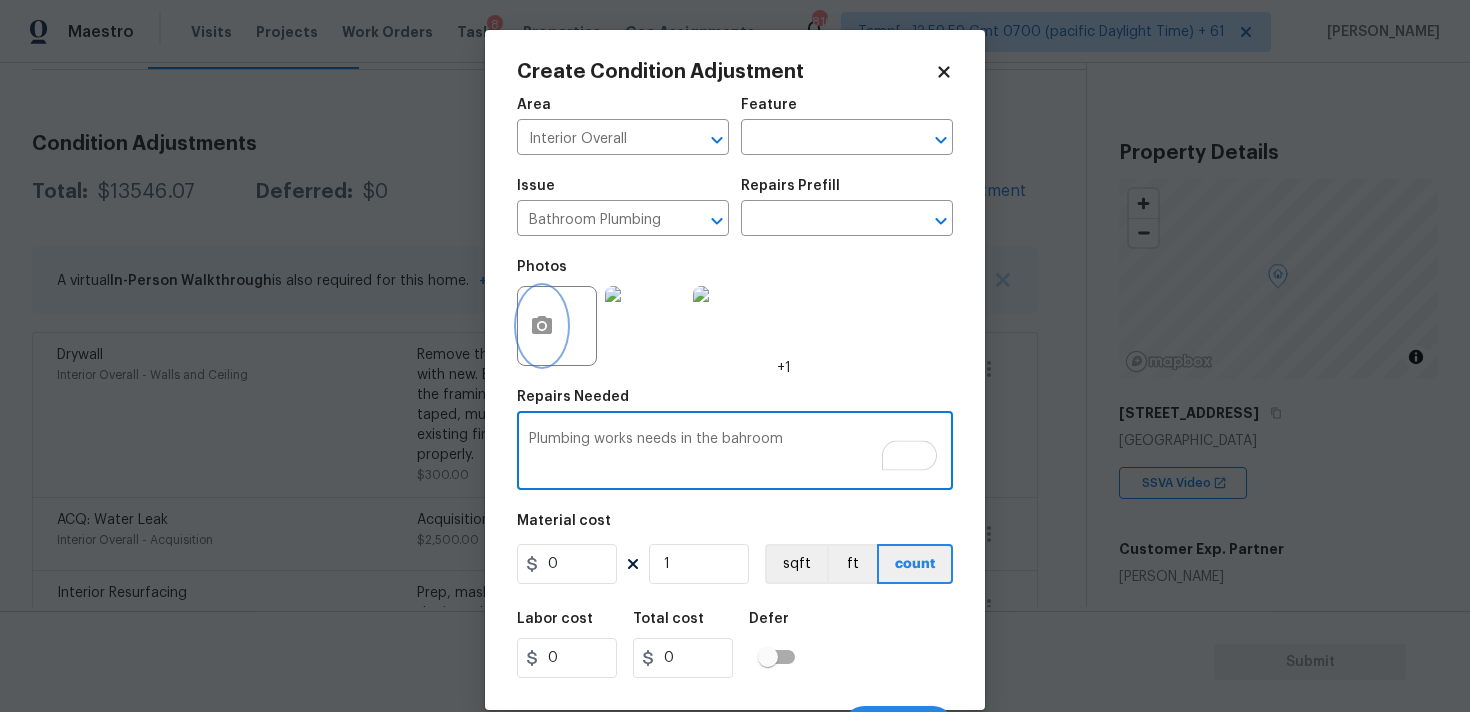 click 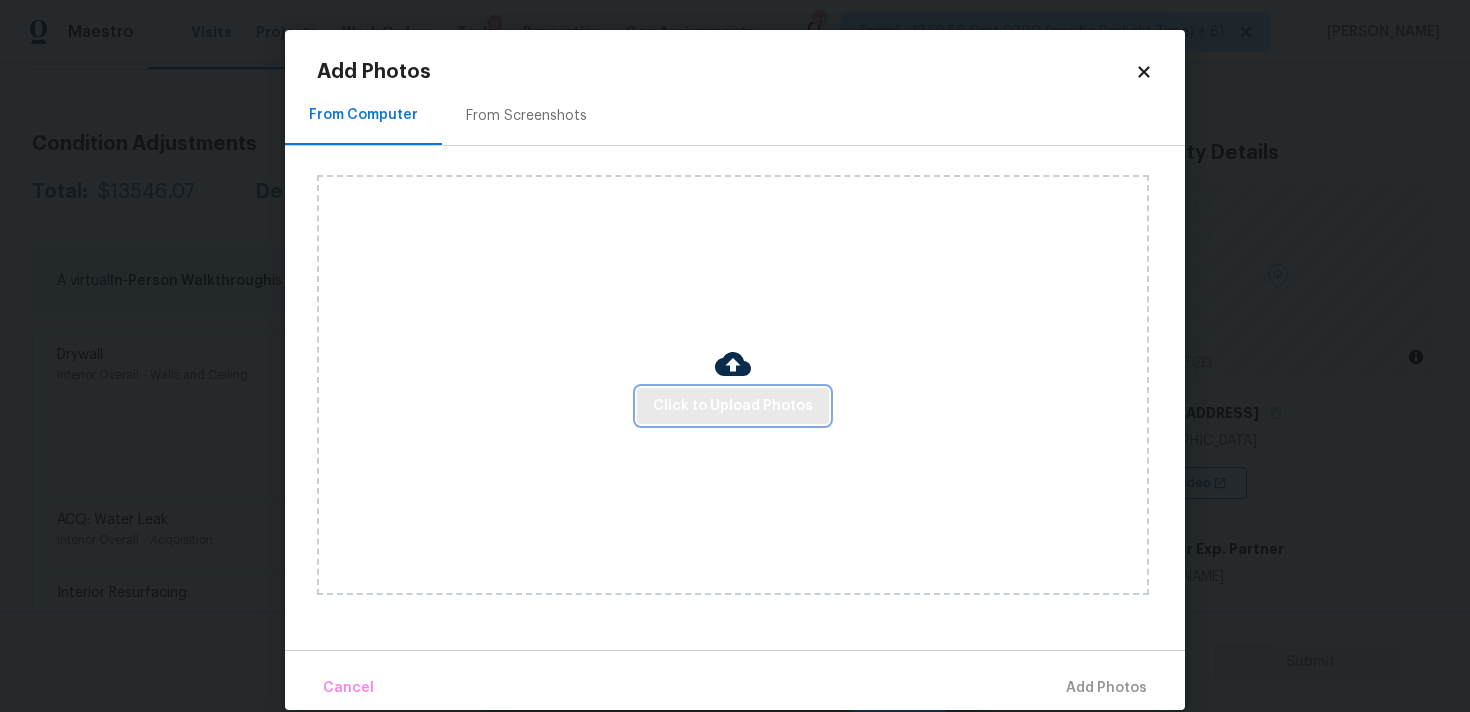 click on "Click to Upload Photos" at bounding box center [733, 406] 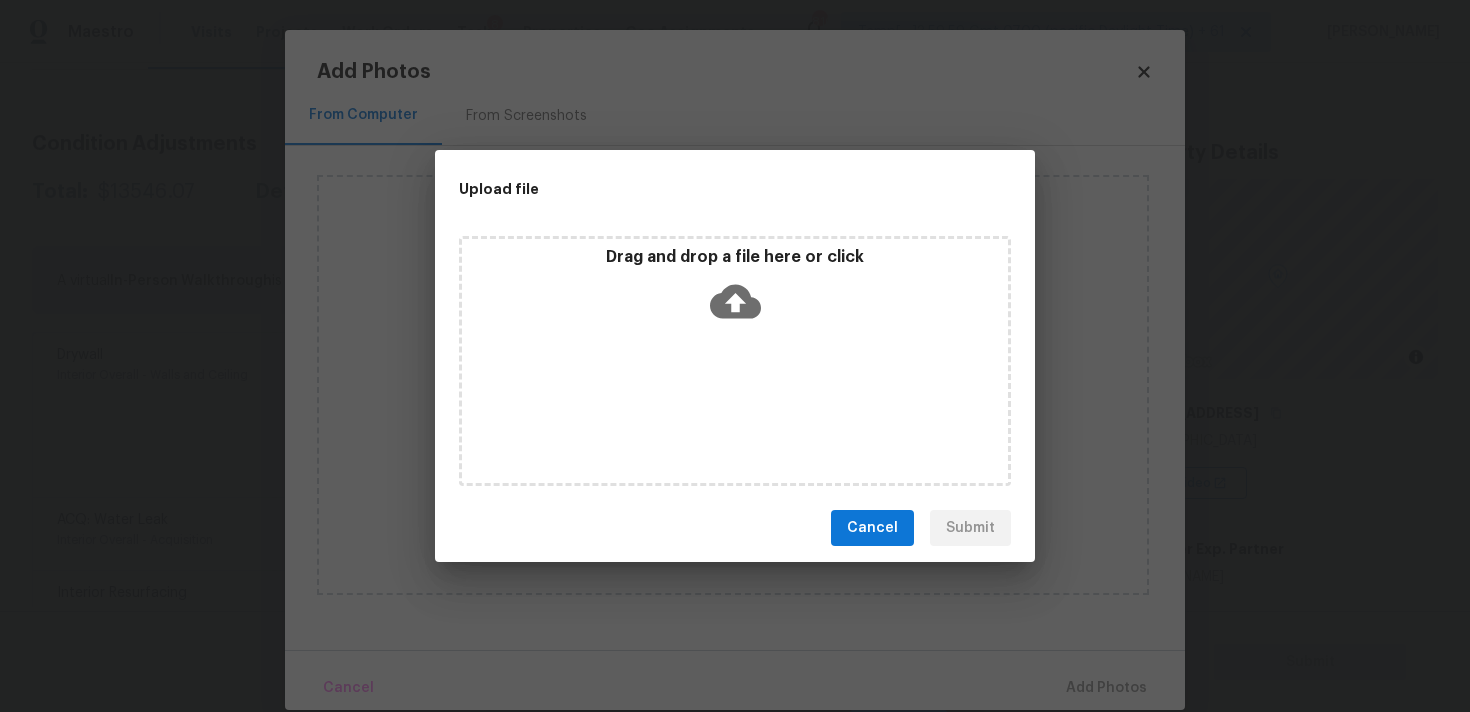 click 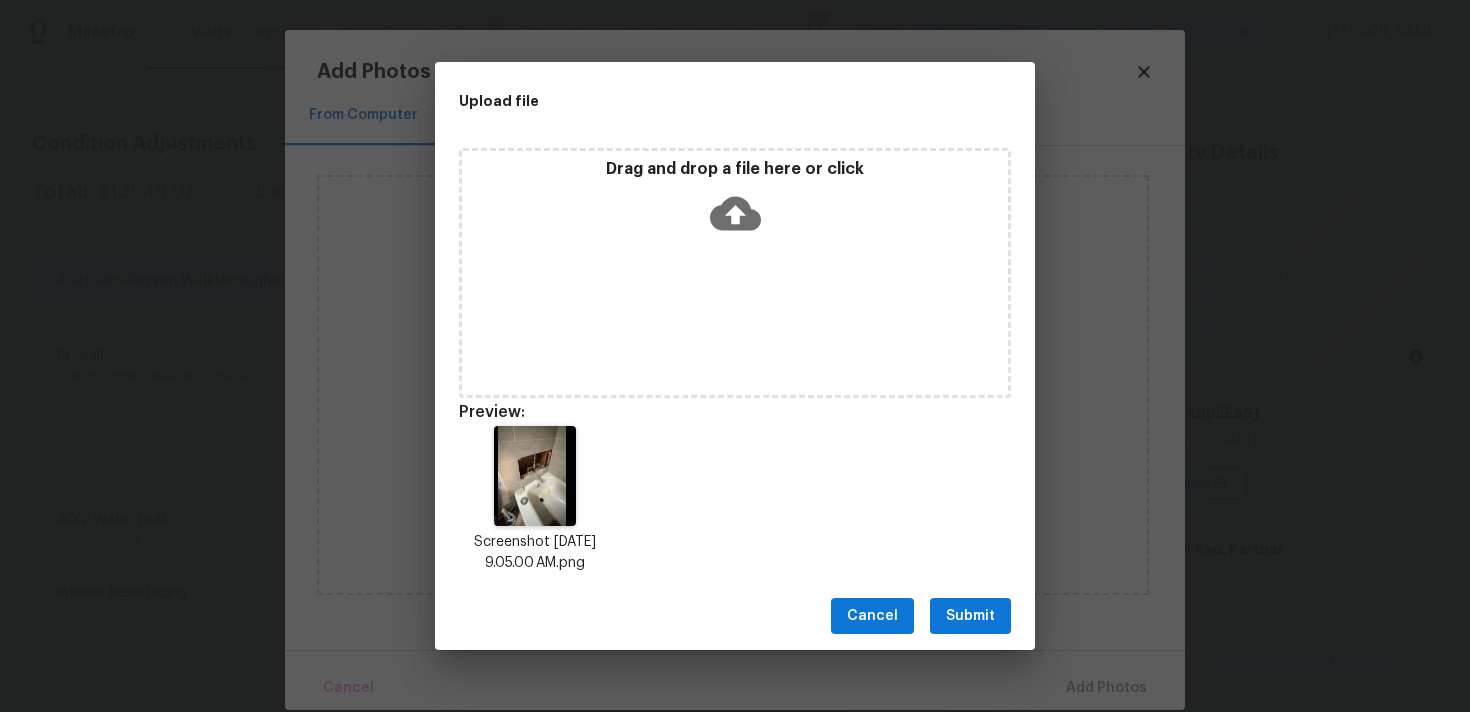 click on "Submit" at bounding box center [970, 616] 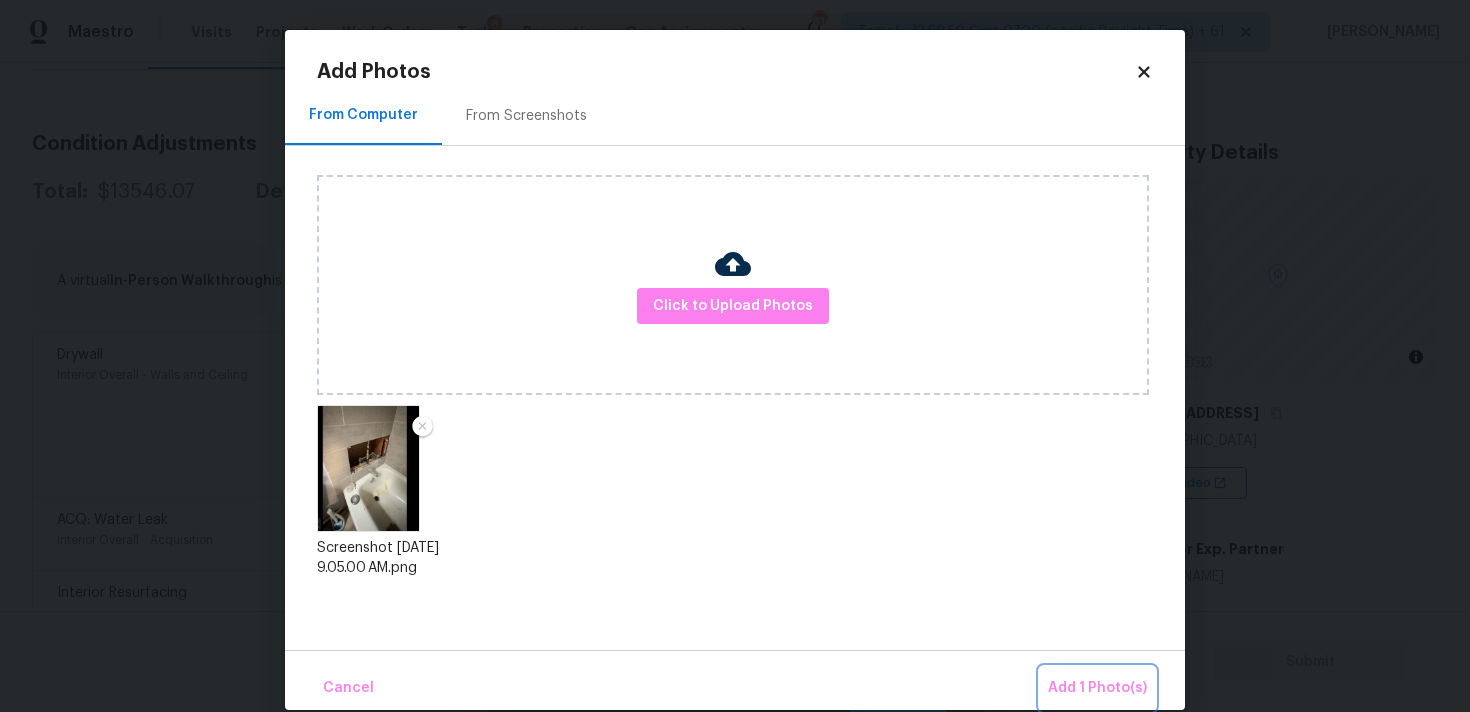 click on "Add 1 Photo(s)" at bounding box center [1097, 688] 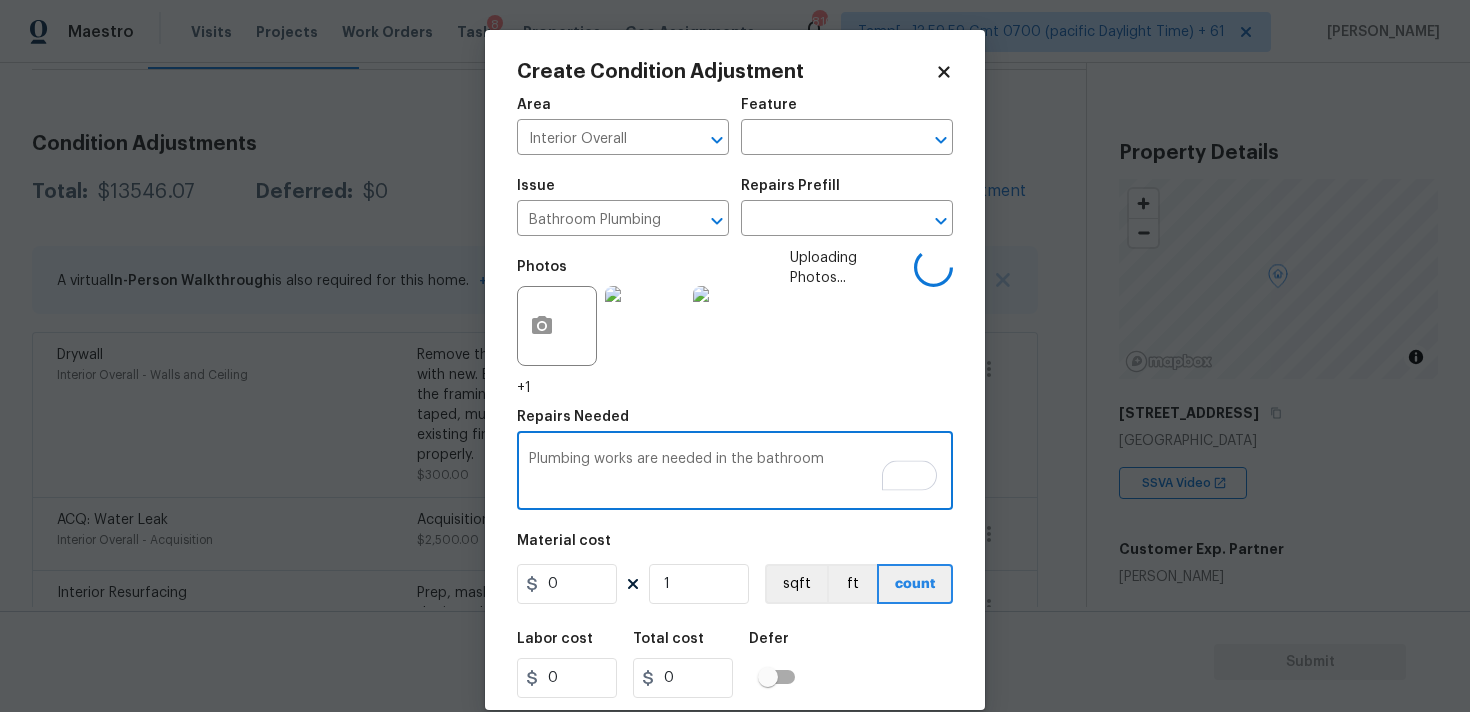 click on "Plumbing works are needed in the bathroom" at bounding box center (735, 473) 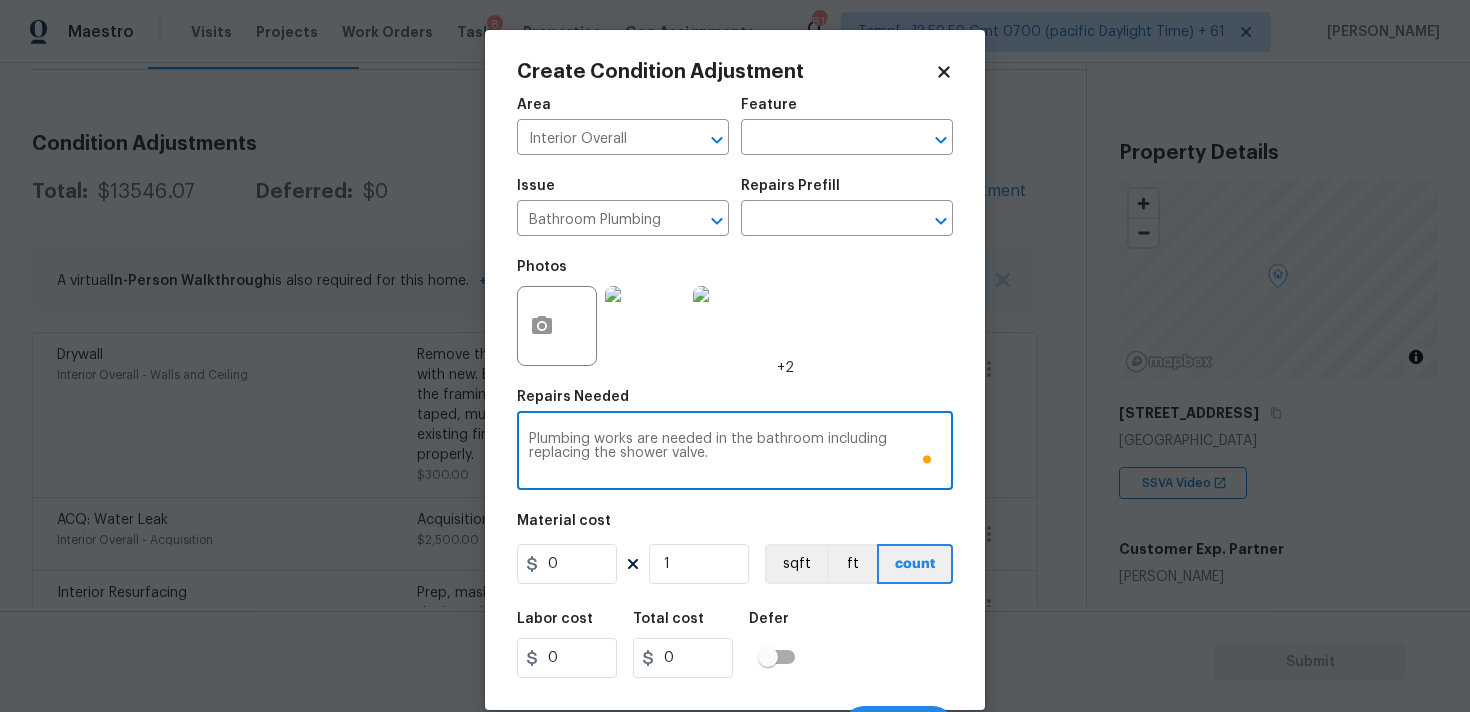 type on "Plumbing works are needed in the bathroom including replacing the shower valve." 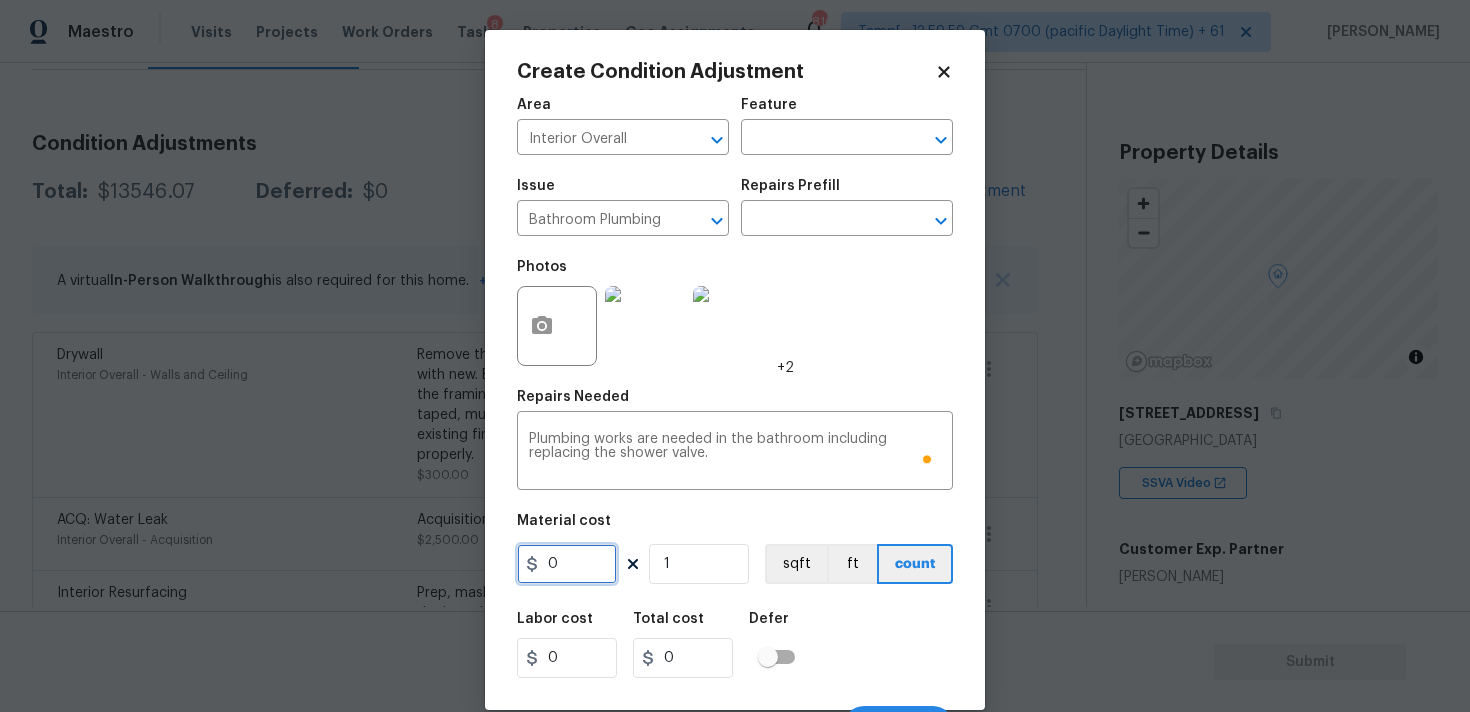 click on "0" at bounding box center [567, 564] 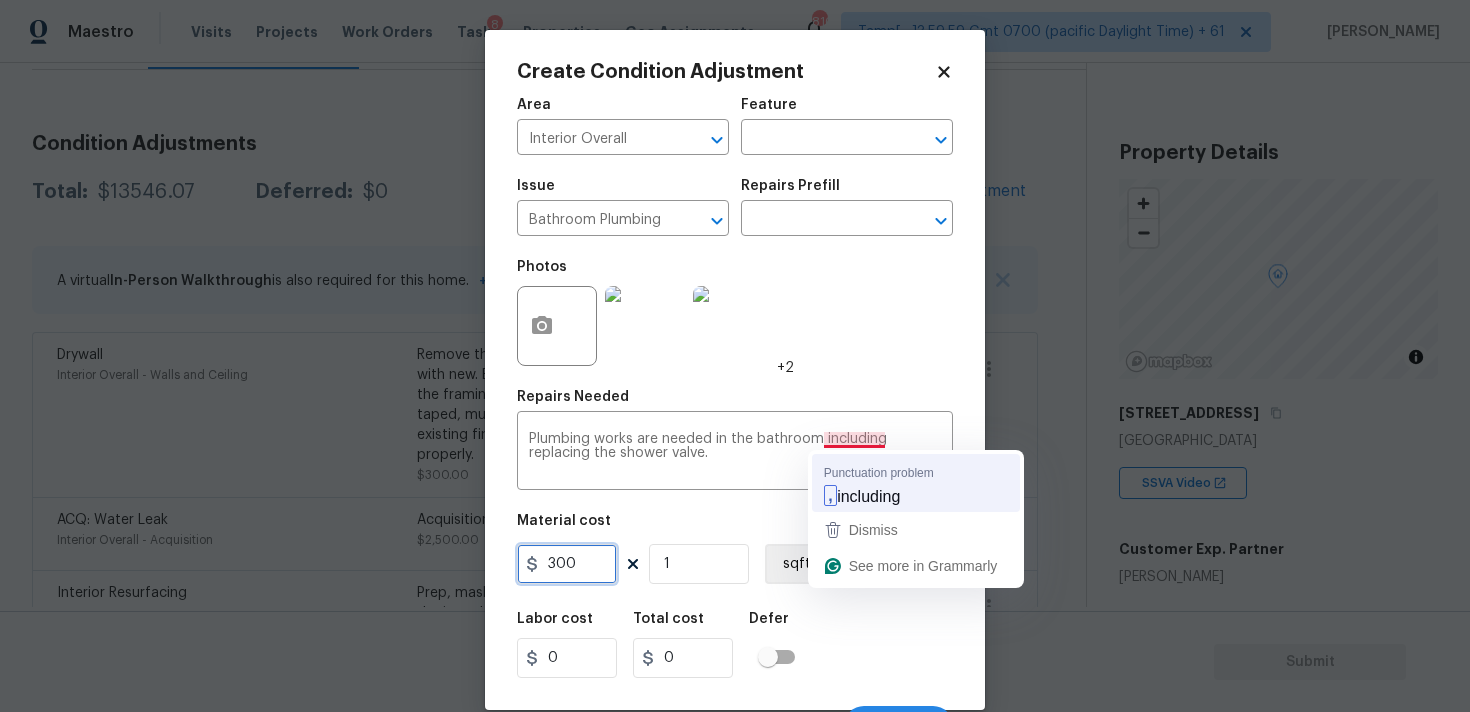 type on "300" 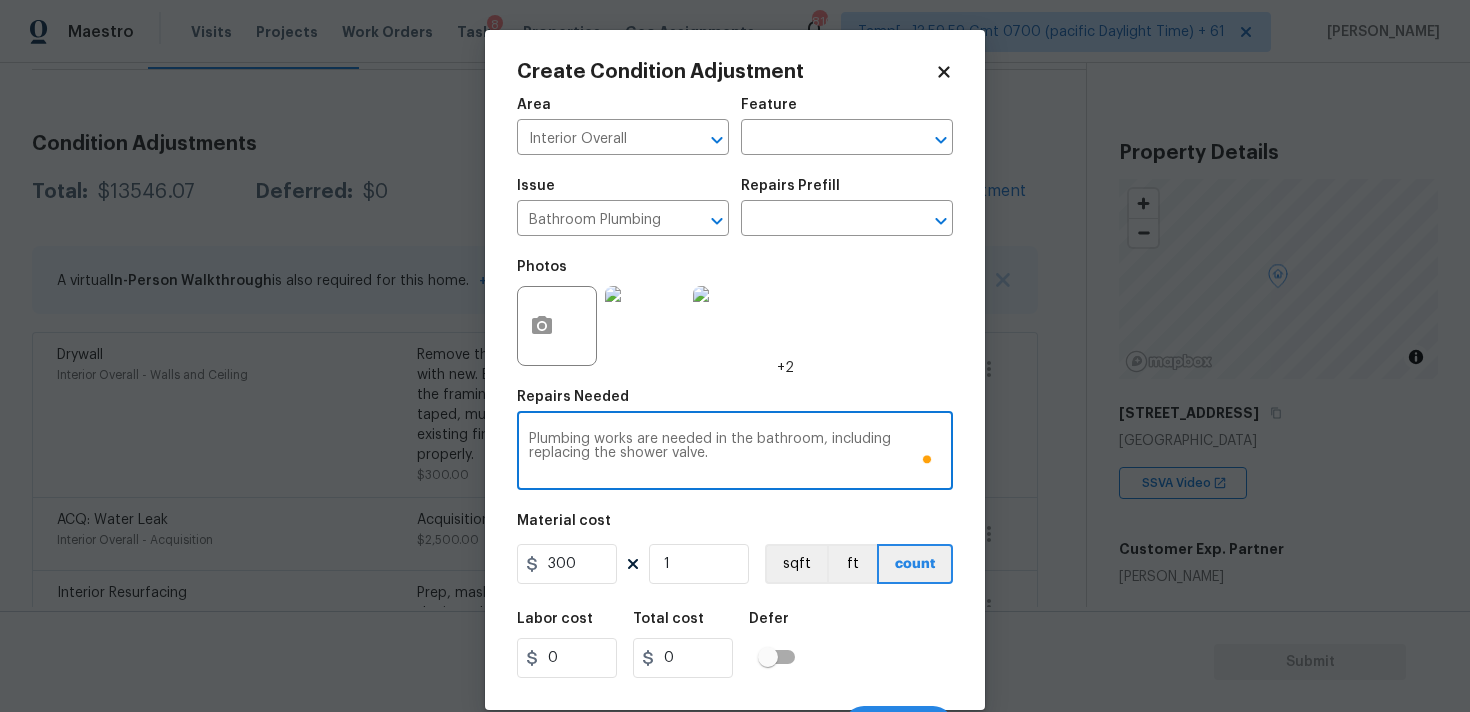 type on "Plumbing works are needed in the bathroom, including replacing the shower valve." 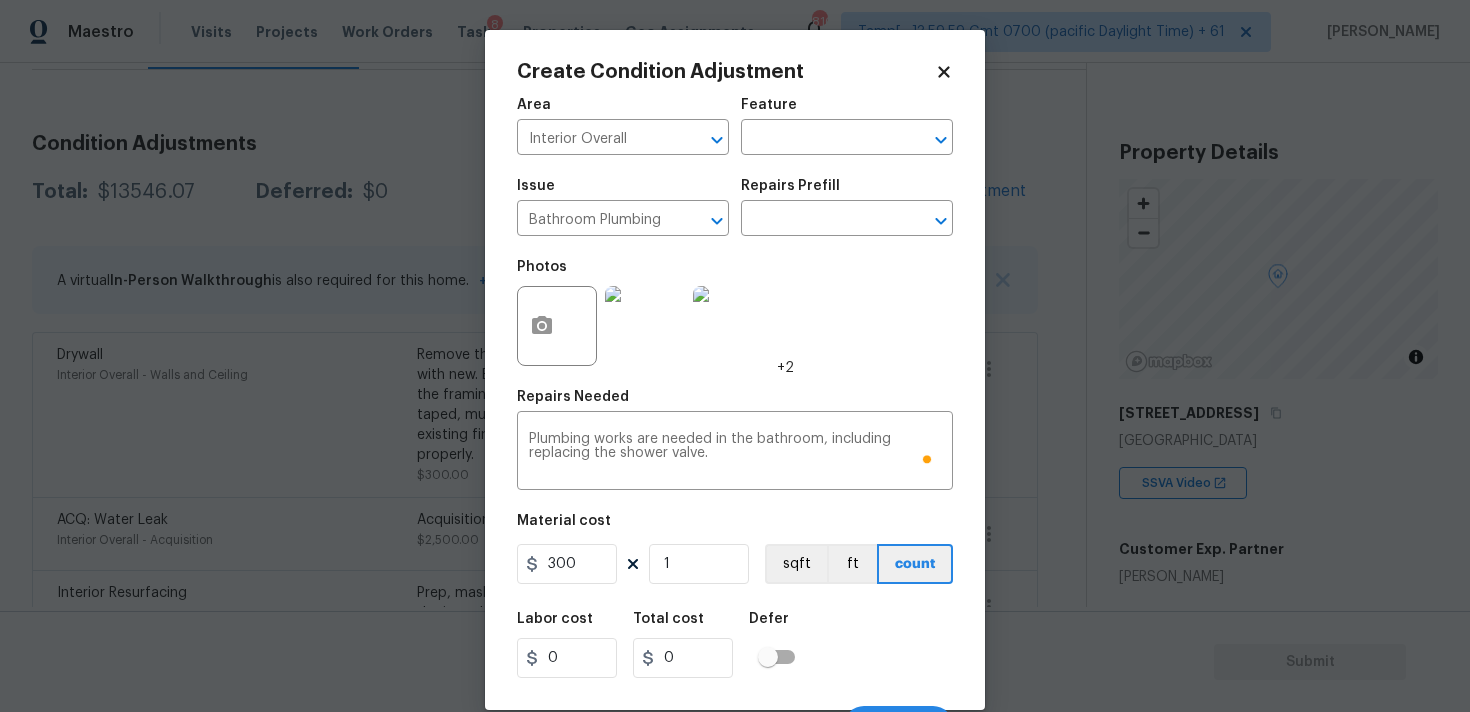 scroll, scrollTop: 35, scrollLeft: 0, axis: vertical 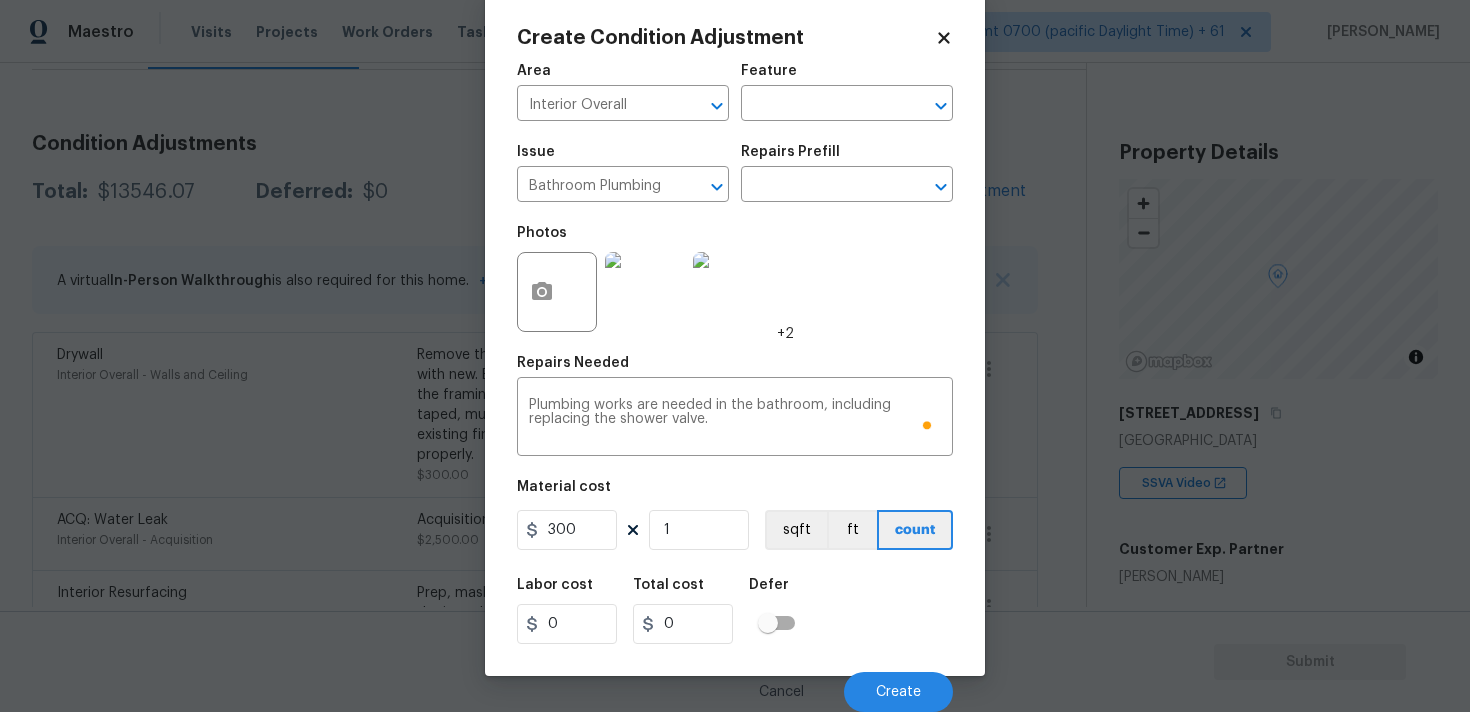 click on "Labor cost 0 Total cost 0 Defer" at bounding box center [735, 611] 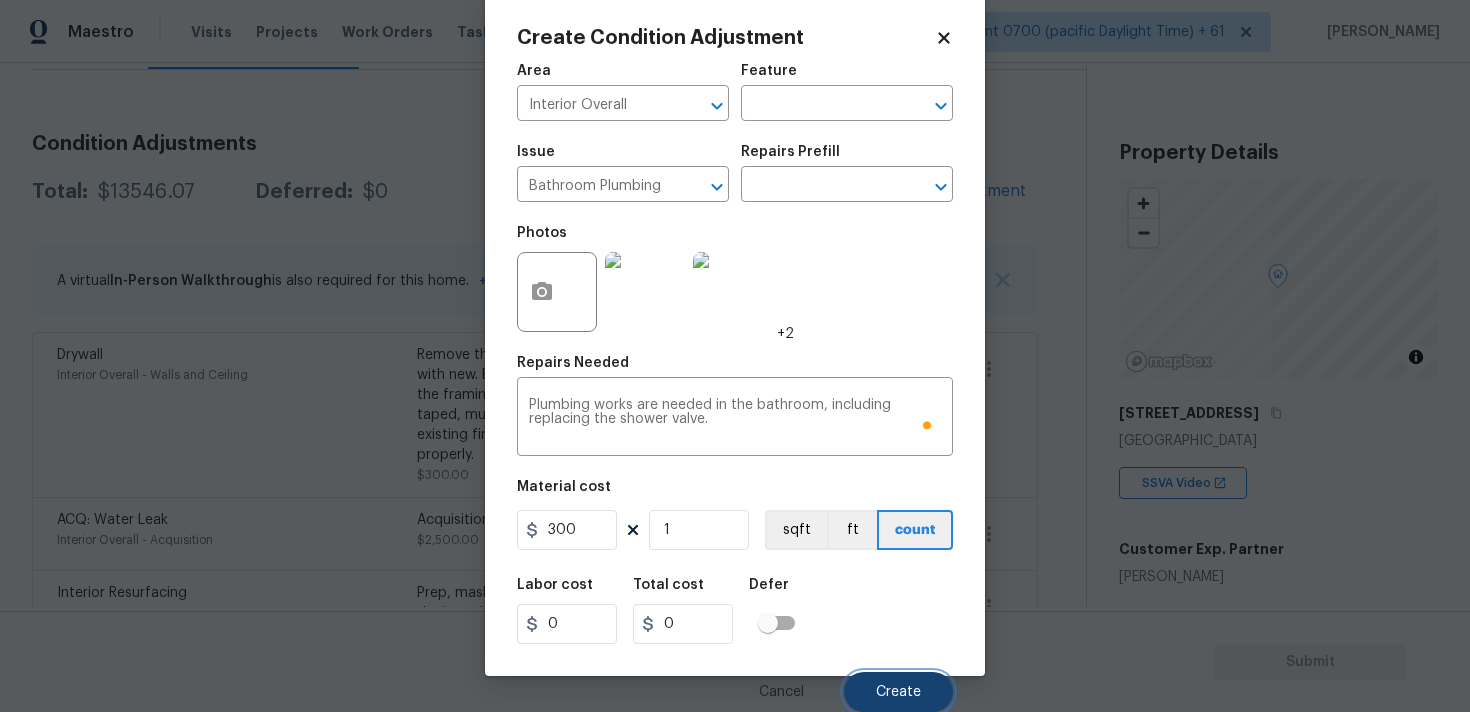 click on "Create" at bounding box center (898, 692) 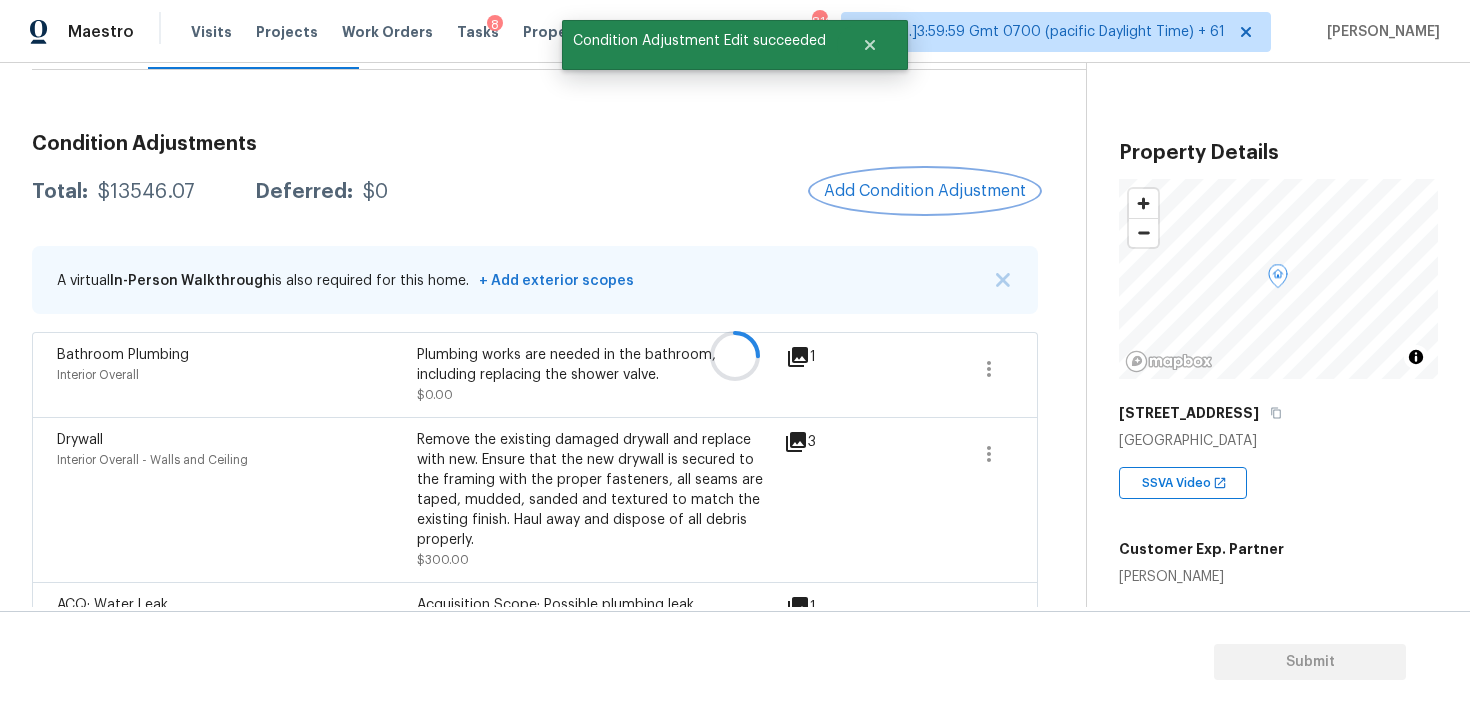 scroll, scrollTop: 0, scrollLeft: 0, axis: both 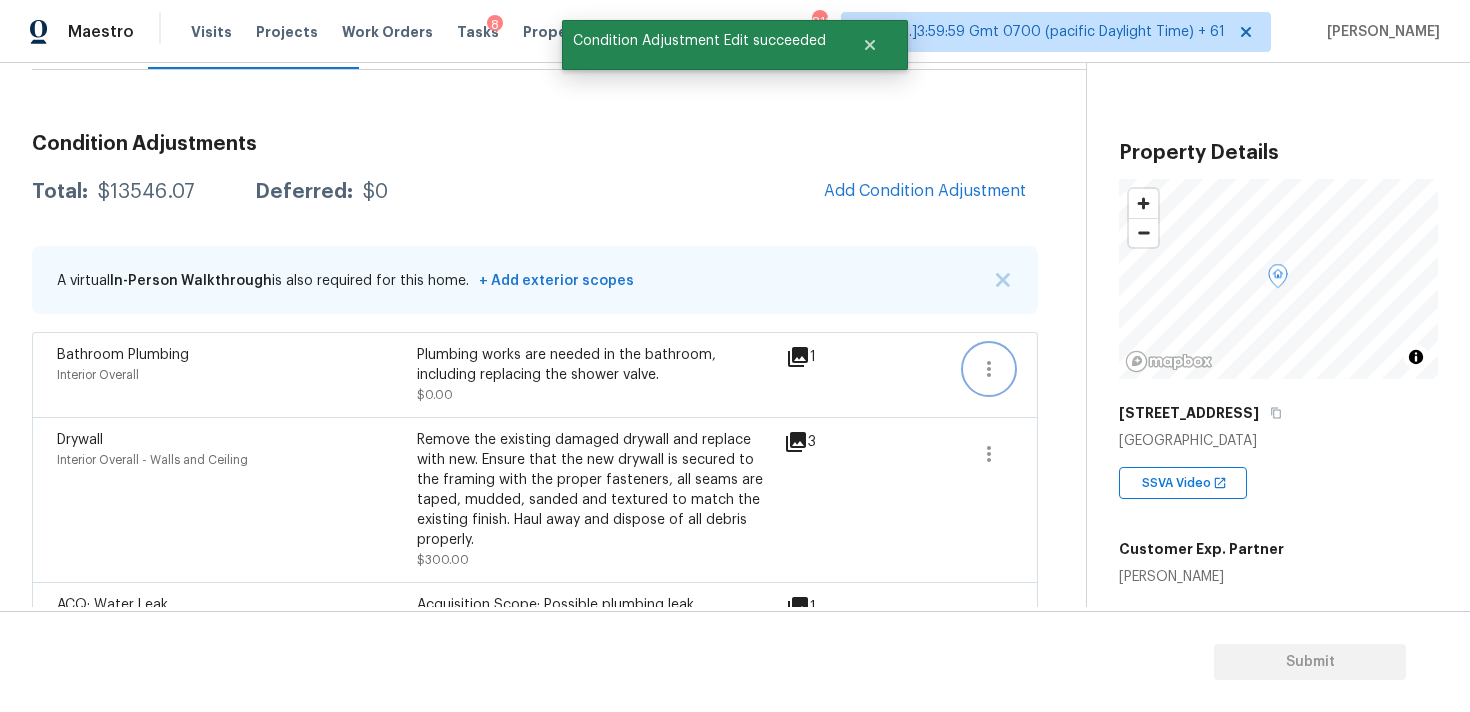 click 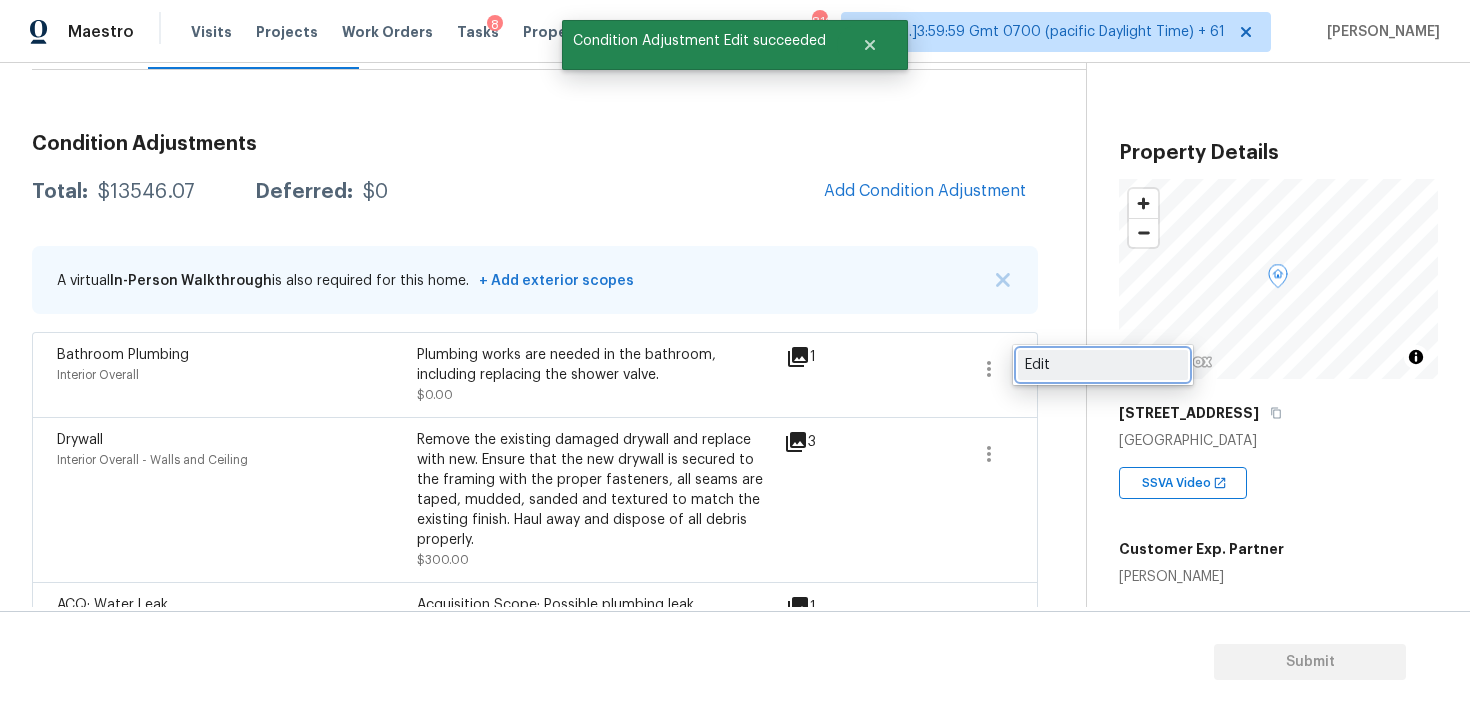 click on "Edit" at bounding box center [1103, 365] 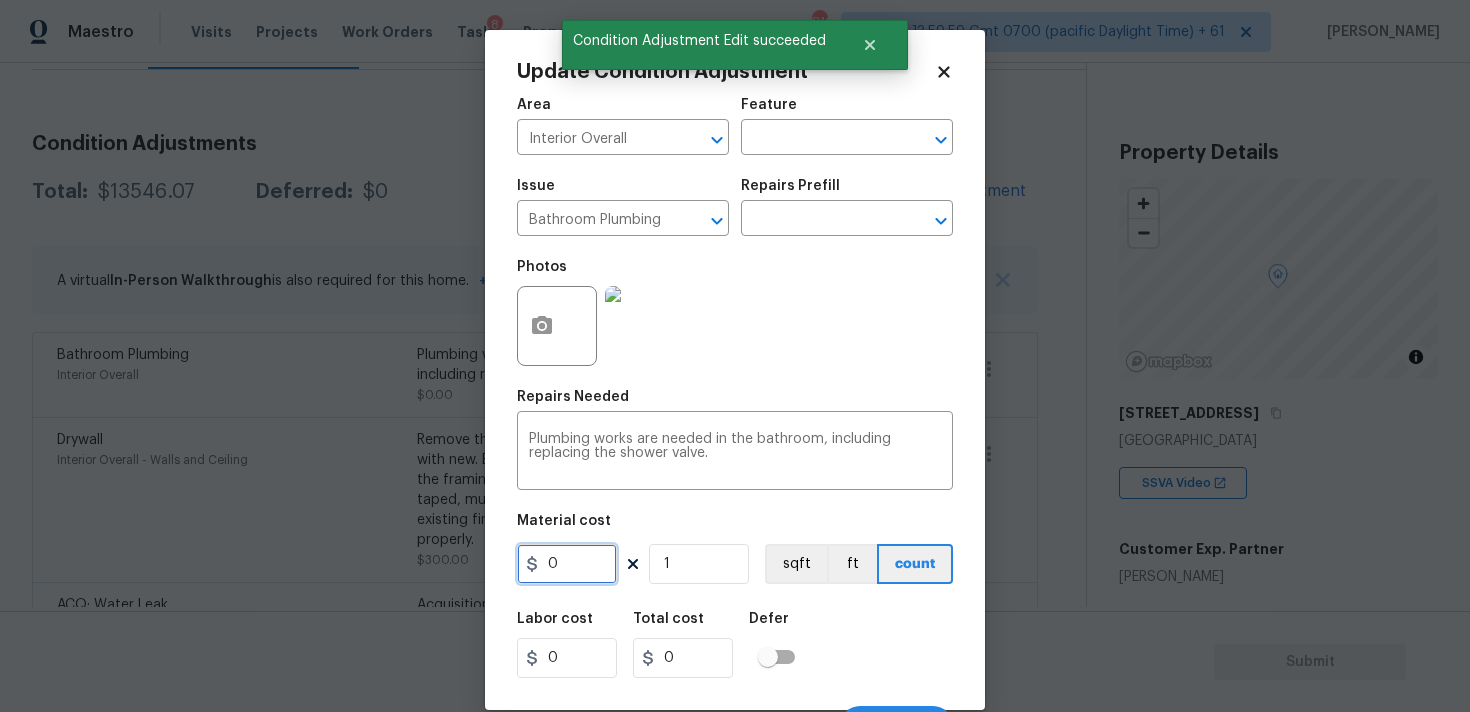 click on "0" at bounding box center (567, 564) 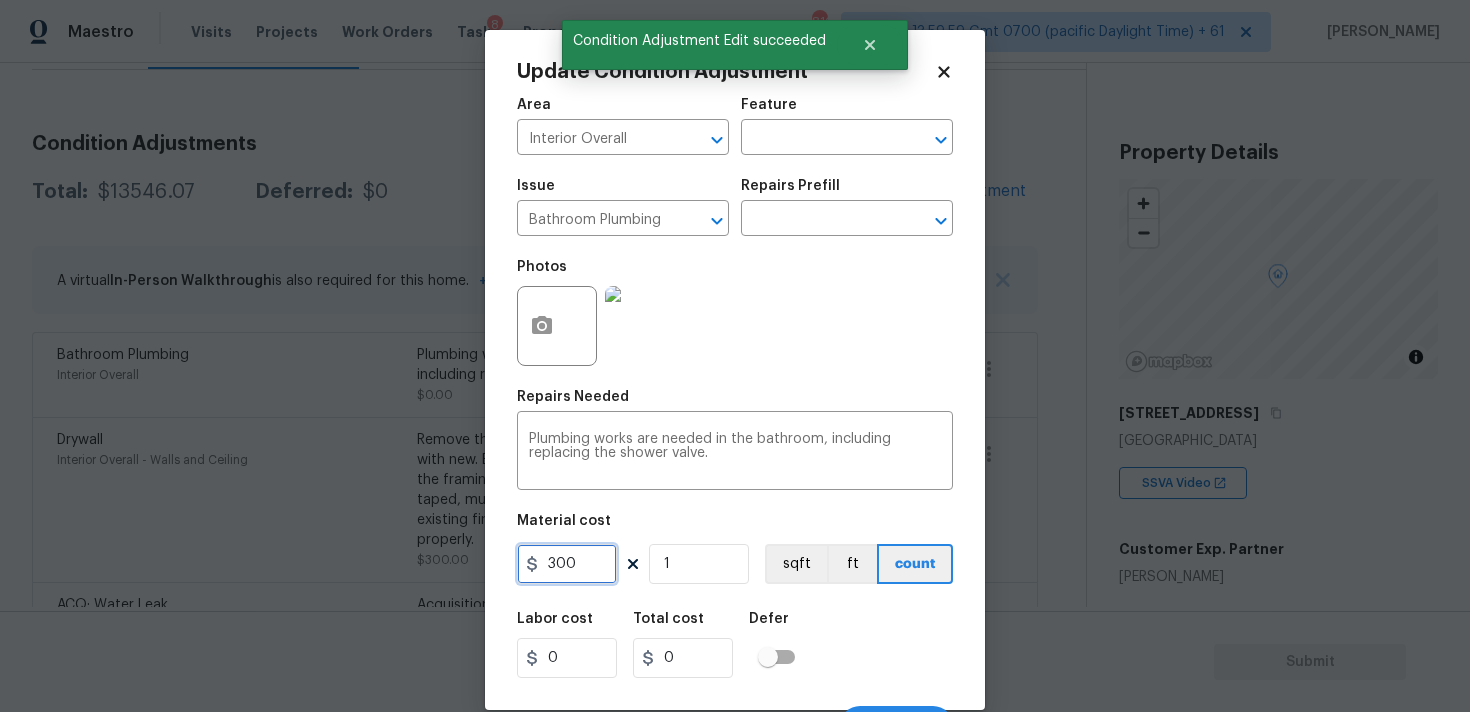 type on "300" 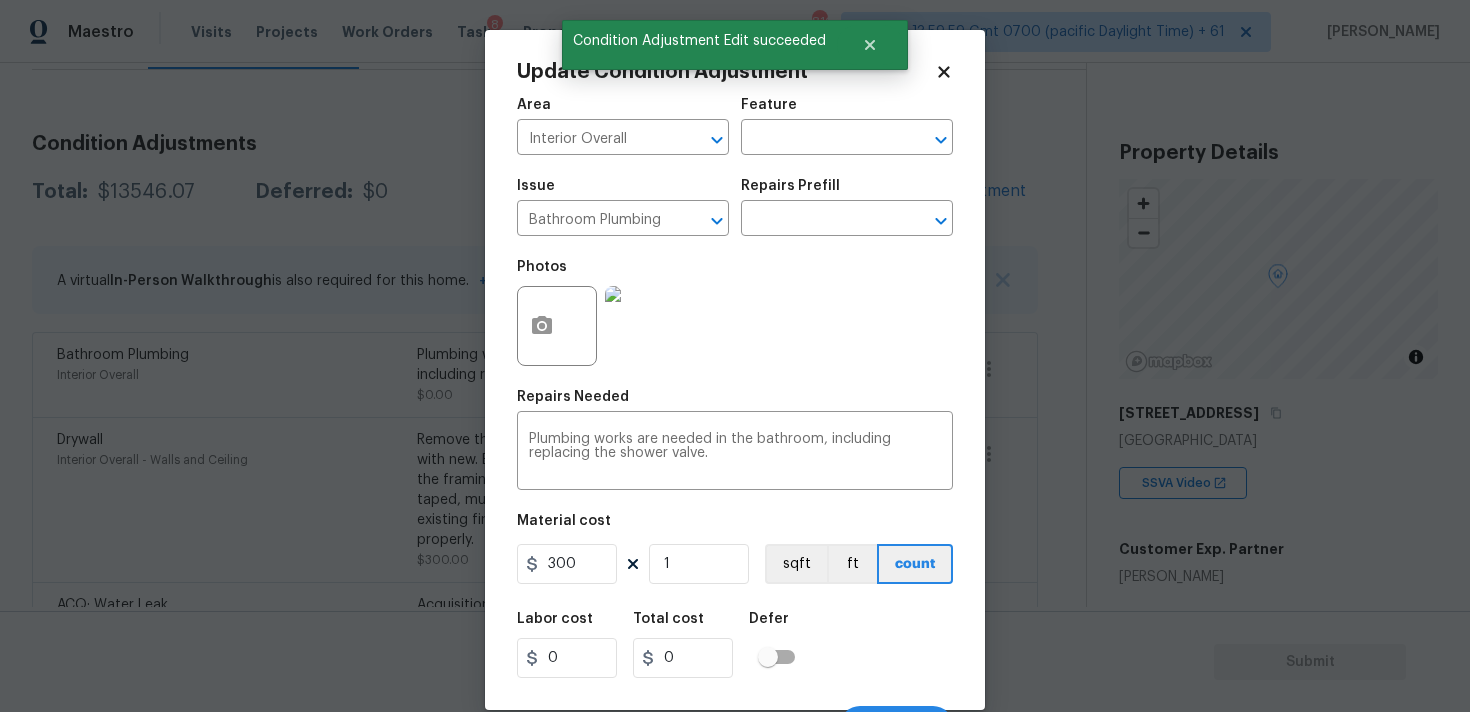type on "300" 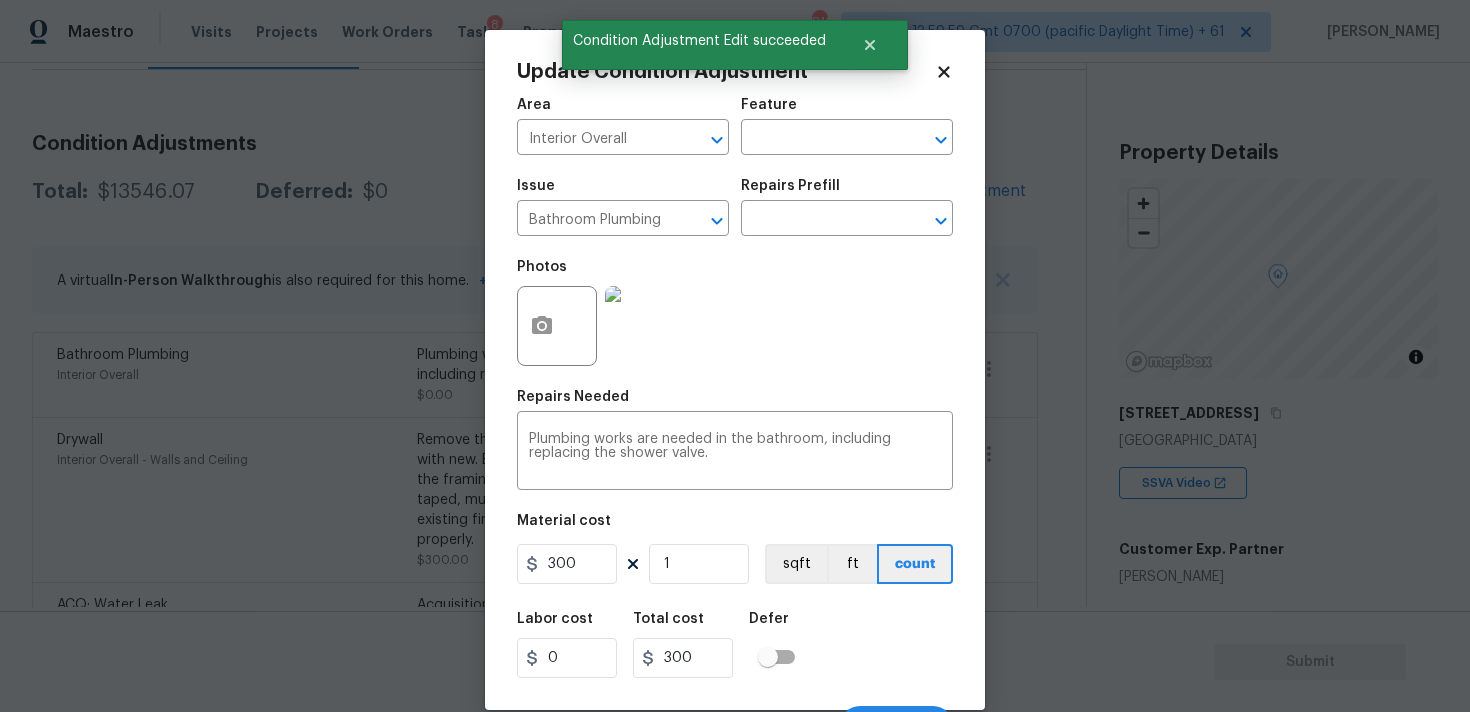 click on "Area Interior Overall ​ Feature ​ Issue Bathroom Plumbing ​ Repairs Prefill ​ Photos Repairs Needed Plumbing works are needed in the bathroom, including replacing the shower valve. x ​ Material cost 300 1 sqft ft count Labor cost 0 Total cost 300 Defer Cancel Update" at bounding box center [735, 416] 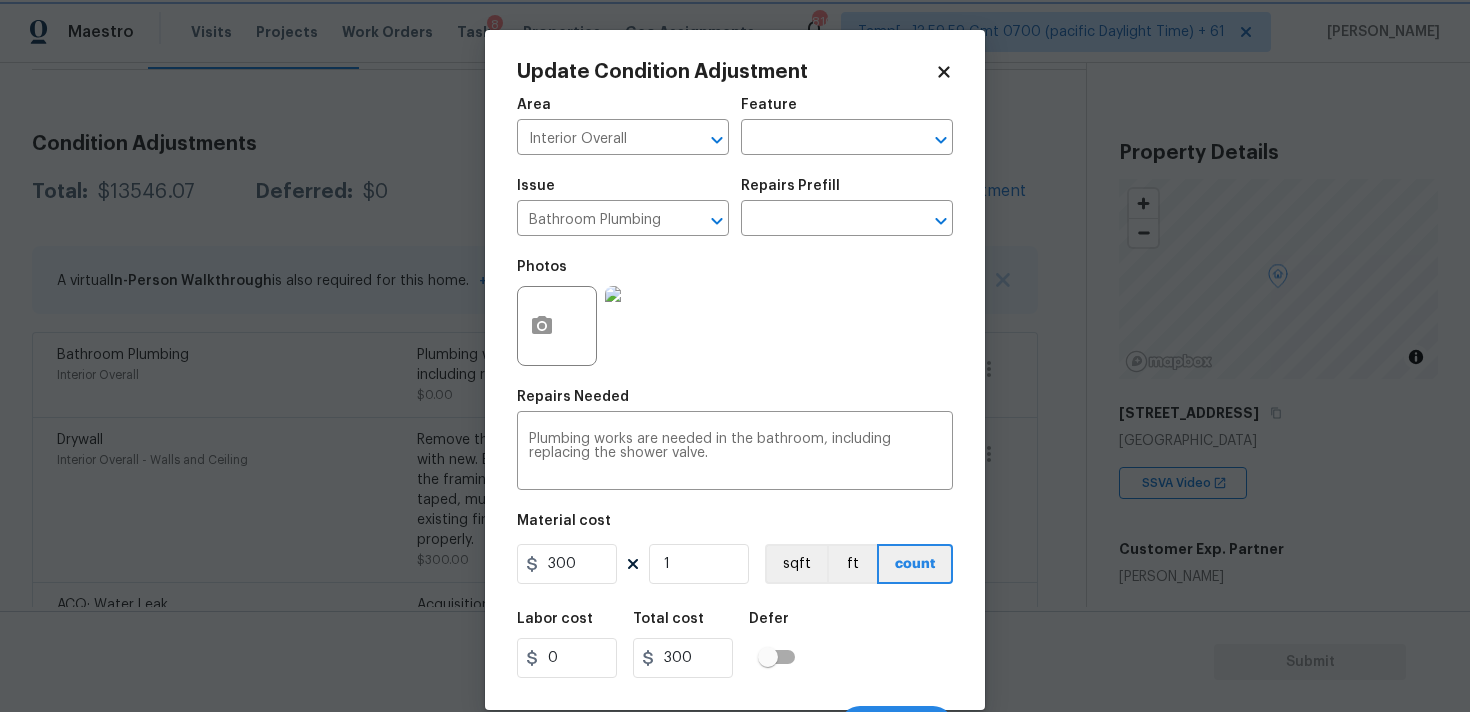 scroll, scrollTop: 35, scrollLeft: 0, axis: vertical 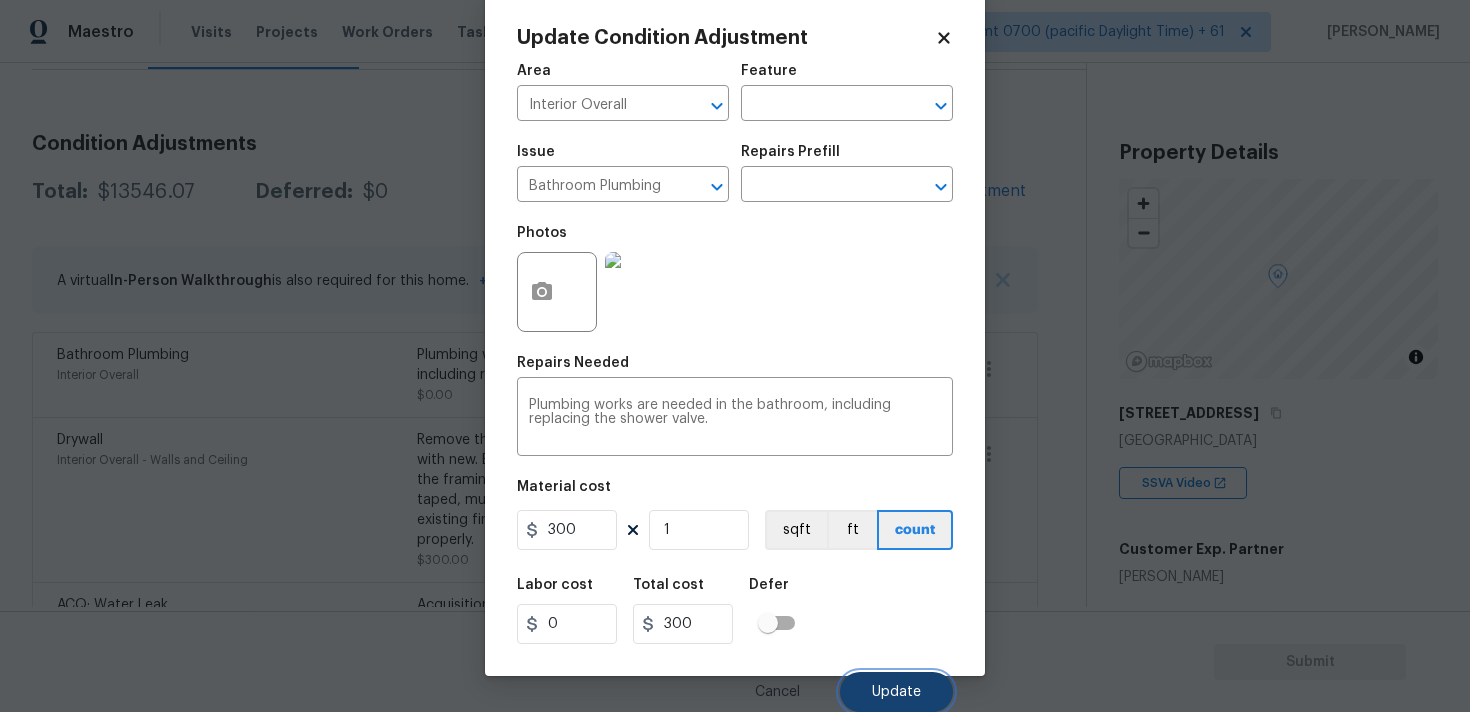 click on "Update" at bounding box center (896, 692) 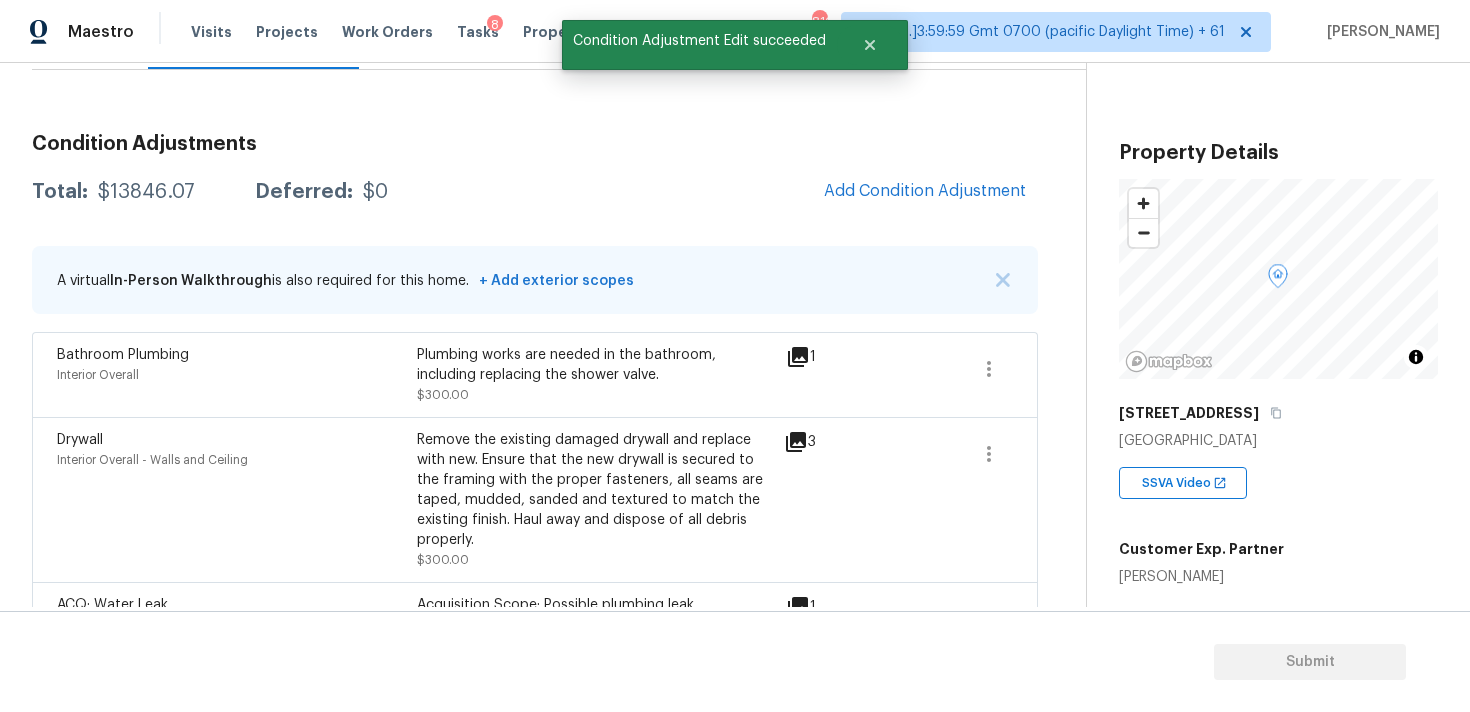 scroll, scrollTop: 0, scrollLeft: 0, axis: both 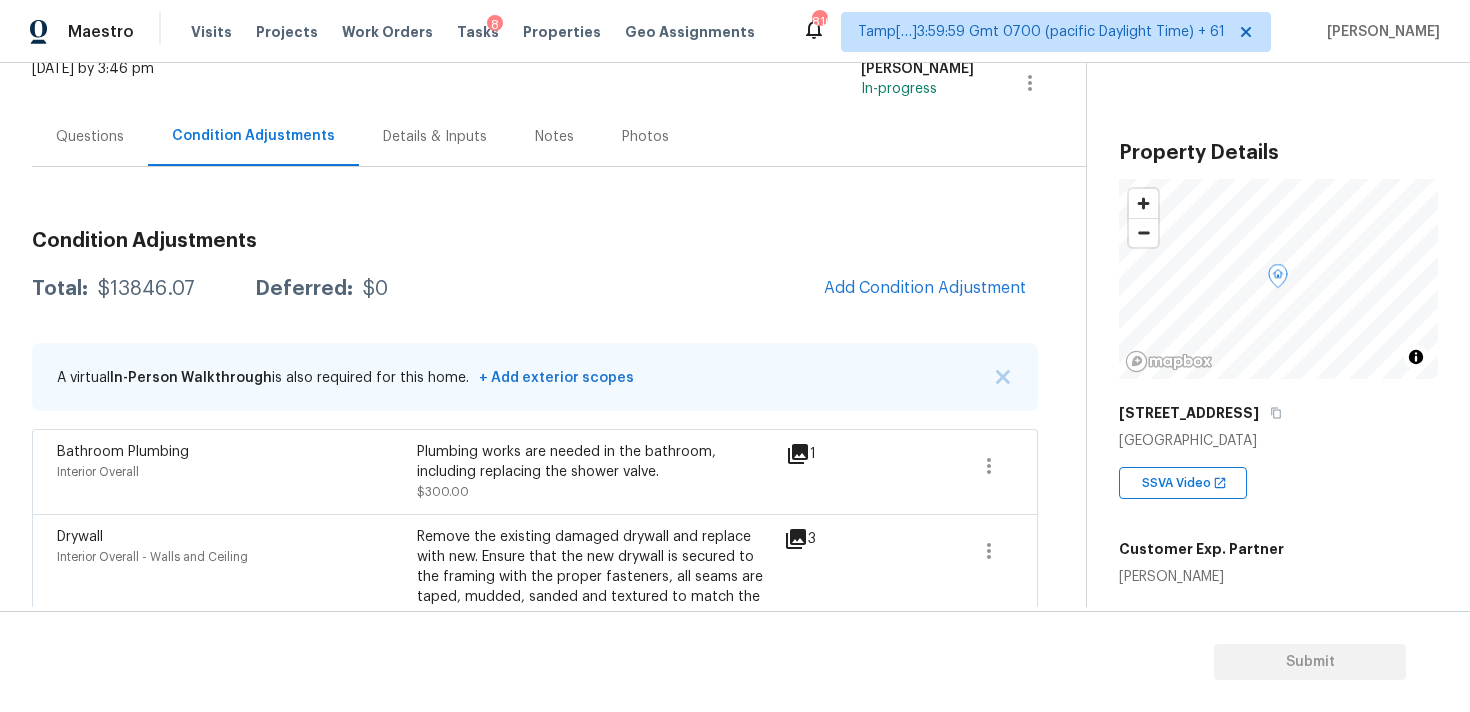 click on "Condition Adjustments Total:  $13846.07 Deferred:  $0 Add Condition Adjustment A virtual  In-Person Walkthrough  is also required for this home.   + Add exterior scopes Bathroom Plumbing Interior Overall Plumbing works are needed in the bathroom, including replacing the shower valve. $300.00   1 Drywall Interior Overall - Walls and Ceiling Remove the existing damaged drywall and replace with new. Ensure that the new drywall is secured to the framing with the proper fasteners, all seams are taped, mudded, sanded and textured to match the existing finish. Haul away and dispose of all debris properly. $300.00   3 ACQ: Water Leak Interior Overall - Acquisition Acquisition Scope: Possible plumbing leak $2,500.00   1 Interior Resurfacing Interior Overall Prep, mask, clean and reglaze the tub (white) both on the in and outer sides. Haul away and dispose of all masking/debris properly. $300.00   1 Interior Trim Interior Overall - Interior Trim $200.00   4 Interior Bi-Fold Door Interior Overall - Interior Door $272.07" at bounding box center [535, 1149] 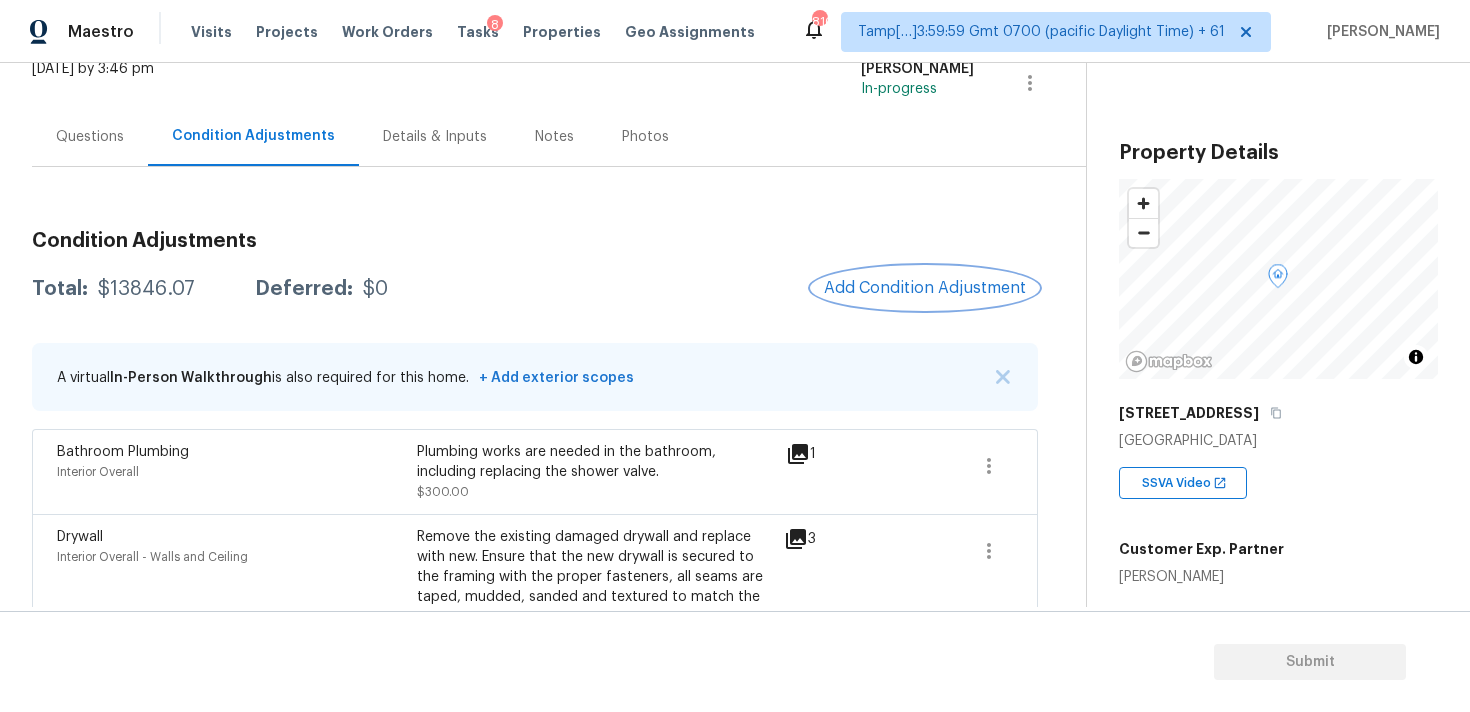 click on "Add Condition Adjustment" at bounding box center [925, 288] 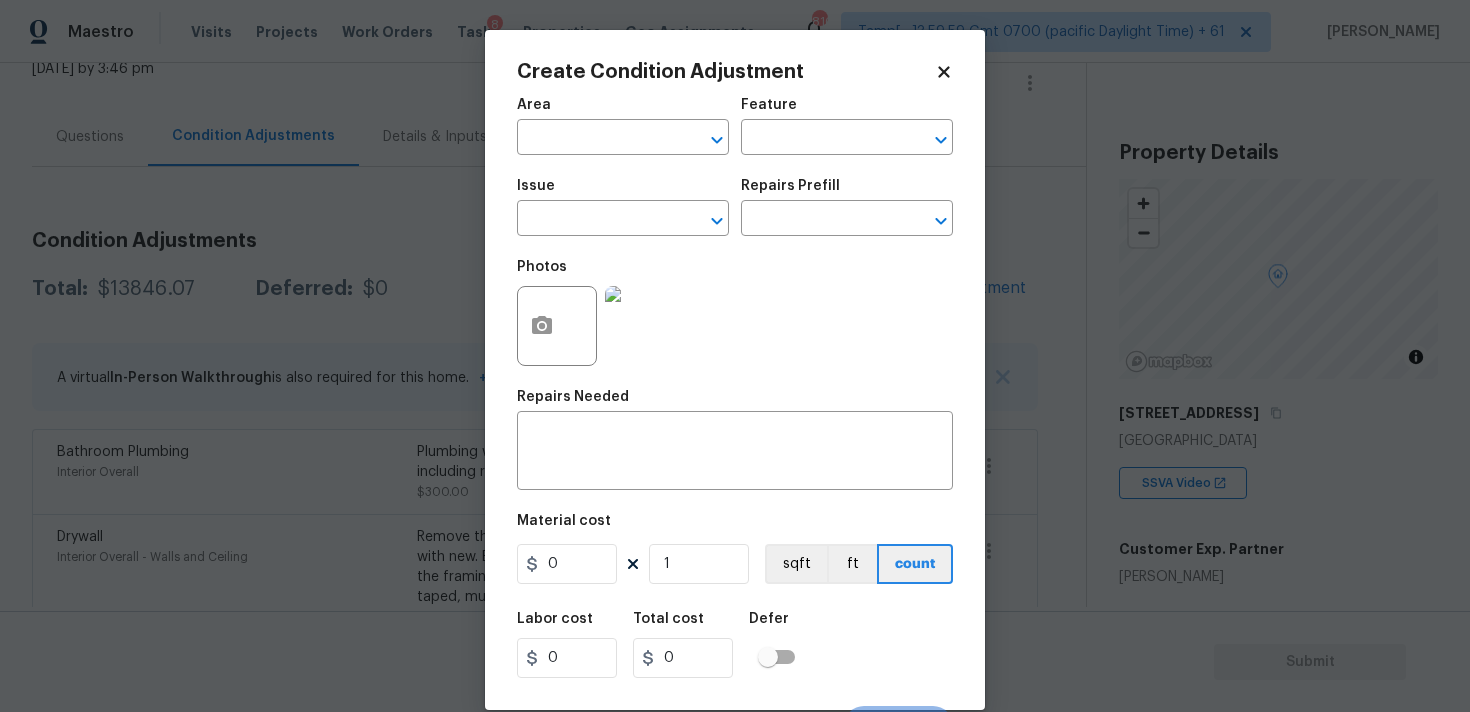 click on "Area" at bounding box center [623, 111] 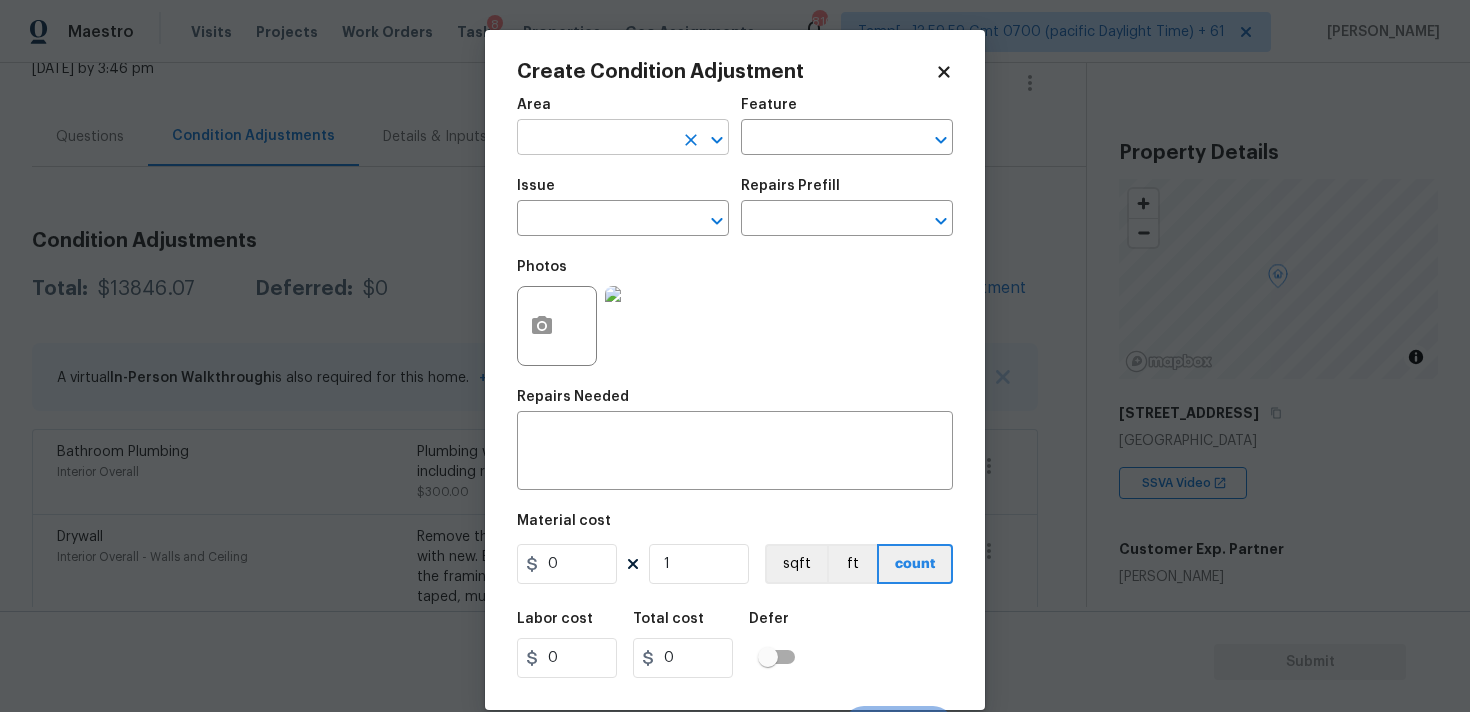 click at bounding box center (595, 139) 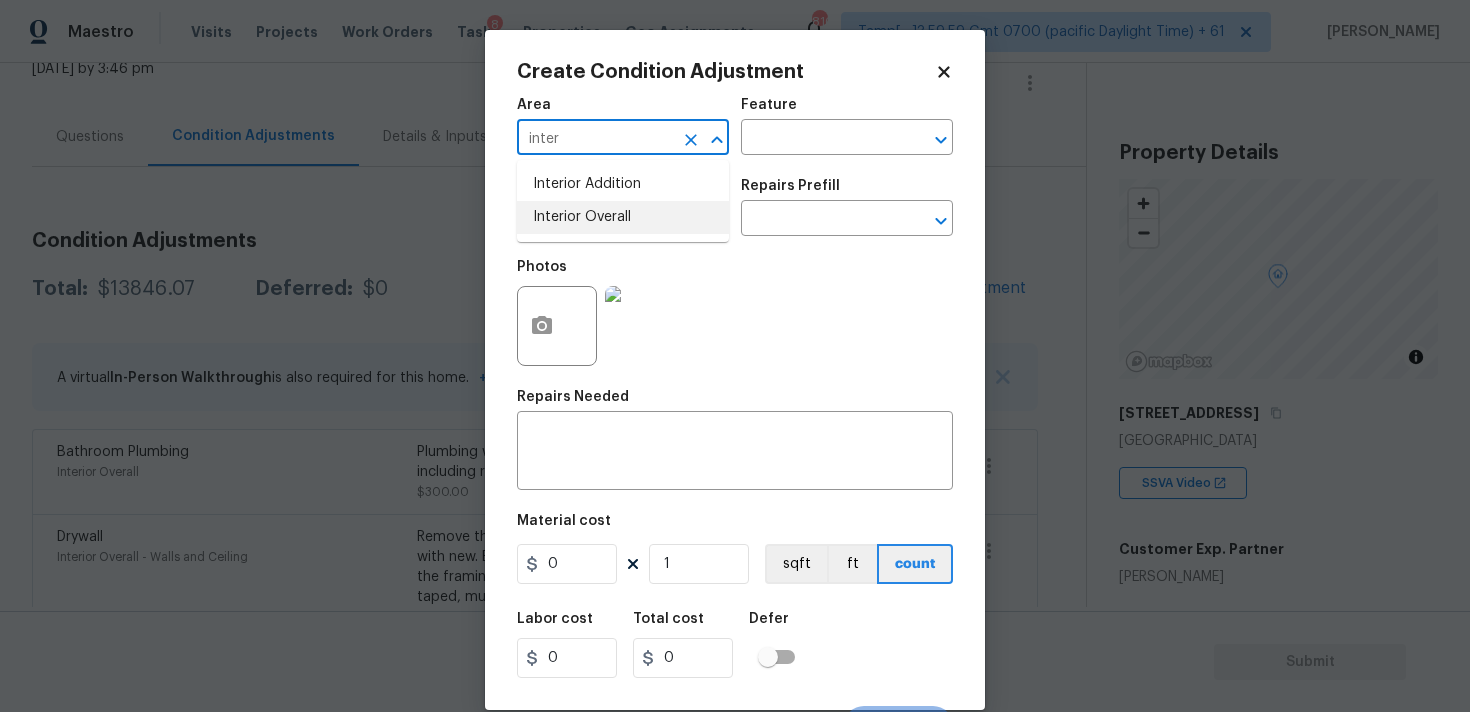 click on "Interior Overall" at bounding box center [623, 217] 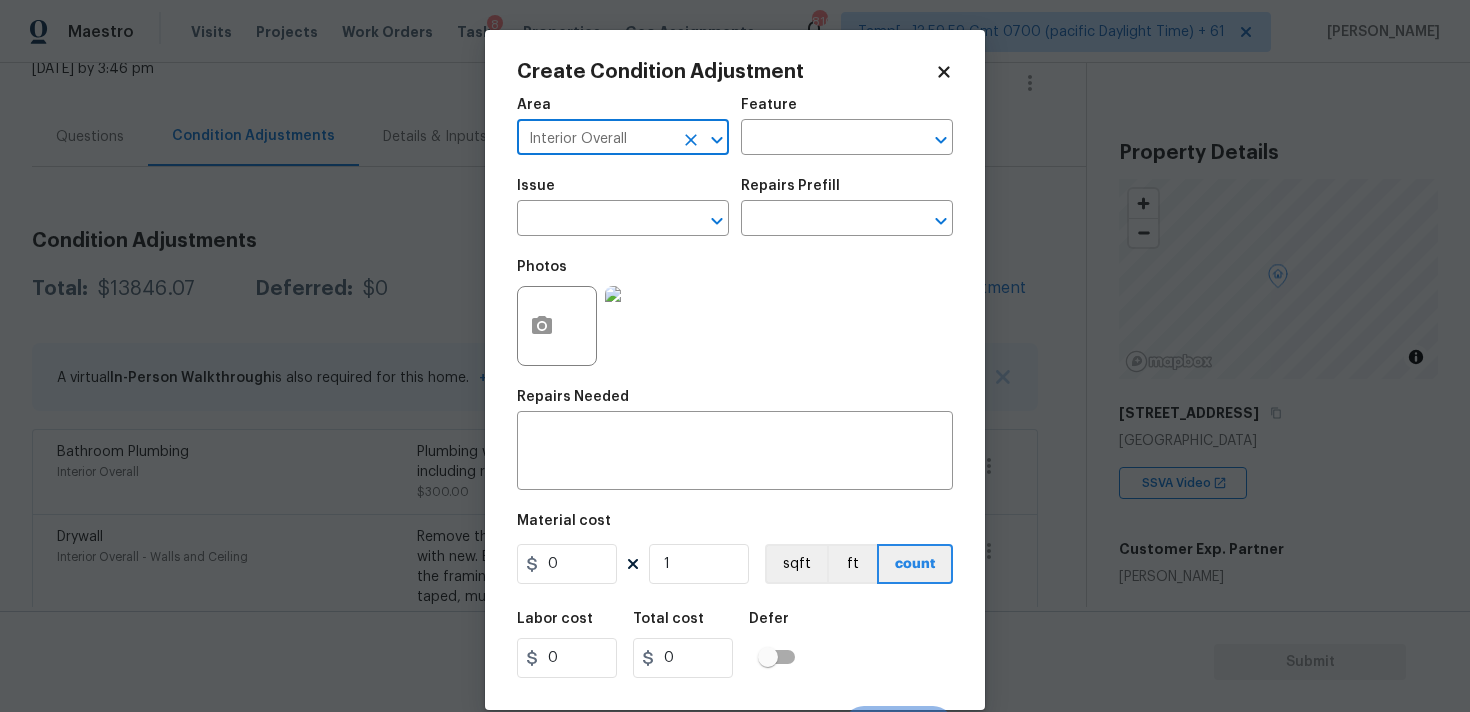 type on "Interior Overall" 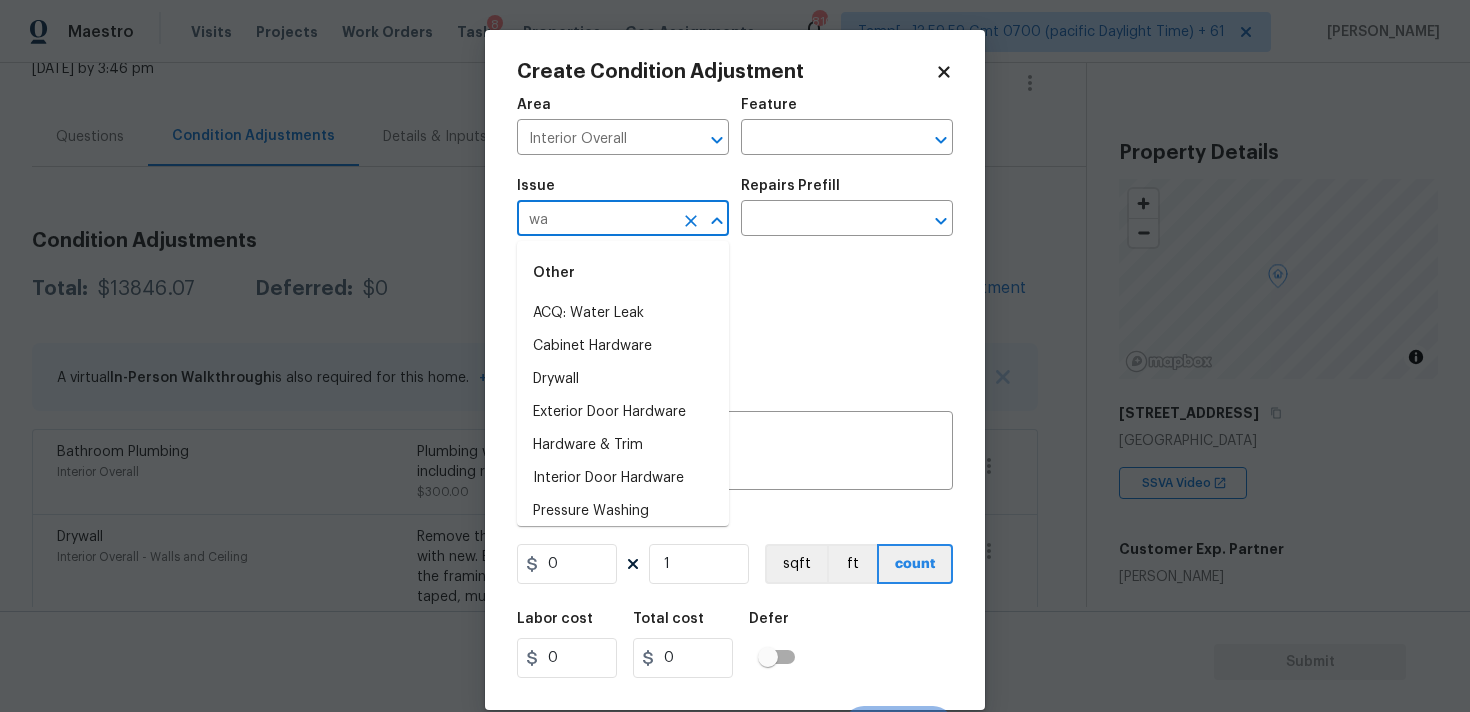 type on "w" 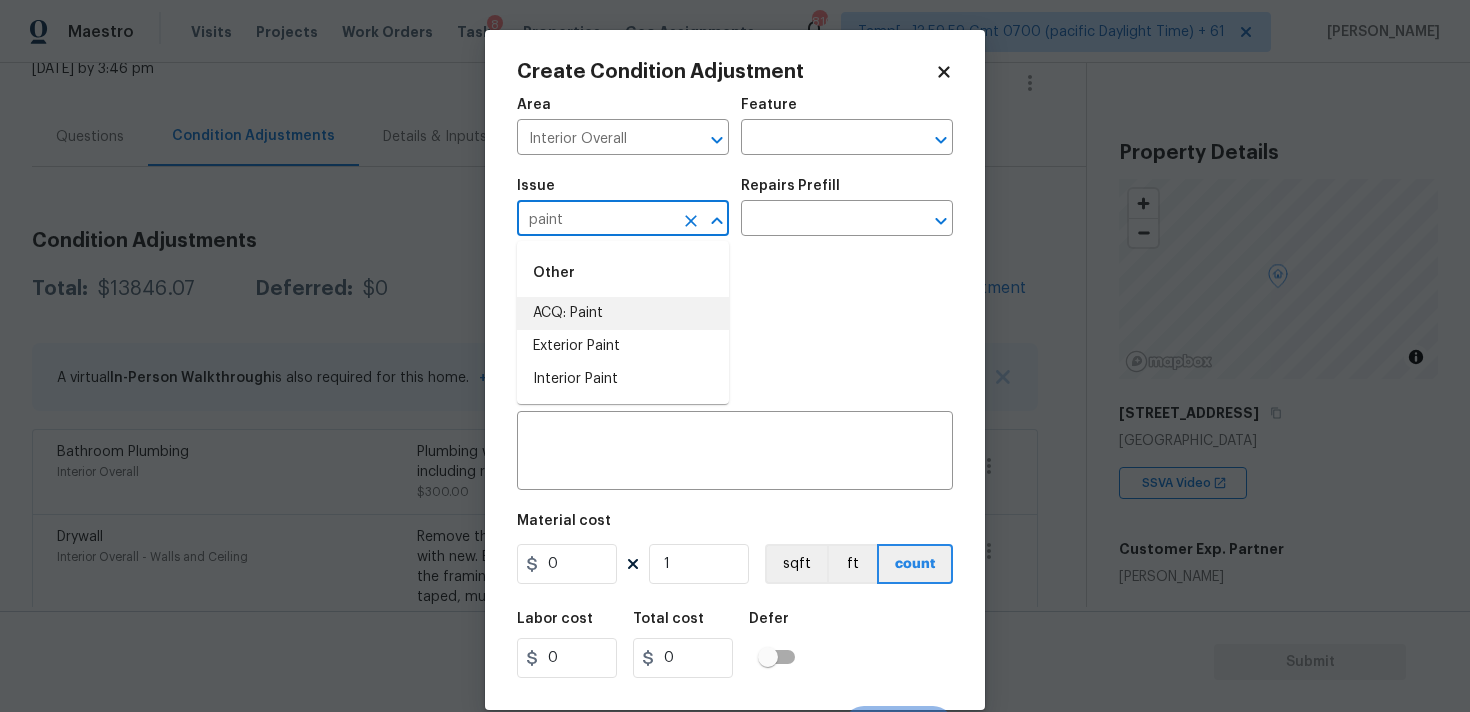 click on "ACQ: Paint" at bounding box center (623, 313) 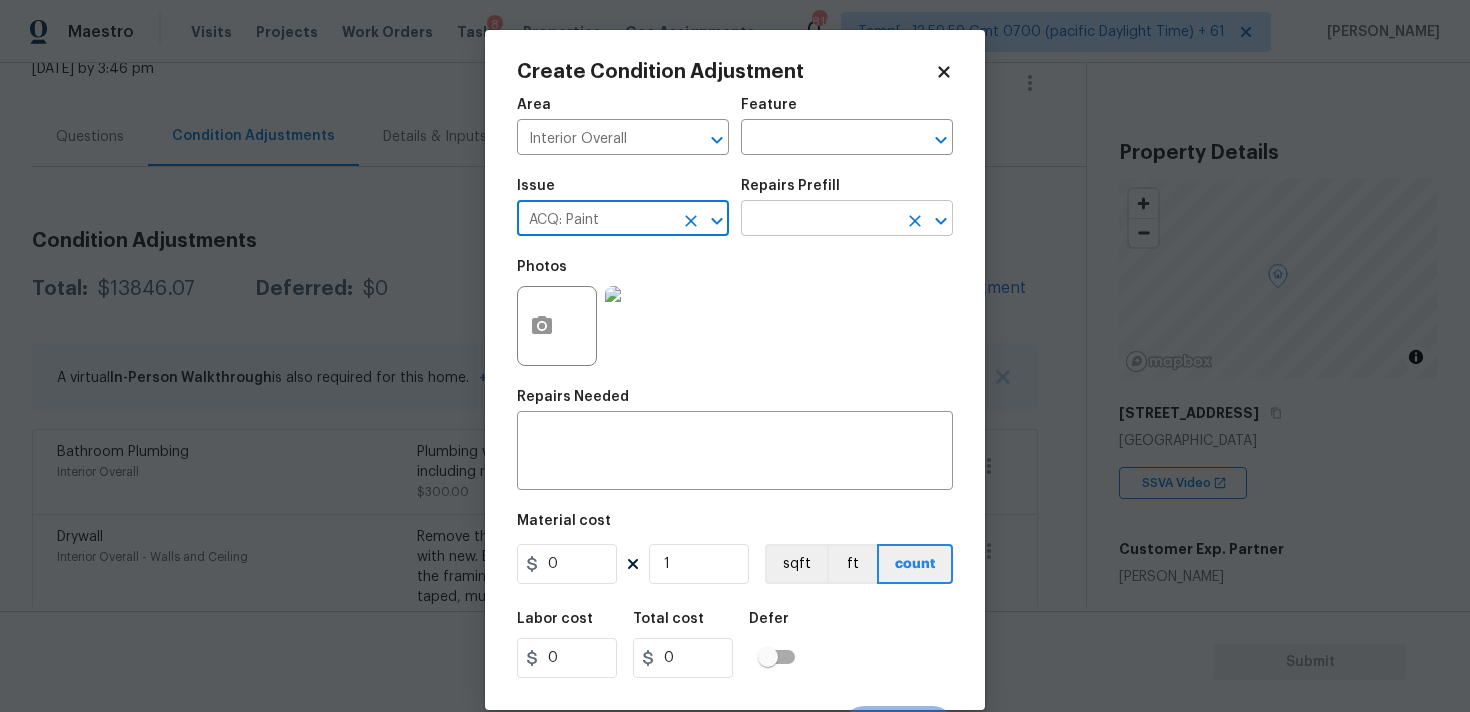 type on "ACQ: Paint" 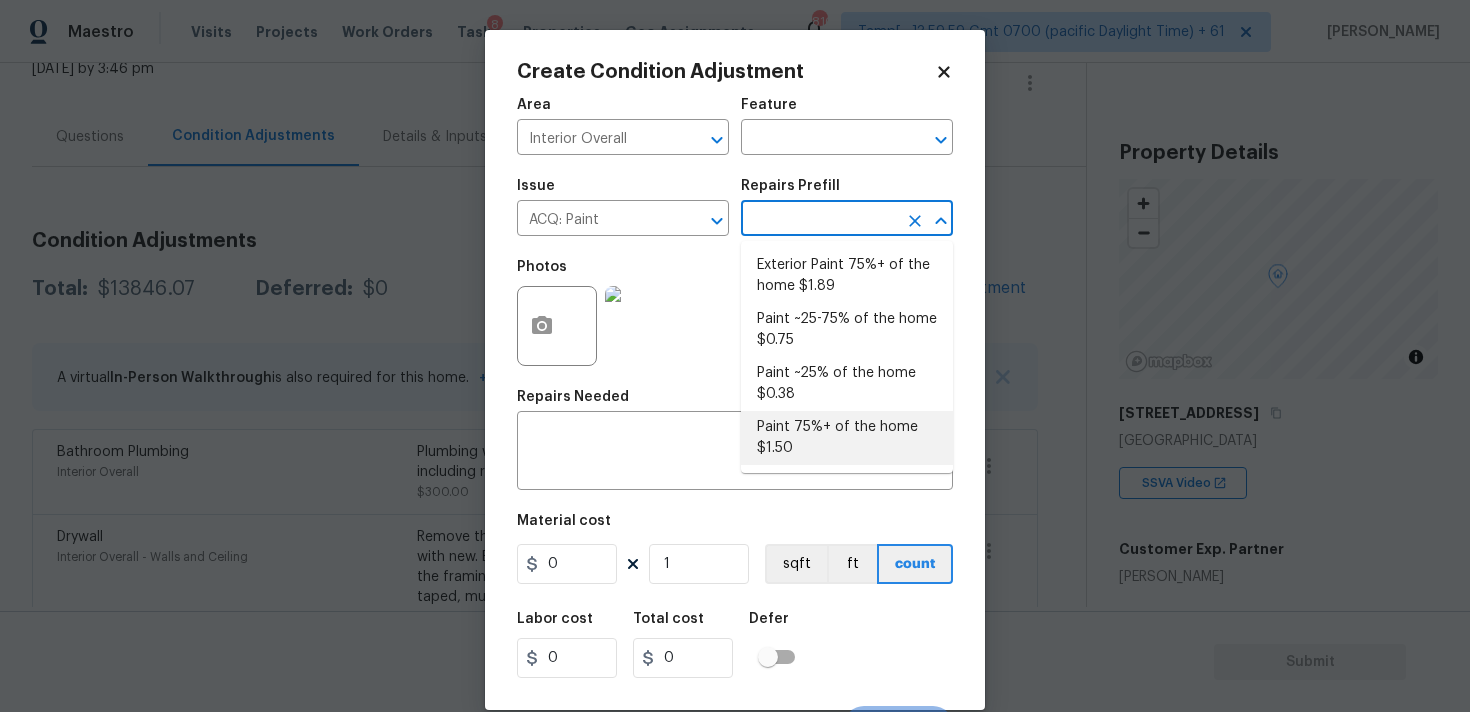 click on "Paint 75%+ of the home $1.50" at bounding box center (847, 438) 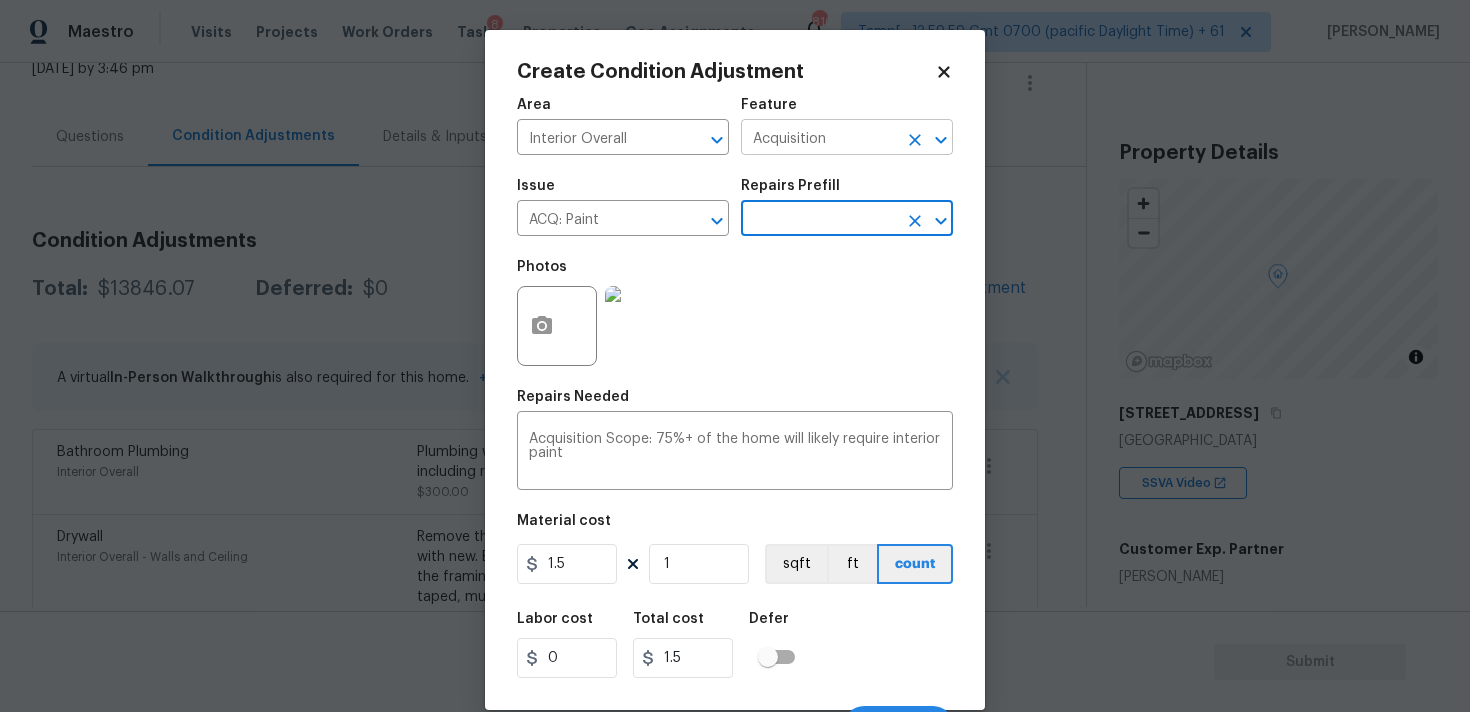 click on "Acquisition" at bounding box center (819, 139) 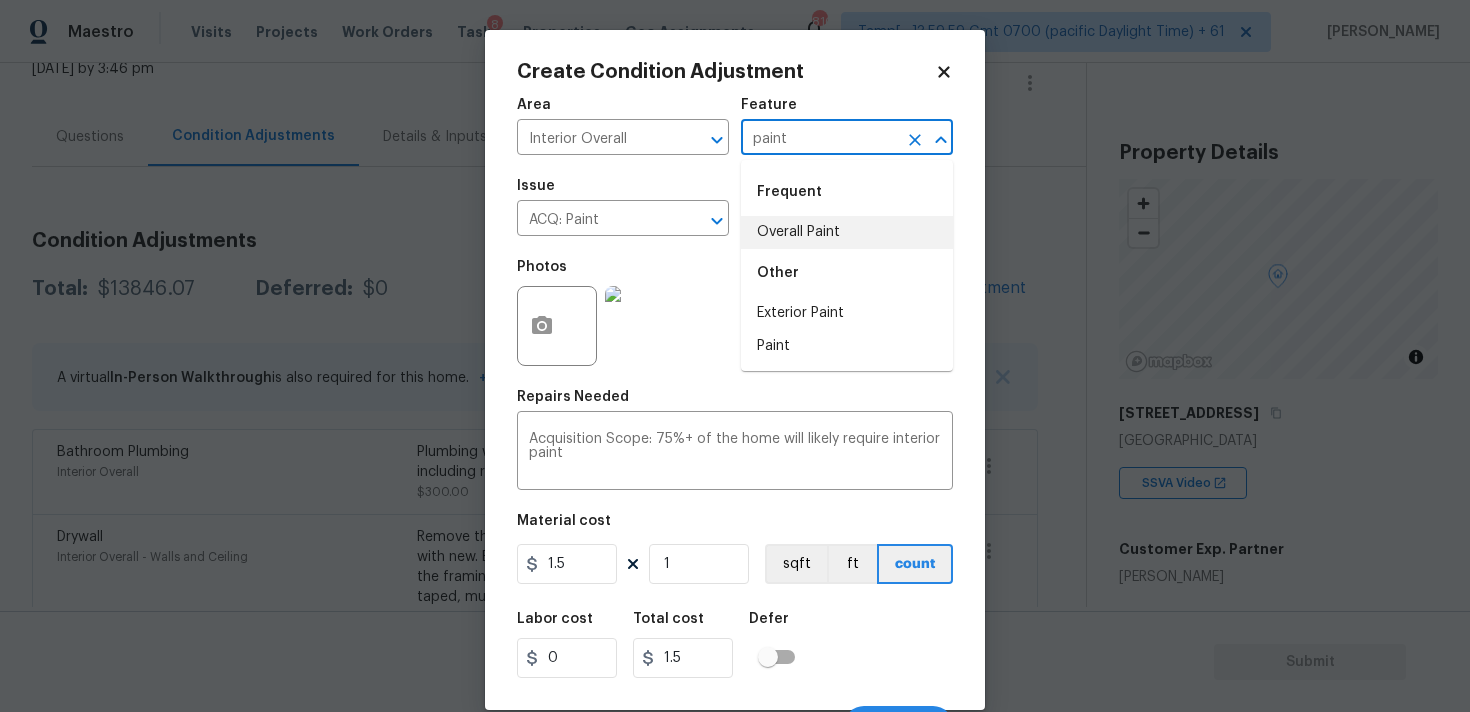 click on "Overall Paint" at bounding box center (847, 232) 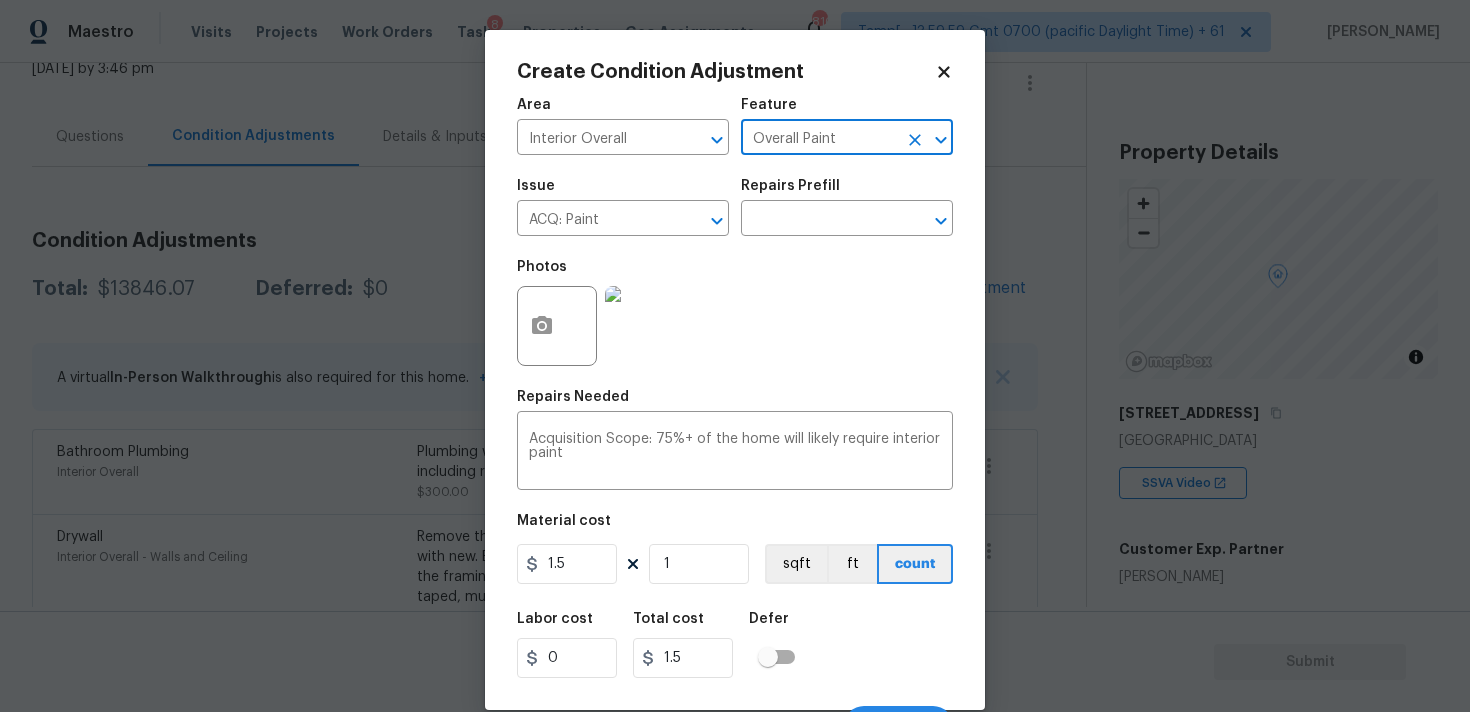 type on "Overall Paint" 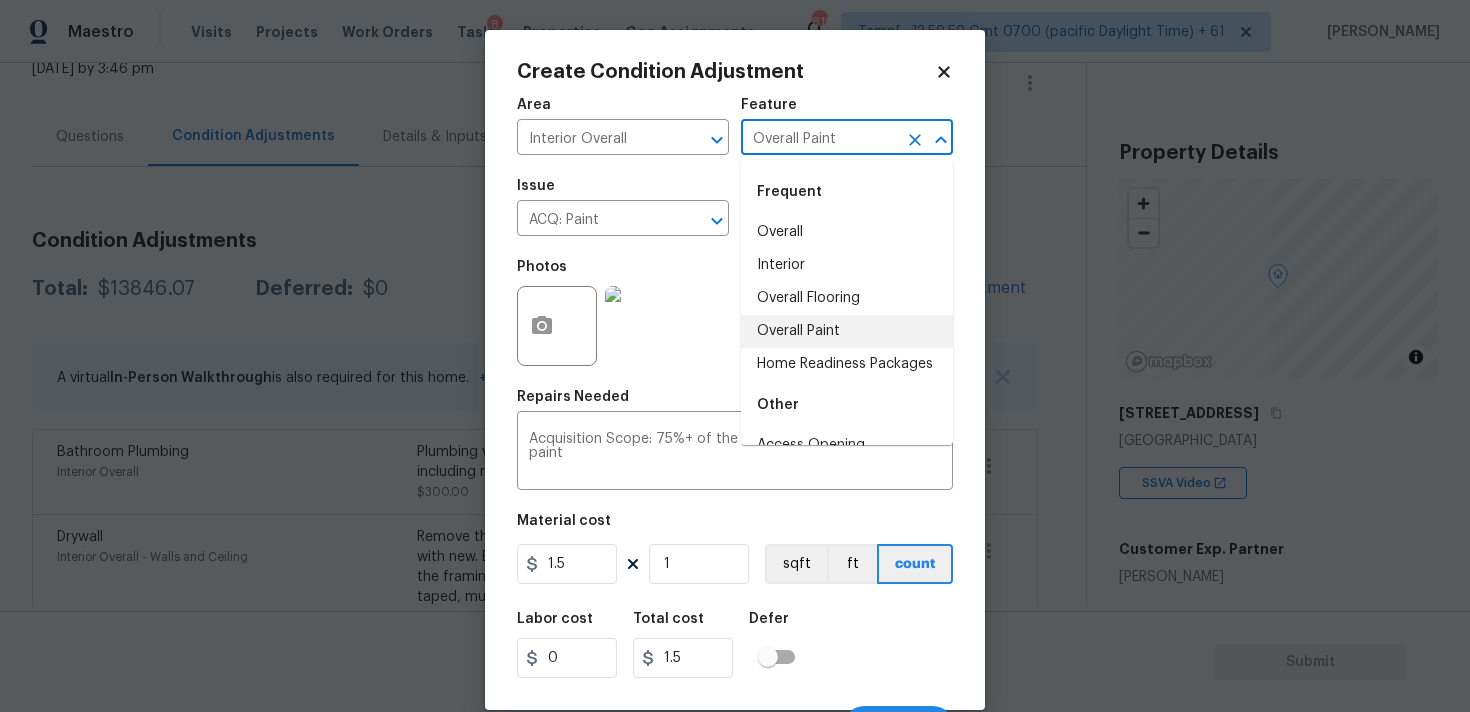 click on "Overall Paint" at bounding box center [847, 331] 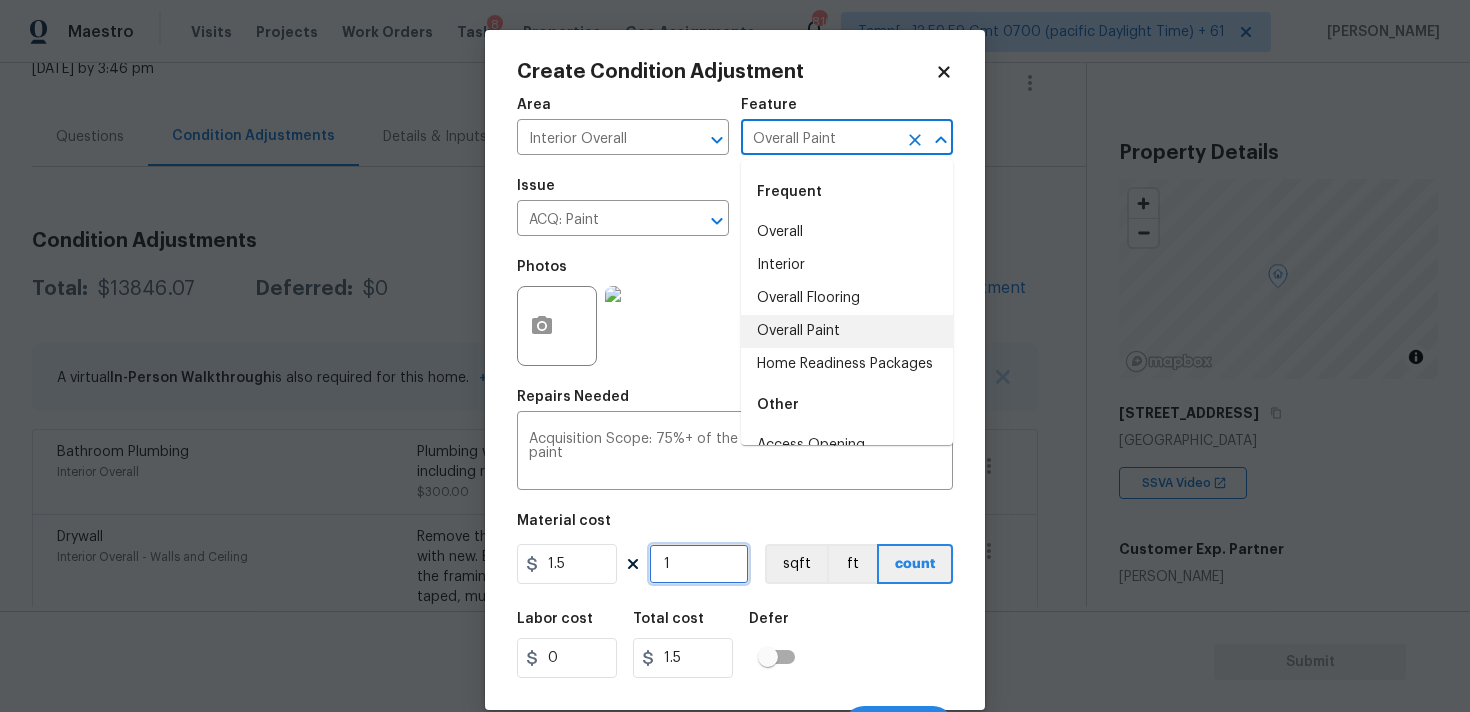click on "1" at bounding box center [699, 564] 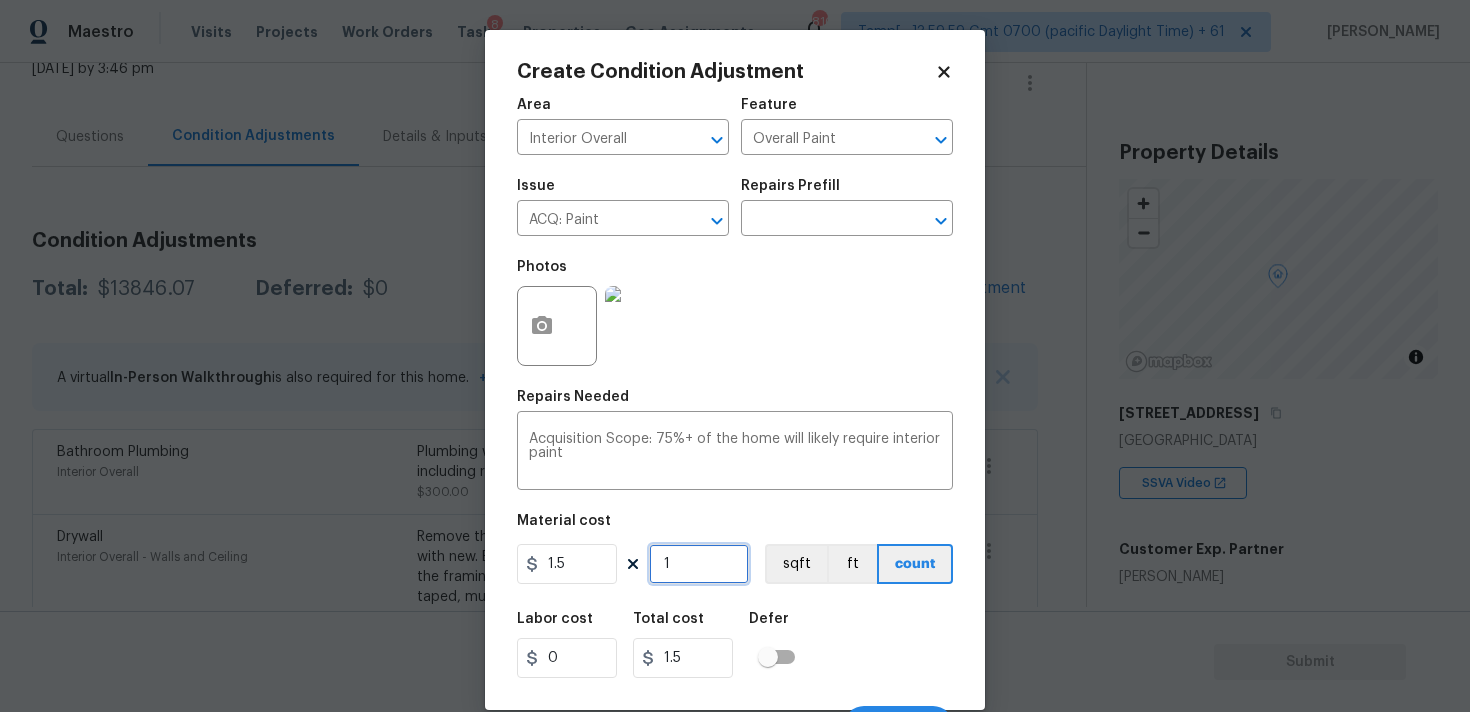 type on "0" 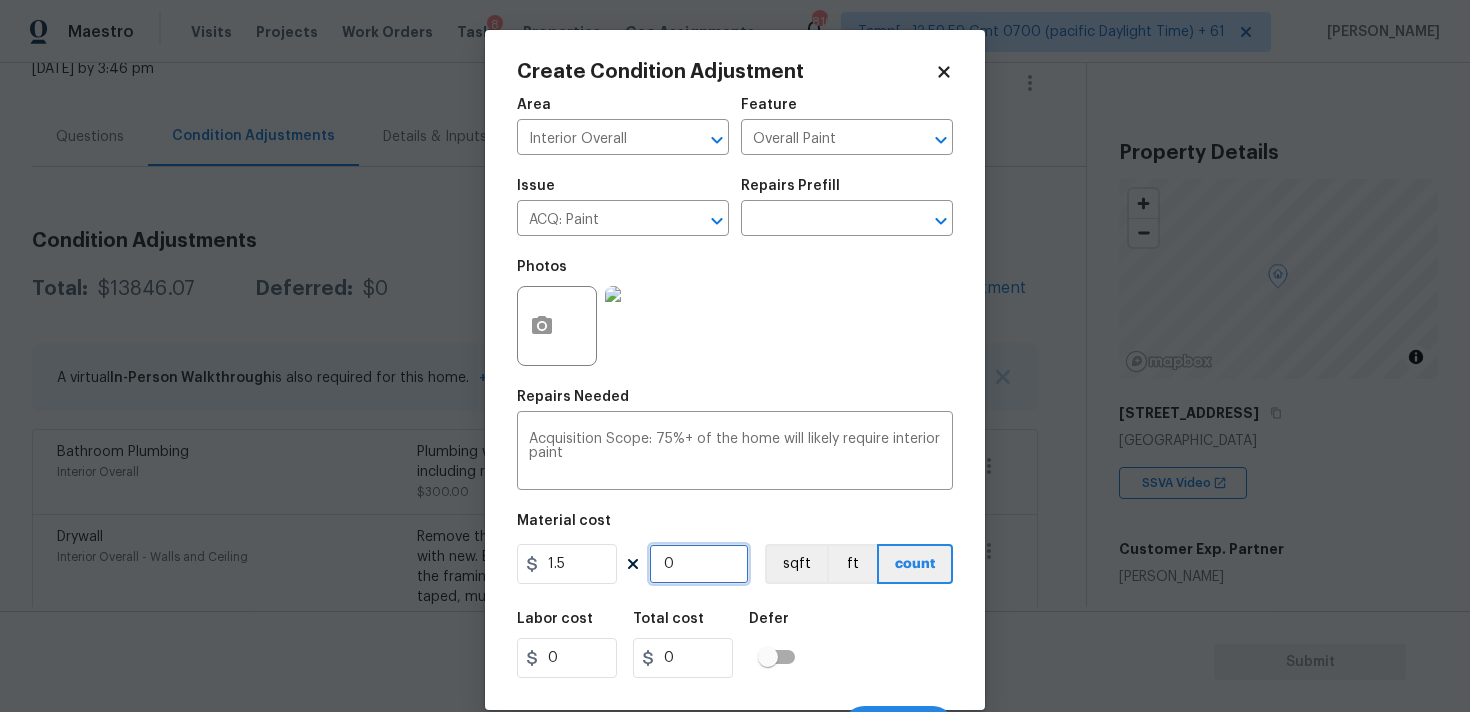 paste on "1698" 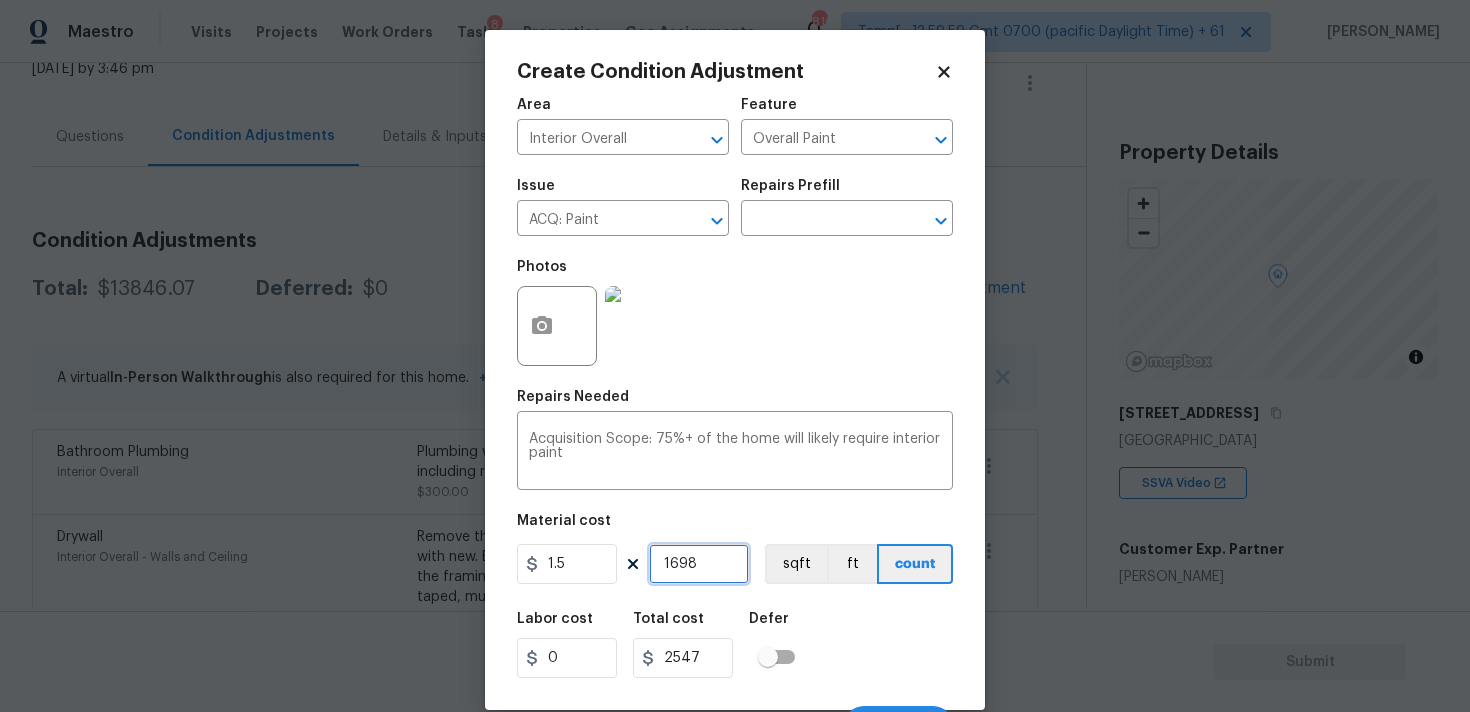 type on "1698" 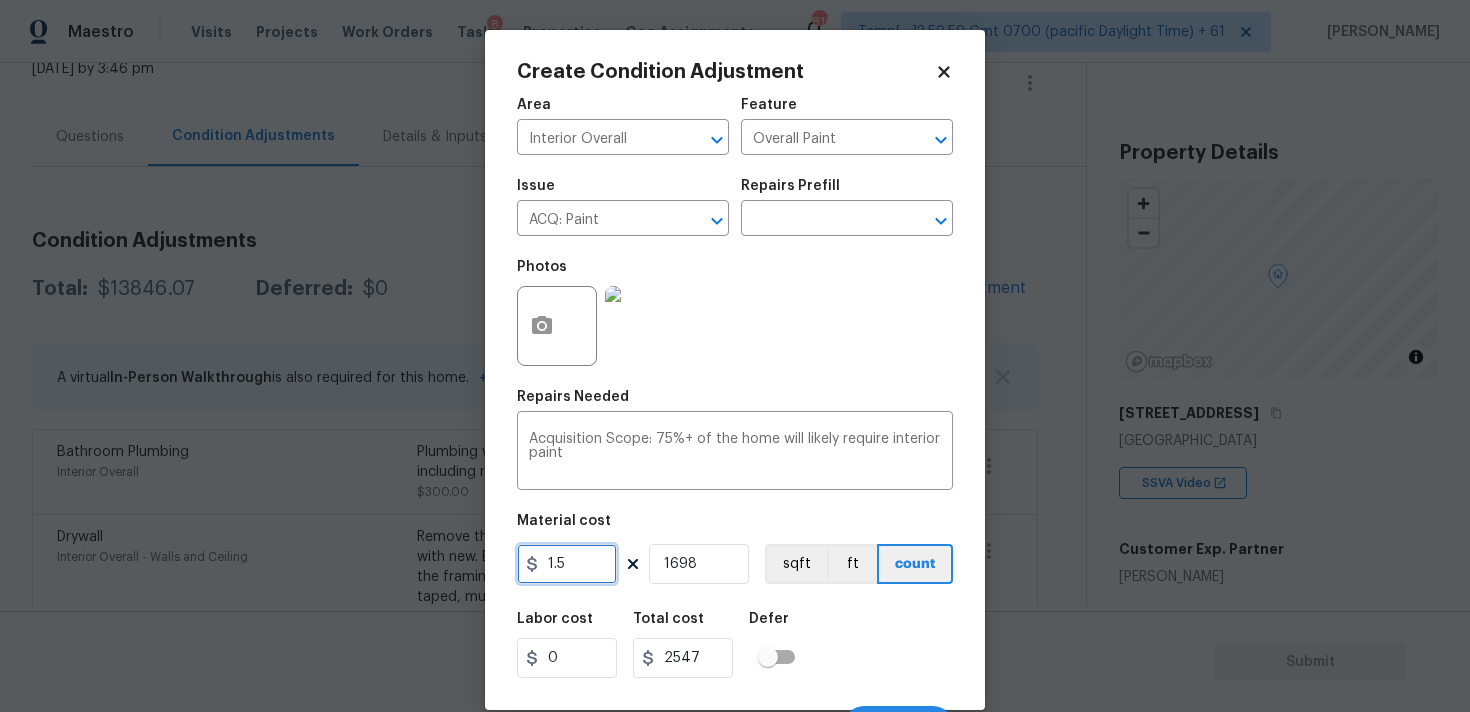 click on "1.5" at bounding box center (567, 564) 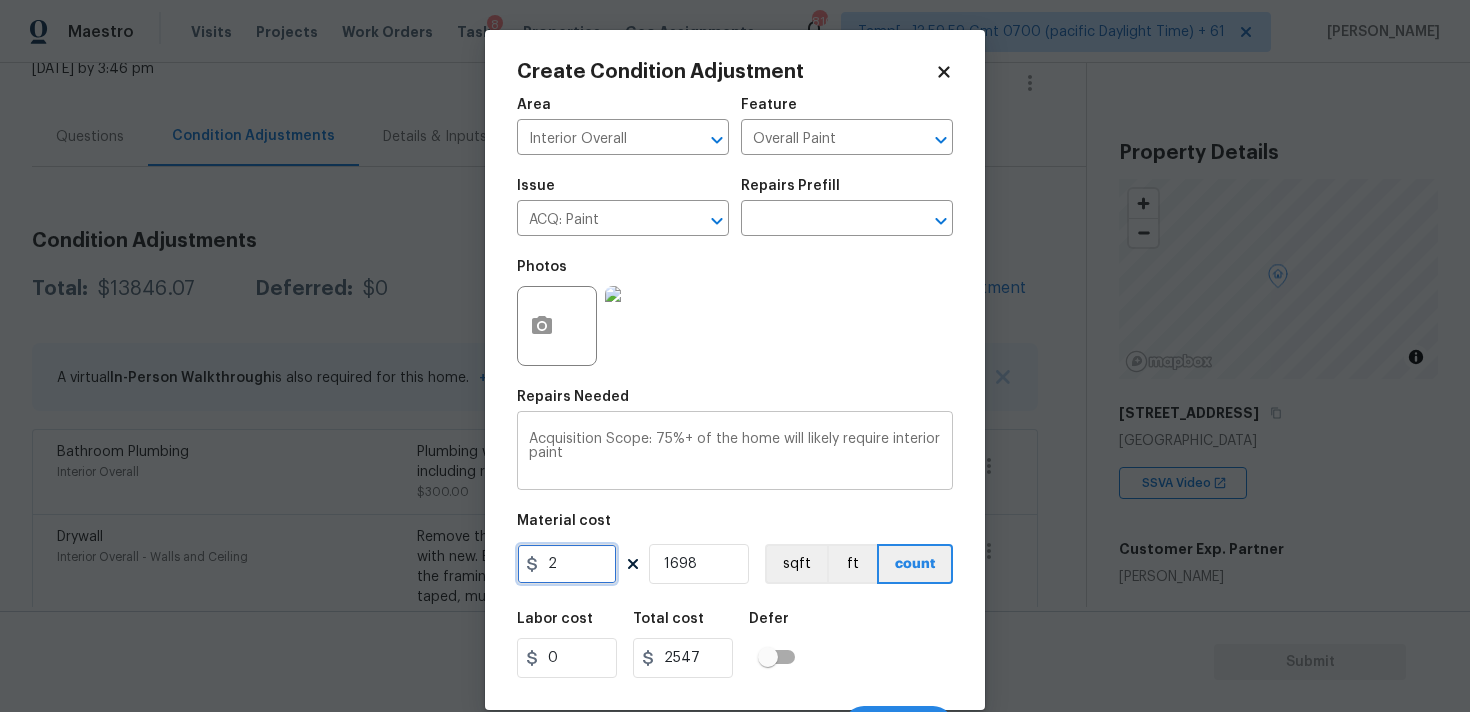 type on "2" 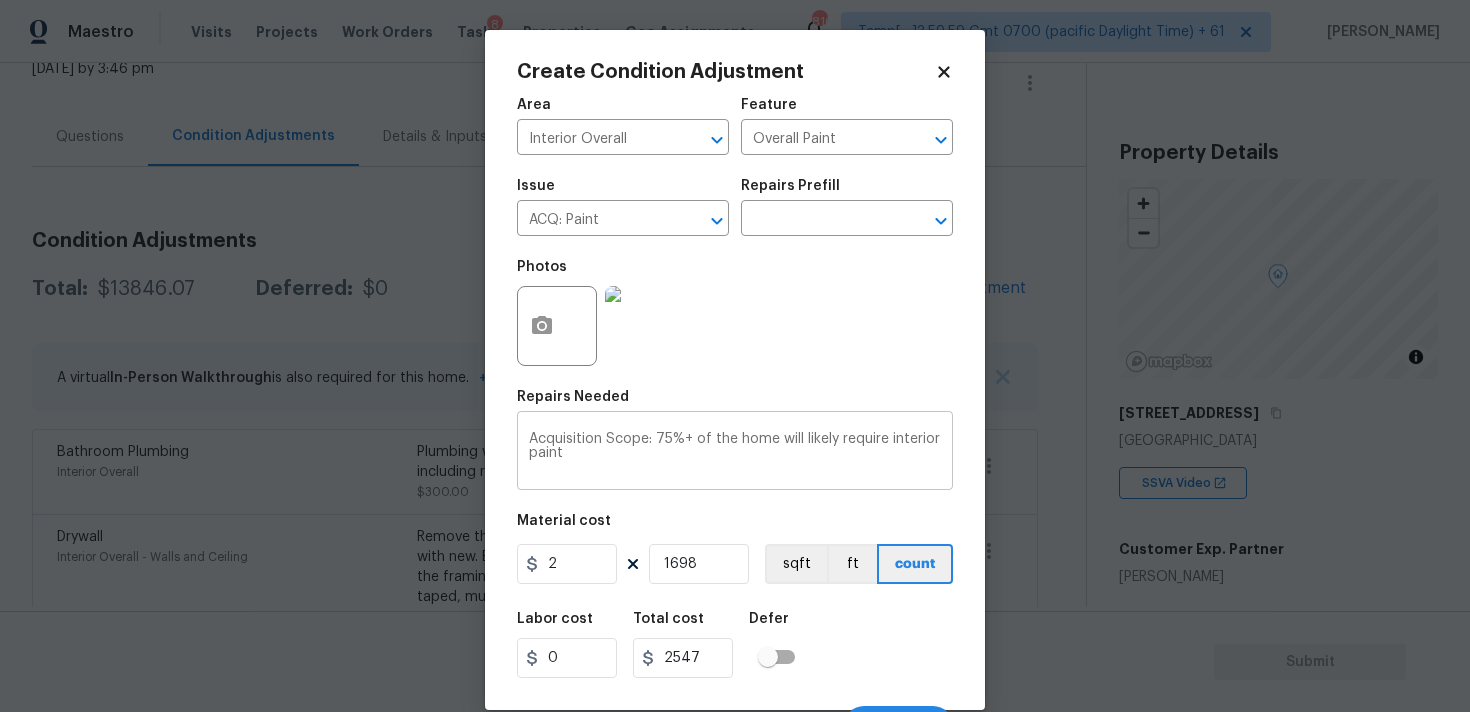 type on "3396" 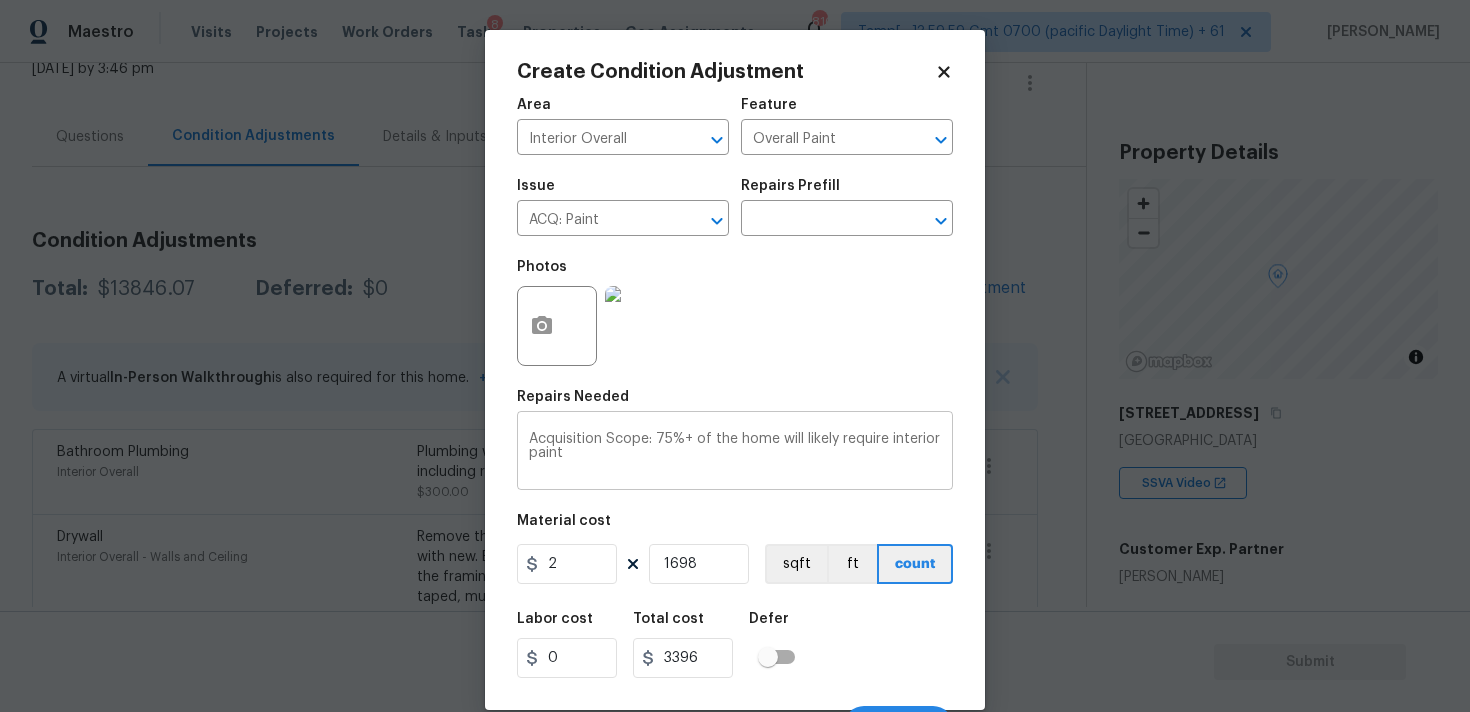 click on "Acquisition Scope: 75%+ of the home will likely require interior paint x ​" at bounding box center (735, 453) 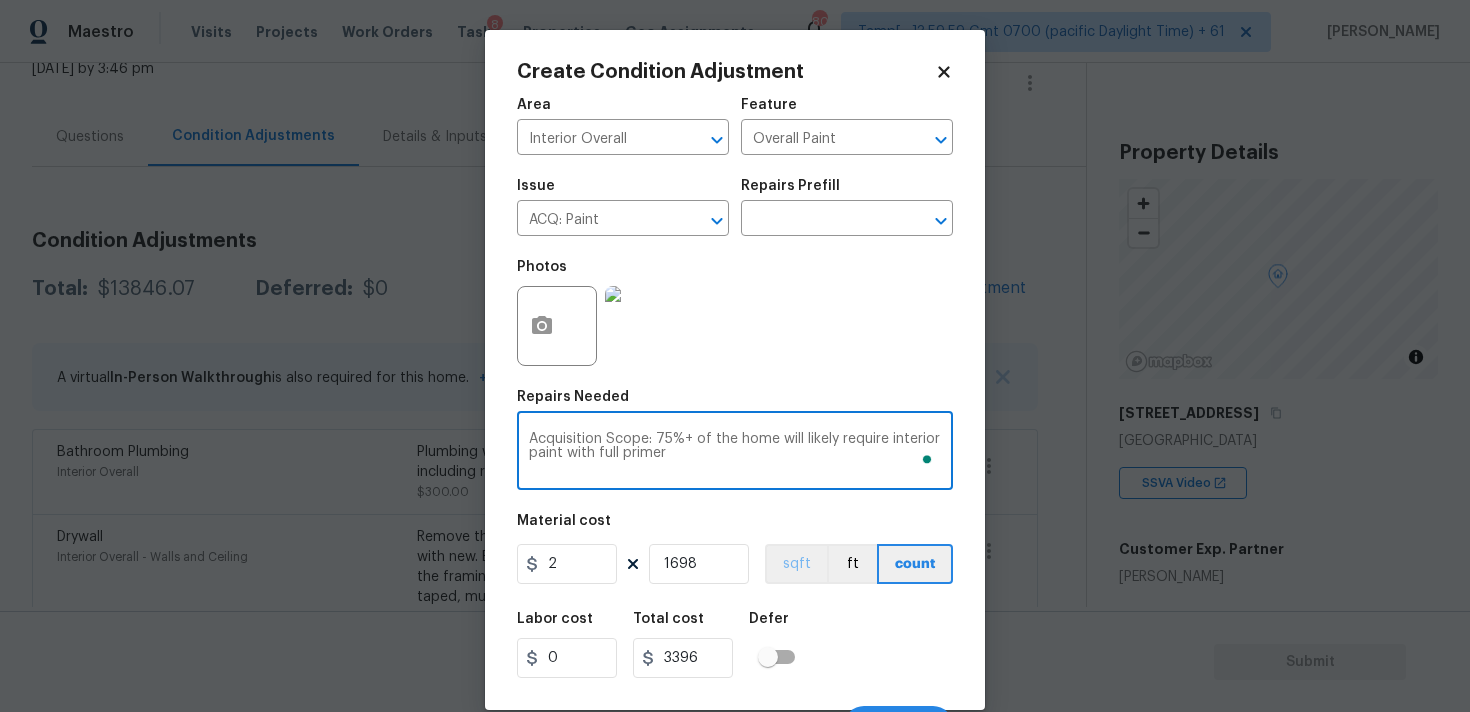 type on "Acquisition Scope: 75%+ of the home will likely require interior paint with full primer" 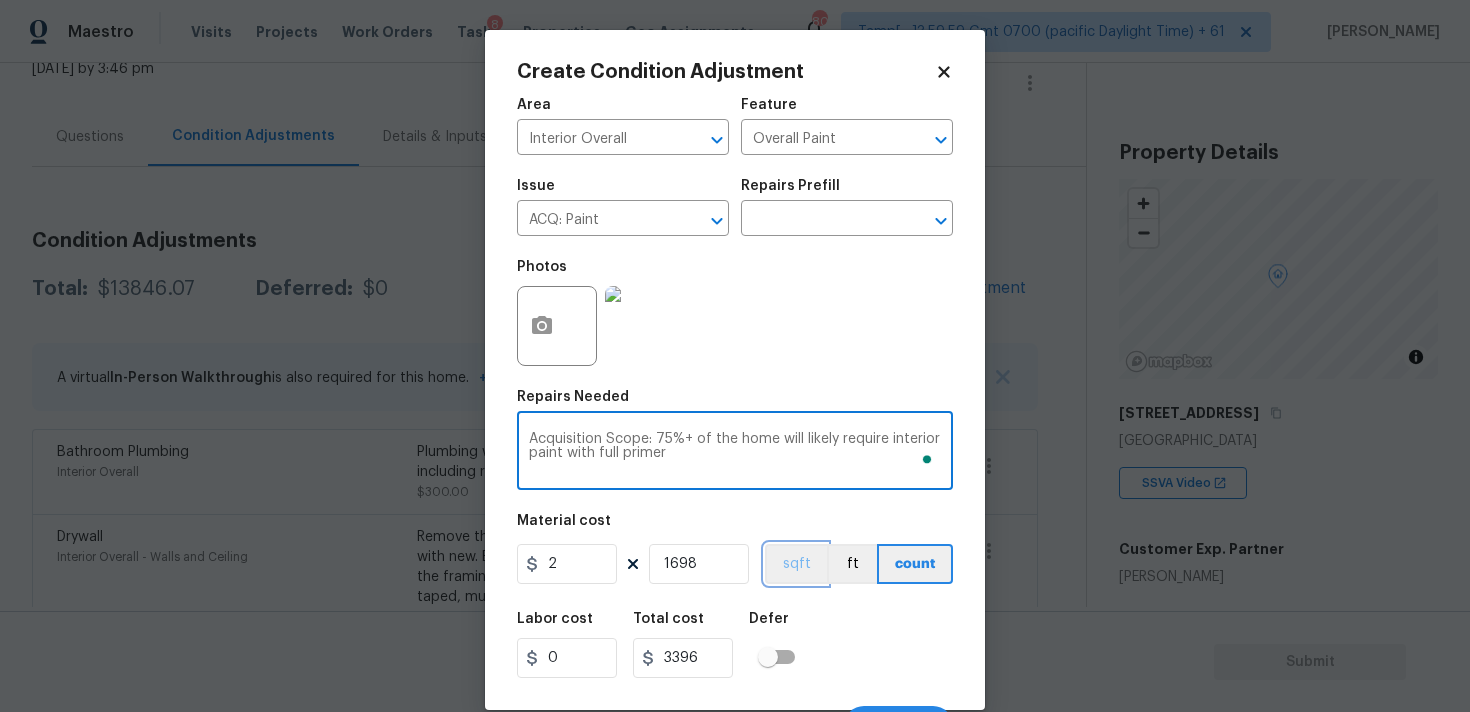 click on "sqft" at bounding box center [796, 564] 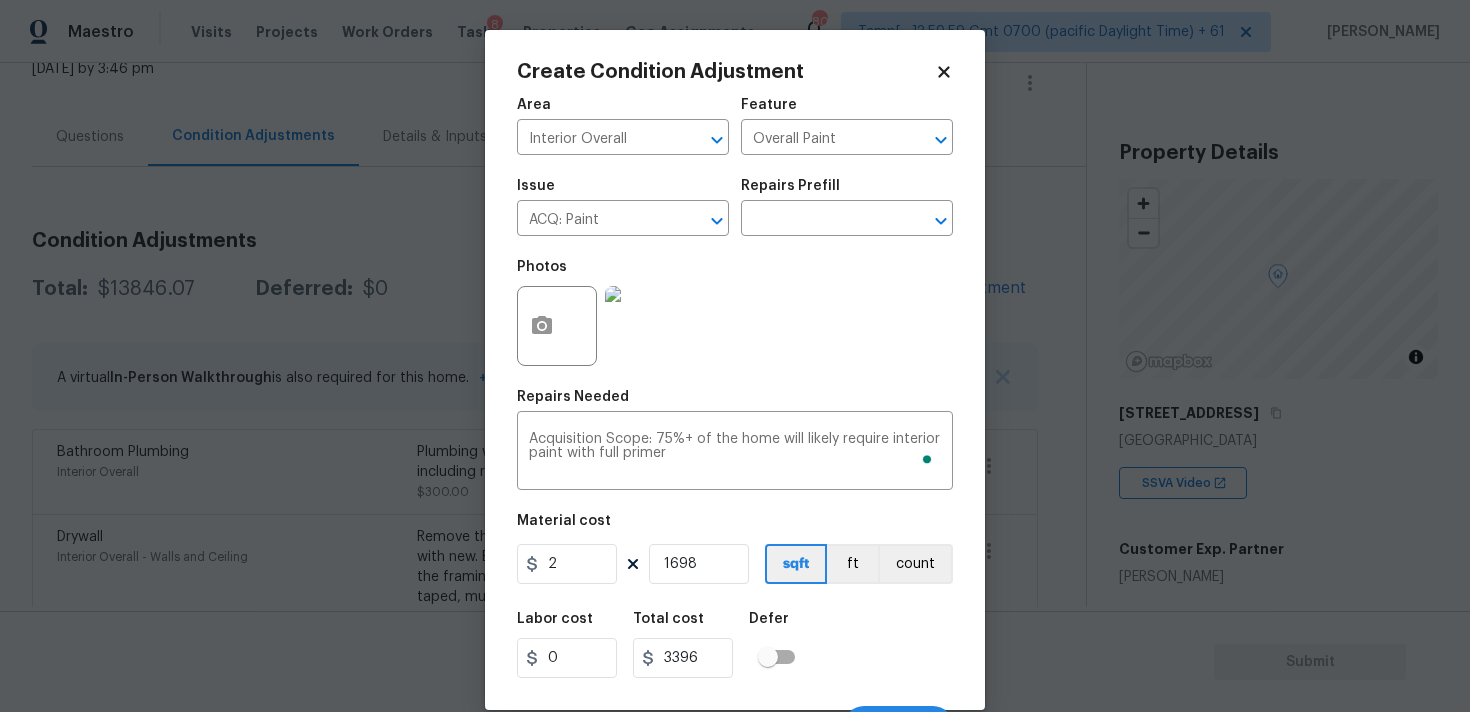 click on "Labor cost 0 Total cost 3396 Defer" at bounding box center [735, 645] 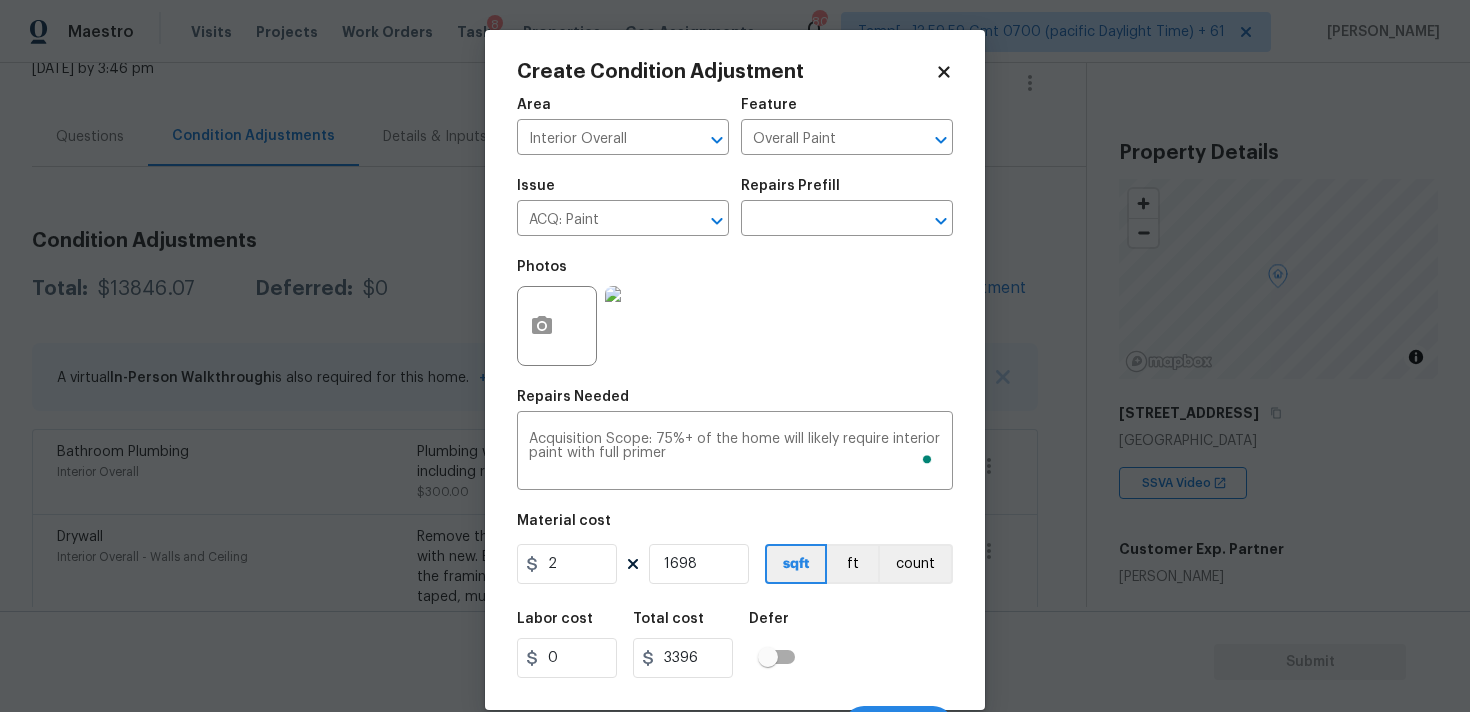 scroll, scrollTop: 35, scrollLeft: 0, axis: vertical 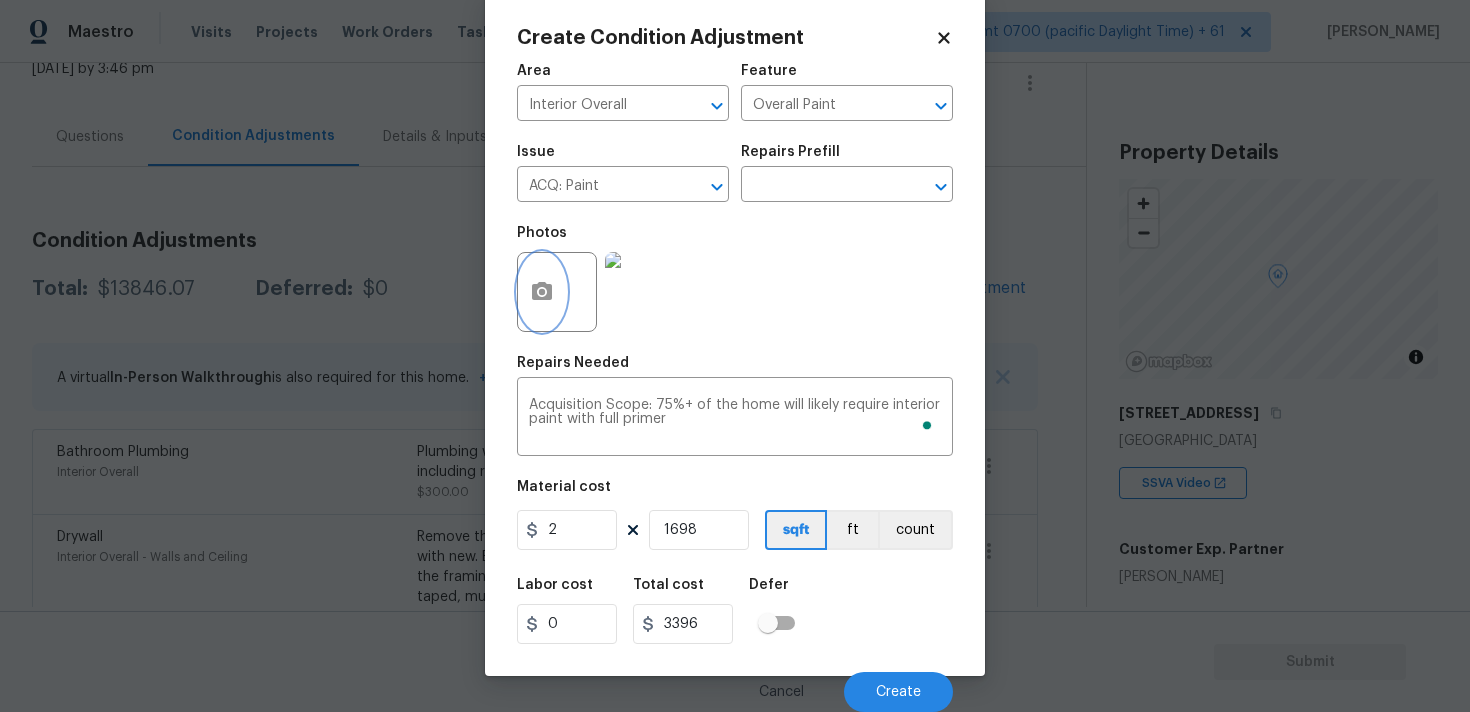 click at bounding box center (542, 292) 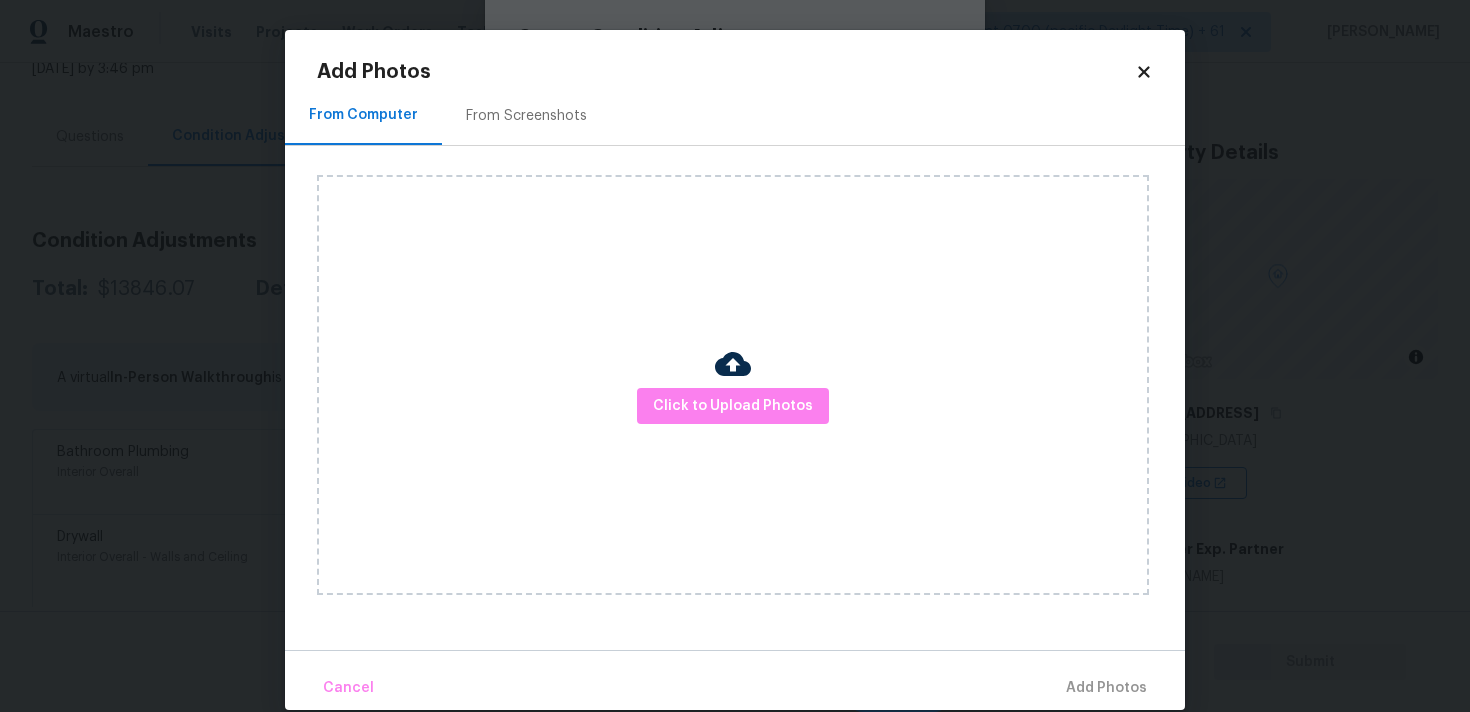 click on "Click to Upload Photos" at bounding box center (733, 385) 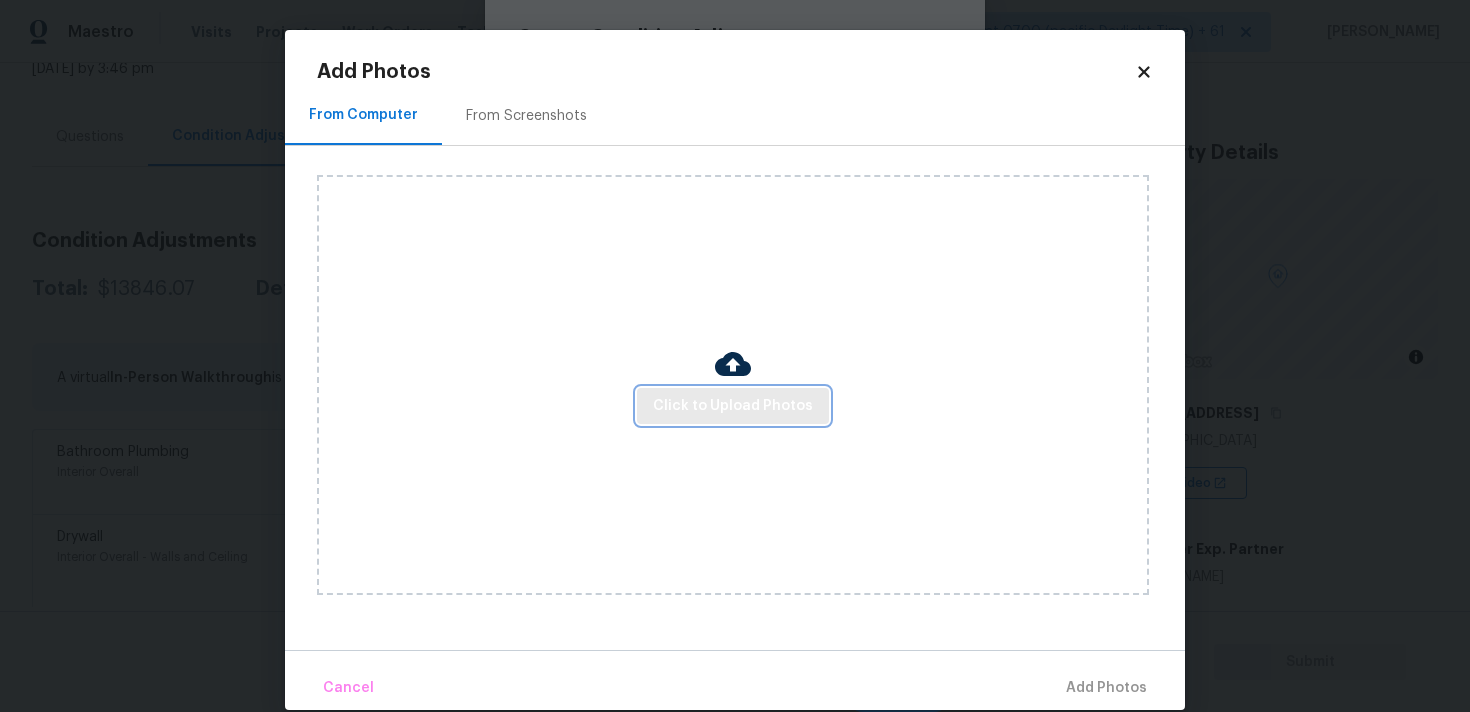click on "Click to Upload Photos" at bounding box center [733, 406] 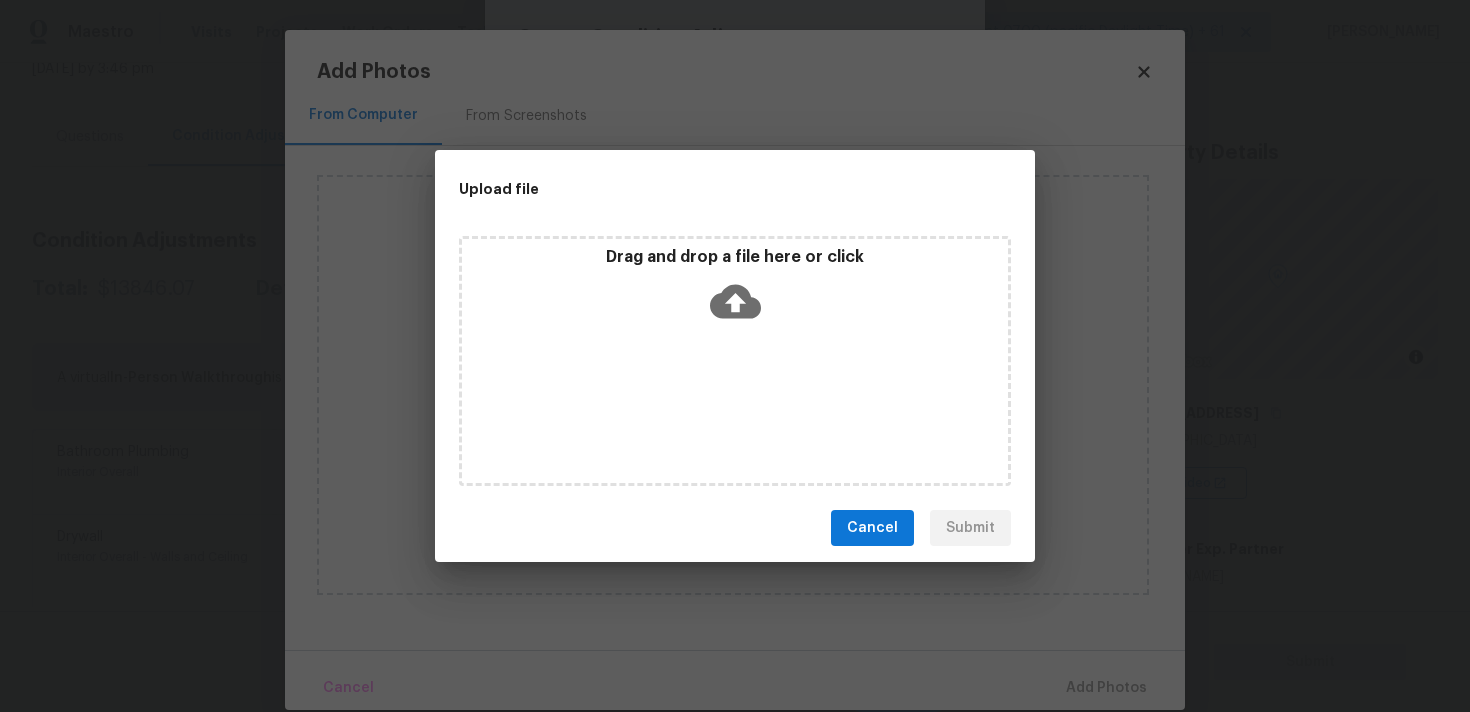 click 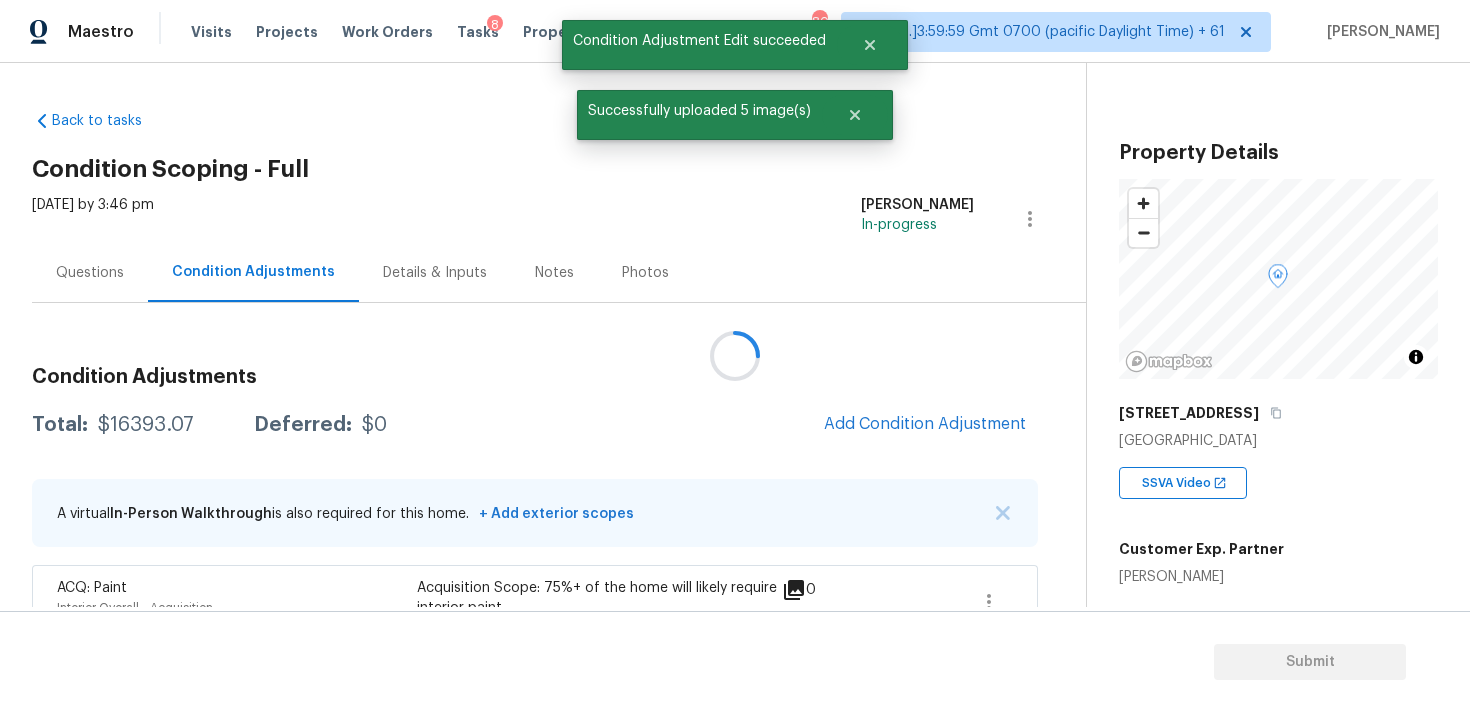 scroll, scrollTop: 0, scrollLeft: 0, axis: both 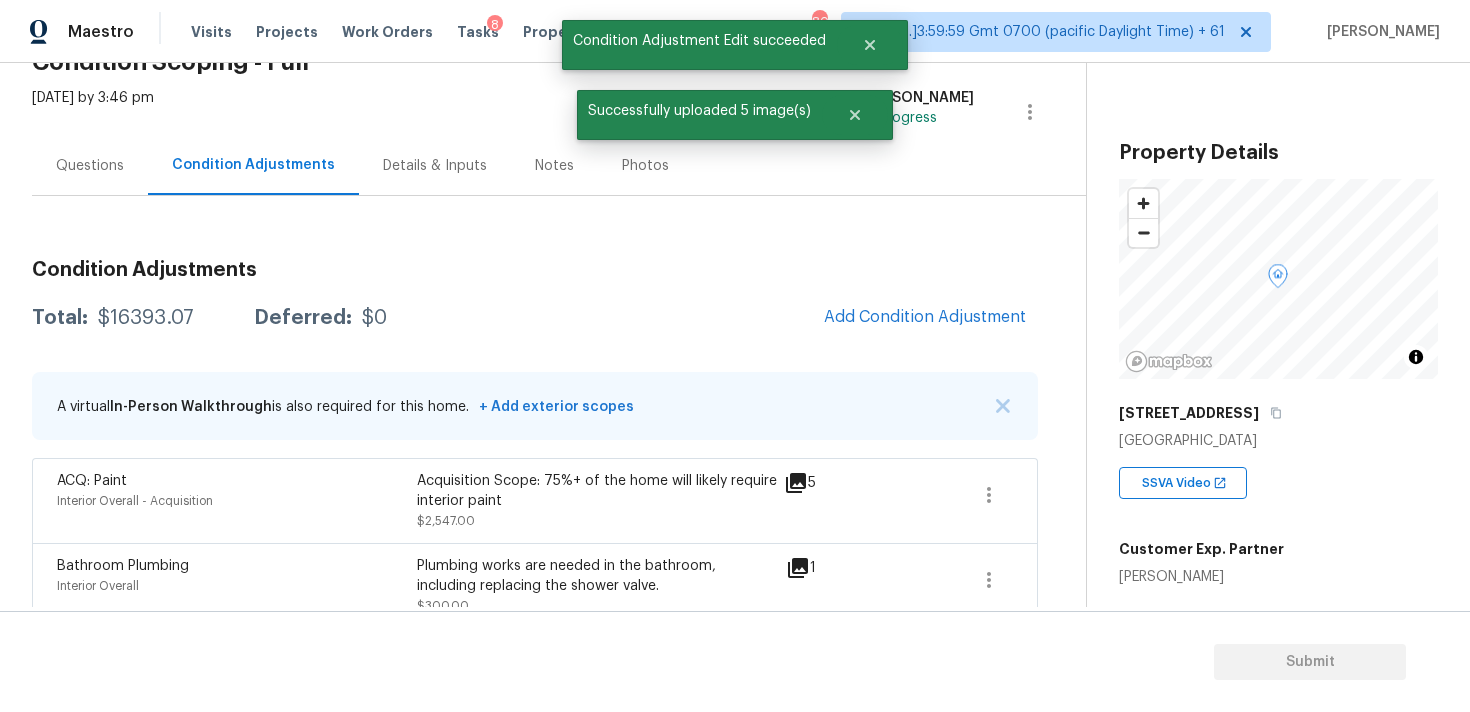click on "Add Condition Adjustment" at bounding box center (925, 317) 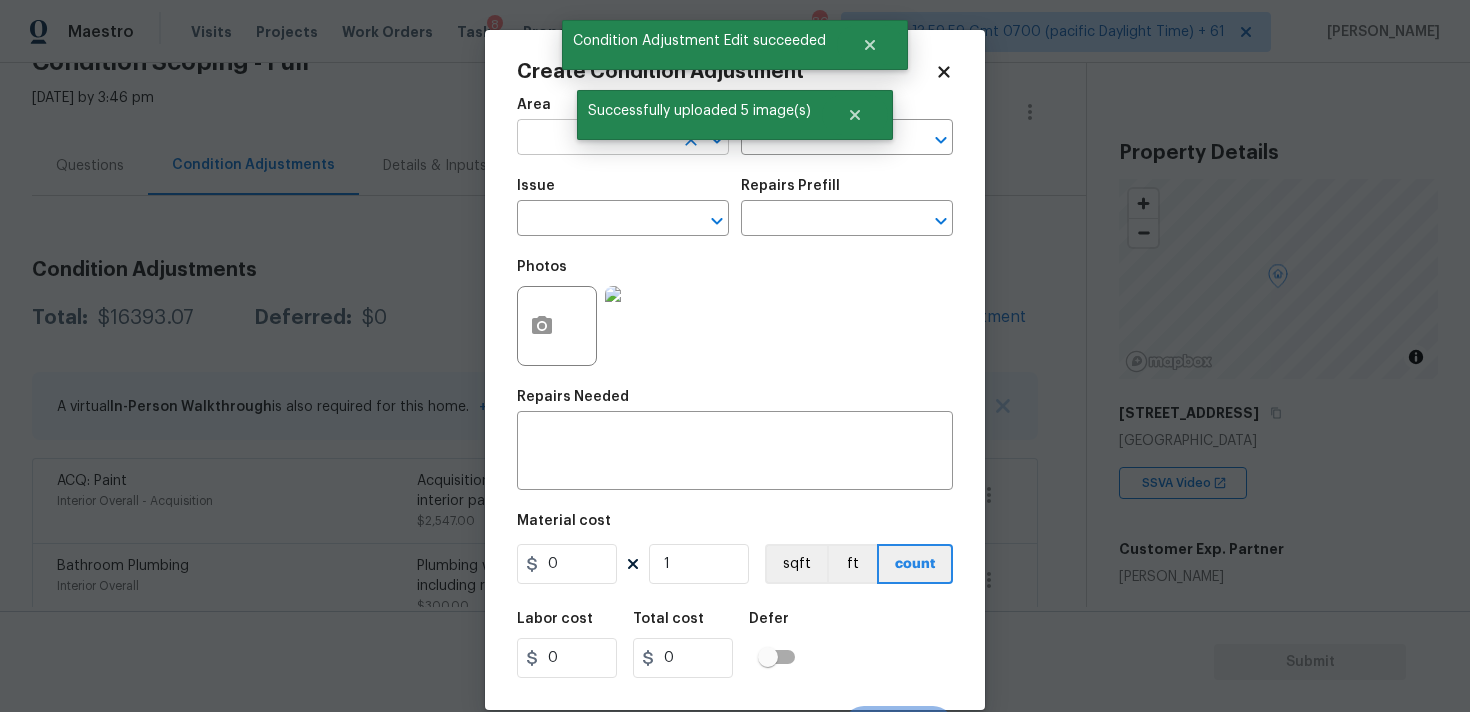 click at bounding box center [595, 139] 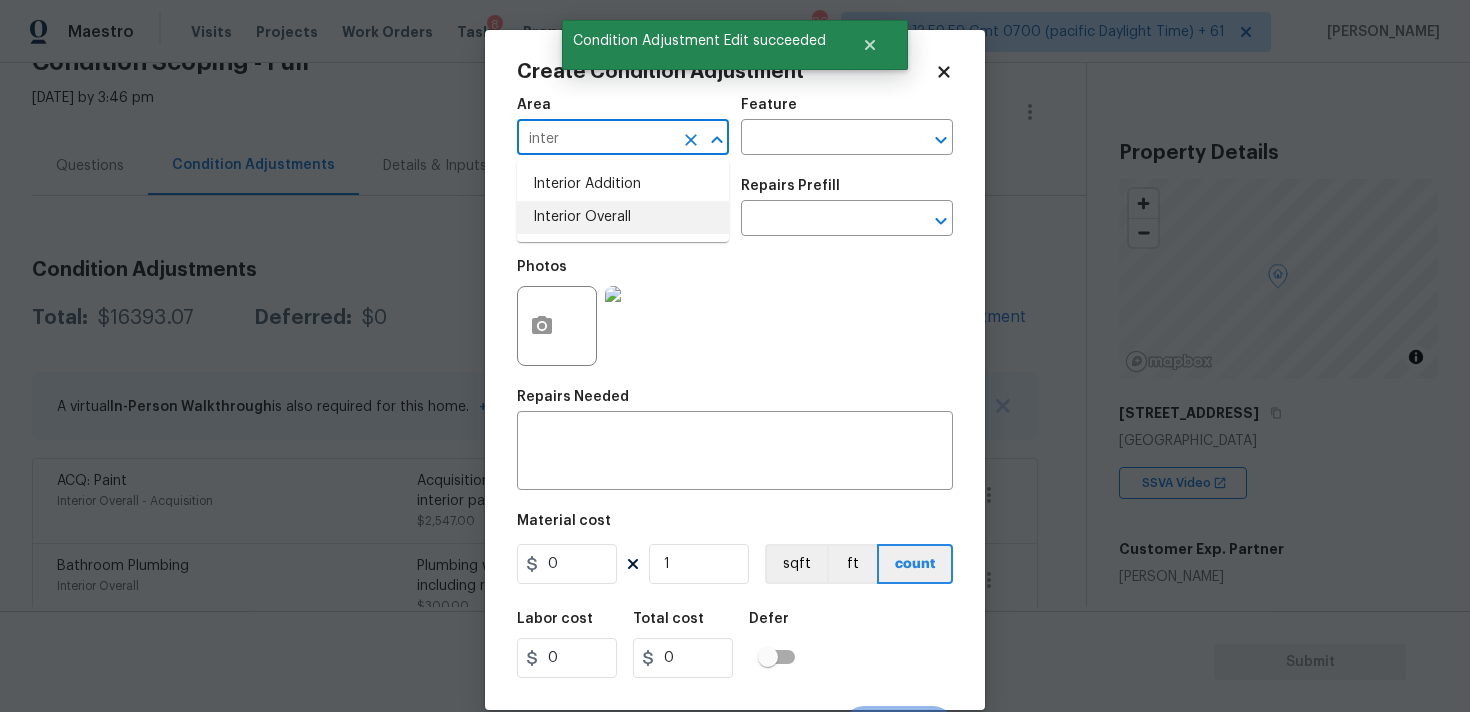 click on "Interior Overall" at bounding box center [623, 217] 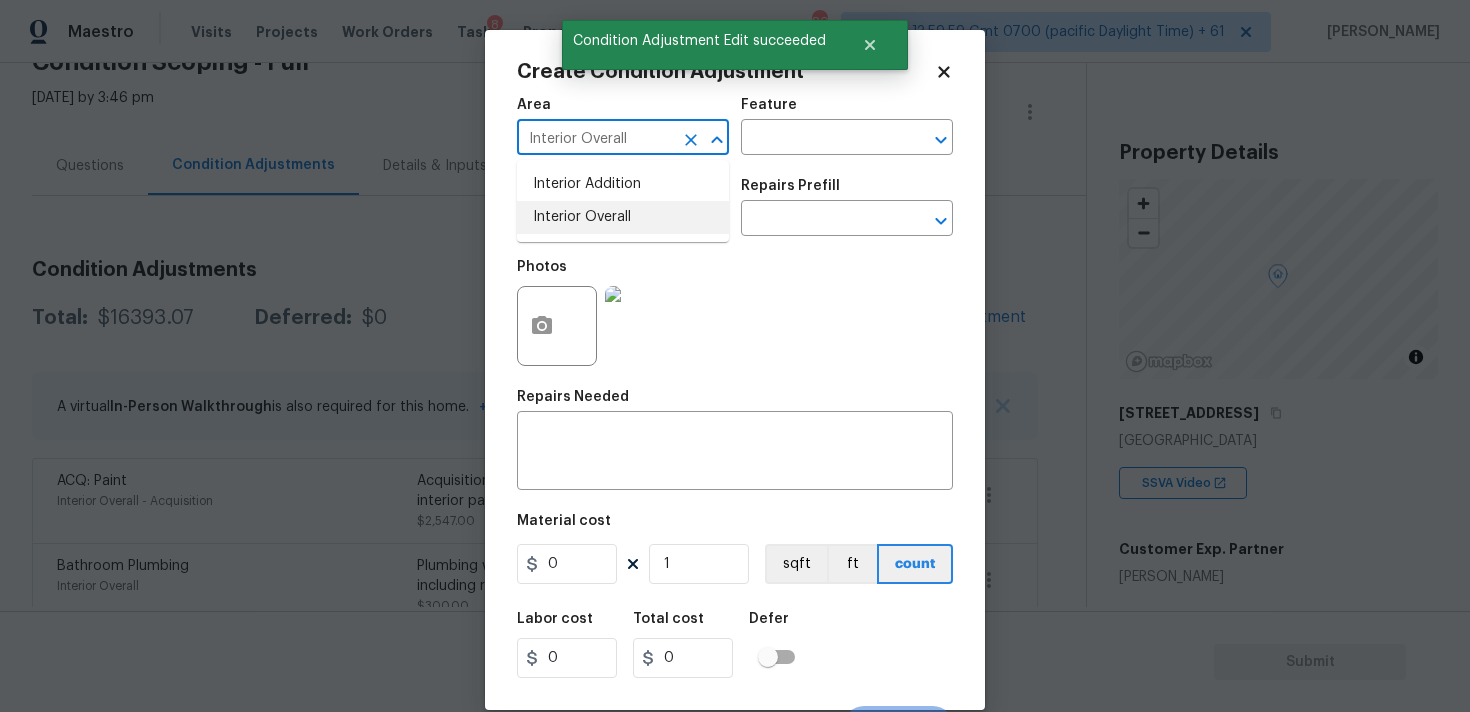 type on "Interior Overall" 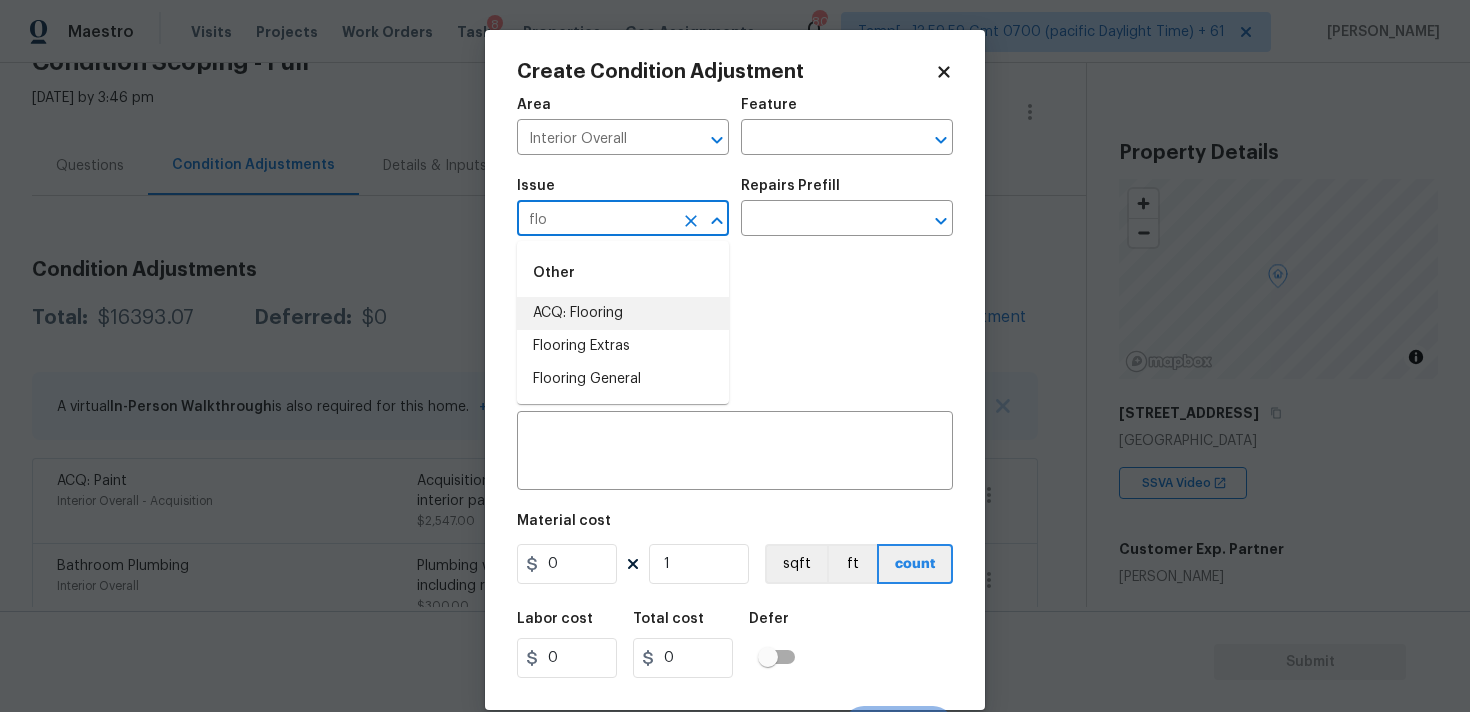 click on "ACQ: Flooring" at bounding box center (623, 313) 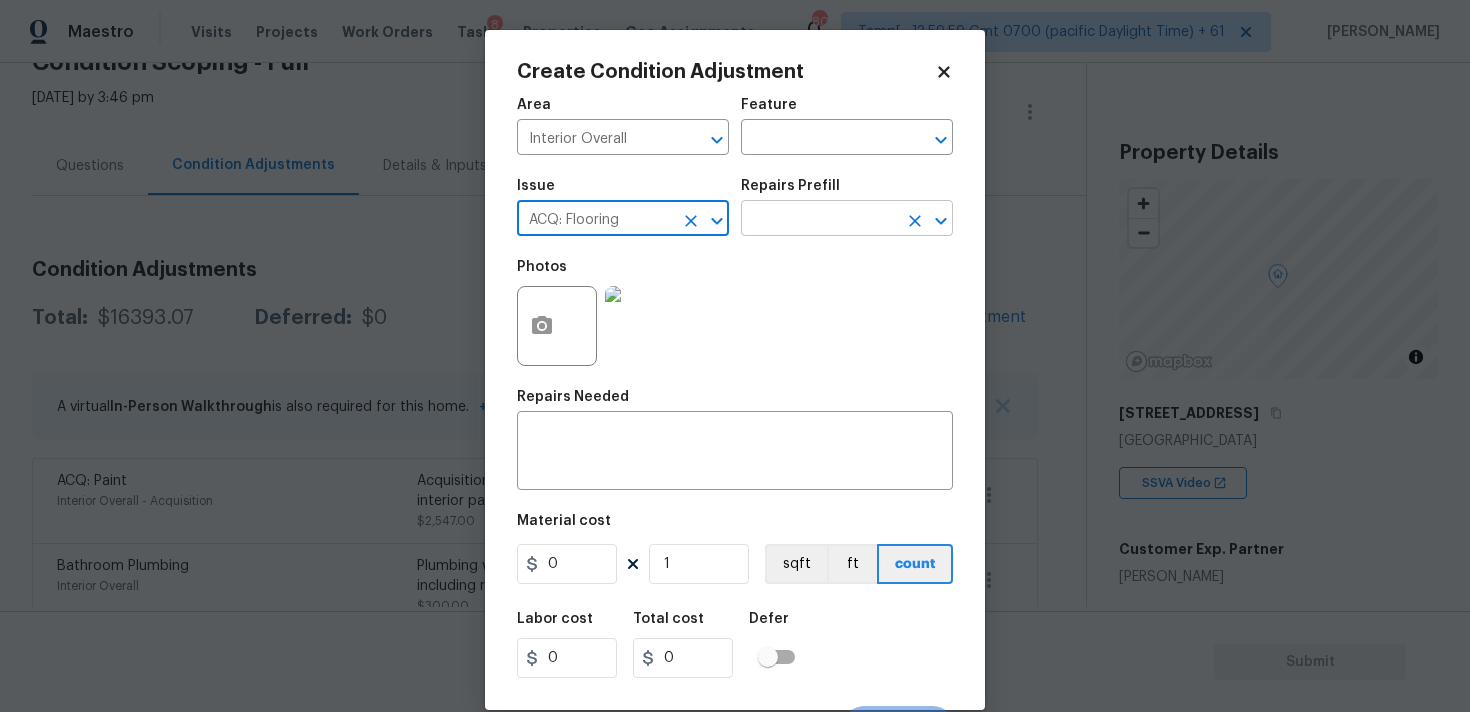 type on "ACQ: Flooring" 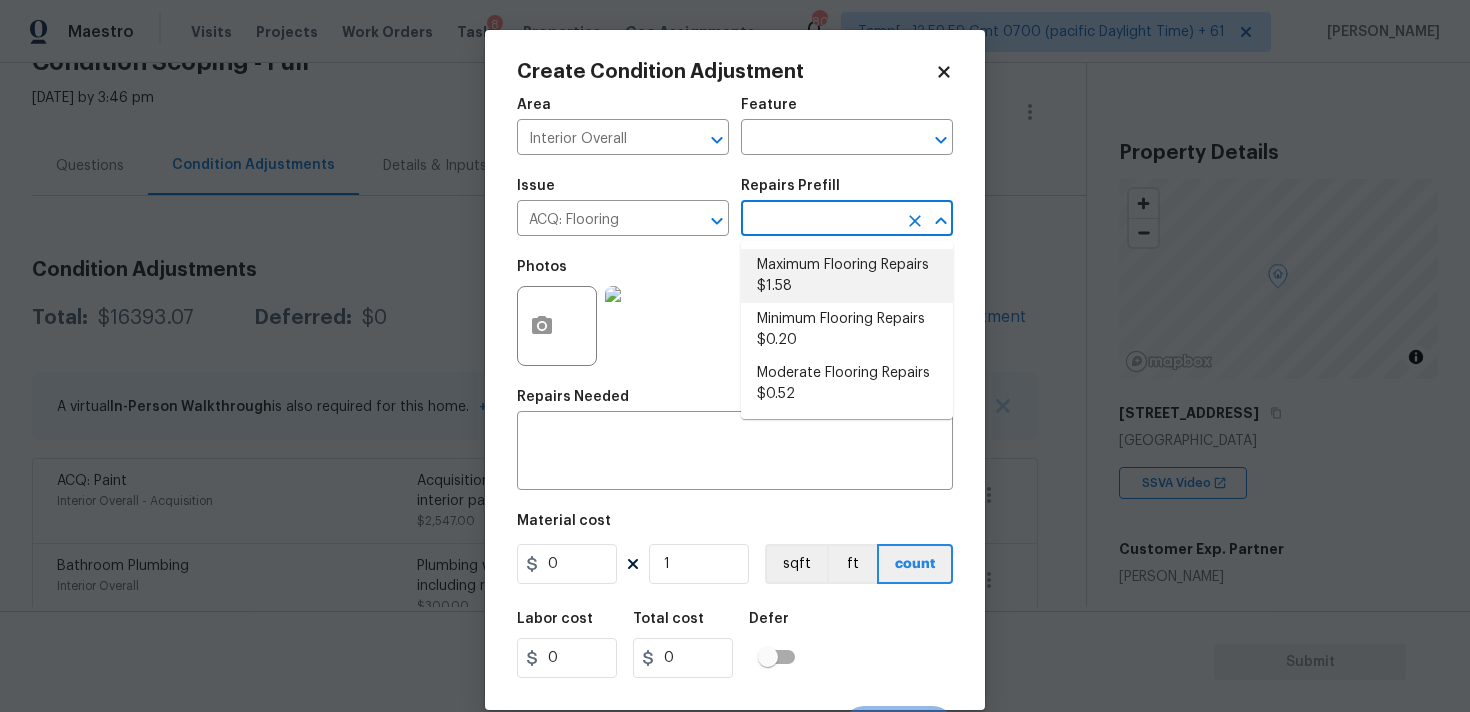 click on "Maximum Flooring Repairs $1.58 Minimum Flooring Repairs $0.20 Moderate Flooring Repairs $0.52" at bounding box center [847, 330] 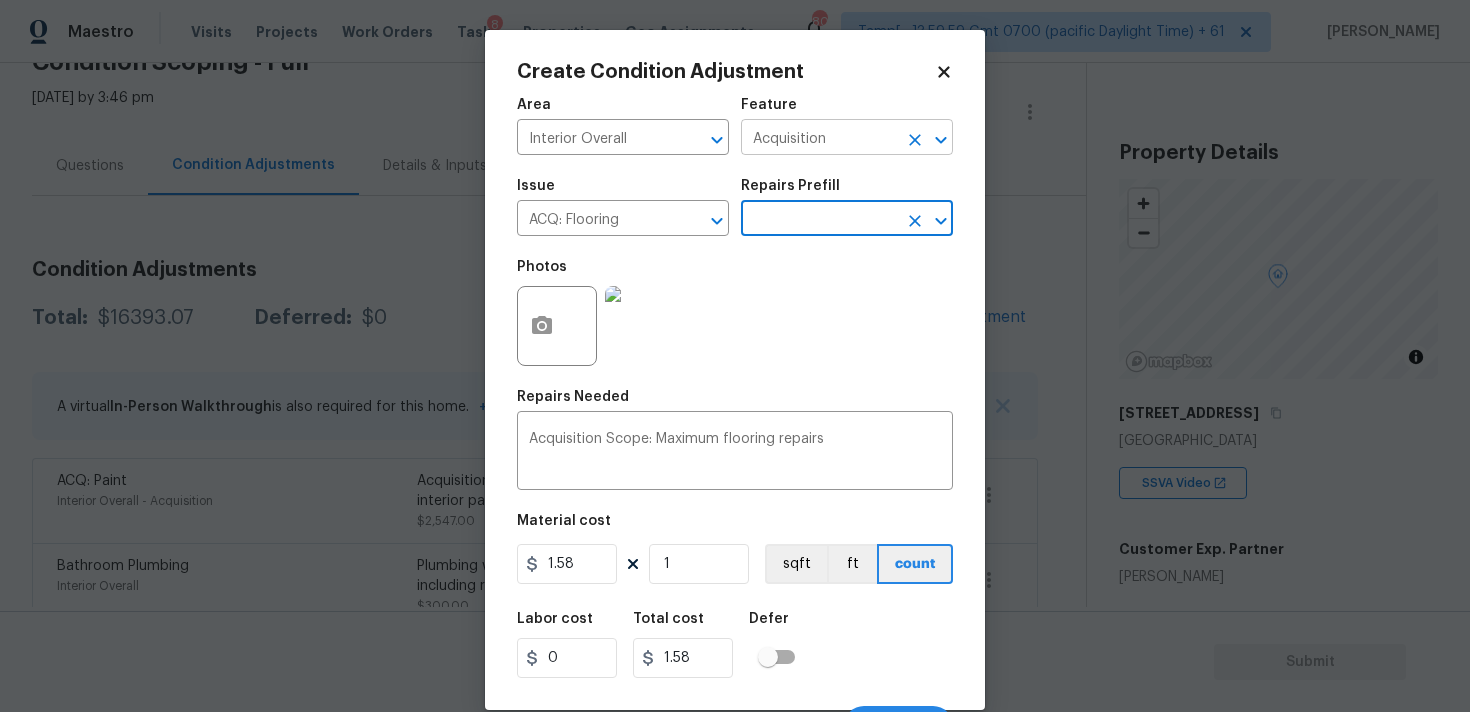 click on "Acquisition" at bounding box center (819, 139) 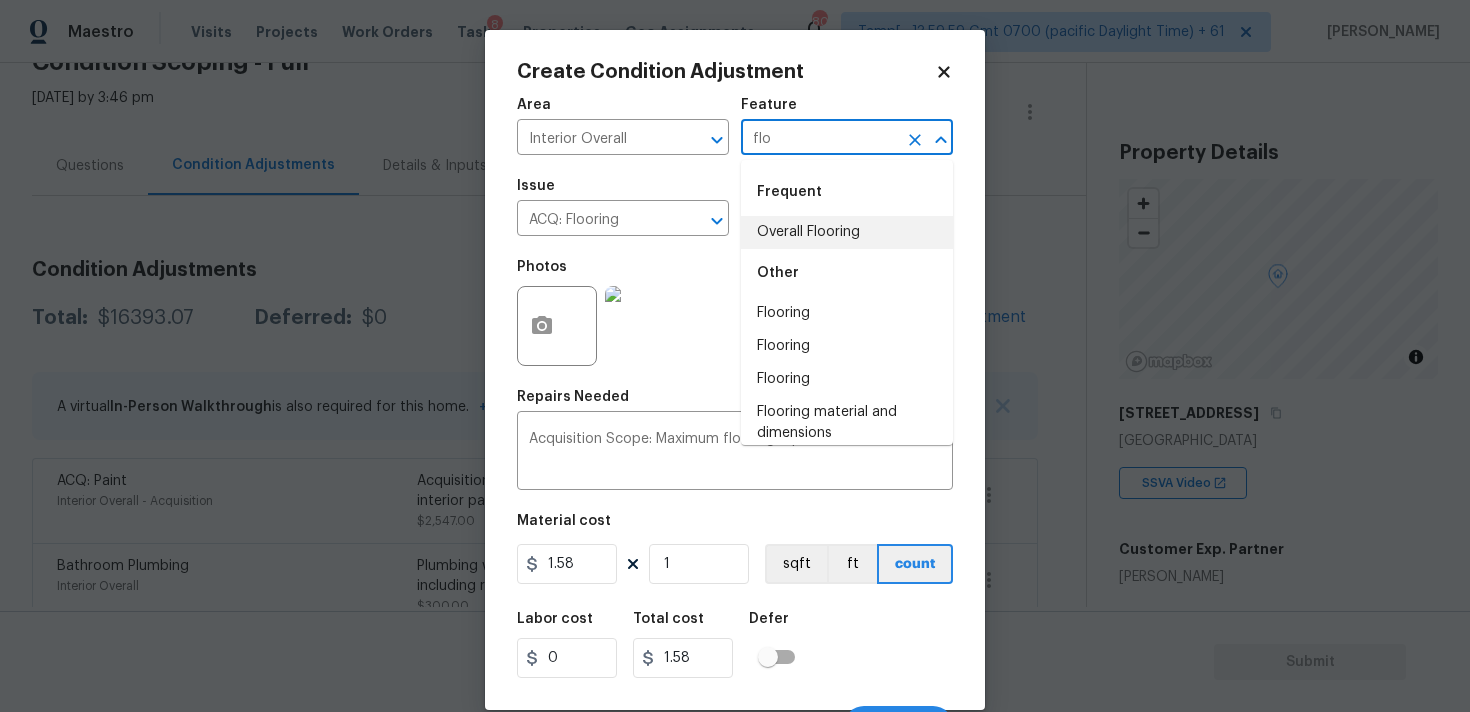 click on "Overall Flooring" at bounding box center [847, 232] 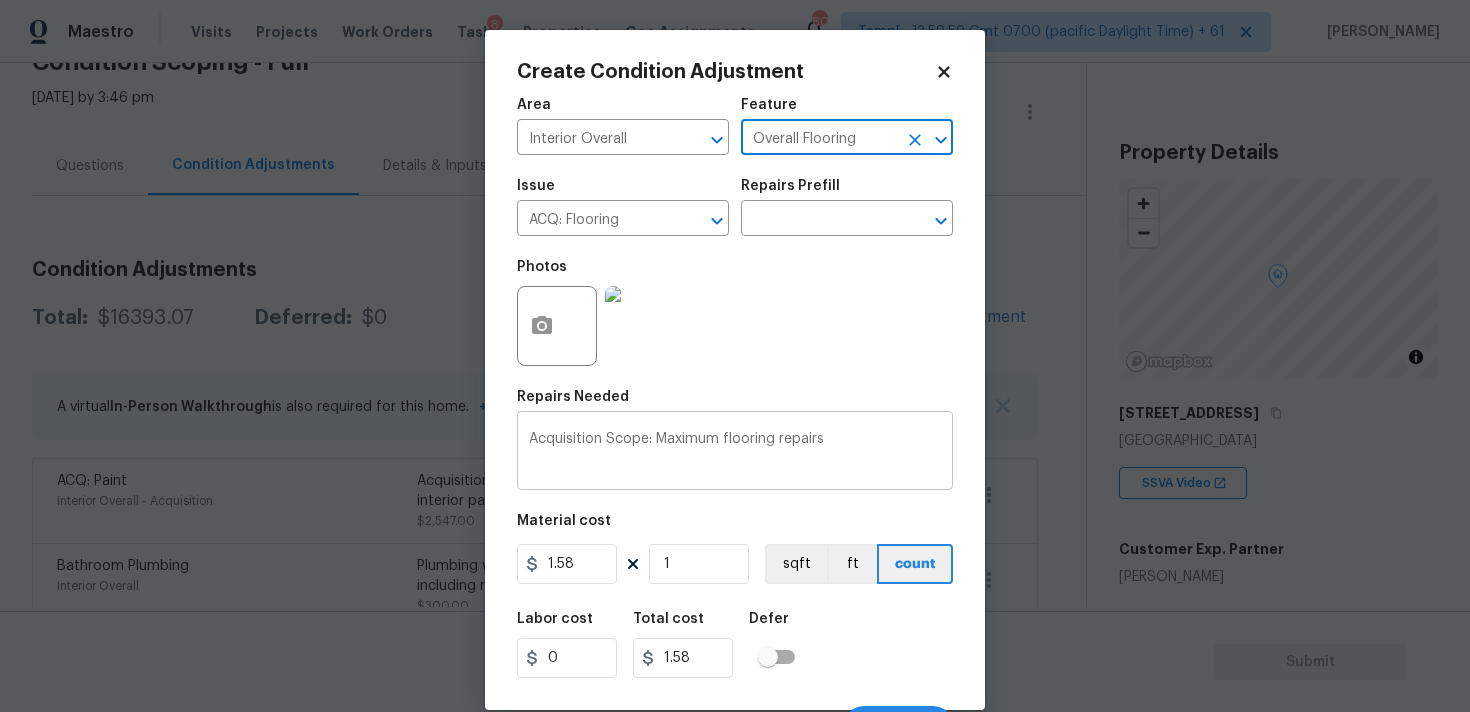 scroll, scrollTop: 35, scrollLeft: 0, axis: vertical 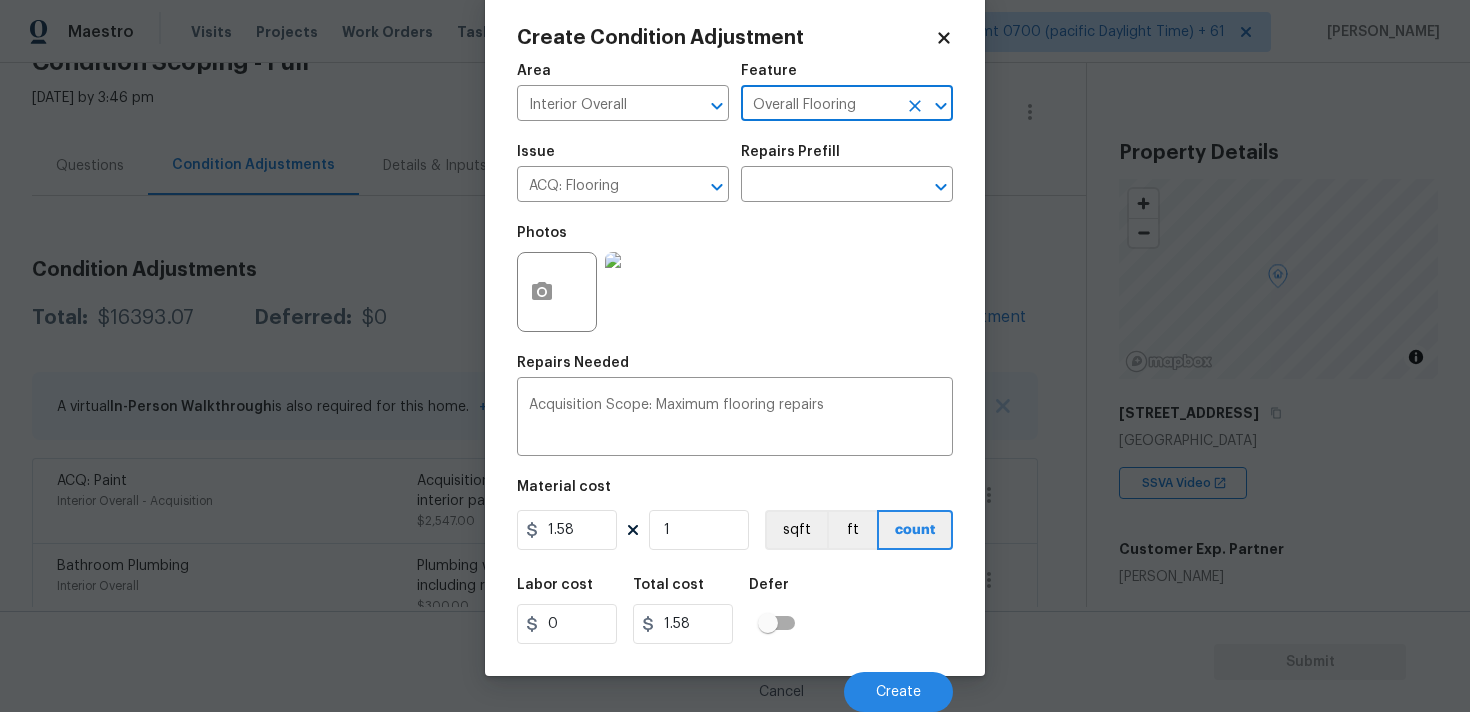 type on "Overall Flooring" 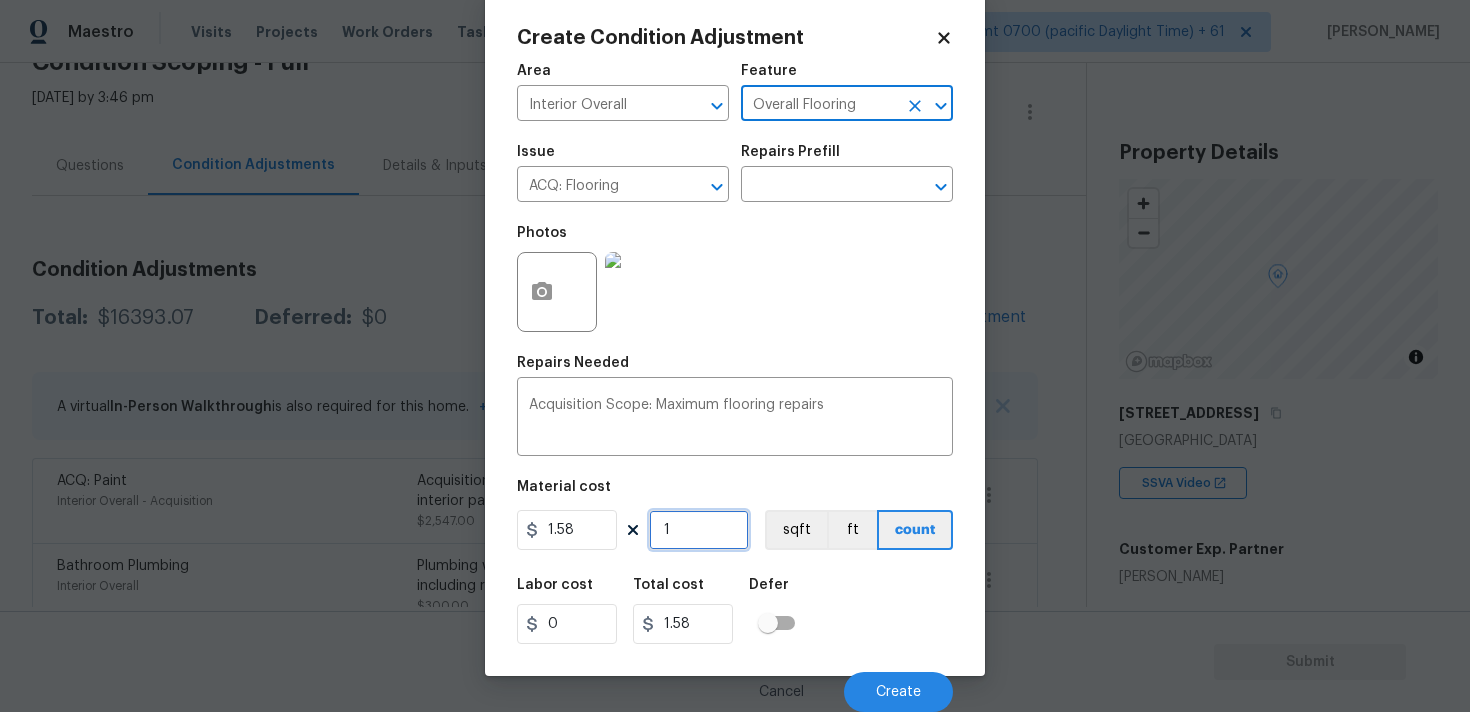 click on "1" at bounding box center (699, 530) 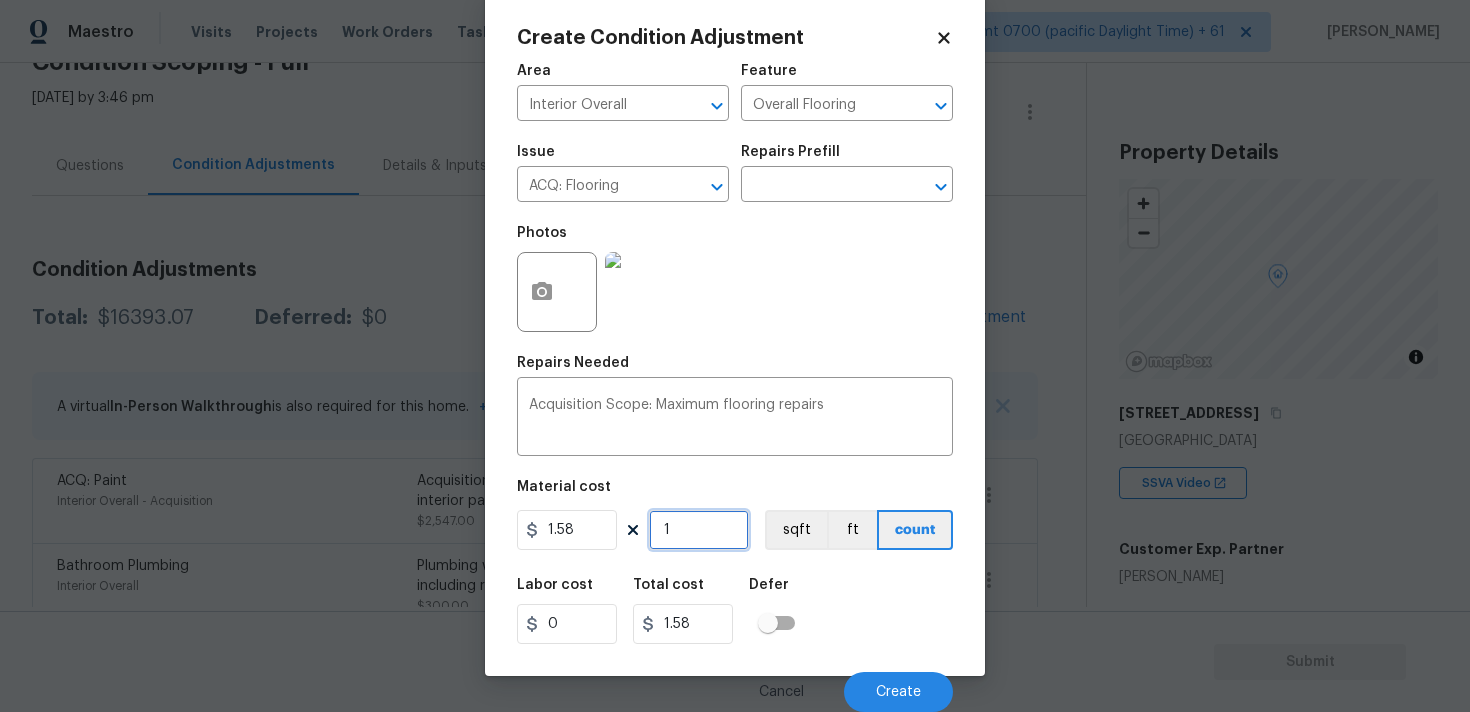 type on "0" 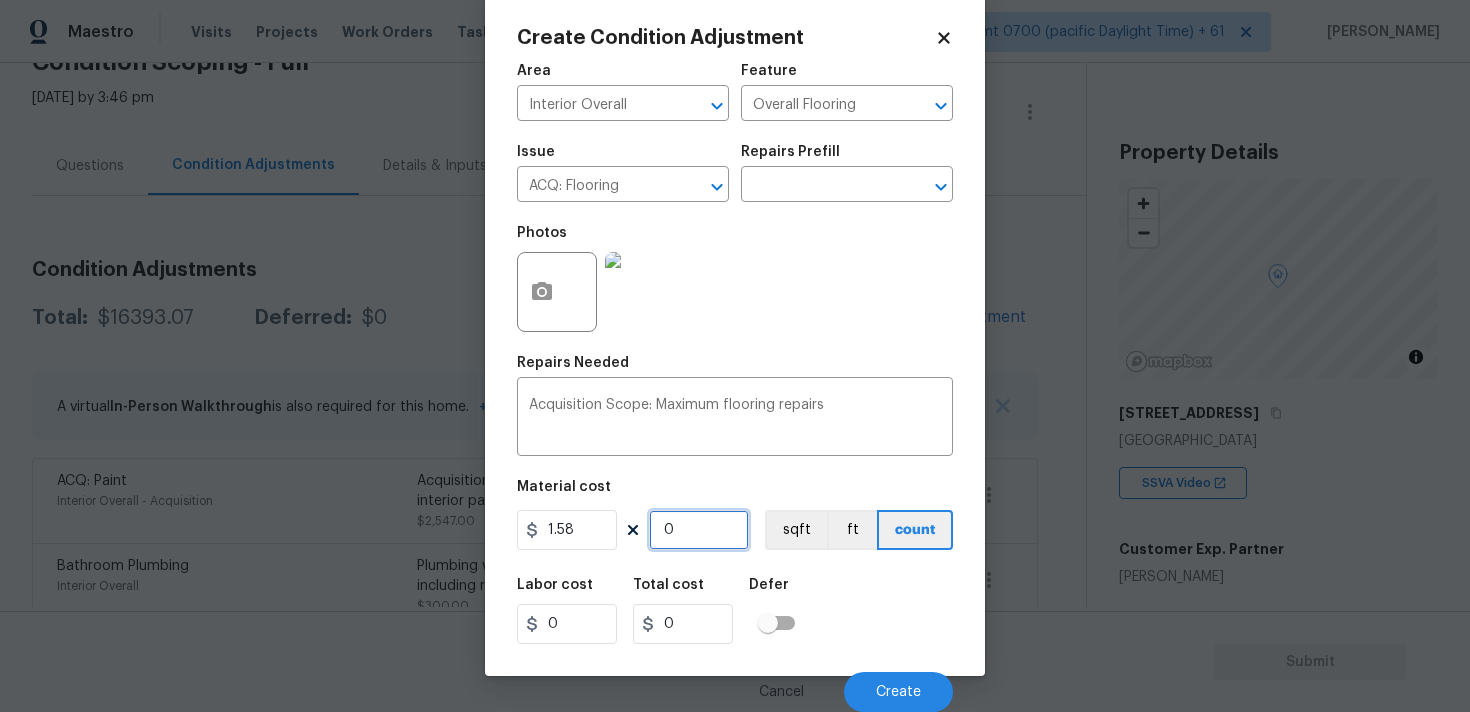 paste on "1698" 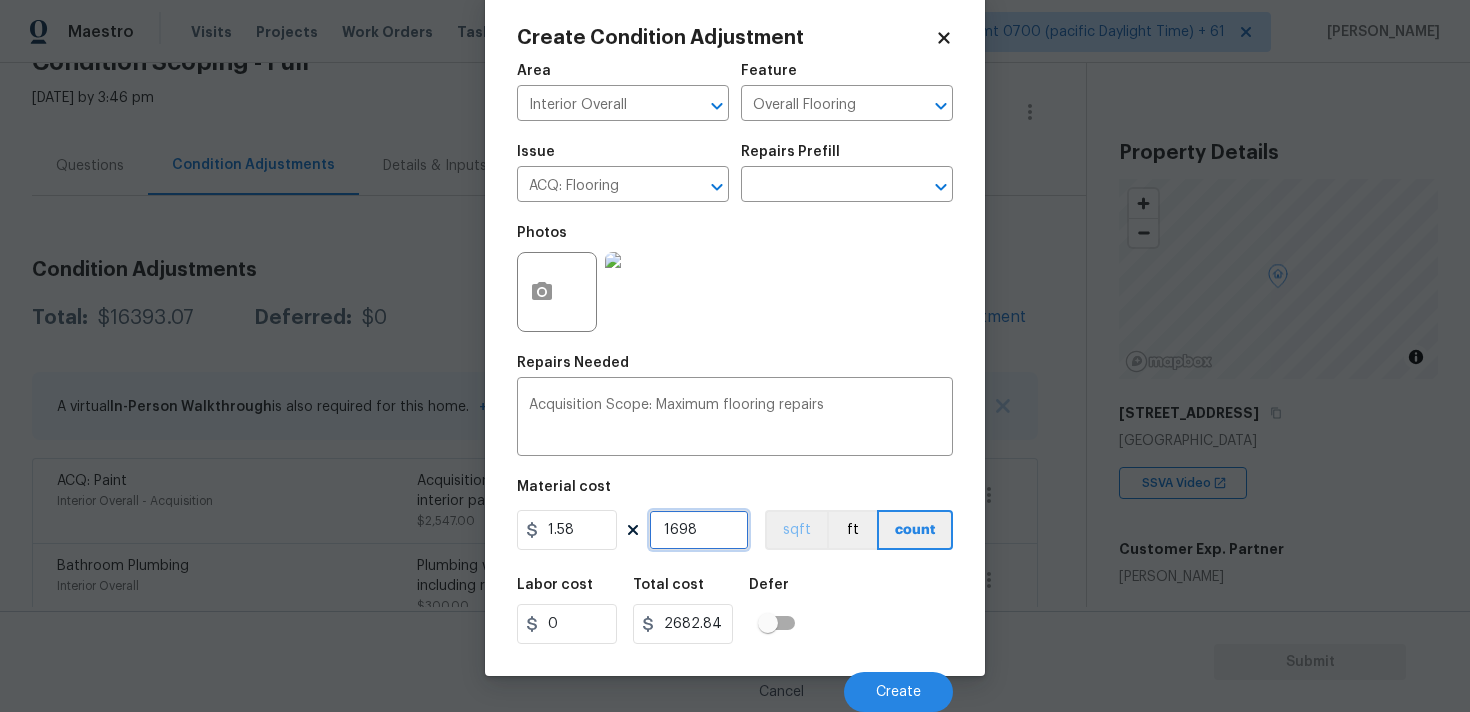 type on "1698" 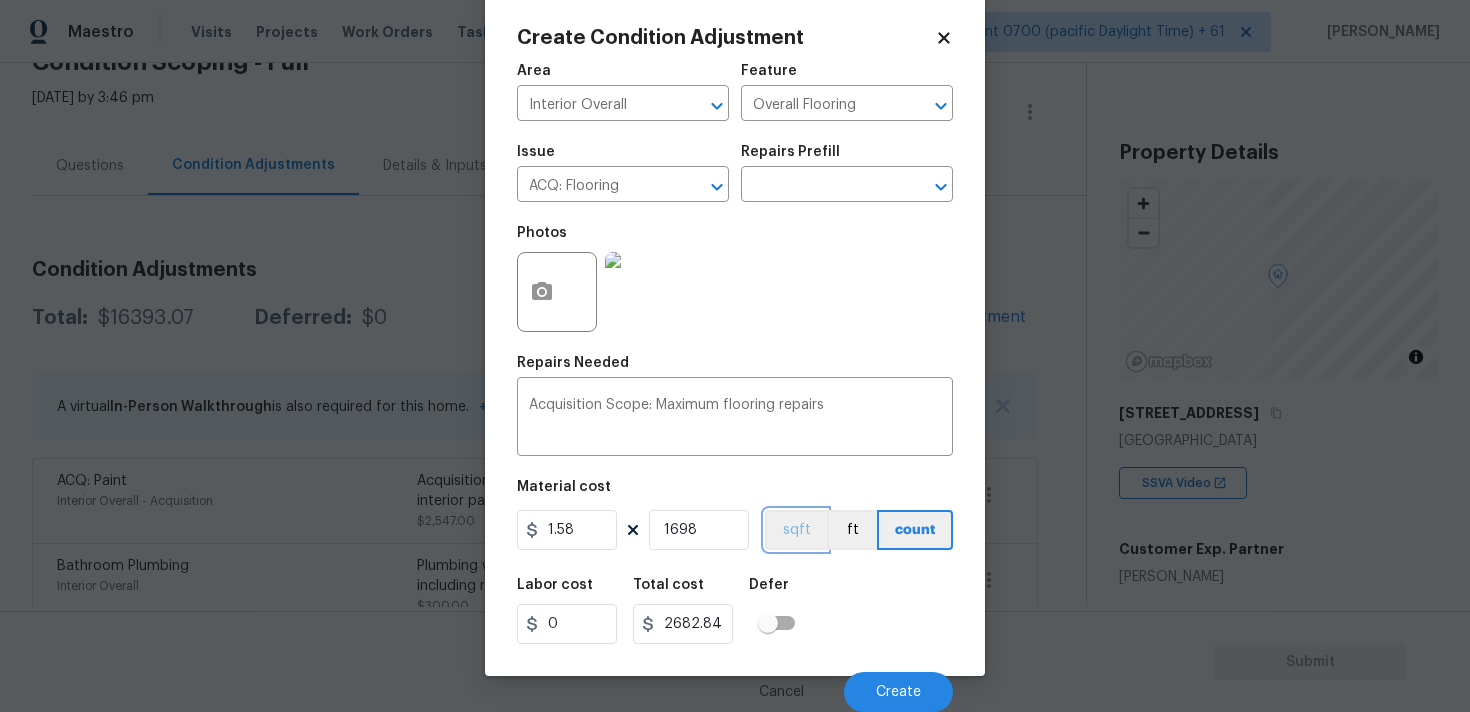 click on "sqft" at bounding box center (796, 530) 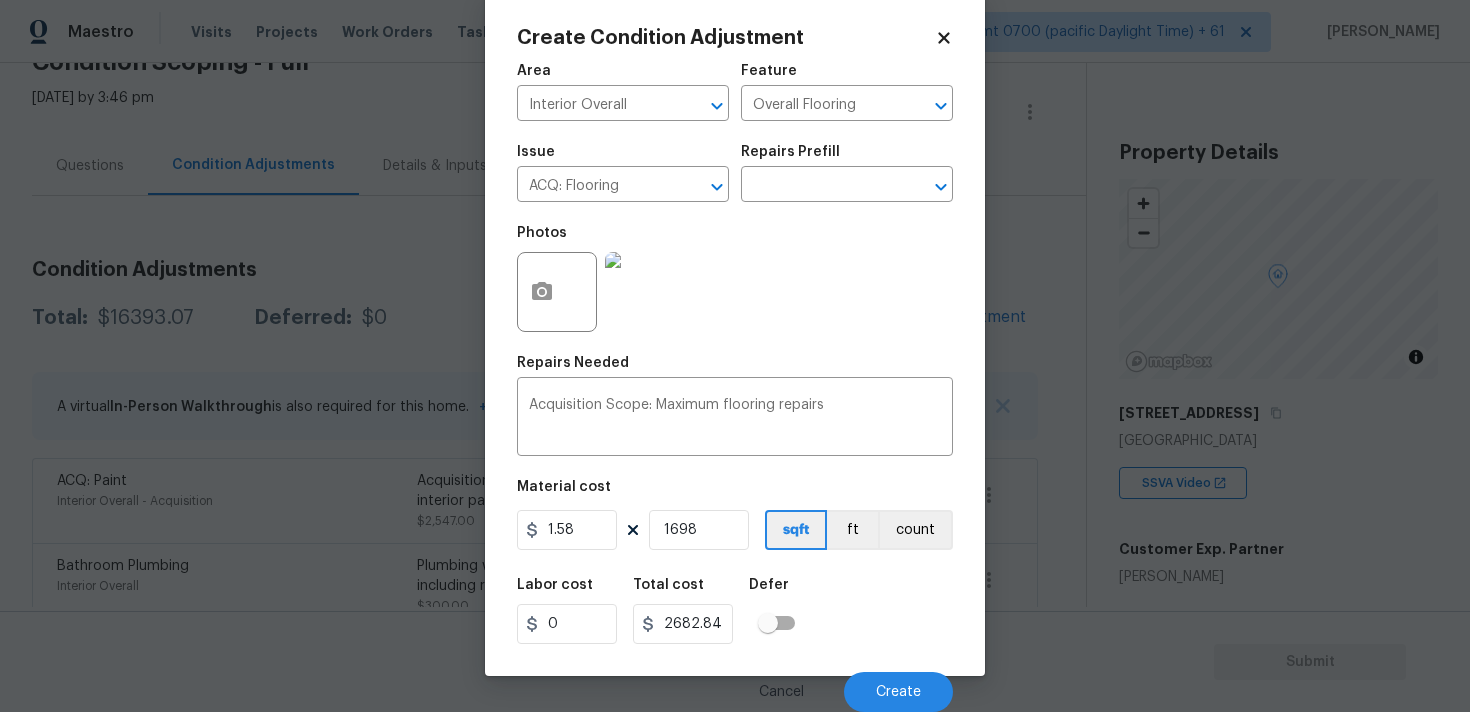 click at bounding box center [557, 292] 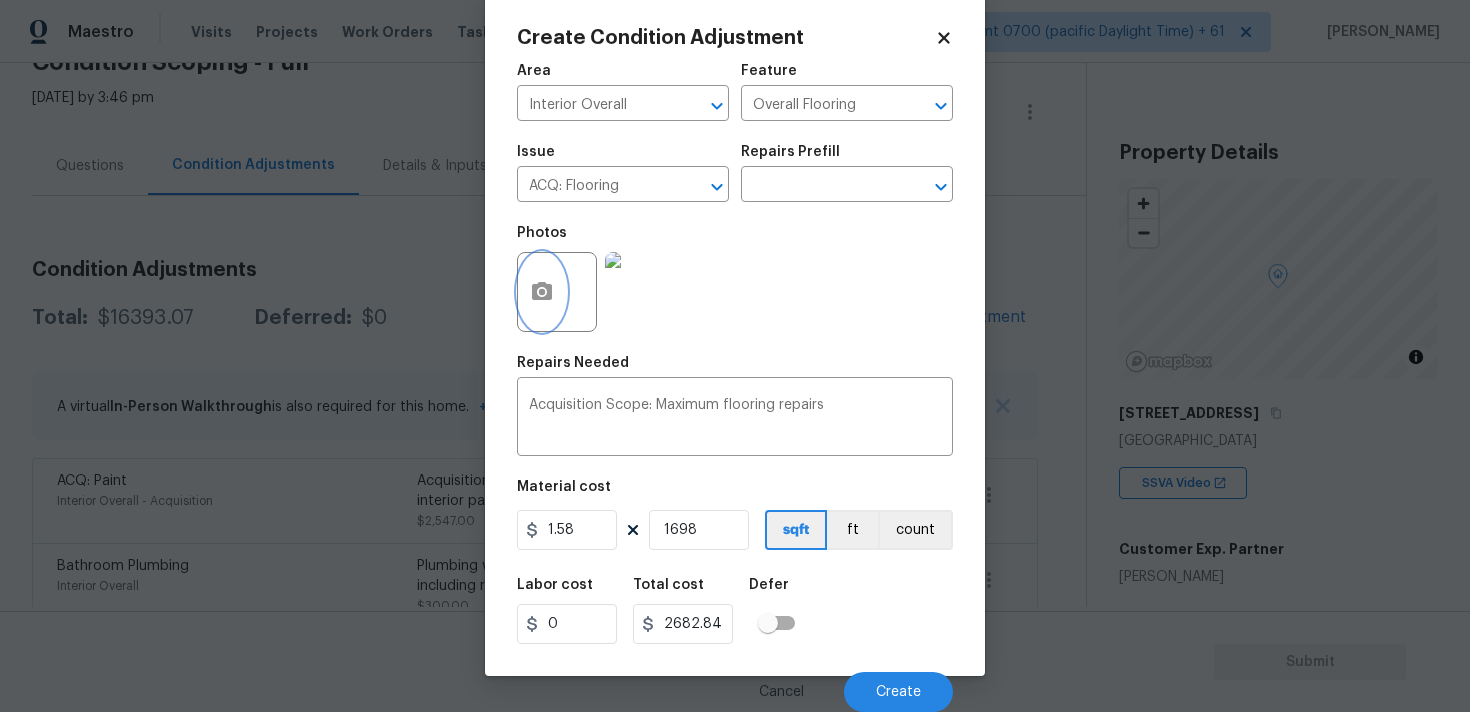 click 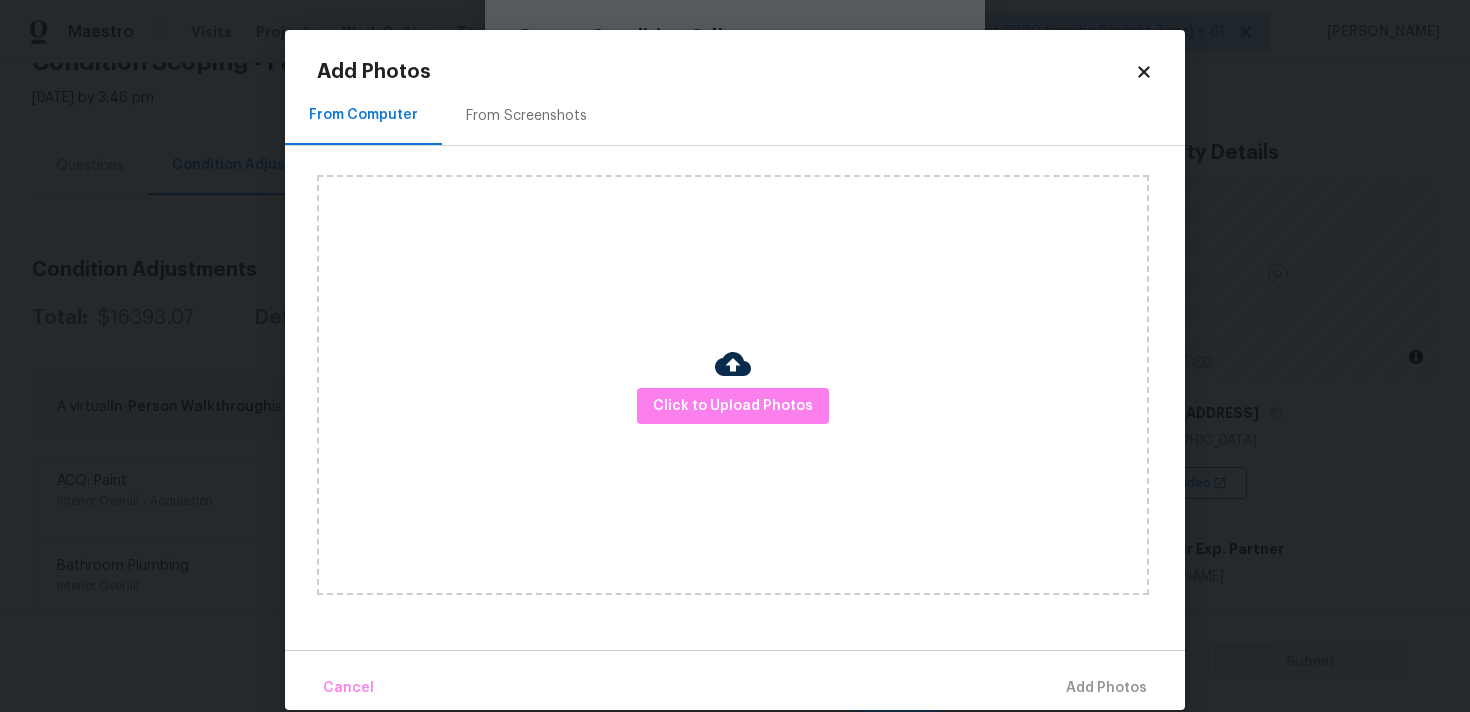 click on "Click to Upload Photos" at bounding box center (733, 385) 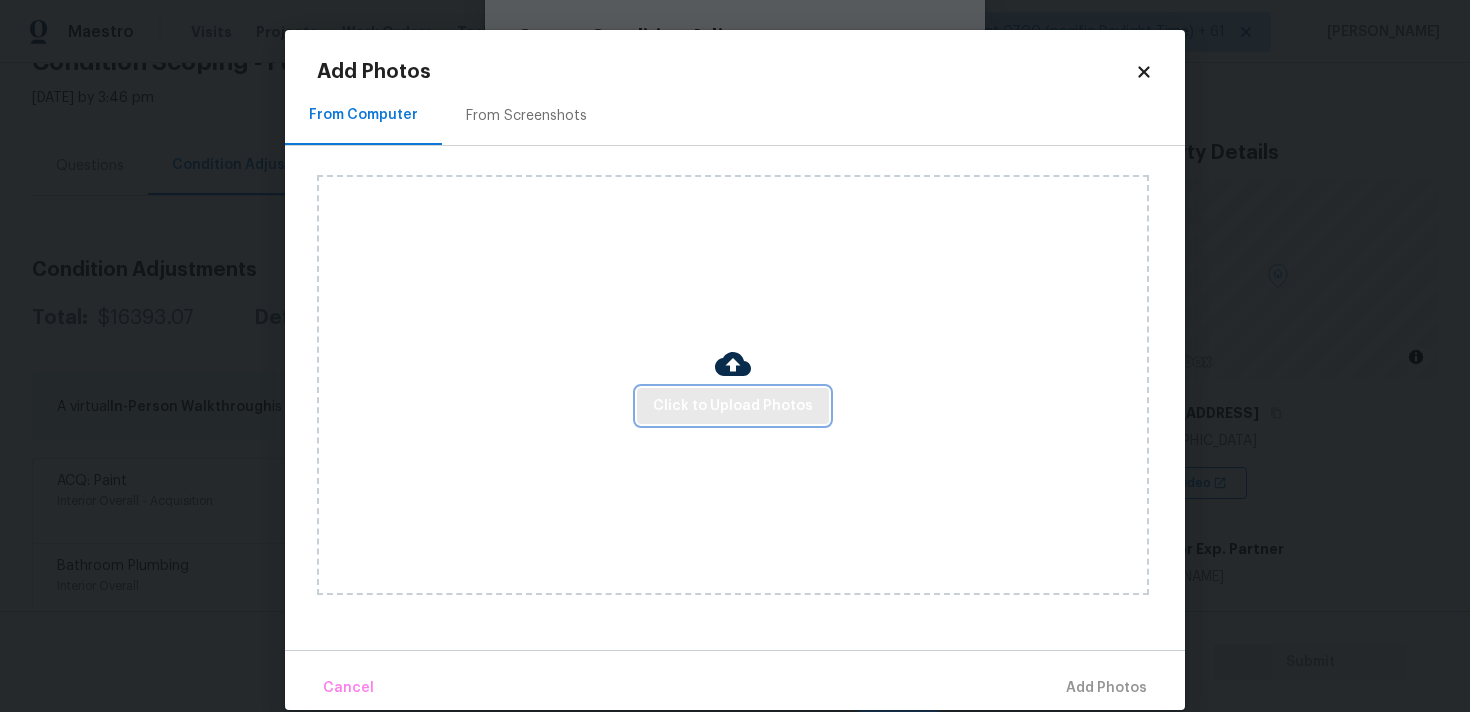 click on "Click to Upload Photos" at bounding box center (733, 406) 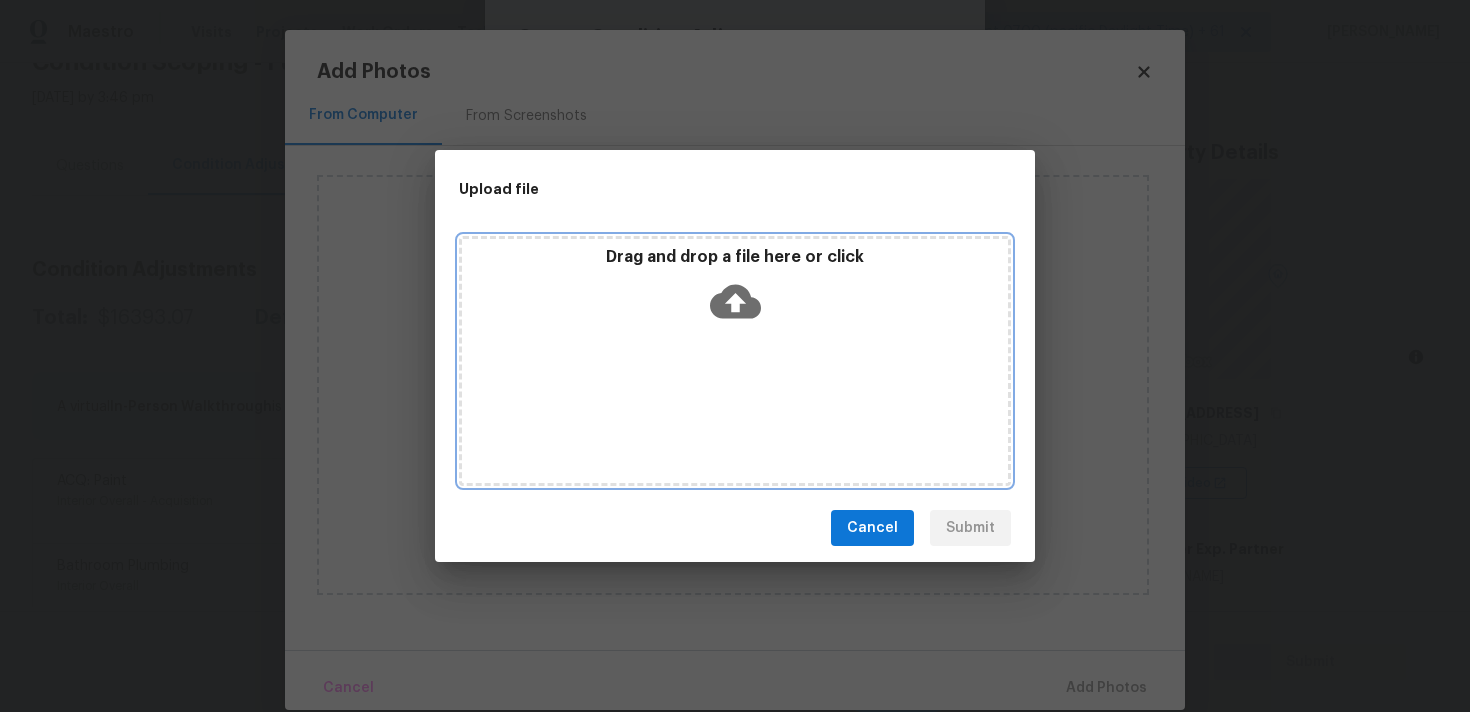 click 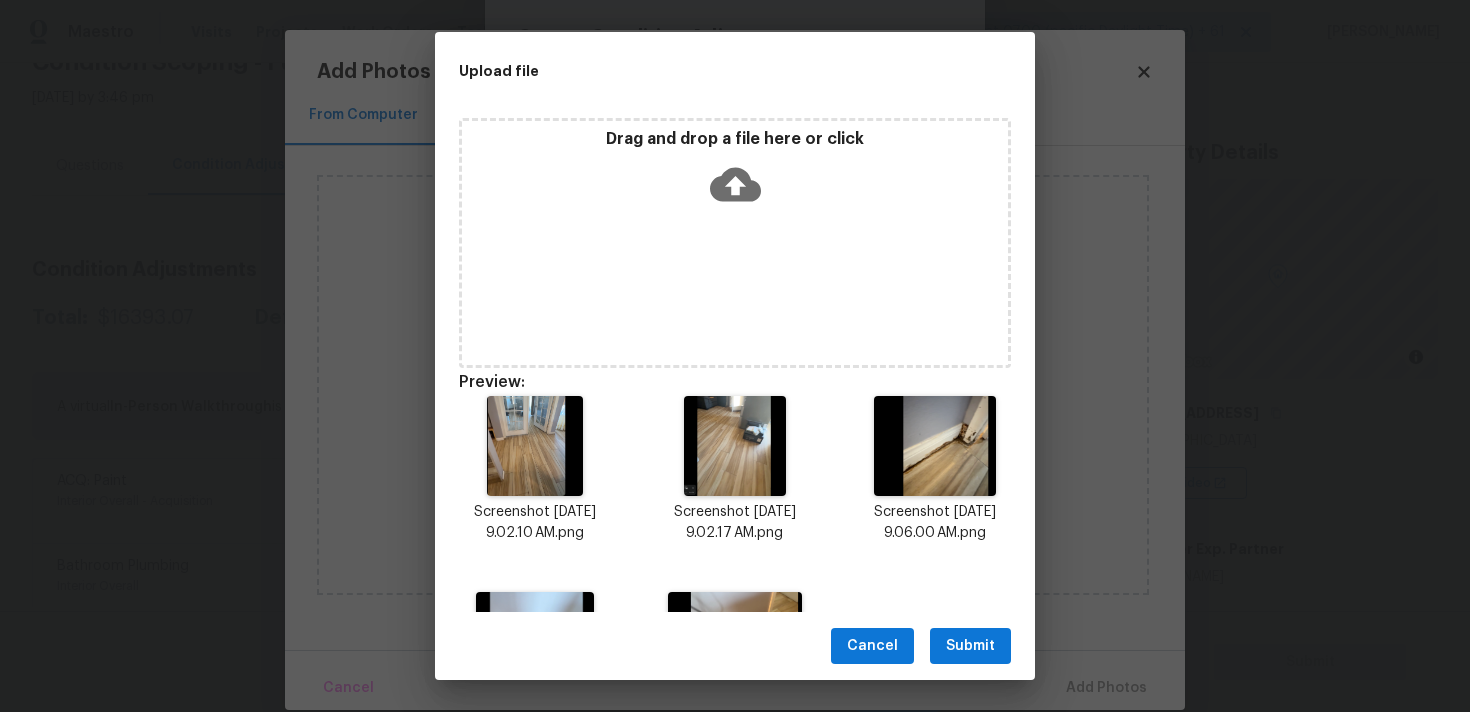 scroll, scrollTop: 152, scrollLeft: 0, axis: vertical 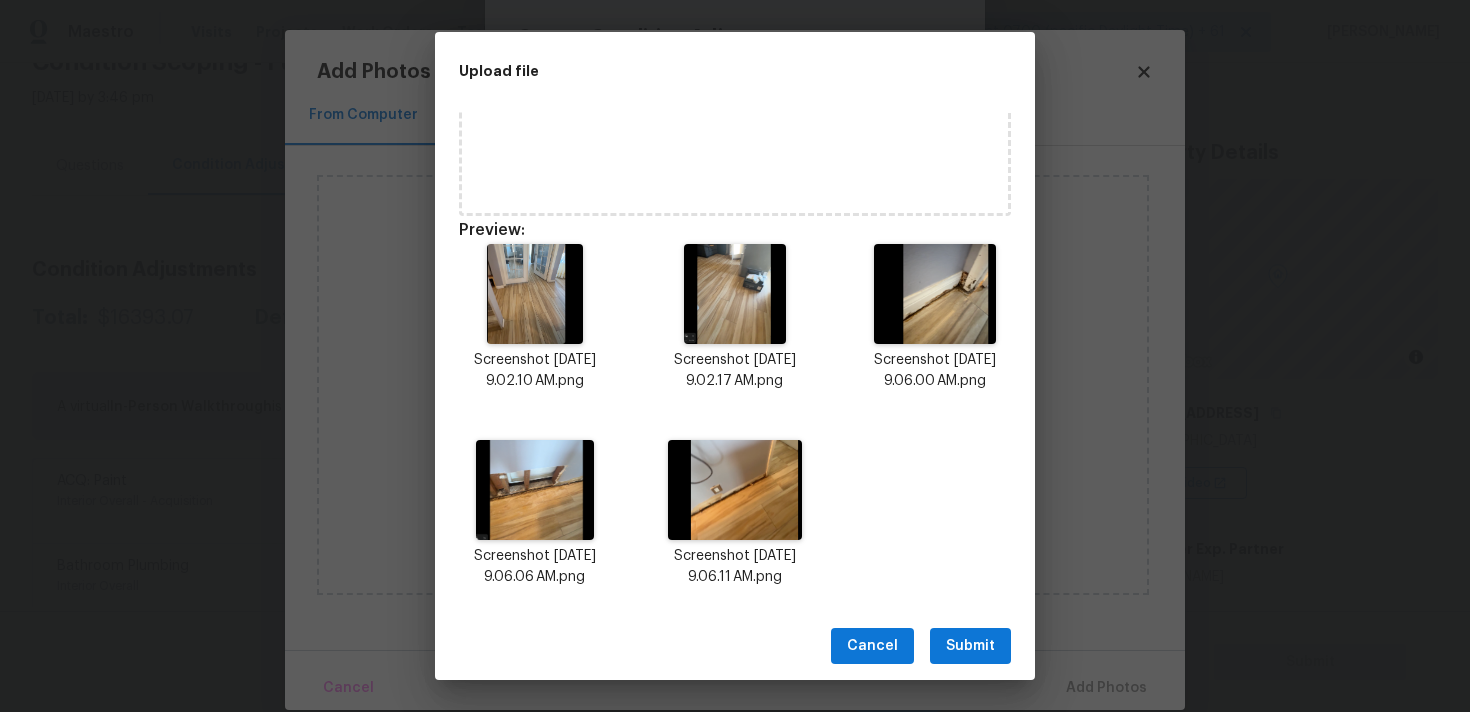 click on "Submit" at bounding box center [970, 646] 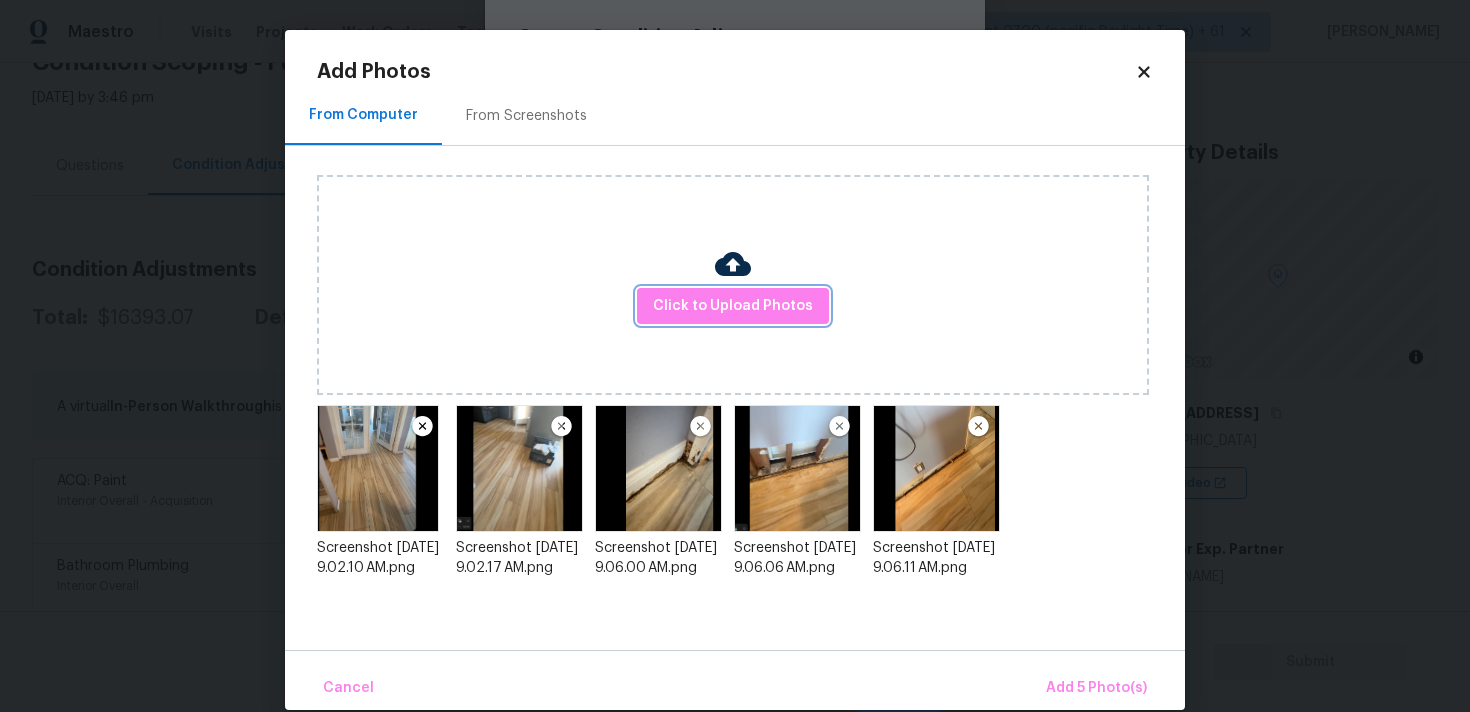 scroll, scrollTop: 0, scrollLeft: 0, axis: both 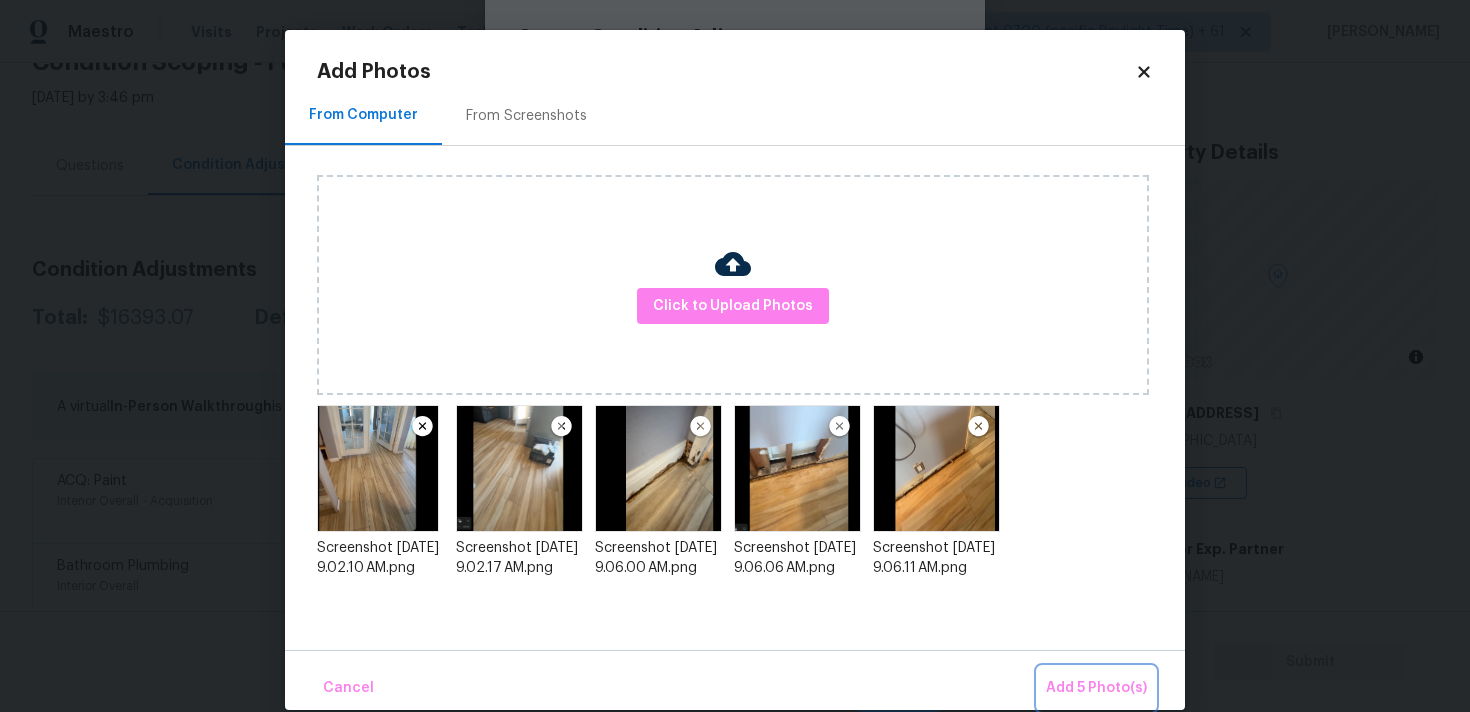 click on "Add 5 Photo(s)" at bounding box center [1096, 688] 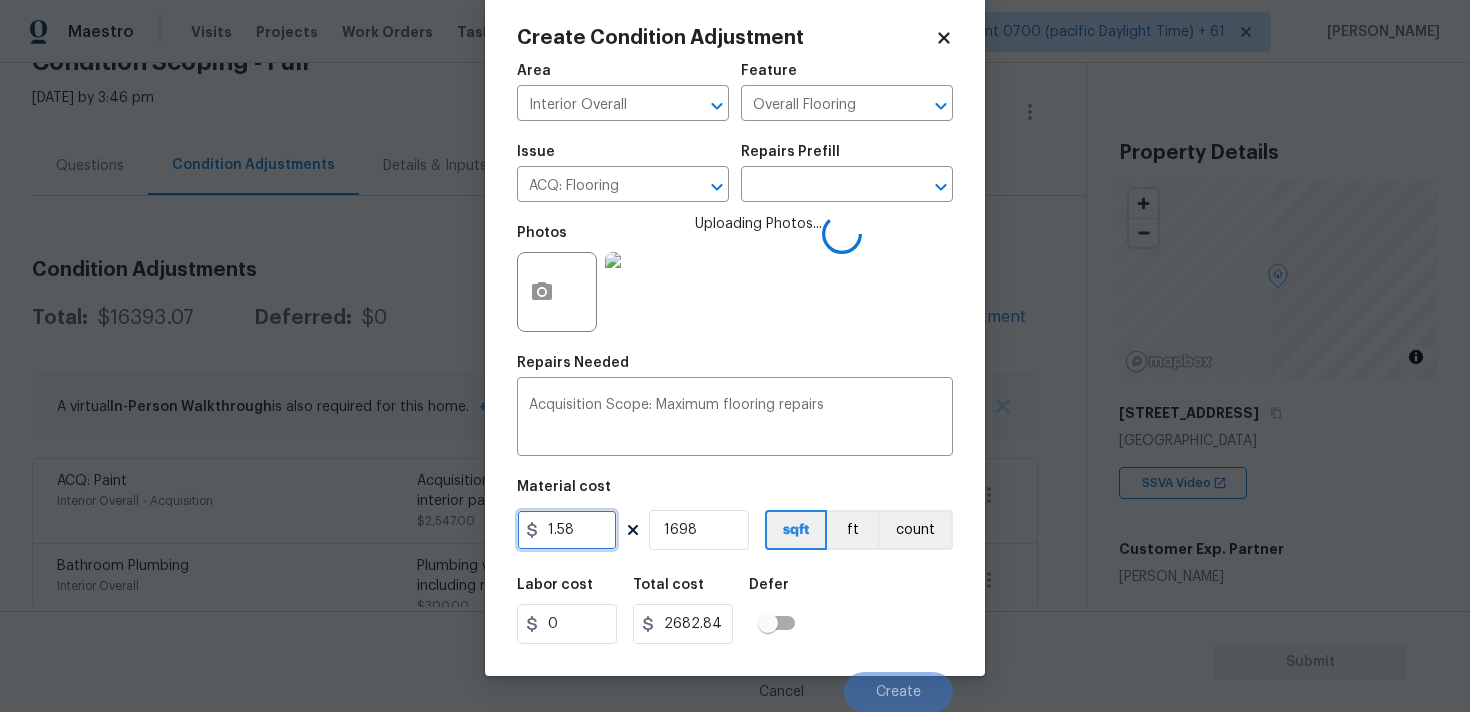 click on "1.58" at bounding box center [567, 530] 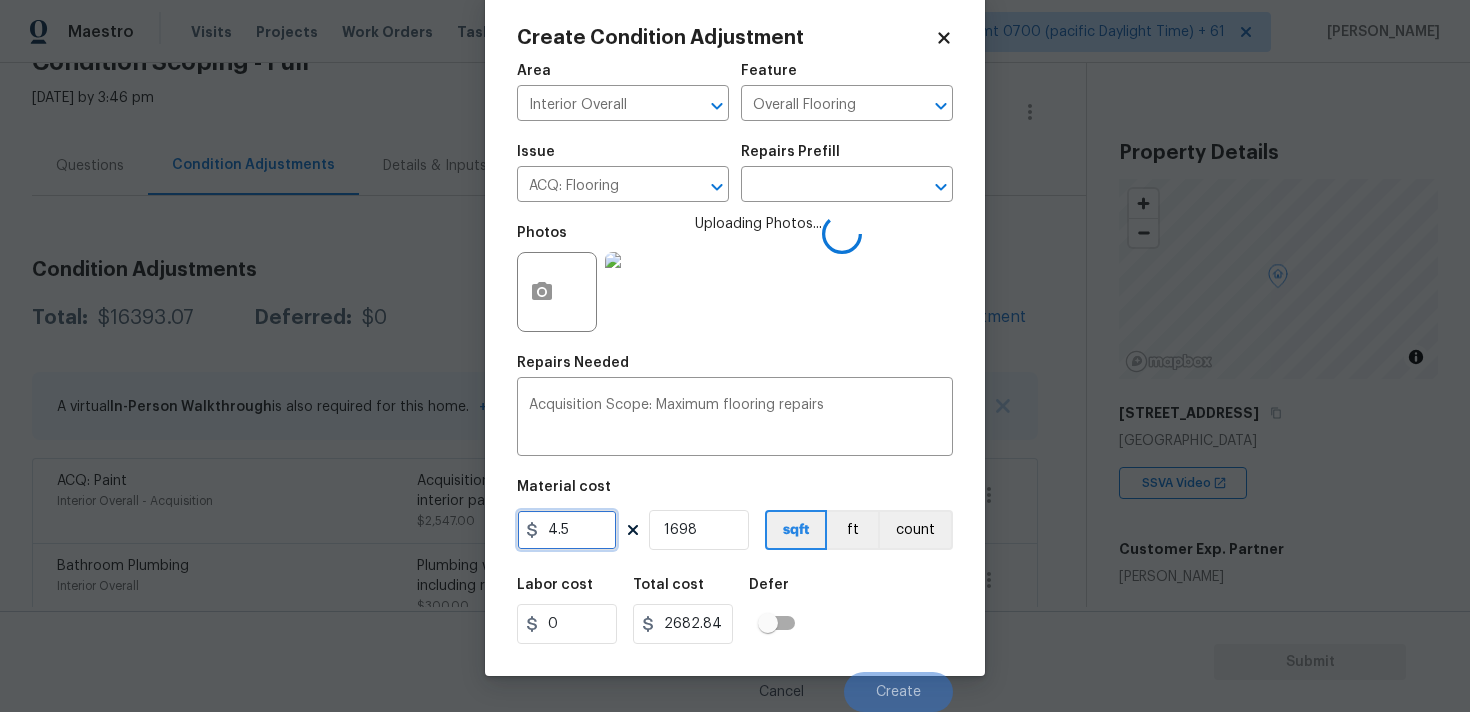 type on "4.5" 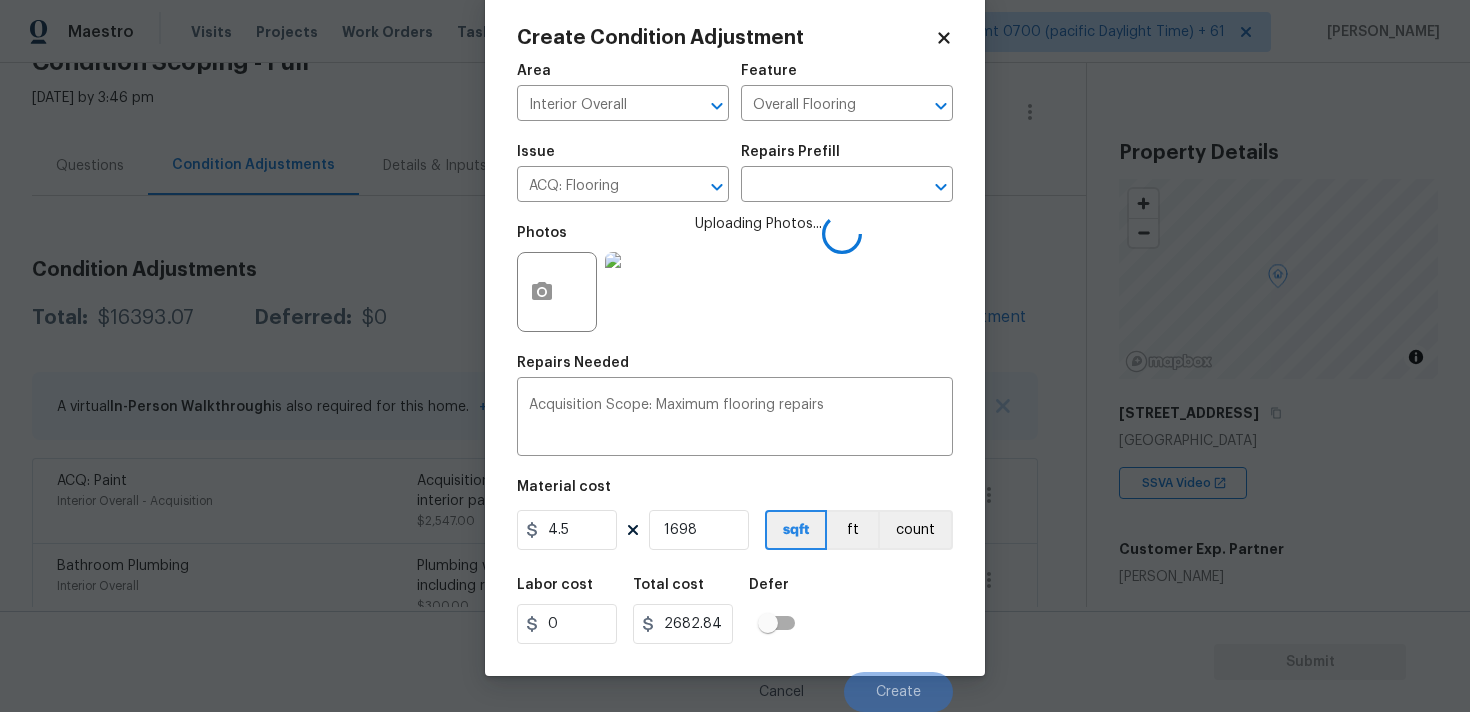 click on "Labor cost 0 Total cost 2682.84 Defer" at bounding box center (735, 611) 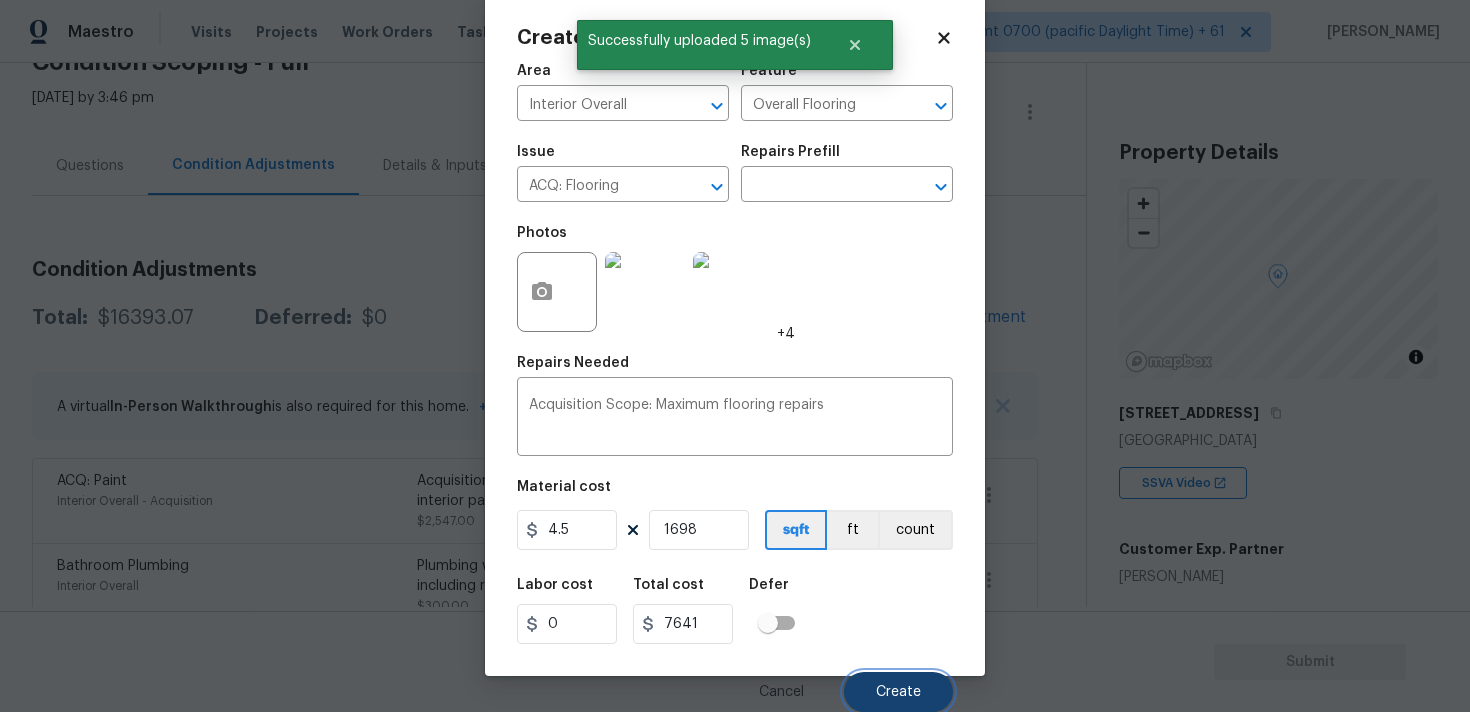 click on "Create" at bounding box center (898, 692) 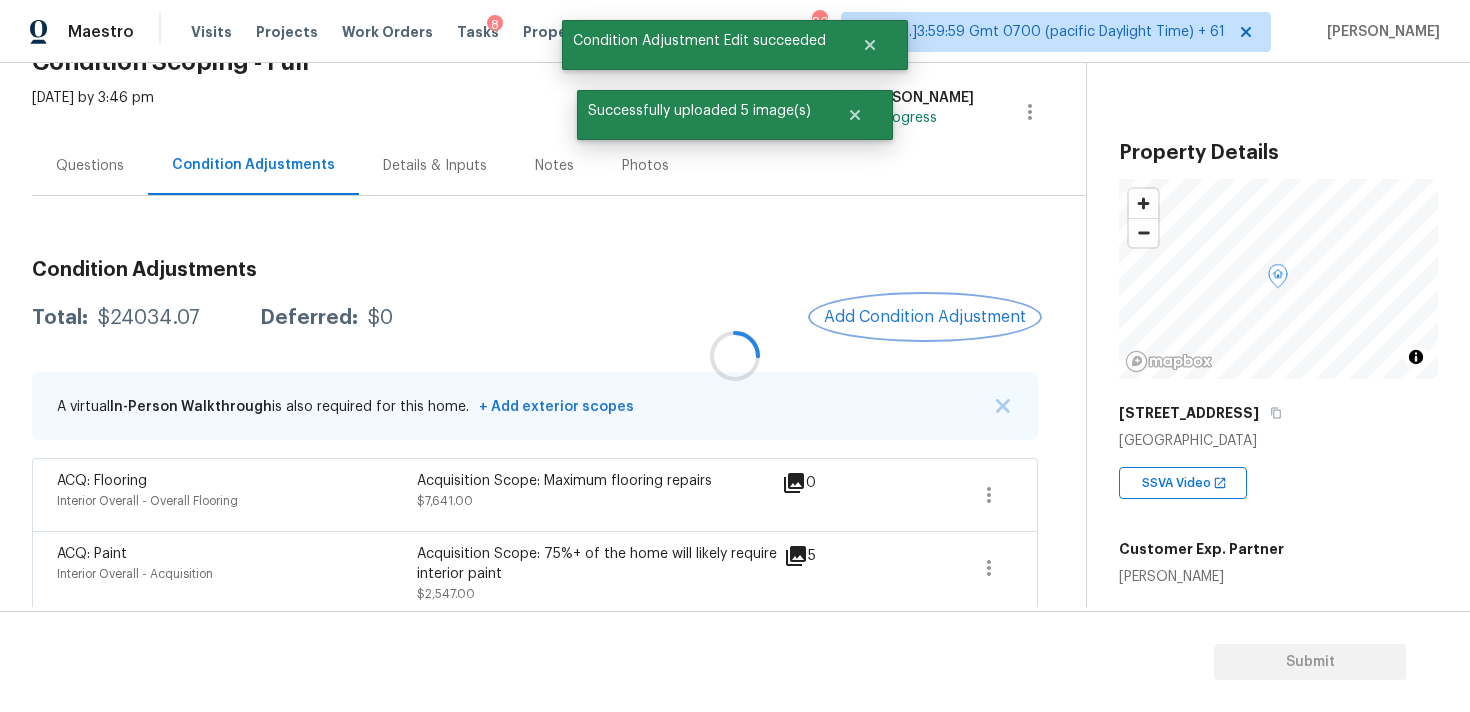 scroll, scrollTop: 0, scrollLeft: 0, axis: both 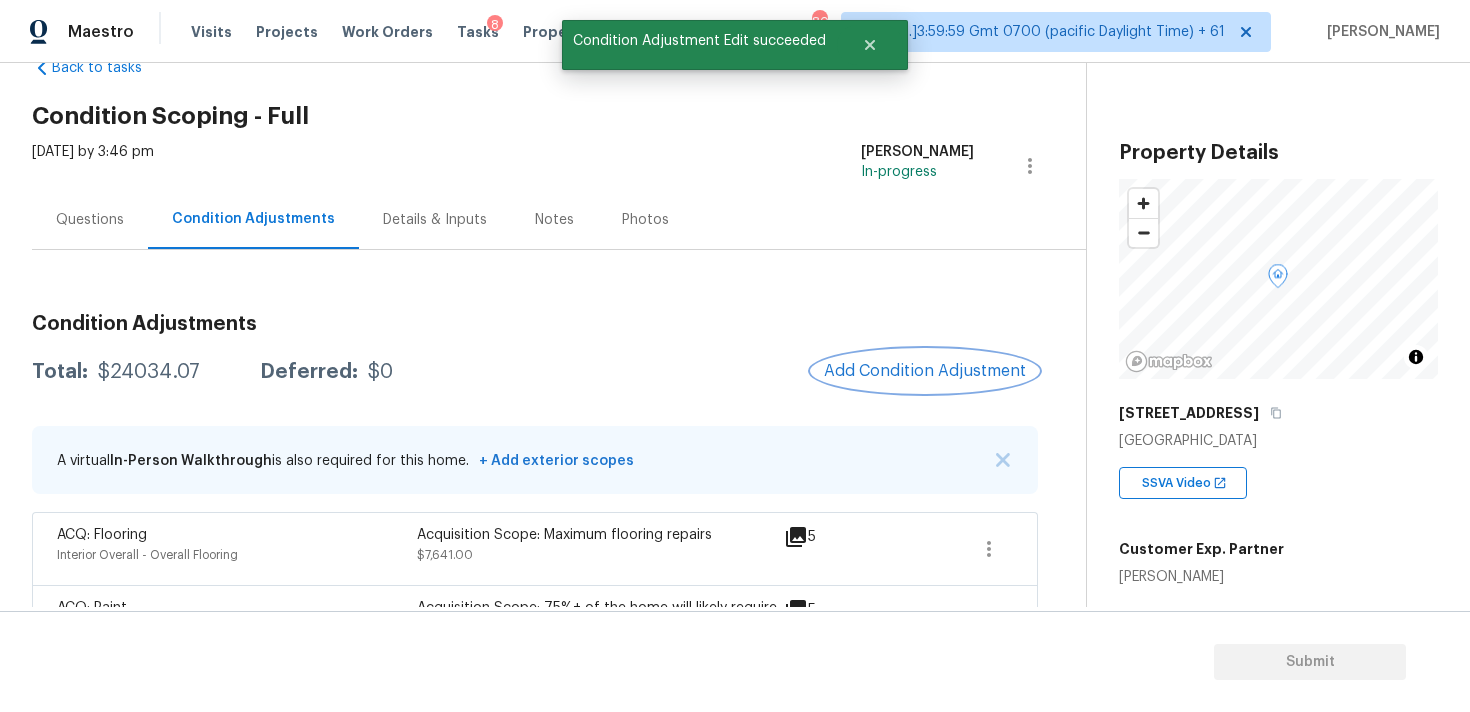 click on "Add Condition Adjustment" at bounding box center [925, 371] 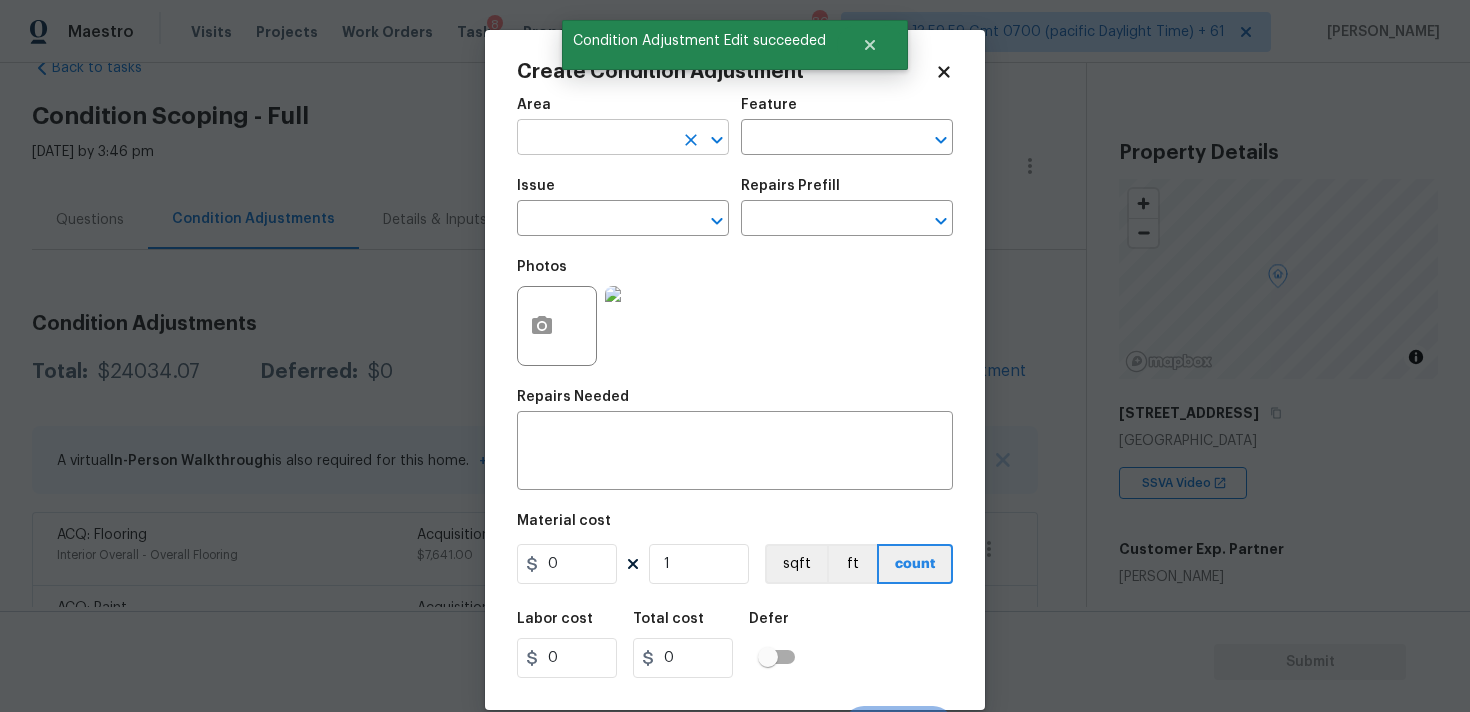 click at bounding box center [595, 139] 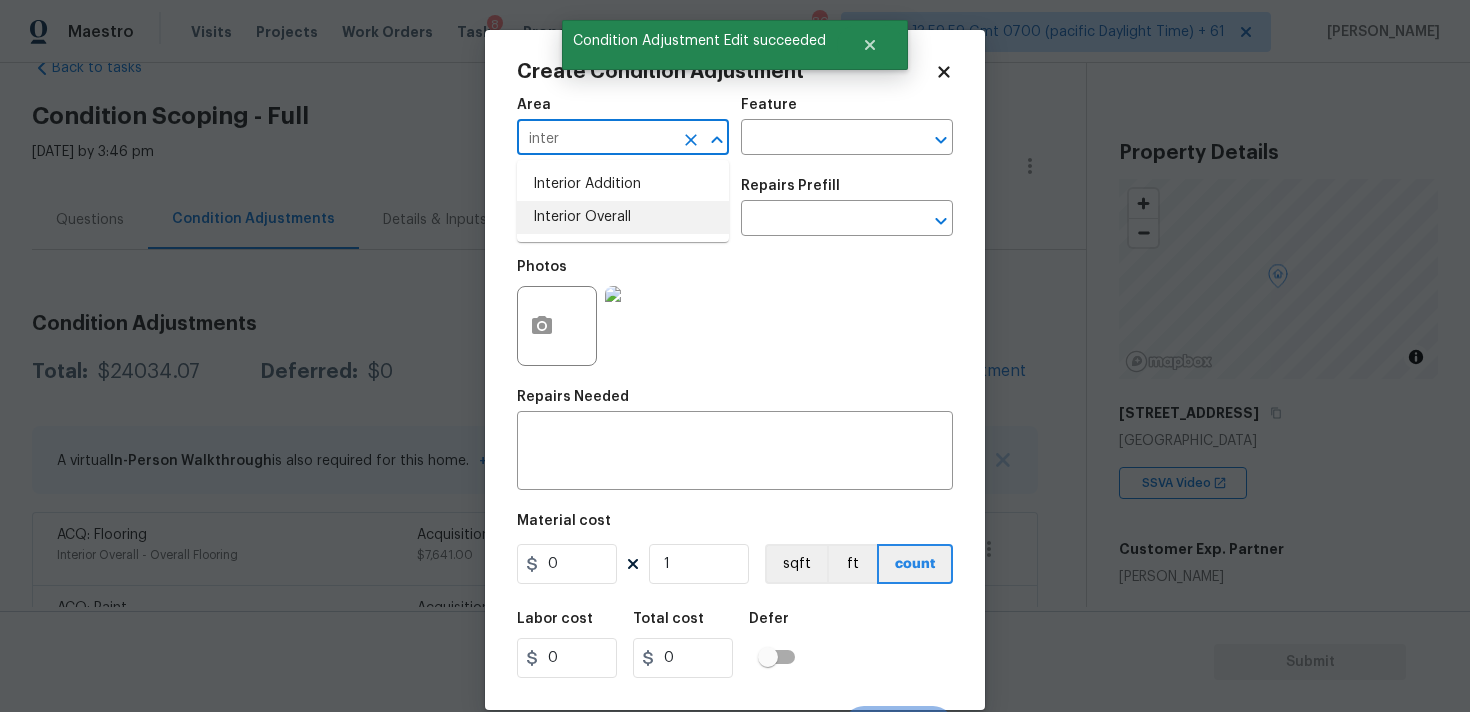 click on "Interior Overall" at bounding box center [623, 217] 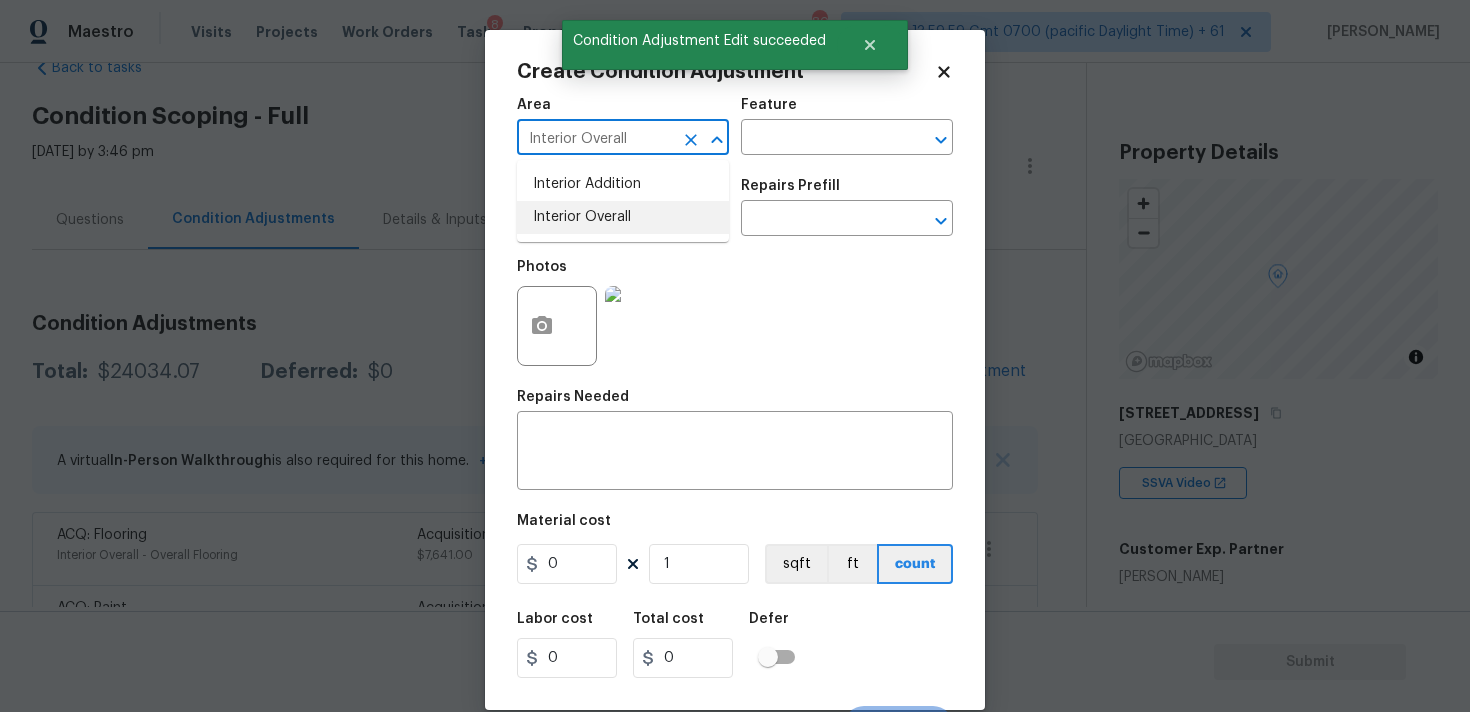 type on "Interior Overall" 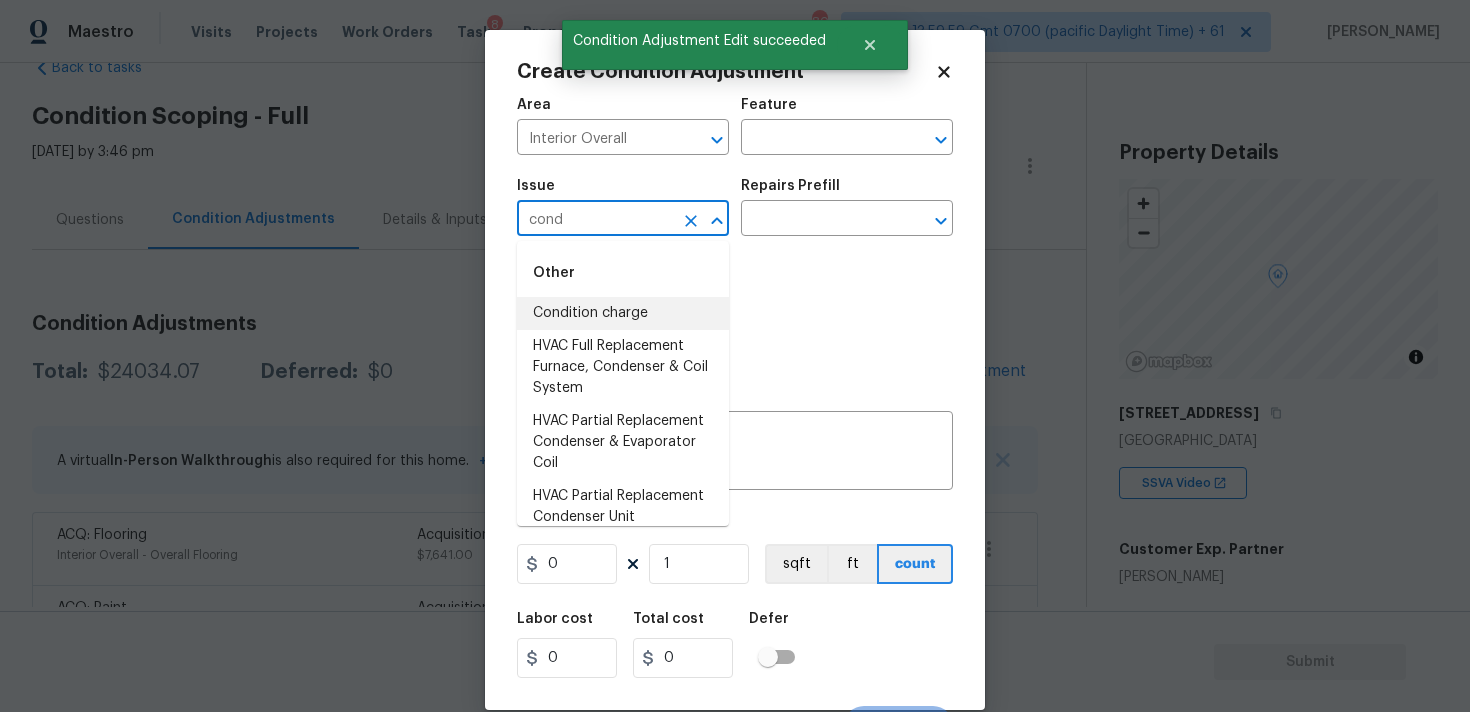 click on "Condition charge" at bounding box center (623, 313) 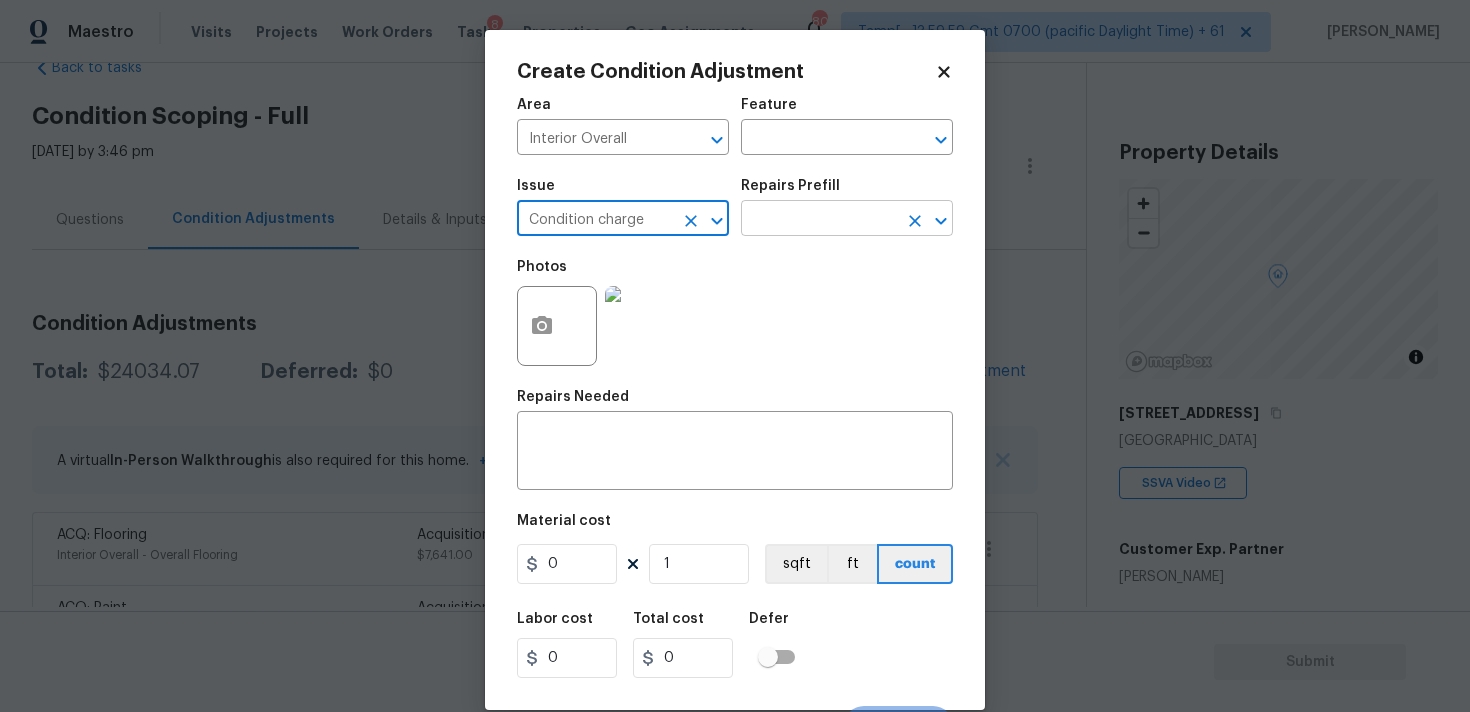 type on "Condition charge" 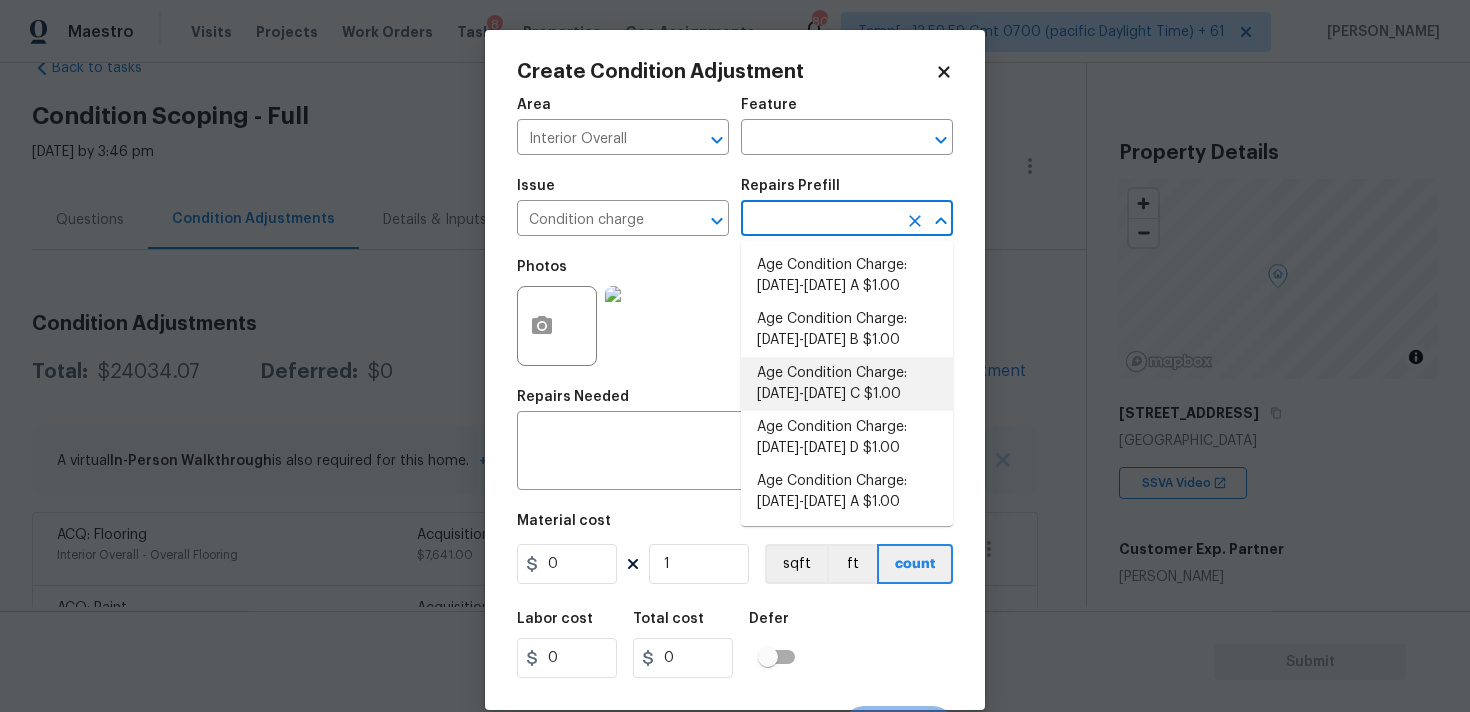click on "Age Condition Charge: 1922-1978 C	 $1.00" at bounding box center (847, 384) 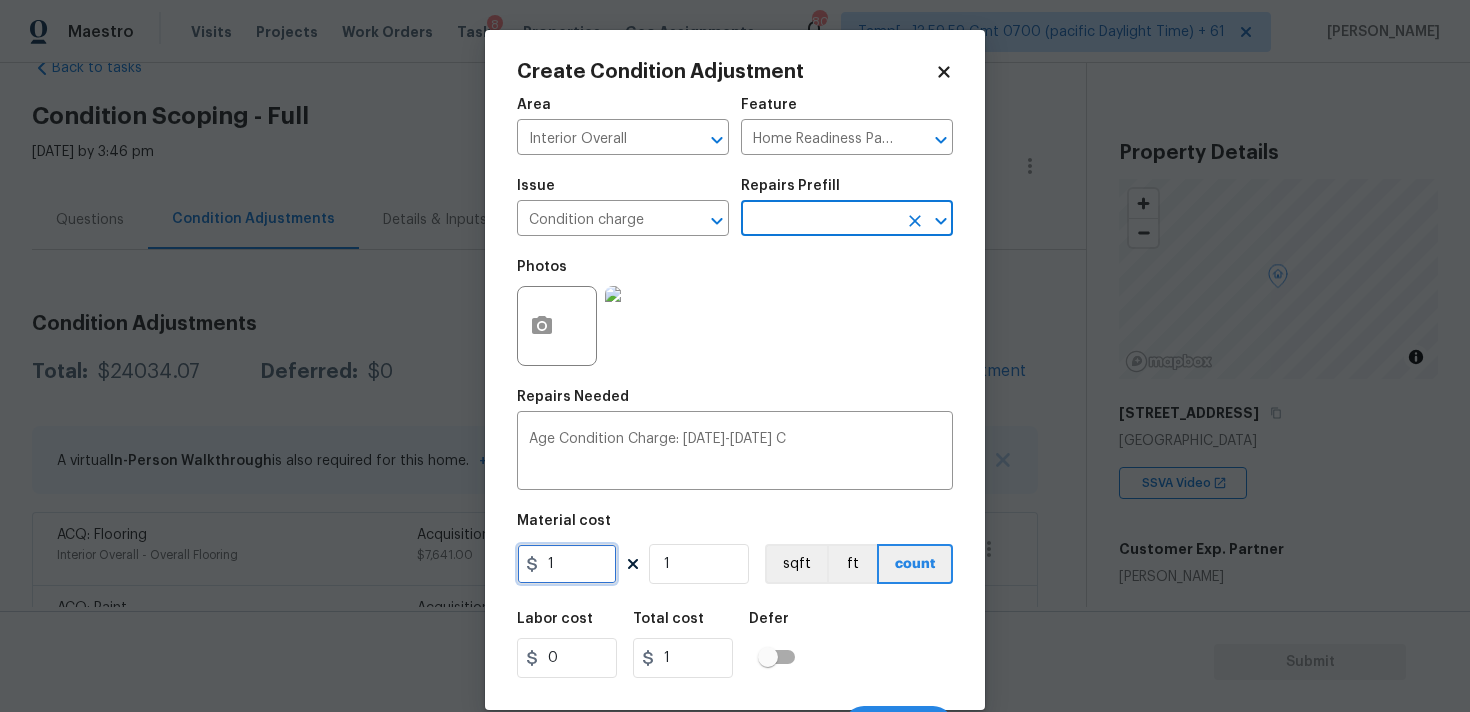 click on "1" at bounding box center (567, 564) 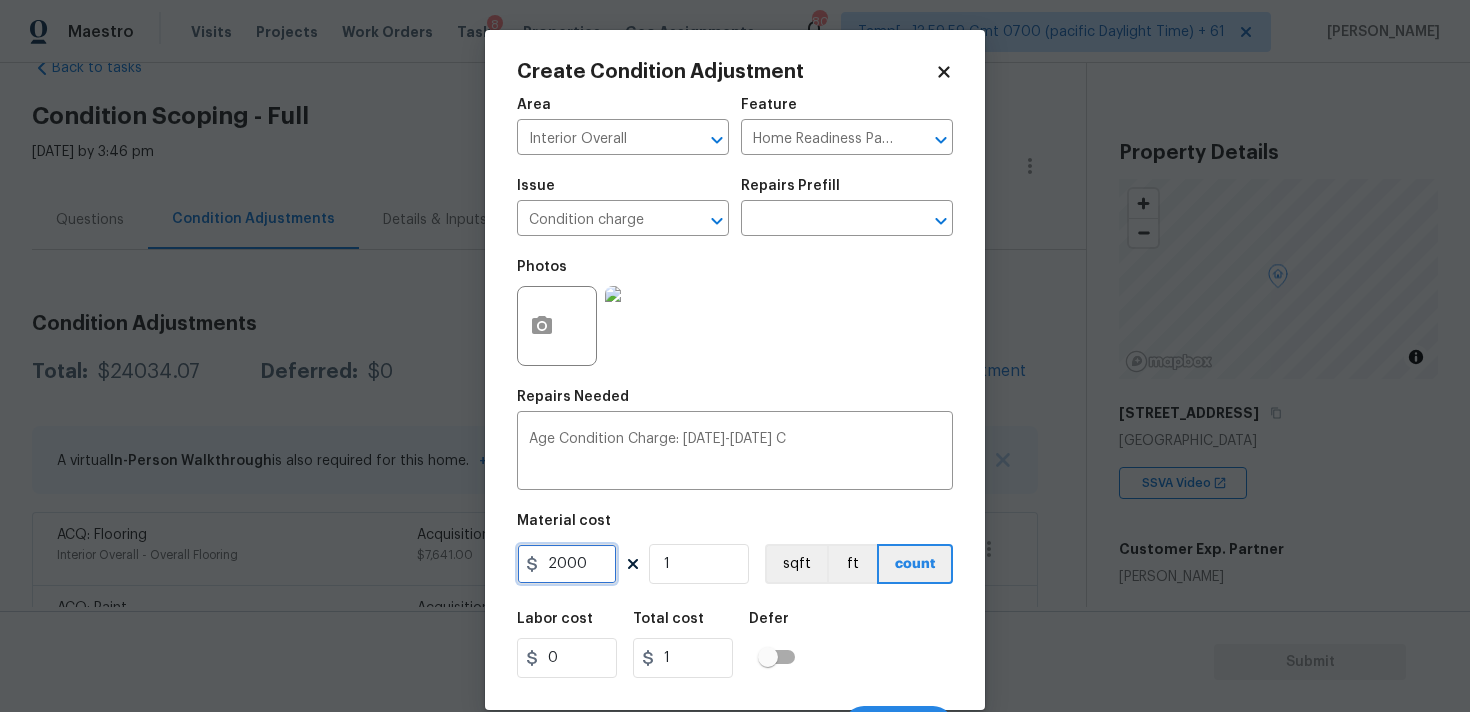 type on "2000" 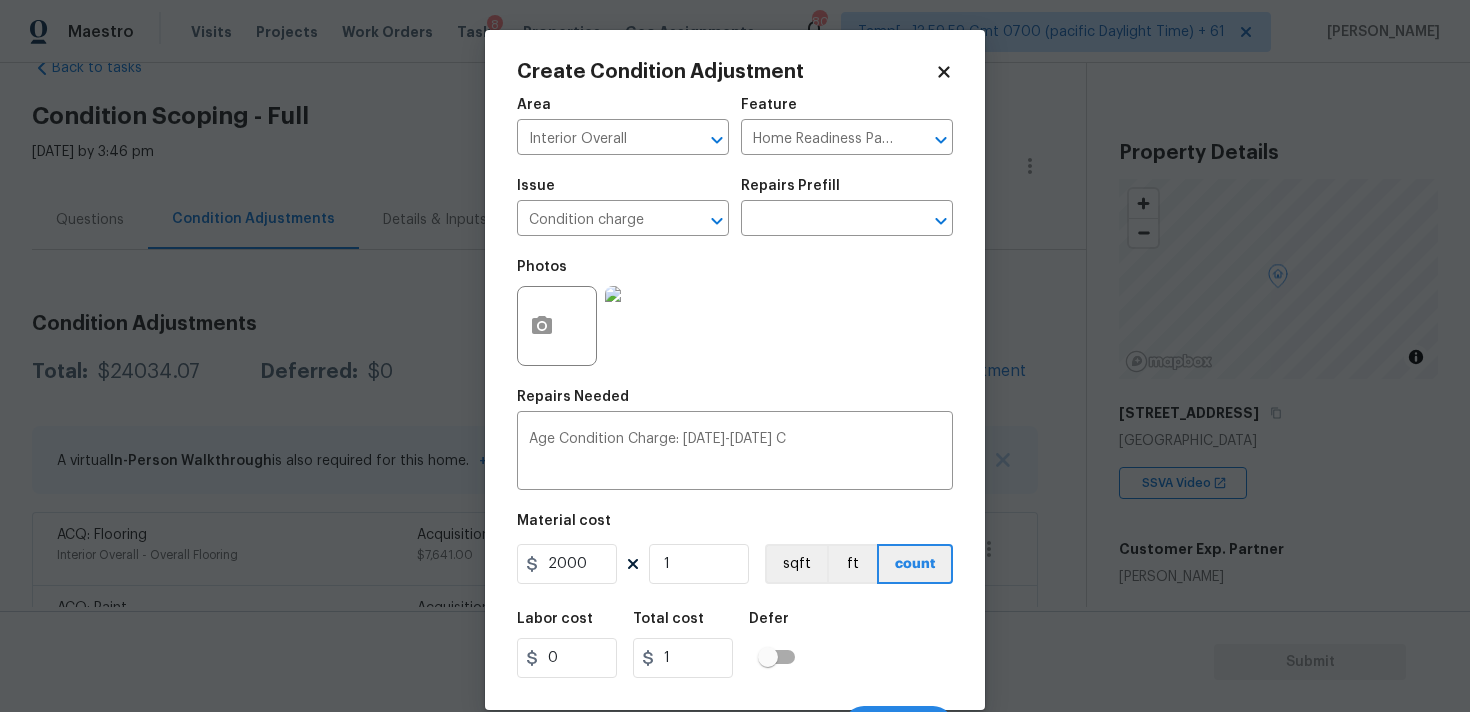 click on "Labor cost 0 Total cost 1 Defer" at bounding box center (735, 645) 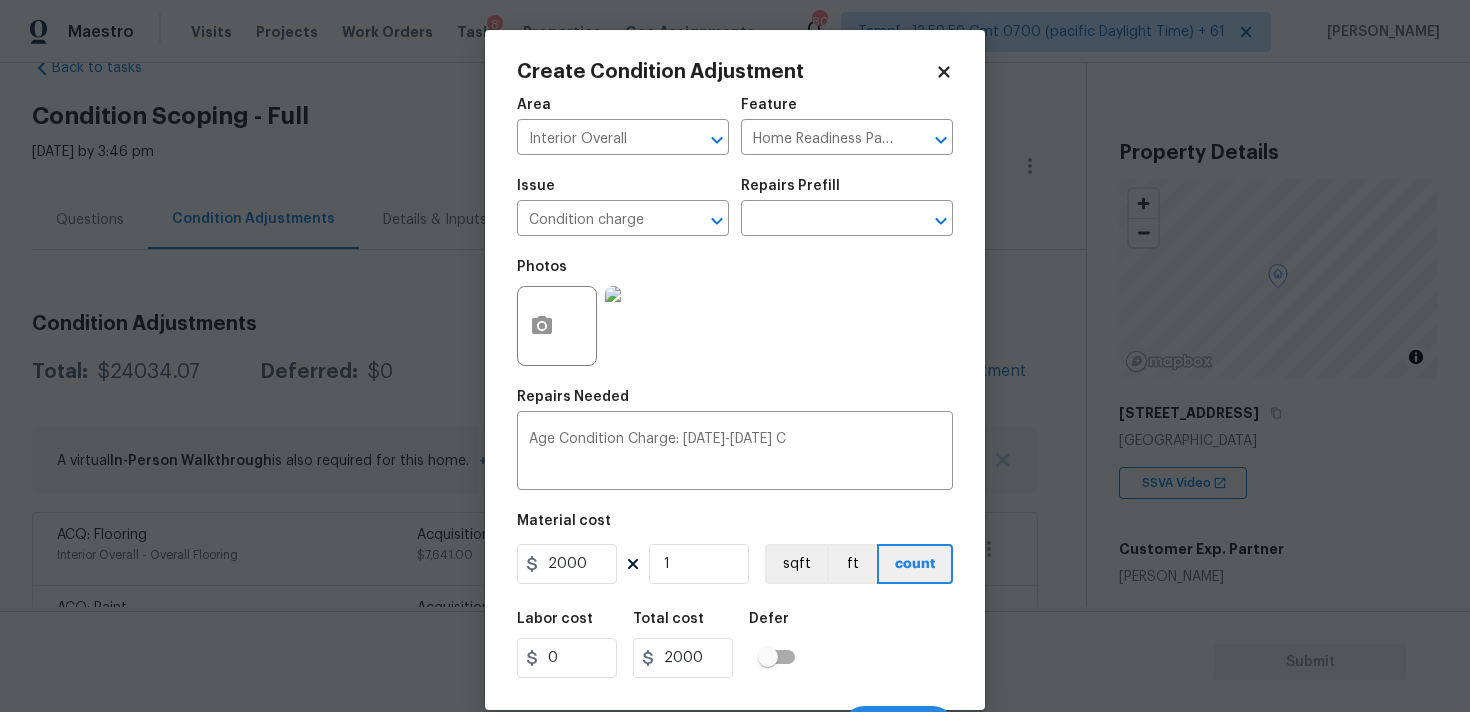 scroll, scrollTop: 35, scrollLeft: 0, axis: vertical 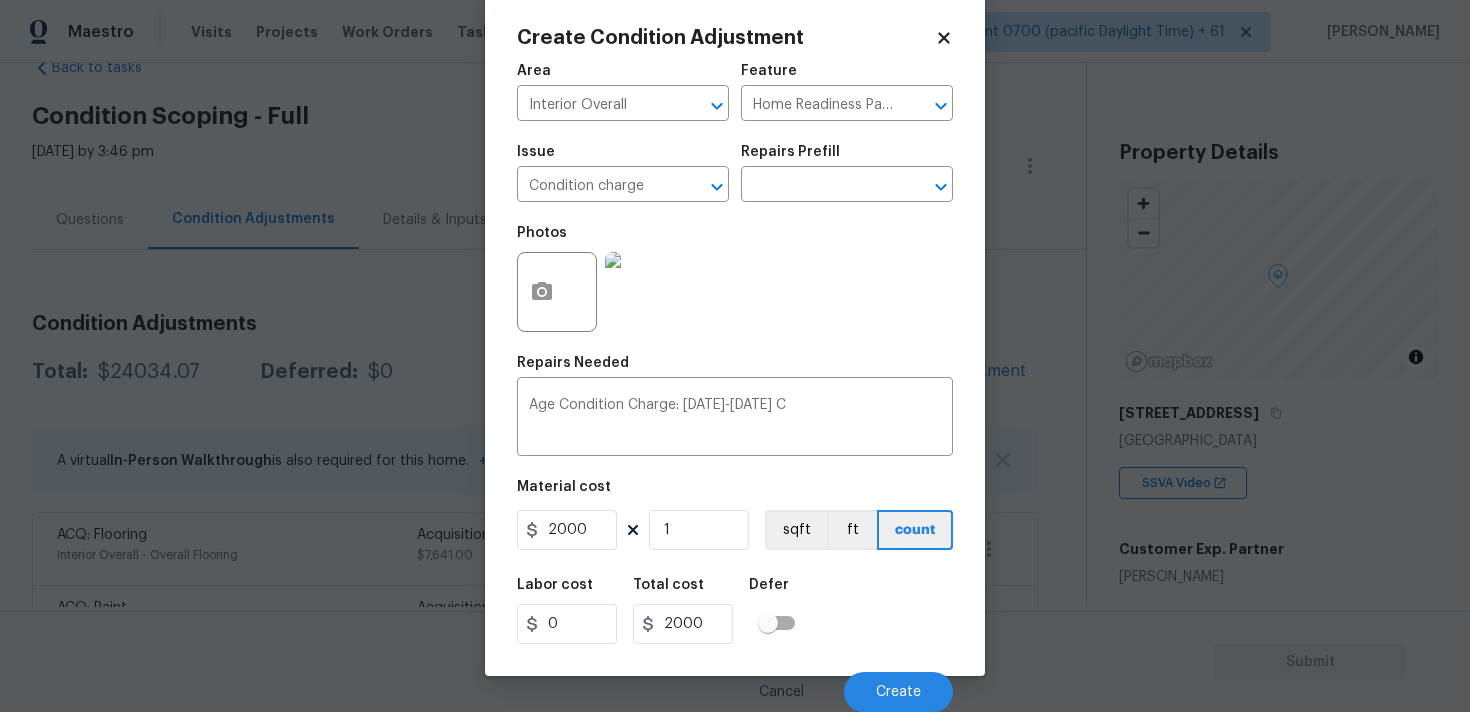 click on "Cancel Create" at bounding box center [735, 684] 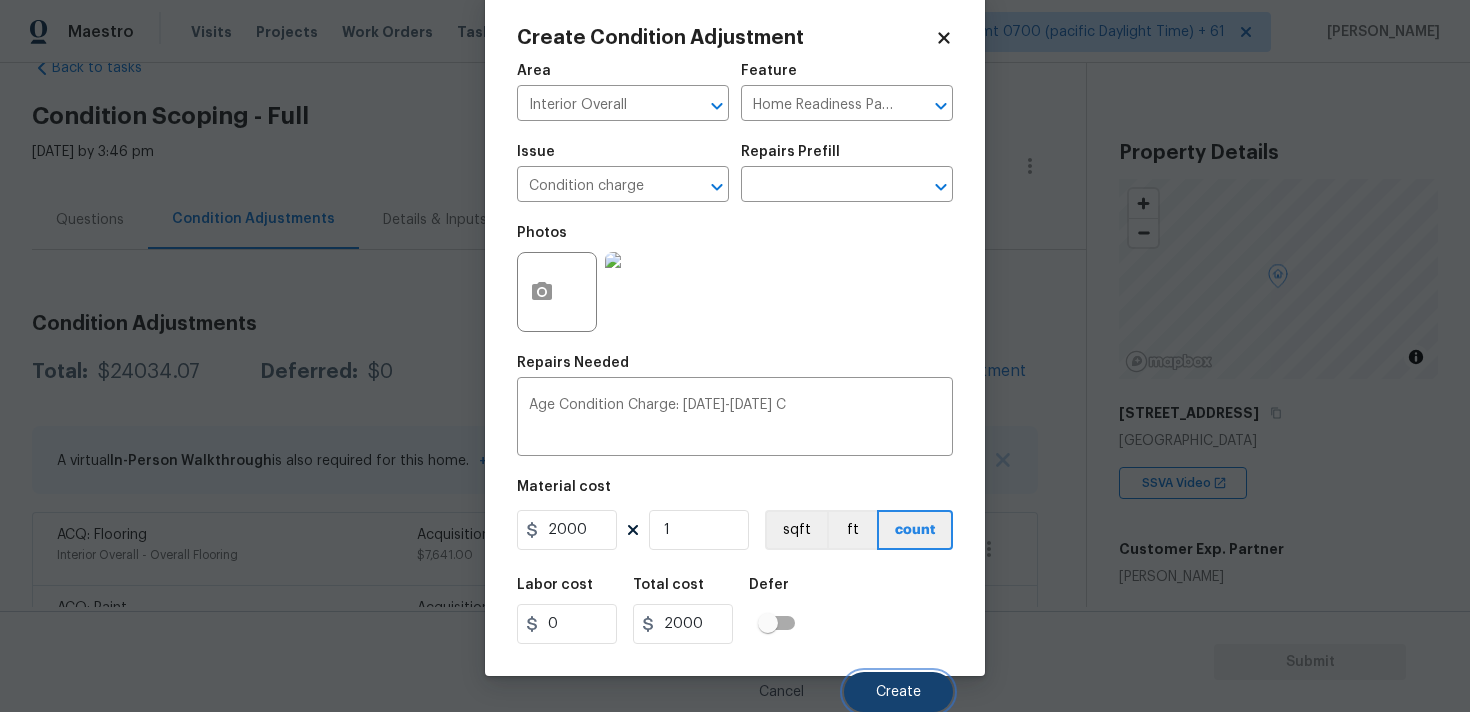 click on "Create" at bounding box center (898, 692) 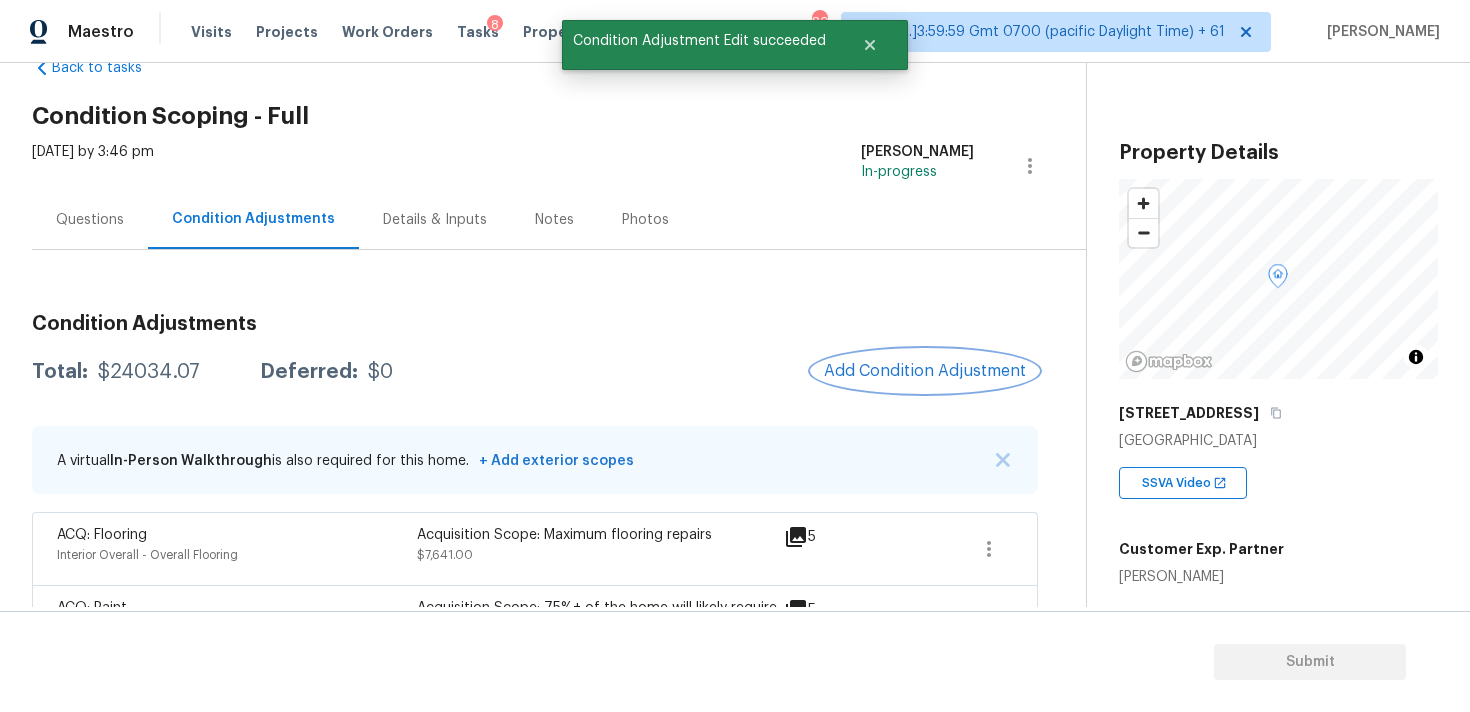 scroll, scrollTop: 0, scrollLeft: 0, axis: both 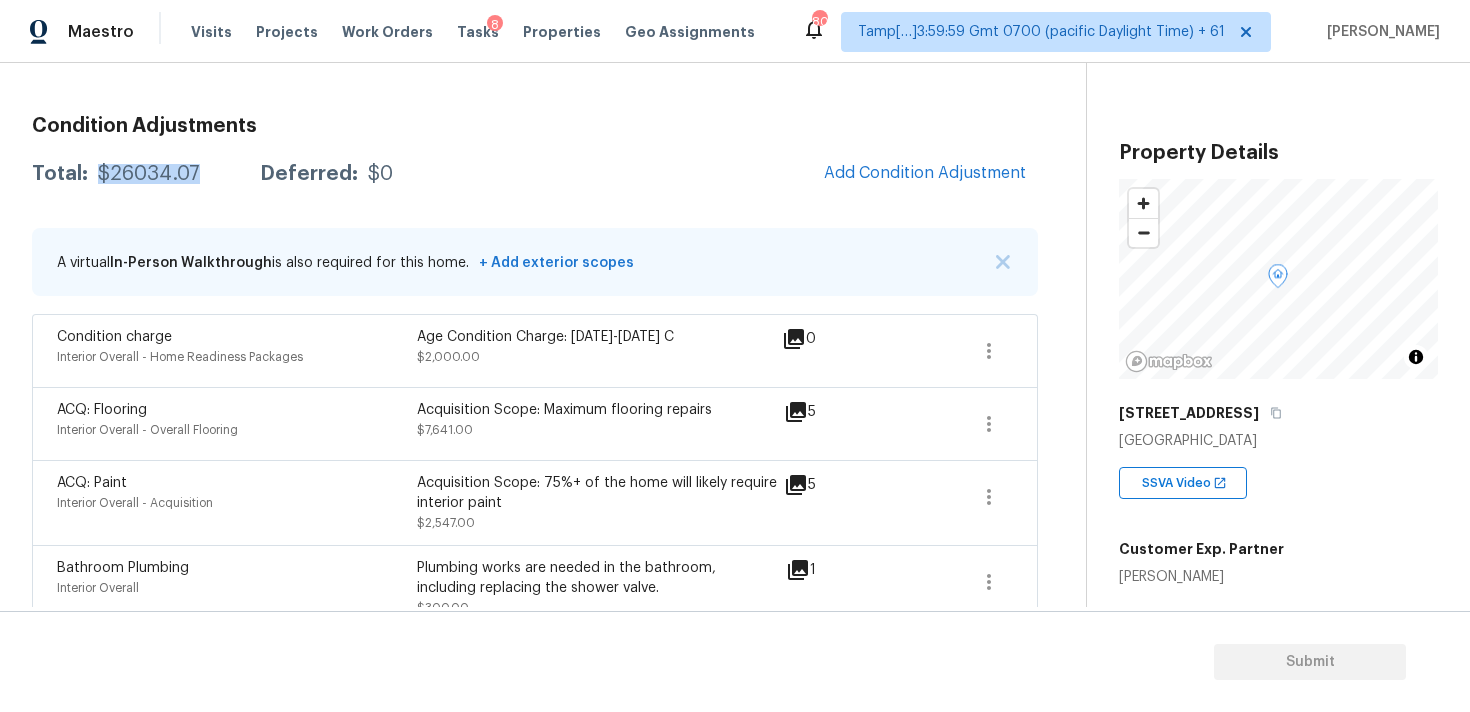 drag, startPoint x: 93, startPoint y: 171, endPoint x: 212, endPoint y: 170, distance: 119.0042 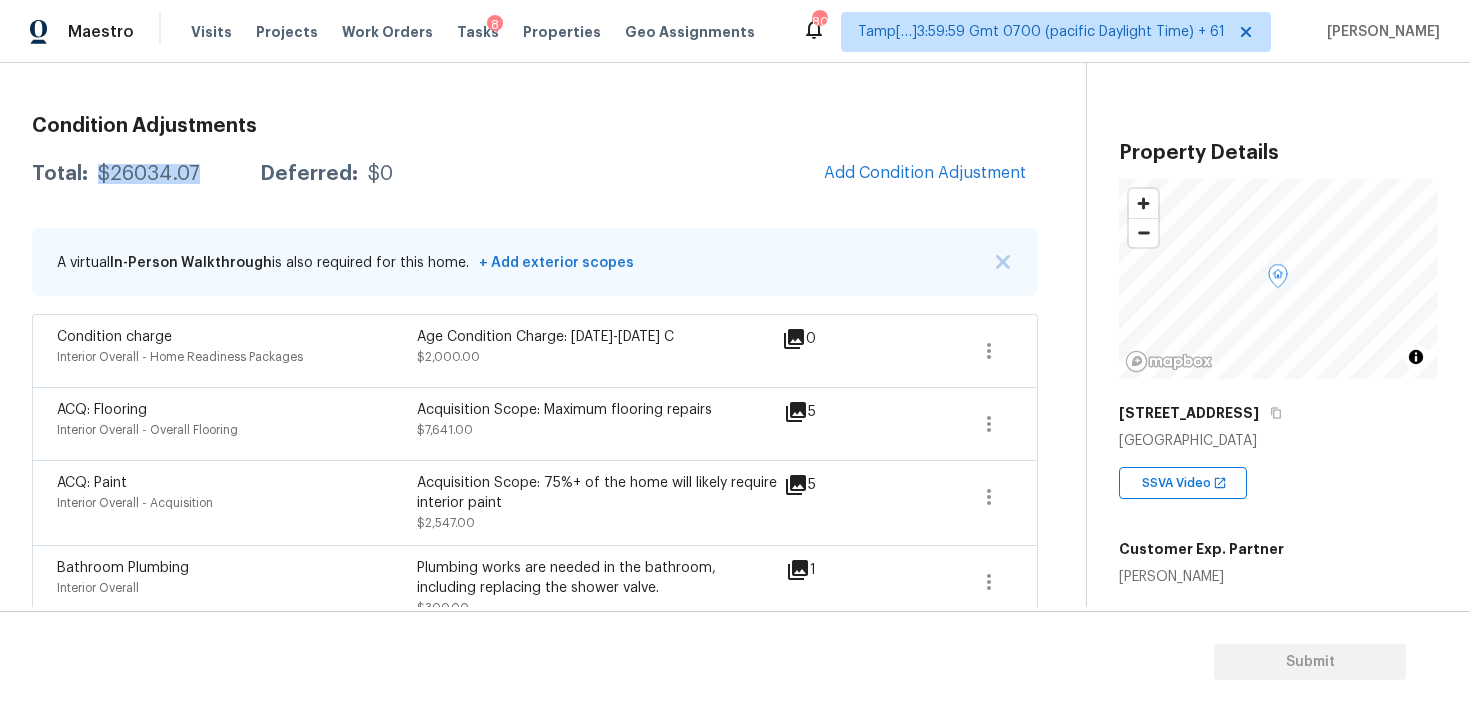 click on "Age Condition Charge: 1922-1978 C	 $2,000.00" at bounding box center (597, 351) 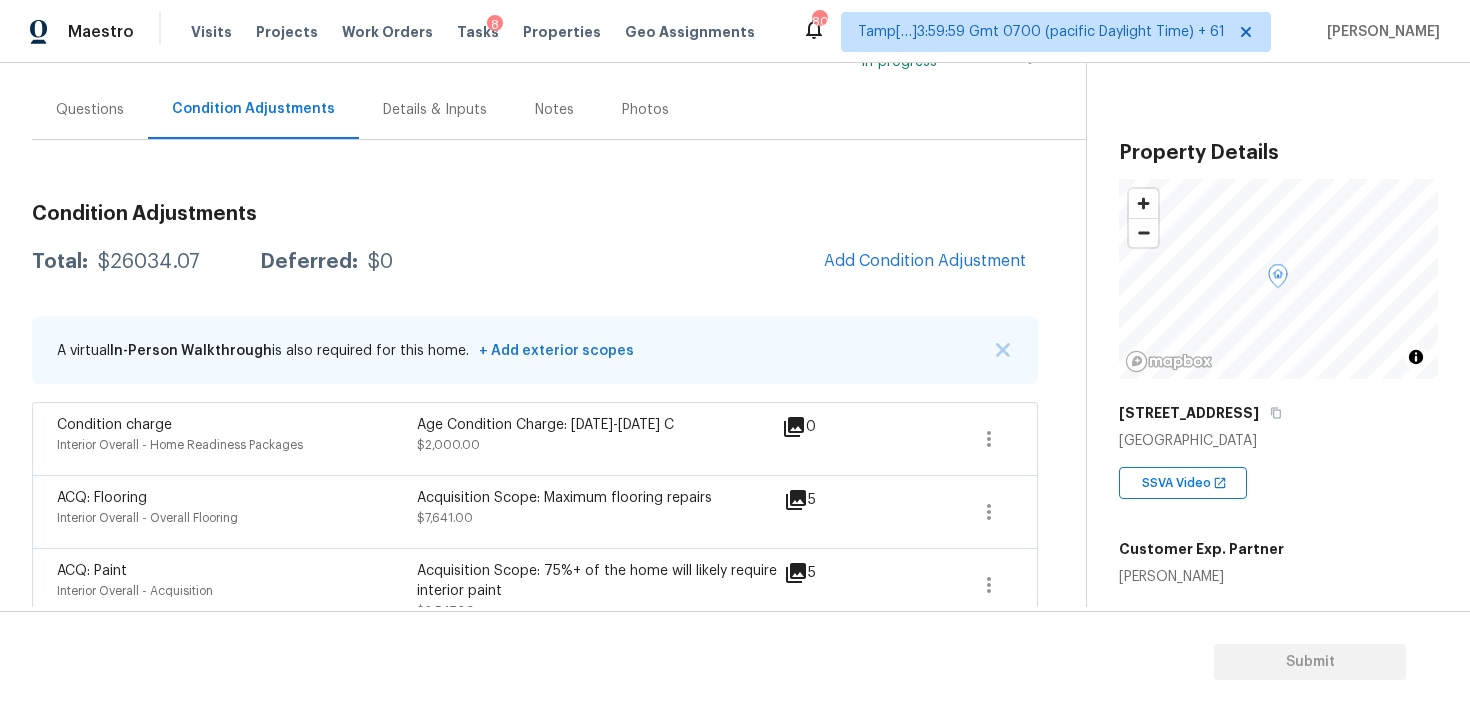 scroll, scrollTop: 141, scrollLeft: 0, axis: vertical 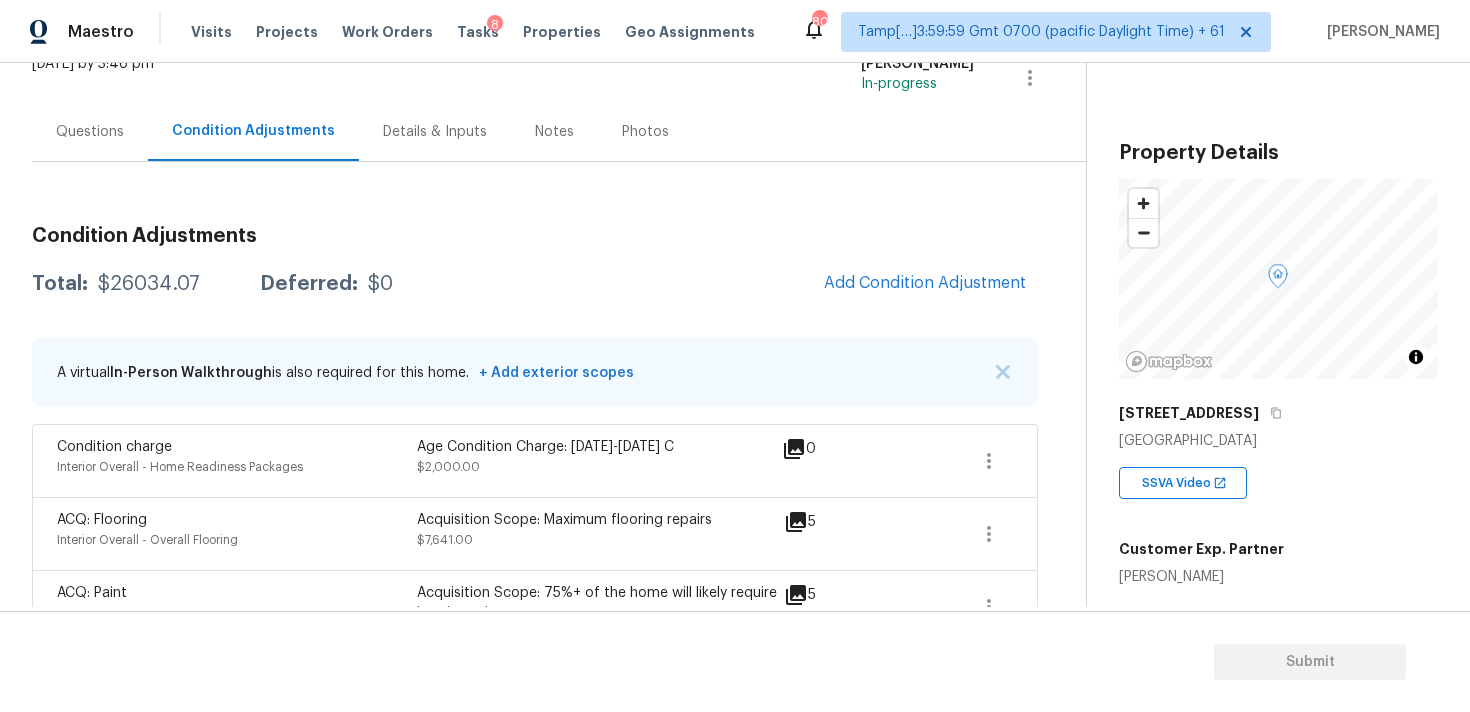 click on "Questions" at bounding box center [90, 132] 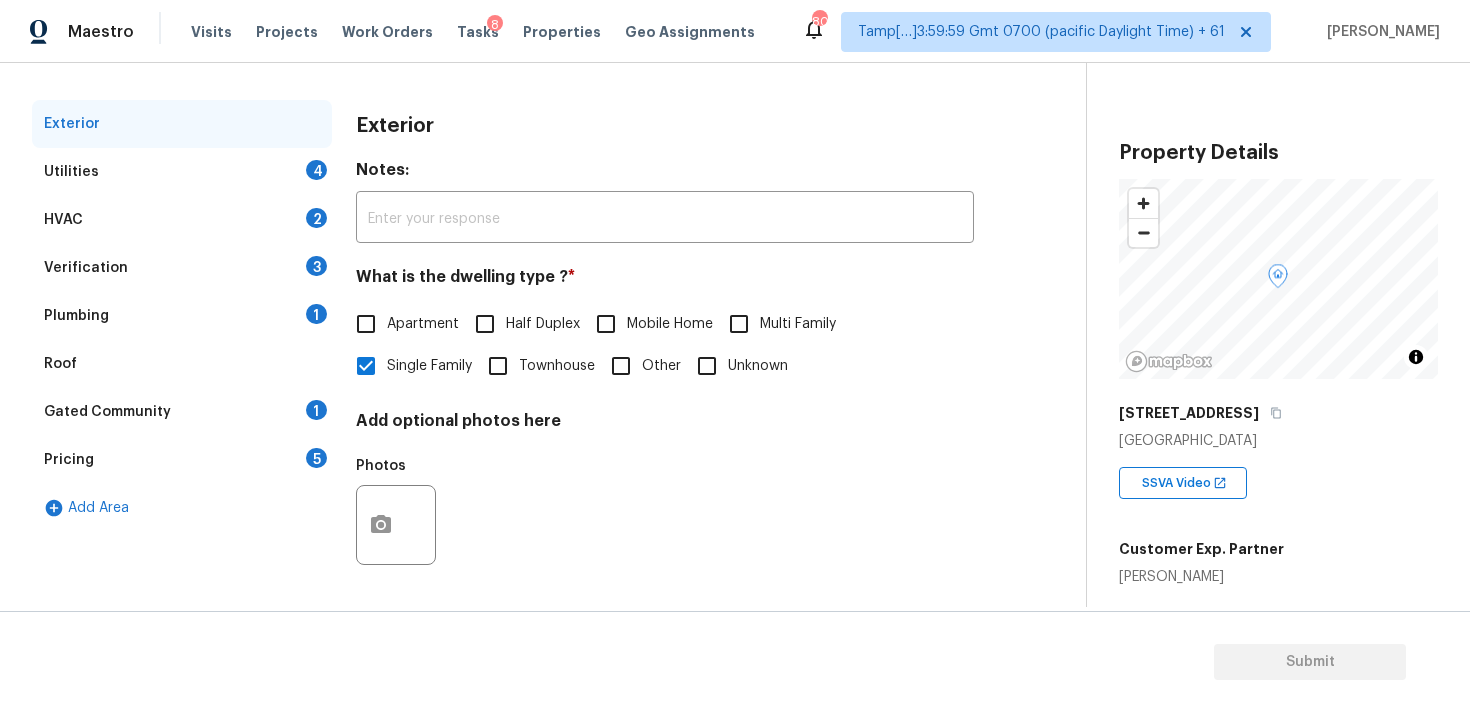 scroll, scrollTop: 250, scrollLeft: 0, axis: vertical 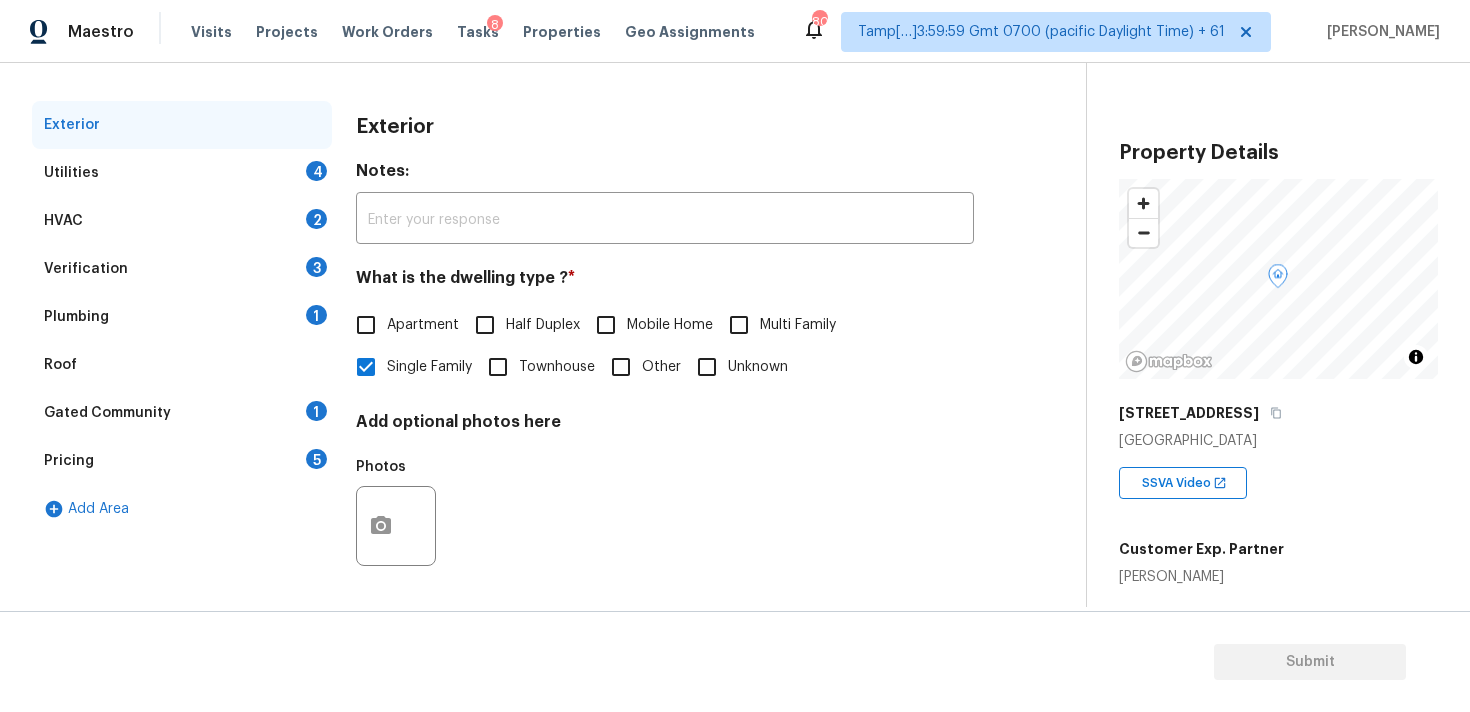 click on "Utilities 4" at bounding box center (182, 173) 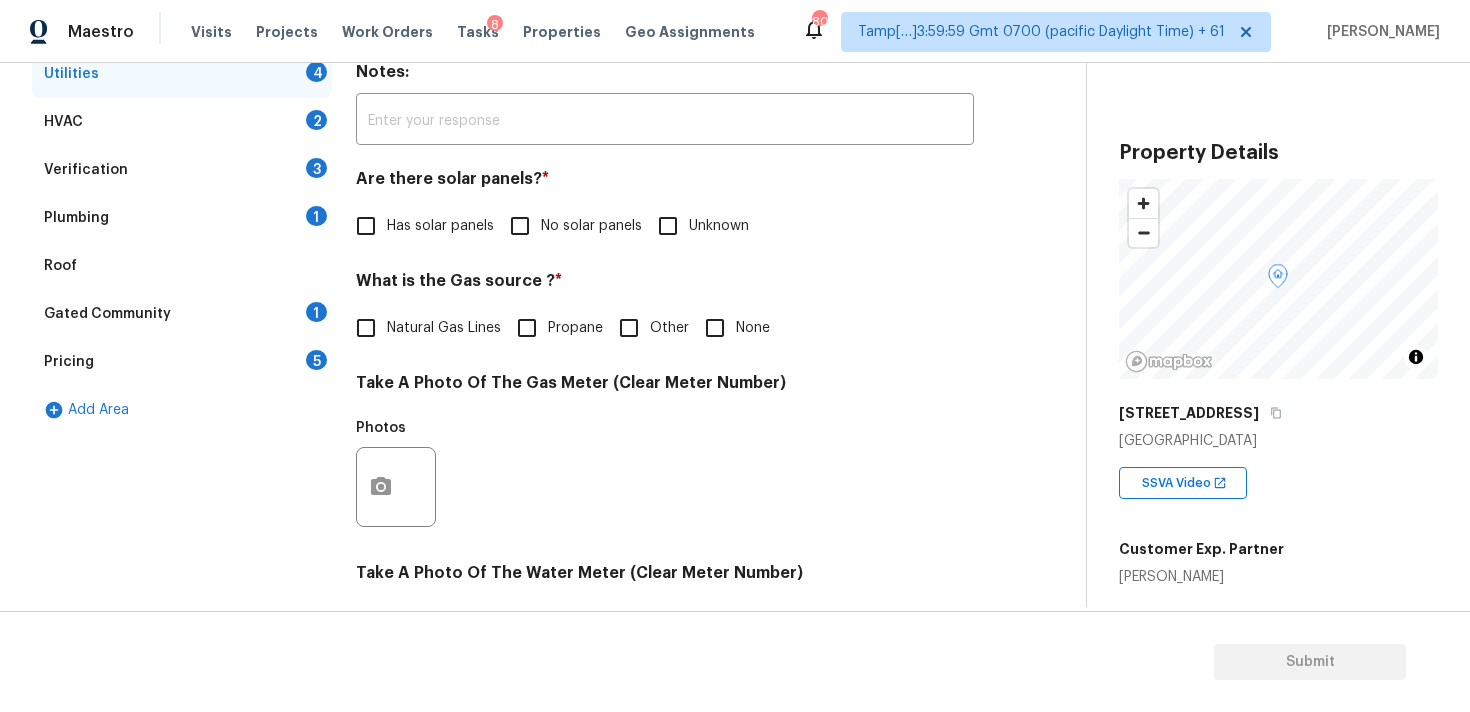scroll, scrollTop: 366, scrollLeft: 0, axis: vertical 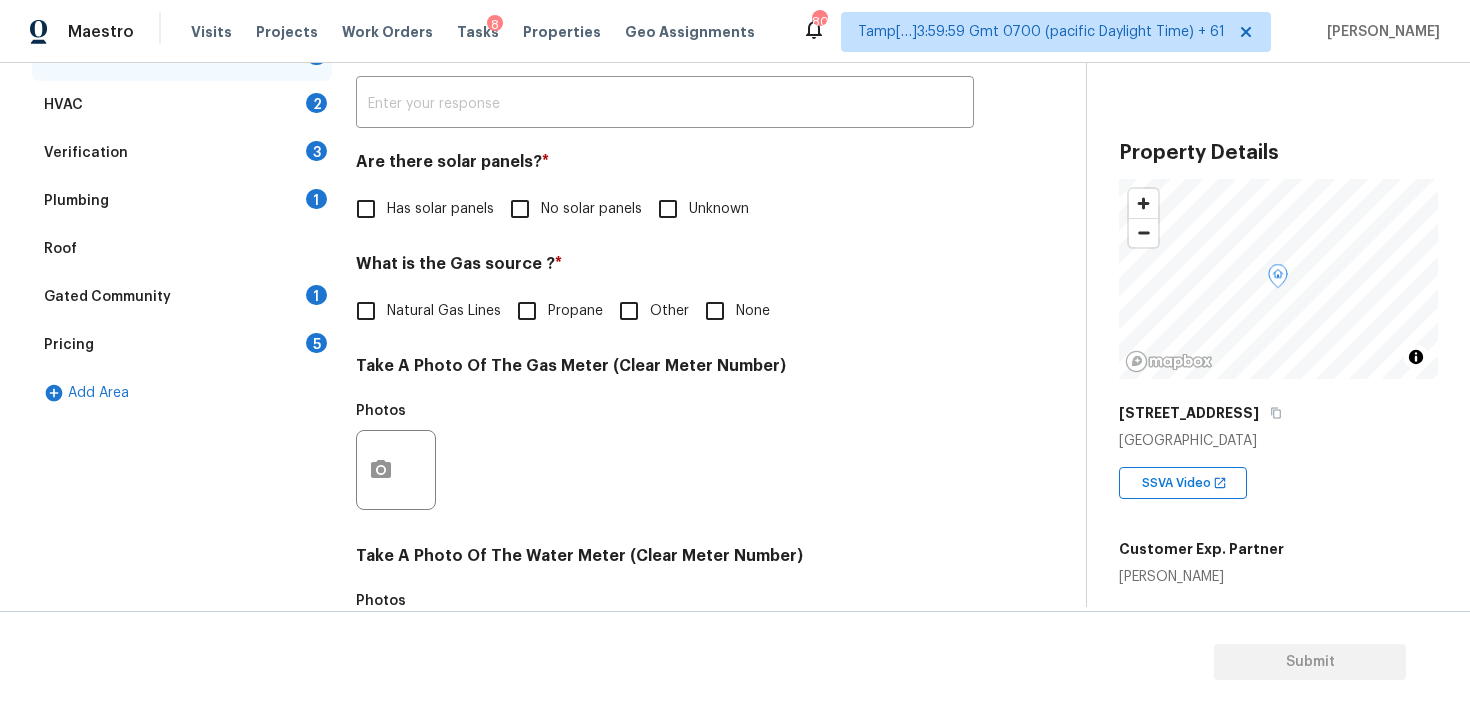 click on "No solar panels" at bounding box center [520, 209] 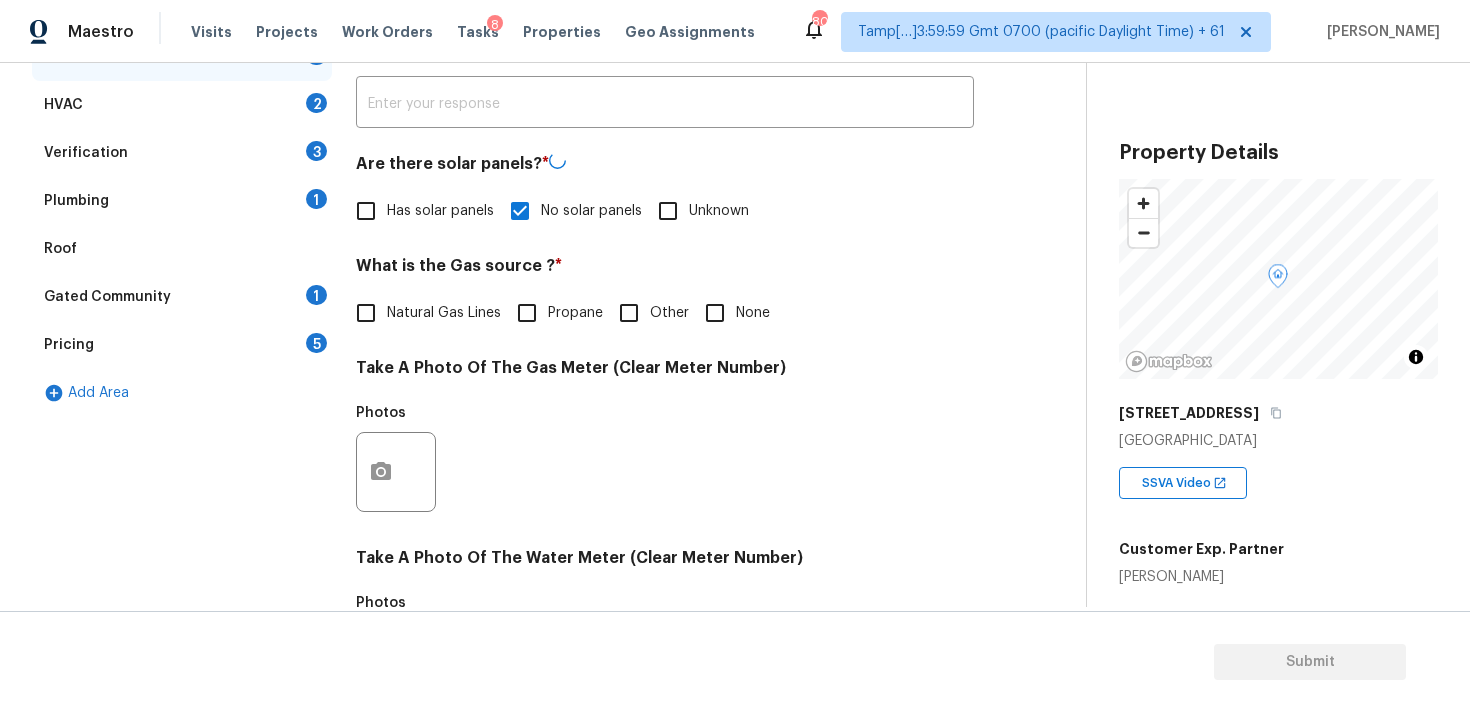 click on "None" at bounding box center (715, 313) 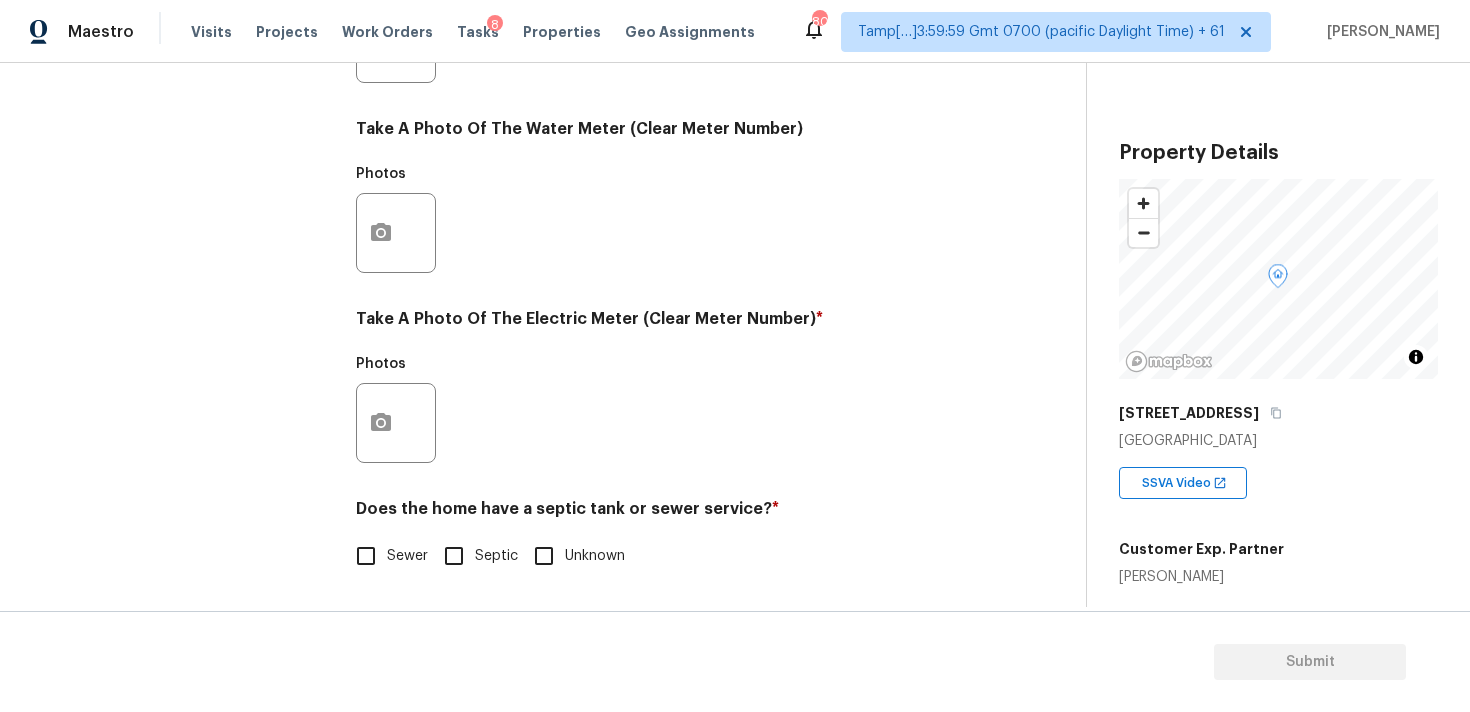 scroll, scrollTop: 793, scrollLeft: 0, axis: vertical 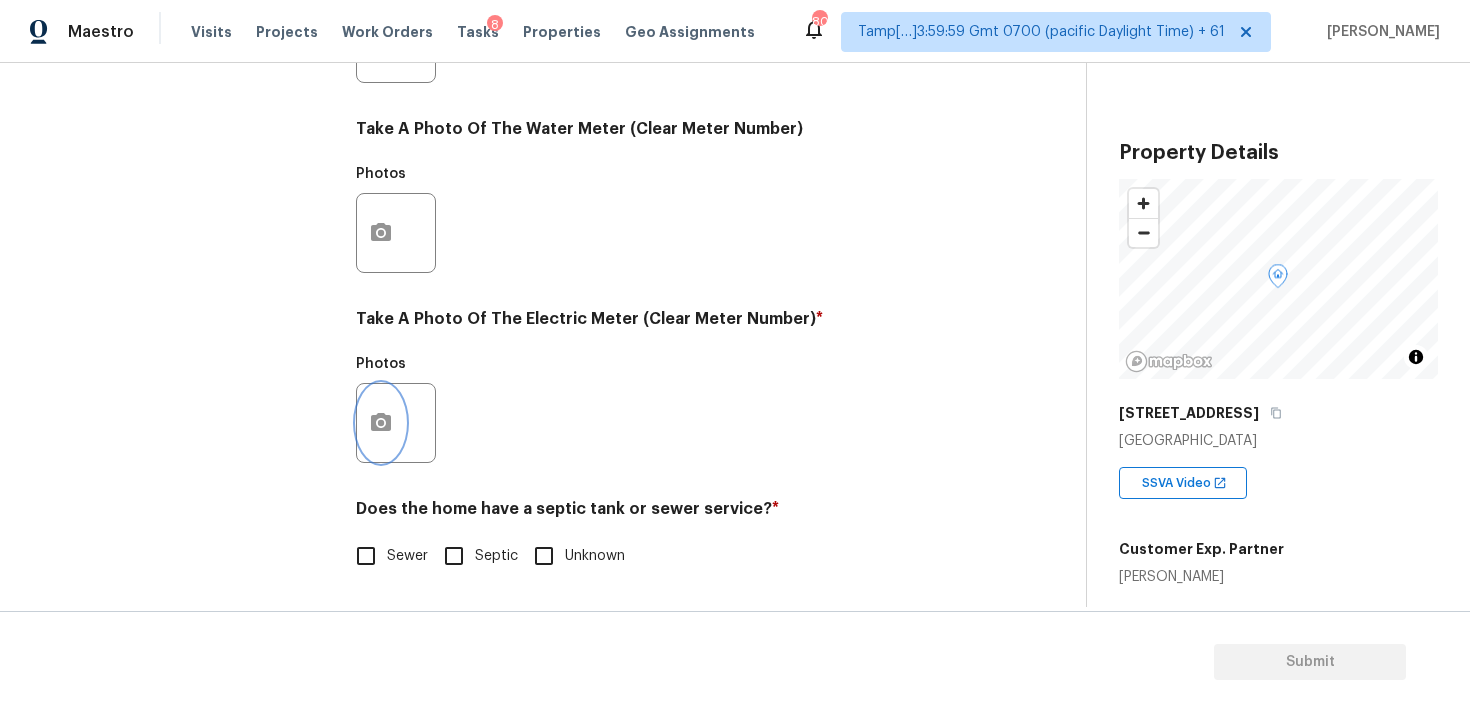 click at bounding box center (381, 423) 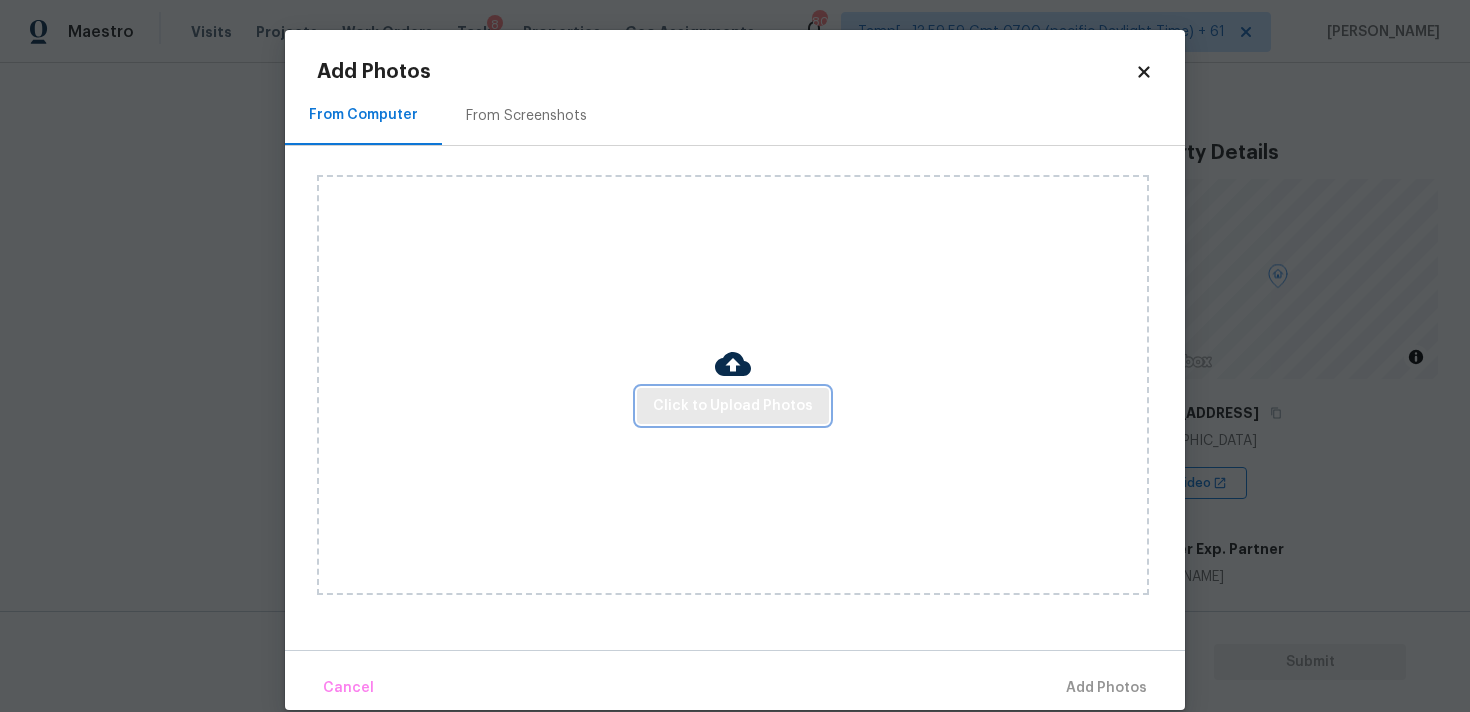 click on "Click to Upload Photos" at bounding box center (733, 406) 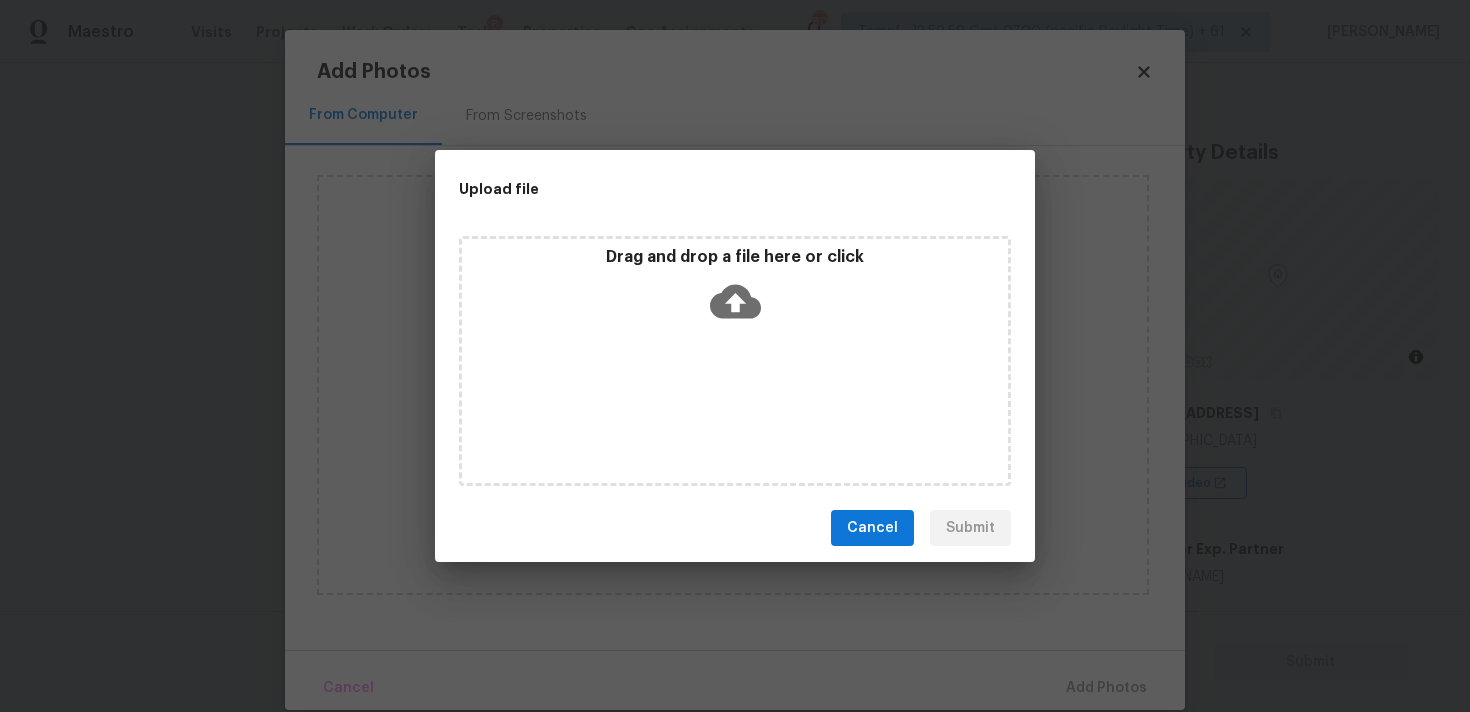 click 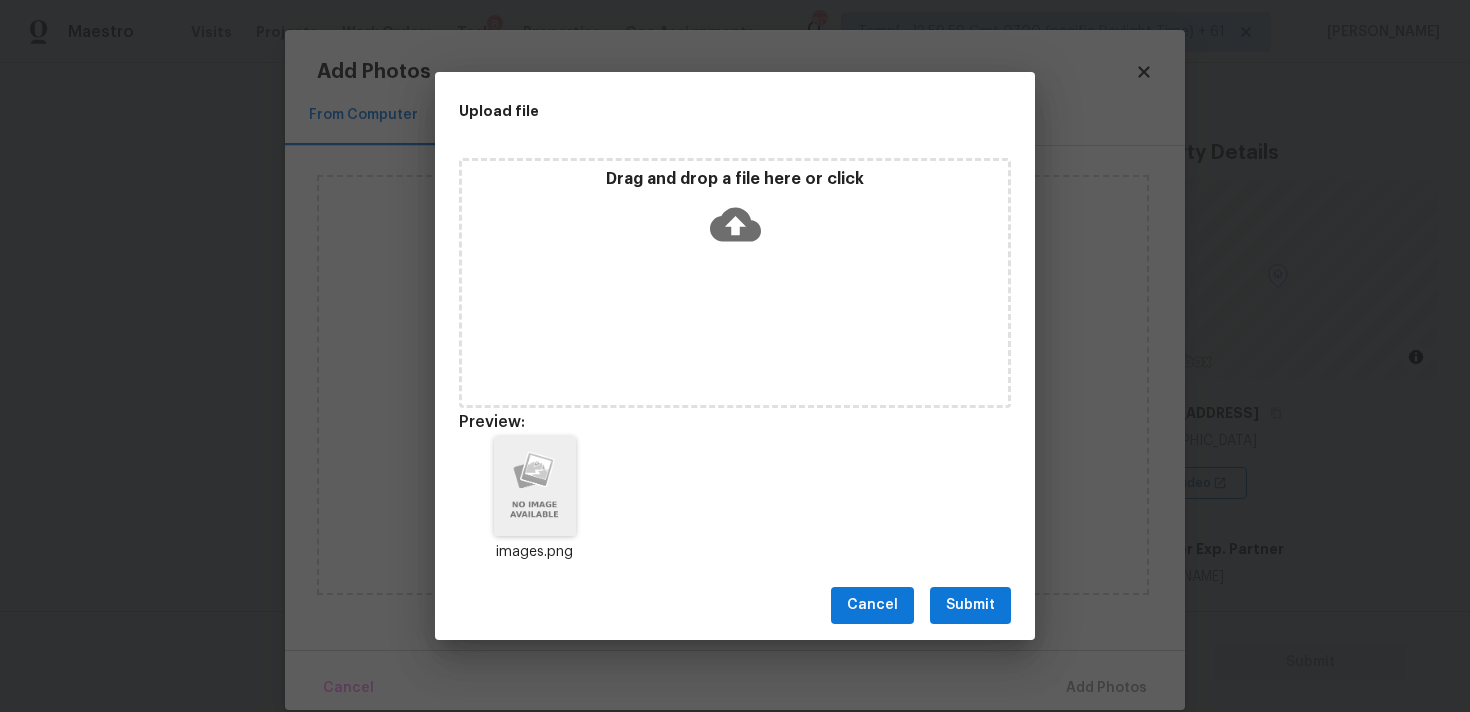 click on "Submit" at bounding box center (970, 605) 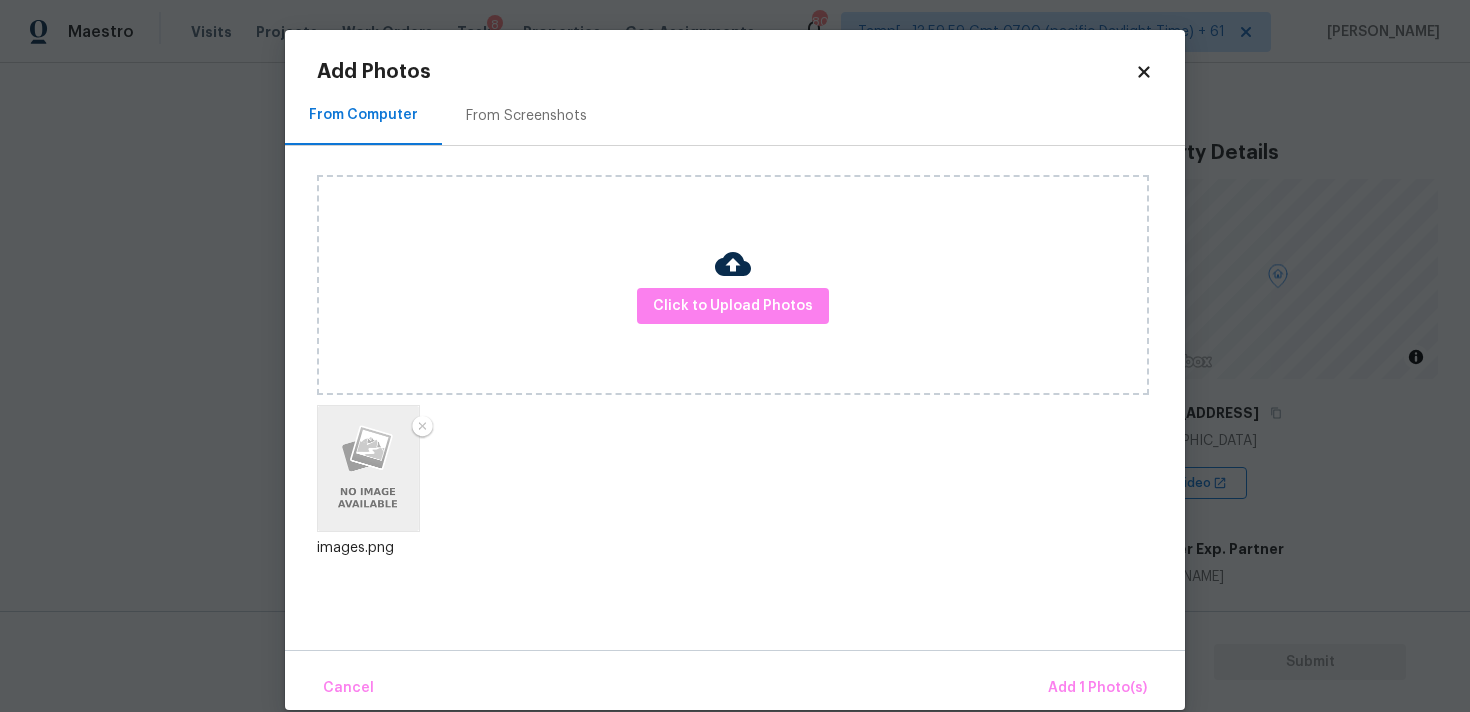 click on "Cancel Add 1 Photo(s)" at bounding box center (735, 680) 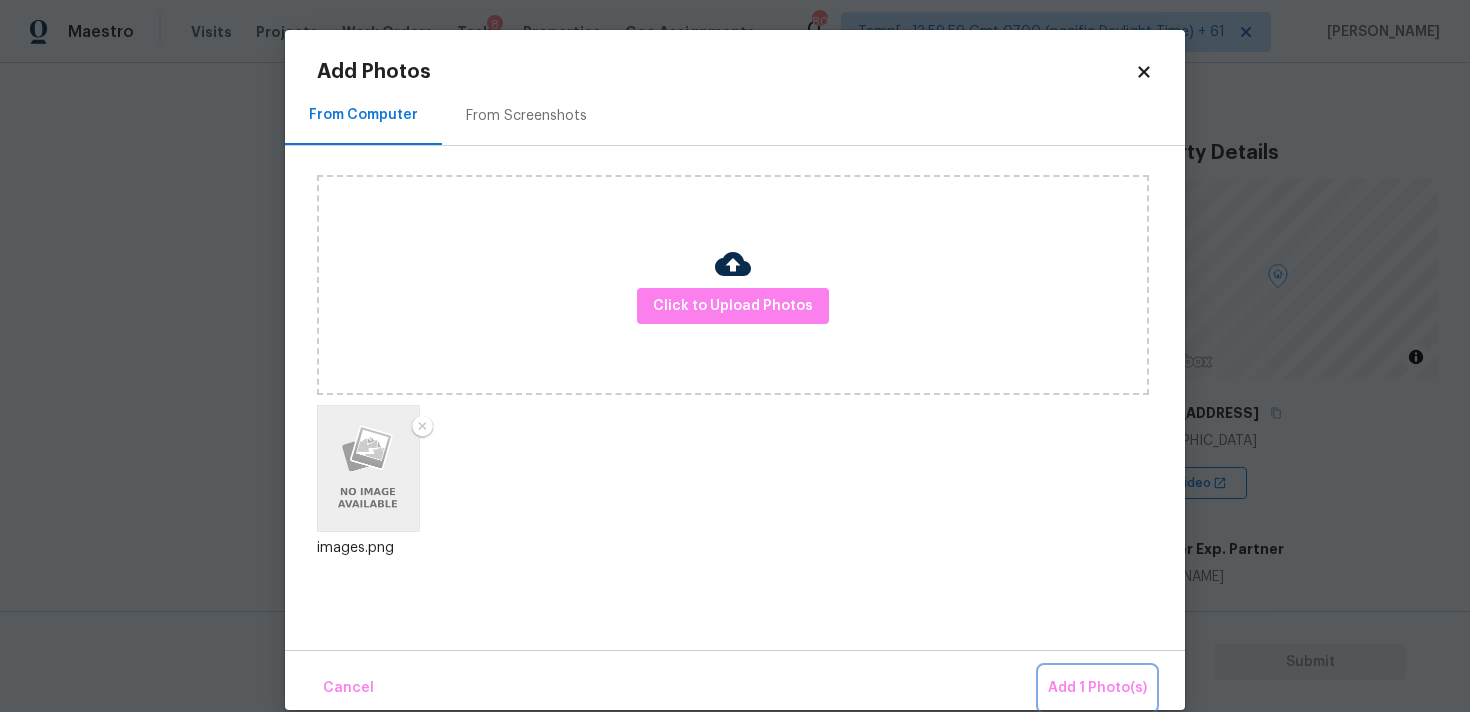 click on "Add 1 Photo(s)" at bounding box center (1097, 688) 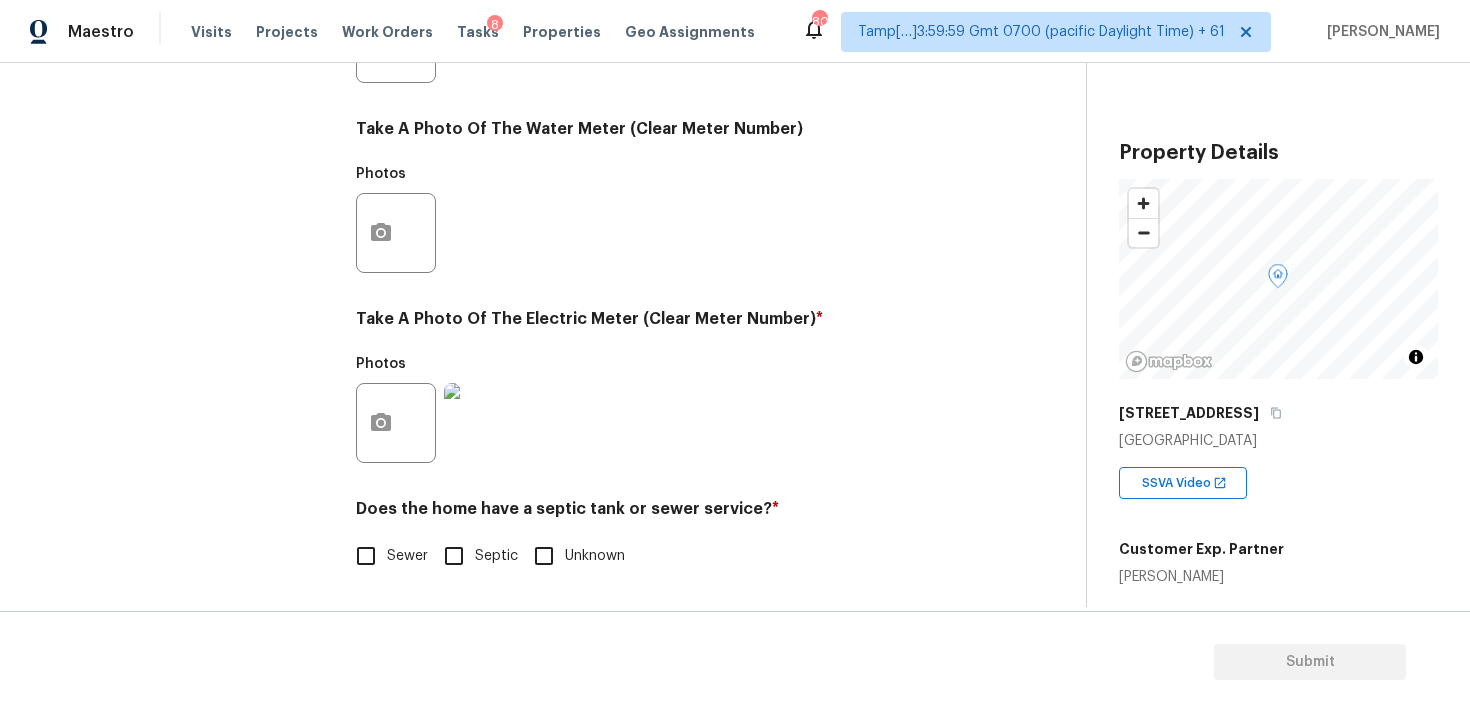 click on "Sewer" at bounding box center (366, 556) 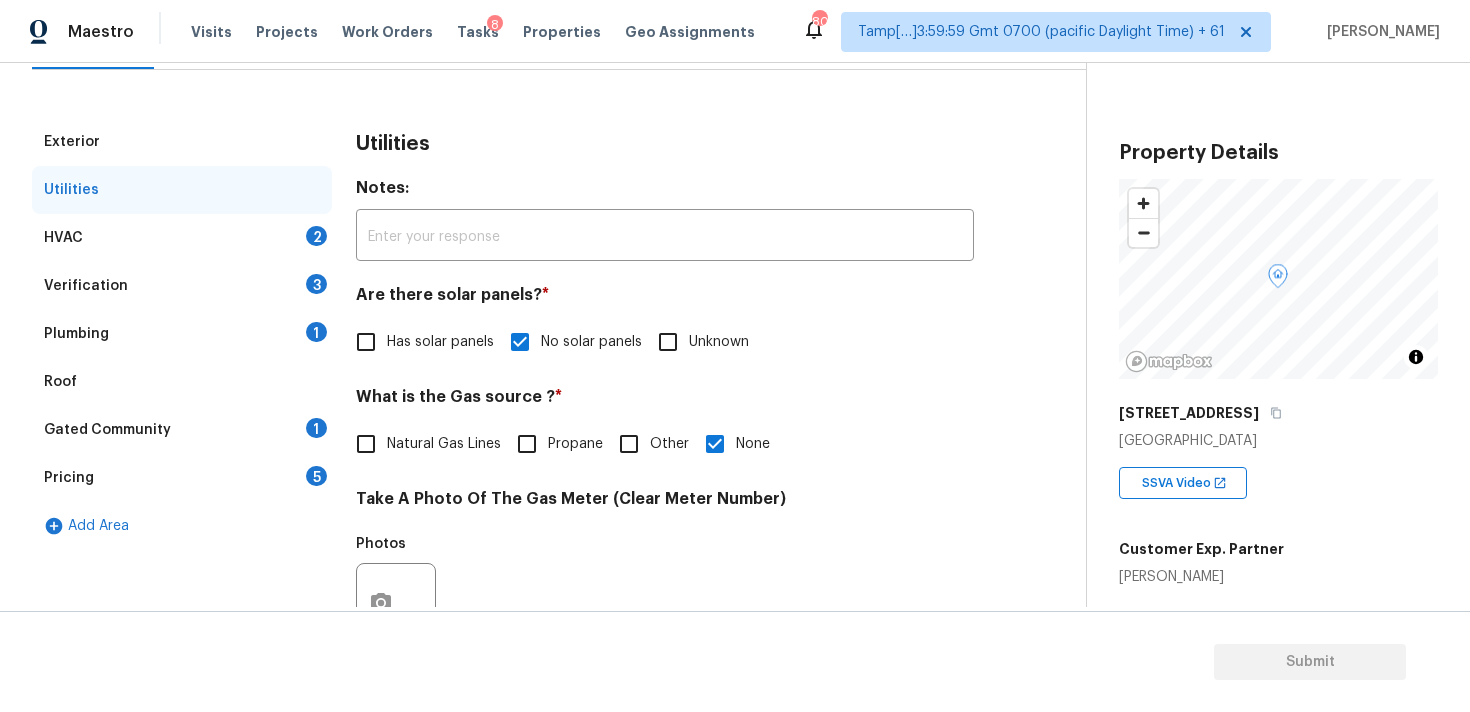 click on "HVAC 2" at bounding box center [182, 238] 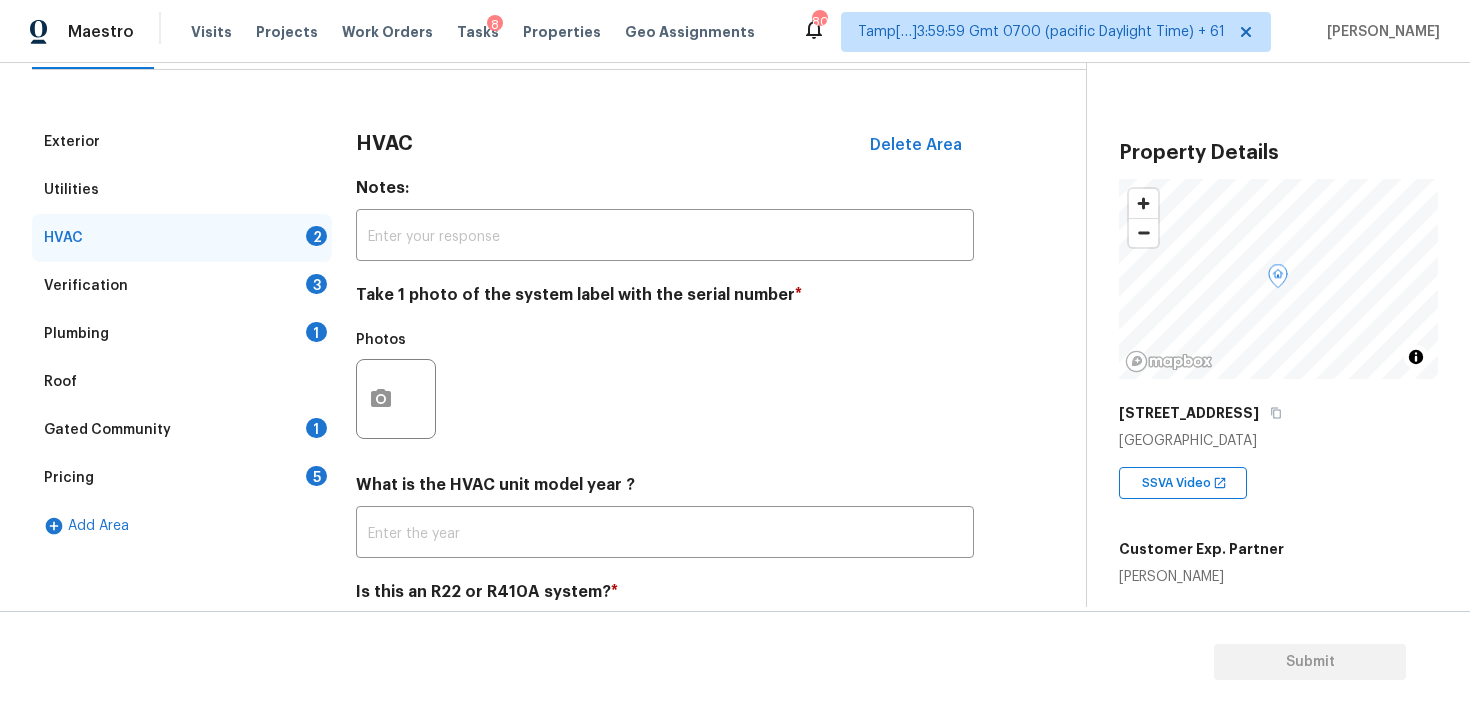 scroll, scrollTop: 317, scrollLeft: 0, axis: vertical 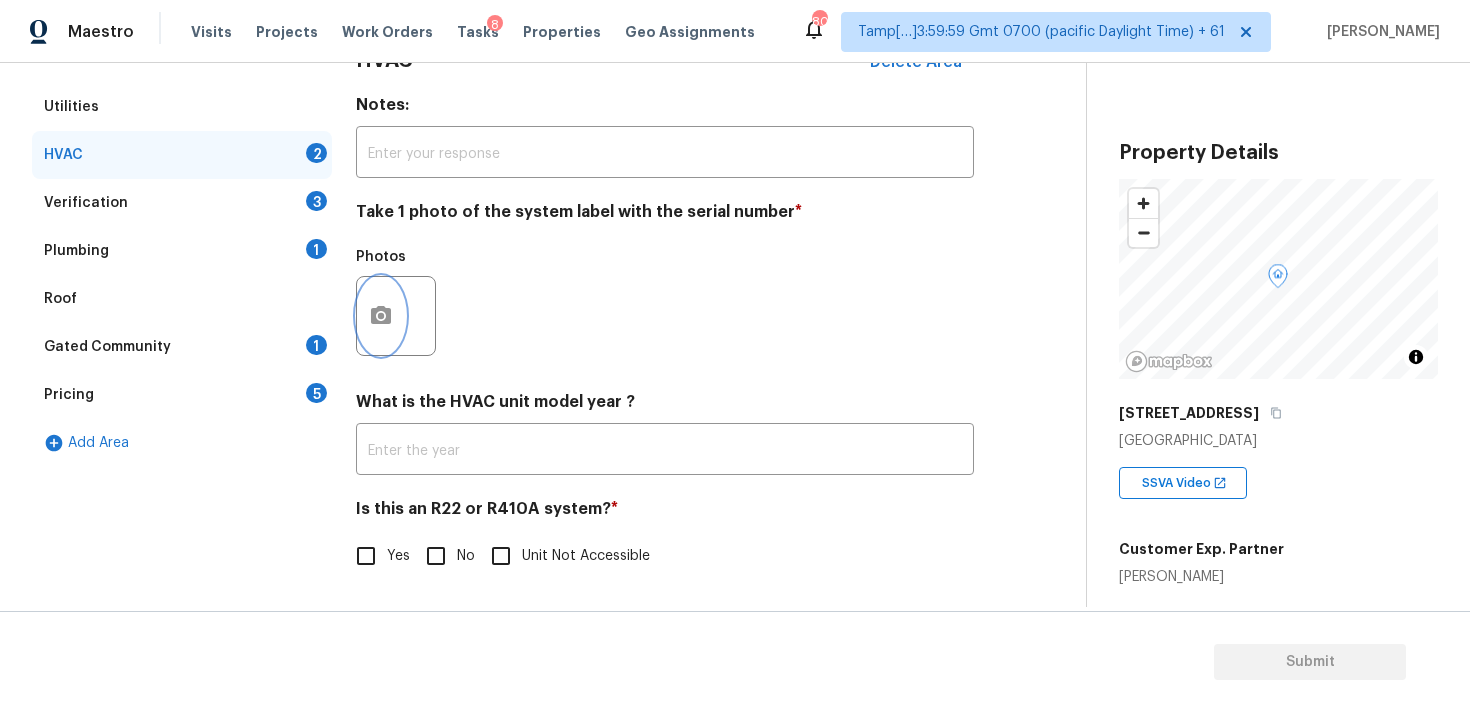 click at bounding box center (381, 316) 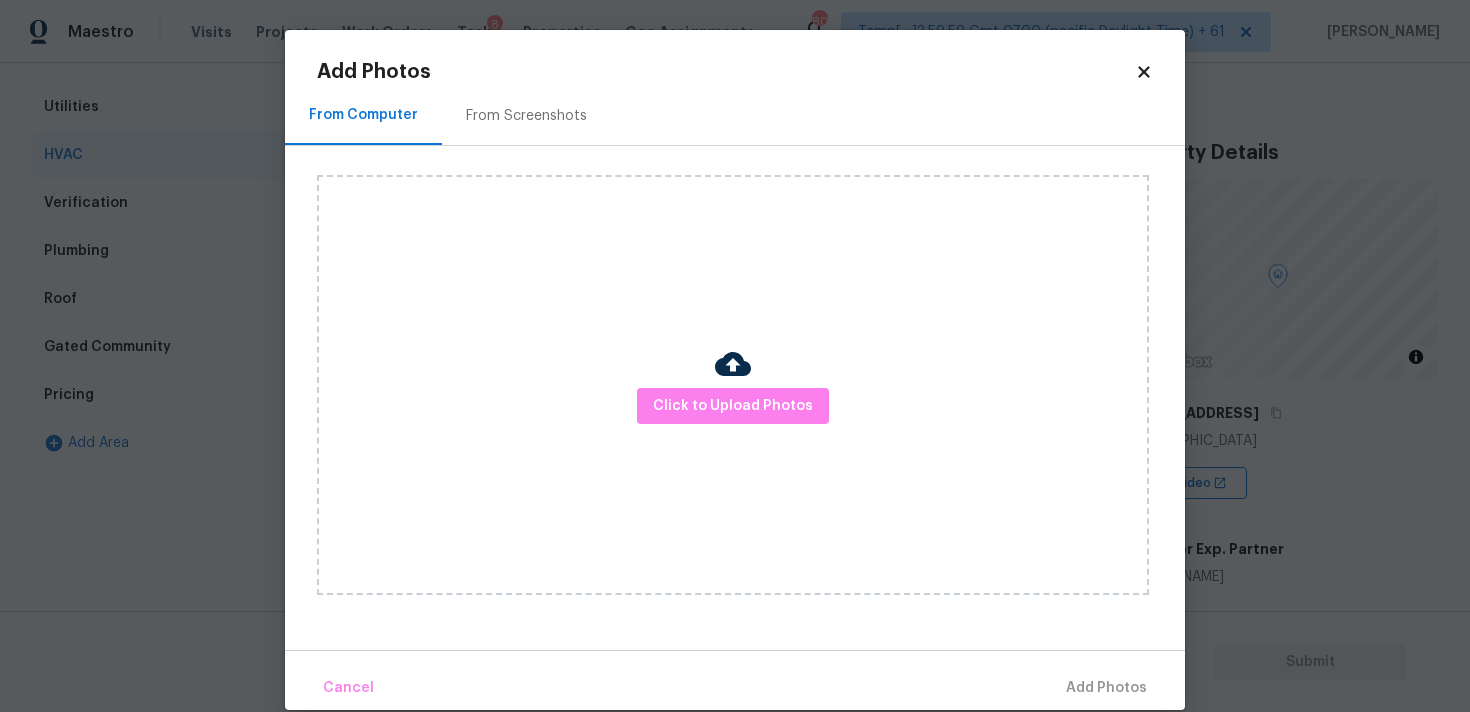 click on "Click to Upload Photos" at bounding box center (733, 385) 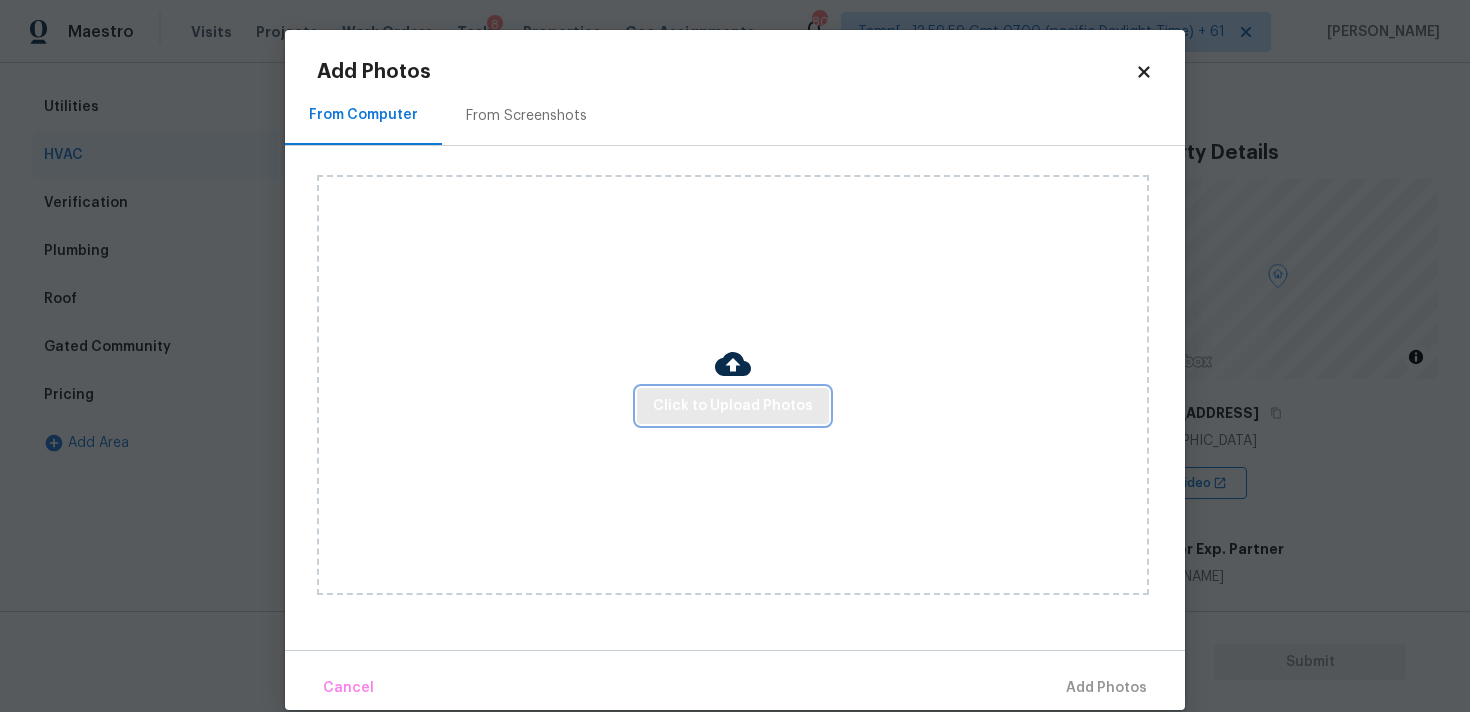 click on "Click to Upload Photos" at bounding box center [733, 406] 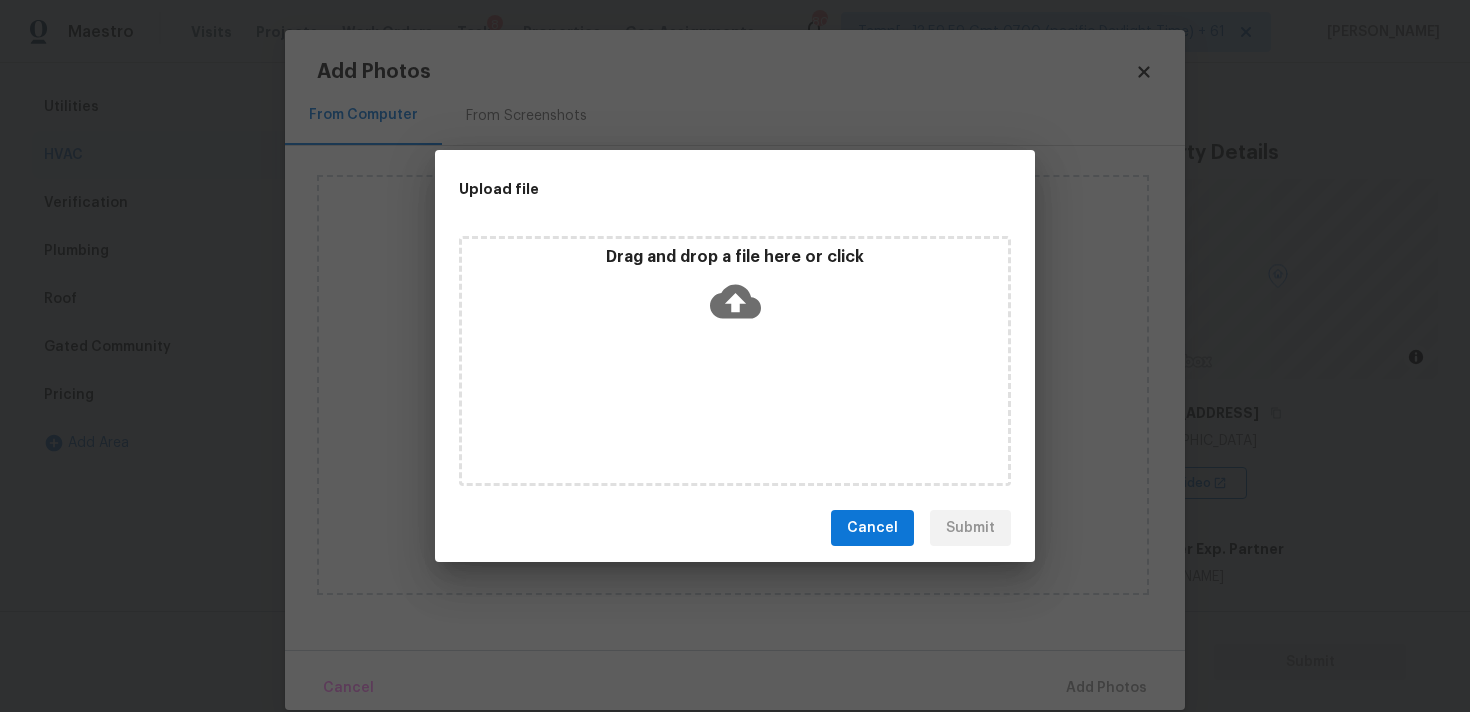 click 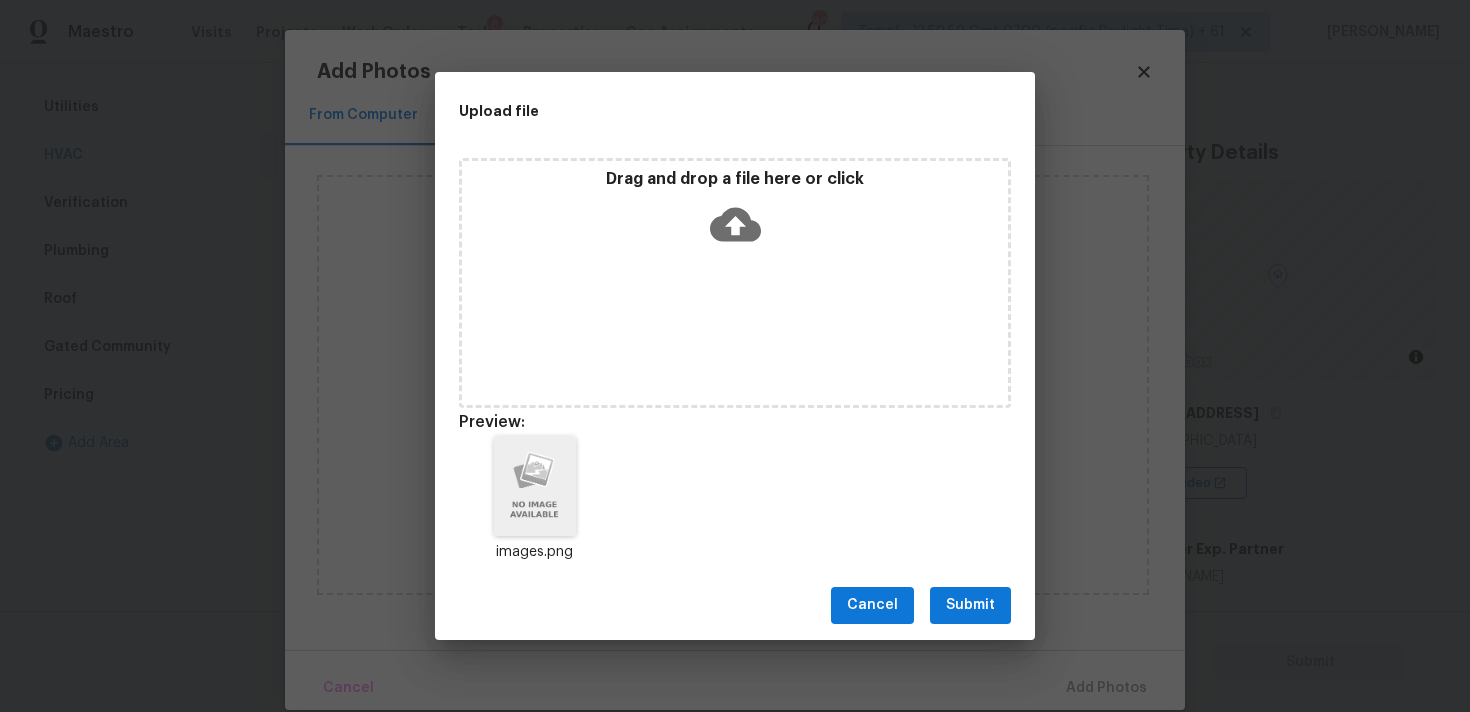 click on "Submit" at bounding box center (970, 605) 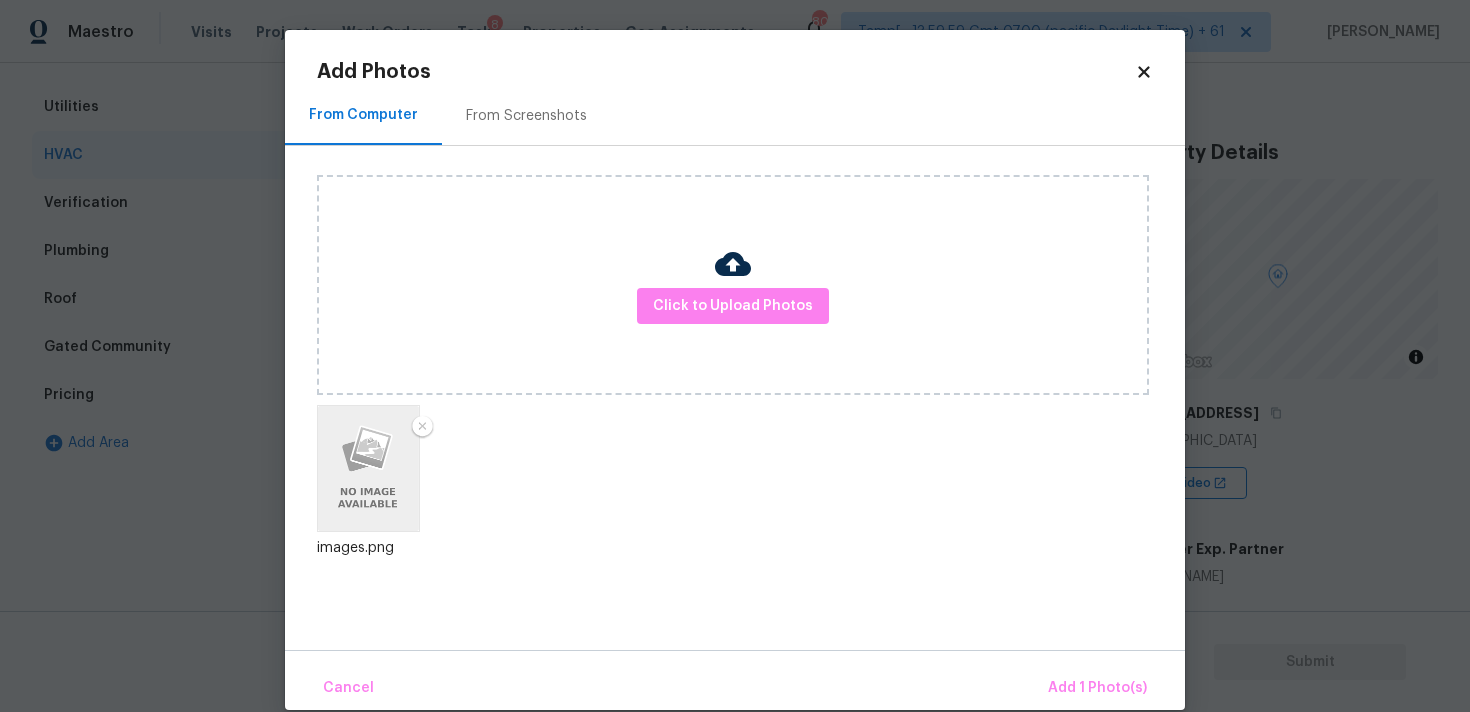 click on "Cancel Add 1 Photo(s)" at bounding box center (735, 680) 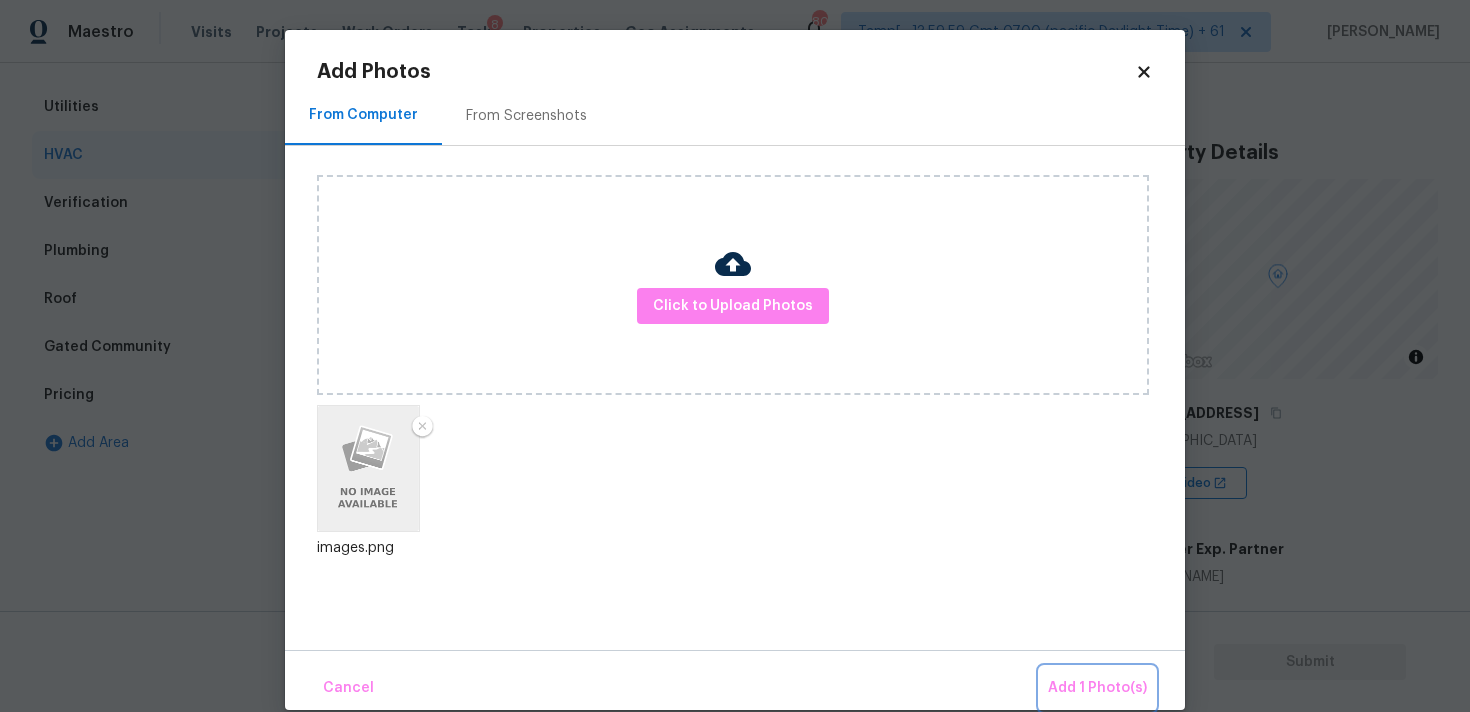 click on "Add 1 Photo(s)" at bounding box center (1097, 688) 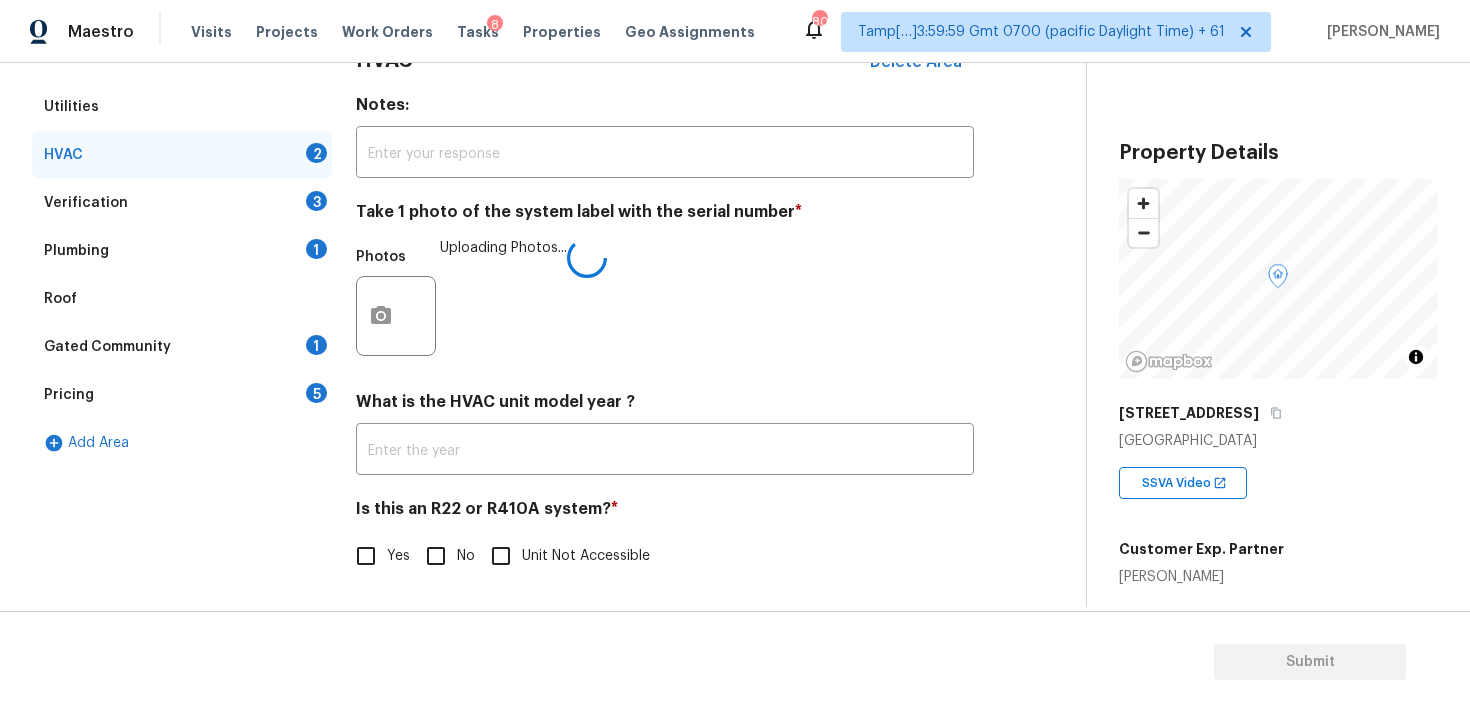 click on "HVAC Delete Area Notes: ​ Take 1 photo of the system label with the serial number  * Photos Uploading Photos... What is the HVAC unit model year ? ​ Is this an R22 or R410A system?  * Yes No Unit Not Accessible" at bounding box center [665, 318] 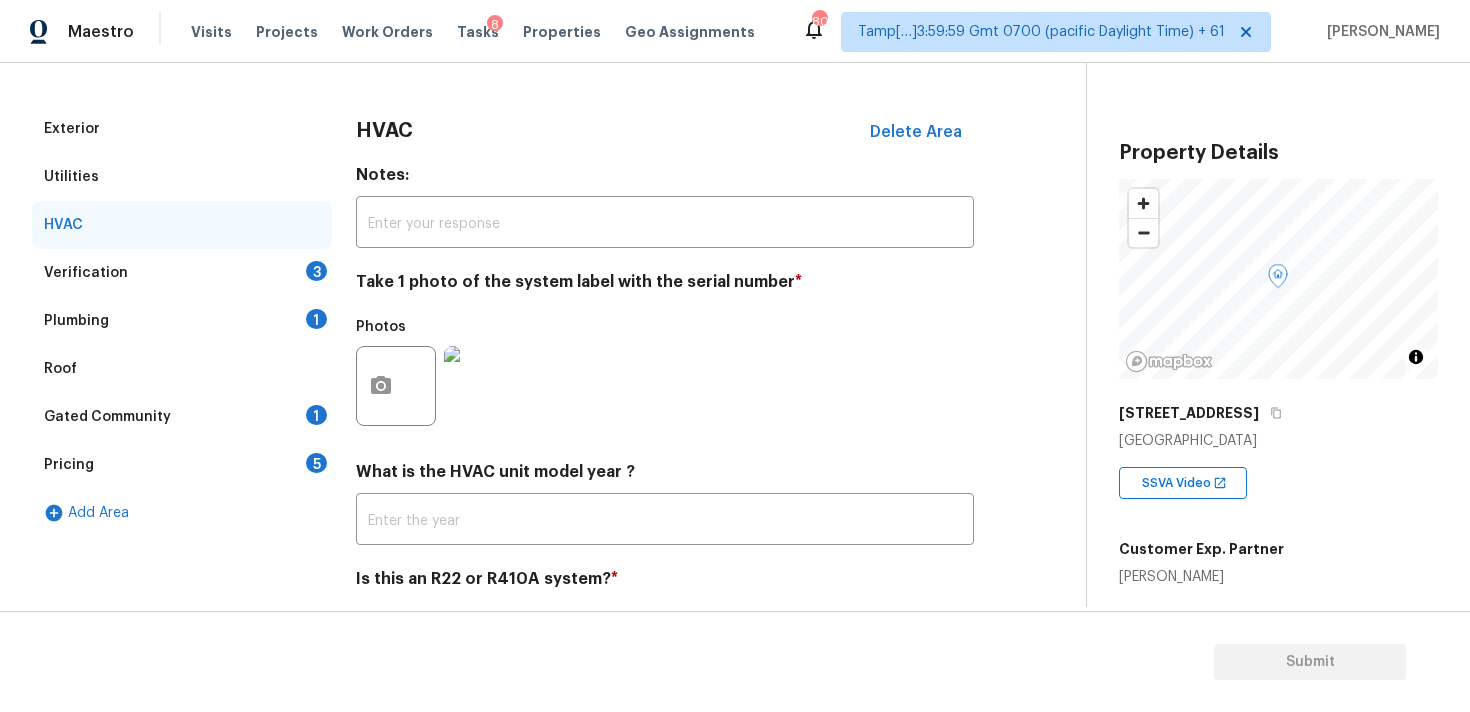 scroll, scrollTop: 317, scrollLeft: 0, axis: vertical 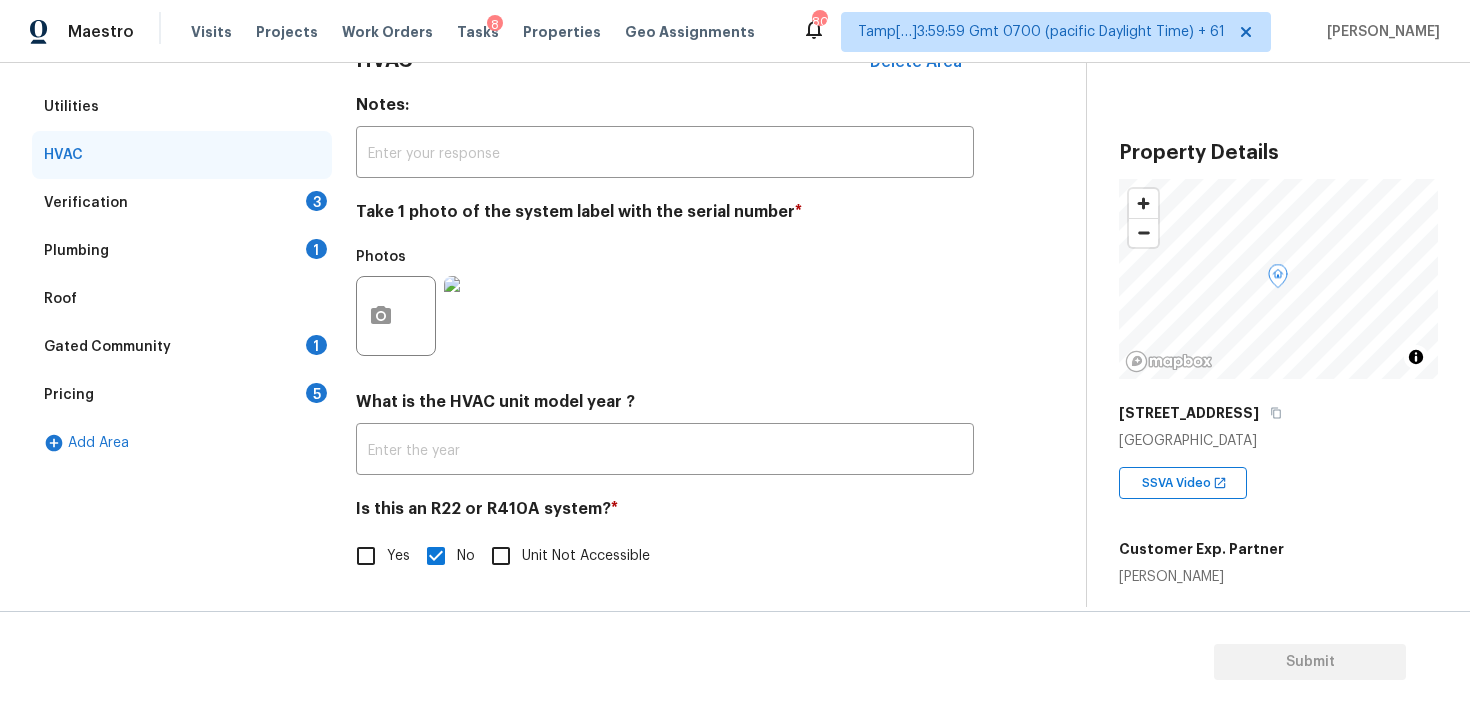 click on "Verification 3" at bounding box center (182, 203) 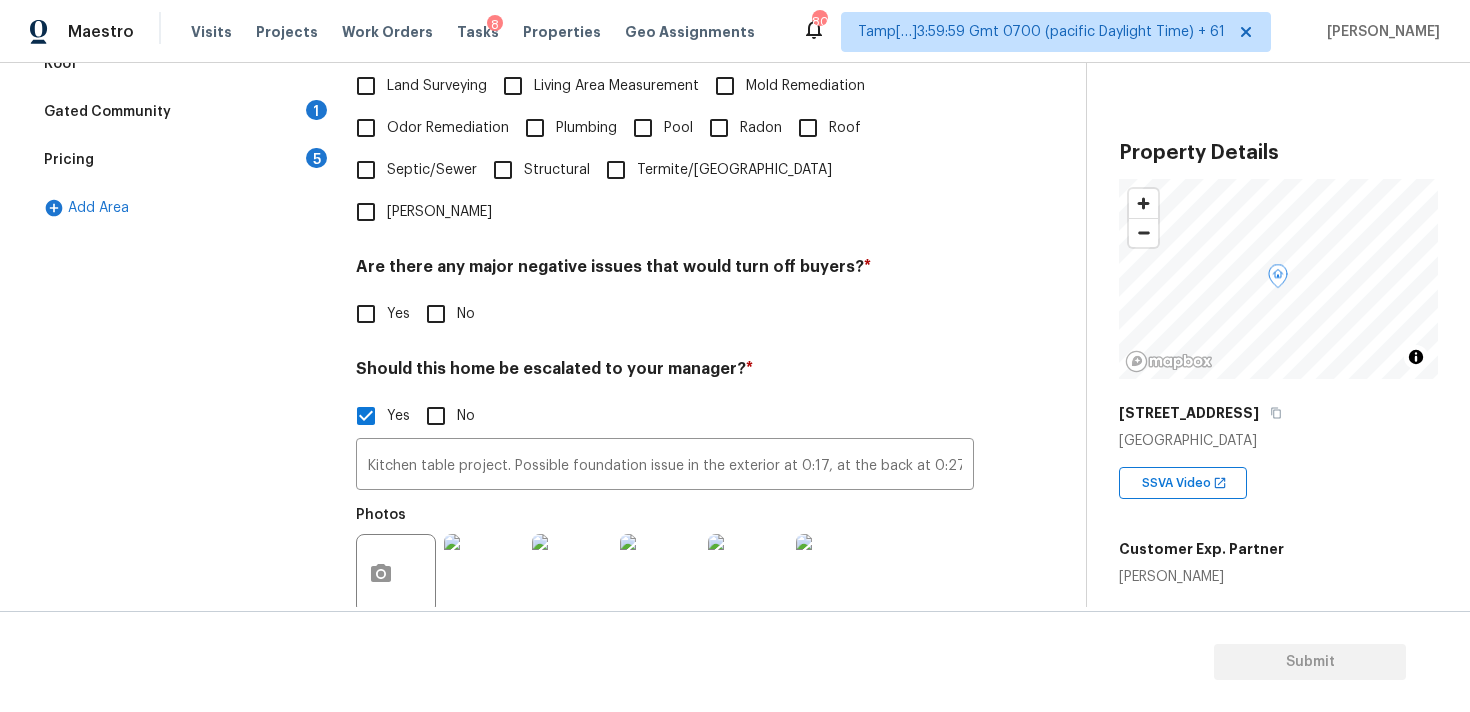 scroll, scrollTop: 538, scrollLeft: 0, axis: vertical 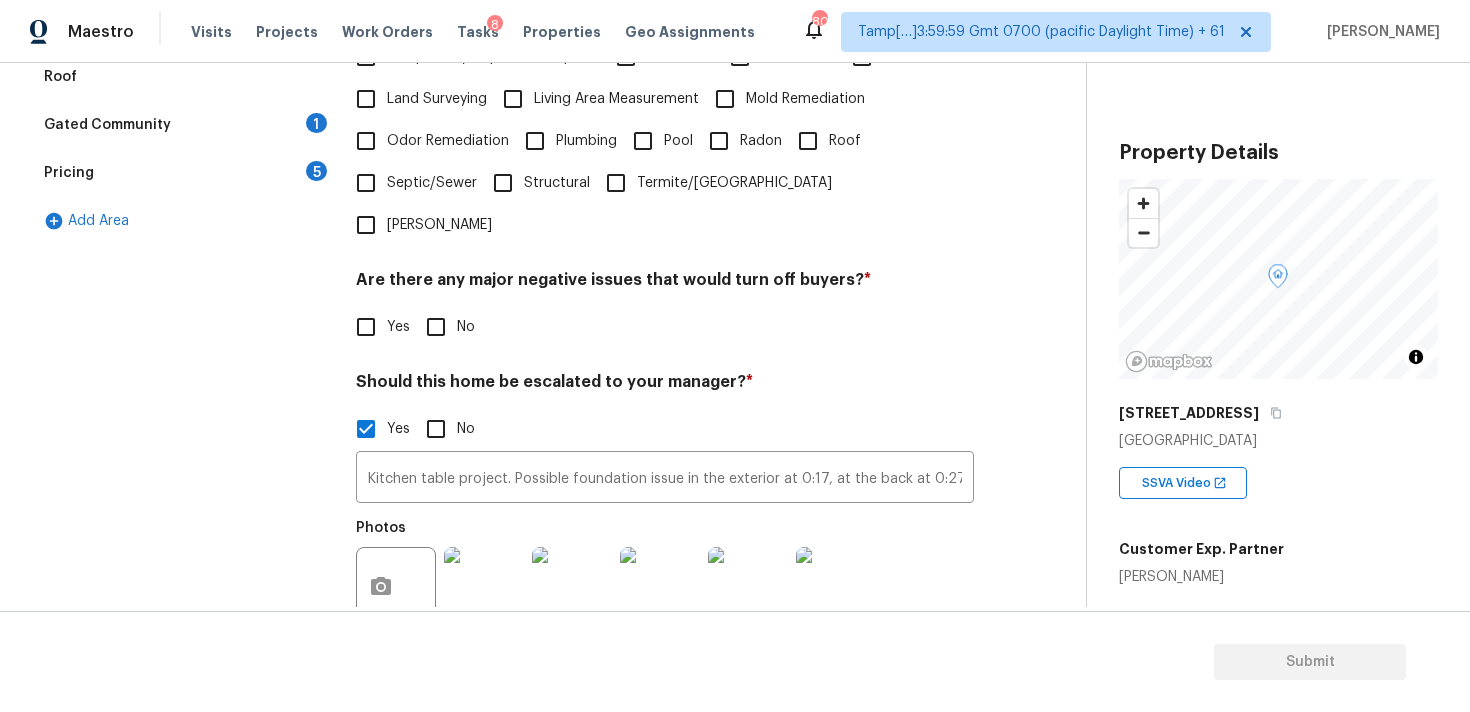click on "No" at bounding box center (466, 327) 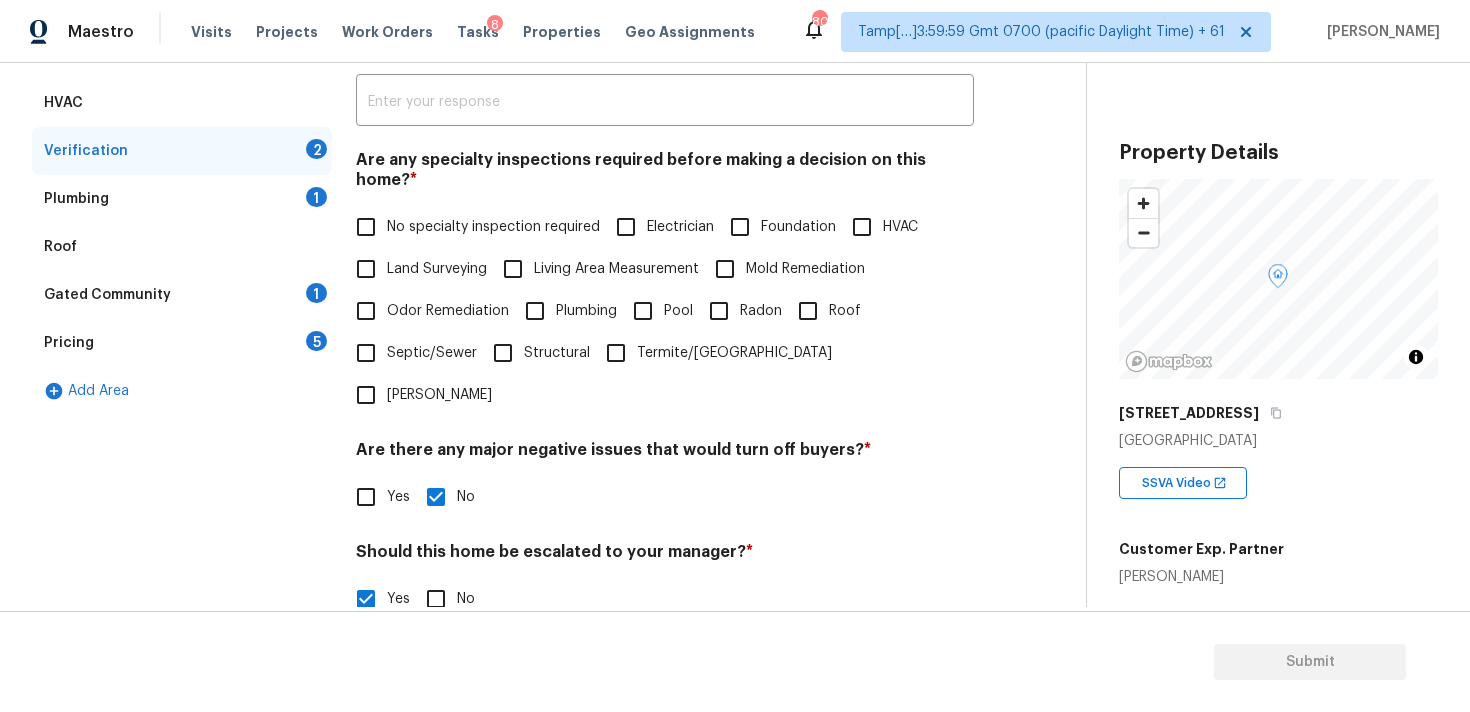 scroll, scrollTop: 368, scrollLeft: 0, axis: vertical 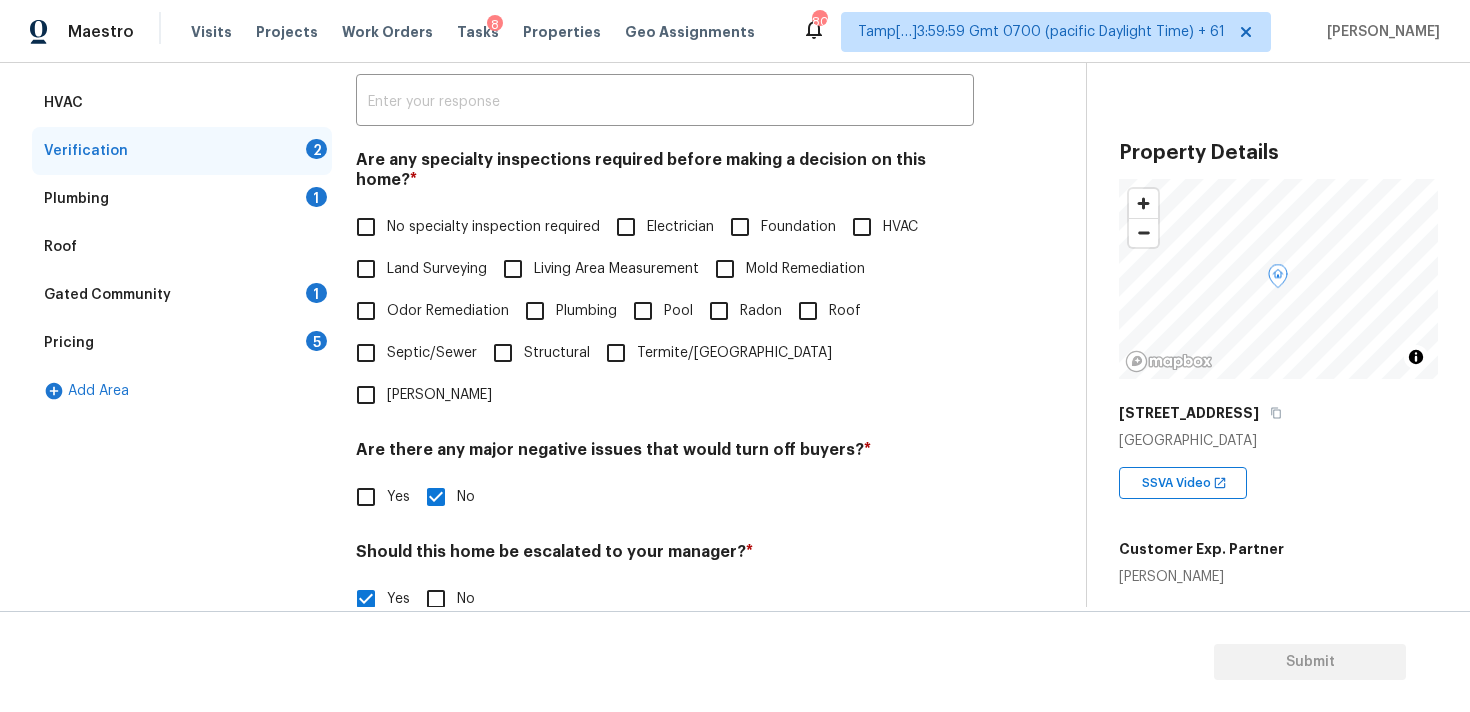 click on "Foundation" at bounding box center (740, 227) 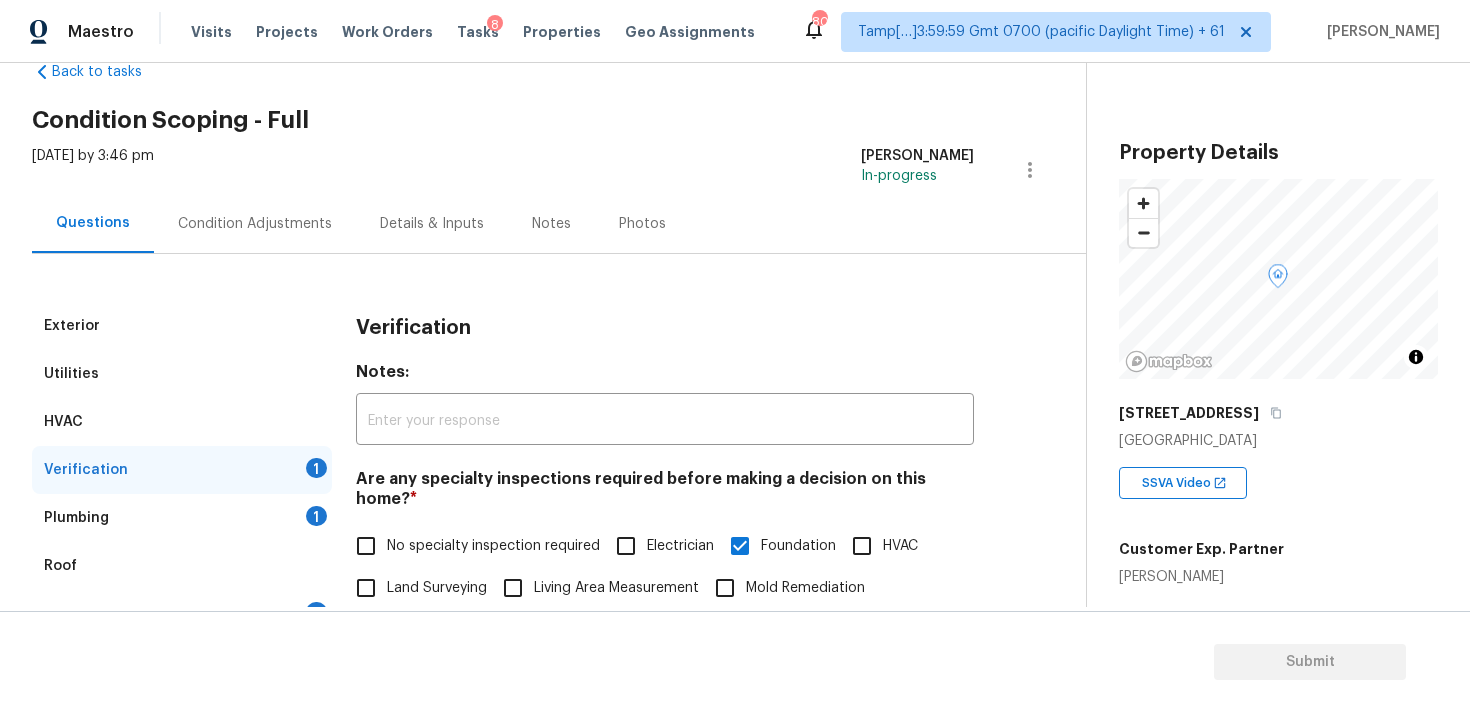 scroll, scrollTop: 0, scrollLeft: 0, axis: both 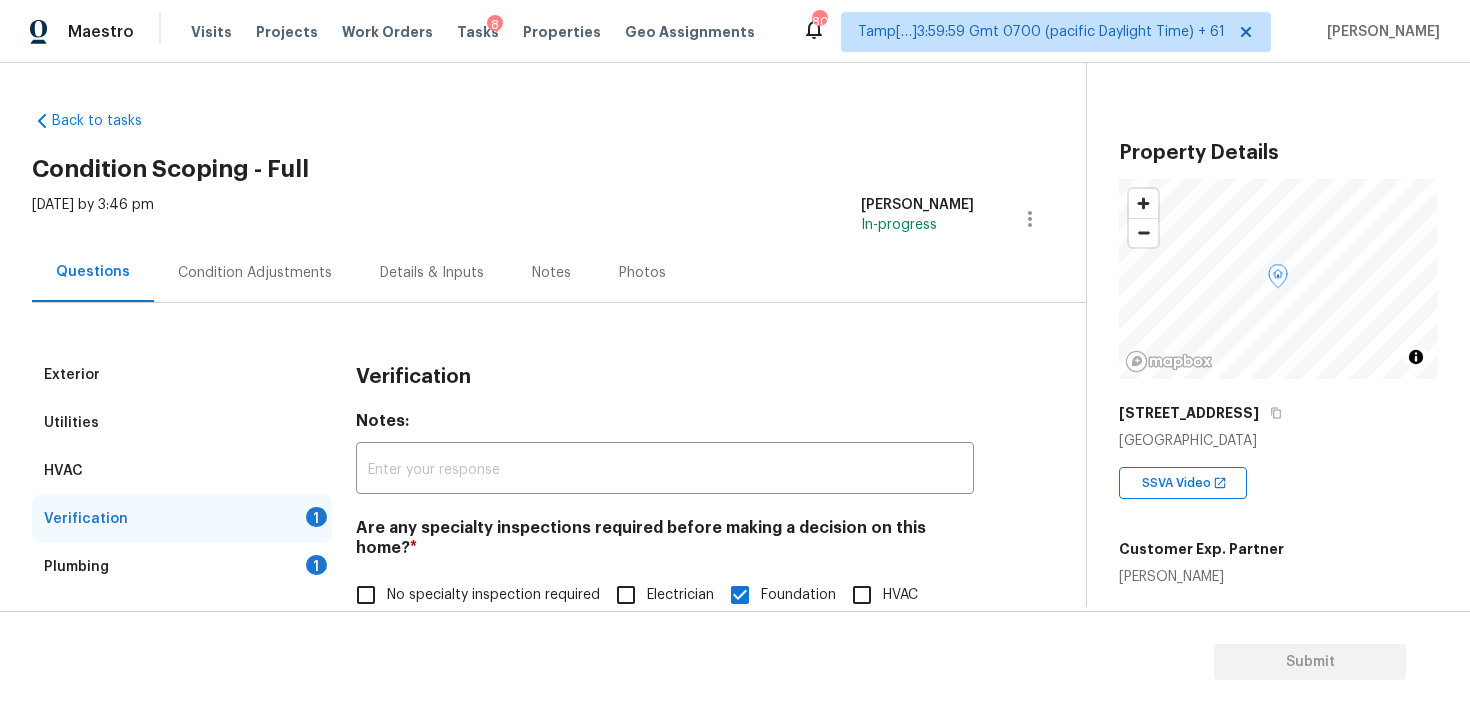 click on "Condition Adjustments" at bounding box center (255, 273) 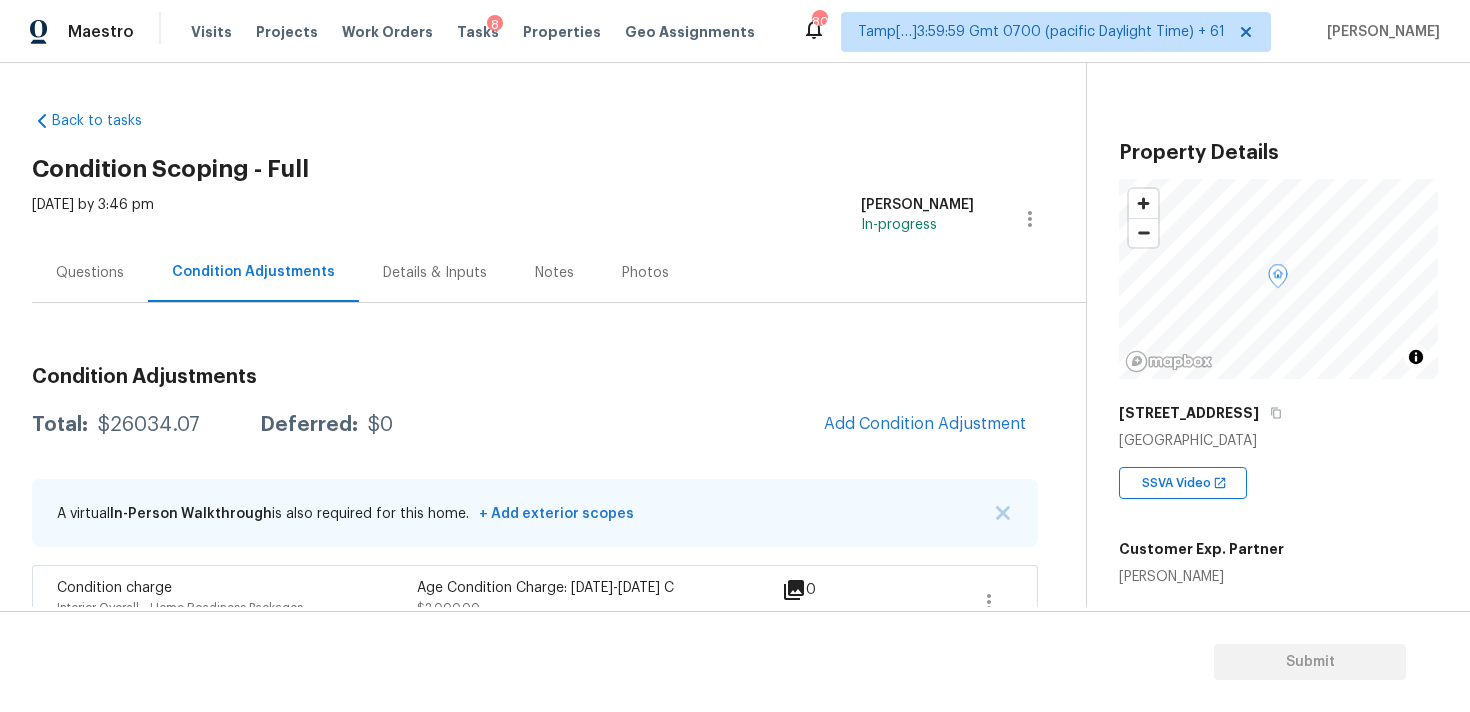 scroll, scrollTop: 194, scrollLeft: 0, axis: vertical 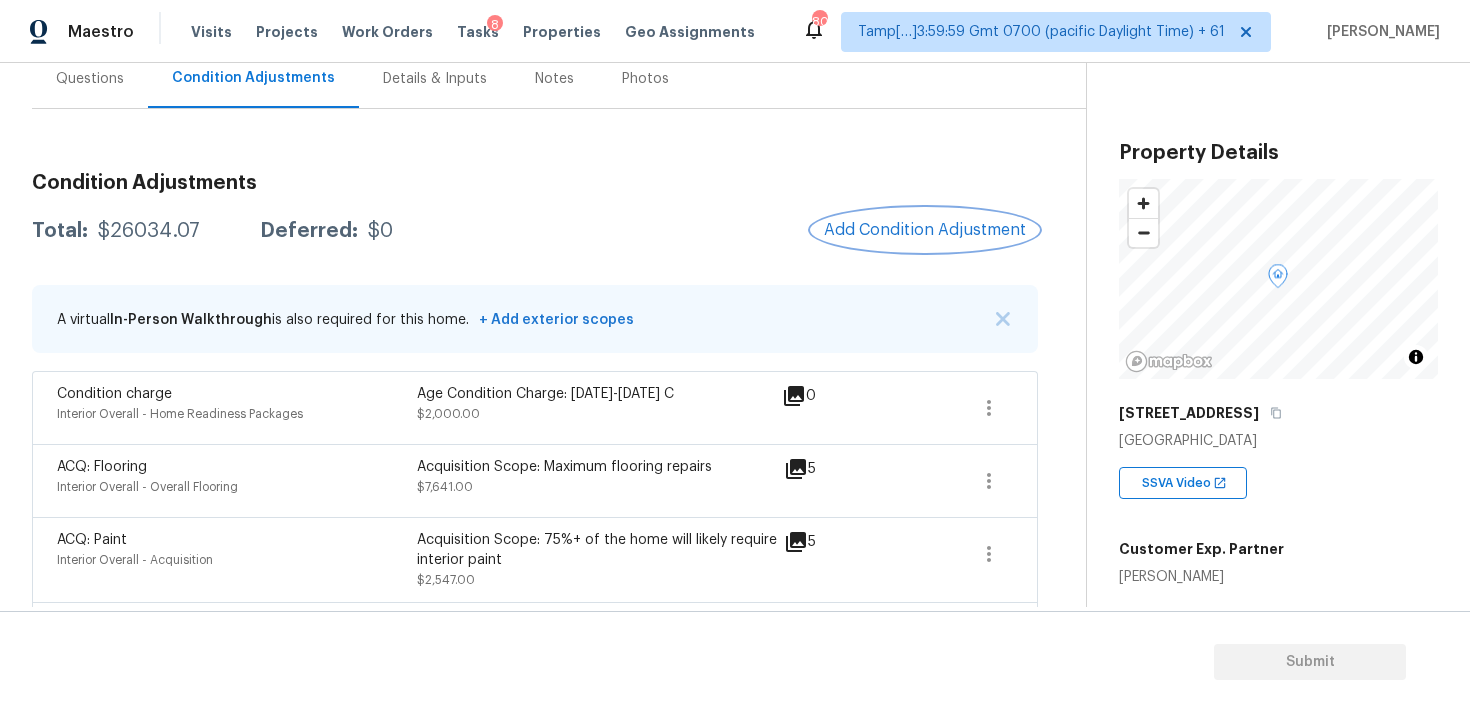 click on "Add Condition Adjustment" at bounding box center [925, 230] 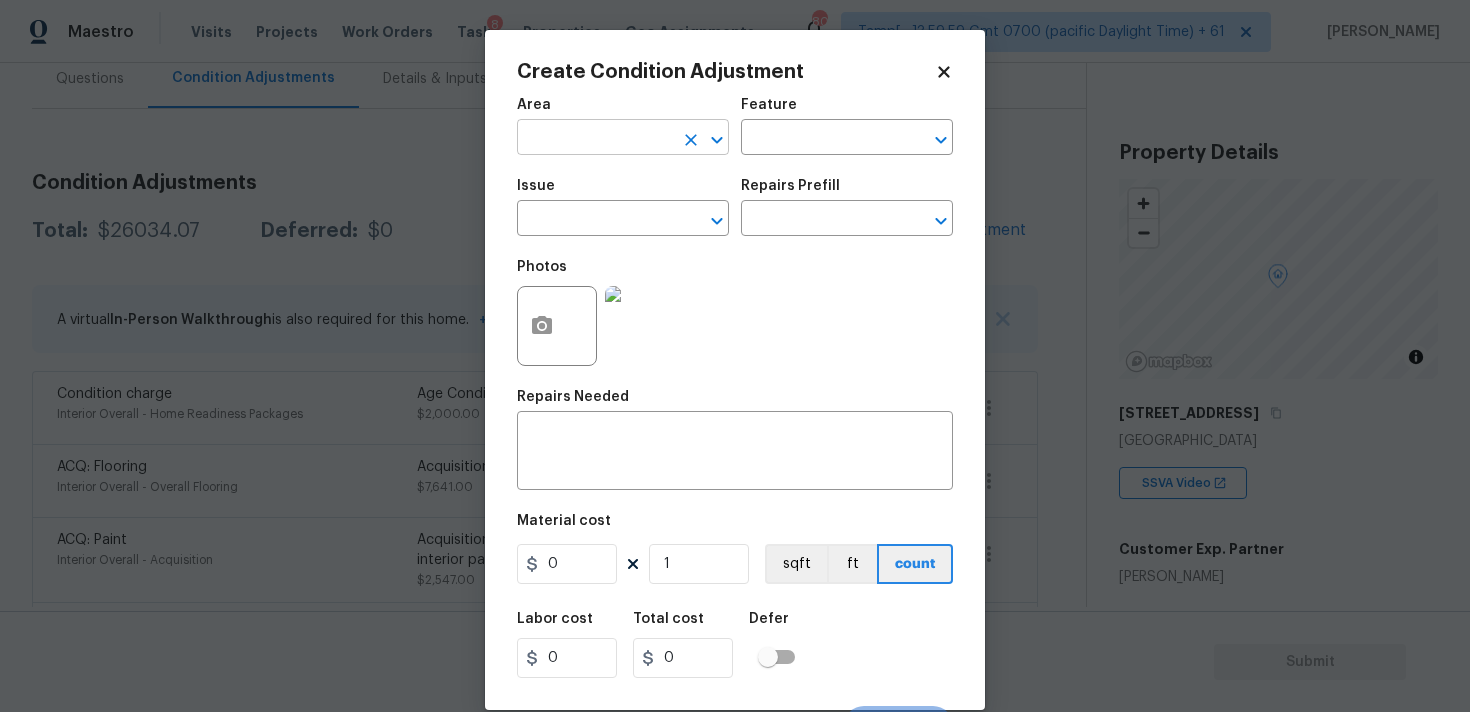 click at bounding box center [595, 139] 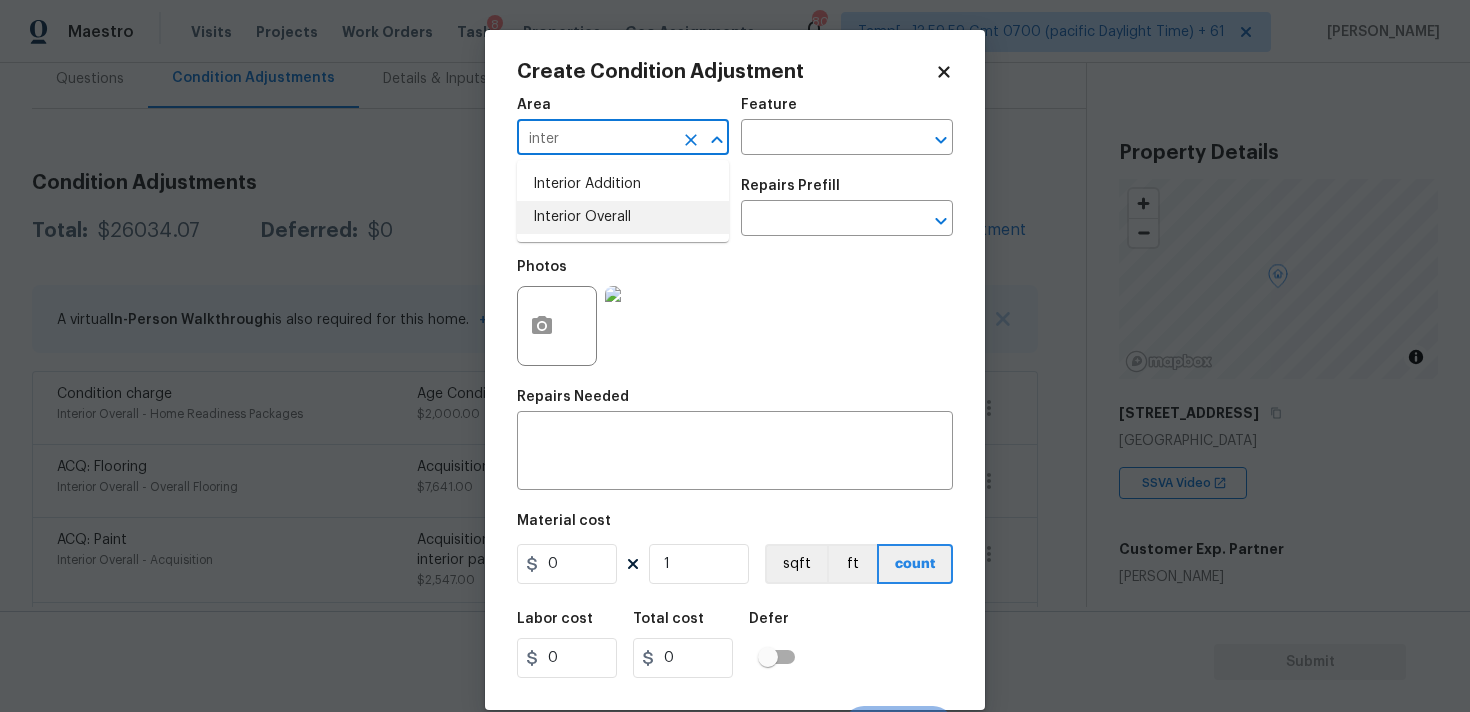 click on "Interior Overall" at bounding box center (623, 217) 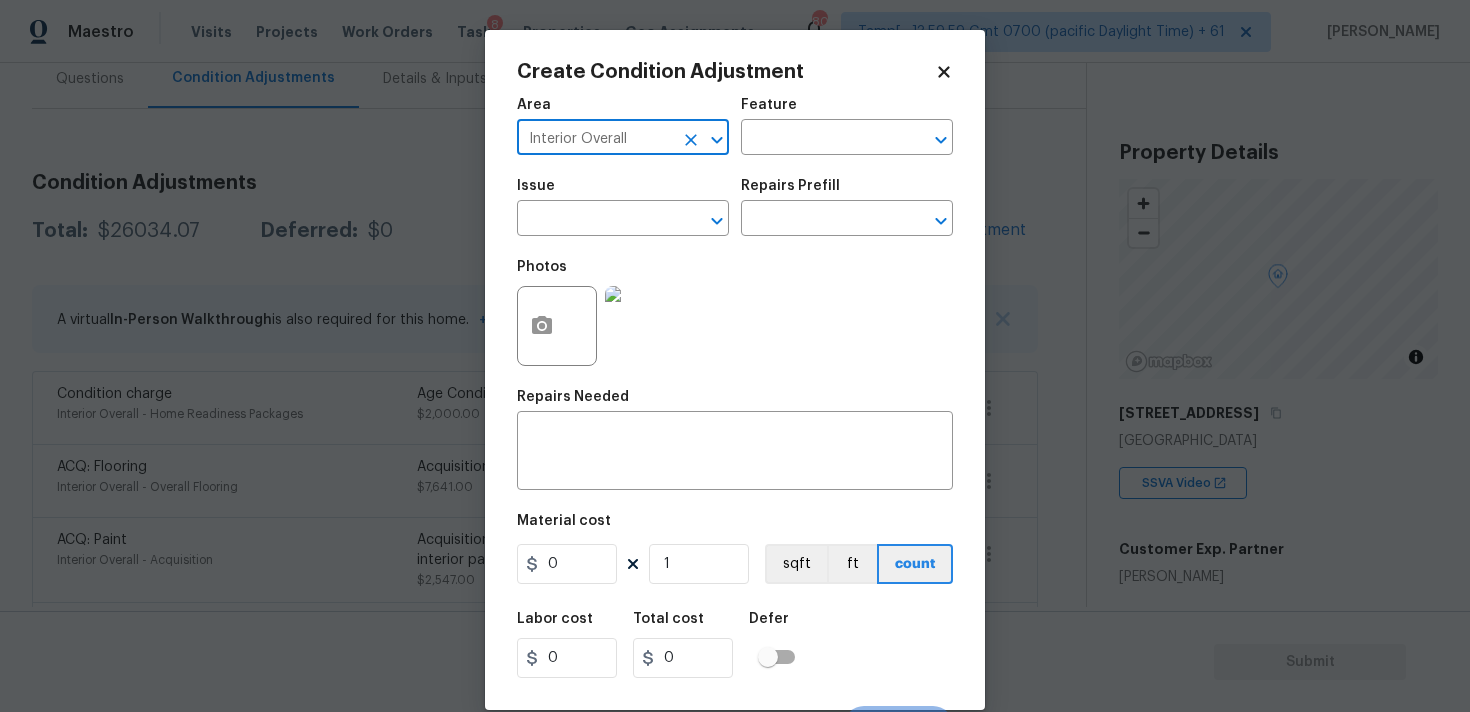type on "Interior Overall" 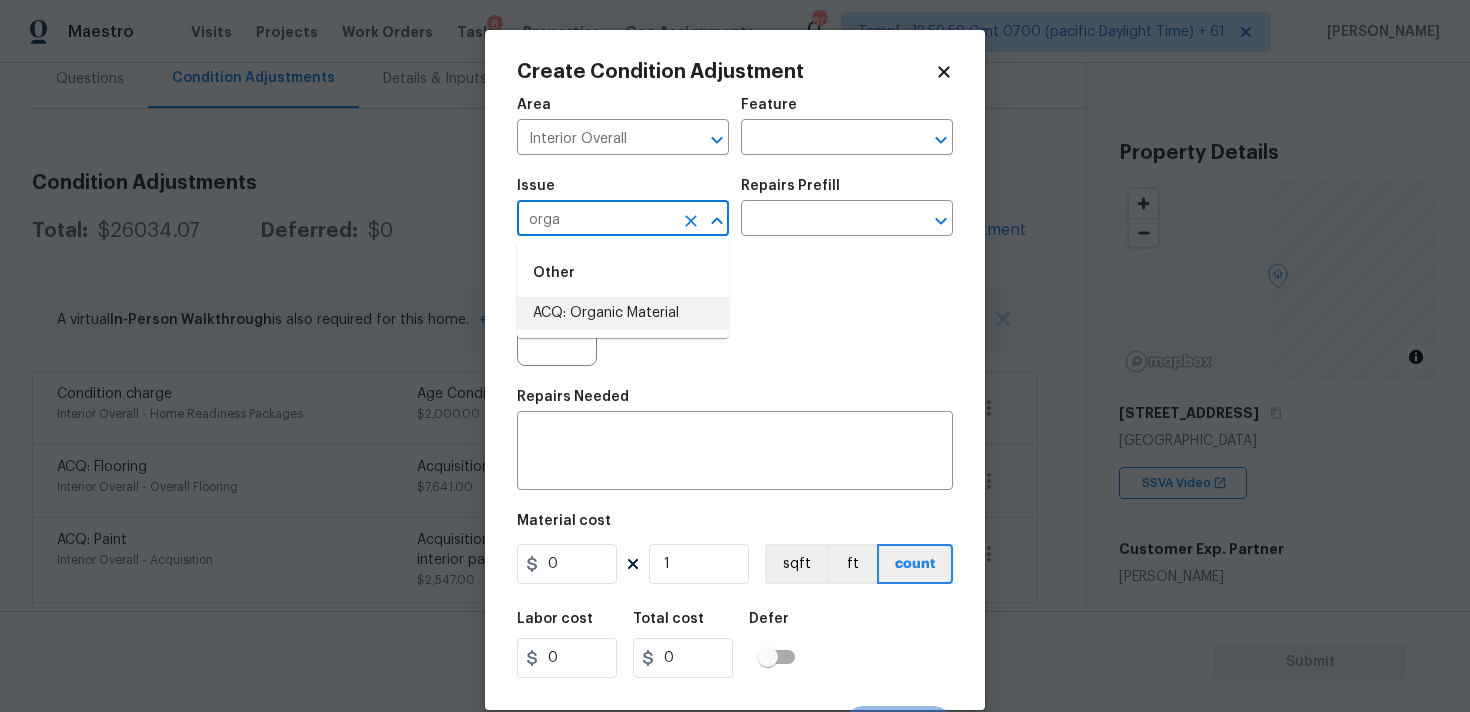 click on "ACQ: Organic Material" at bounding box center (623, 313) 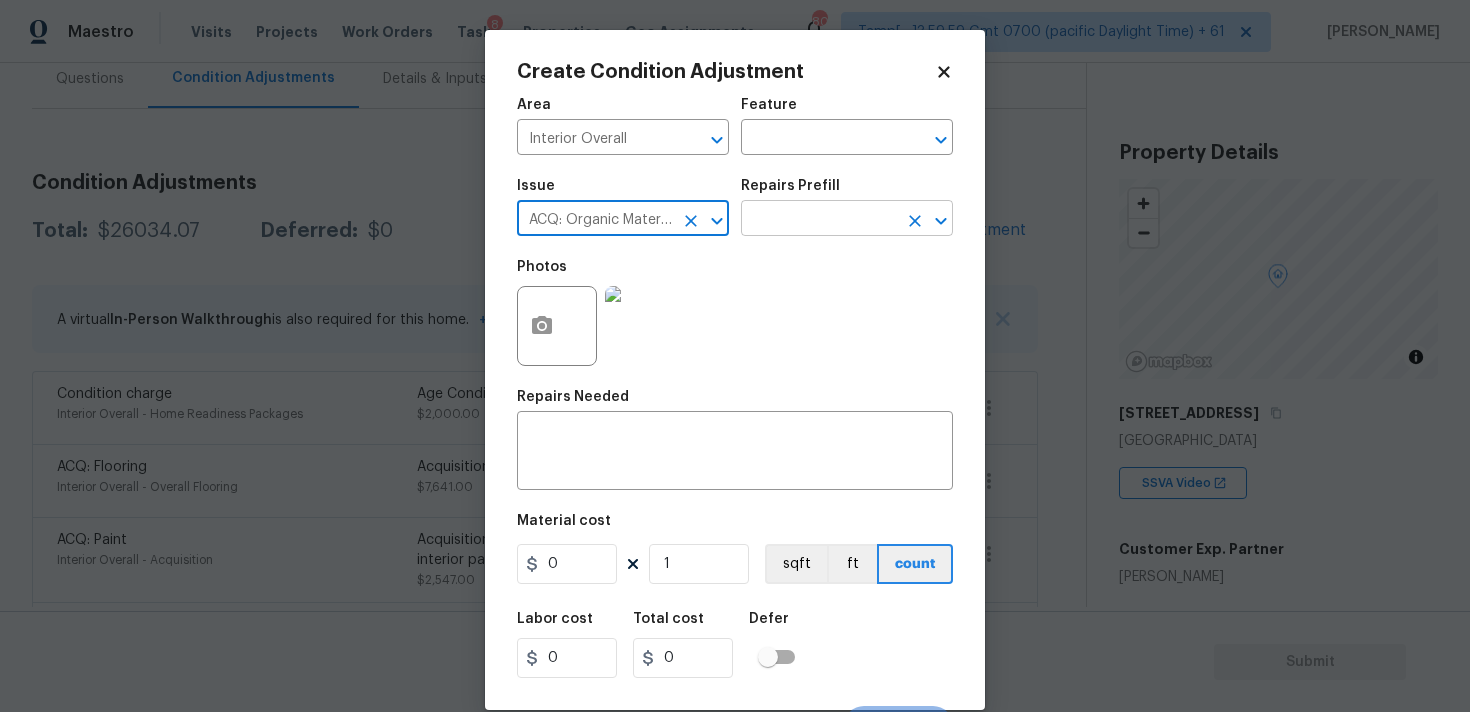 type on "ACQ: Organic Material" 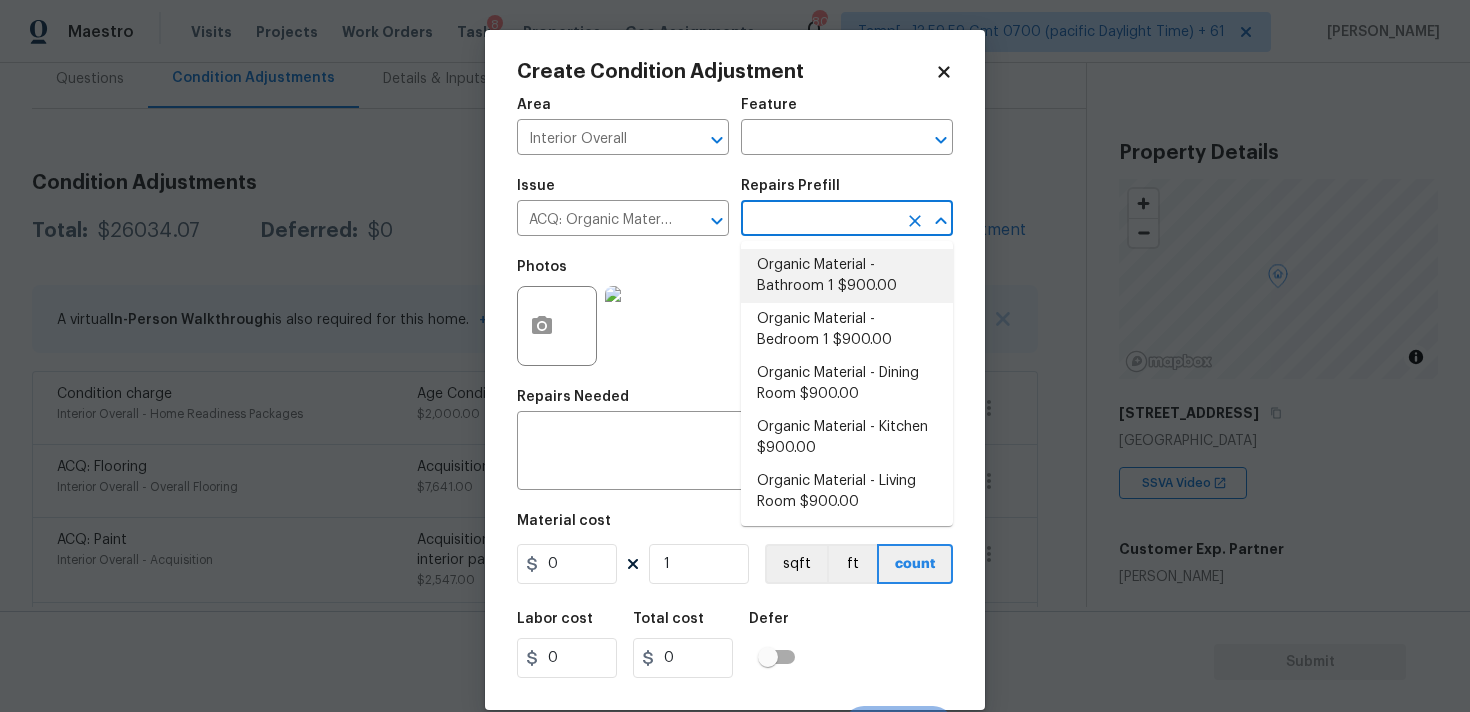 click on "Organic Material - Bathroom 1 $900.00" at bounding box center [847, 276] 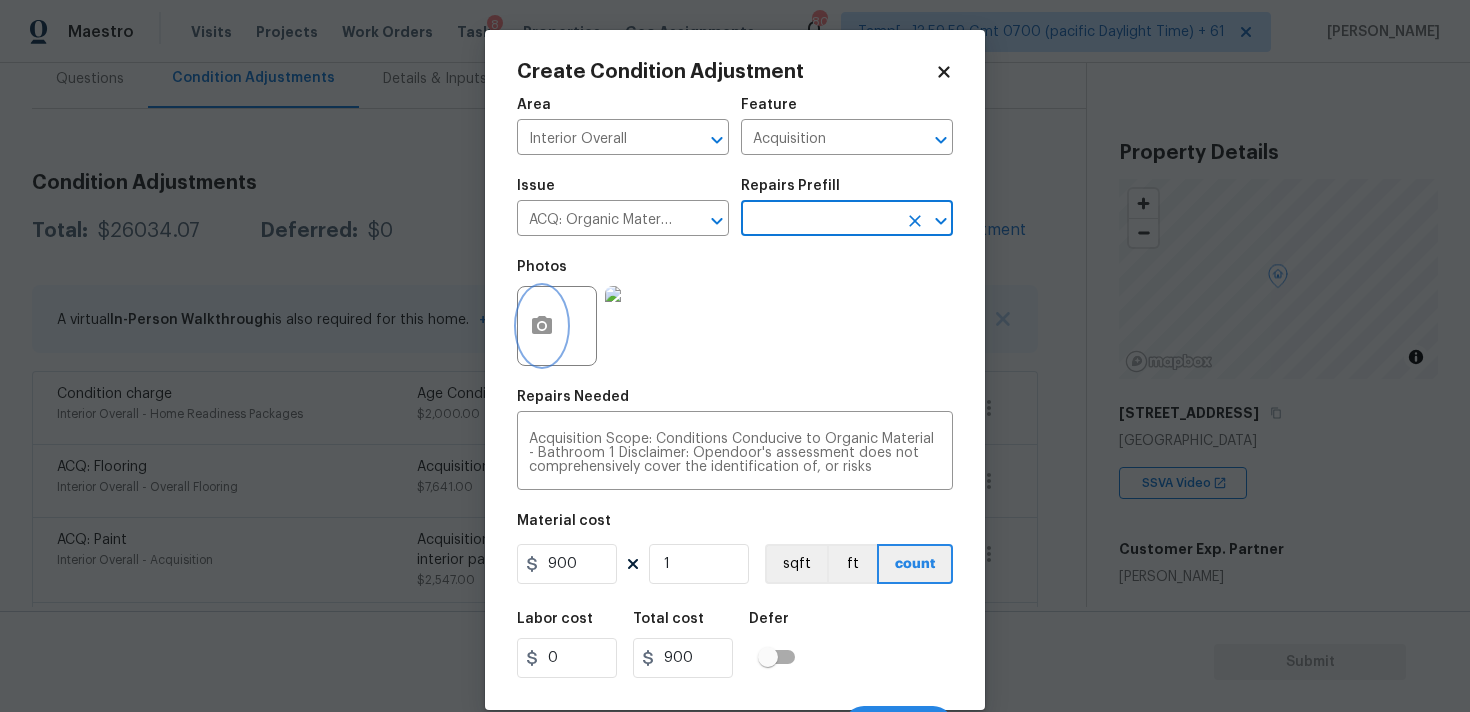 click 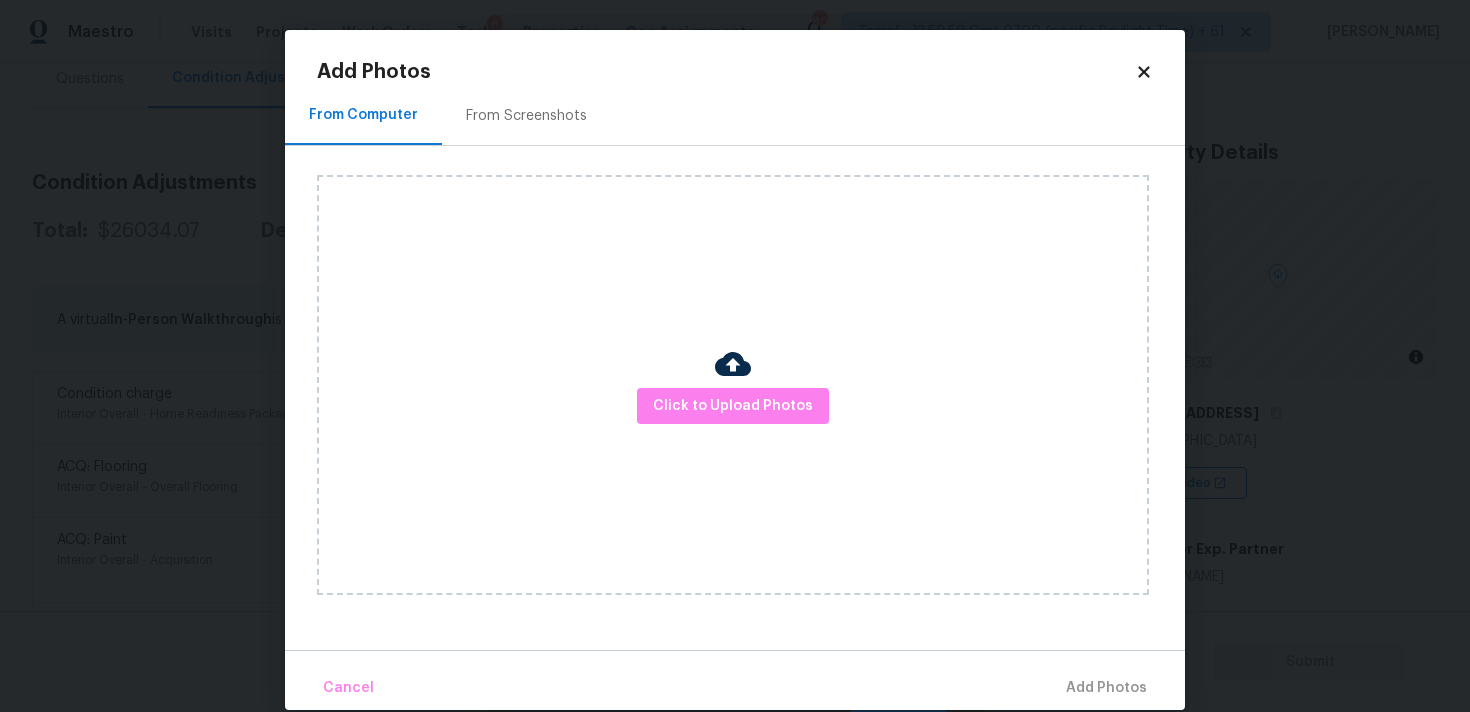 click on "Click to Upload Photos" at bounding box center (733, 385) 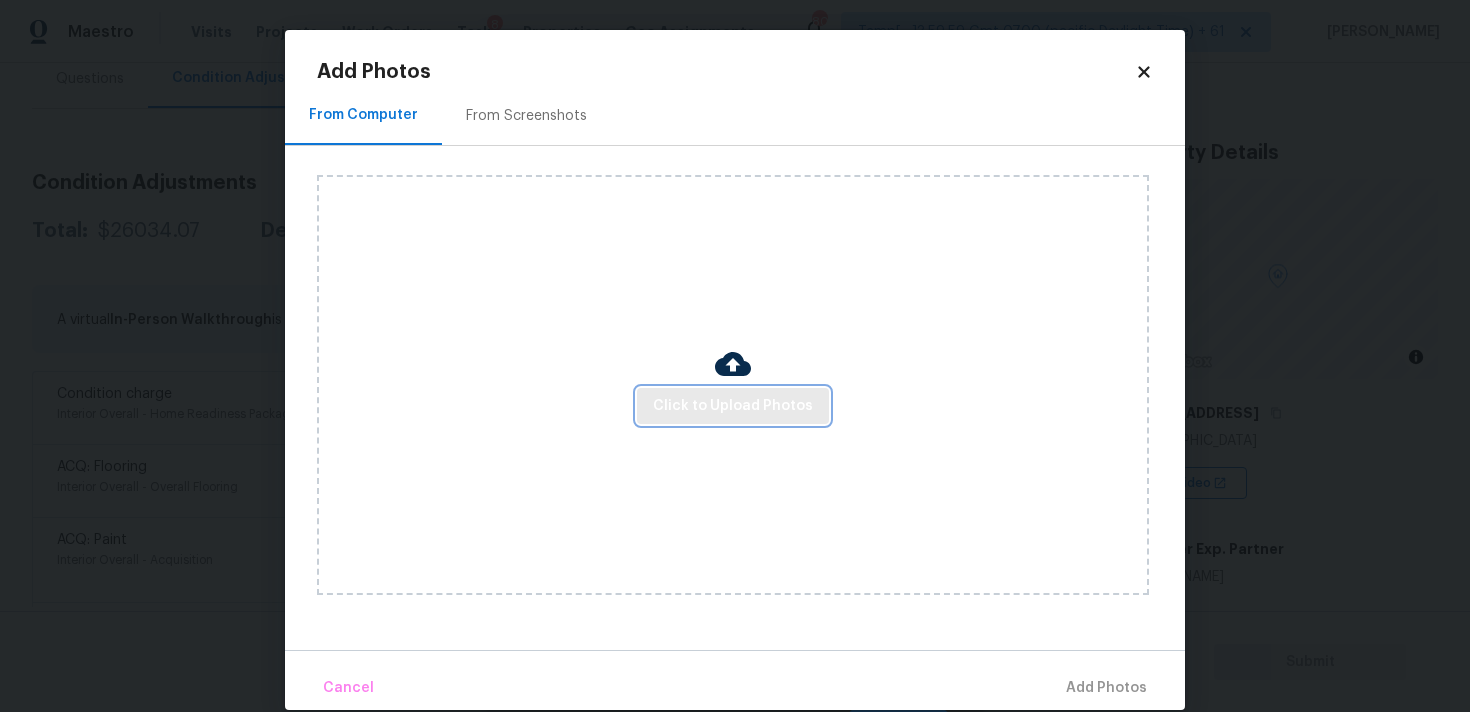 click on "Click to Upload Photos" at bounding box center (733, 406) 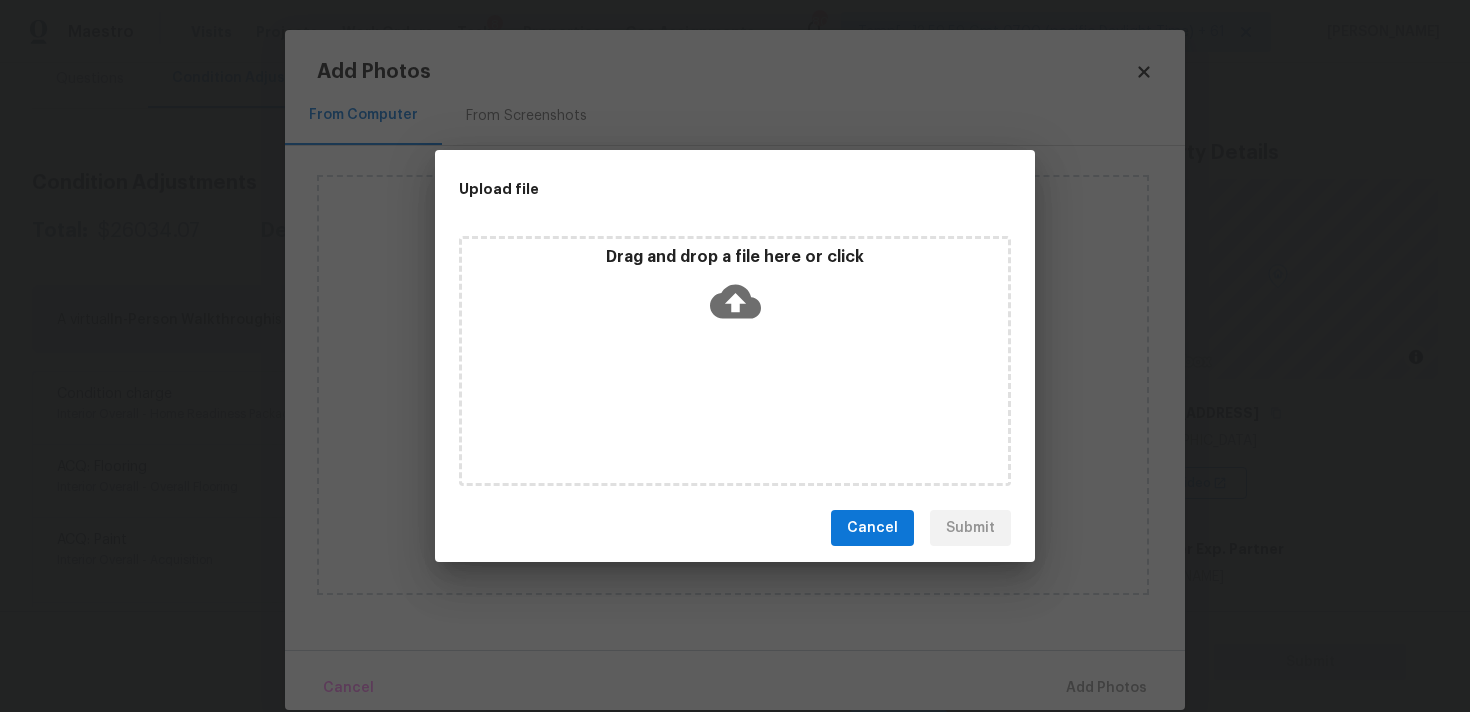 click 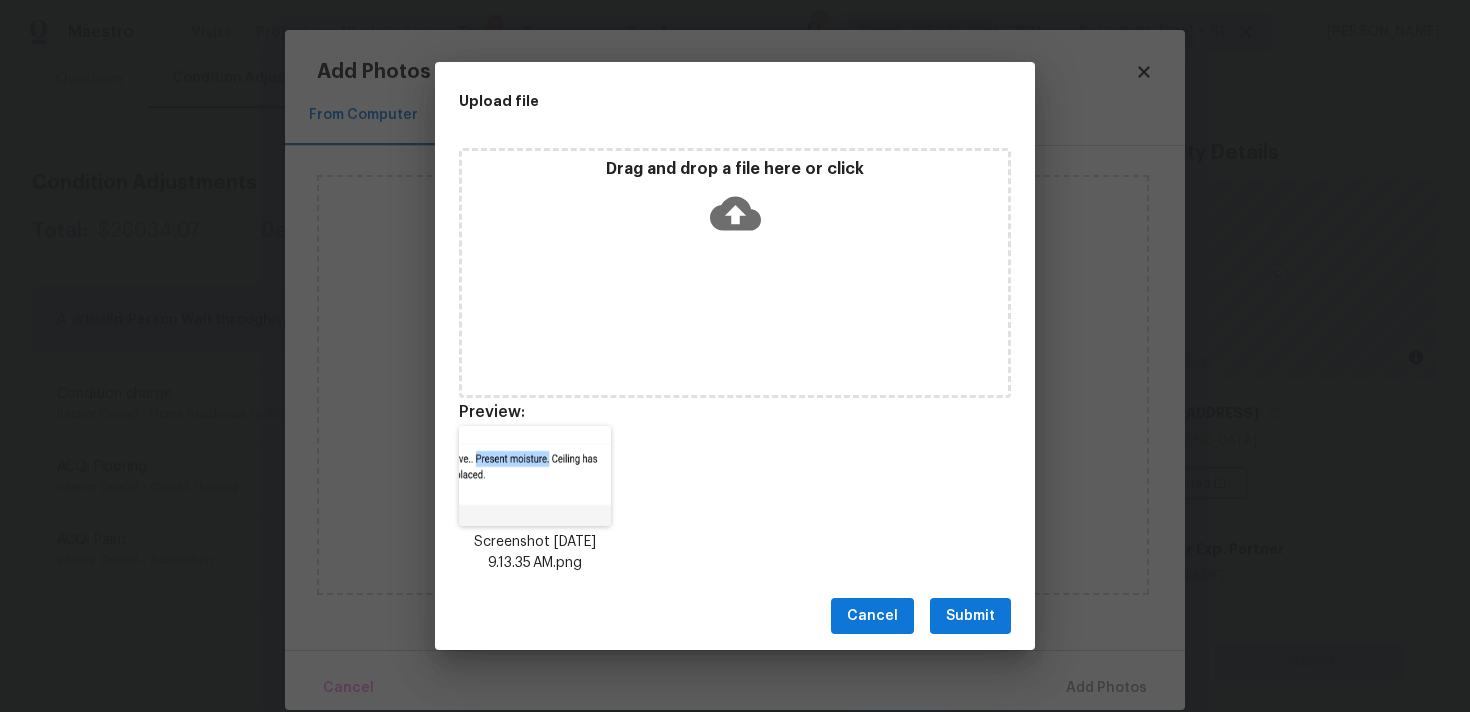 click on "Submit" at bounding box center (970, 616) 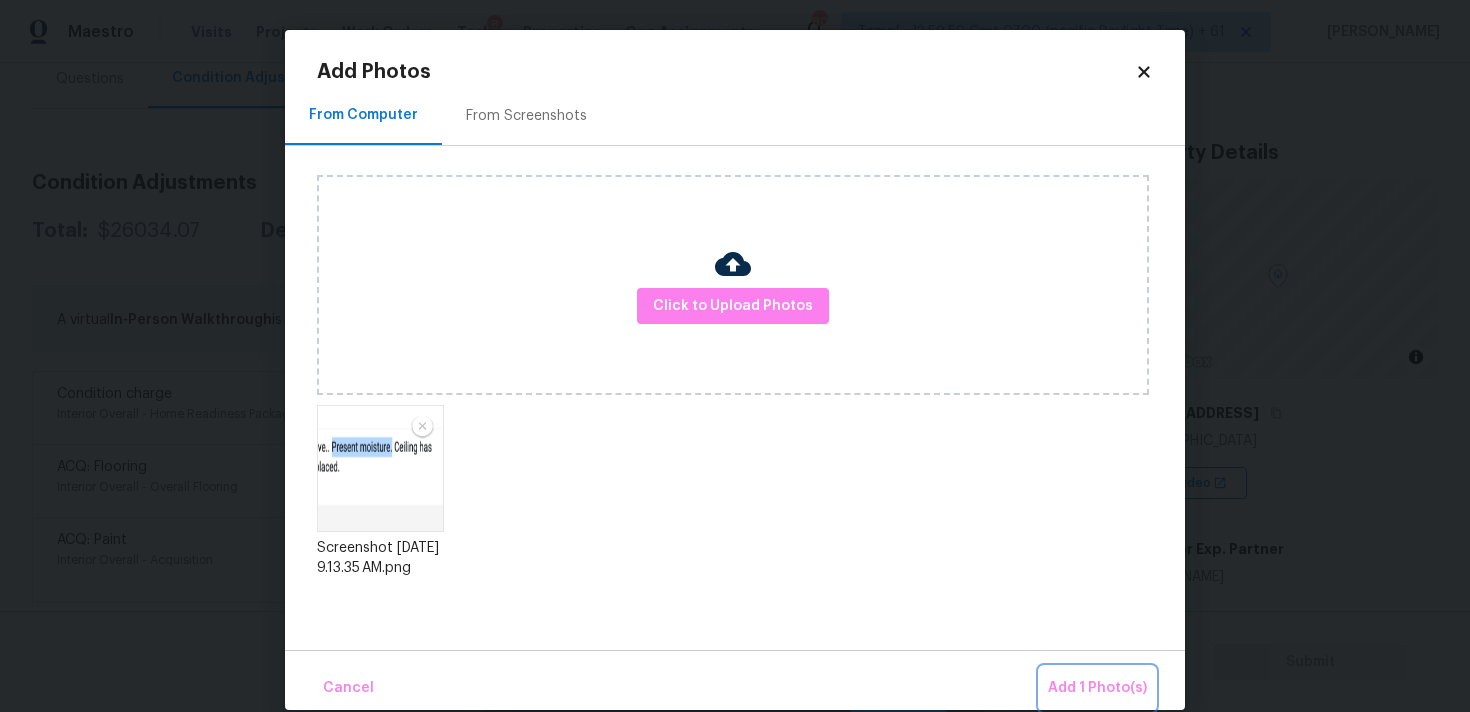 click on "Add 1 Photo(s)" at bounding box center (1097, 688) 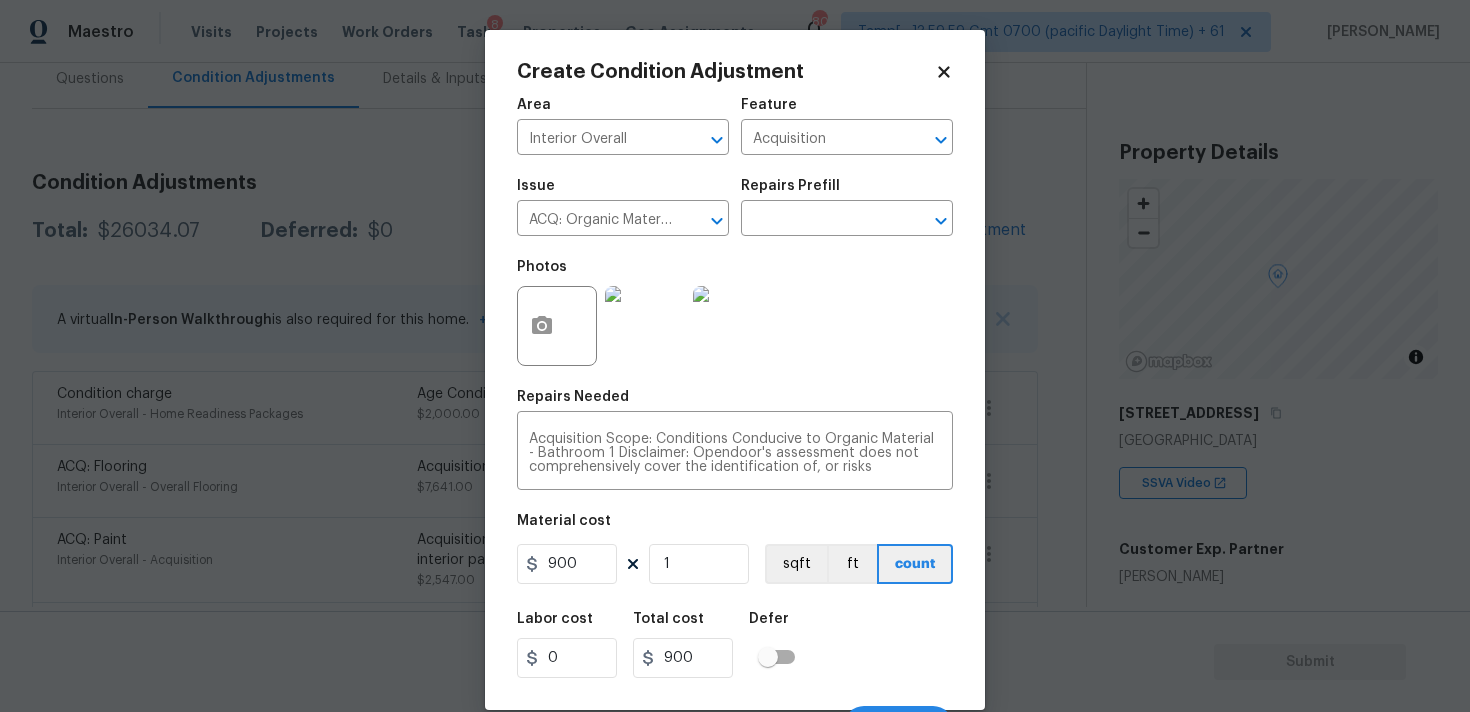 scroll, scrollTop: 35, scrollLeft: 0, axis: vertical 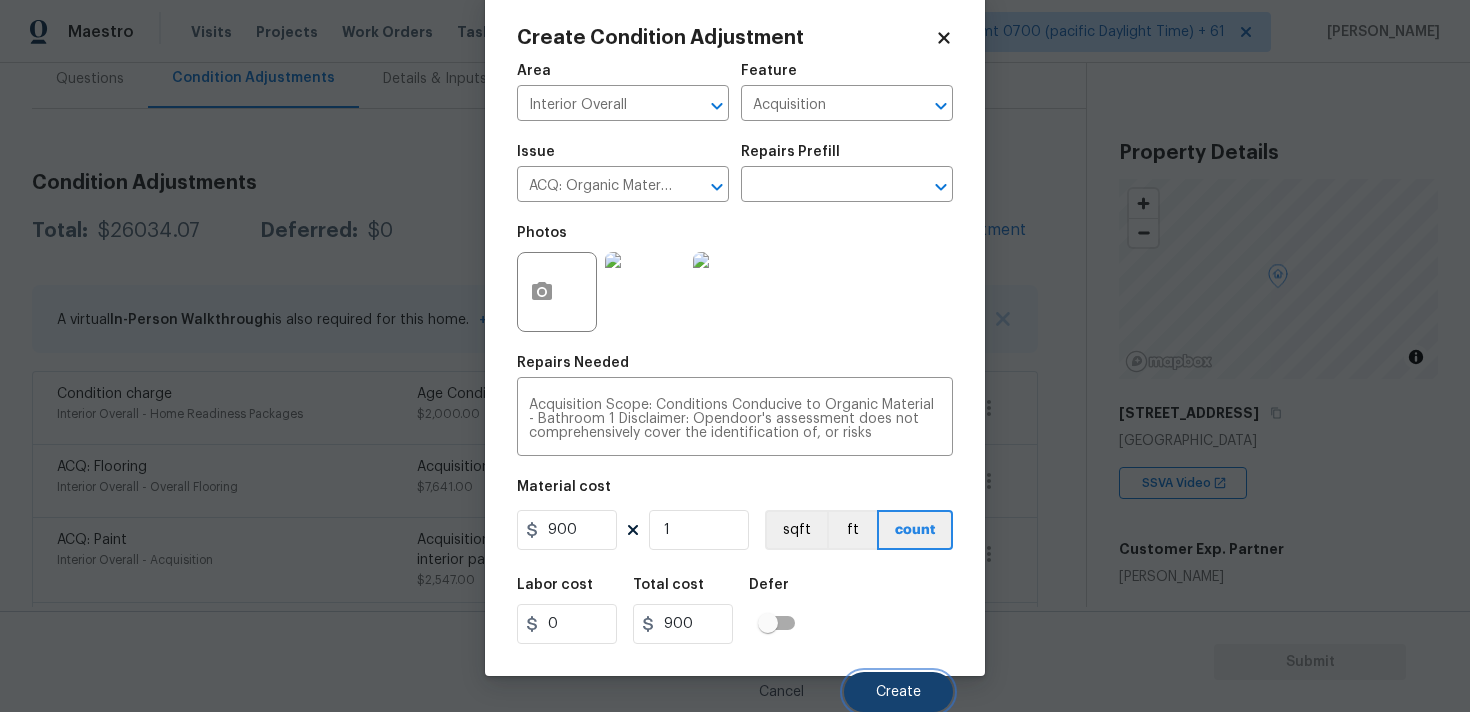 click on "Create" at bounding box center [898, 692] 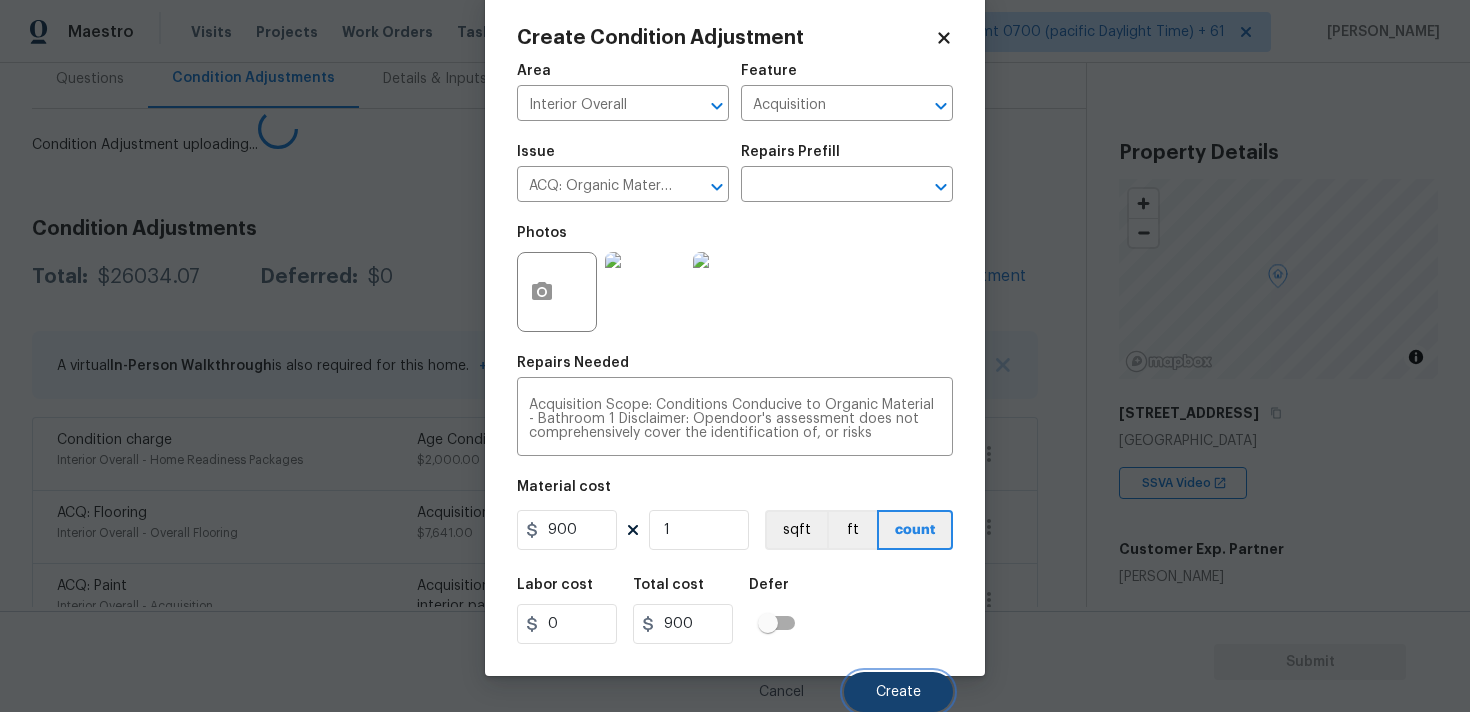 click on "Create" at bounding box center [898, 692] 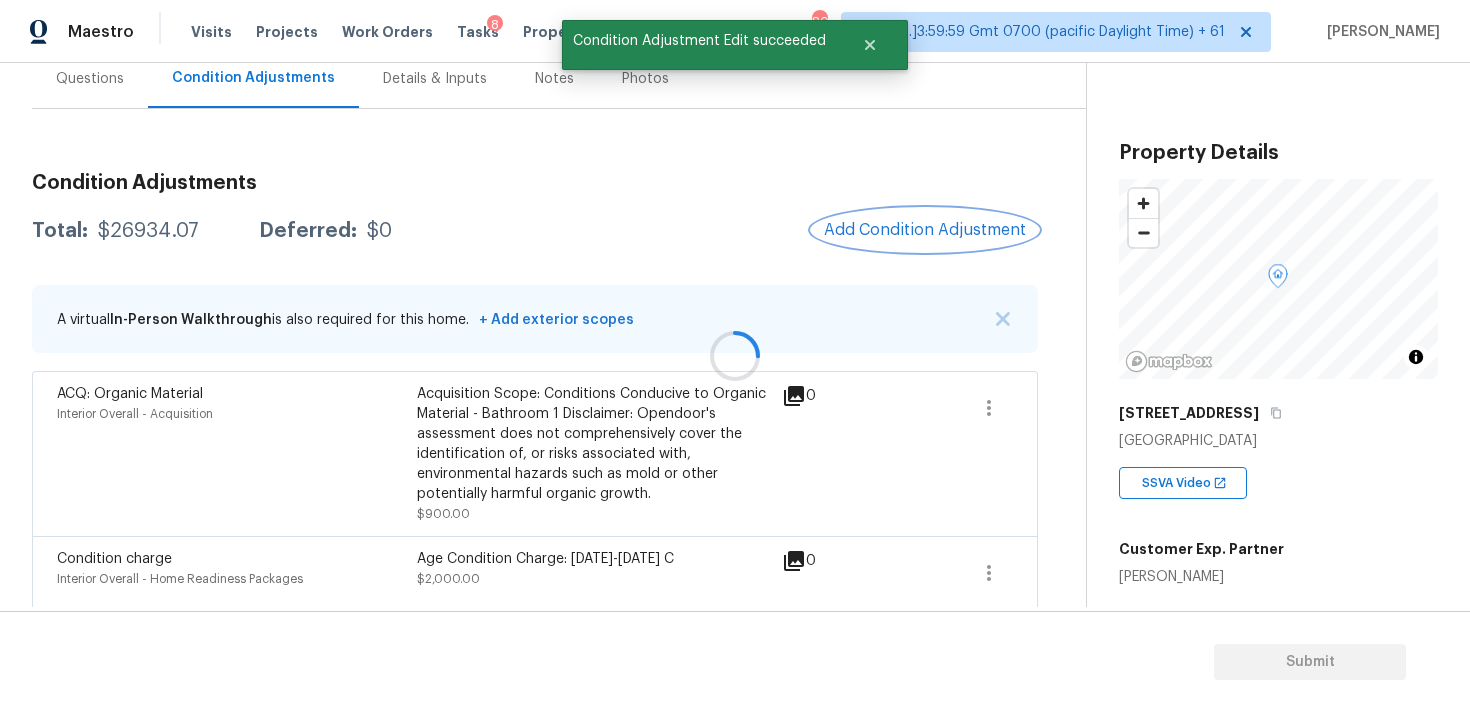 scroll, scrollTop: 0, scrollLeft: 0, axis: both 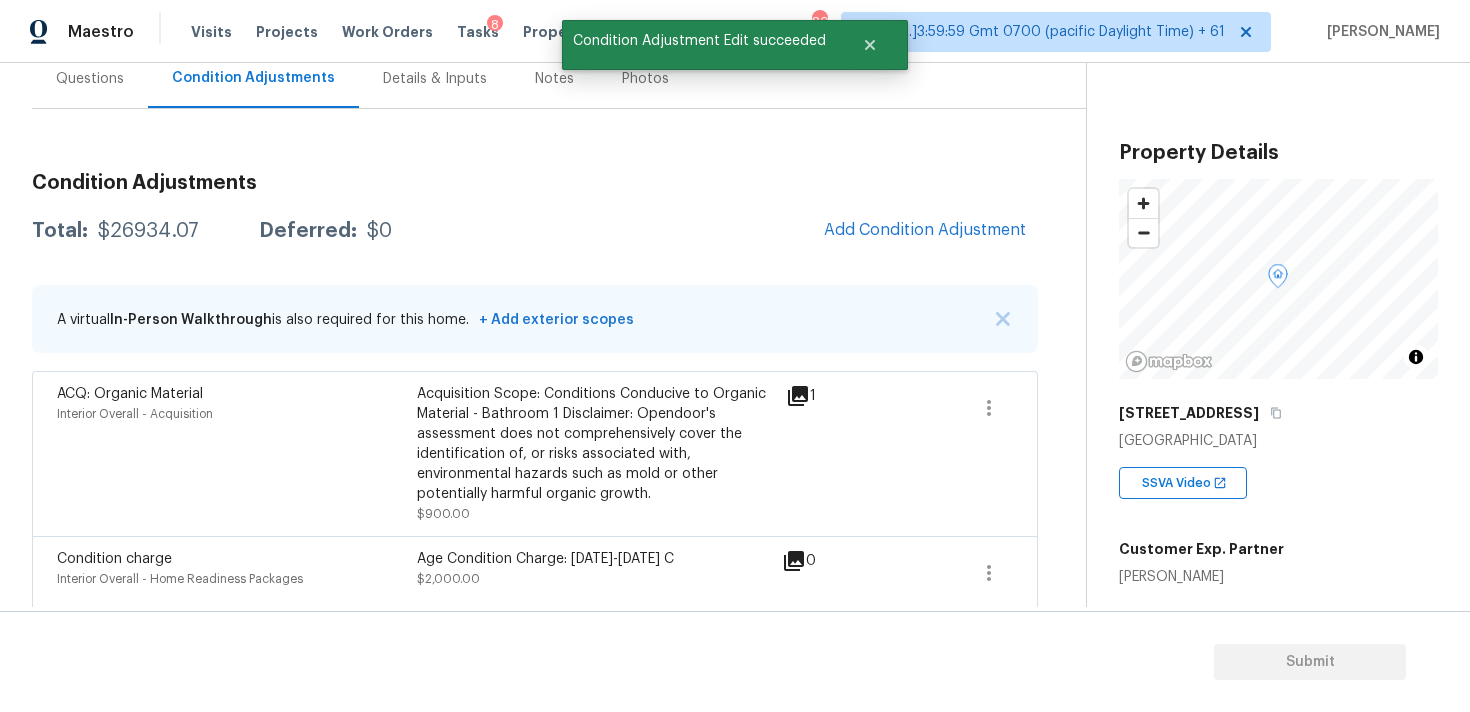 click on "Questions" at bounding box center [90, 78] 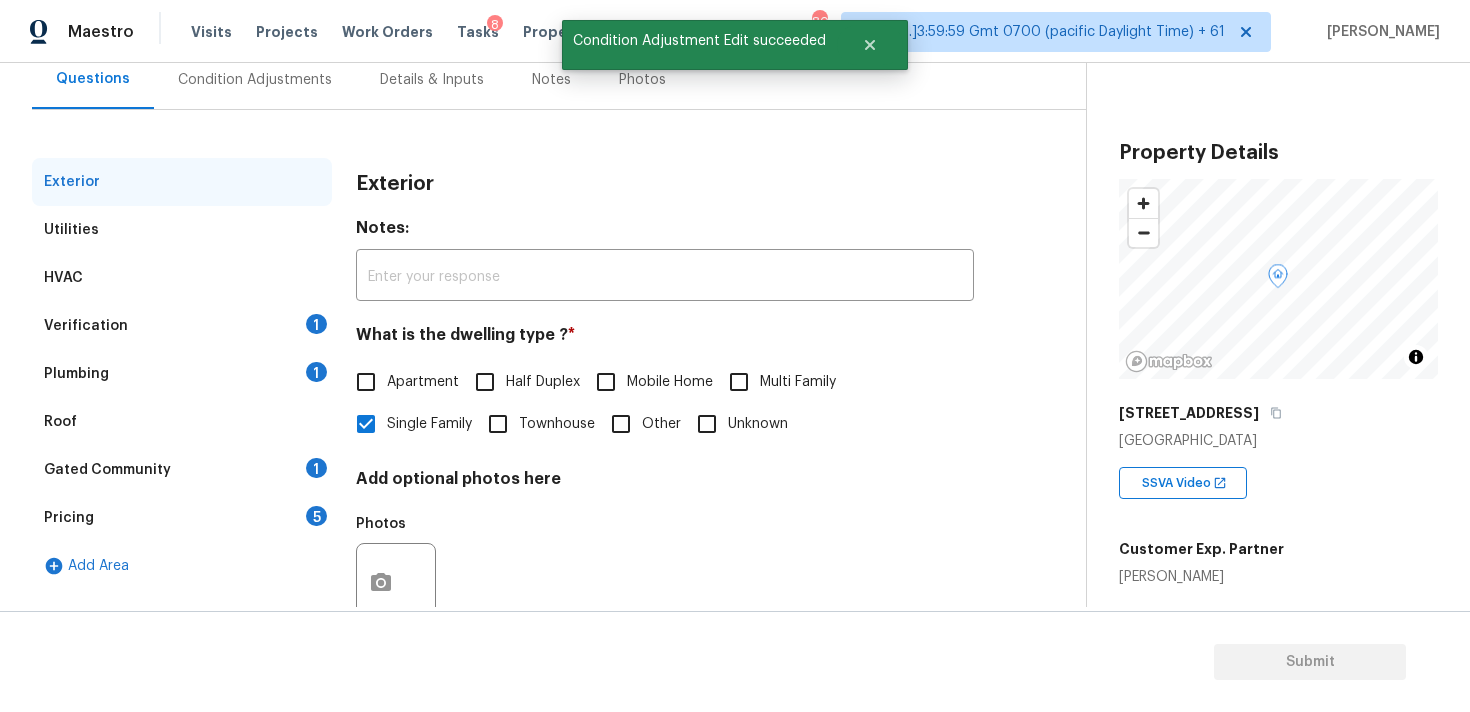 scroll, scrollTop: 251, scrollLeft: 0, axis: vertical 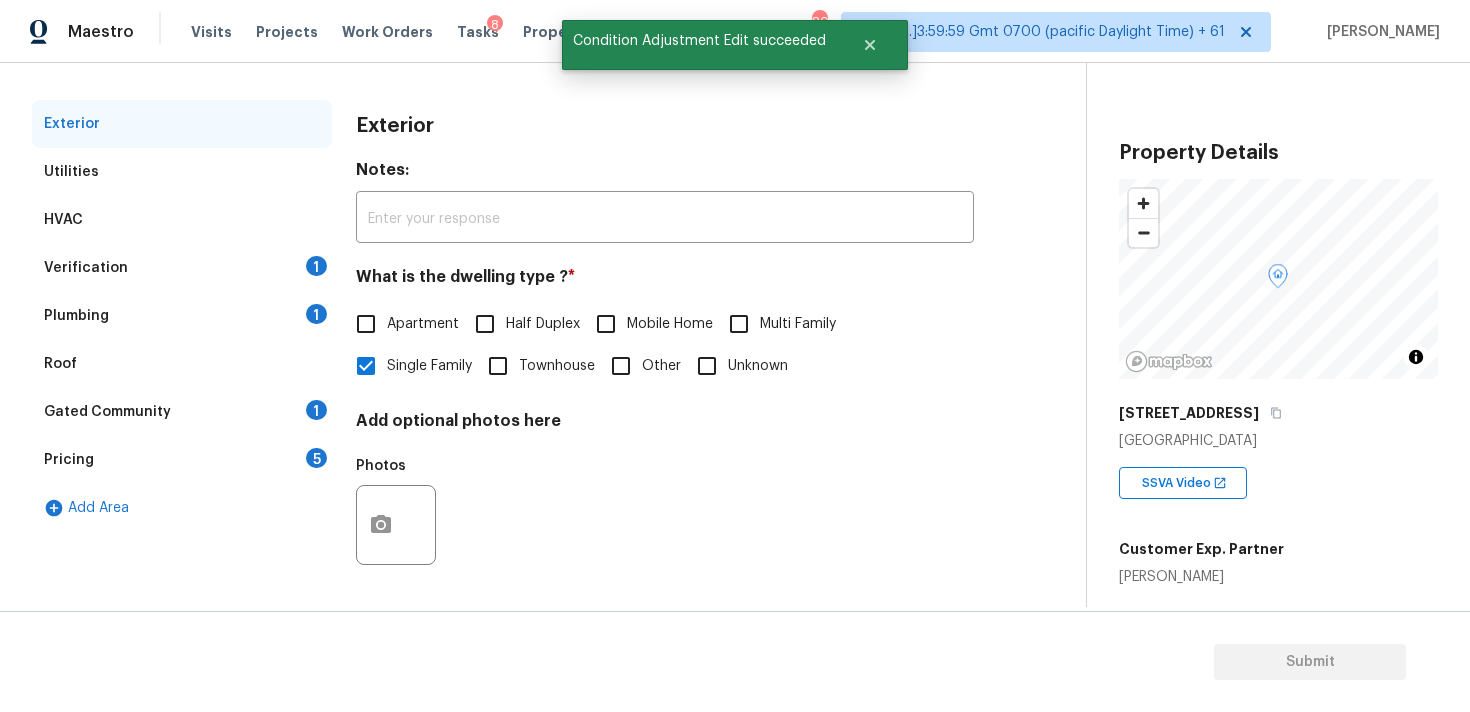 click on "Verification 1" at bounding box center (182, 268) 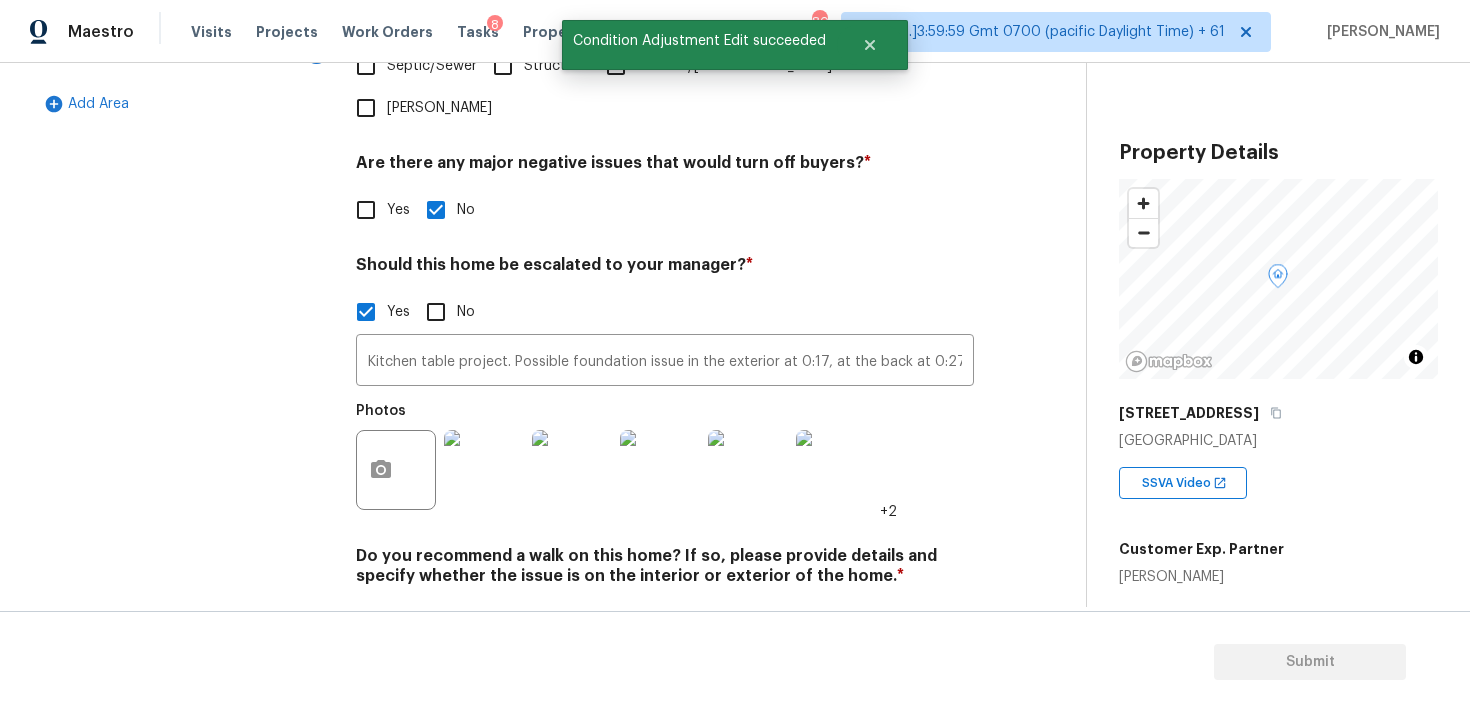 scroll, scrollTop: 661, scrollLeft: 0, axis: vertical 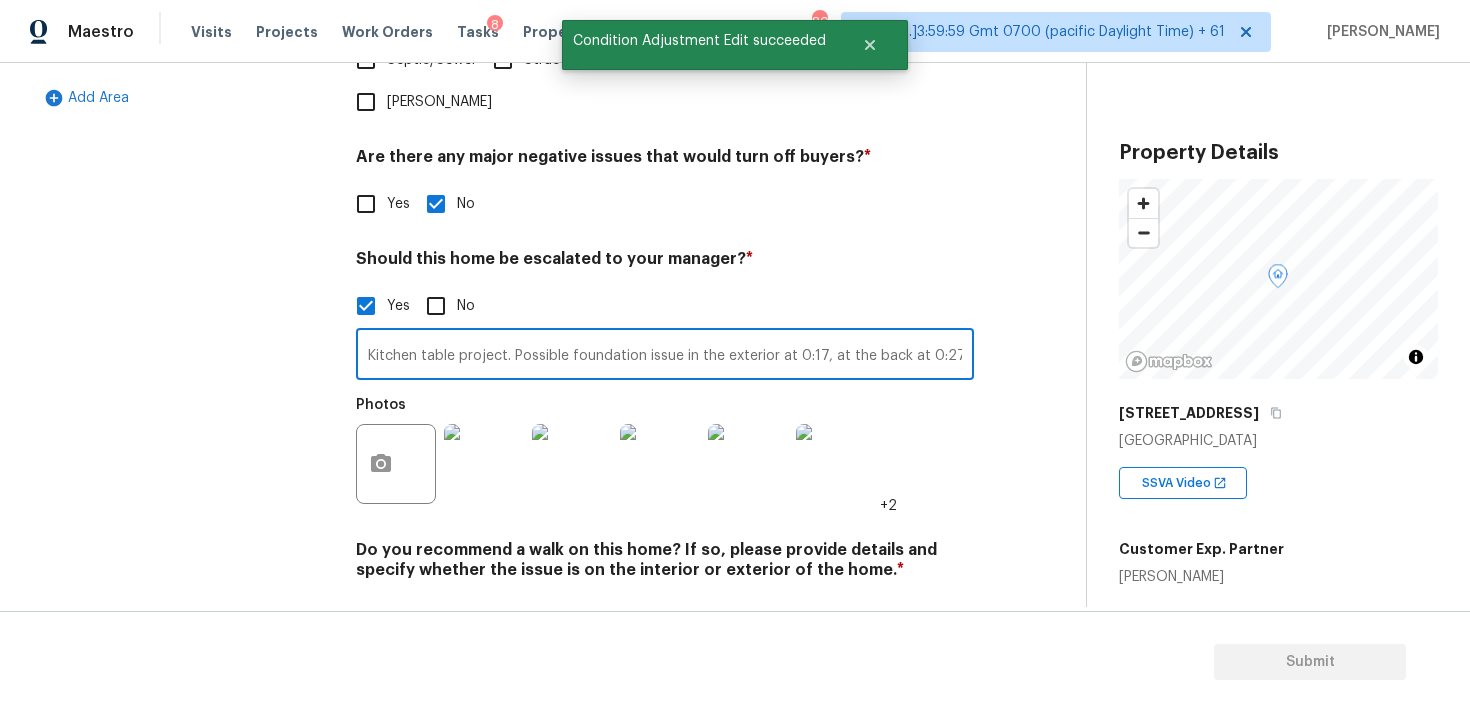 click on "Kitchen table project. Possible foundation issue in the exterior at 0:17, at the back at 0:27. The agent mentioned that the landscaping is in poor condition, but it seems the landscaping doesn't need an extensive work, hence scope has been added for moderate. Water leakage at 0:18" at bounding box center [665, 356] 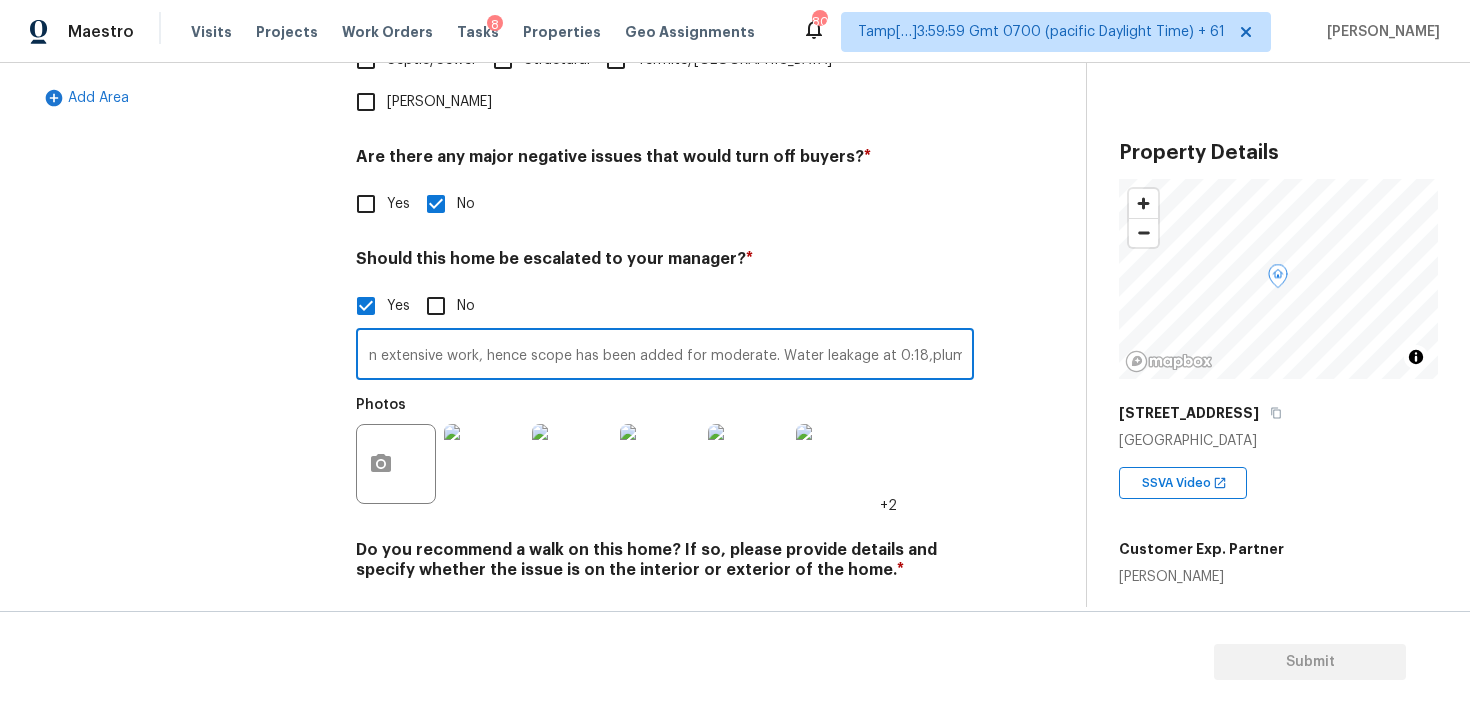 scroll, scrollTop: 0, scrollLeft: 1317, axis: horizontal 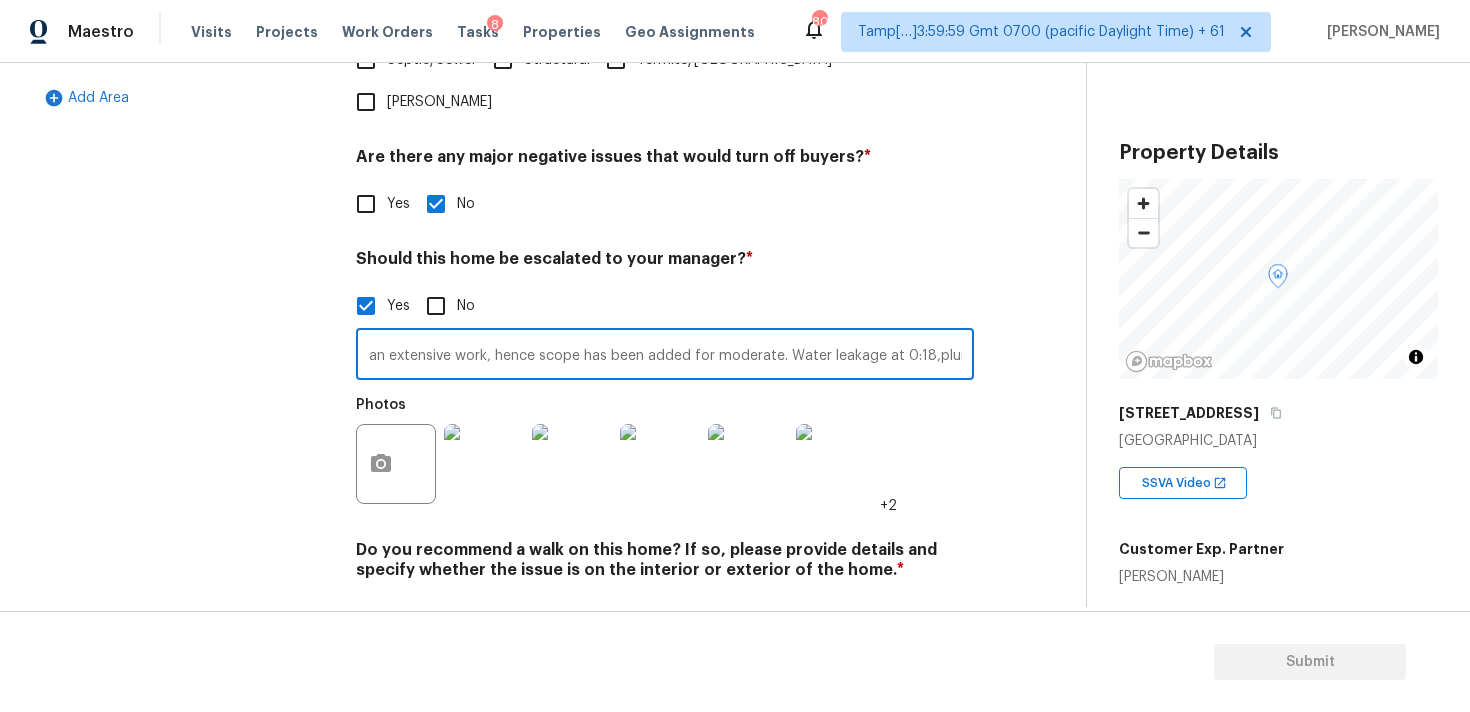 click on "Kitchen table project. Possible foundation issue in the exterior at 0:17, at the back at 0:27. The agent mentioned that the landscaping is in poor condition, but it seems the landscaping doesn't need an extensive work, hence scope has been added for moderate. Water leakage at 0:18,plumbing l" at bounding box center [665, 356] 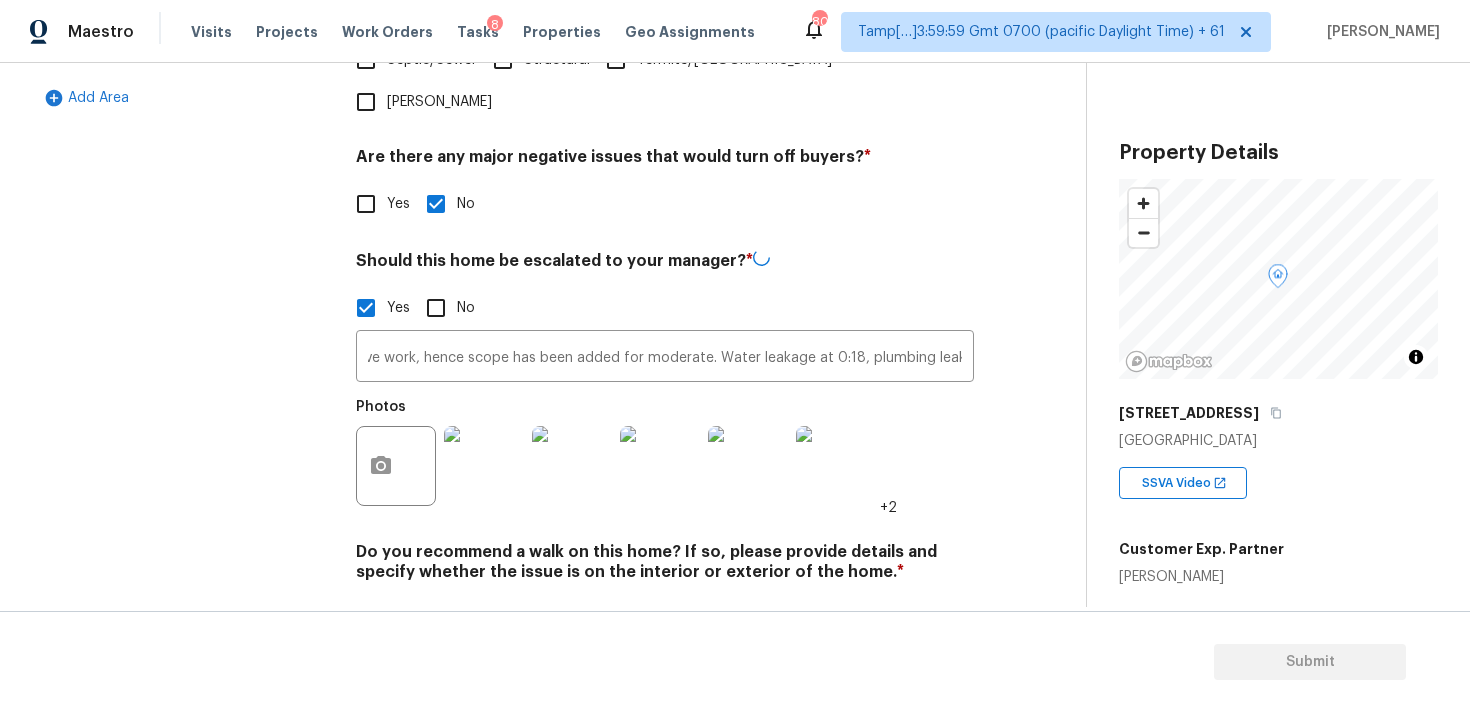 scroll, scrollTop: 0, scrollLeft: 0, axis: both 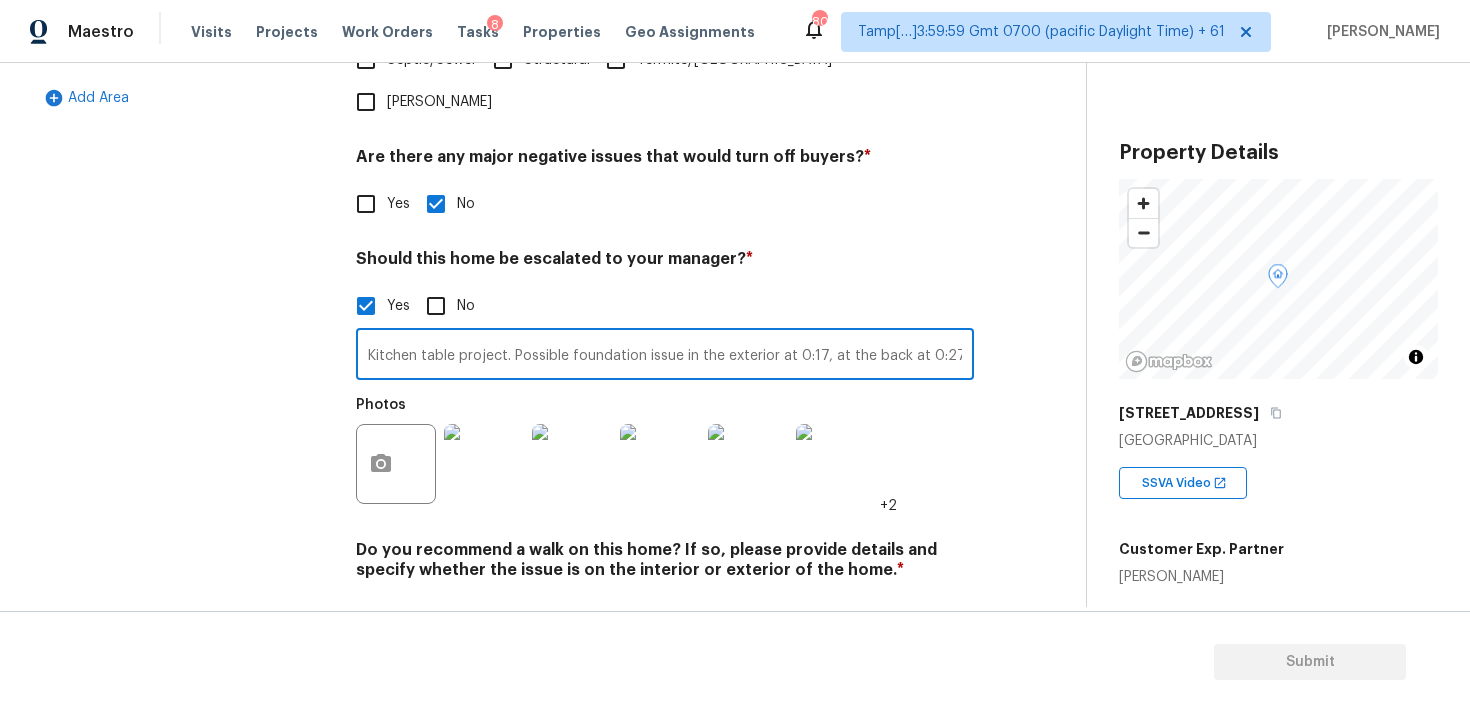 click on "Kitchen table project. Possible foundation issue in the exterior at 0:17, at the back at 0:27. The agent mentioned that the landscaping is in poor condition, but it seems the landscaping doesn't need an extensive work, hence scope has been added for moderate. Water leakage at 0:18, plumbing leakage at" at bounding box center (665, 356) 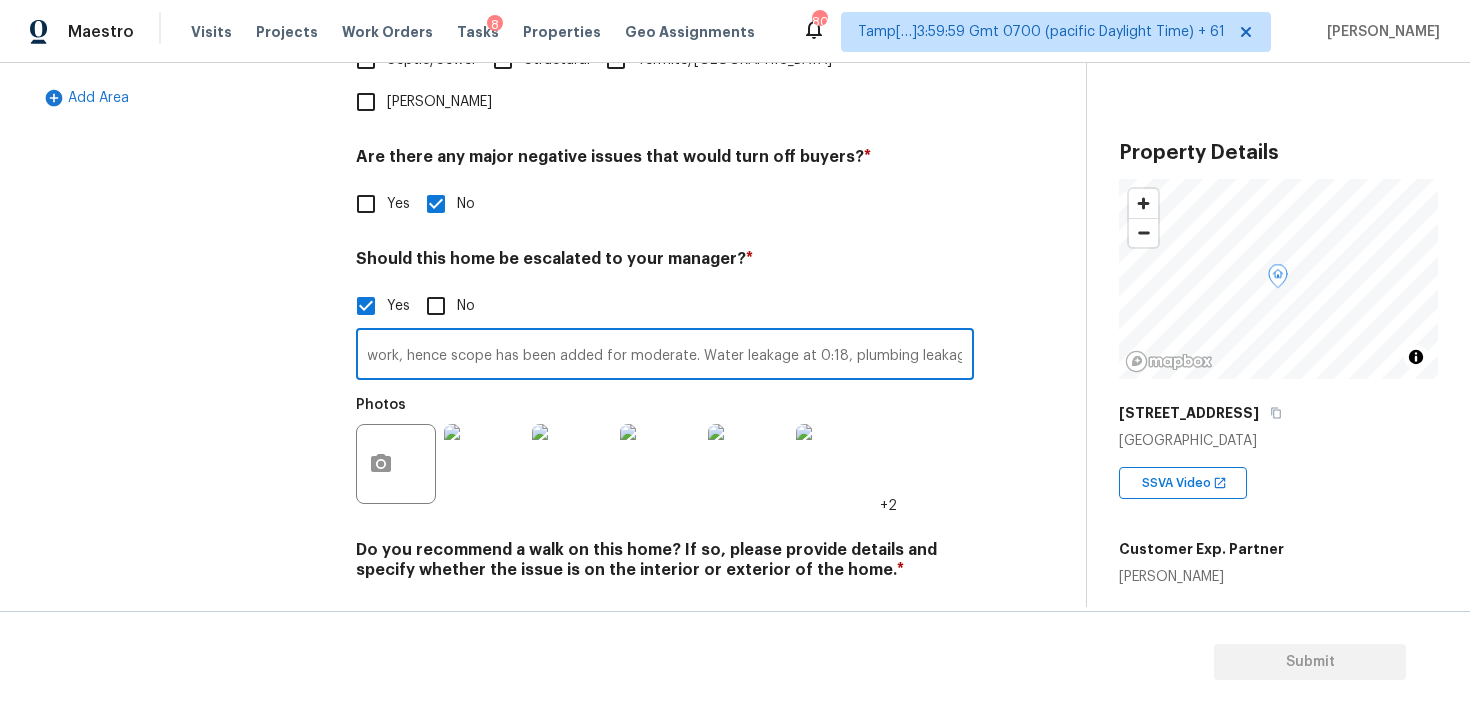 scroll, scrollTop: 0, scrollLeft: 1414, axis: horizontal 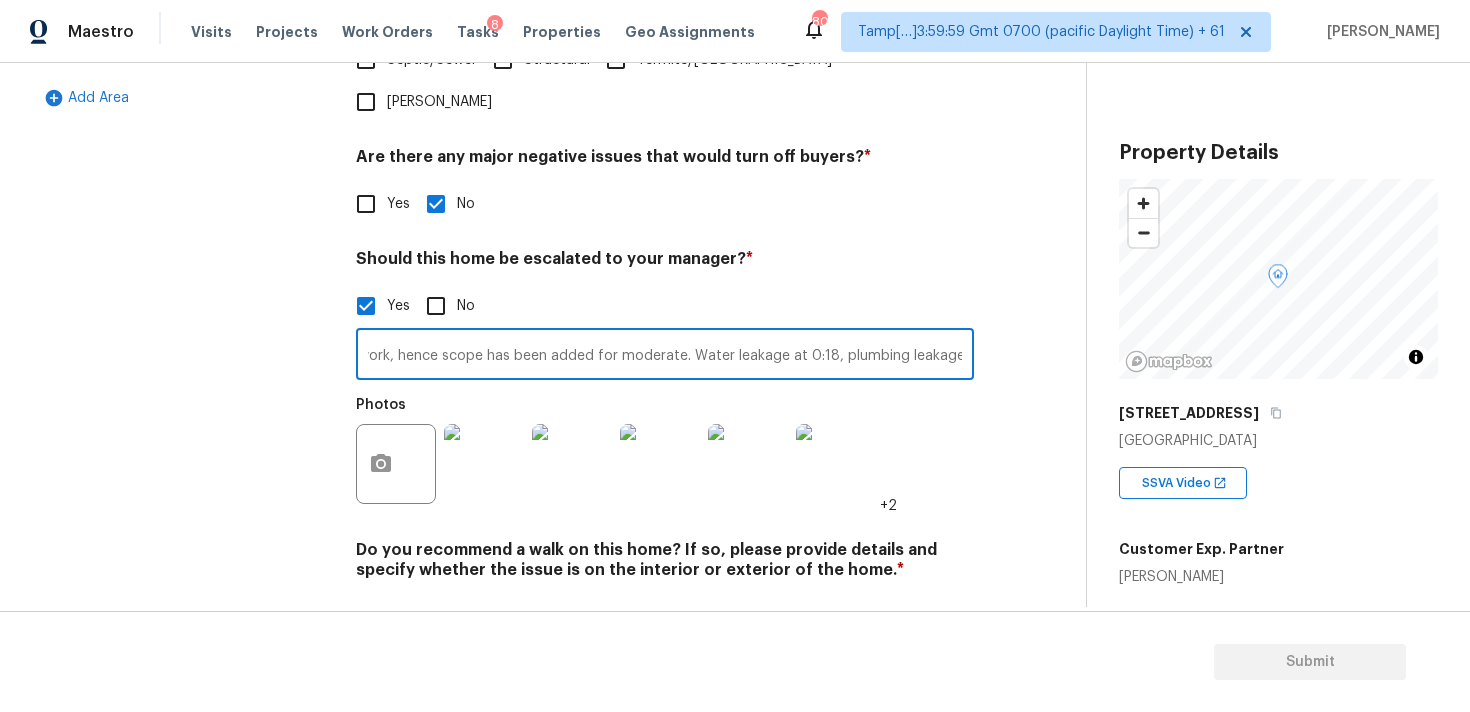 type on "Kitchen table project. Possible foundation issue in the exterior at 0:17, at the back at 0:27. The agent mentioned that the landscaping is in poor condition, but it seems the landscaping doesn't need an extensive work, hence scope has been added for moderate. Water leakage at 0:18, plumbing leakage at 3:16" 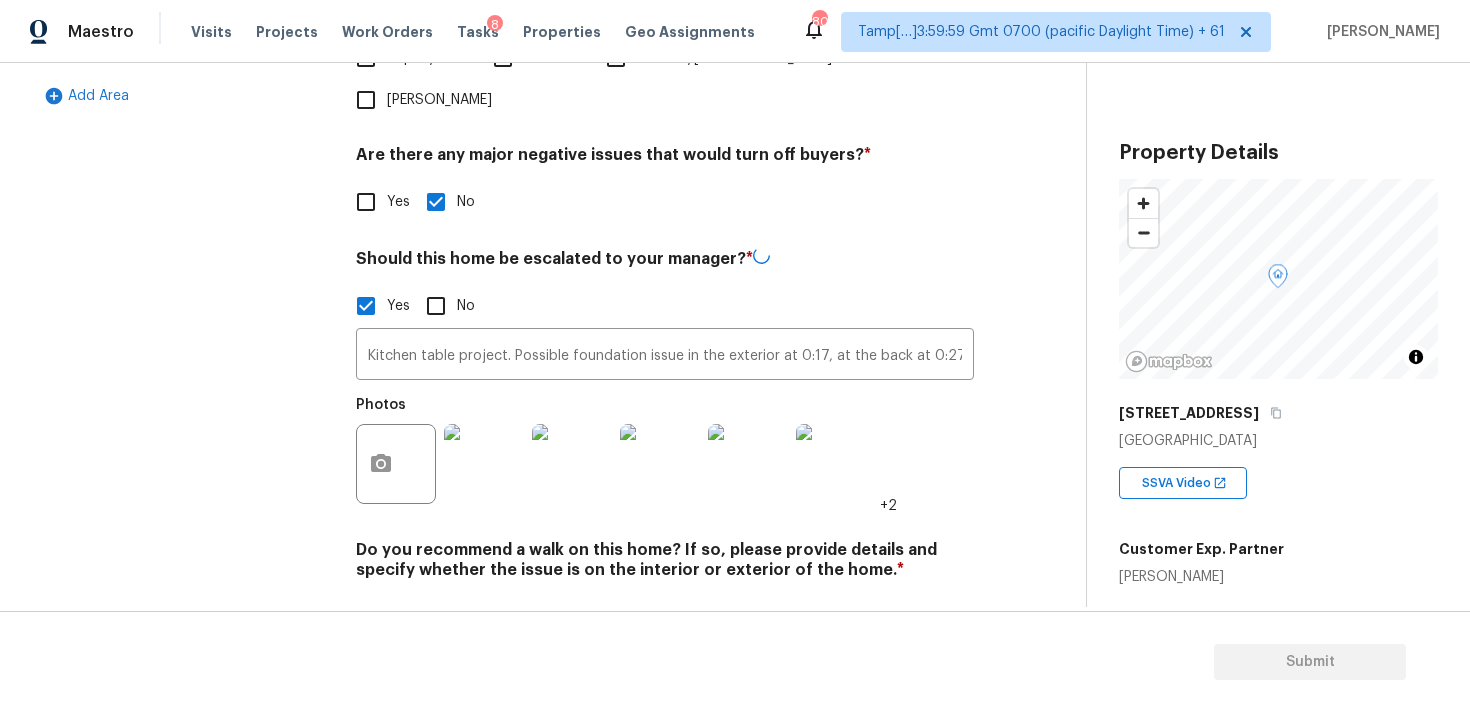 click on "Verification Notes: ​ Are any specialty inspections required before making a decision on this home?  * No specialty inspection required Electrician Foundation HVAC Land Surveying Living Area Measurement Mold Remediation Odor Remediation Plumbing Pool Radon Roof Septic/Sewer Structural Termite/Pest Wells Are there any major negative issues that would turn off buyers?  * Yes No Should this home be escalated to your manager?  * Yes No Kitchen table project. Possible foundation issue in the exterior at 0:17, at the back at 0:27. The agent mentioned that the landscaping is in poor condition, but it seems the landscaping doesn't need an extensive work, hence scope has been added for moderate. Water leakage at 0:18, plumbing leakage at 3:16 ​ Photos  +2 Do you recommend a walk on this home? If so, please provide details and specify whether the issue is on the interior or exterior of the home.  * Yes No" at bounding box center (665, 175) 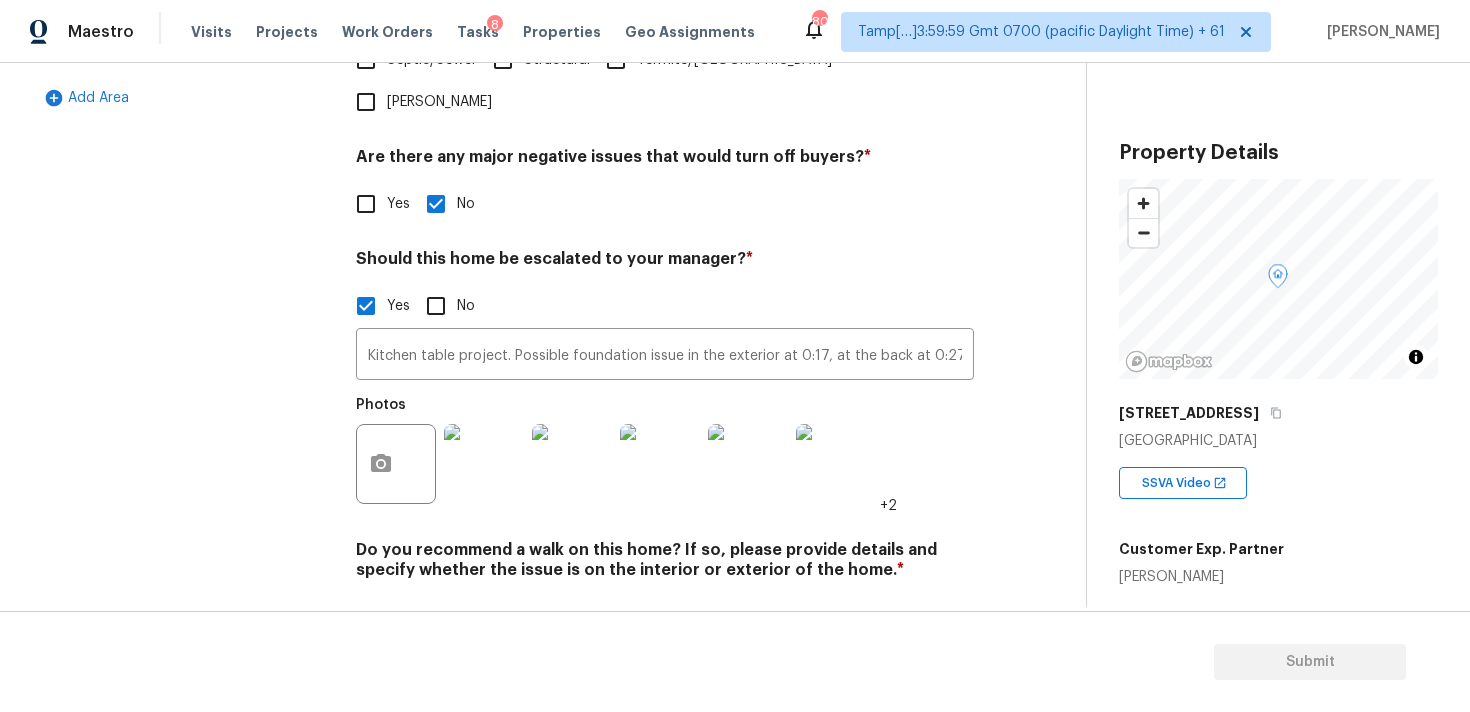 click on "No" at bounding box center (436, 617) 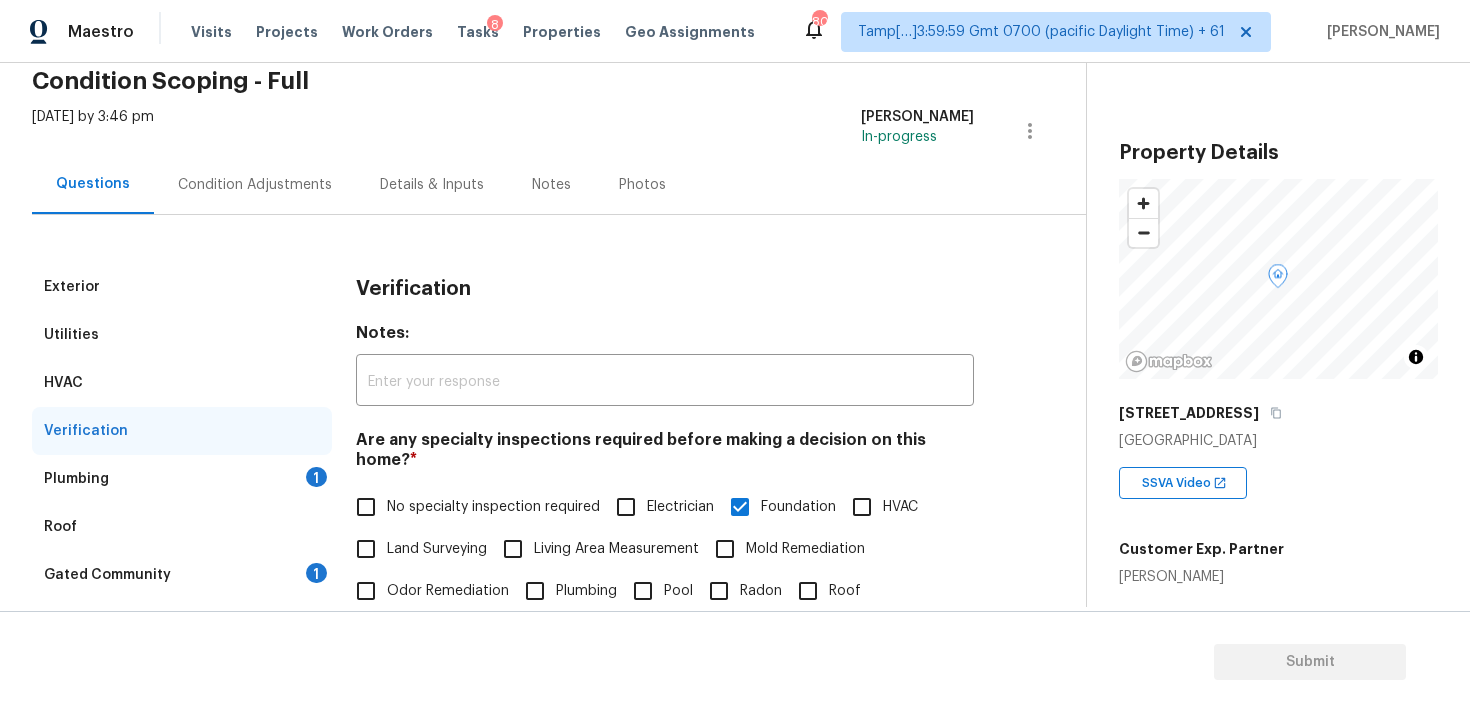 scroll, scrollTop: 0, scrollLeft: 0, axis: both 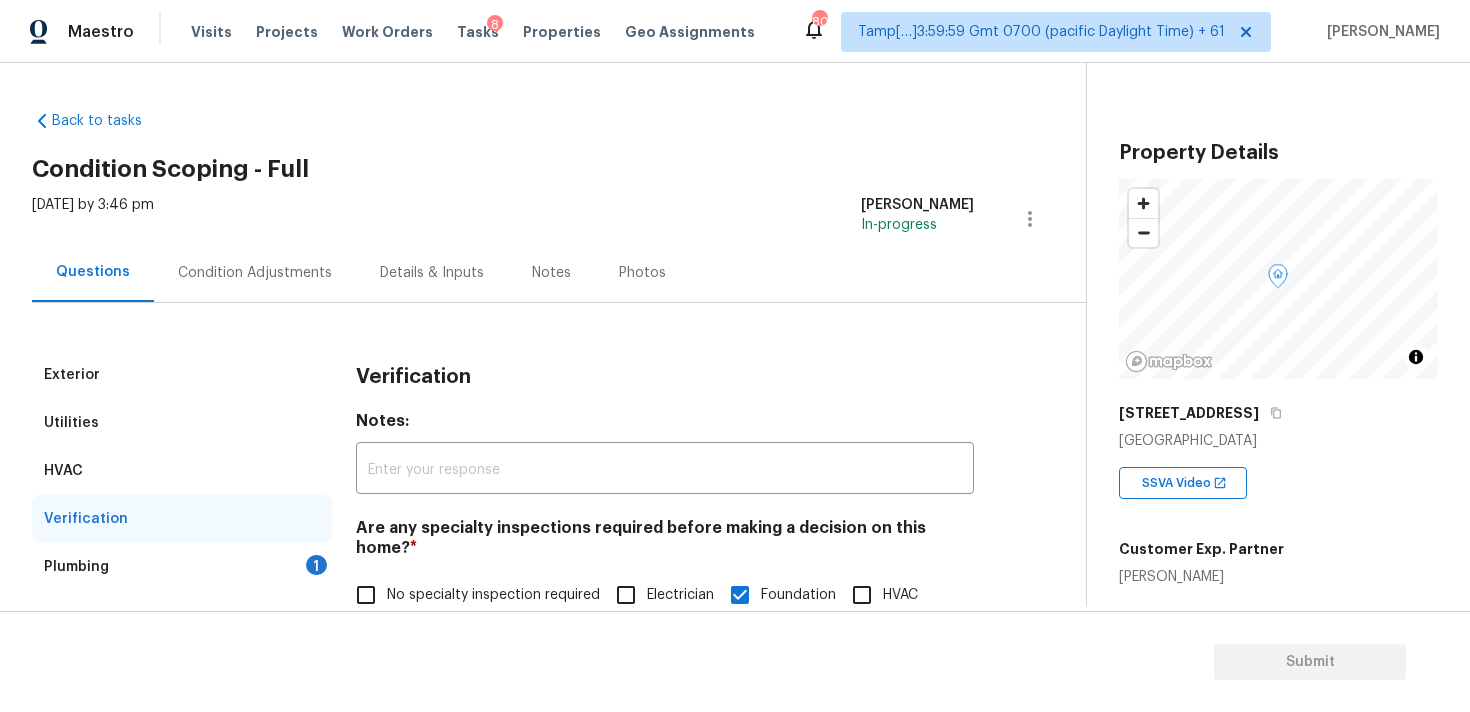 click on "Exterior Utilities HVAC Verification Plumbing 1 Roof Gated Community 1 Pricing 5 Add Area Verification Notes: ​ Are any specialty inspections required before making a decision on this home?  * No specialty inspection required Electrician Foundation HVAC Land Surveying Living Area Measurement Mold Remediation Odor Remediation Plumbing Pool Radon Roof Septic/Sewer Structural Termite/Pest Wells Are there any major negative issues that would turn off buyers?  * Yes No Should this home be escalated to your manager?  * Yes No Kitchen table project. Possible foundation issue in the exterior at 0:17, at the back at 0:27. The agent mentioned that the landscaping is in poor condition, but it seems the landscaping doesn't need an extensive work, hence scope has been added for moderate. Water leakage at 0:18, plumbing leakage at 3:16 ​ Photos  +2 Do you recommend a walk on this home? If so, please provide details and specify whether the issue is on the interior or exterior of the home.  * Yes No" at bounding box center [535, 813] 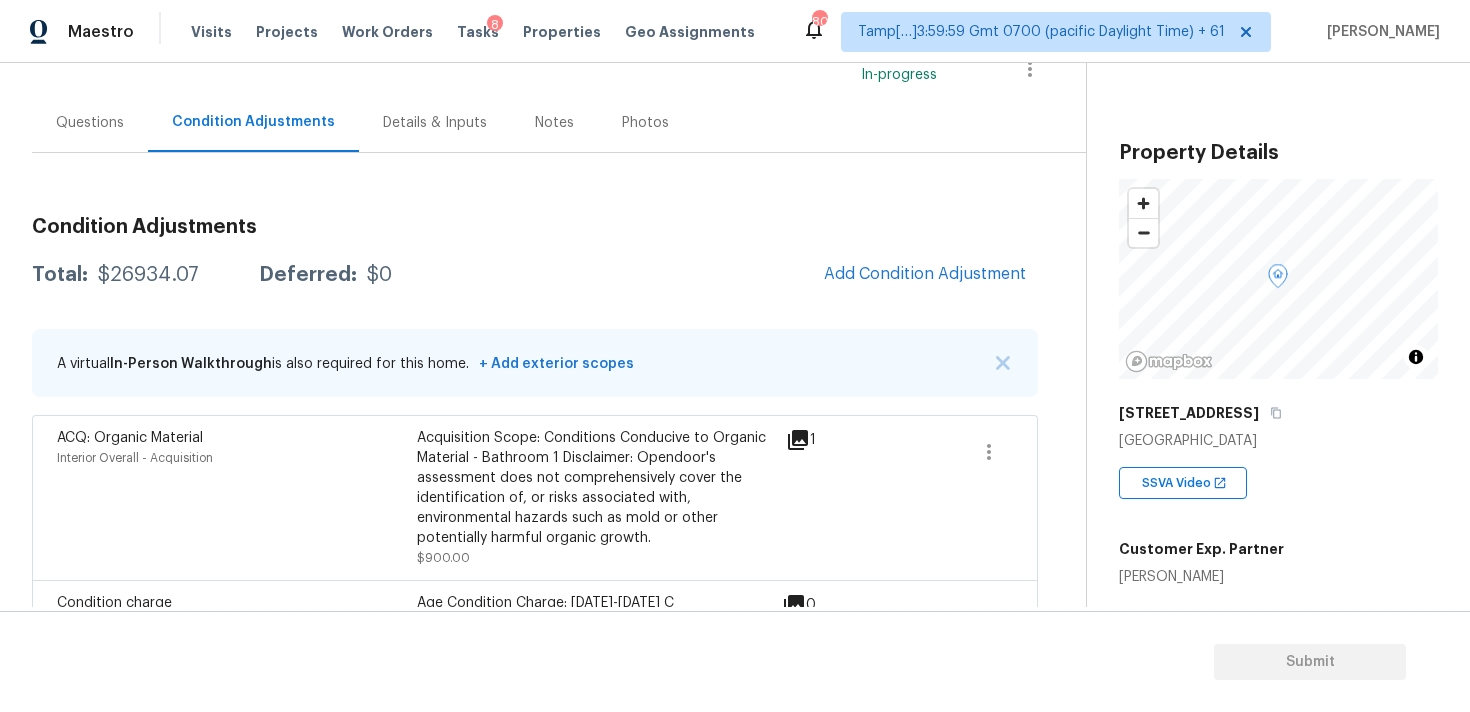 scroll, scrollTop: 0, scrollLeft: 0, axis: both 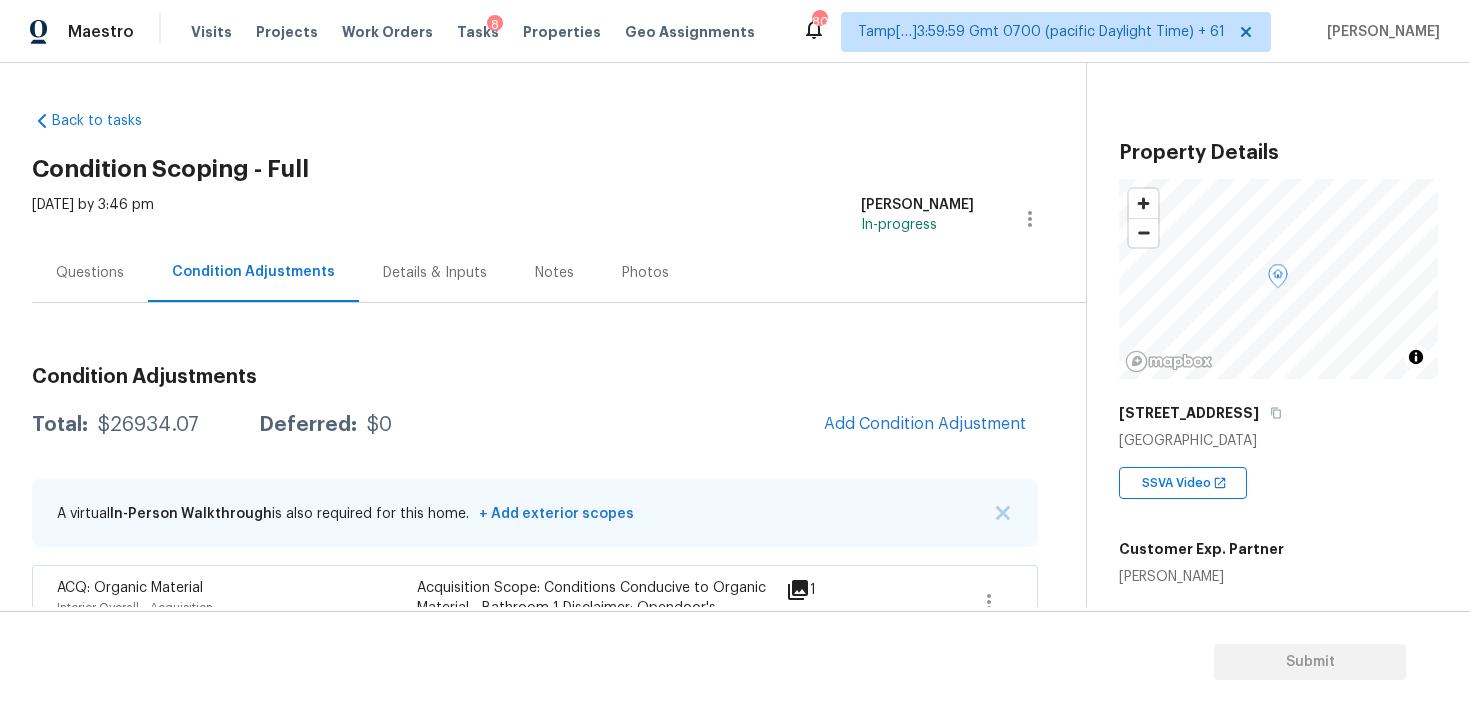 click on "Questions" at bounding box center (90, 272) 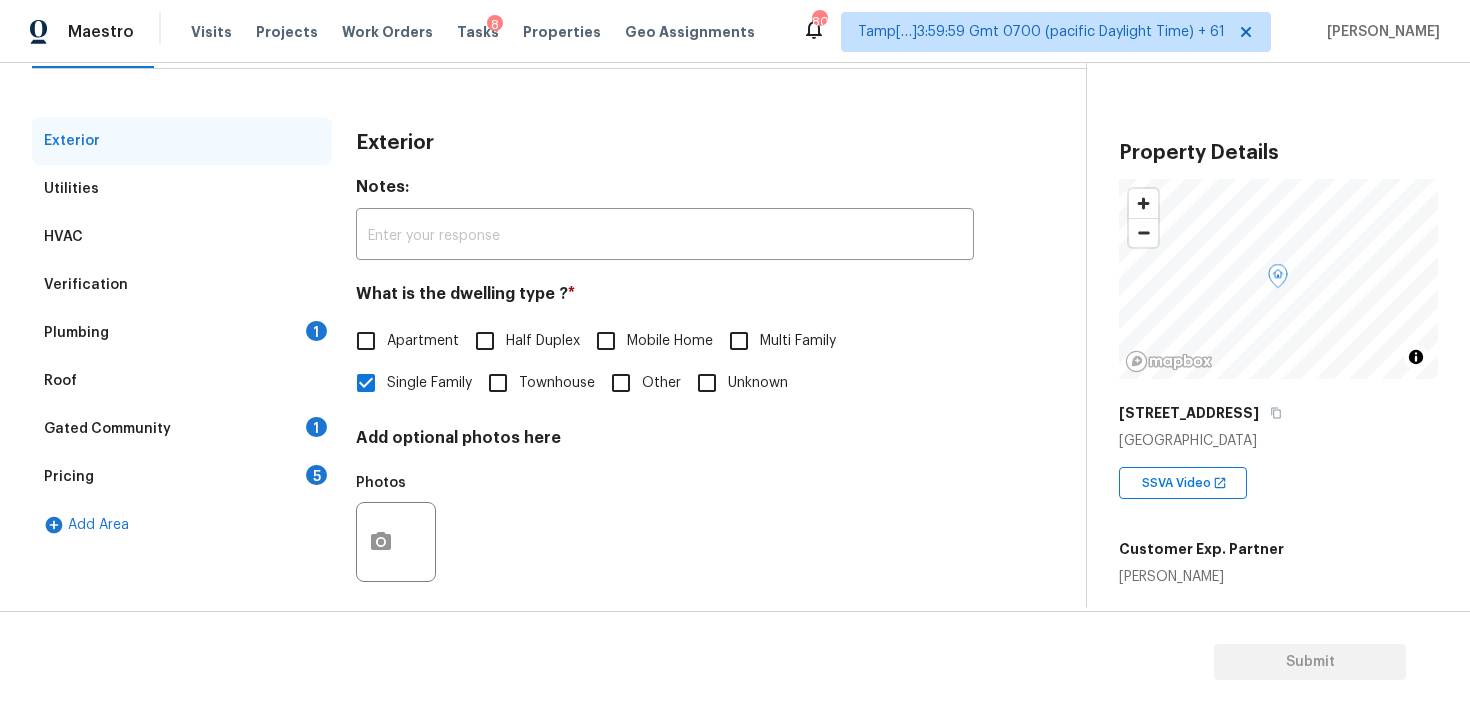 scroll, scrollTop: 251, scrollLeft: 0, axis: vertical 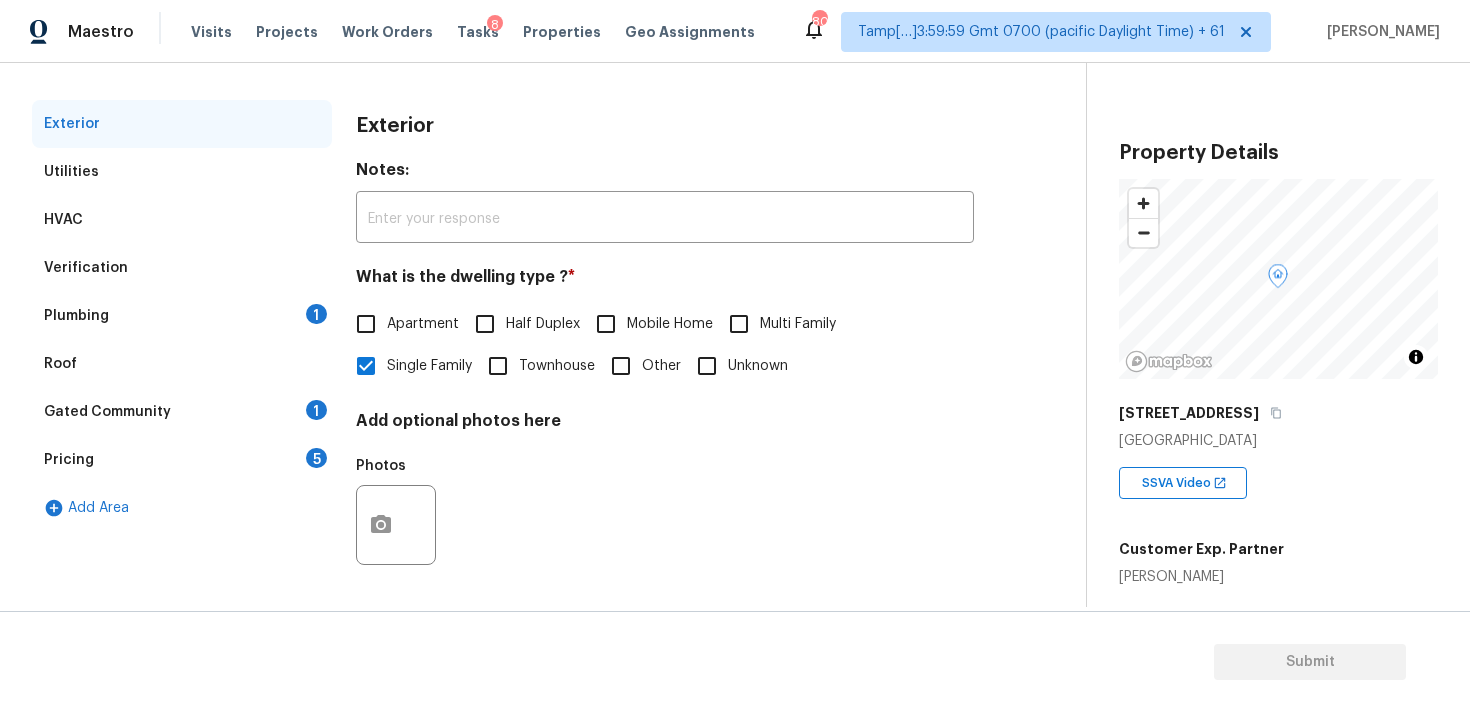 click on "Verification" at bounding box center [182, 268] 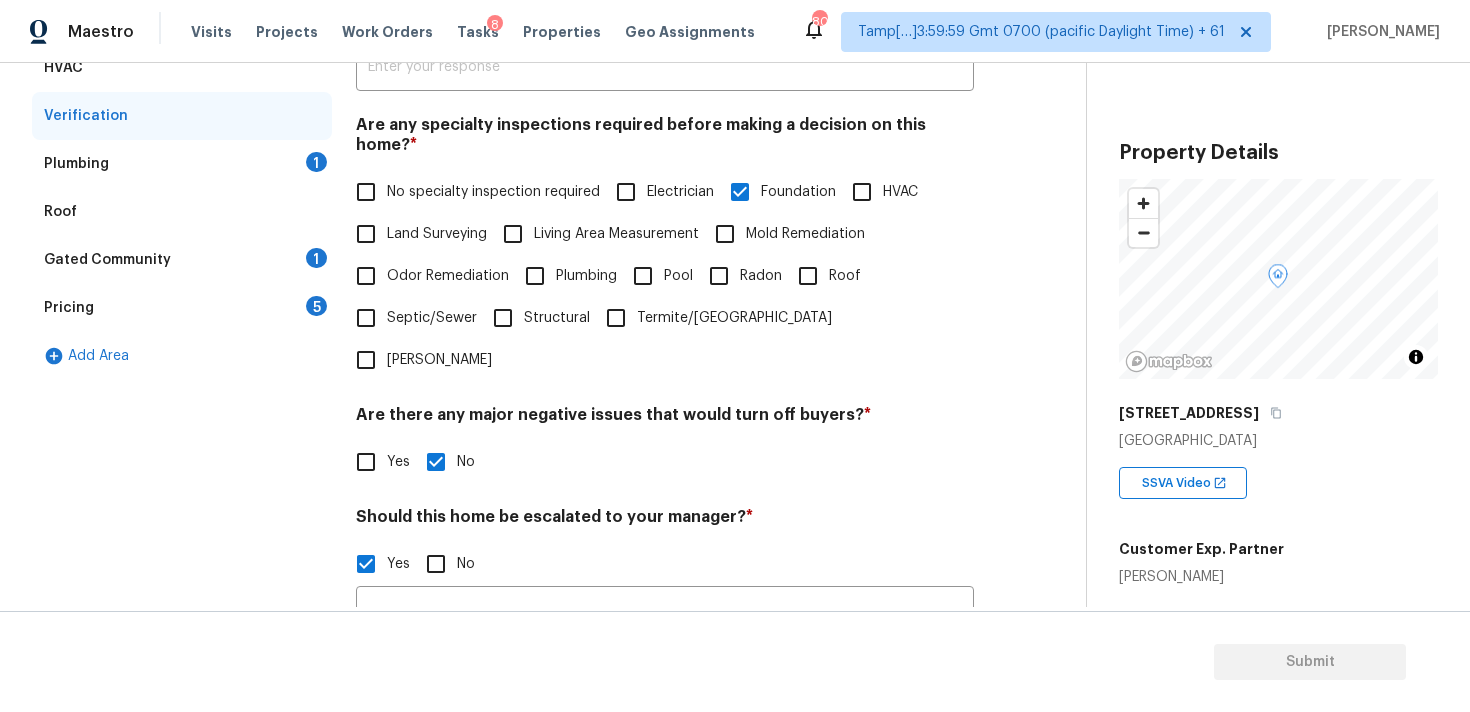 scroll, scrollTop: 431, scrollLeft: 0, axis: vertical 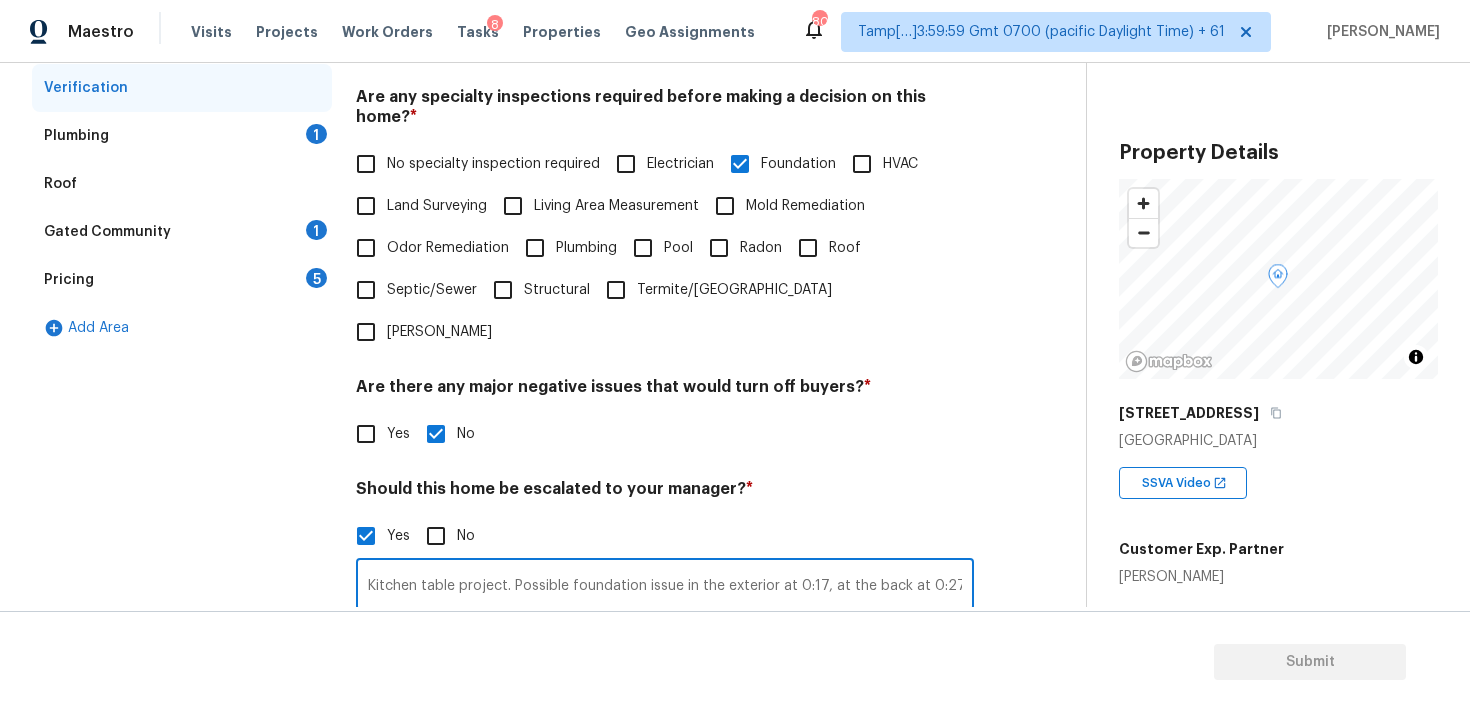 click on "Kitchen table project. Possible foundation issue in the exterior at 0:17, at the back at 0:27. The agent mentioned that the landscaping is in poor condition, but it seems the landscaping doesn't need an extensive work, hence scope has been added for moderate. Water leakage at 0:18, plumbing leakage at 3:16" at bounding box center [665, 586] 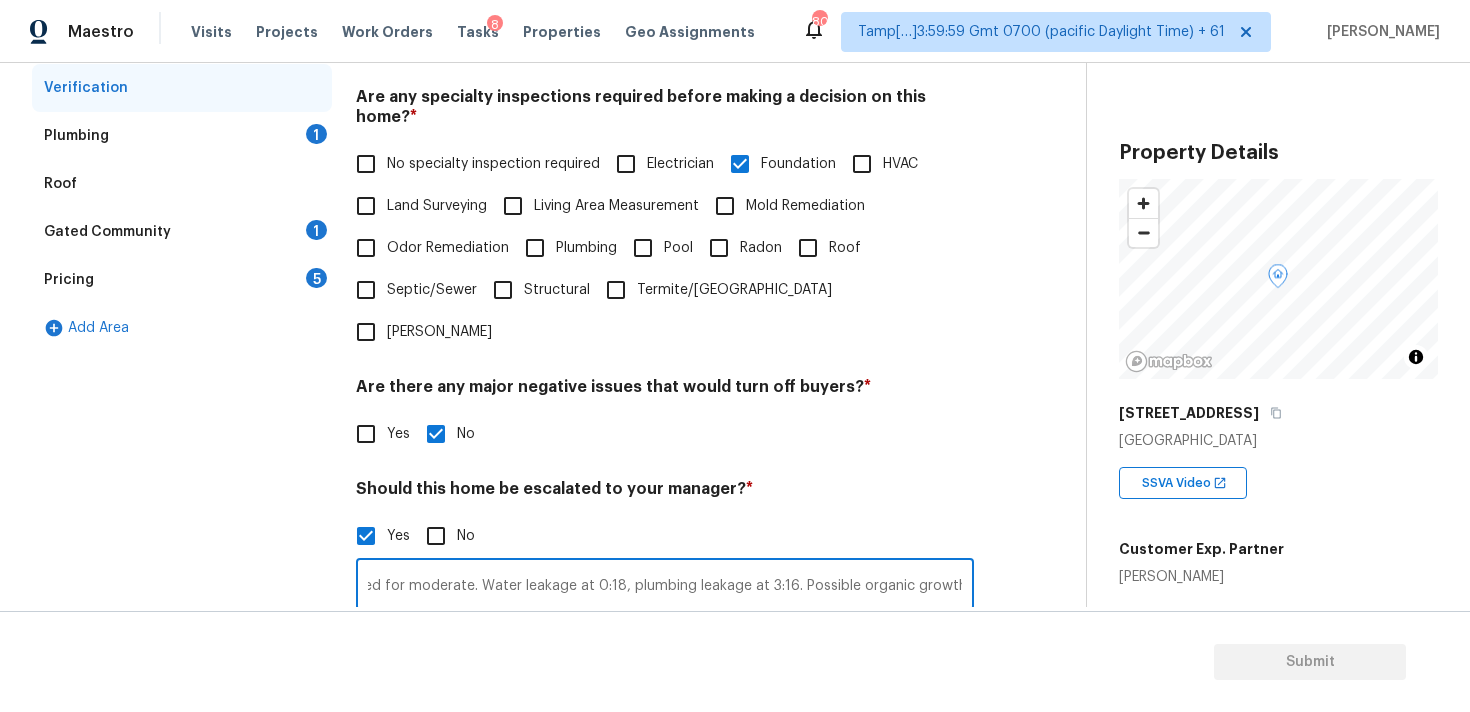 scroll, scrollTop: 0, scrollLeft: 1631, axis: horizontal 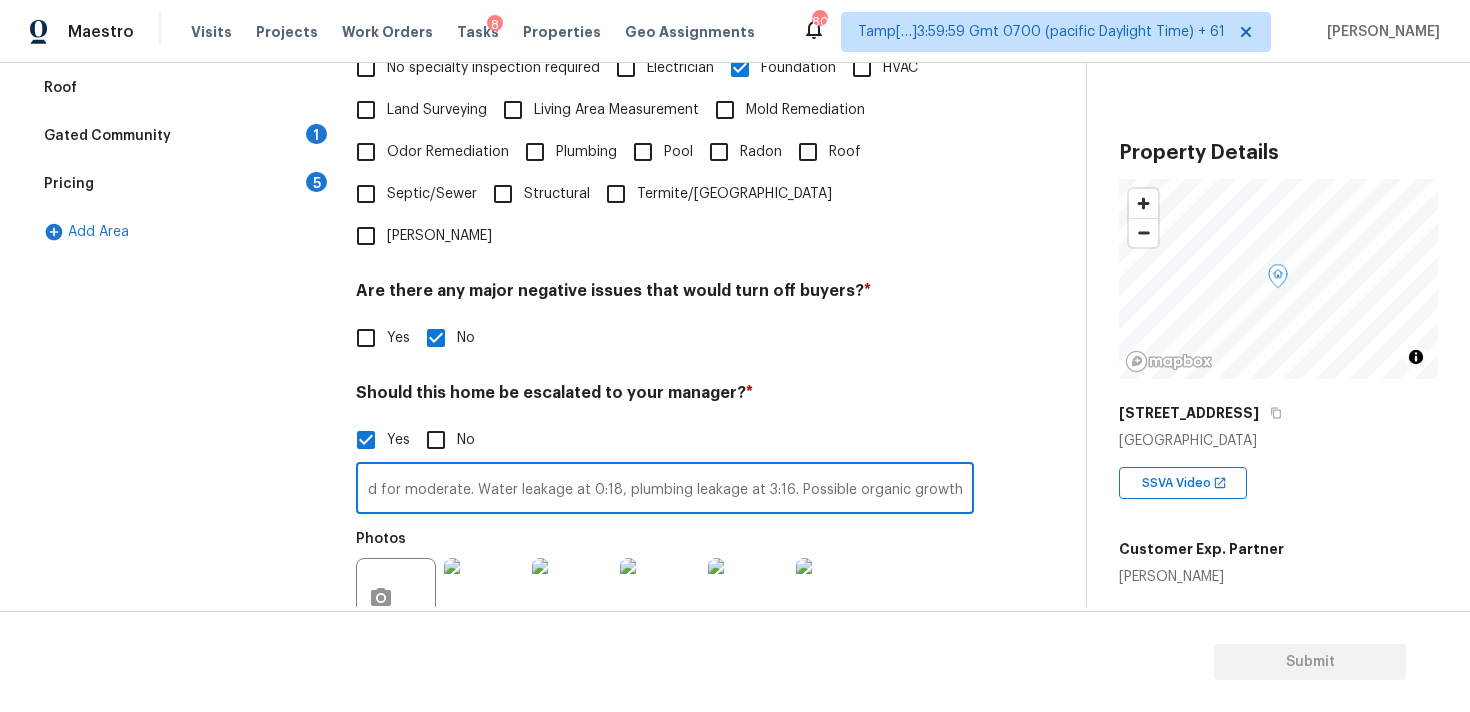 type on "Kitchen table project. Possible foundation issue in the exterior at 0:17, at the back at 0:27. The agent mentioned that the landscaping is in poor condition, but it seems the landscaping doesn't need an extensive work, hence scope has been added for moderate. Water leakage at 0:18, plumbing leakage at 3:16. Possible organic growth as well." 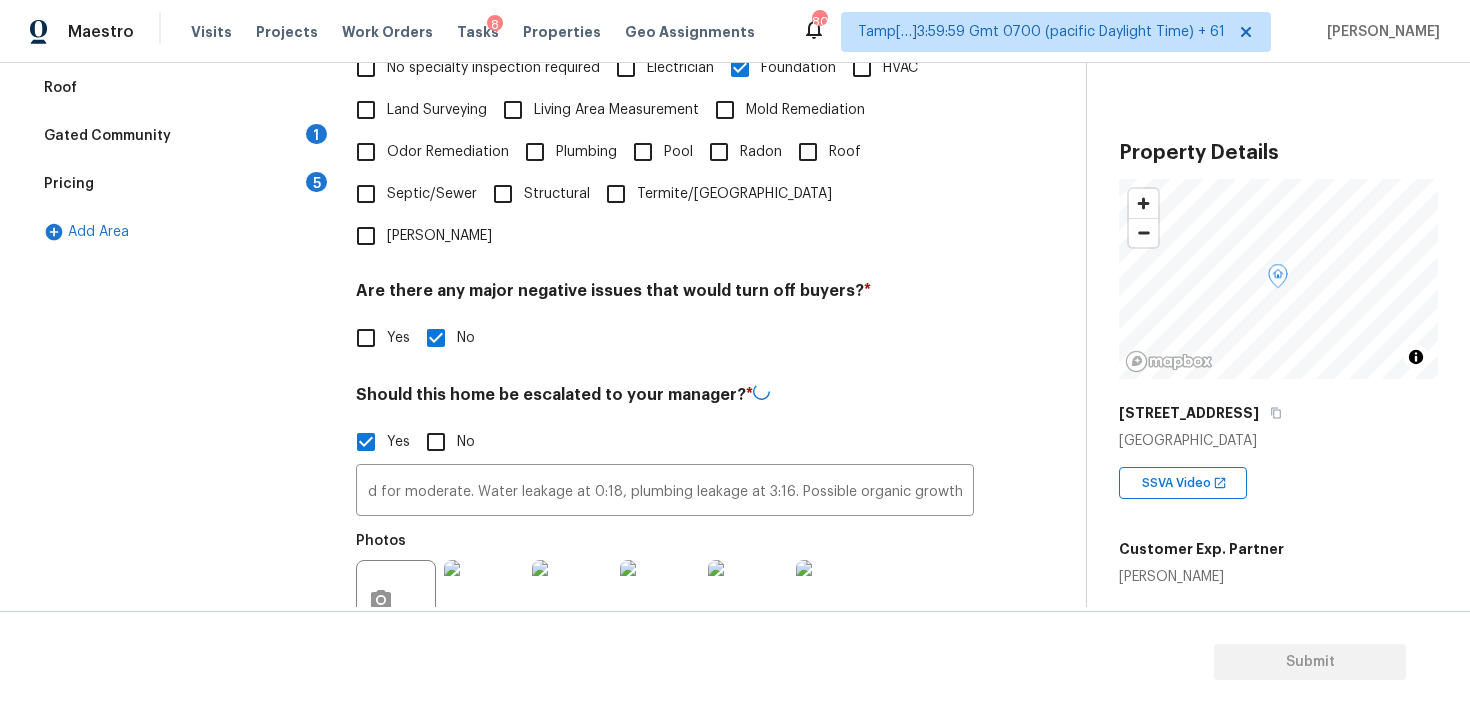 scroll, scrollTop: 0, scrollLeft: 0, axis: both 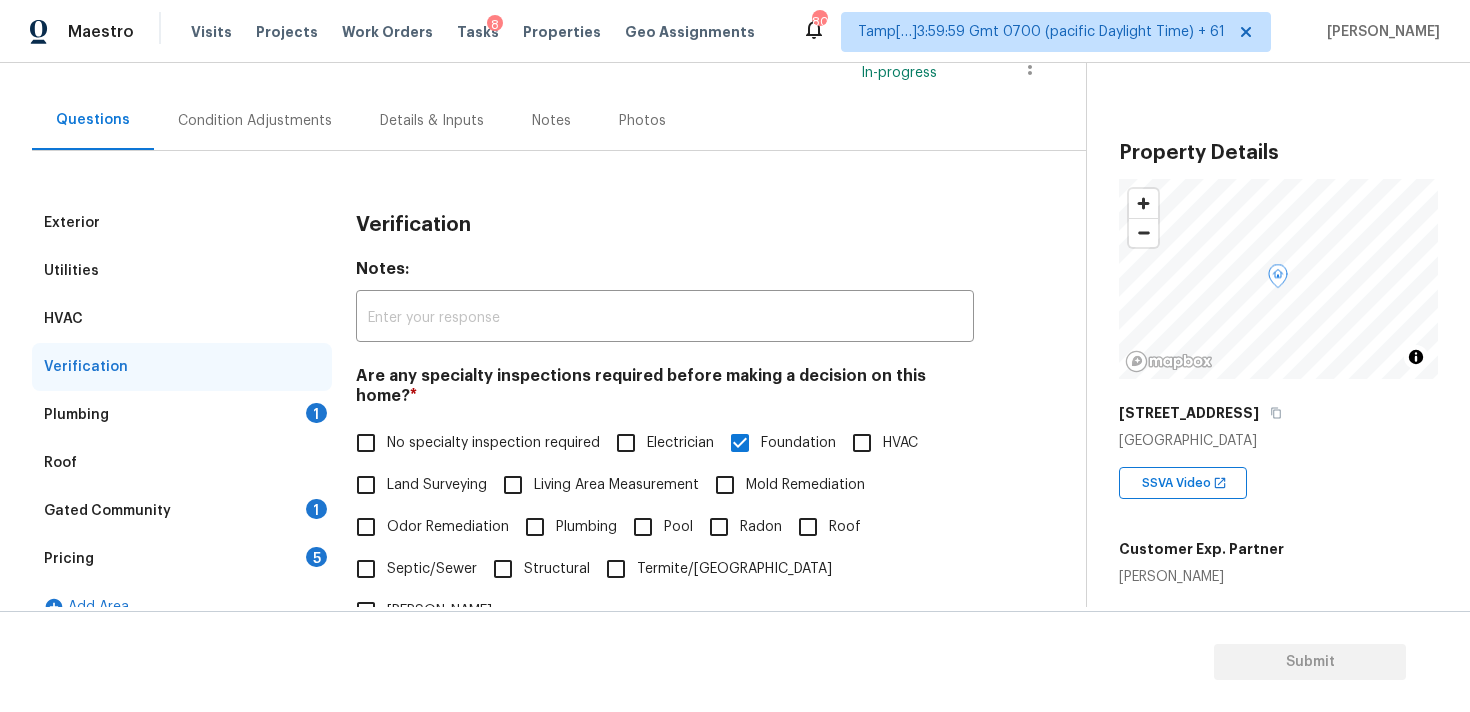 click on "Exterior Utilities HVAC Verification Plumbing 1 Roof Gated Community 1 Pricing 5 Add Area Verification Notes: ​ Are any specialty inspections required before making a decision on this home?  * No specialty inspection required Electrician Foundation HVAC Land Surveying Living Area Measurement Mold Remediation Odor Remediation Plumbing Pool Radon Roof Septic/Sewer Structural Termite/Pest Wells Are there any major negative issues that would turn off buyers?  * Yes No Should this home be escalated to your manager?  * Yes No Kitchen table project. Possible foundation issue in the exterior at 0:17, at the back at 0:27. The agent mentioned that the landscaping is in poor condition, but it seems the landscaping doesn't need an extensive work, hence scope has been added for moderate. Water leakage at 0:18, plumbing leakage at 3:16. Possible organic growth as well. ​ Photos  +2  * Yes No" at bounding box center [535, 685] 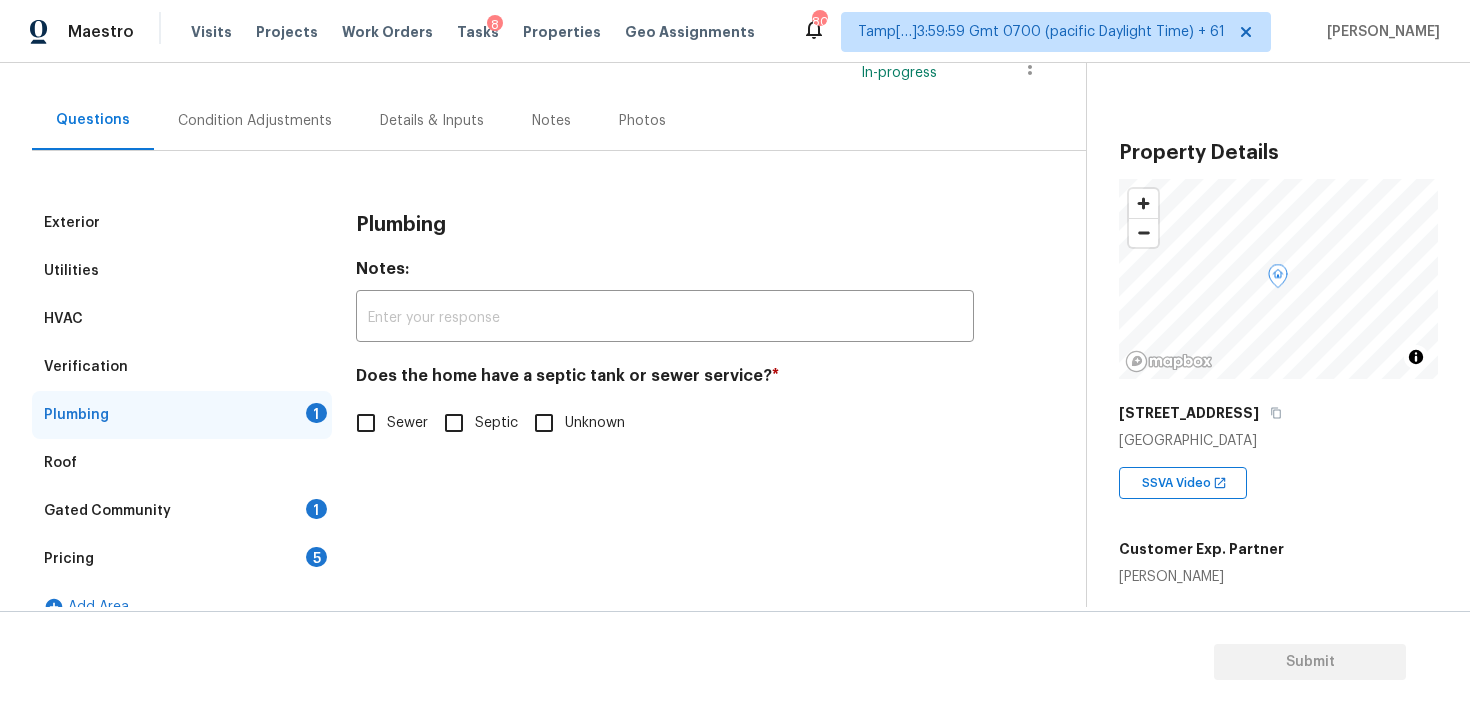 scroll, scrollTop: 182, scrollLeft: 0, axis: vertical 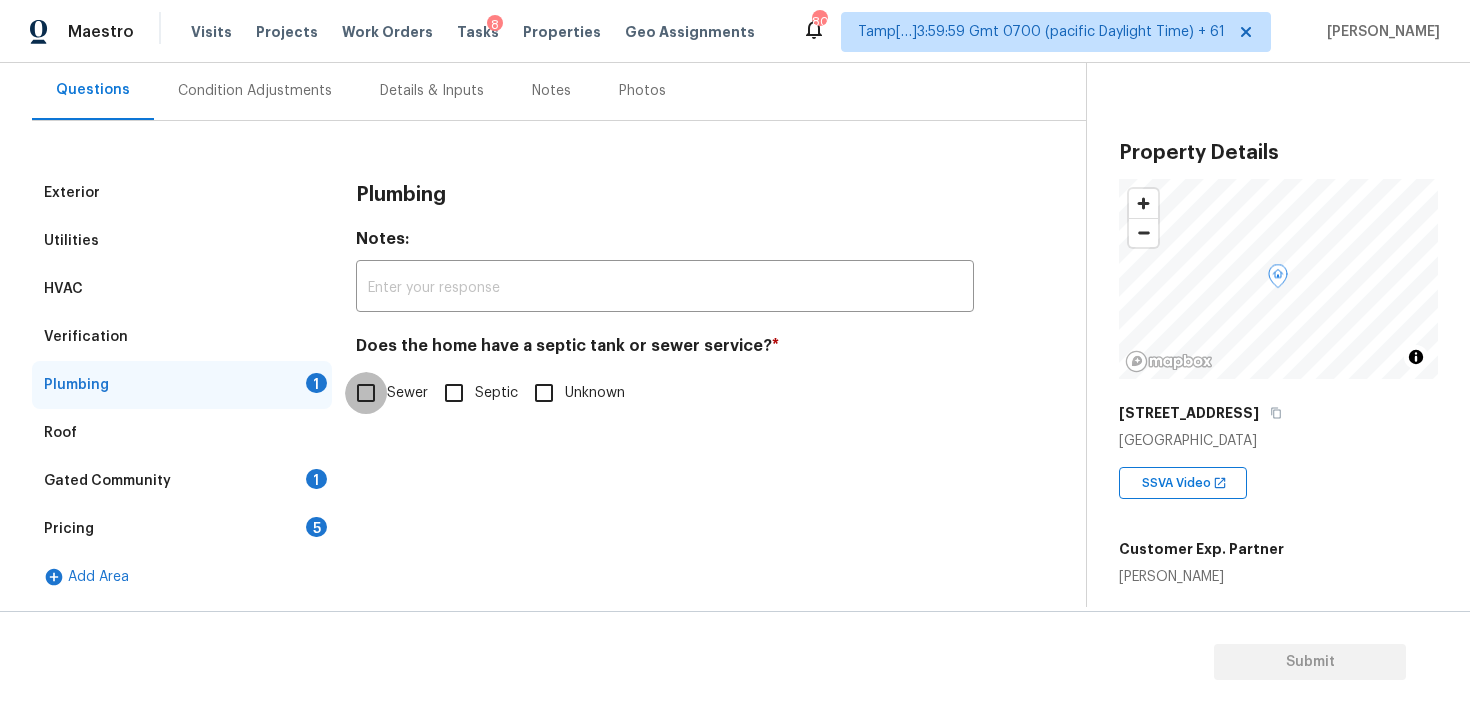 click on "Sewer" at bounding box center (366, 393) 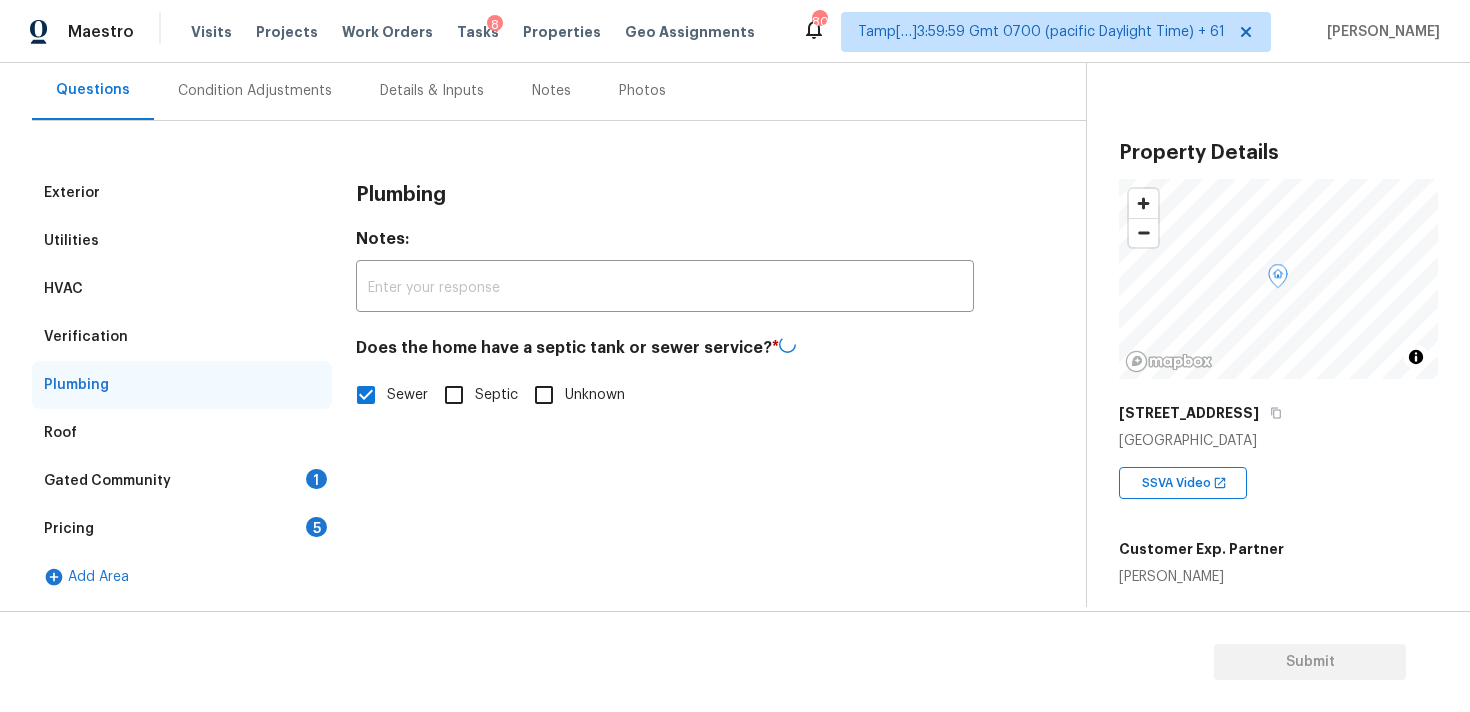 click on "Gated Community 1" at bounding box center (182, 481) 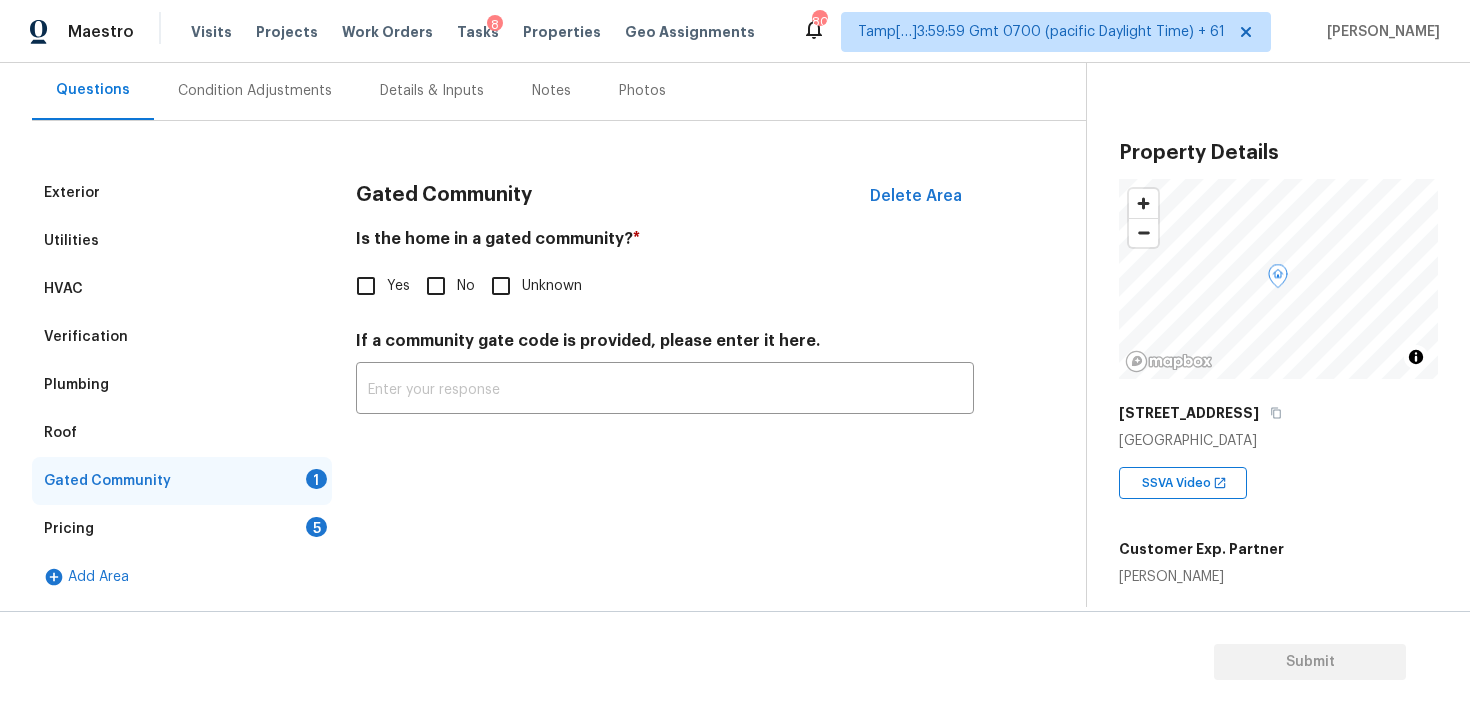 click on "No" at bounding box center (436, 286) 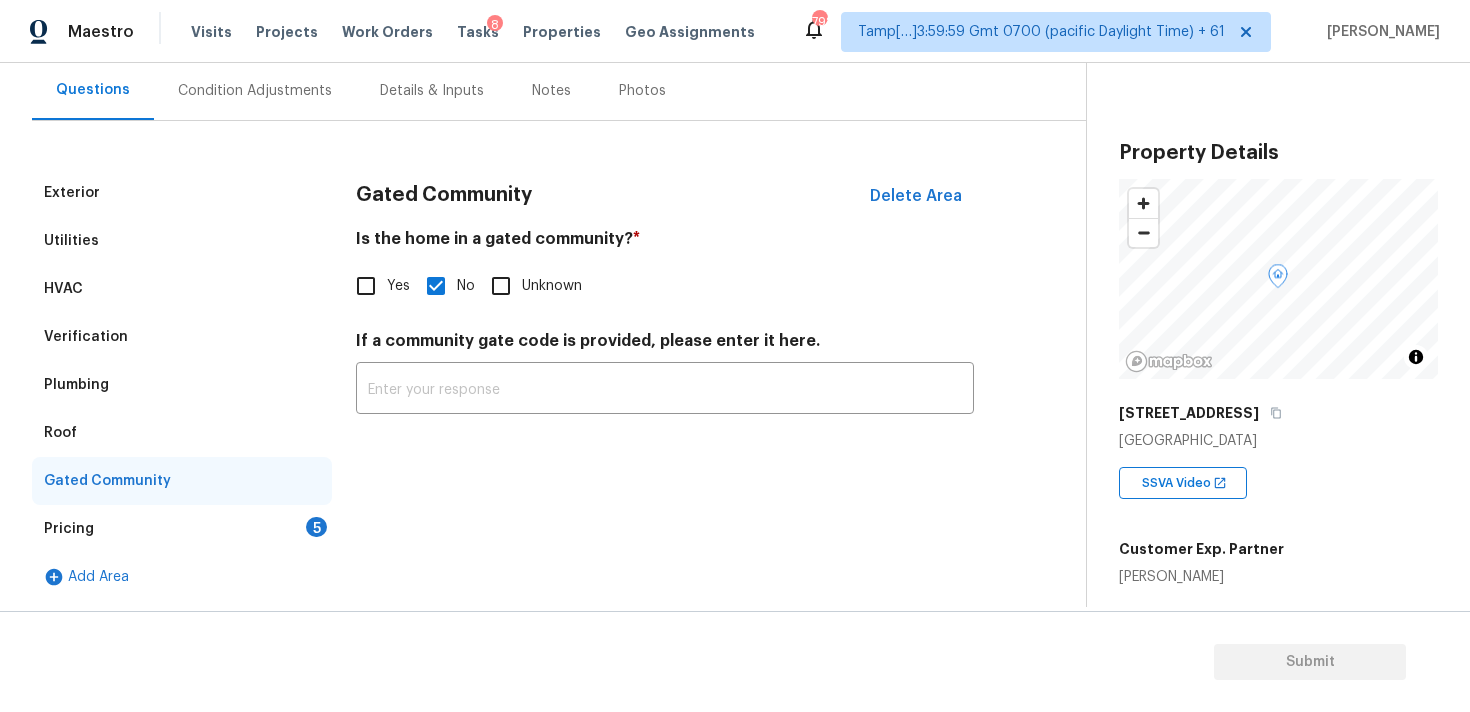 click on "Pricing 5" at bounding box center [182, 529] 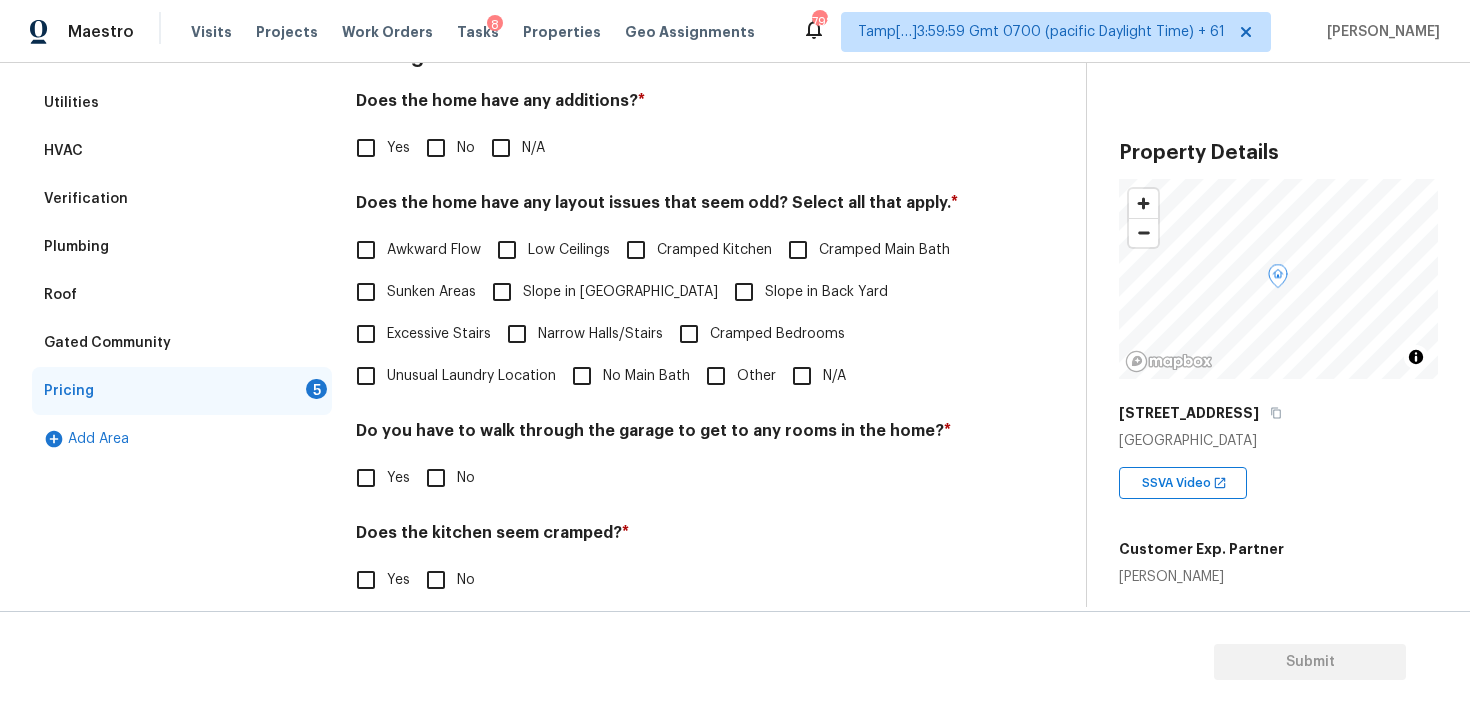 scroll, scrollTop: 326, scrollLeft: 0, axis: vertical 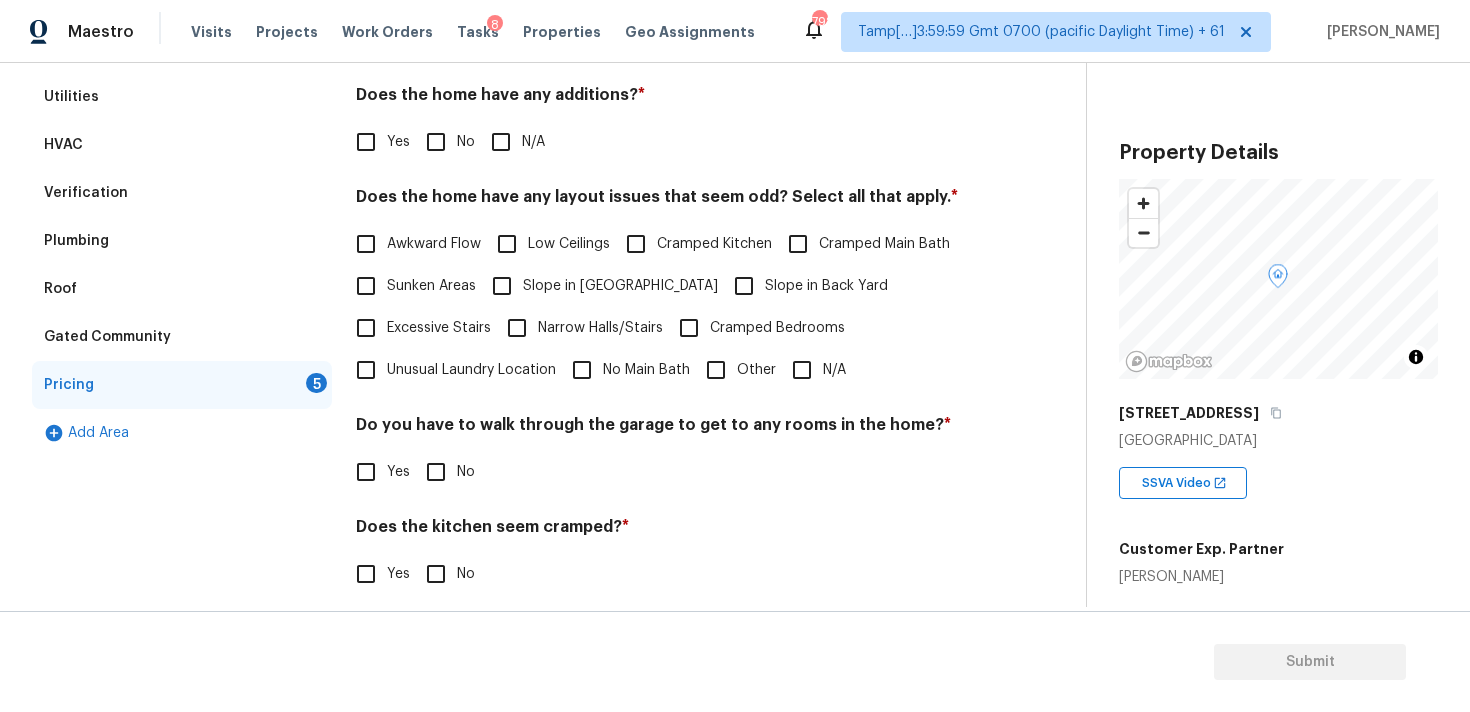click on "No" at bounding box center (466, 142) 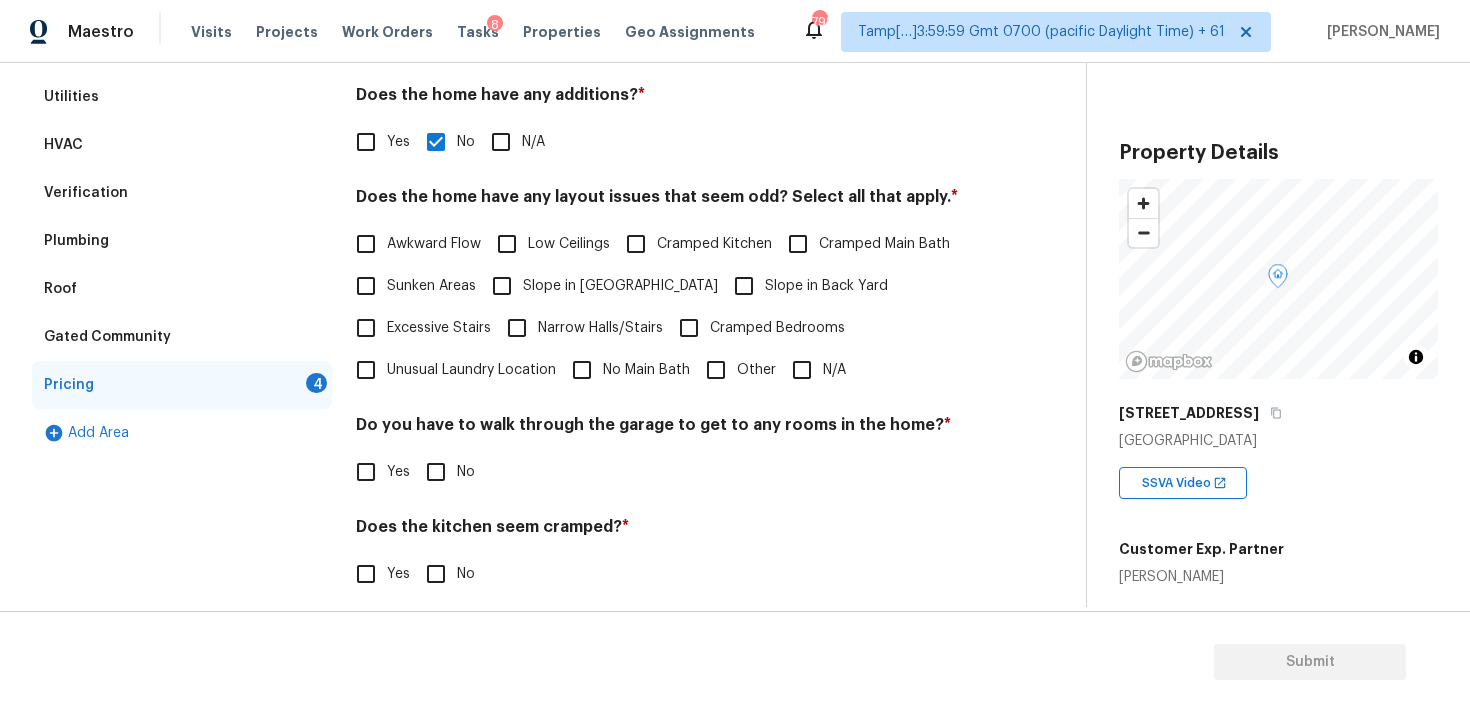 click on "Slope in Front Yard" at bounding box center (620, 286) 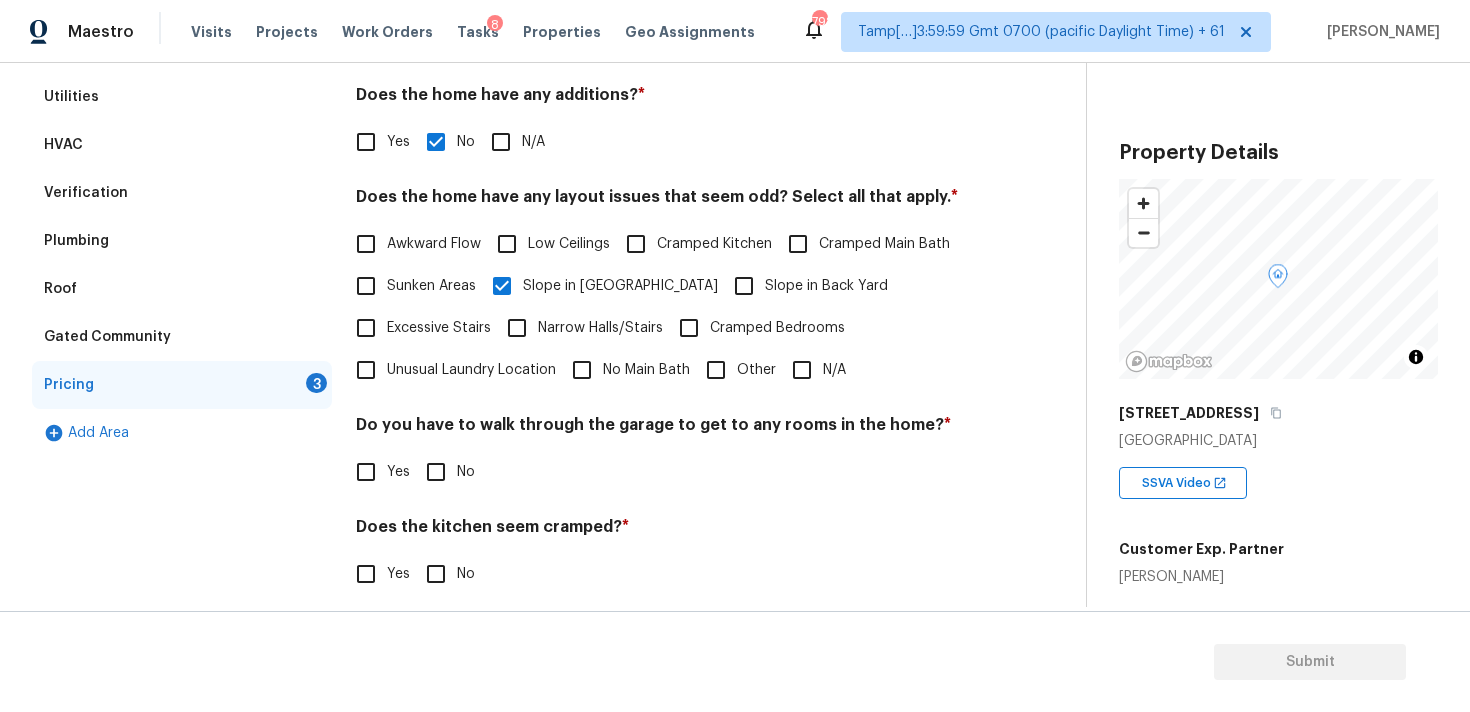 click on "Slope in Back Yard" at bounding box center (744, 286) 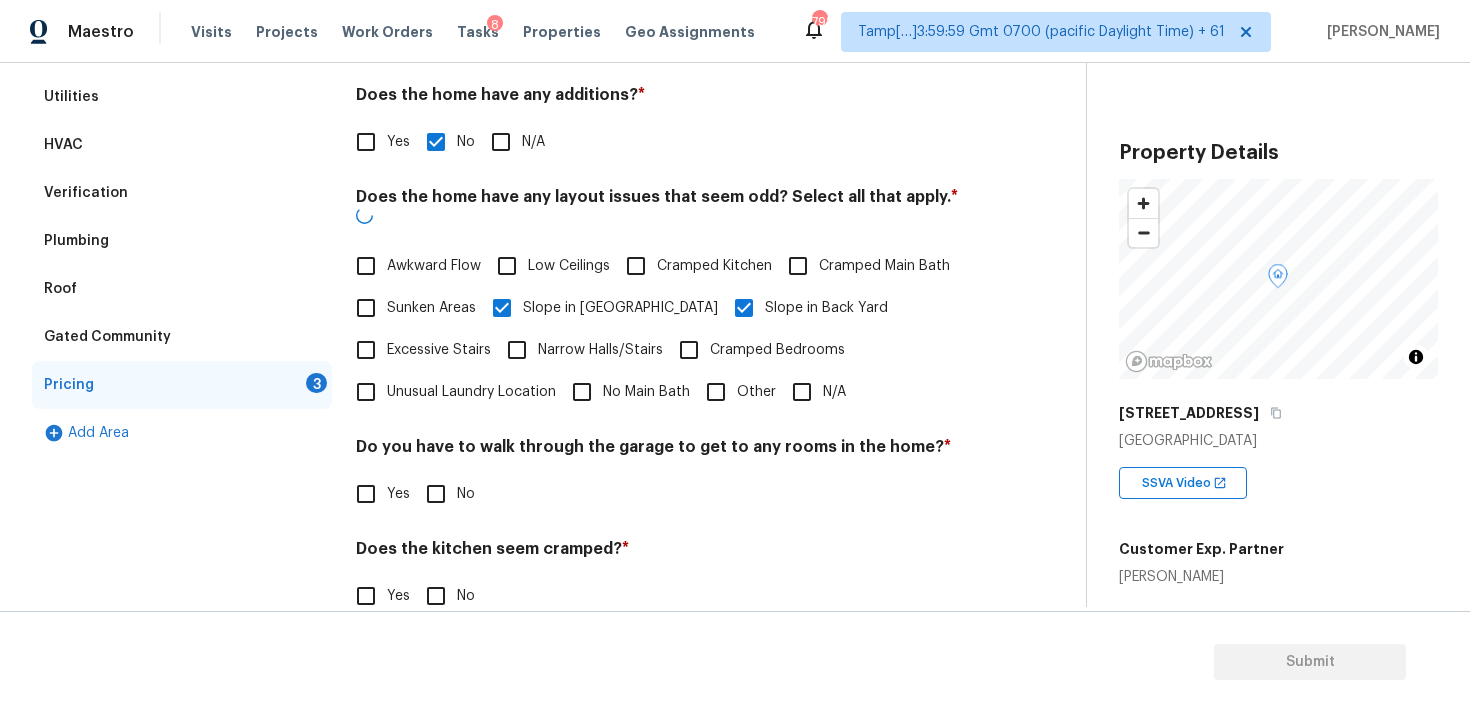 scroll, scrollTop: 446, scrollLeft: 0, axis: vertical 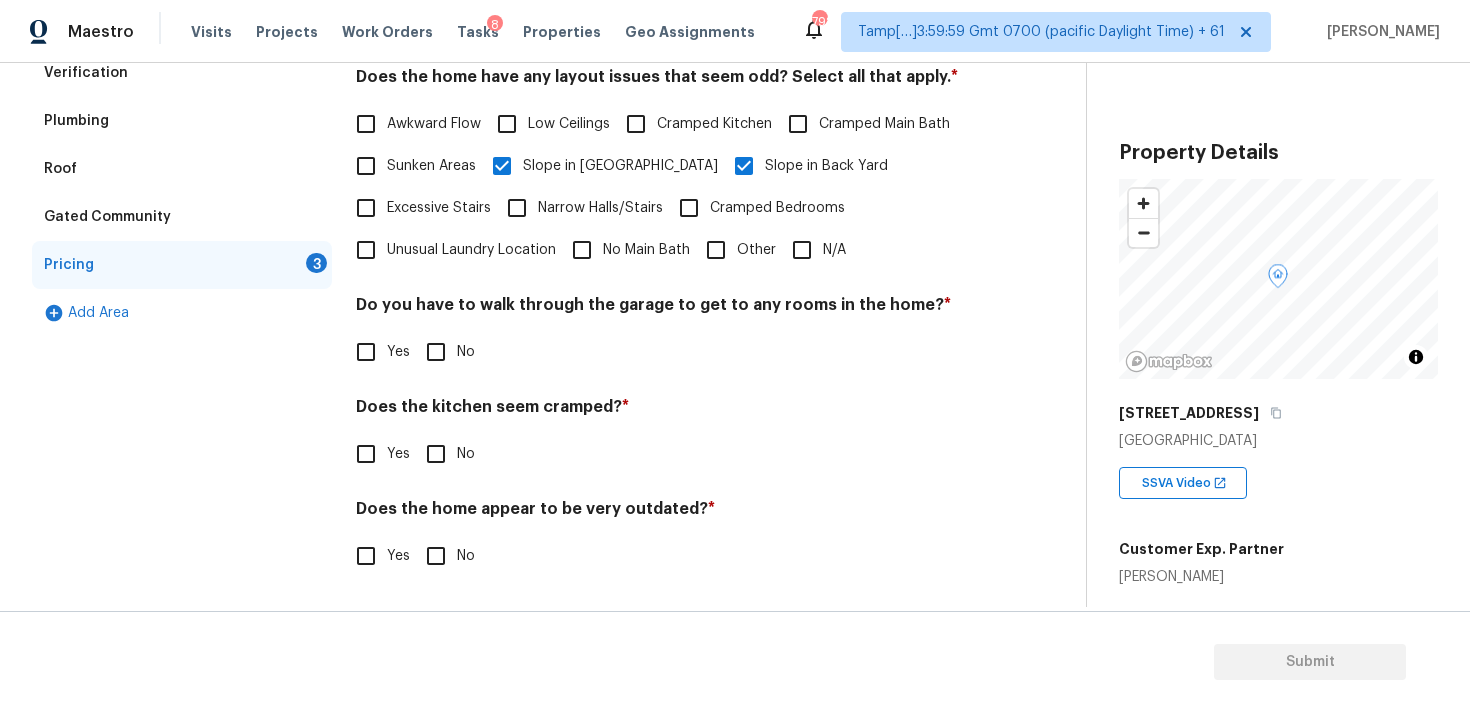click on "No" at bounding box center (436, 352) 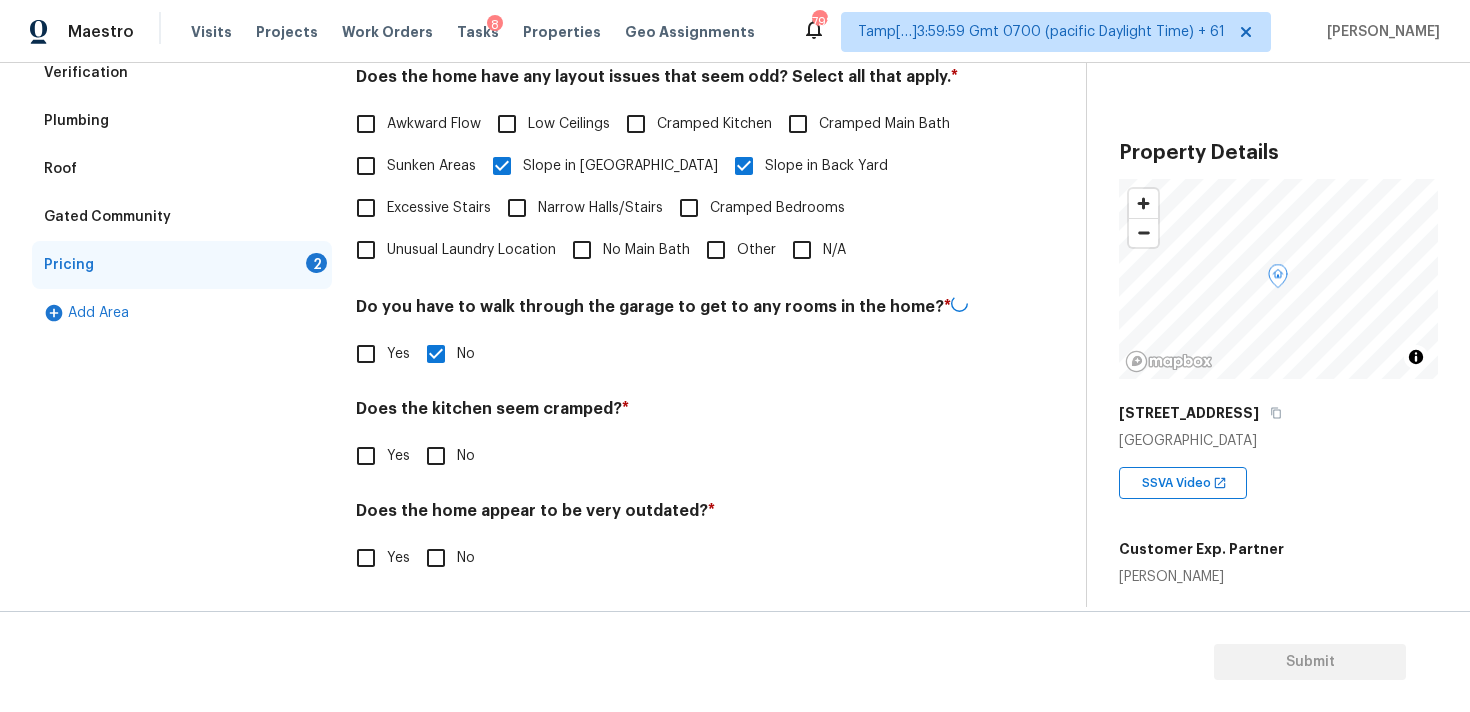 click on "Pricing Does the home have any additions?  * Yes No N/A Does the home have any layout issues that seem odd? Select all that apply.  * Awkward Flow Low Ceilings Cramped Kitchen Cramped Main Bath Sunken Areas Slope in Front Yard Slope in Back Yard Excessive Stairs Narrow Halls/Stairs Cramped Bedrooms Unusual Laundry Location No Main Bath Other N/A Do you have to walk through the garage to get to any rooms in the home?  * Yes No Does the kitchen seem cramped?  * Yes No Does the home appear to be very outdated?  * Yes No" at bounding box center (665, 254) 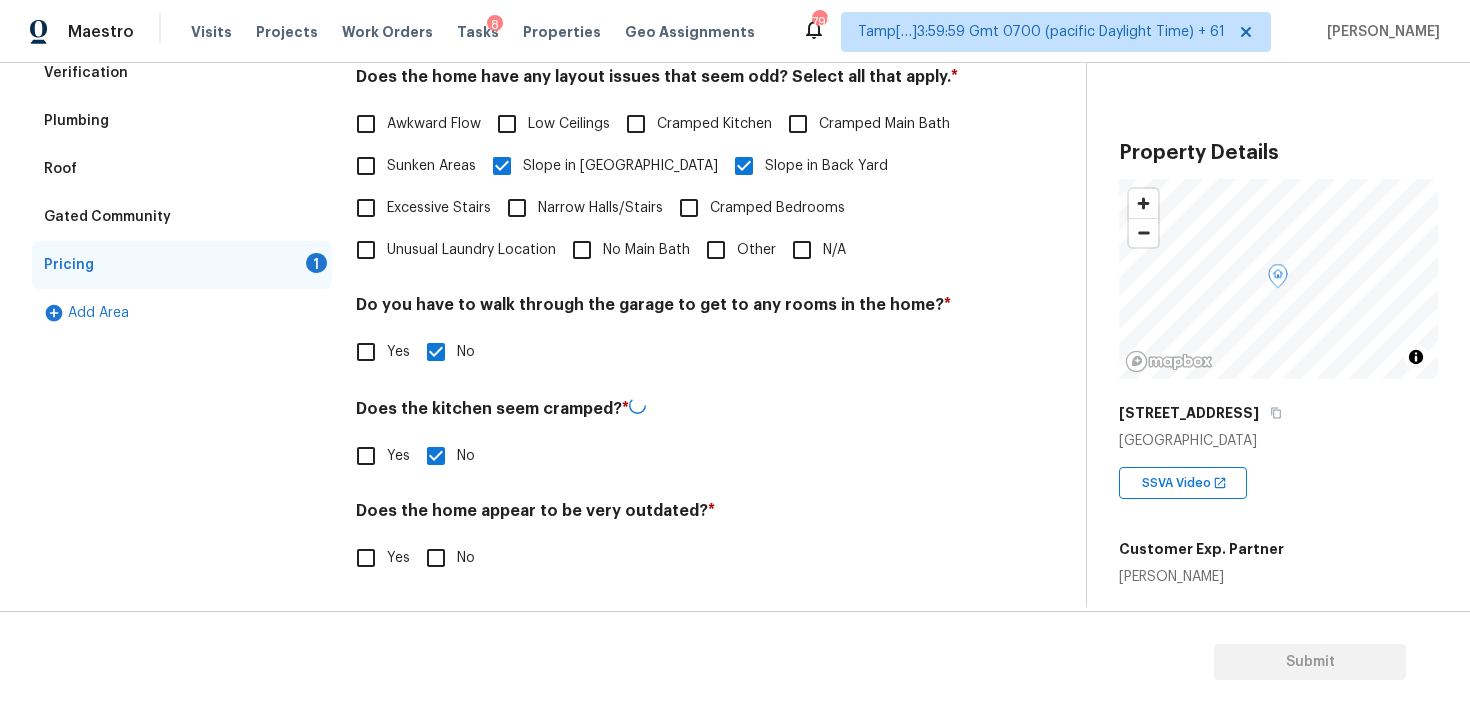 click on "No" at bounding box center (436, 558) 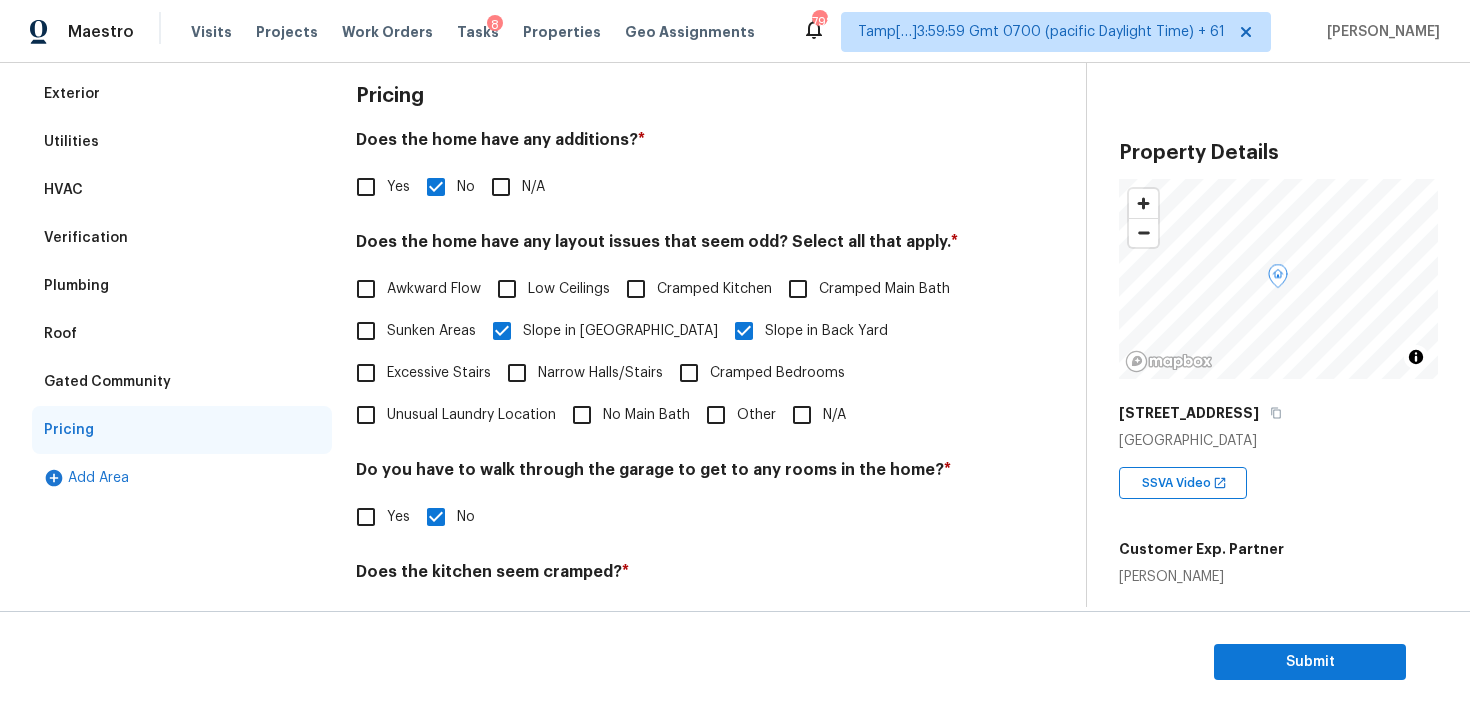 scroll, scrollTop: 271, scrollLeft: 0, axis: vertical 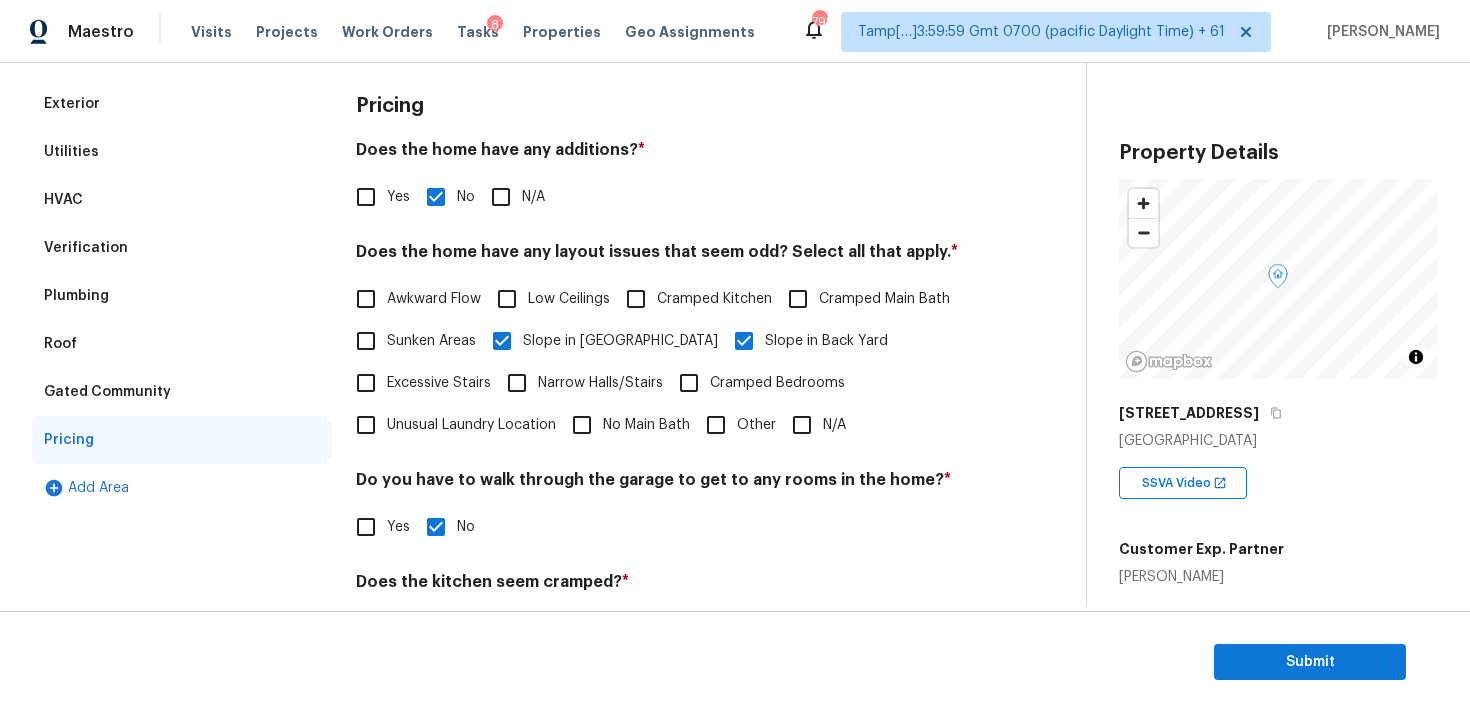 click on "Awkward Flow" at bounding box center (434, 299) 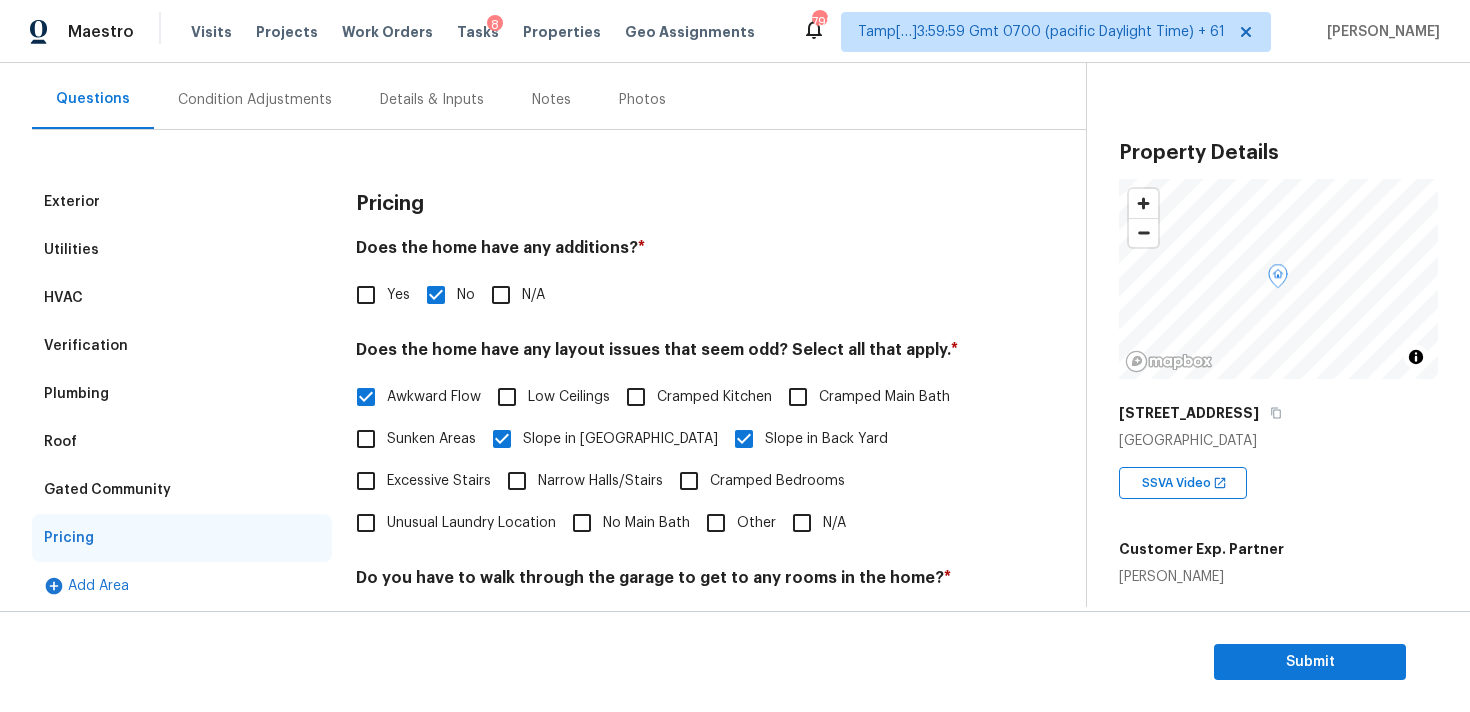 click on "Condition Adjustments" at bounding box center [255, 100] 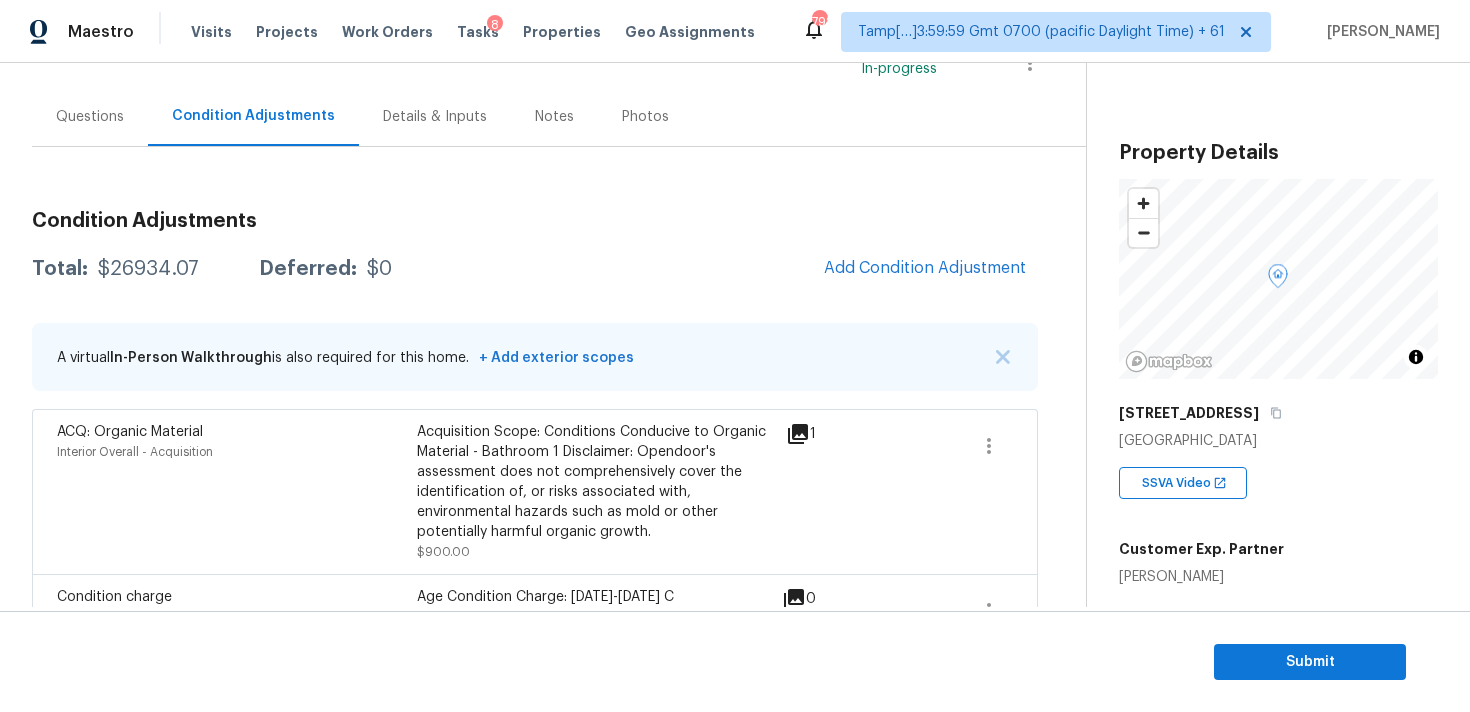 scroll, scrollTop: 143, scrollLeft: 0, axis: vertical 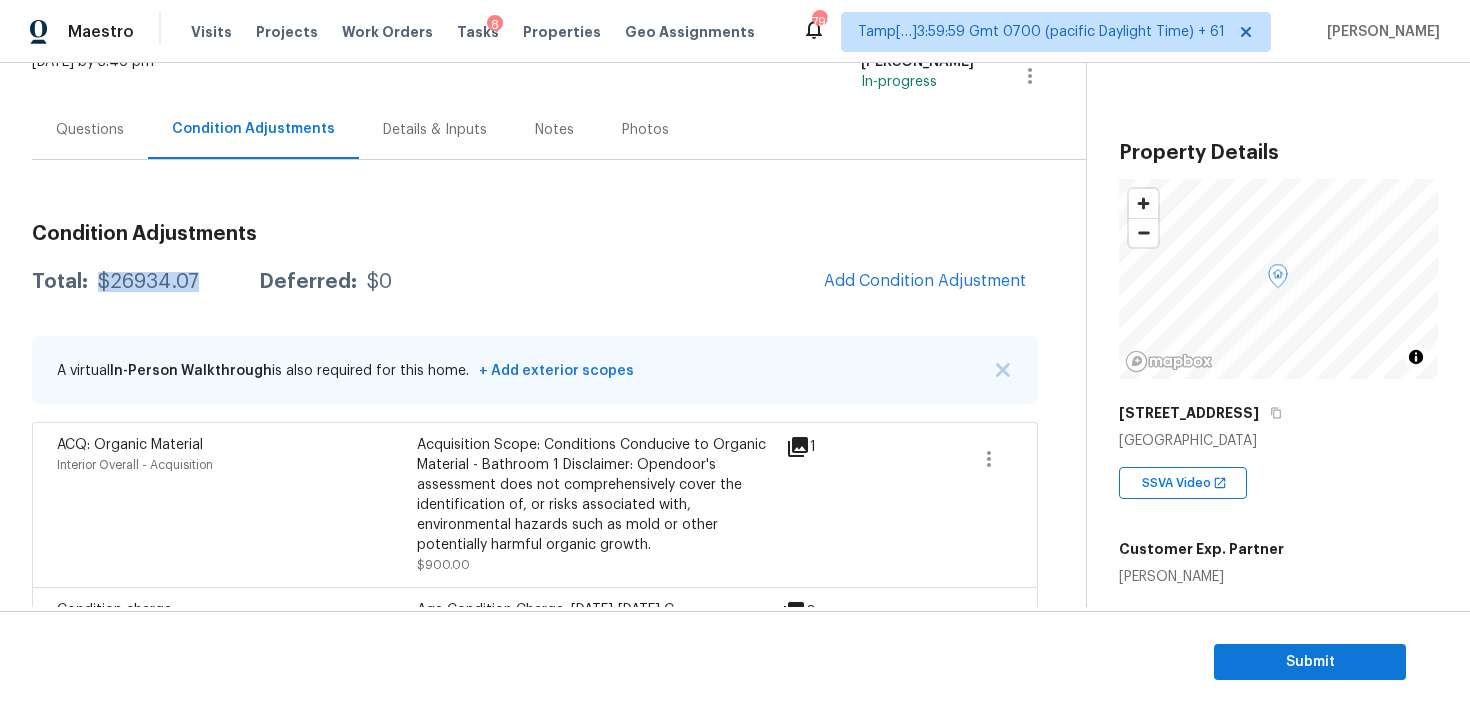 drag, startPoint x: 99, startPoint y: 282, endPoint x: 207, endPoint y: 282, distance: 108 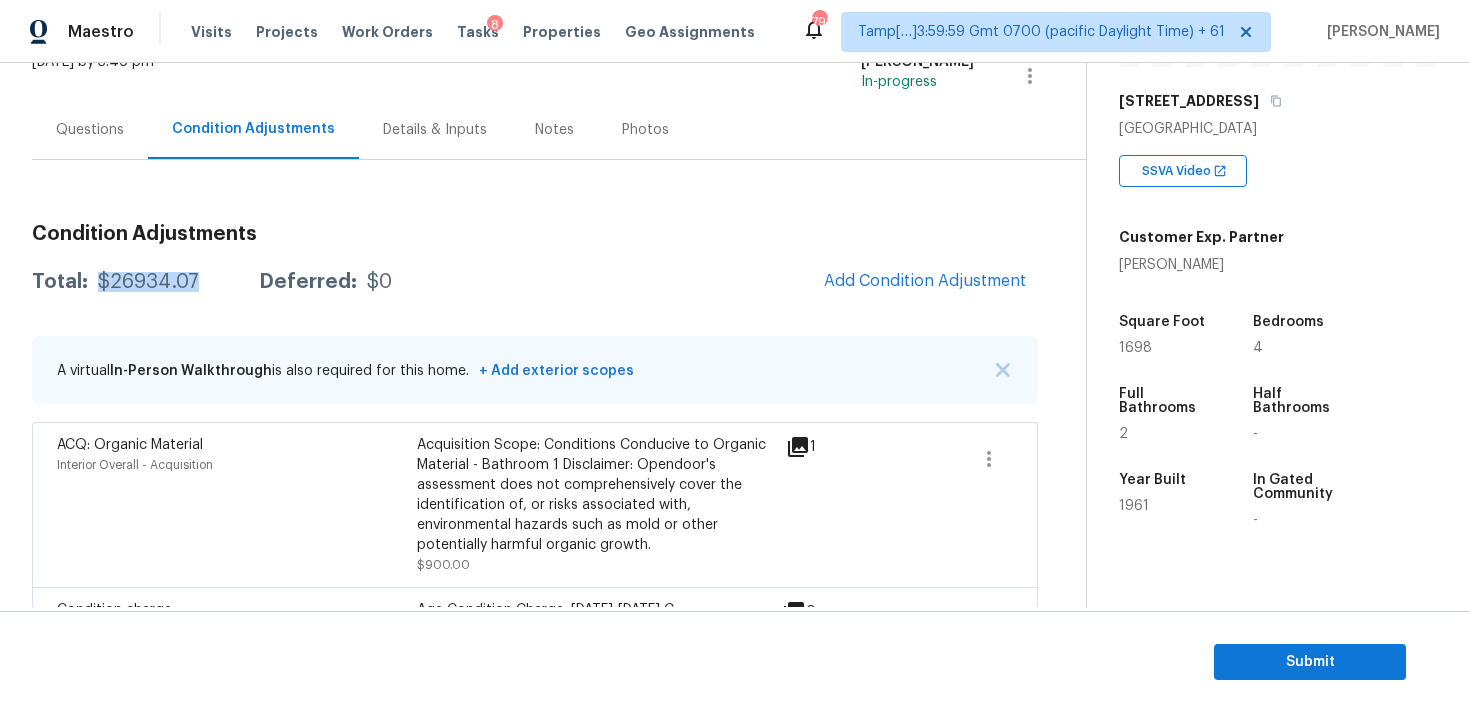 scroll, scrollTop: 492, scrollLeft: 0, axis: vertical 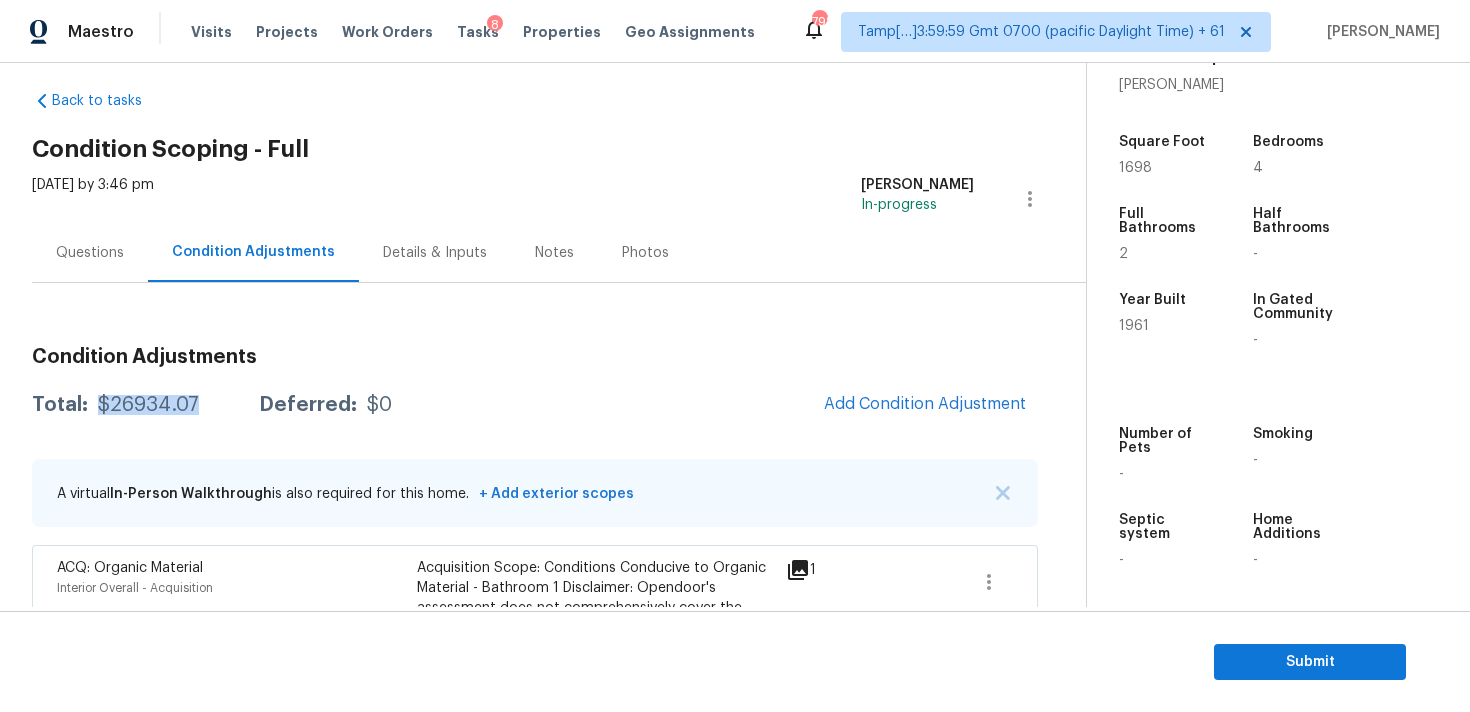 click on "Questions" at bounding box center (90, 252) 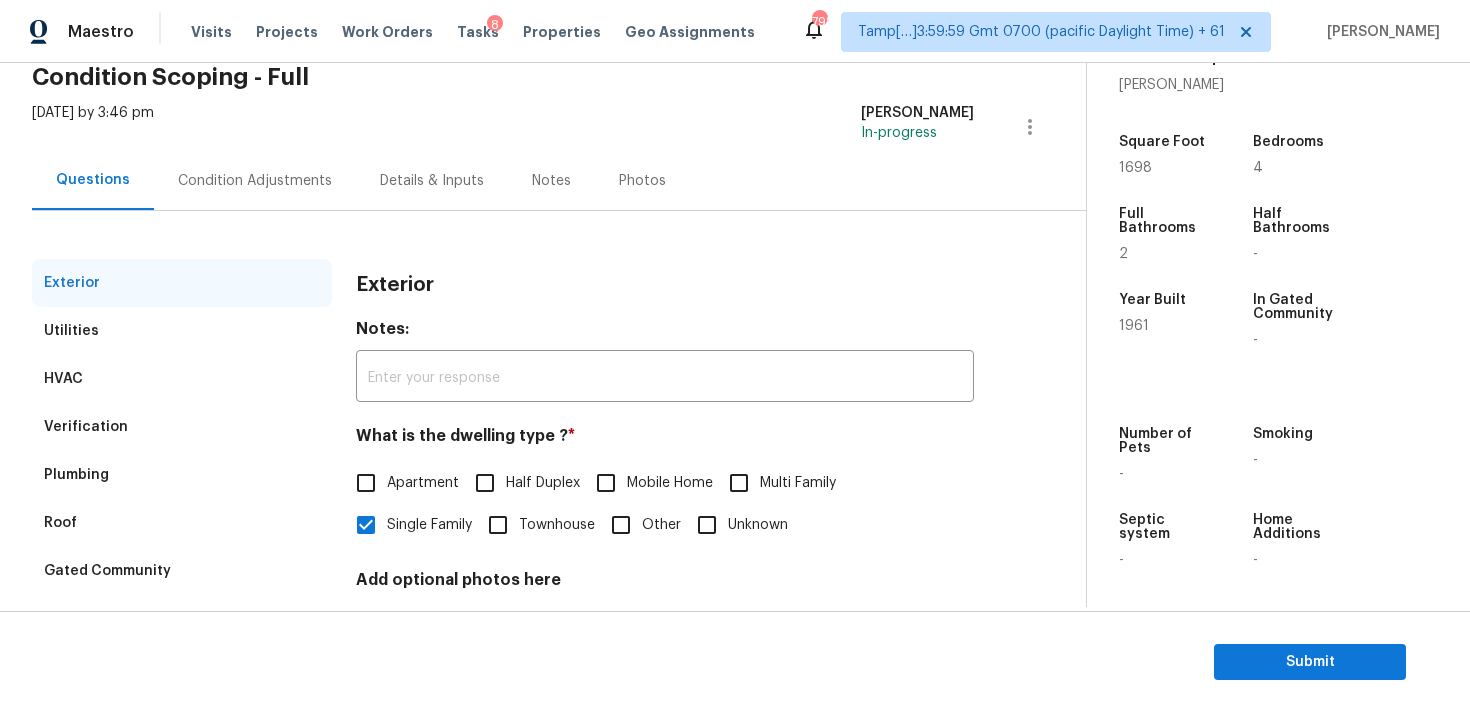 scroll, scrollTop: 243, scrollLeft: 0, axis: vertical 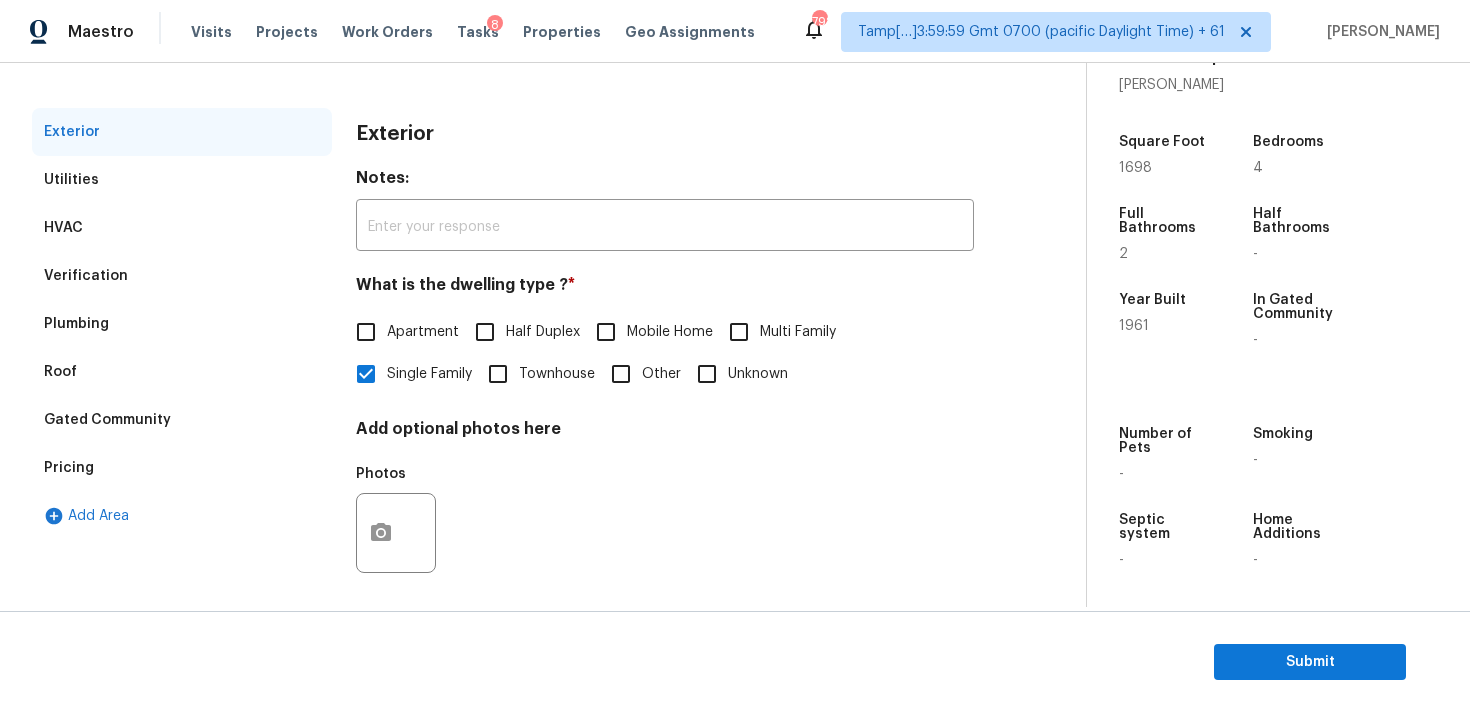click on "Verification" at bounding box center [182, 276] 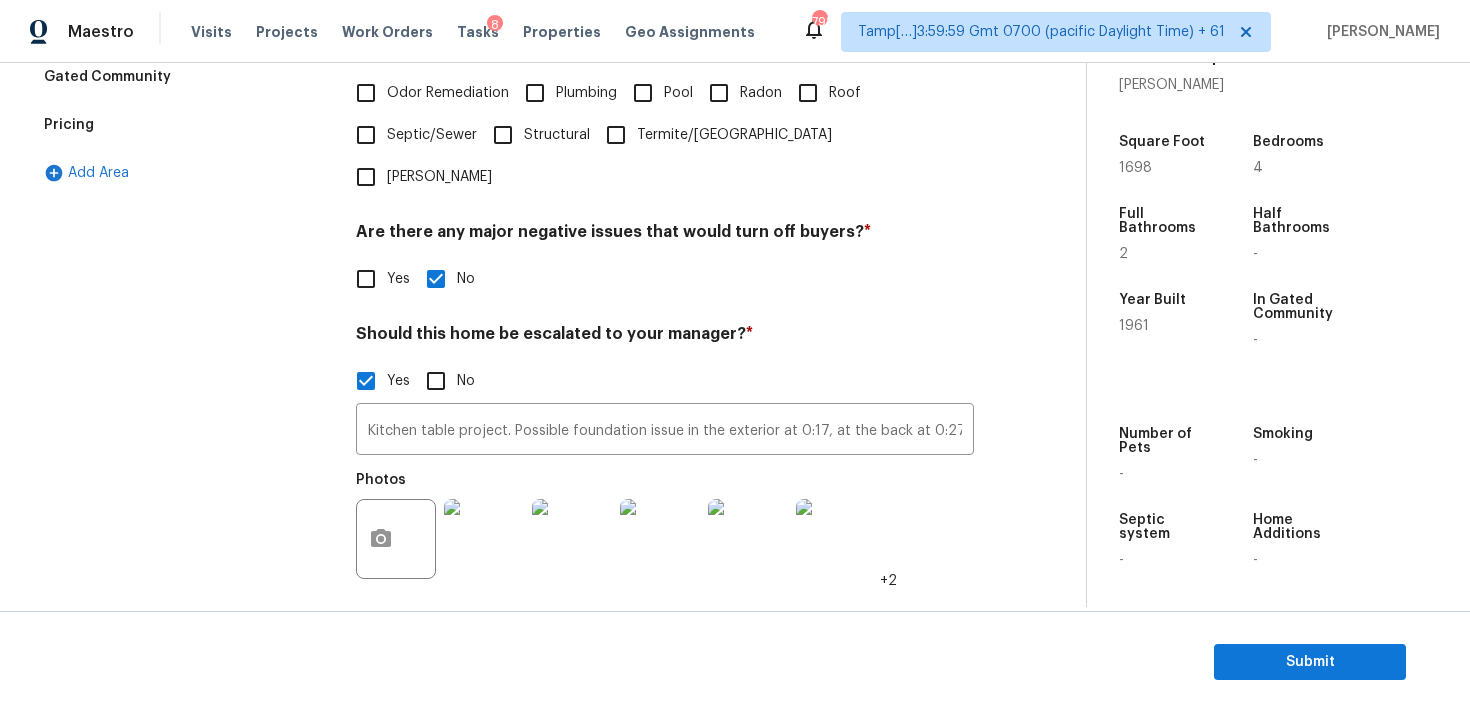 scroll, scrollTop: 607, scrollLeft: 0, axis: vertical 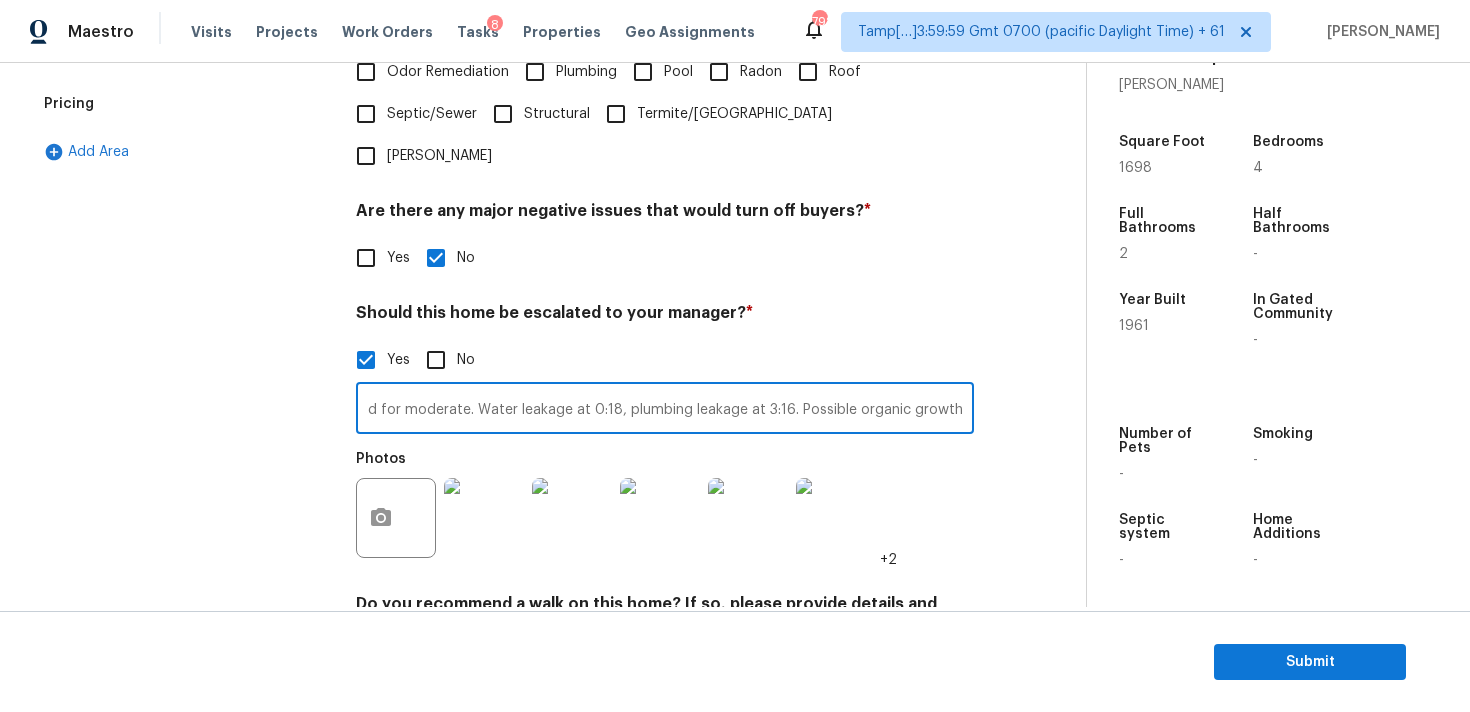 drag, startPoint x: 512, startPoint y: 351, endPoint x: 1259, endPoint y: 356, distance: 747.0167 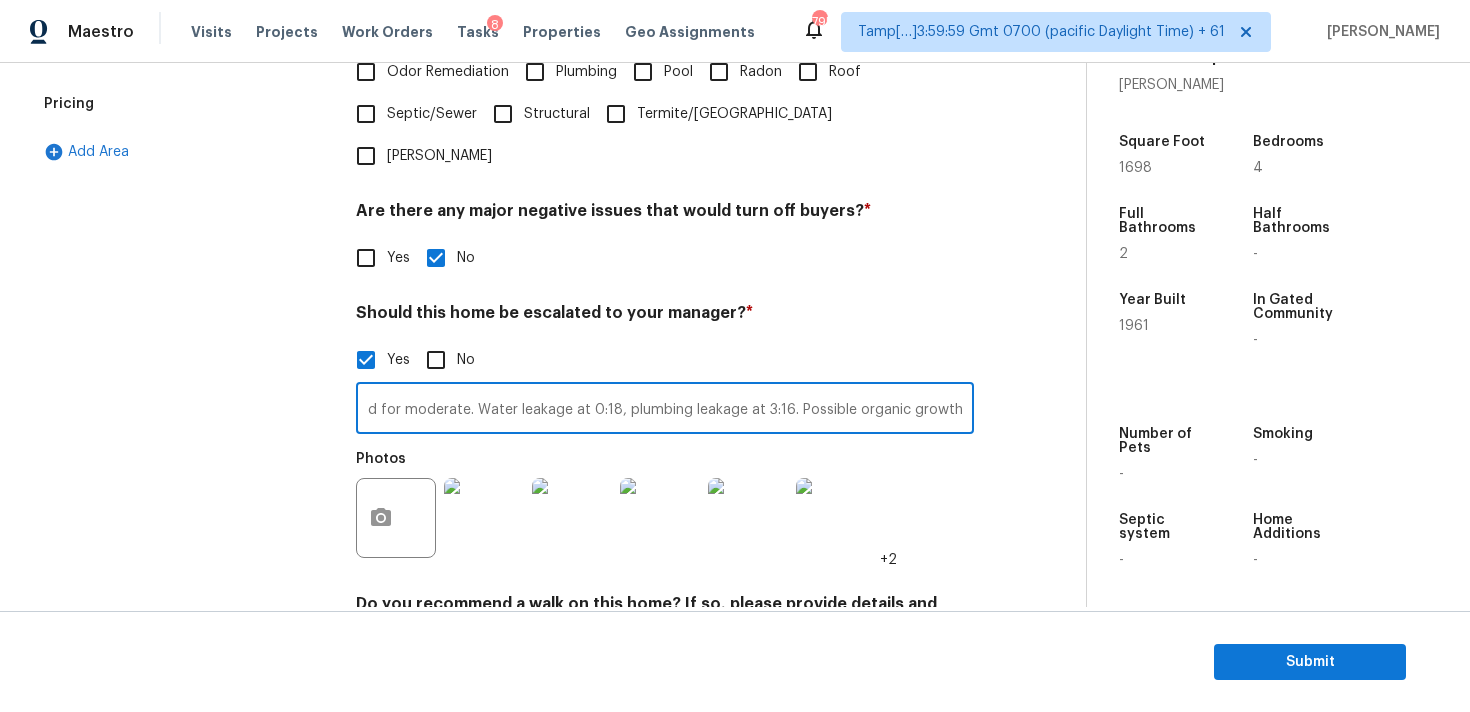 scroll, scrollTop: 0, scrollLeft: 0, axis: both 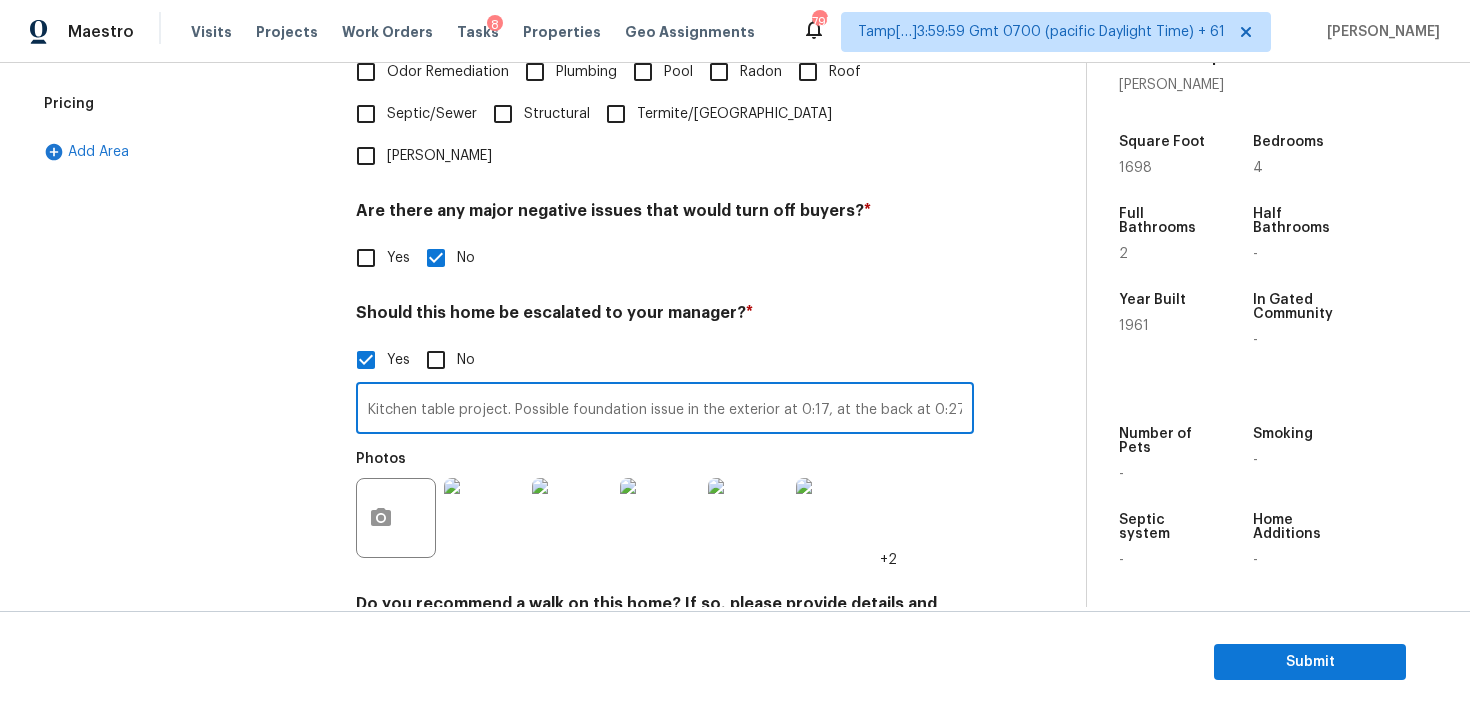 click on "Kitchen table project. Possible foundation issue in the exterior at 0:17, at the back at 0:27. The agent mentioned that the landscaping is in poor condition, but it seems the landscaping doesn't need an extensive work, hence scope has been added for moderate. Water leakage at 0:18, plumbing leakage at 3:16. Possible organic growth as well." at bounding box center (665, 410) 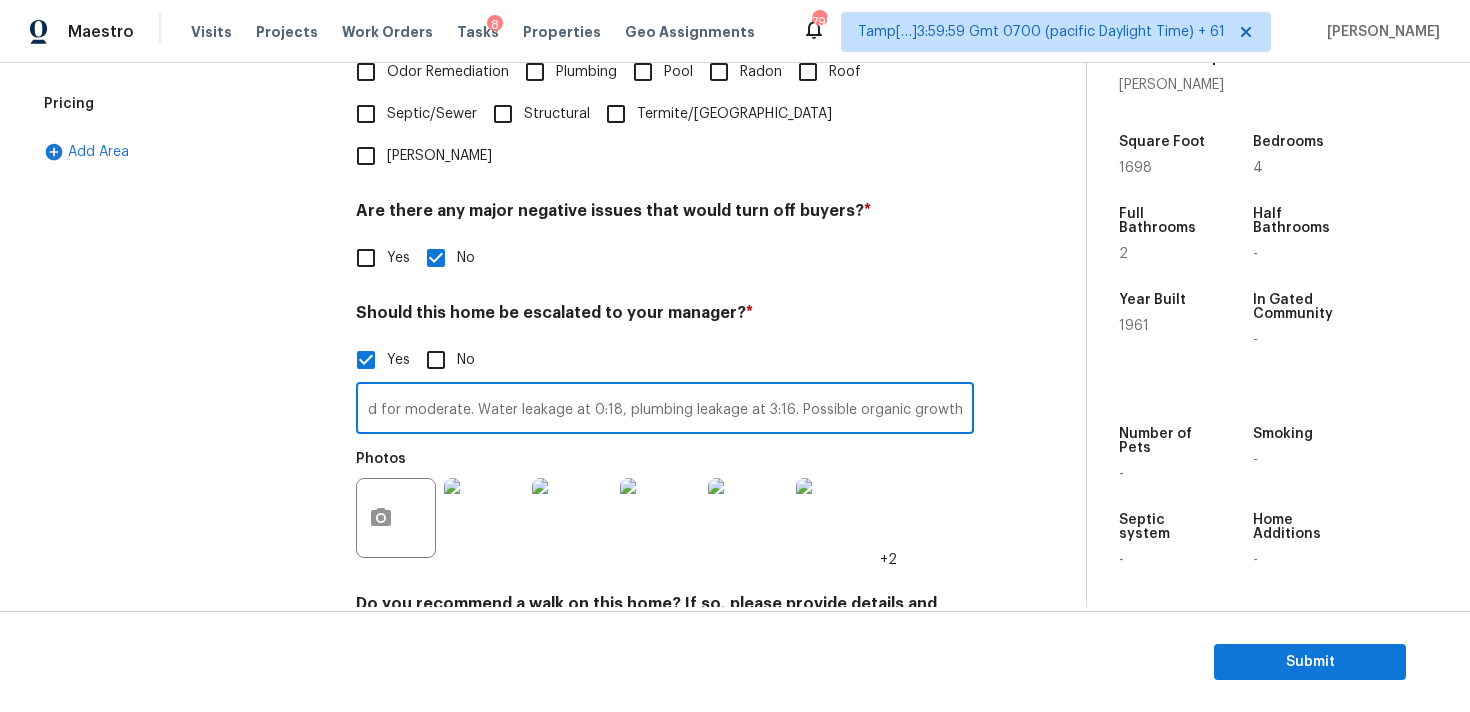scroll, scrollTop: 0, scrollLeft: 0, axis: both 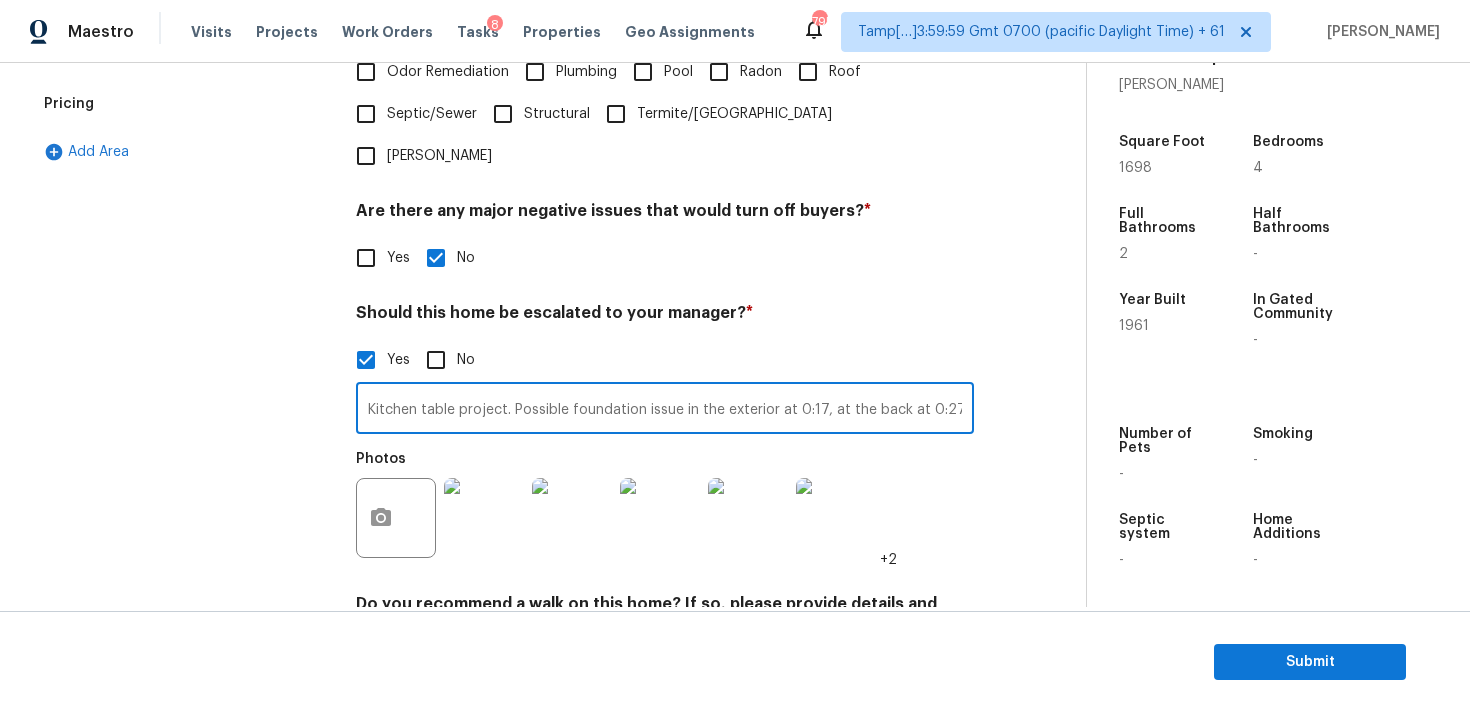 click on "Kitchen table project. Possible foundation issue in the exterior at 0:17, at the back at 0:27. The agent mentioned that the landscaping is in poor condition, but it seems the landscaping doesn't need an extensive work, hence scope has been added for moderate. Water leakage at 0:18, plumbing leakage at 3:16. Possible organic growth as well." at bounding box center (665, 410) 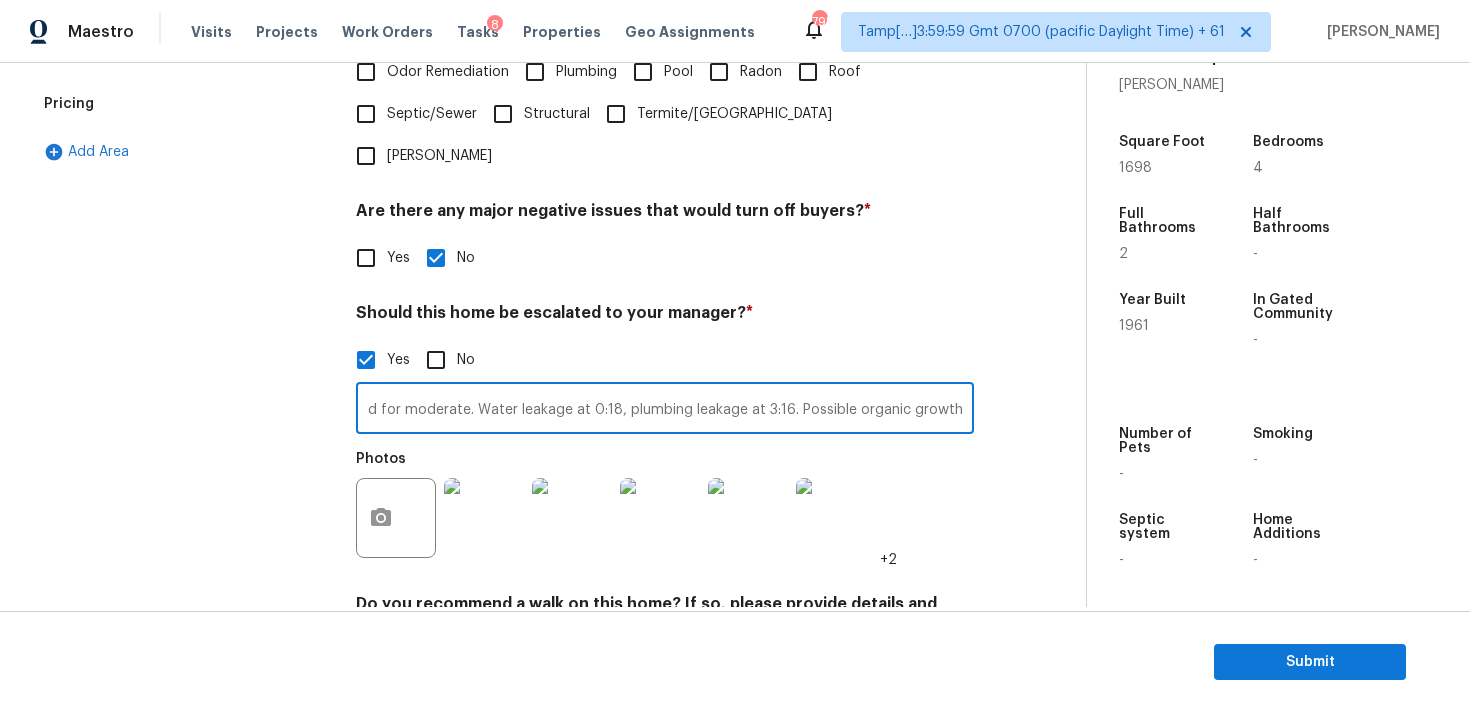 scroll, scrollTop: 0, scrollLeft: 0, axis: both 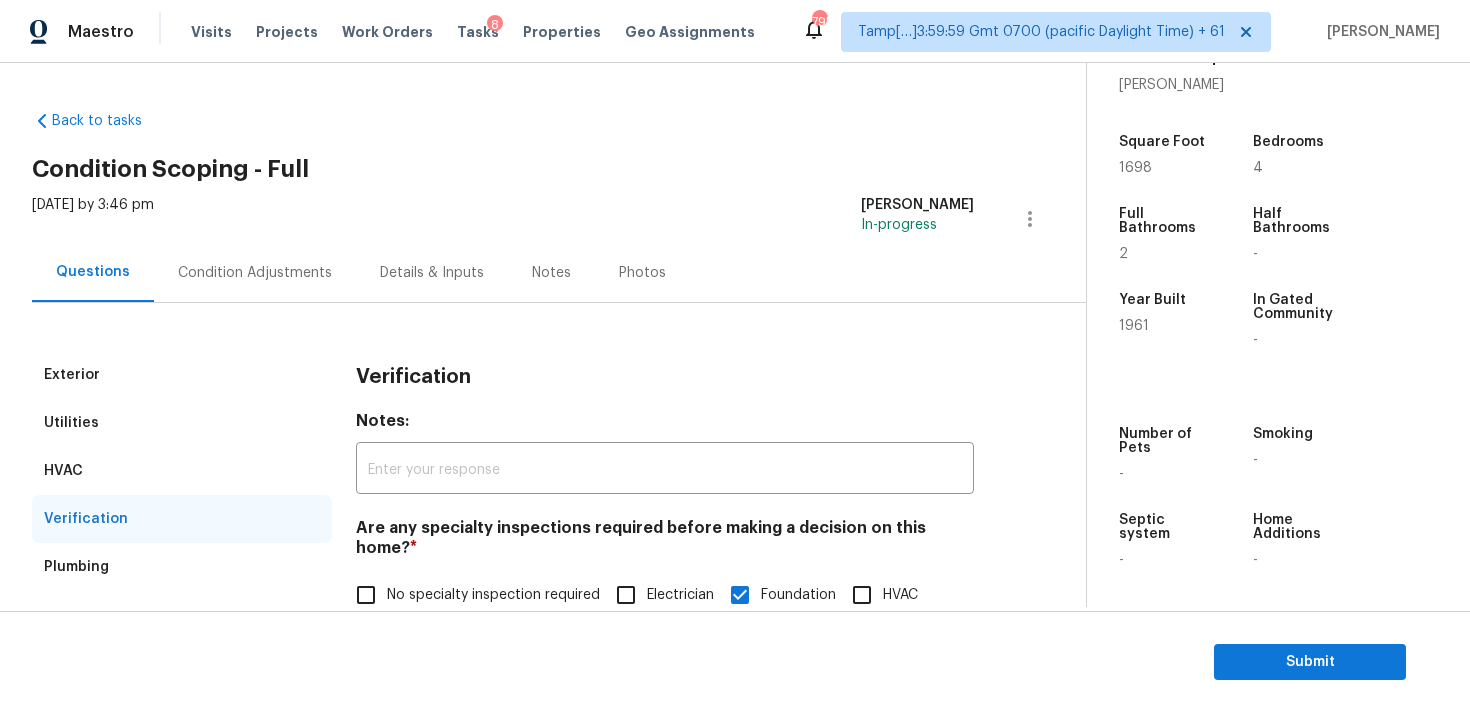 click on "Condition Adjustments" at bounding box center (255, 273) 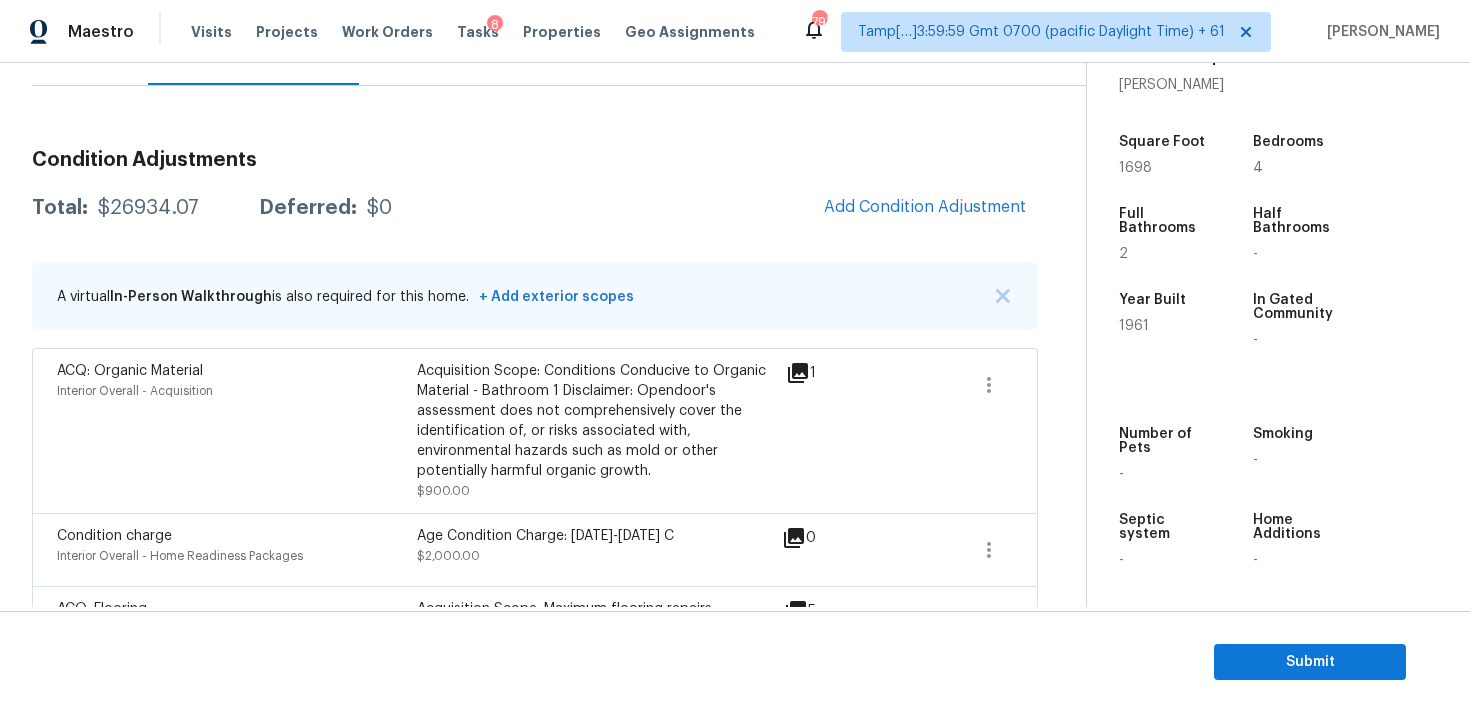 scroll, scrollTop: 195, scrollLeft: 0, axis: vertical 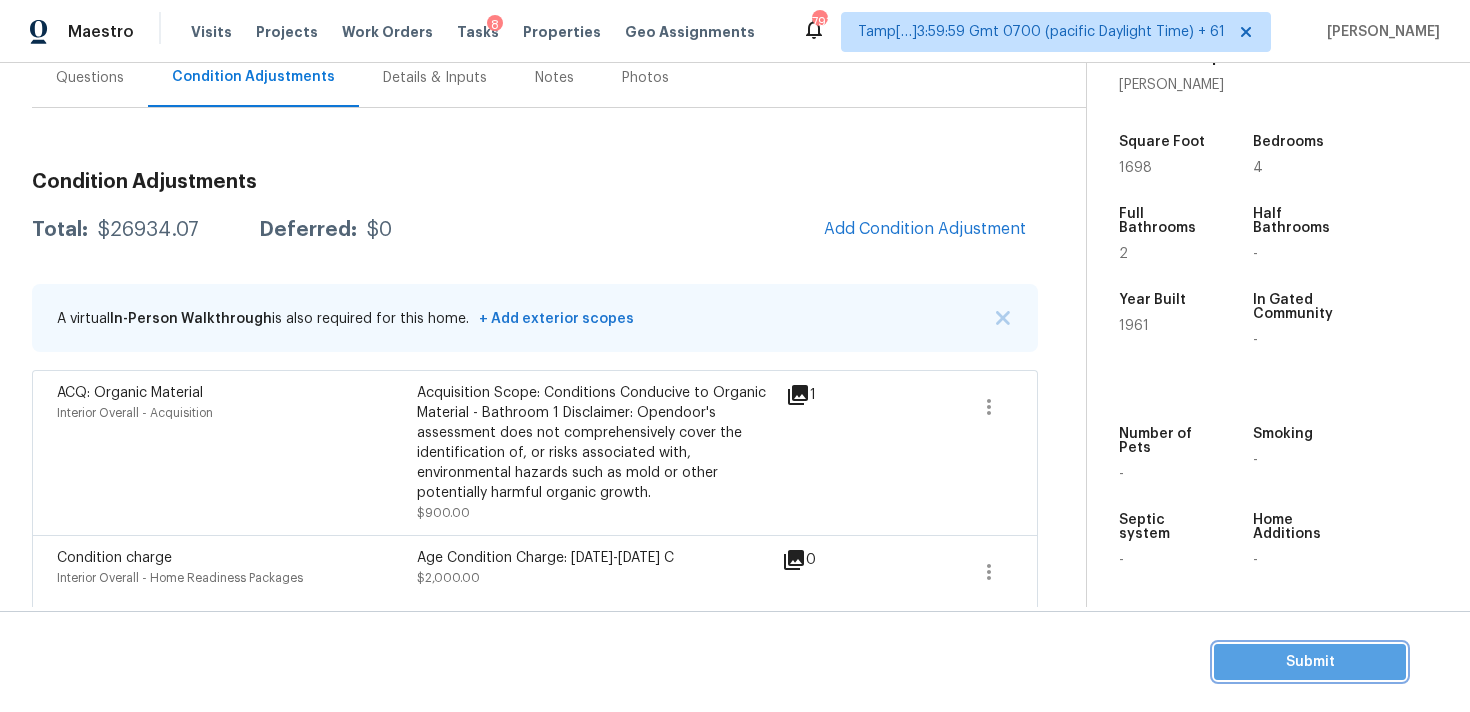 click on "Submit" at bounding box center (1310, 662) 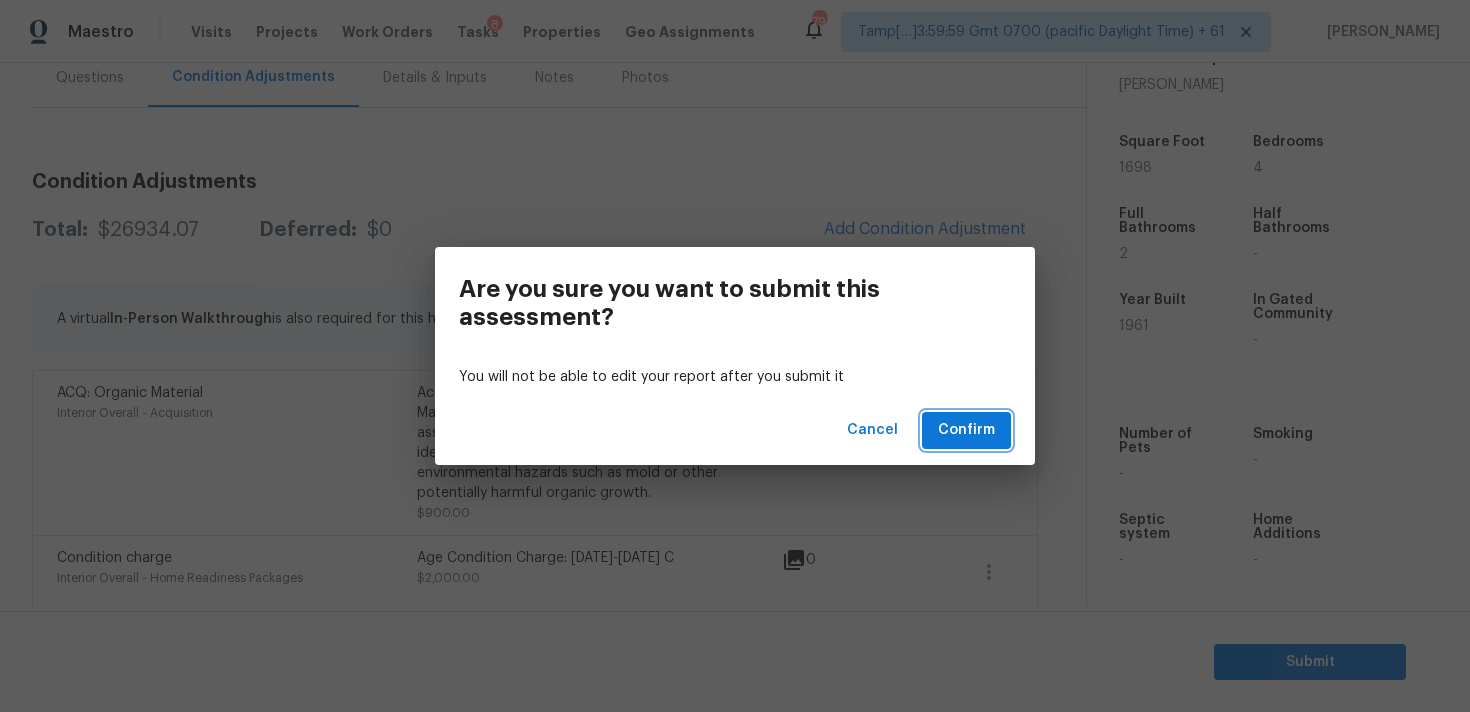 click on "Confirm" at bounding box center [966, 430] 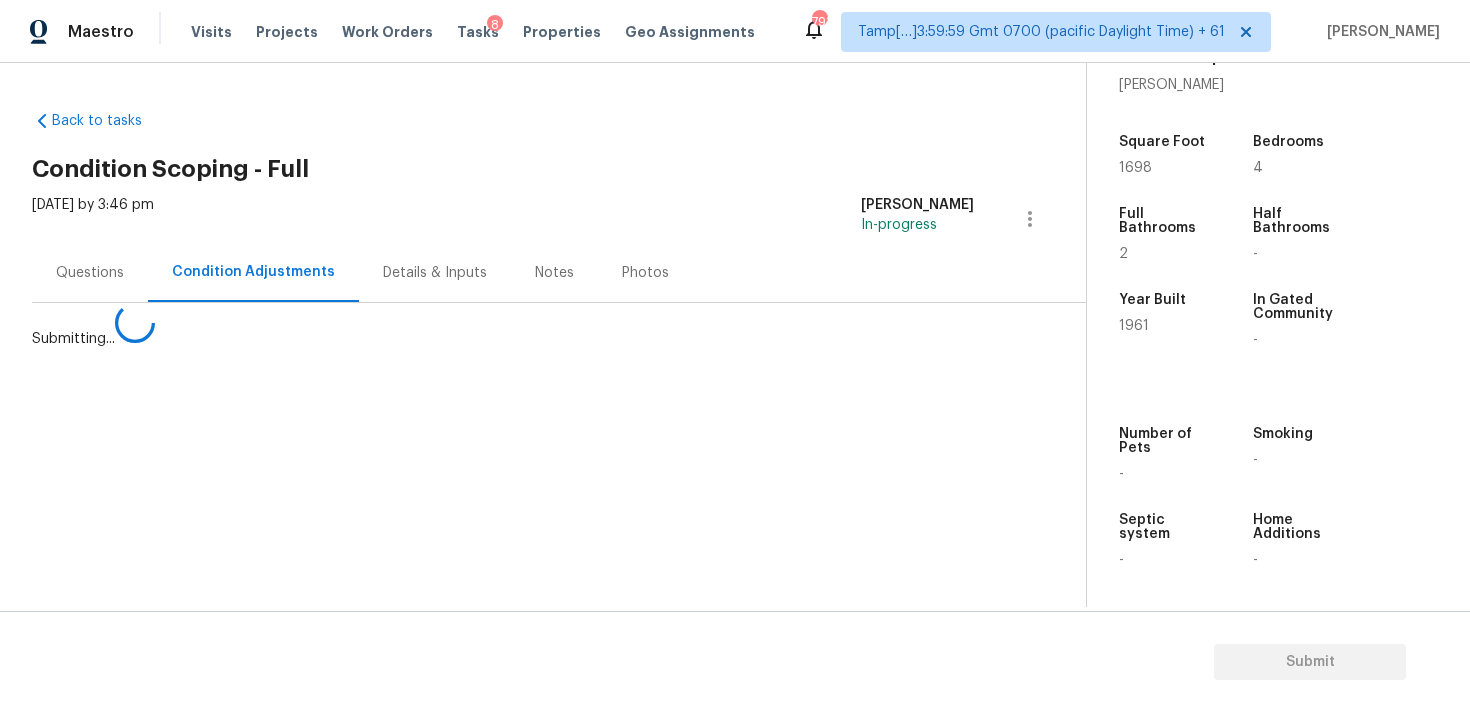 scroll, scrollTop: 0, scrollLeft: 0, axis: both 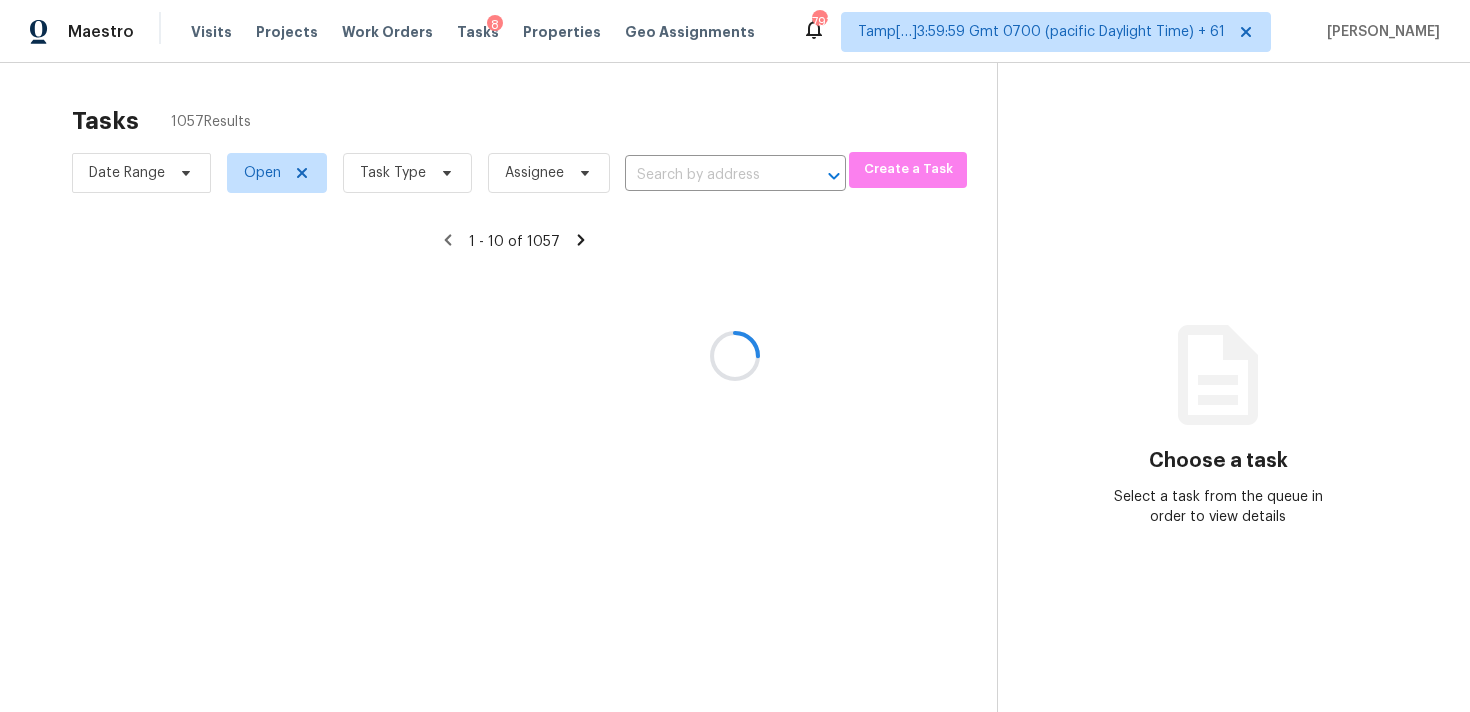 click at bounding box center (735, 356) 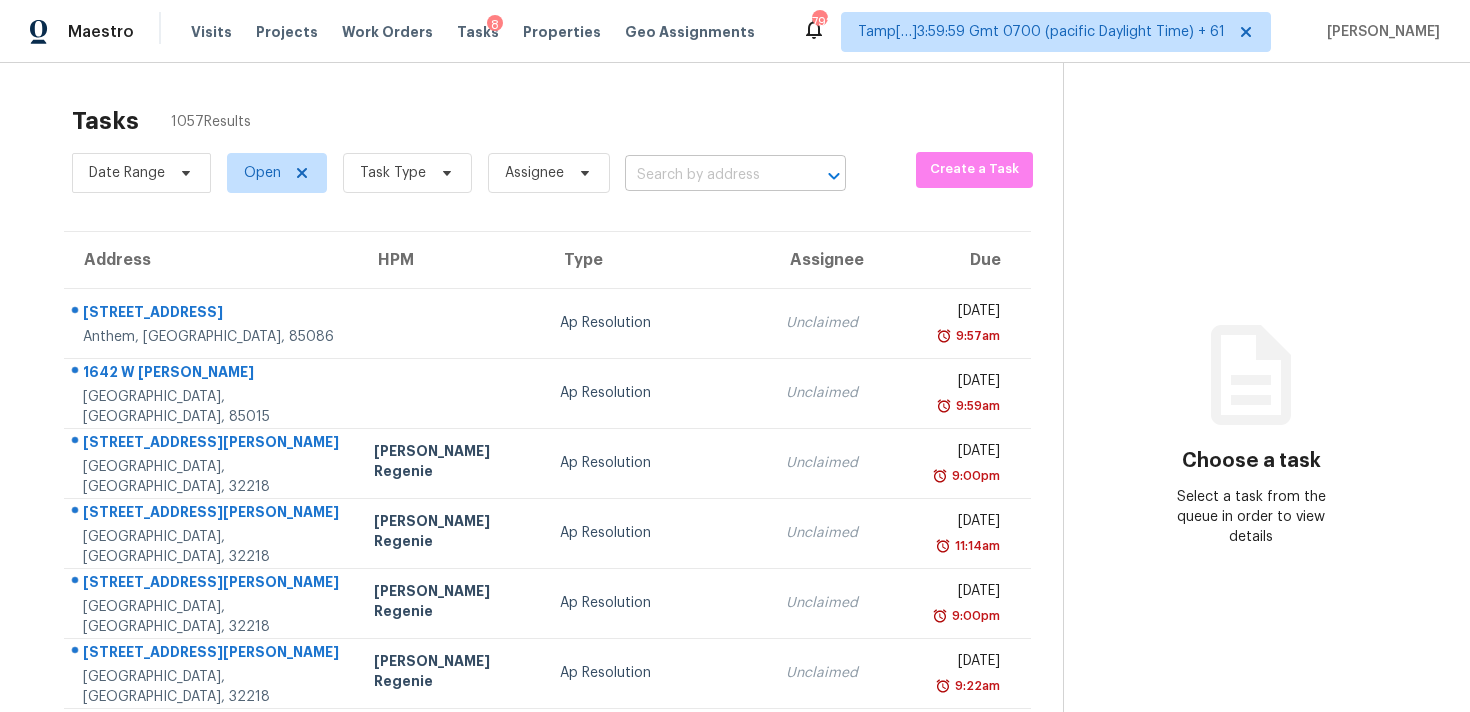 click at bounding box center (707, 175) 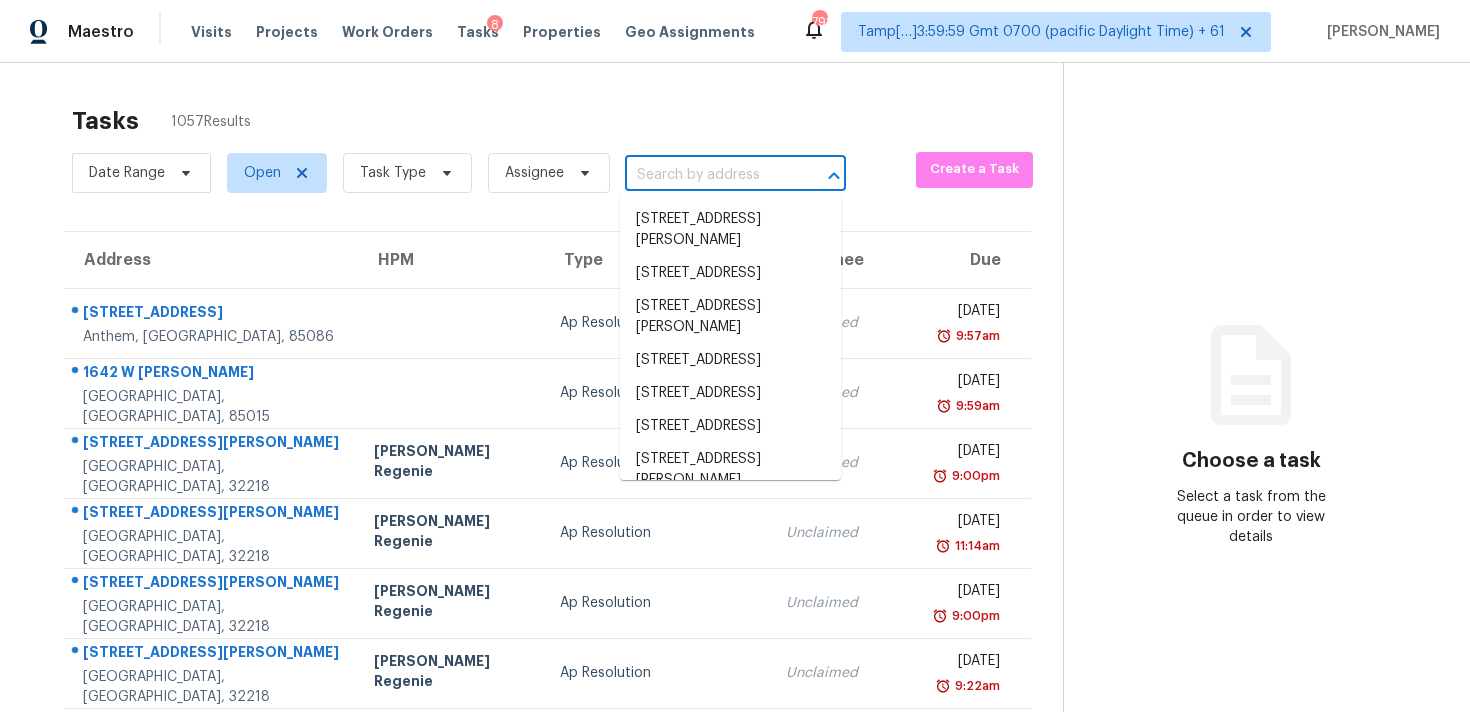 paste on "2065 Cobb Meadow Ln, Clarksville, TN, 37043" 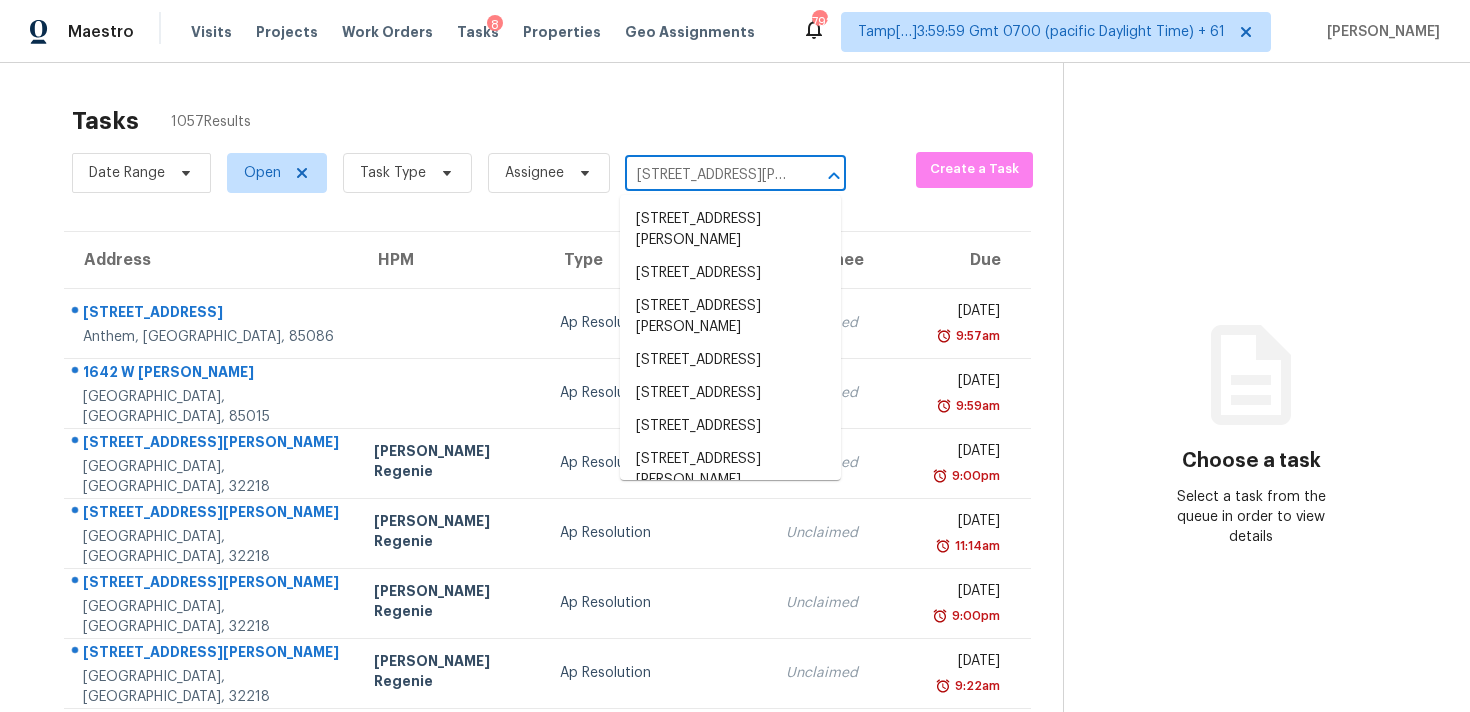 scroll, scrollTop: 0, scrollLeft: 149, axis: horizontal 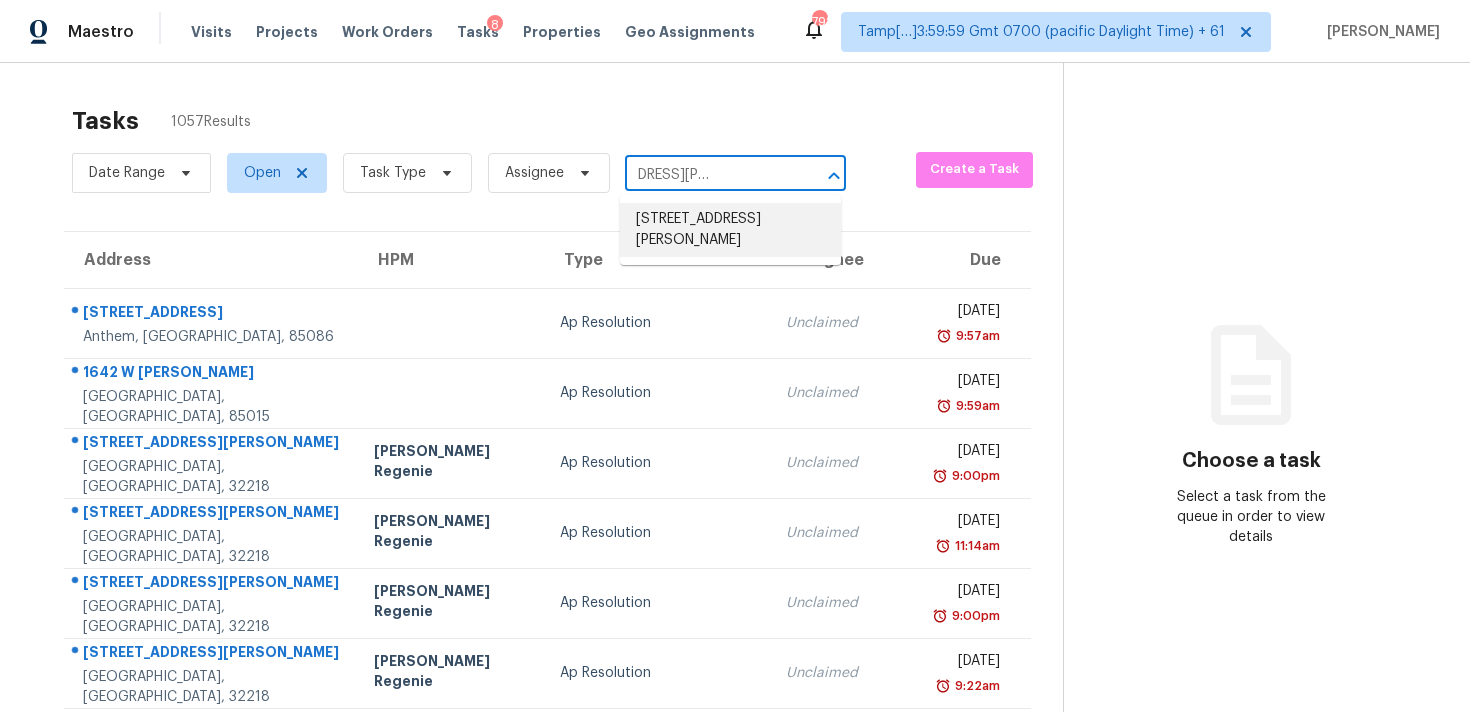 click on "2065 Cobb Meadow Ln, Clarksville, TN 37043" at bounding box center (730, 230) 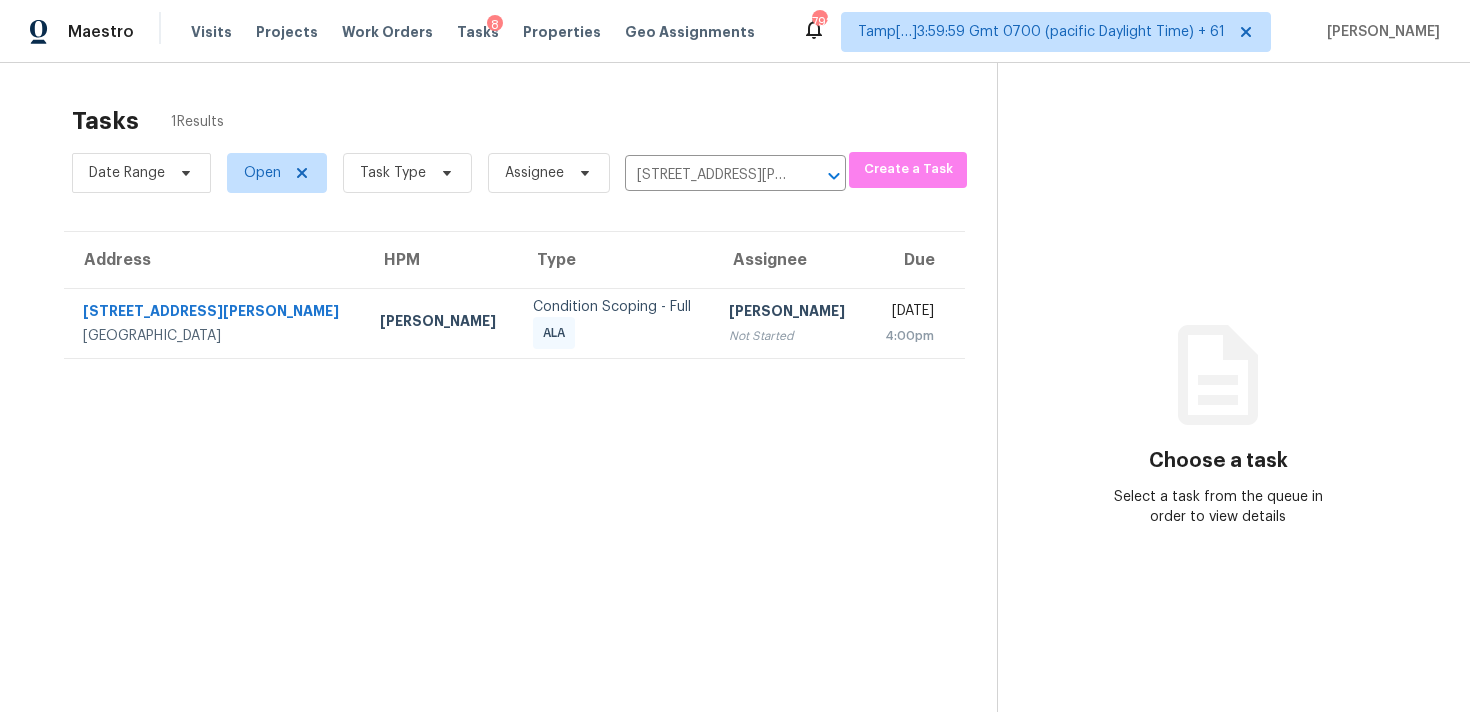 click on "[PERSON_NAME]" at bounding box center (789, 313) 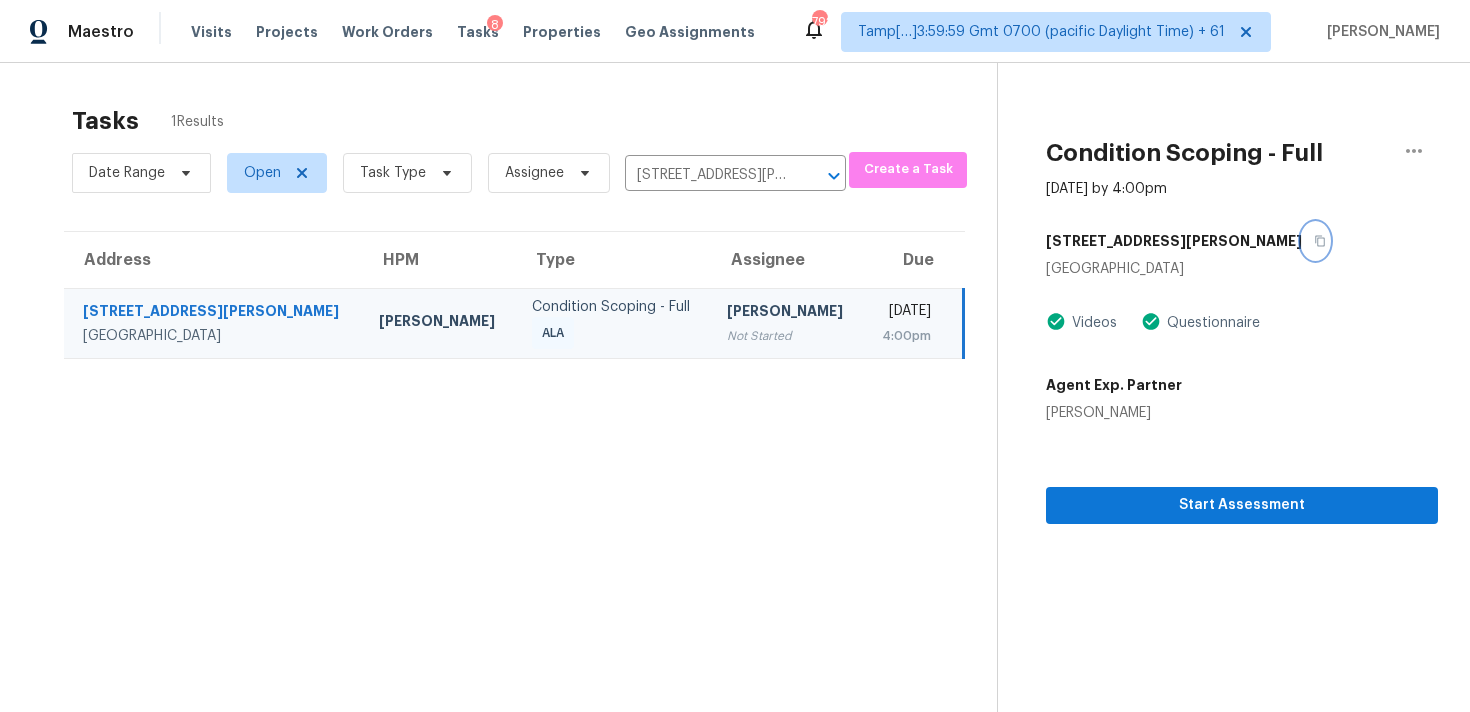 click at bounding box center (1315, 241) 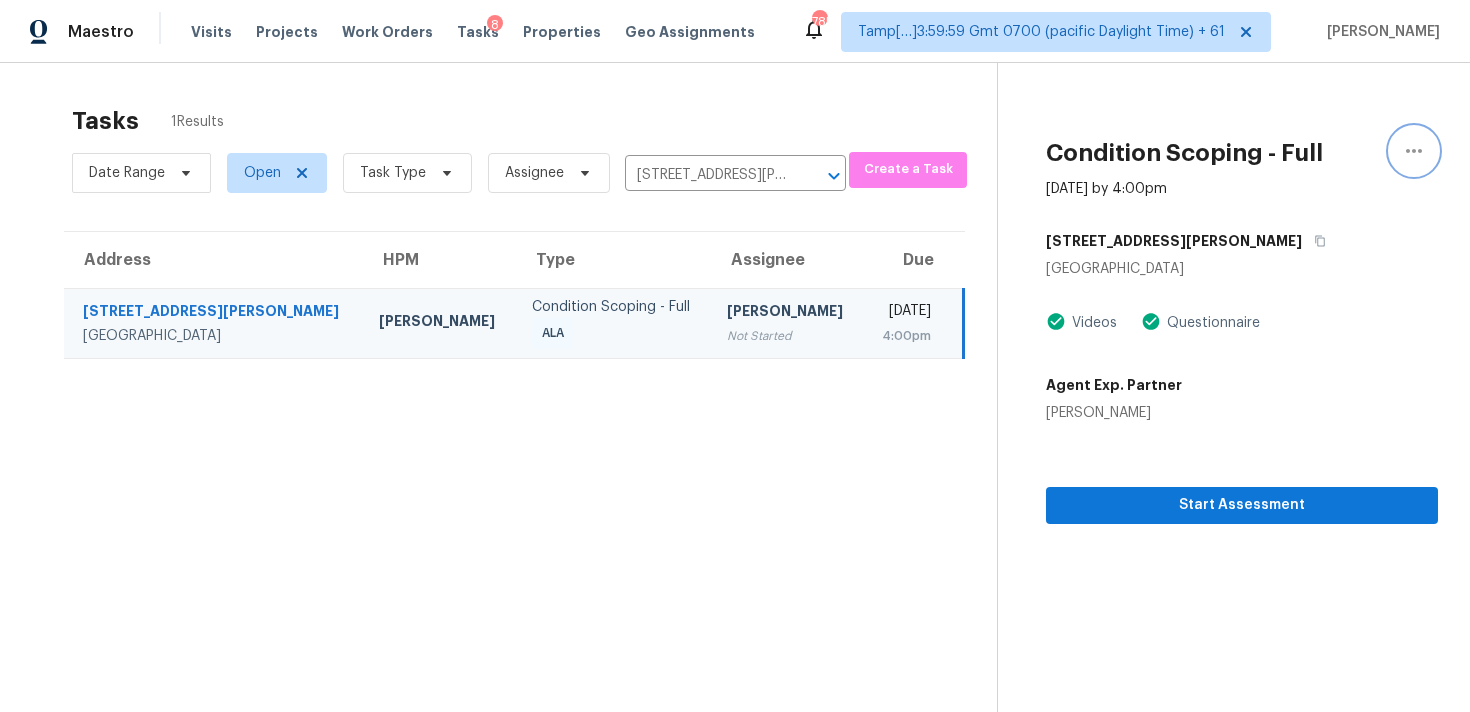 click 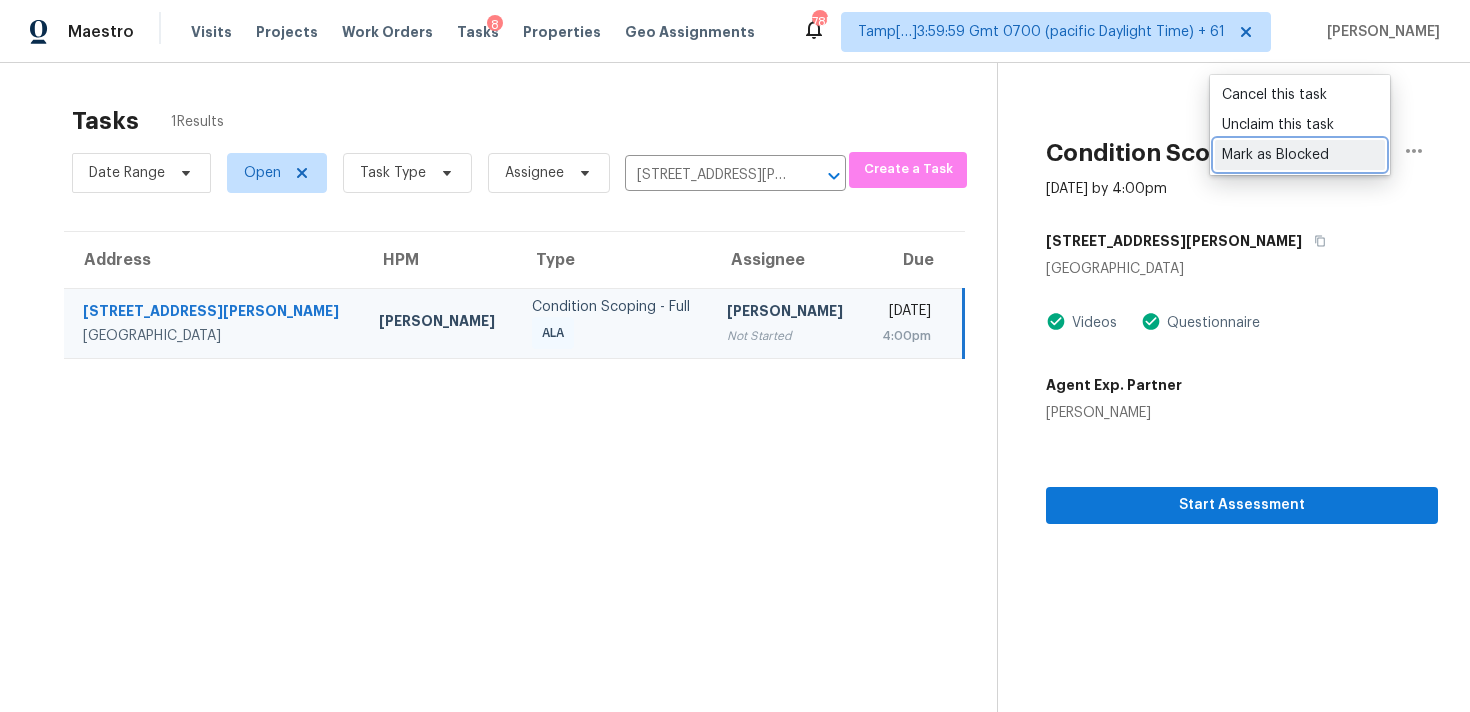 click on "Mark as Blocked" at bounding box center (1300, 155) 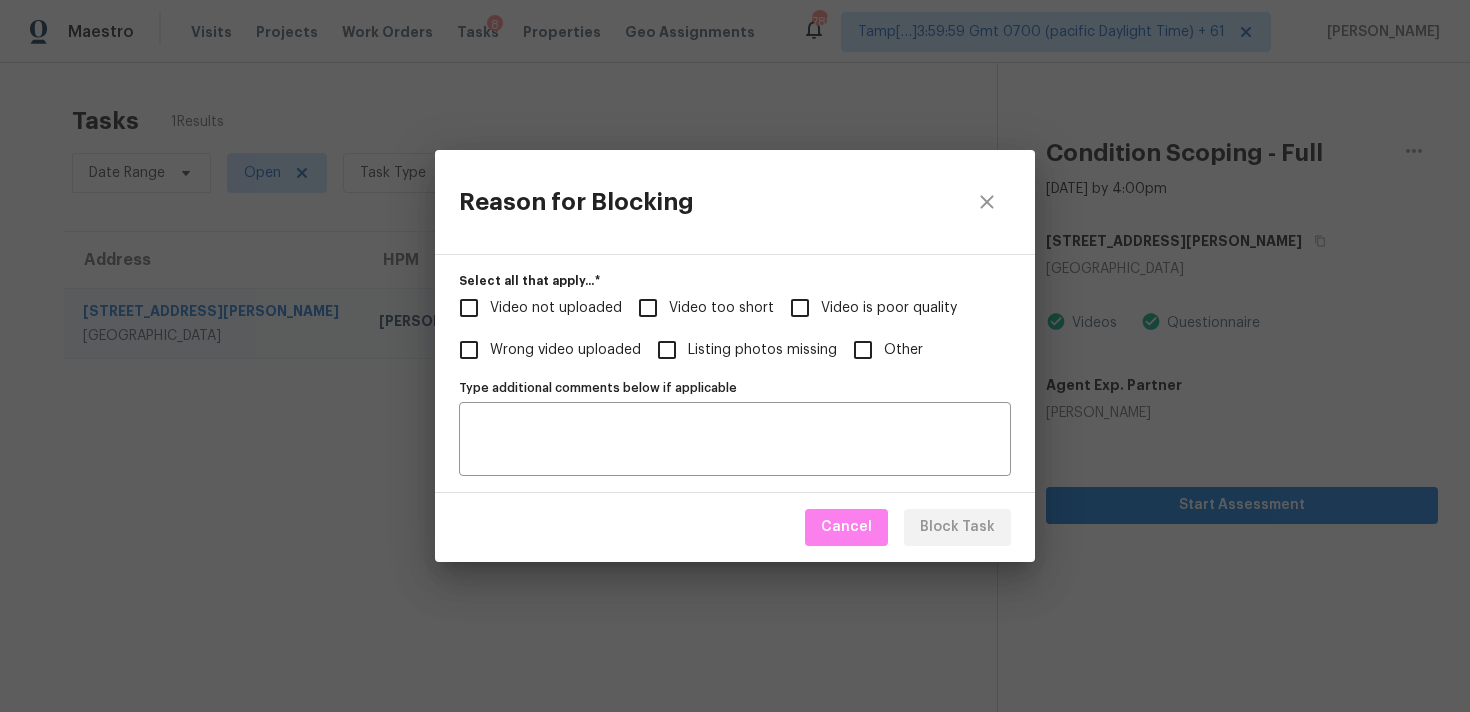 click on "Video too short" at bounding box center [700, 308] 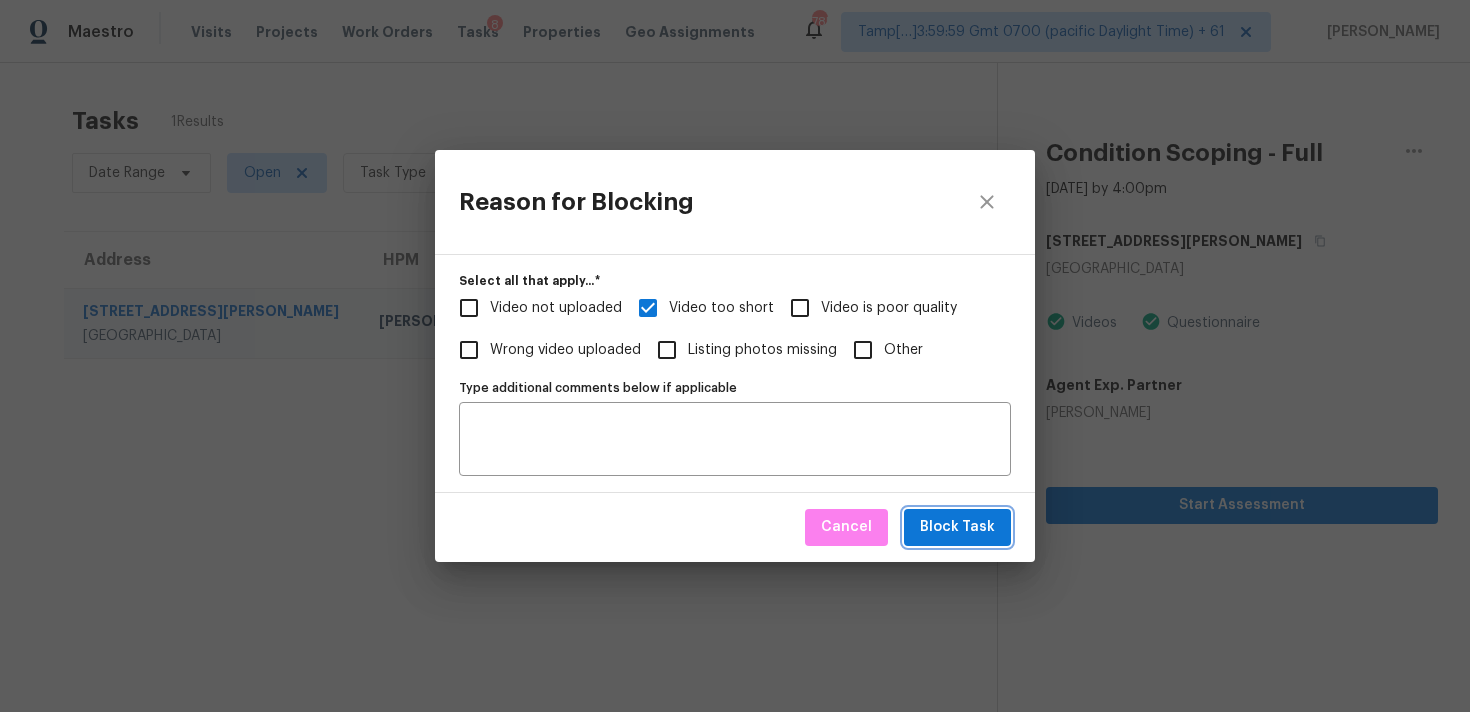 click on "Block Task" at bounding box center [957, 527] 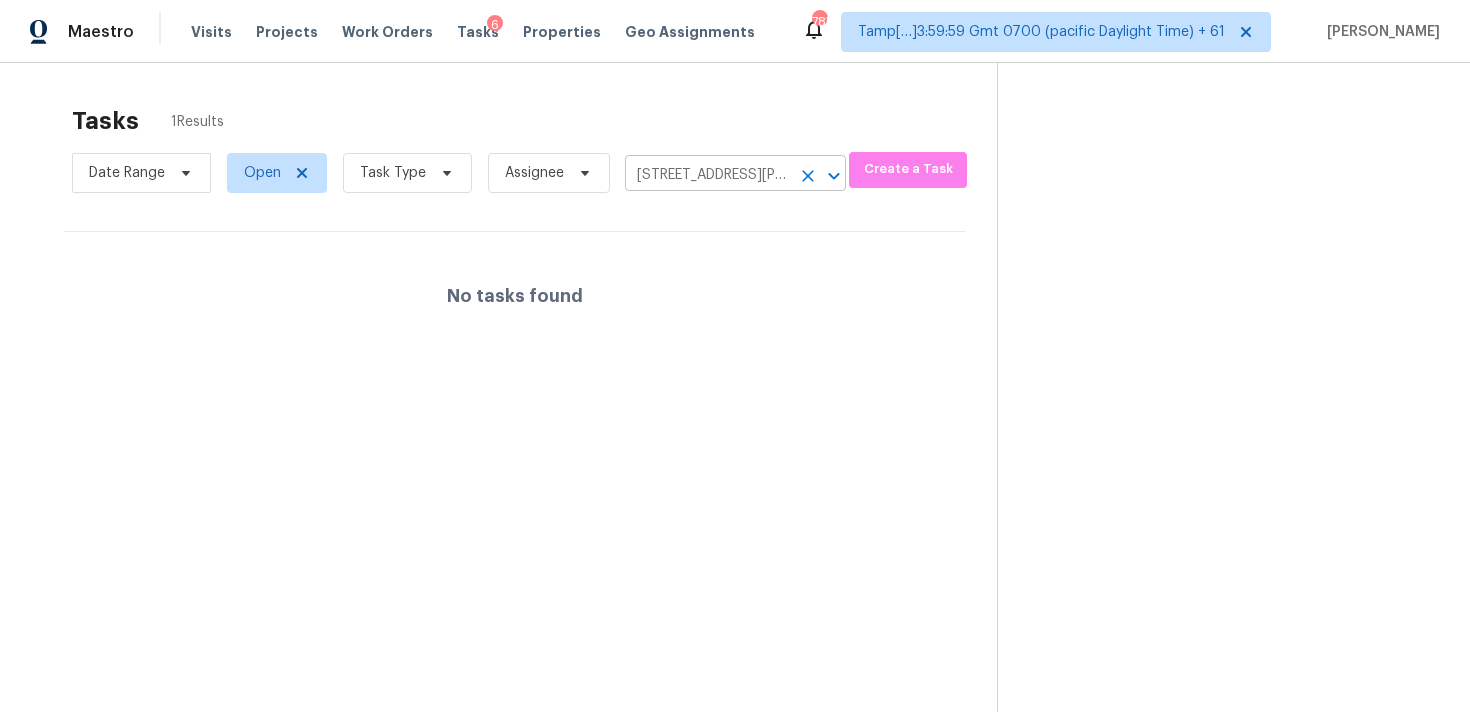 click at bounding box center (808, 176) 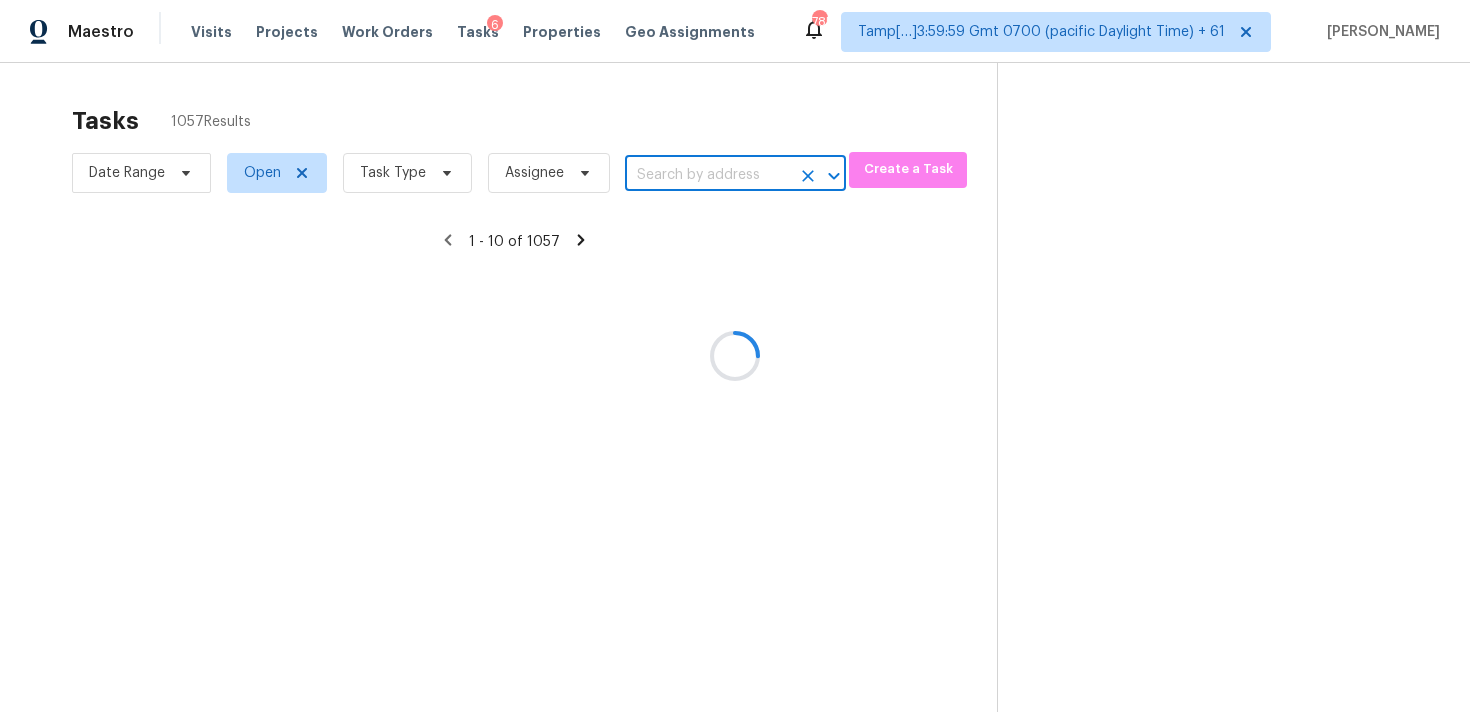 scroll, scrollTop: 0, scrollLeft: 0, axis: both 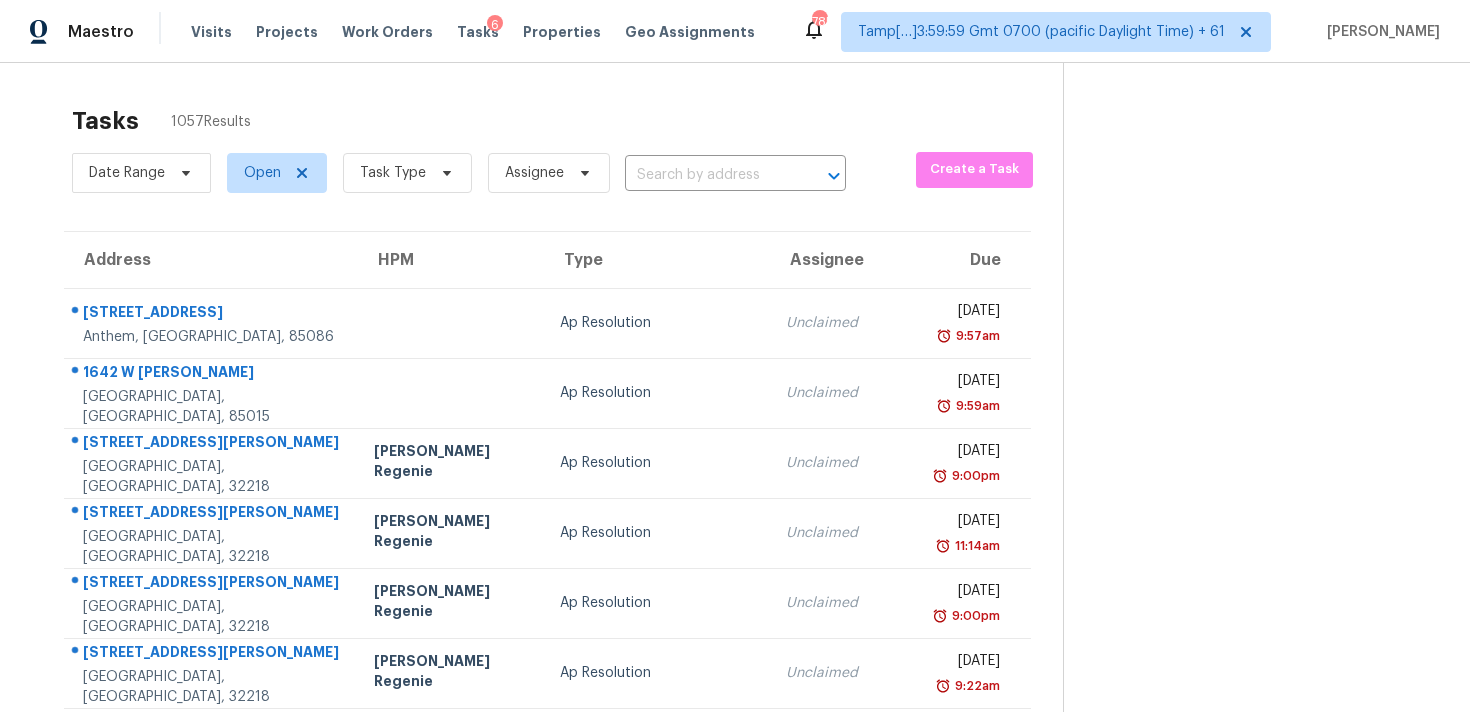 click on "Date Range Open Task Type Assignee ​" at bounding box center (459, 173) 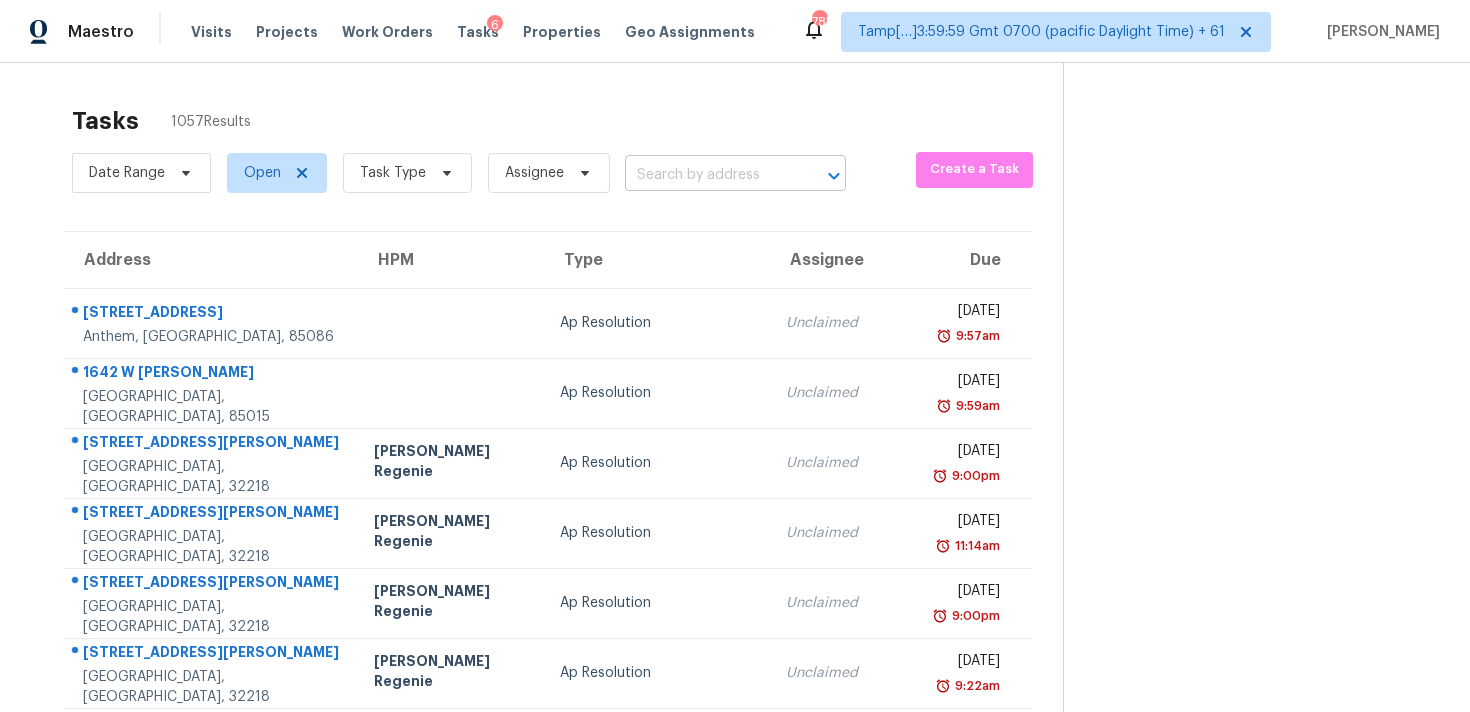 click at bounding box center [707, 175] 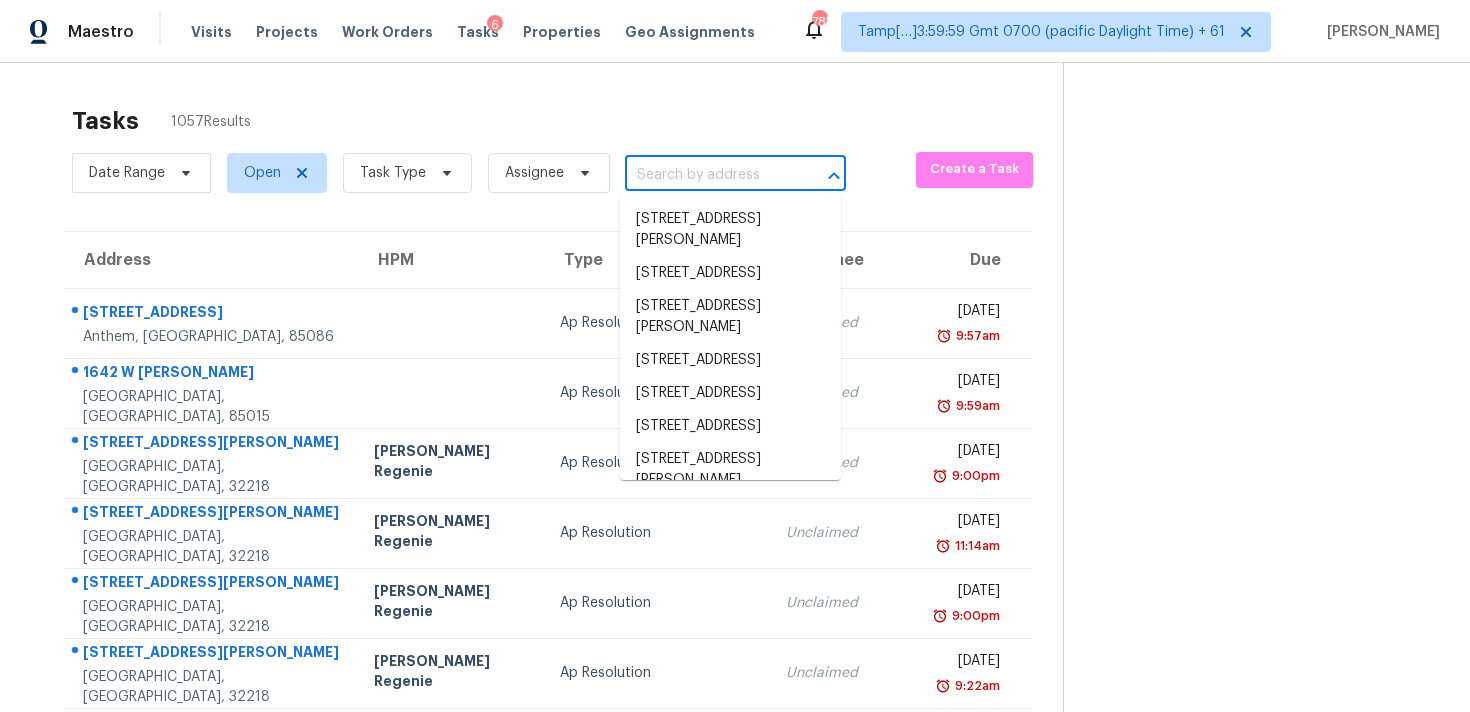 paste on "1301 Rivermont Dr, Gallatin, TN, 37066" 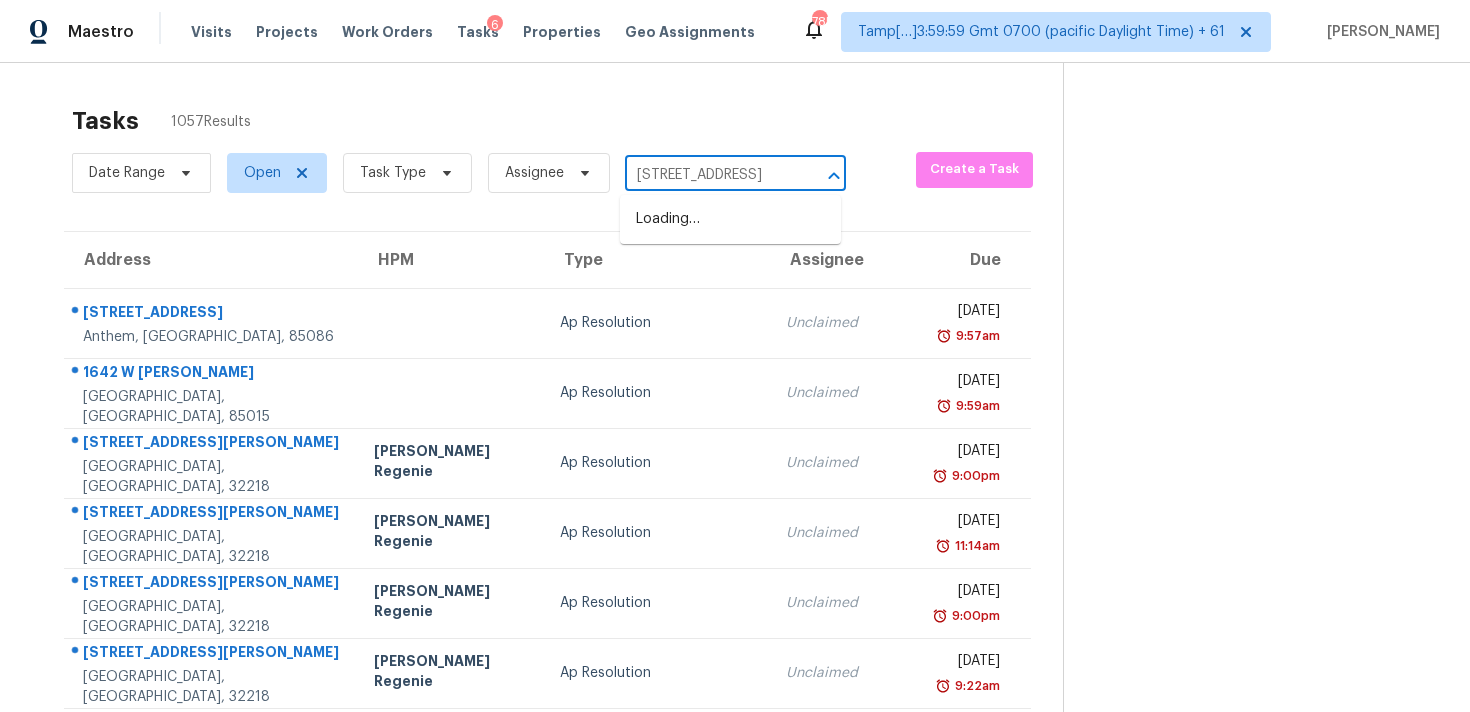 scroll, scrollTop: 0, scrollLeft: 98, axis: horizontal 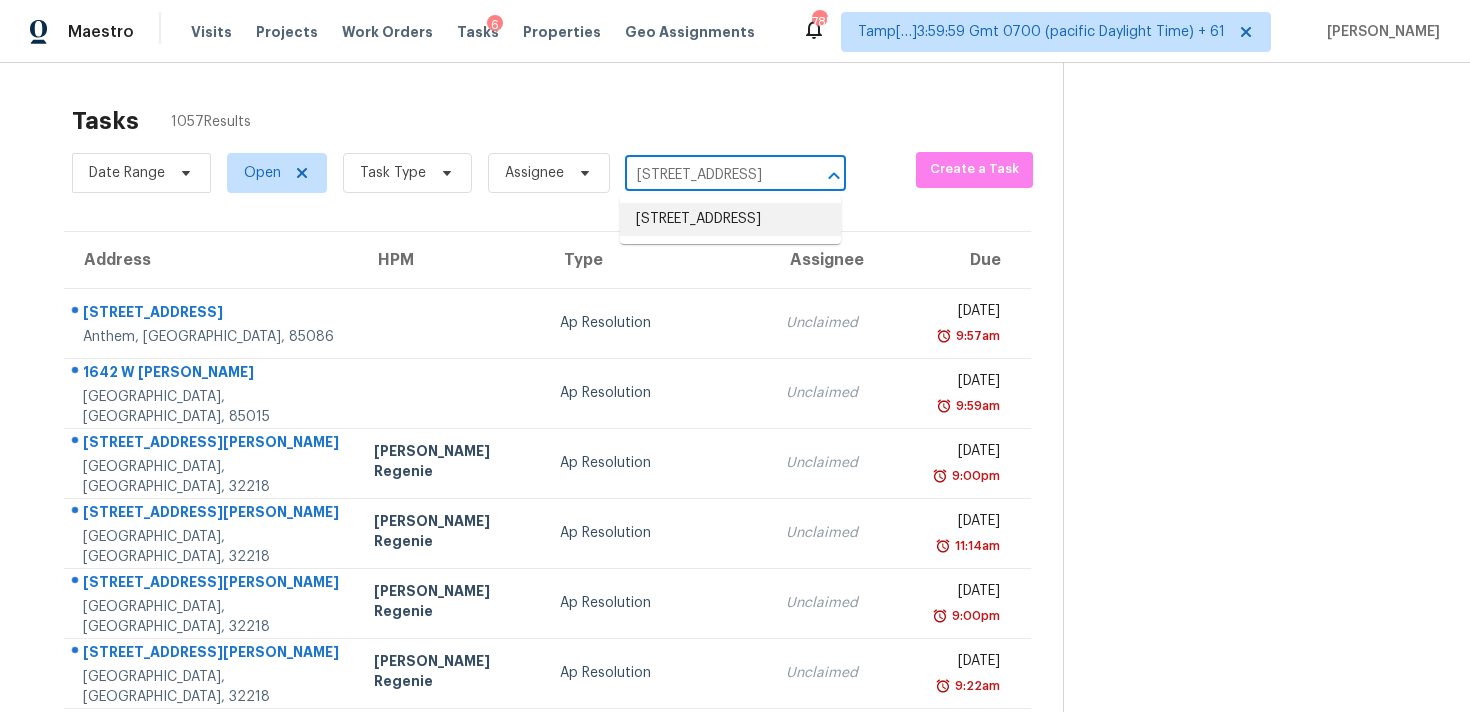 click on "1301 Rivermont Dr, Gallatin, TN 37066" at bounding box center (730, 219) 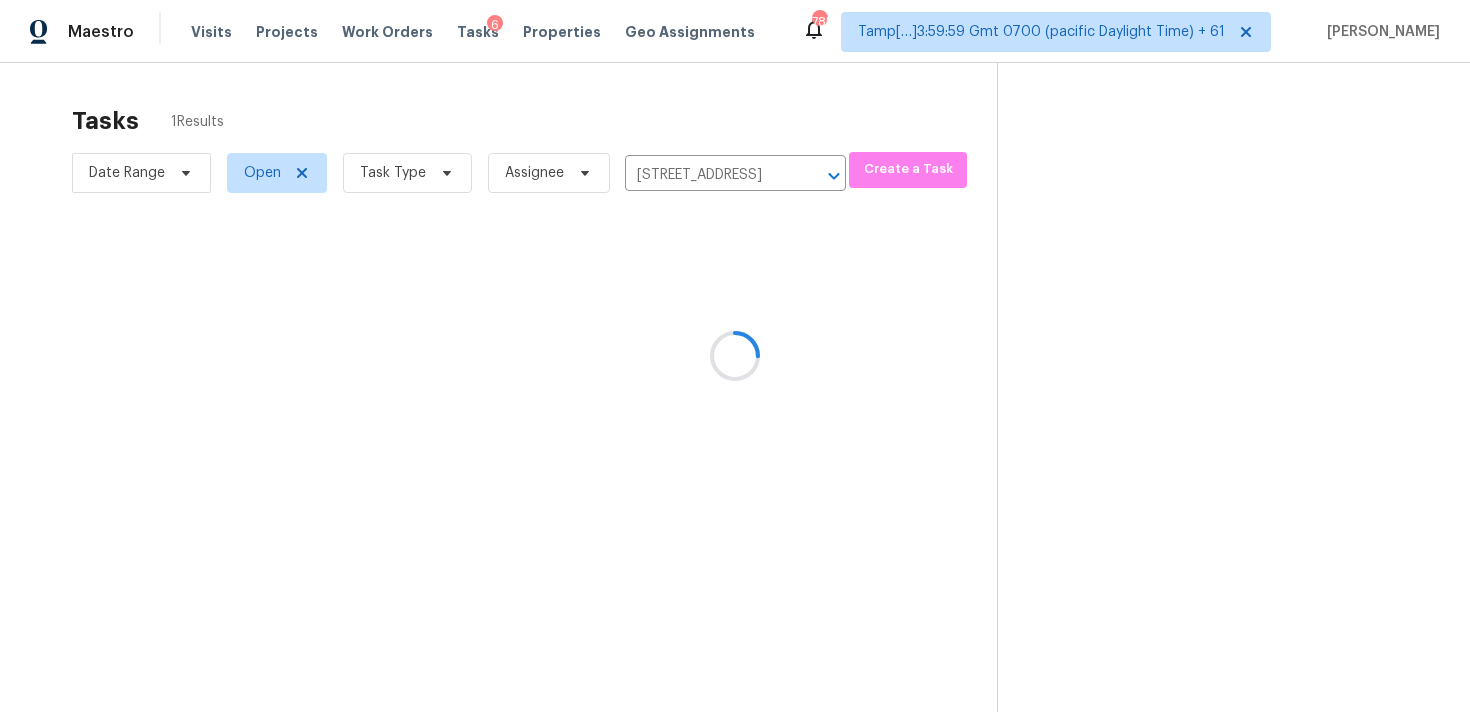 click at bounding box center [735, 356] 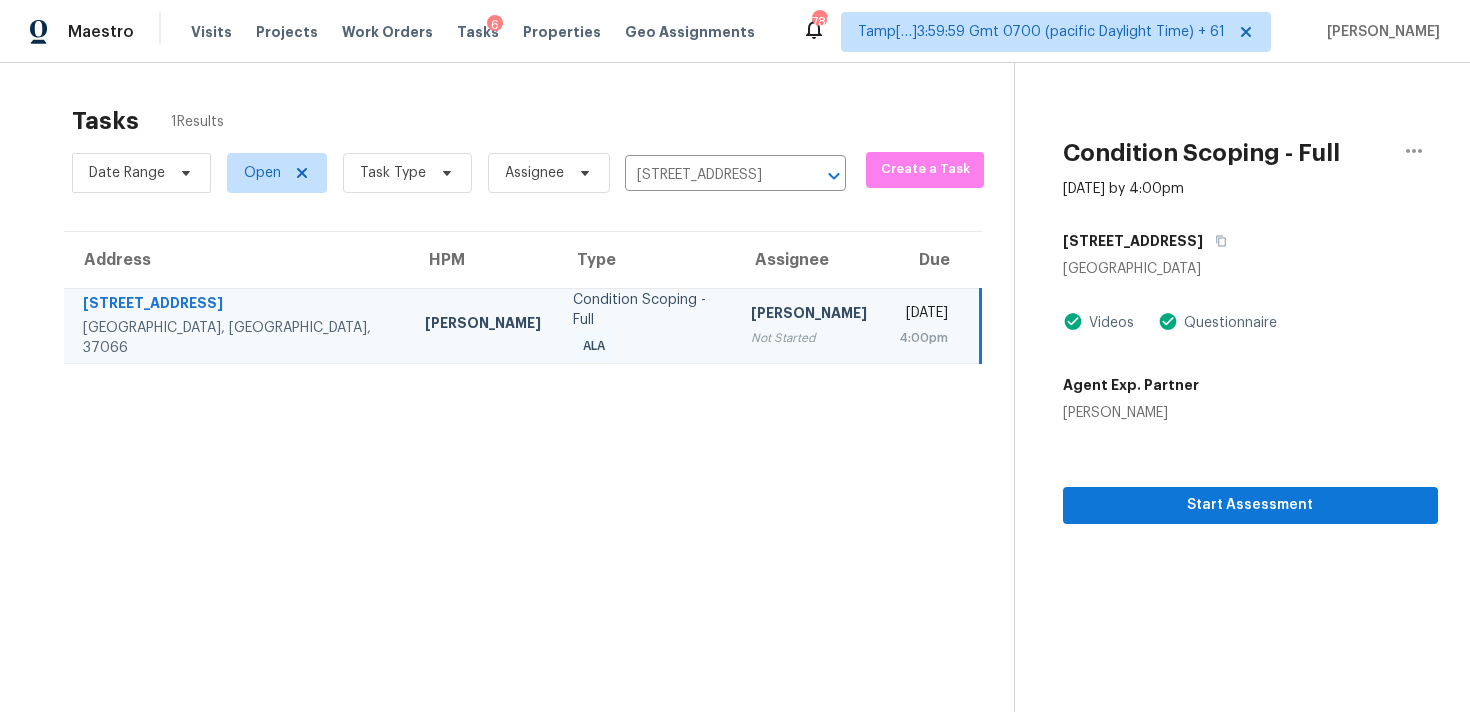 click on "[STREET_ADDRESS]" at bounding box center [1250, 241] 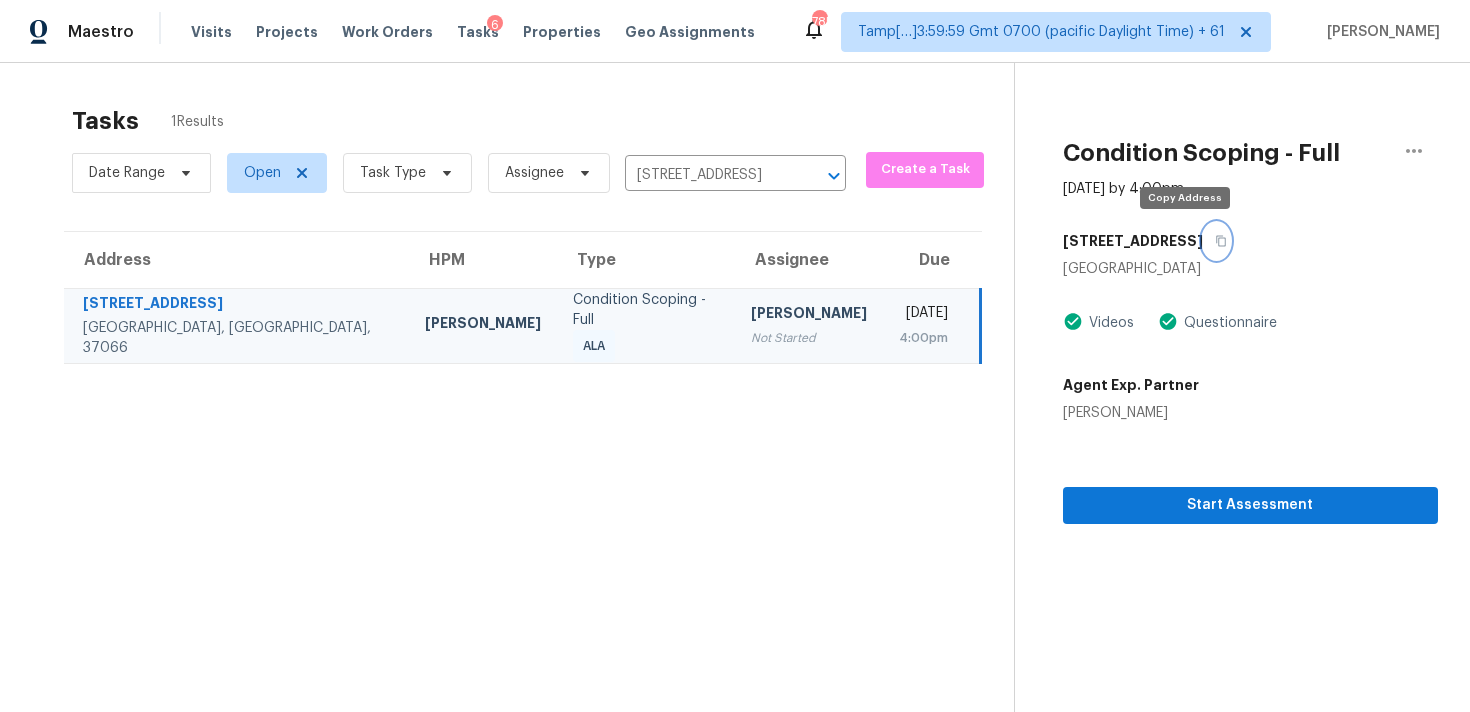 click at bounding box center [1216, 241] 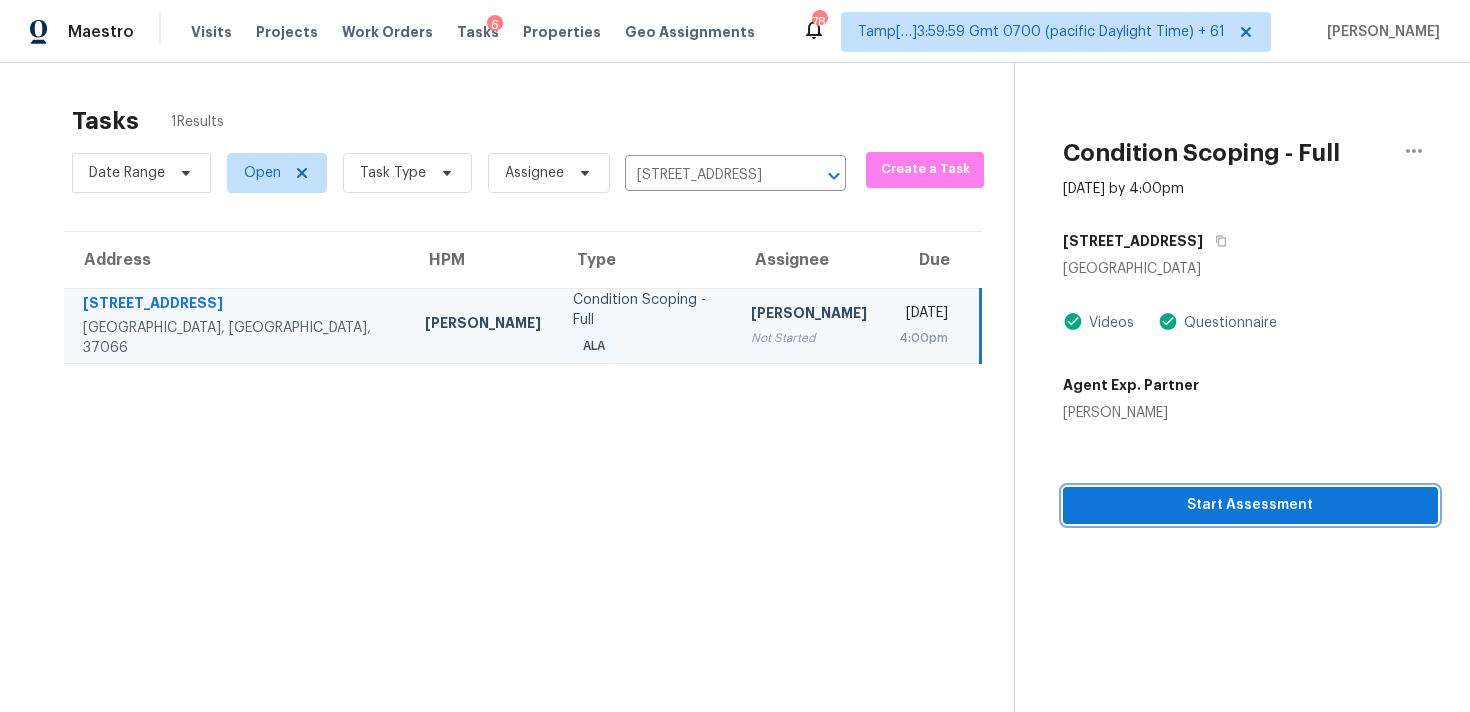 click on "Start Assessment" at bounding box center (1250, 505) 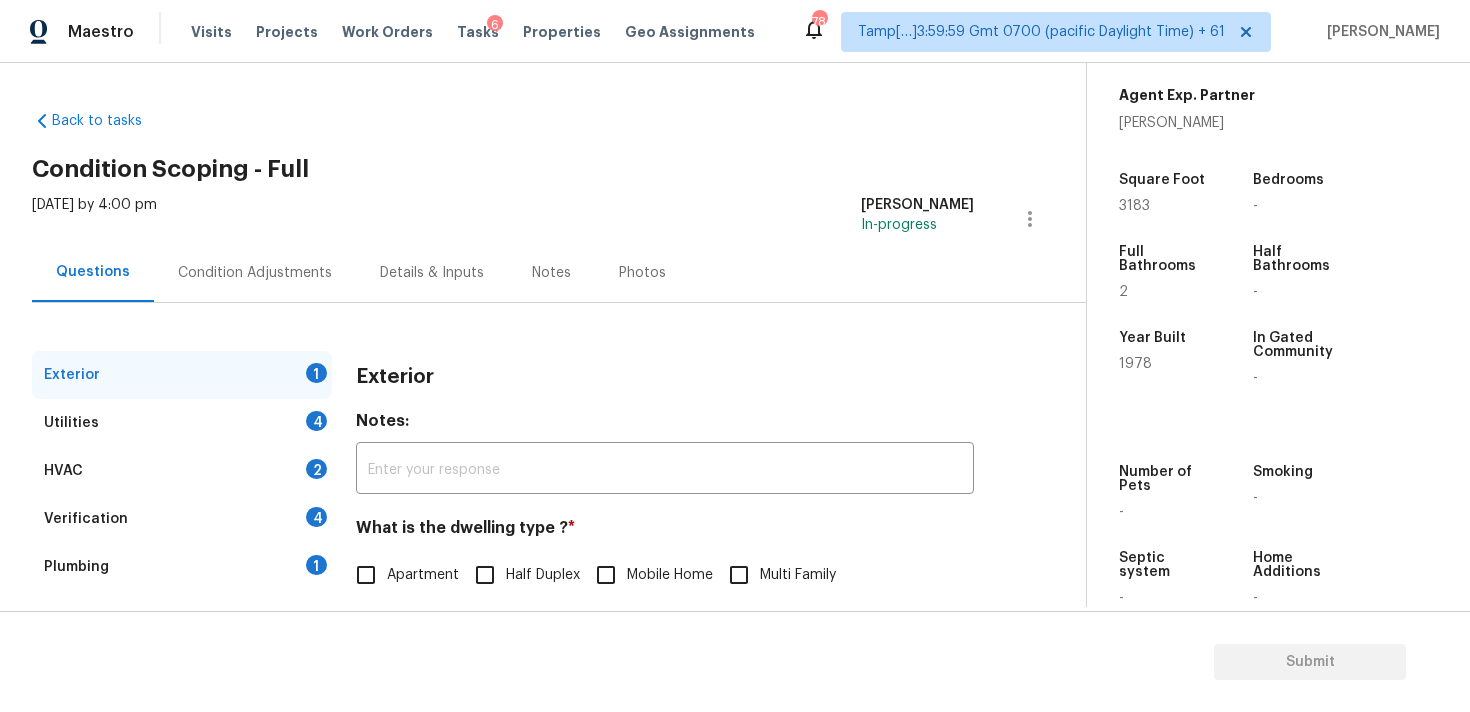 scroll, scrollTop: 492, scrollLeft: 0, axis: vertical 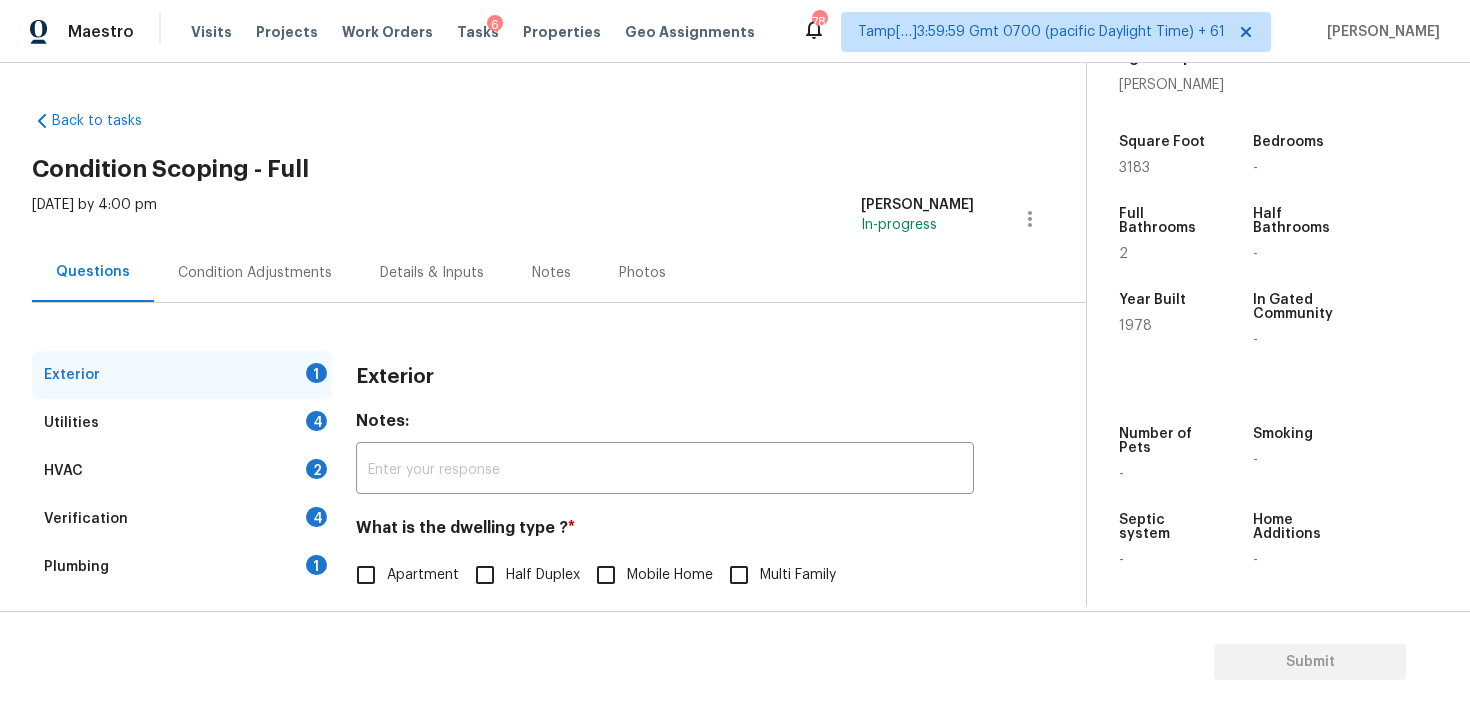 click on "Condition Adjustments" at bounding box center (255, 272) 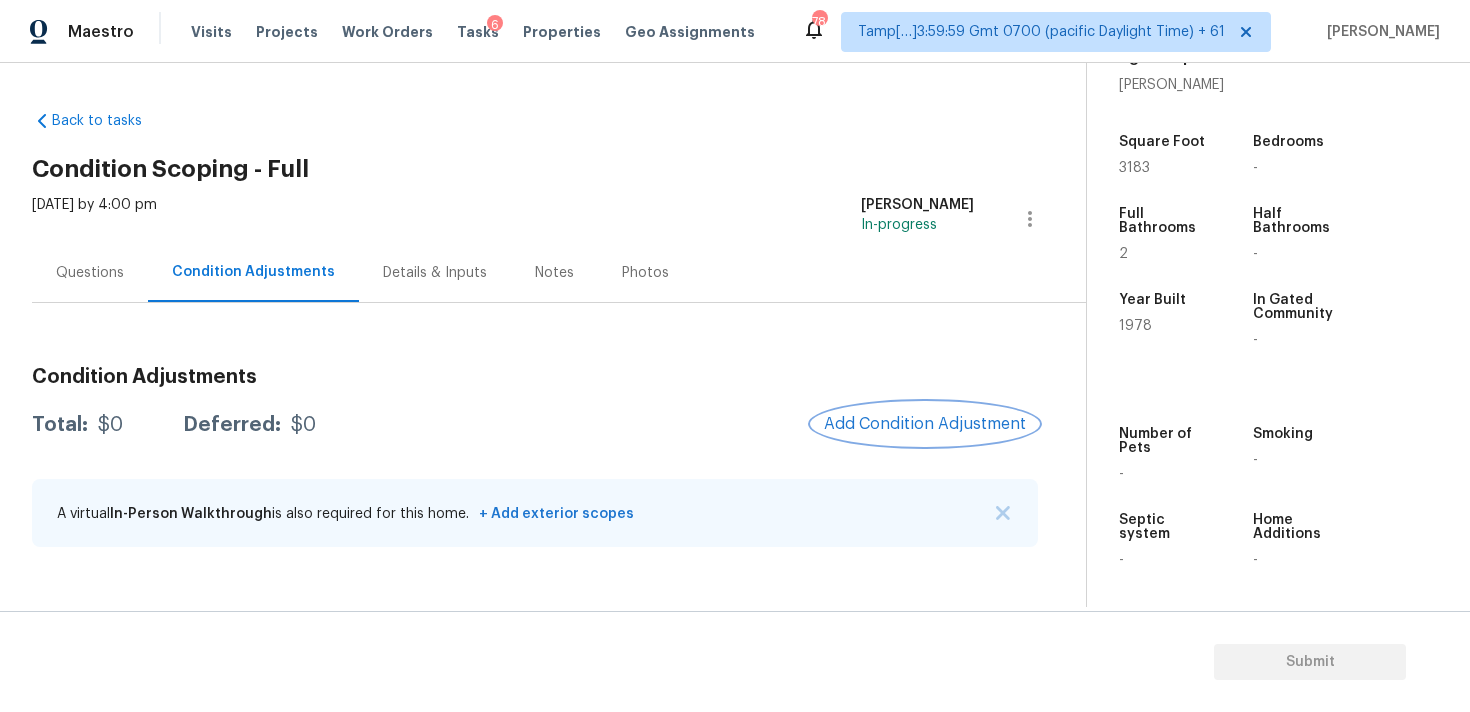 click on "Add Condition Adjustment" at bounding box center (925, 424) 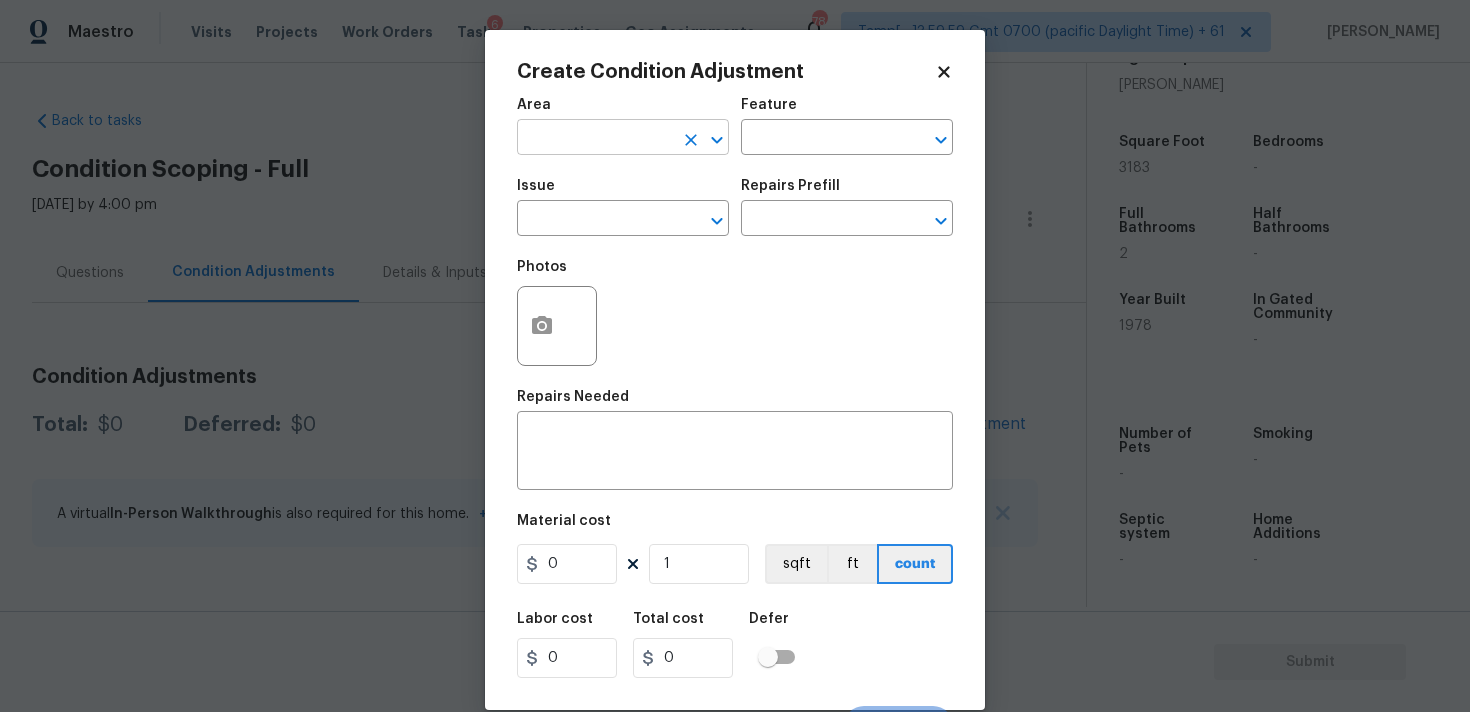 click at bounding box center (595, 139) 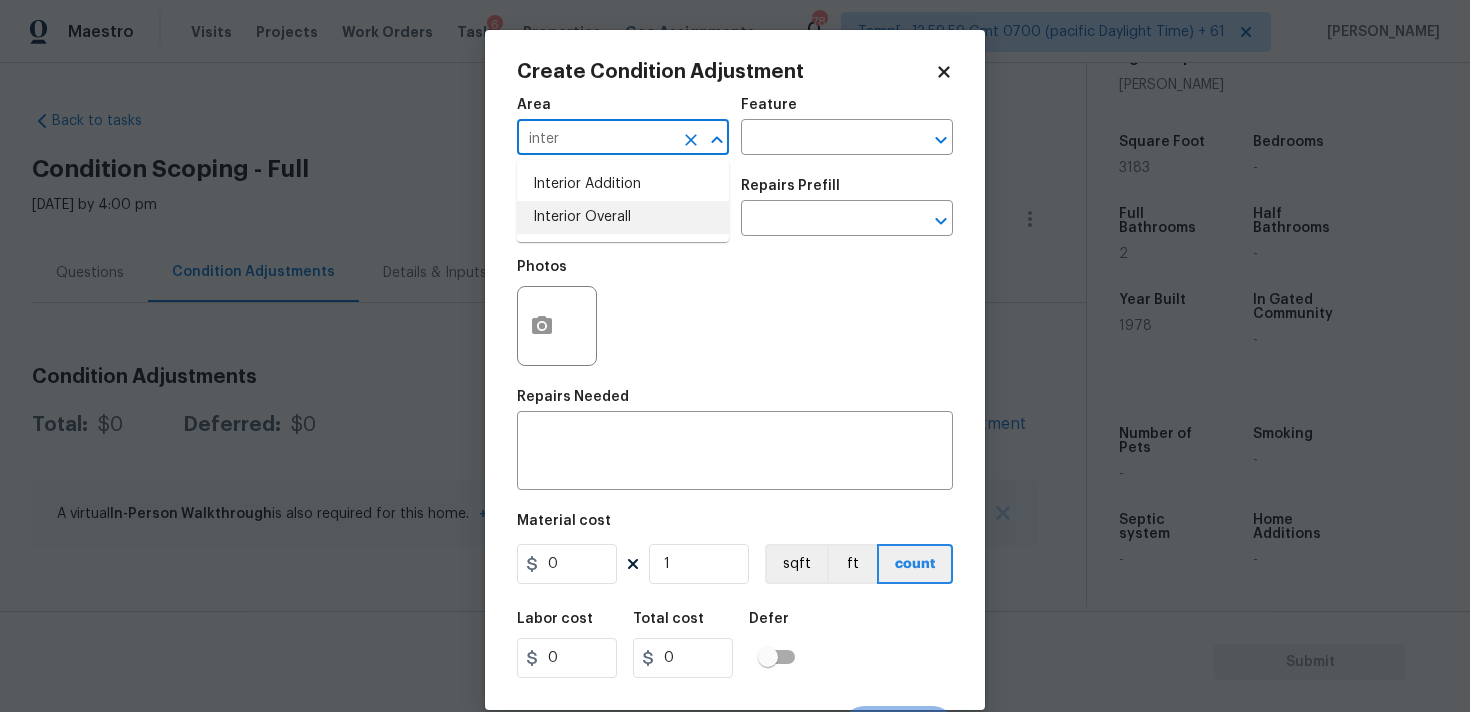 click on "Interior Overall" at bounding box center [623, 217] 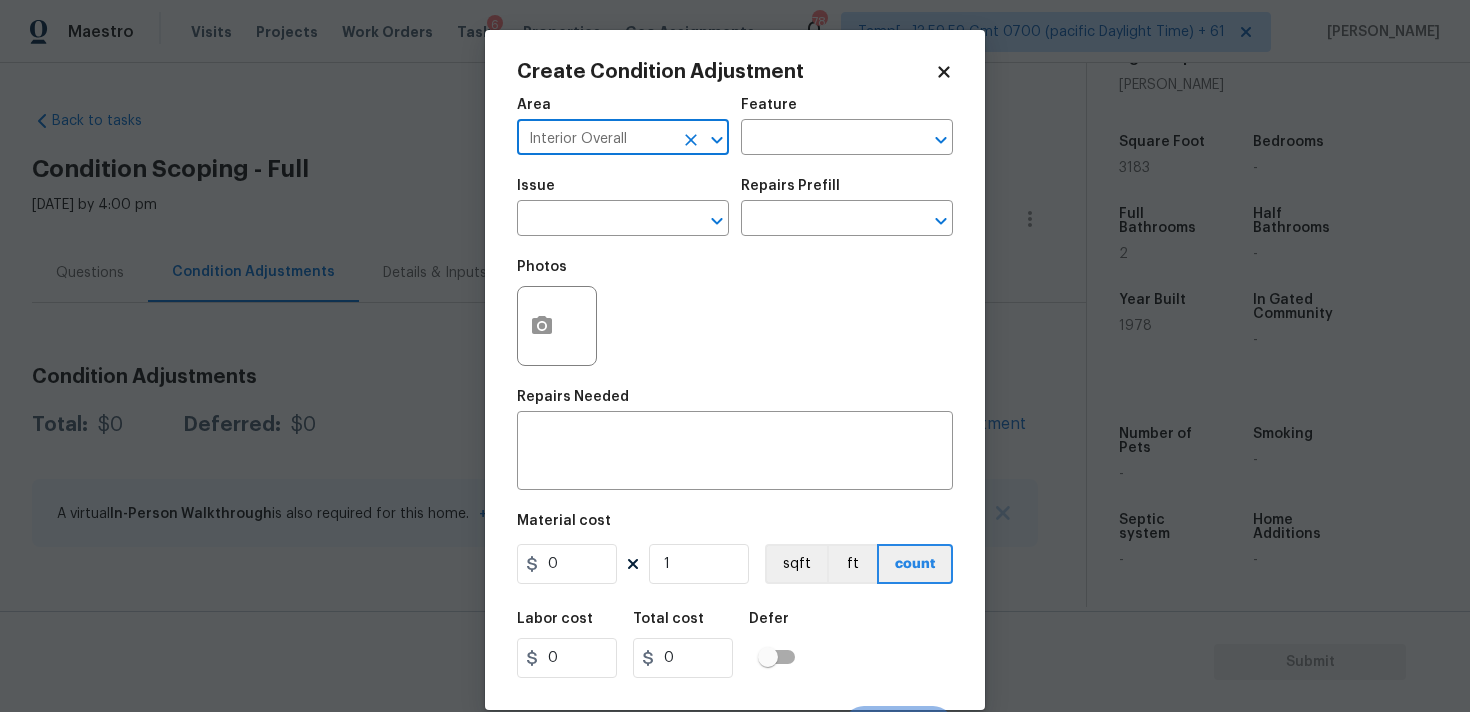 type on "Interior Overall" 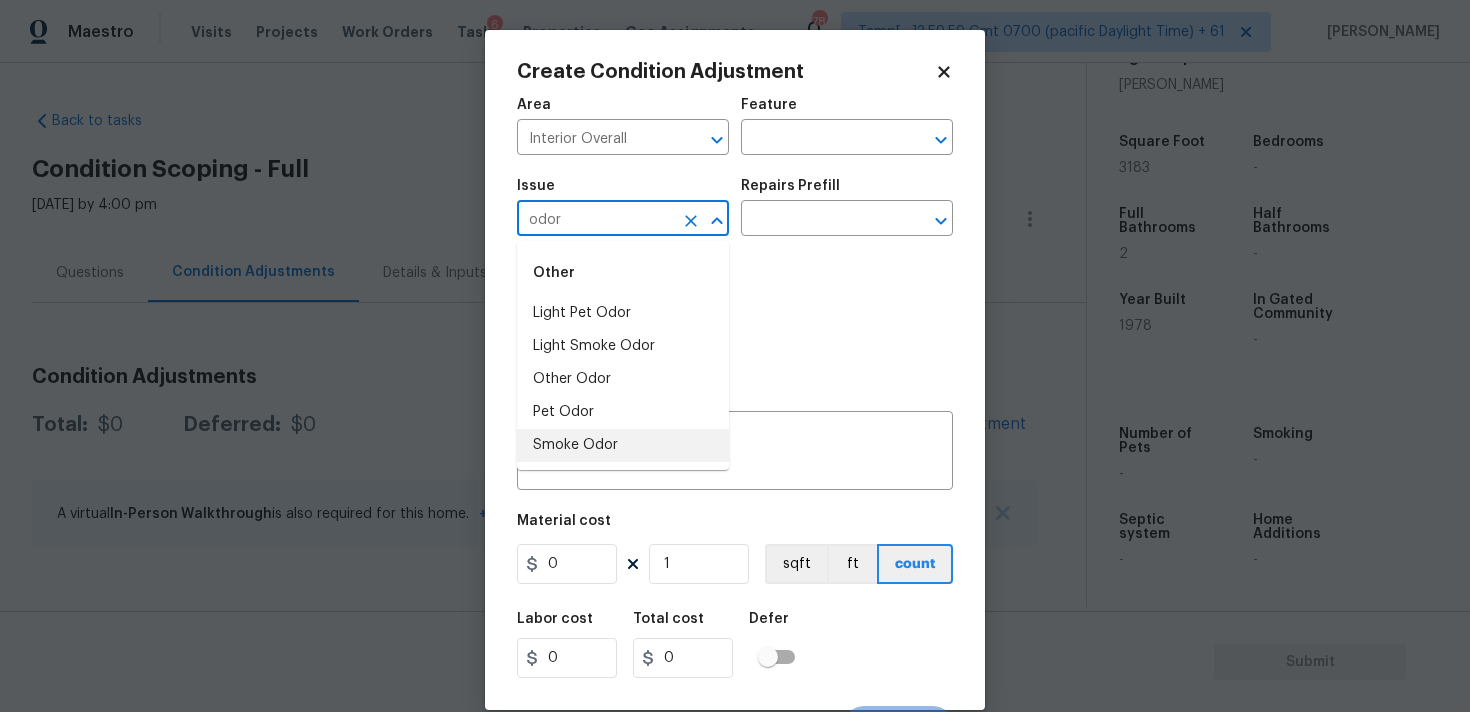 click on "Smoke Odor" at bounding box center [623, 445] 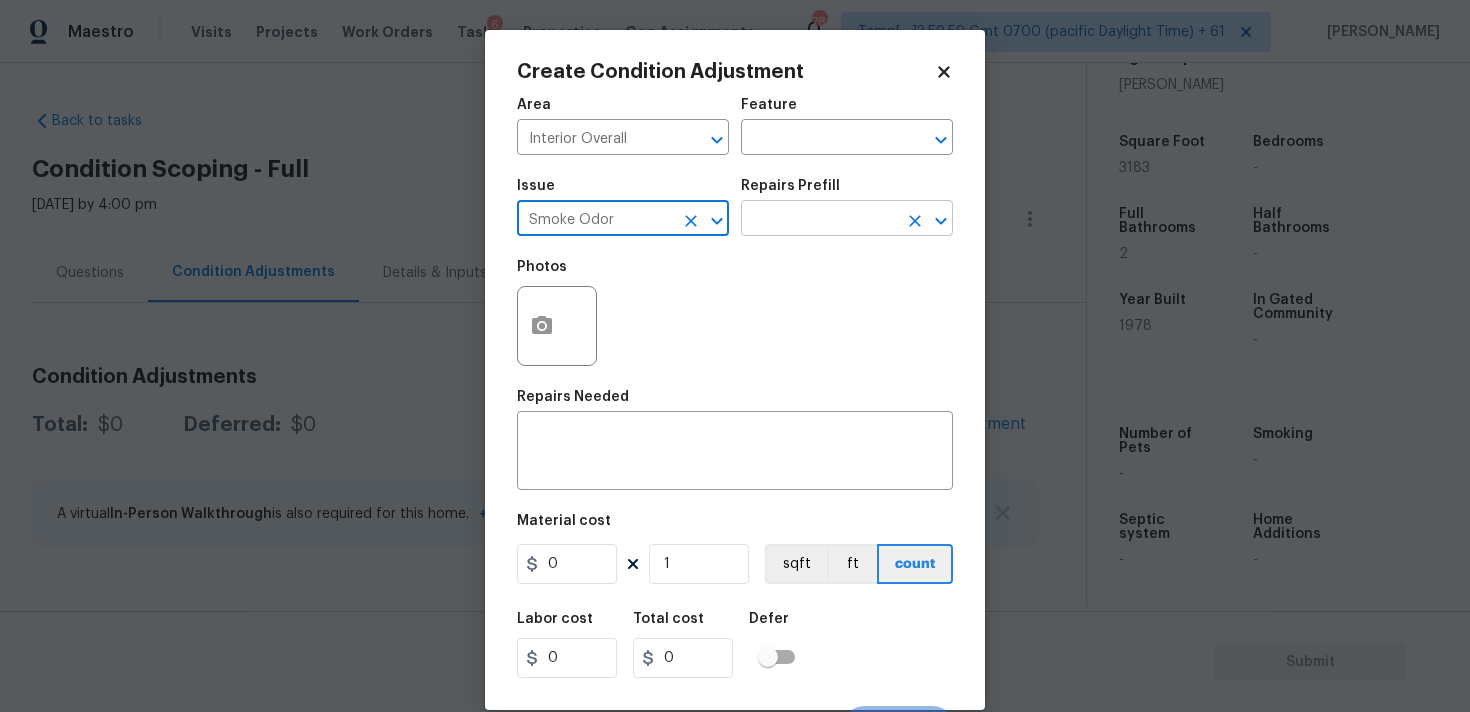 type on "Smoke Odor" 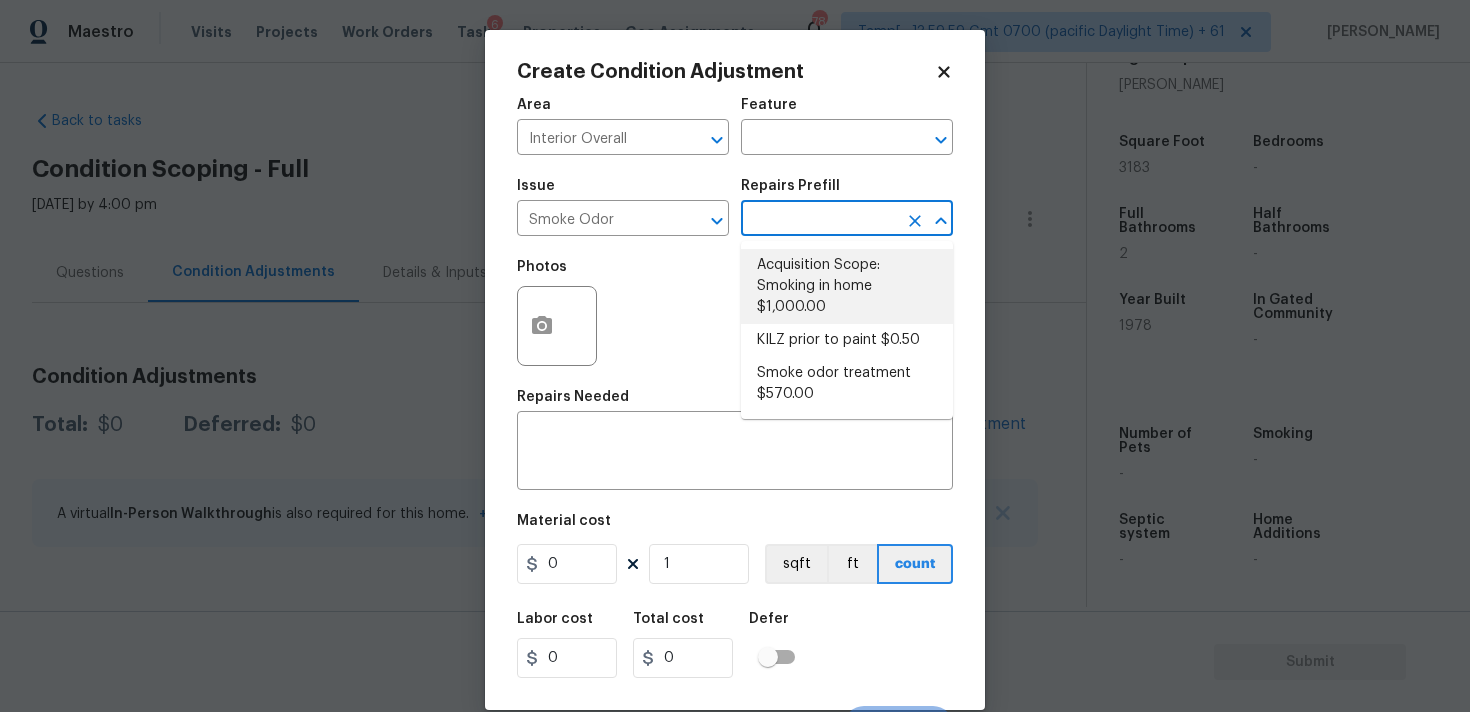 click on "Acquisition Scope: Smoking in home $1,000.00" at bounding box center (847, 286) 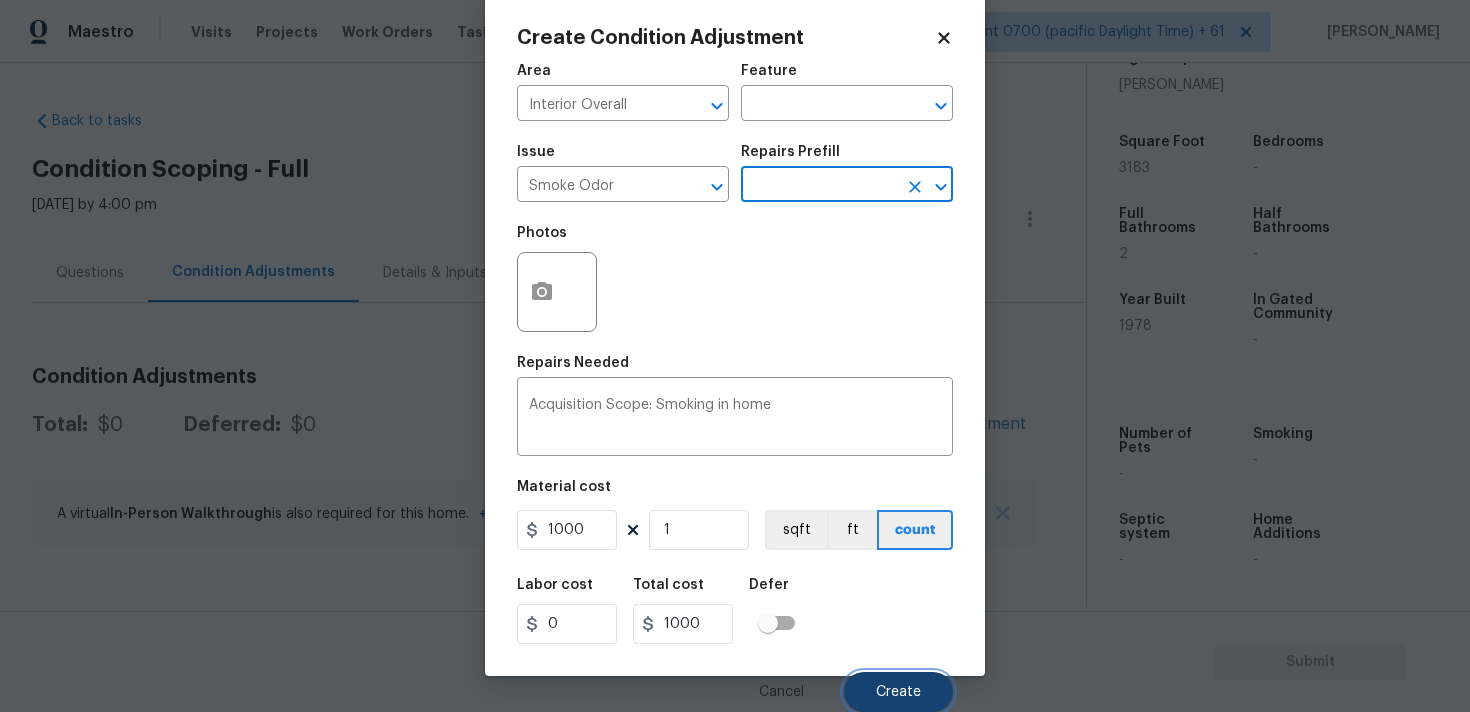 click on "Create" at bounding box center (898, 692) 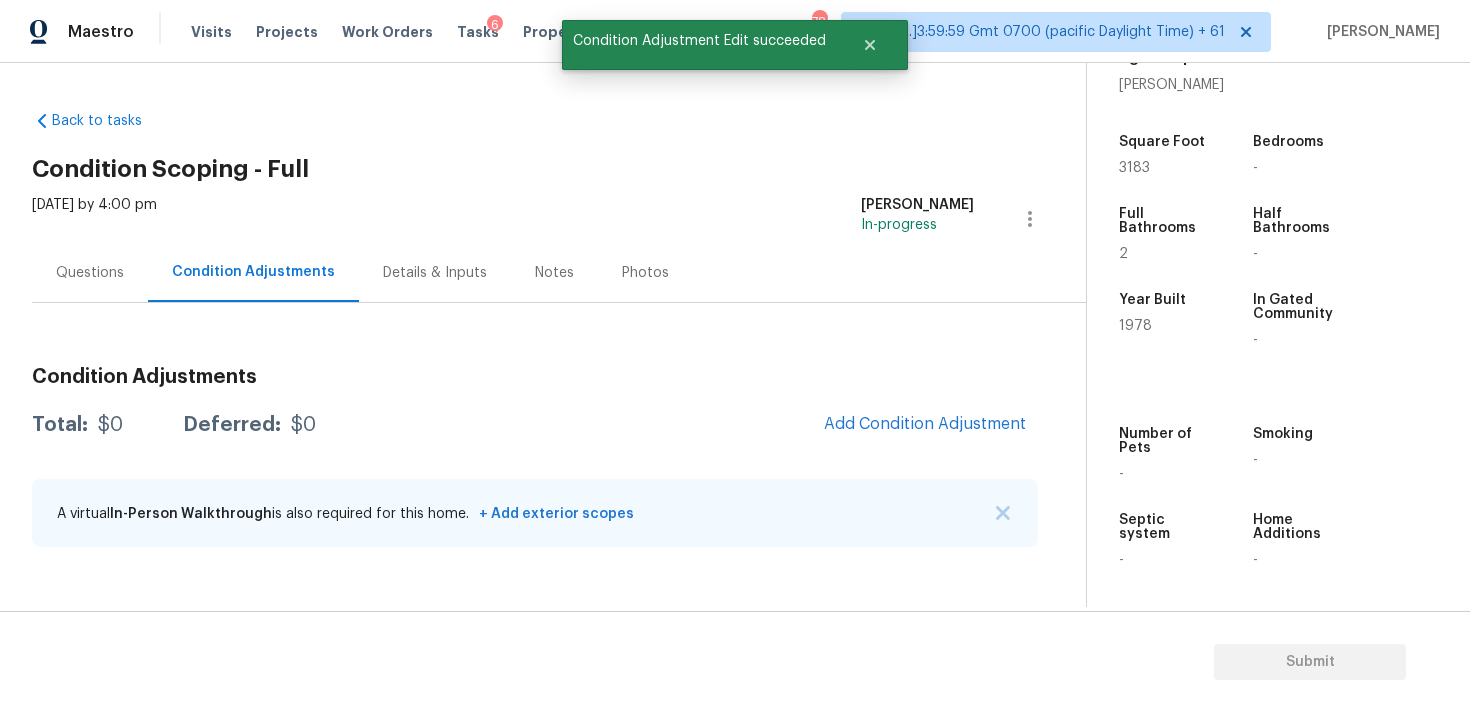 scroll, scrollTop: 28, scrollLeft: 0, axis: vertical 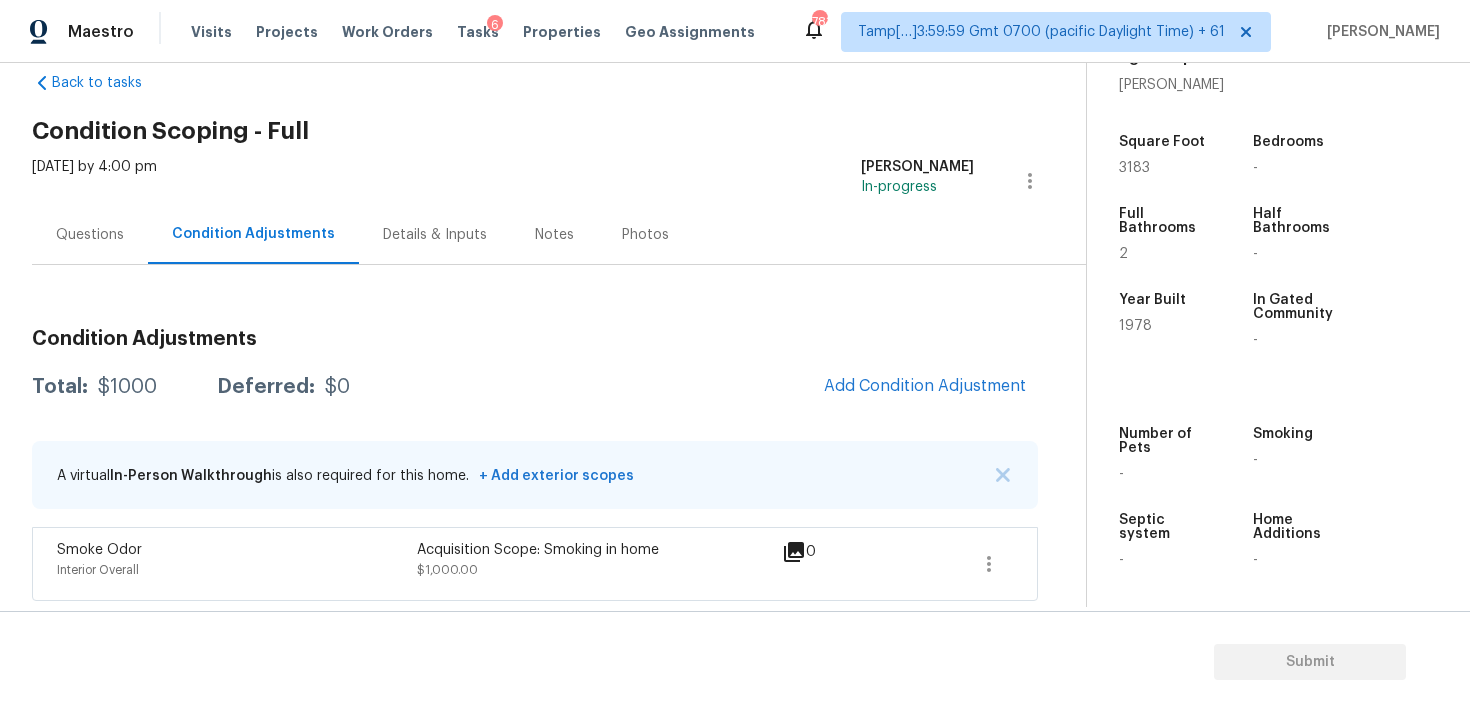click on "Condition Adjustments Total:  $1000 Deferred:  $0 Add Condition Adjustment A virtual  In-Person Walkthrough  is also required for this home.   + Add exterior scopes Smoke Odor Interior Overall Acquisition Scope: Smoking in home $1,000.00   0" at bounding box center [535, 457] 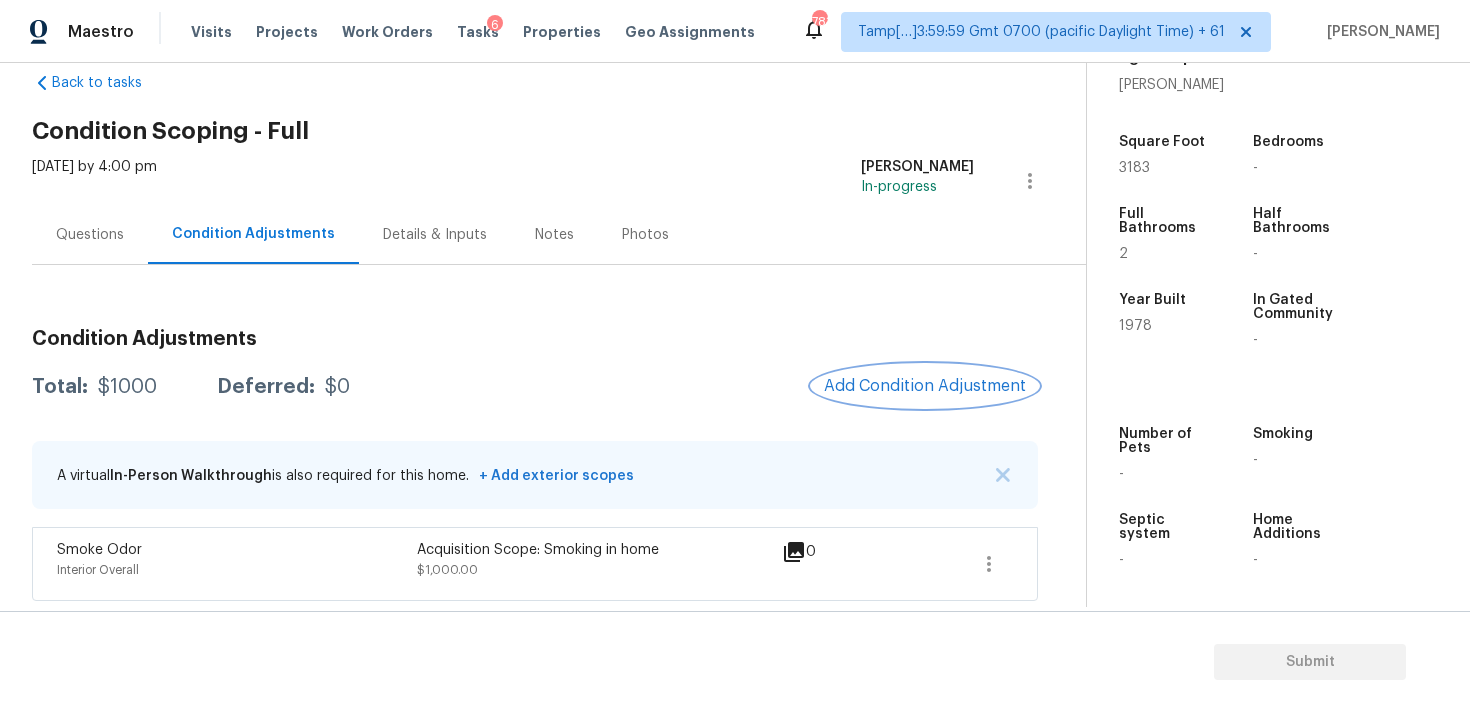 click on "Add Condition Adjustment" at bounding box center [925, 386] 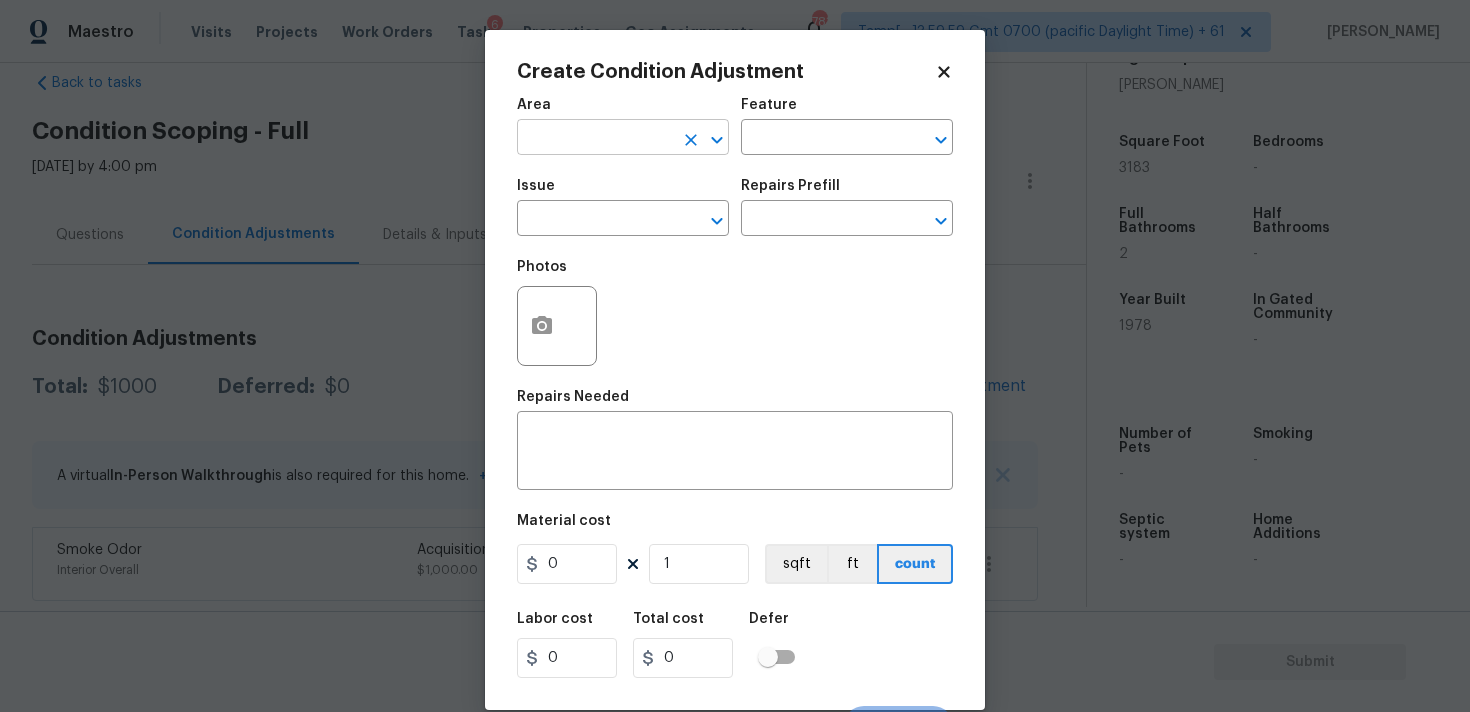 click at bounding box center (595, 139) 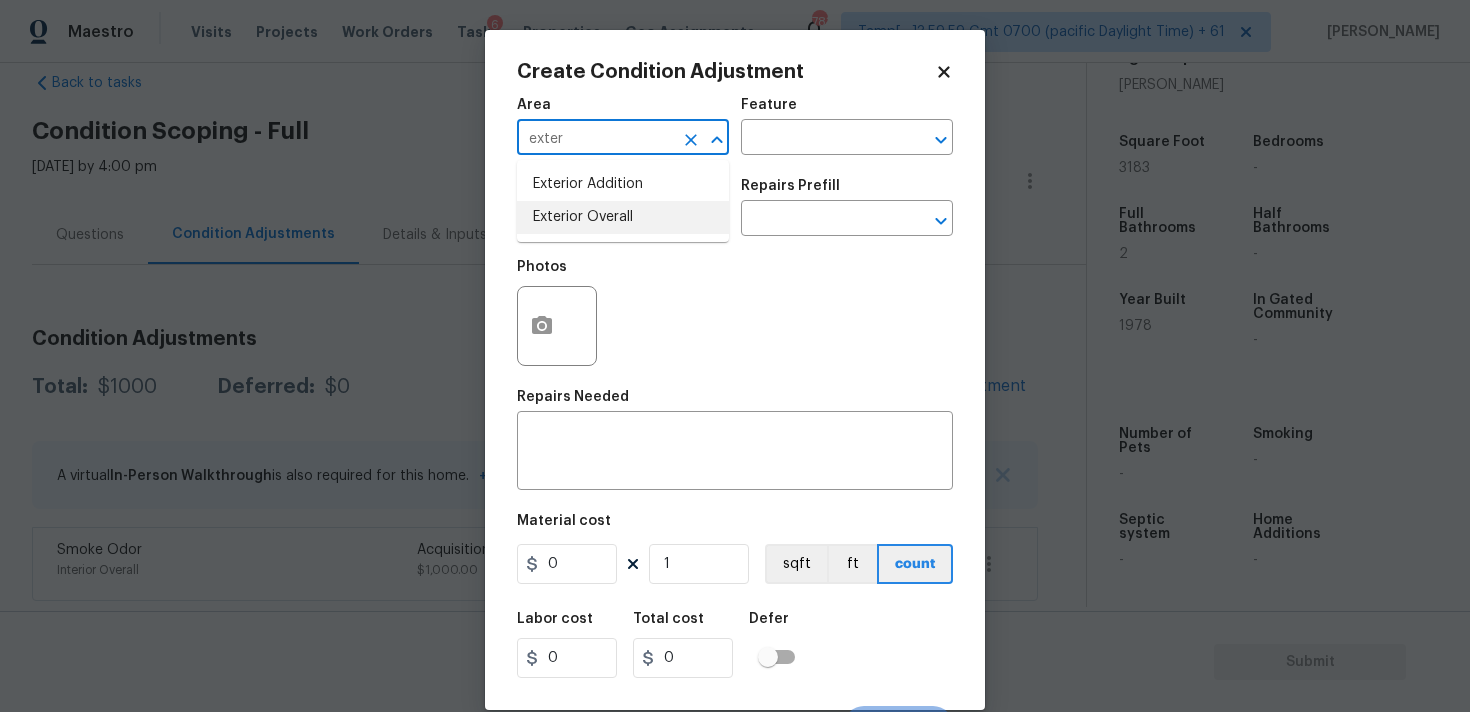 click on "Exterior Addition Exterior Overall" at bounding box center [623, 201] 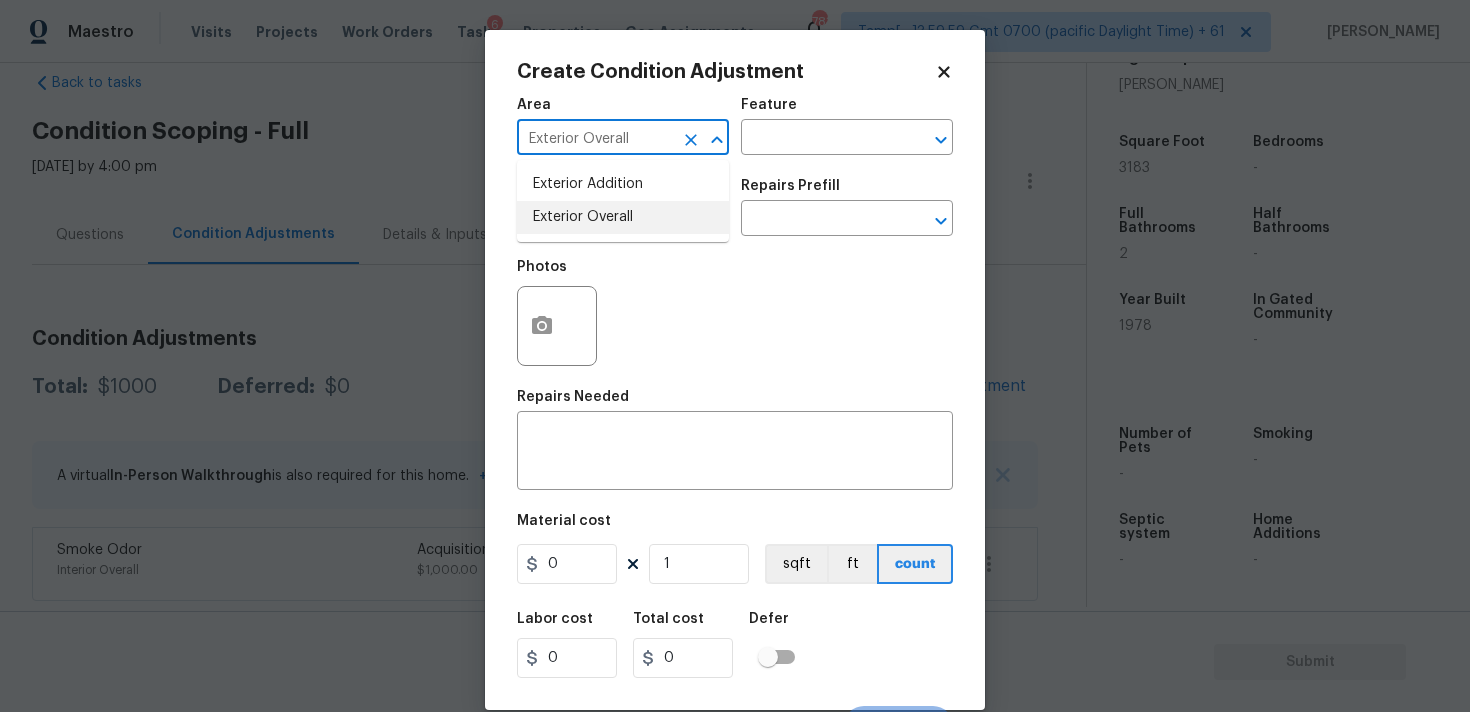 type on "Exterior Overall" 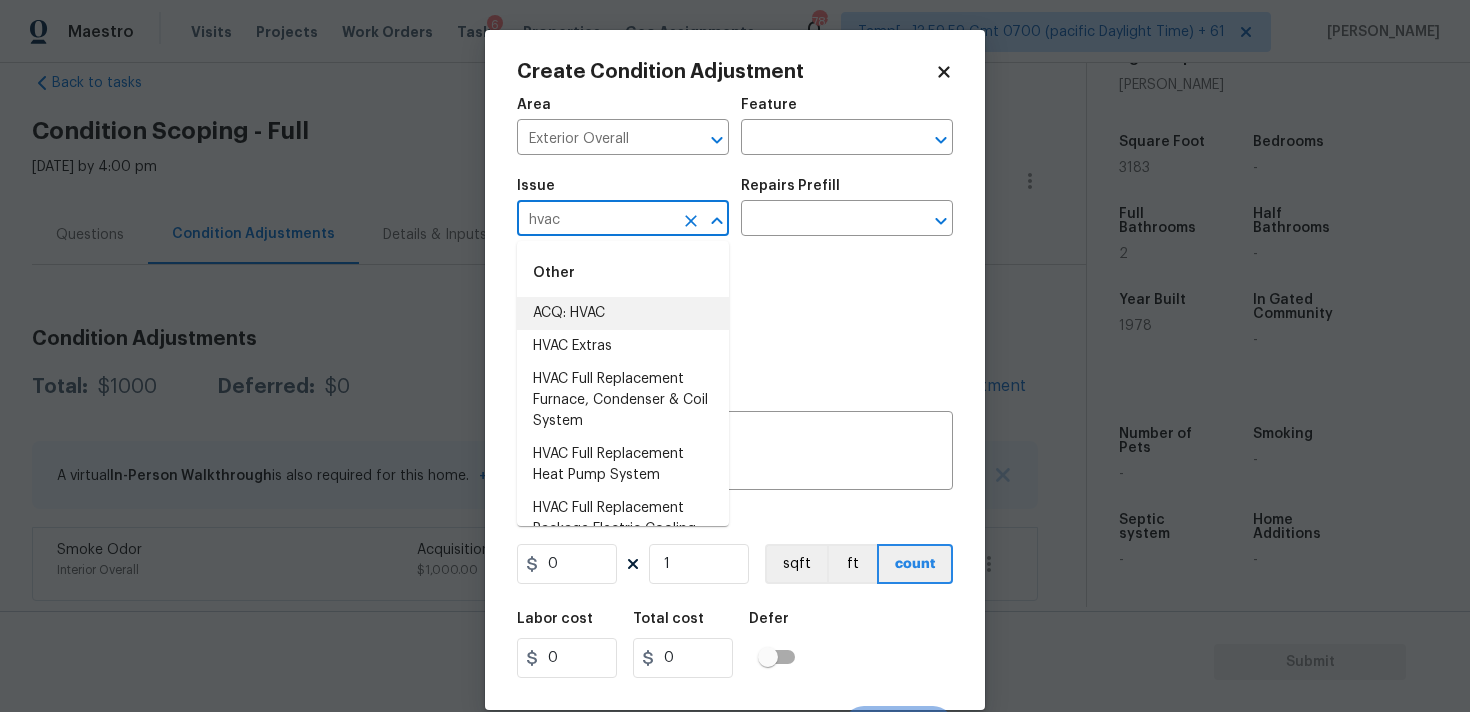 click on "ACQ: HVAC" at bounding box center [623, 313] 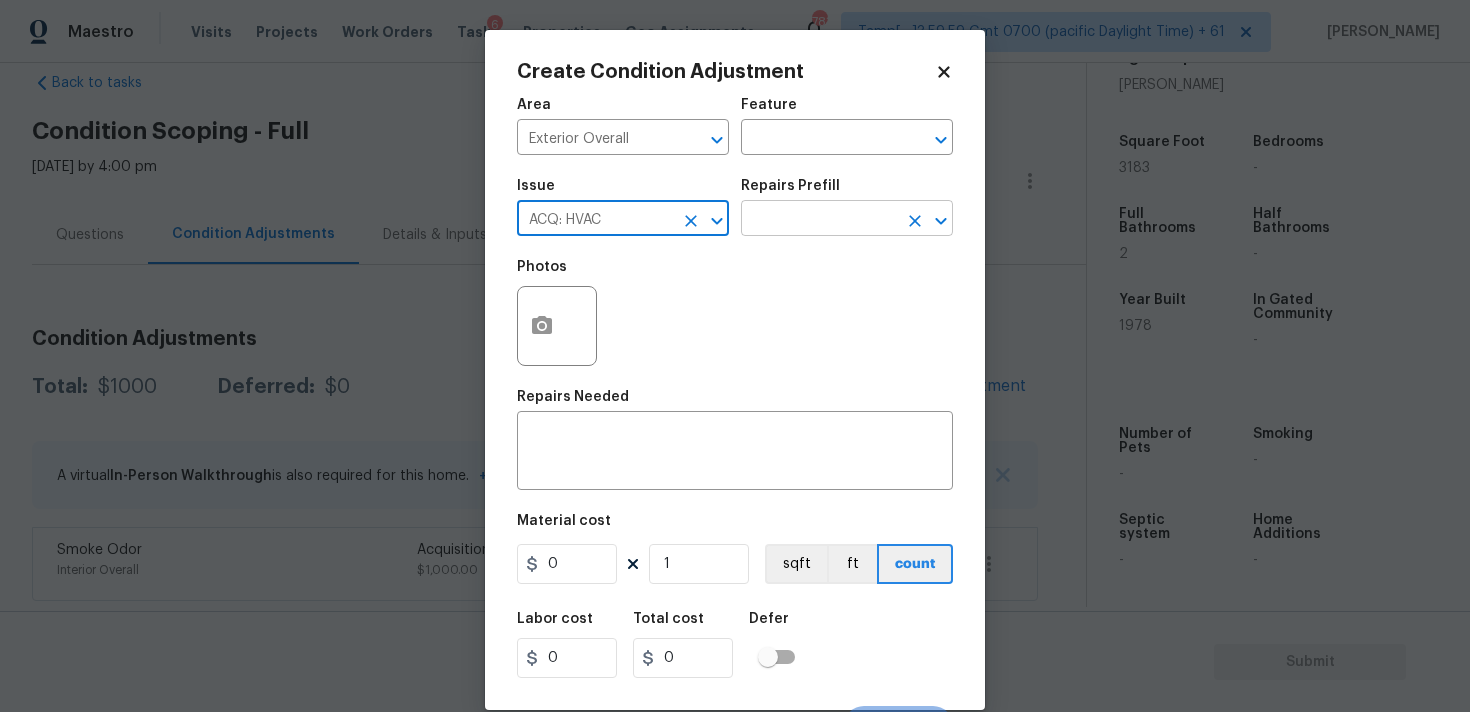 type on "ACQ: HVAC" 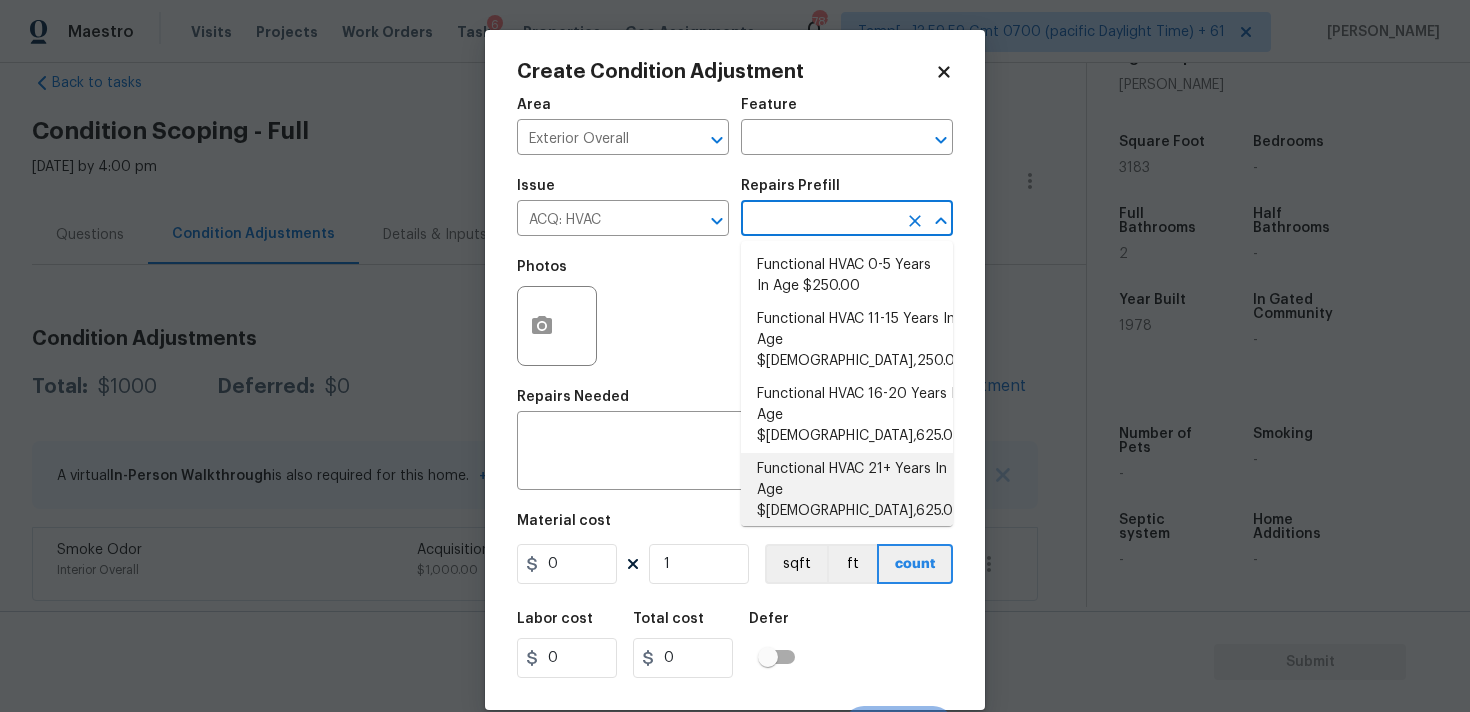 scroll, scrollTop: 151, scrollLeft: 0, axis: vertical 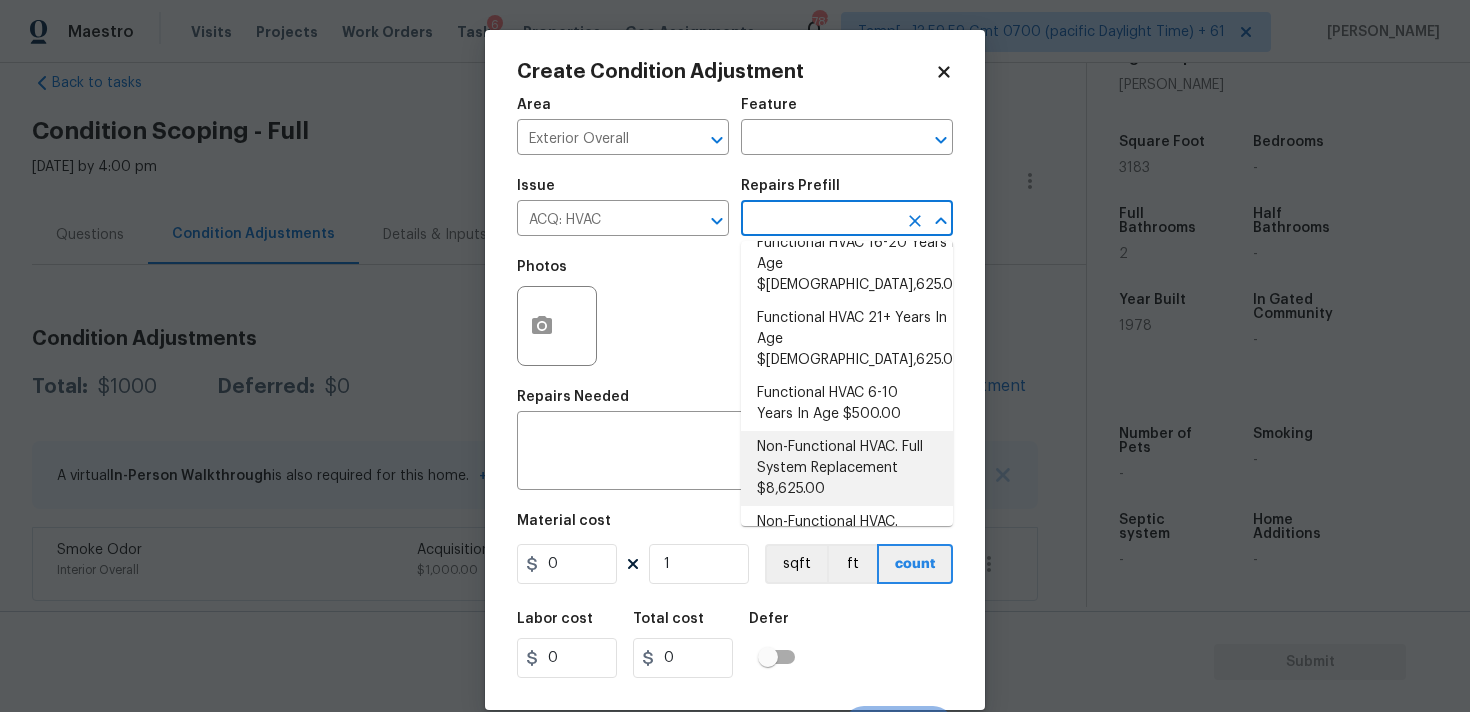 click on "Non-Functional HVAC. Full System Replacement $8,625.00" at bounding box center [847, 468] 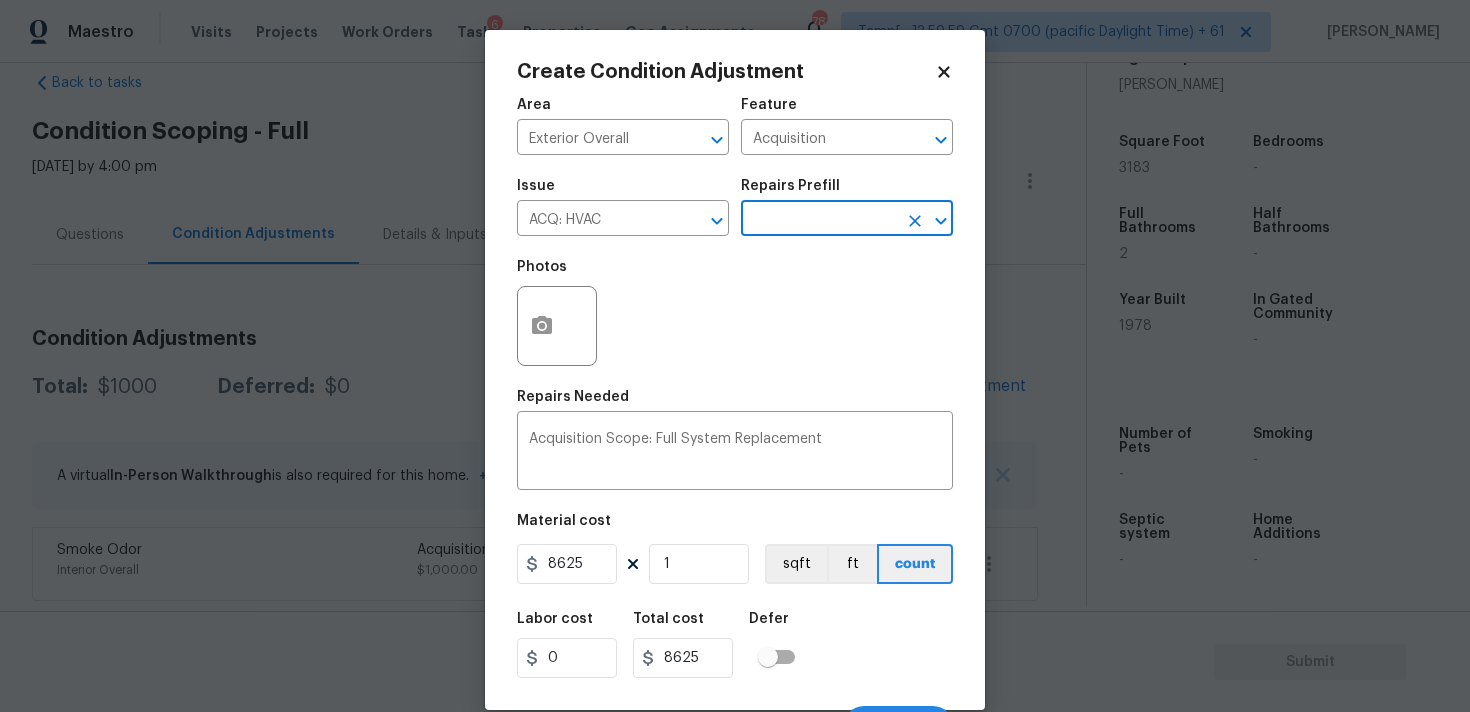 scroll, scrollTop: 35, scrollLeft: 0, axis: vertical 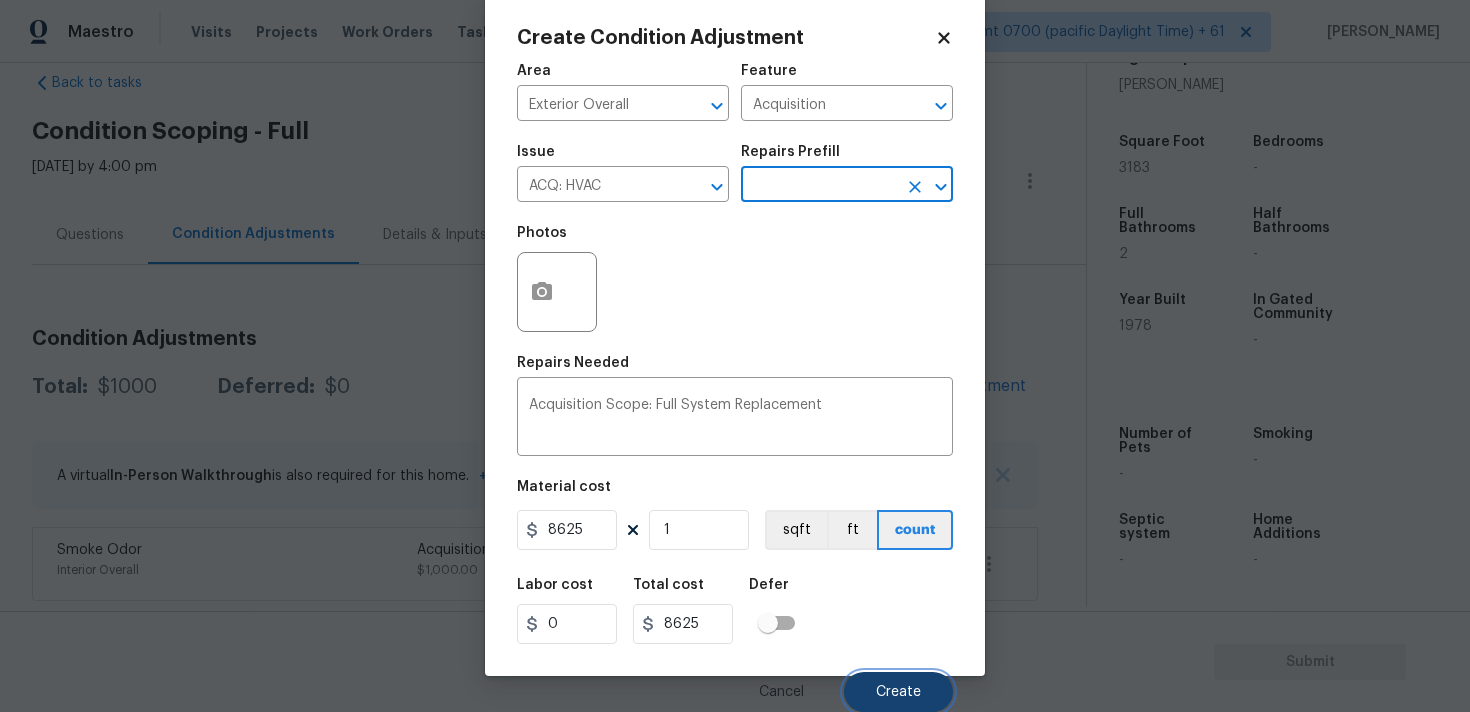 click on "Create" at bounding box center [898, 692] 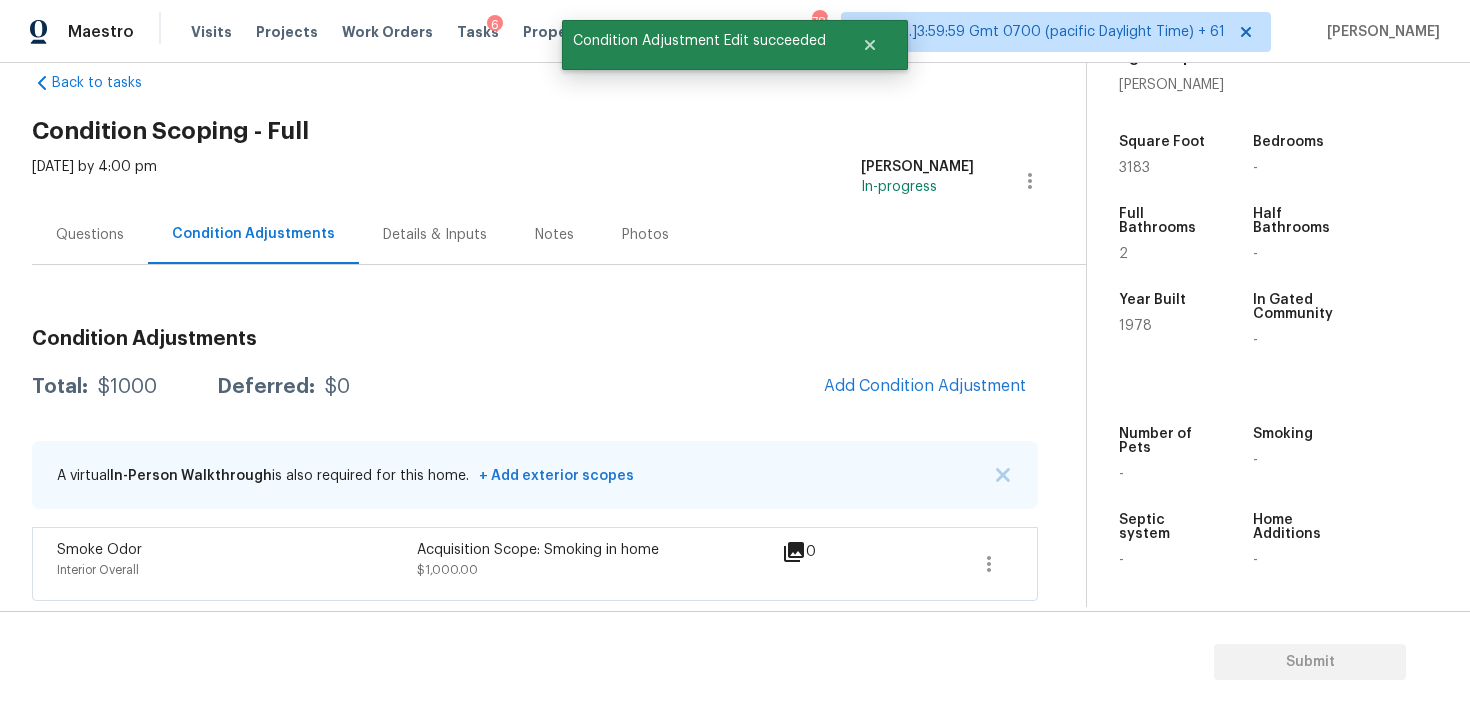 scroll, scrollTop: 28, scrollLeft: 0, axis: vertical 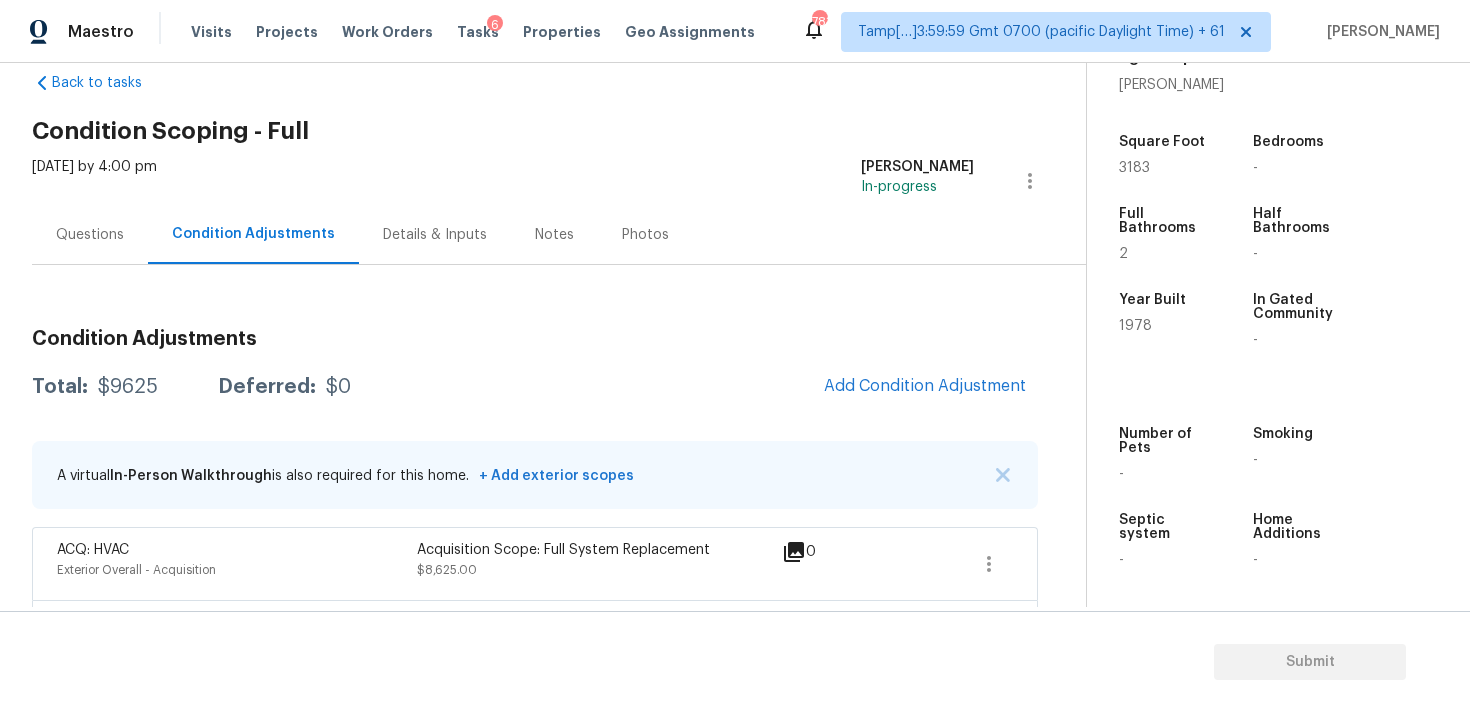 click on "Questions" at bounding box center [90, 234] 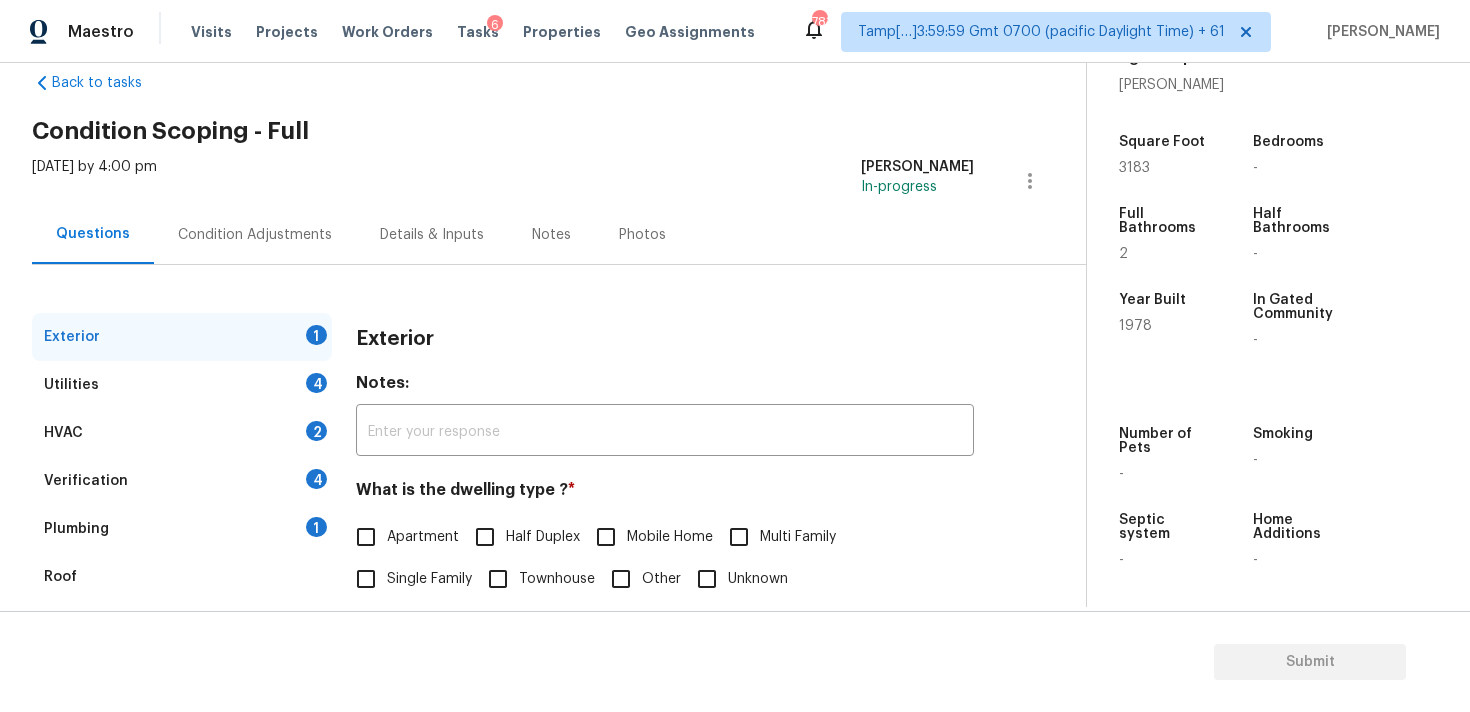 scroll, scrollTop: 251, scrollLeft: 0, axis: vertical 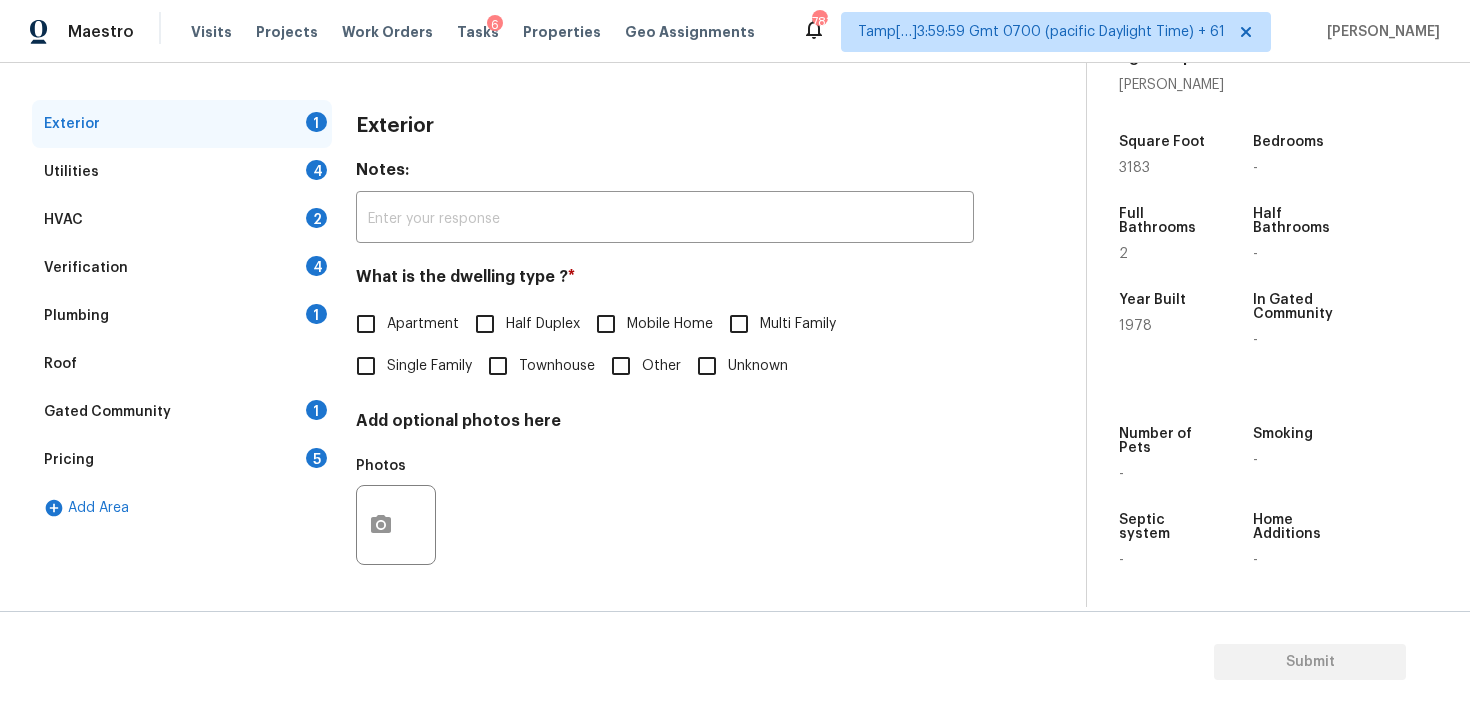 click on "Verification 4" at bounding box center (182, 268) 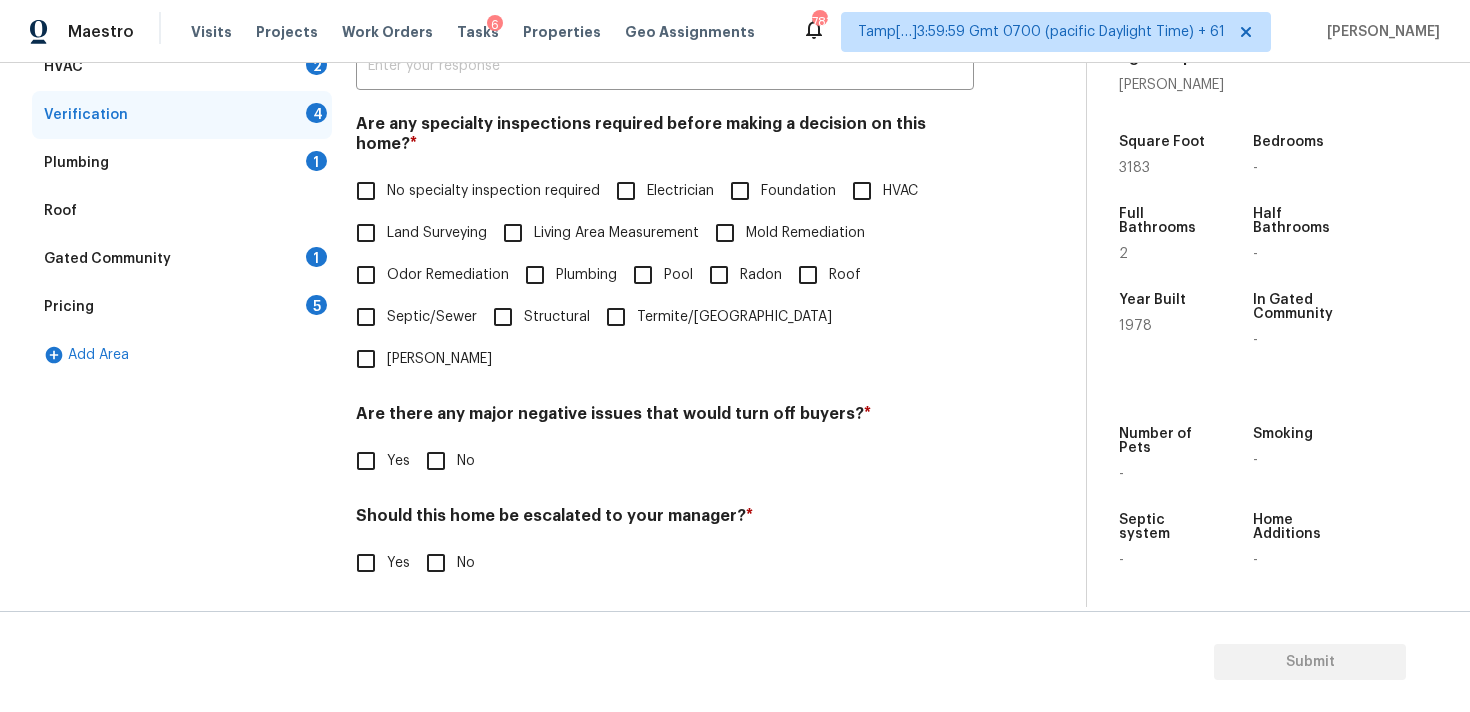 scroll, scrollTop: 471, scrollLeft: 0, axis: vertical 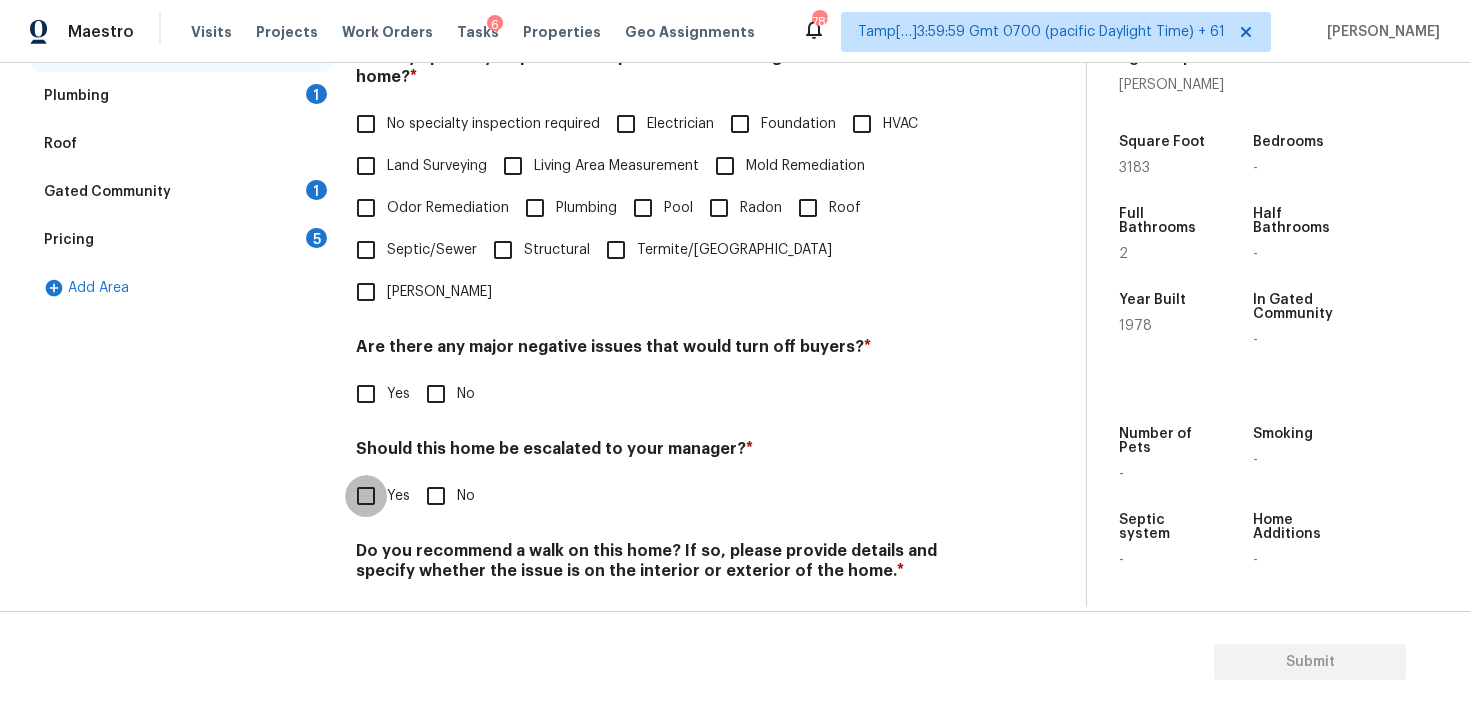 click on "Yes" at bounding box center (366, 496) 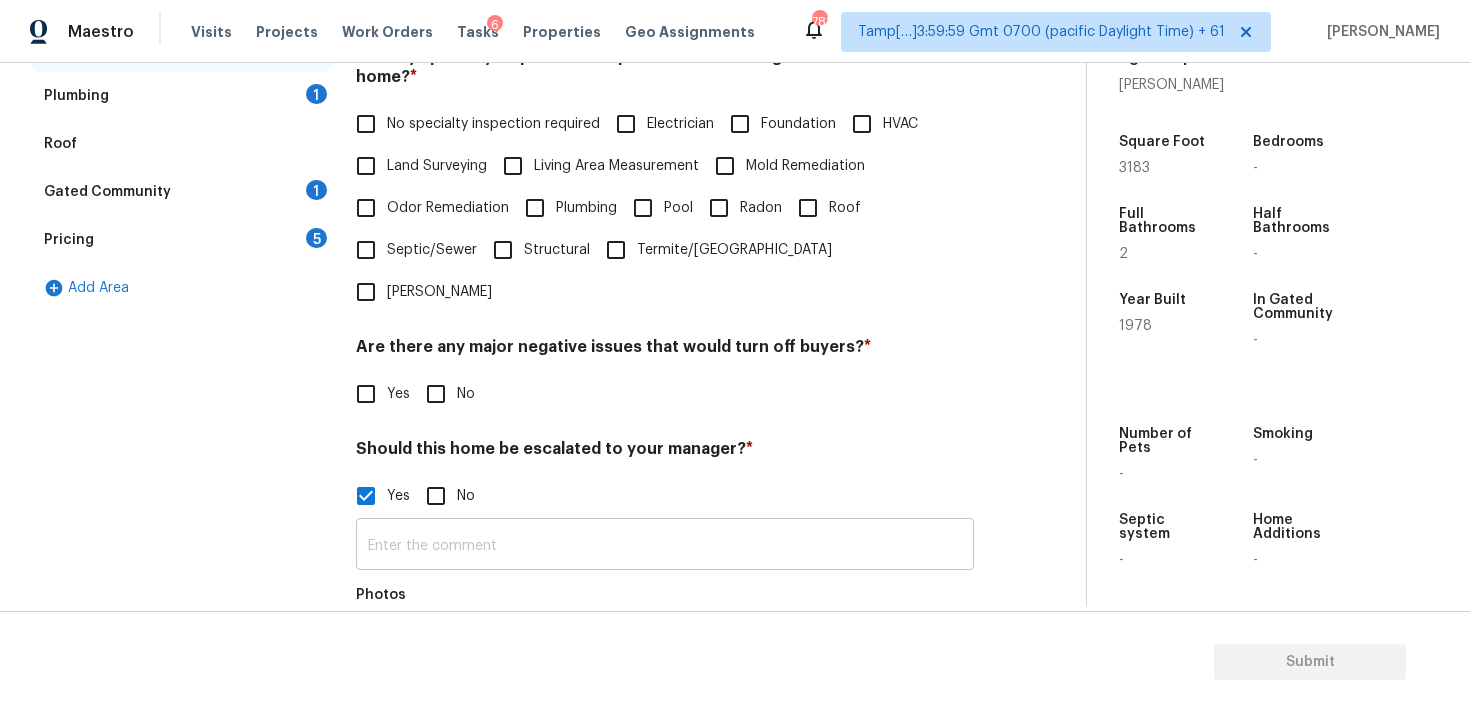 click at bounding box center [665, 546] 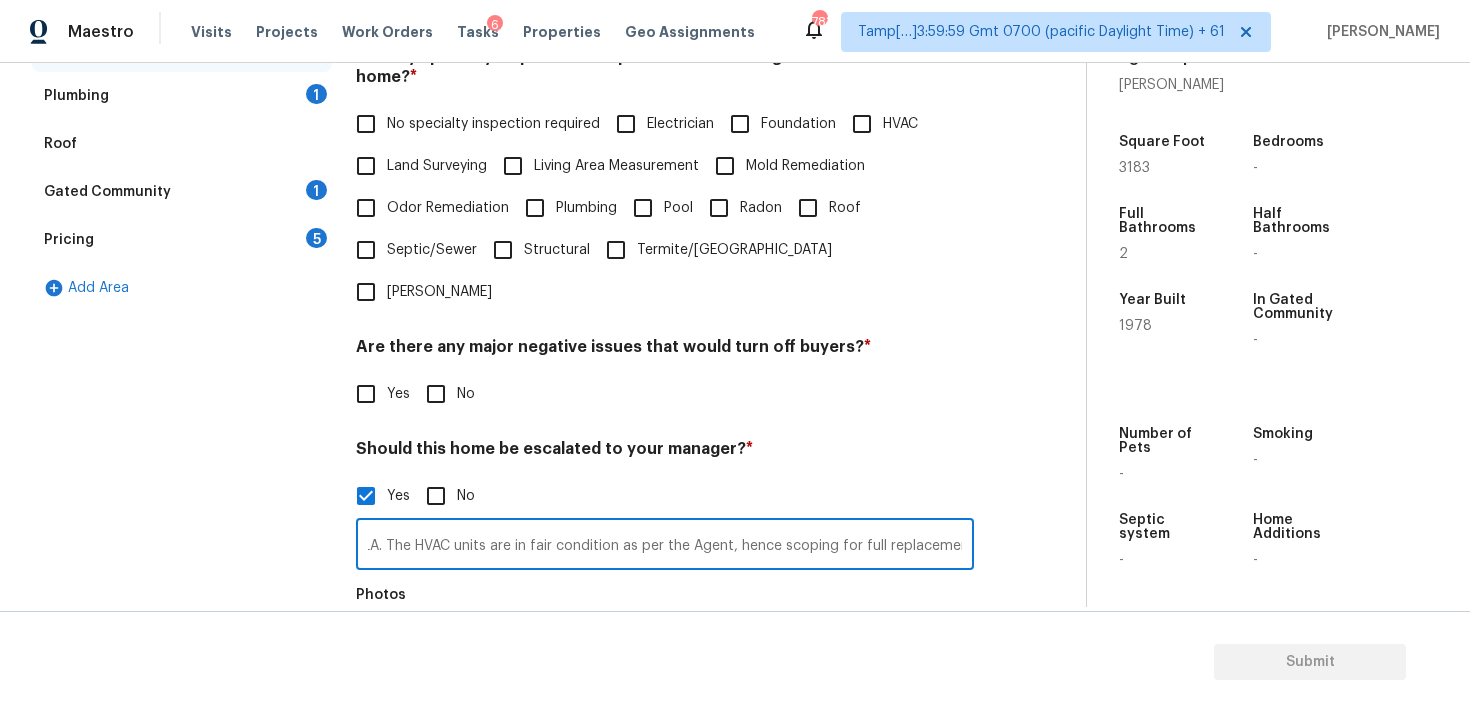 scroll, scrollTop: 0, scrollLeft: 84, axis: horizontal 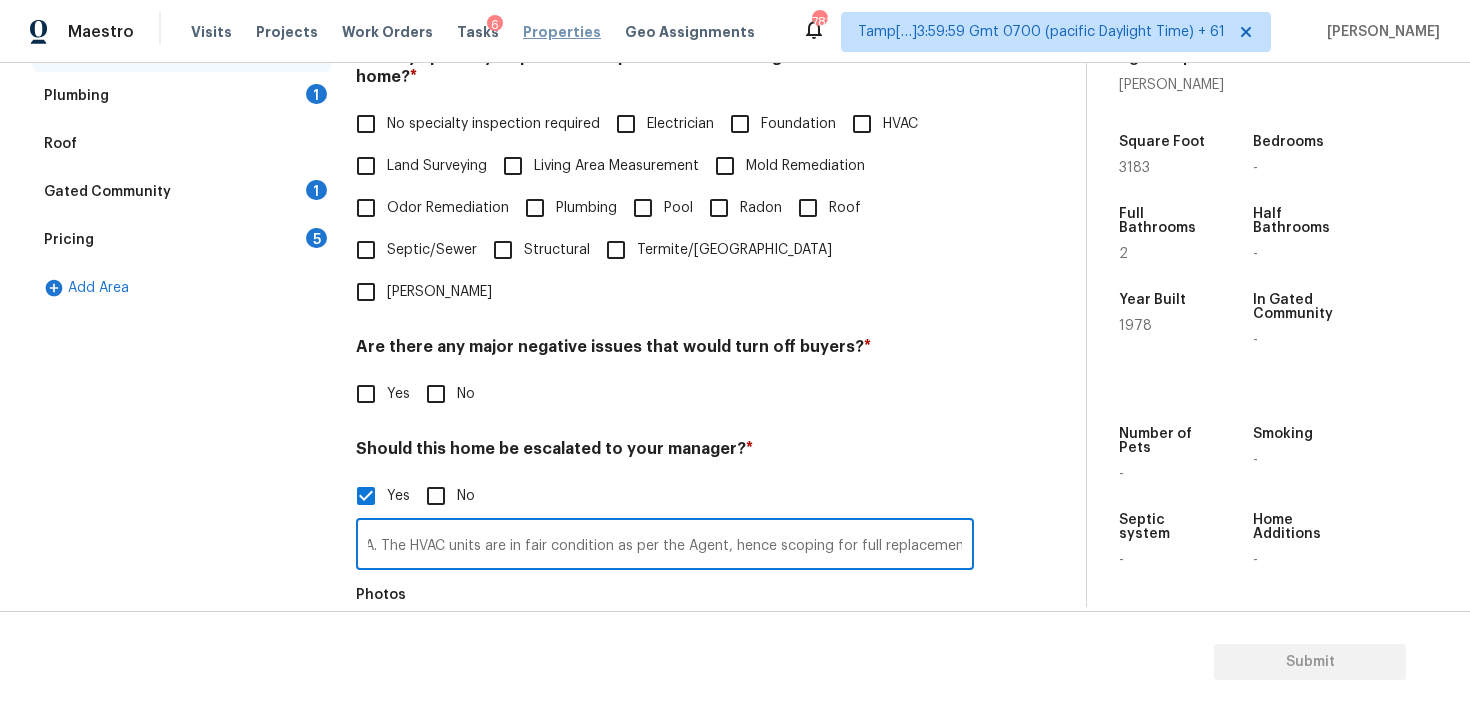 type on "This is an ALA. The HVAC units are in fair condition as per the Agent, hence scoping for full replacement" 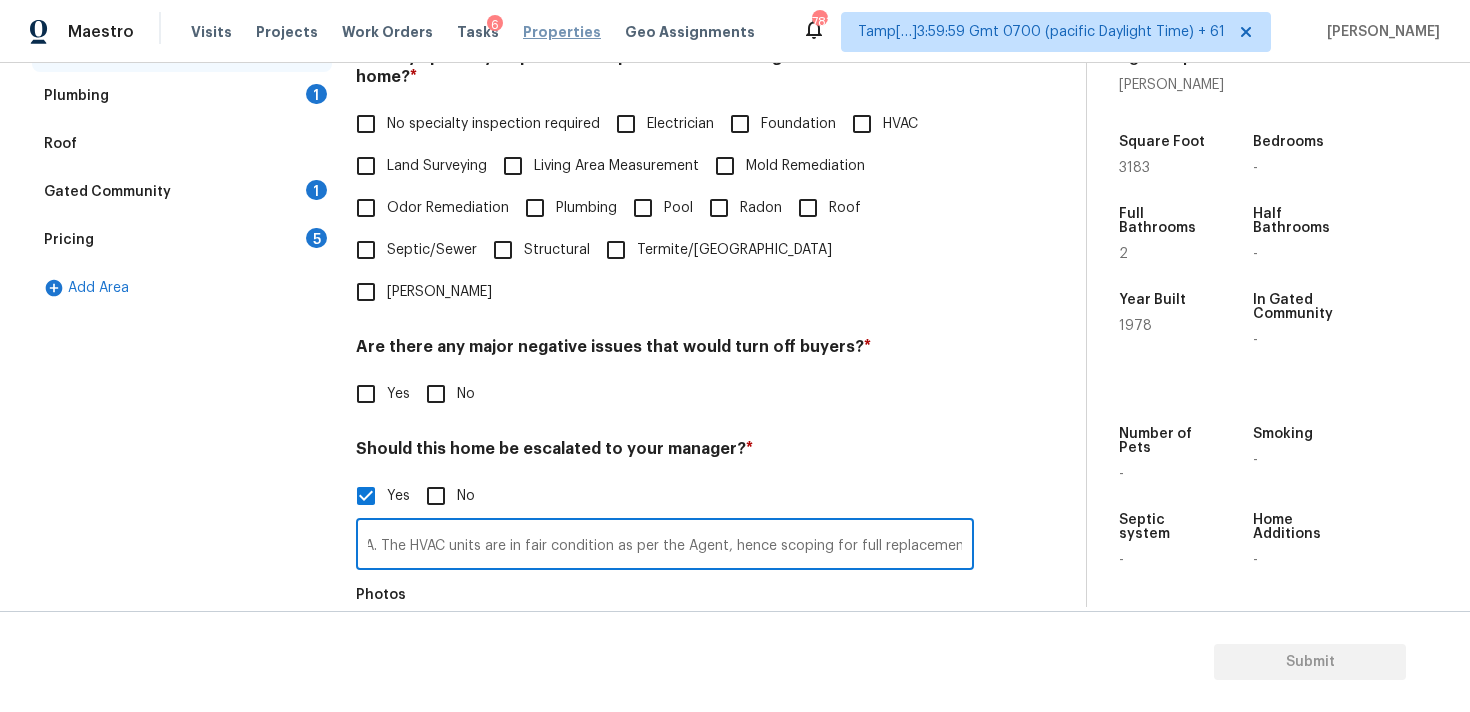 scroll, scrollTop: 0, scrollLeft: 0, axis: both 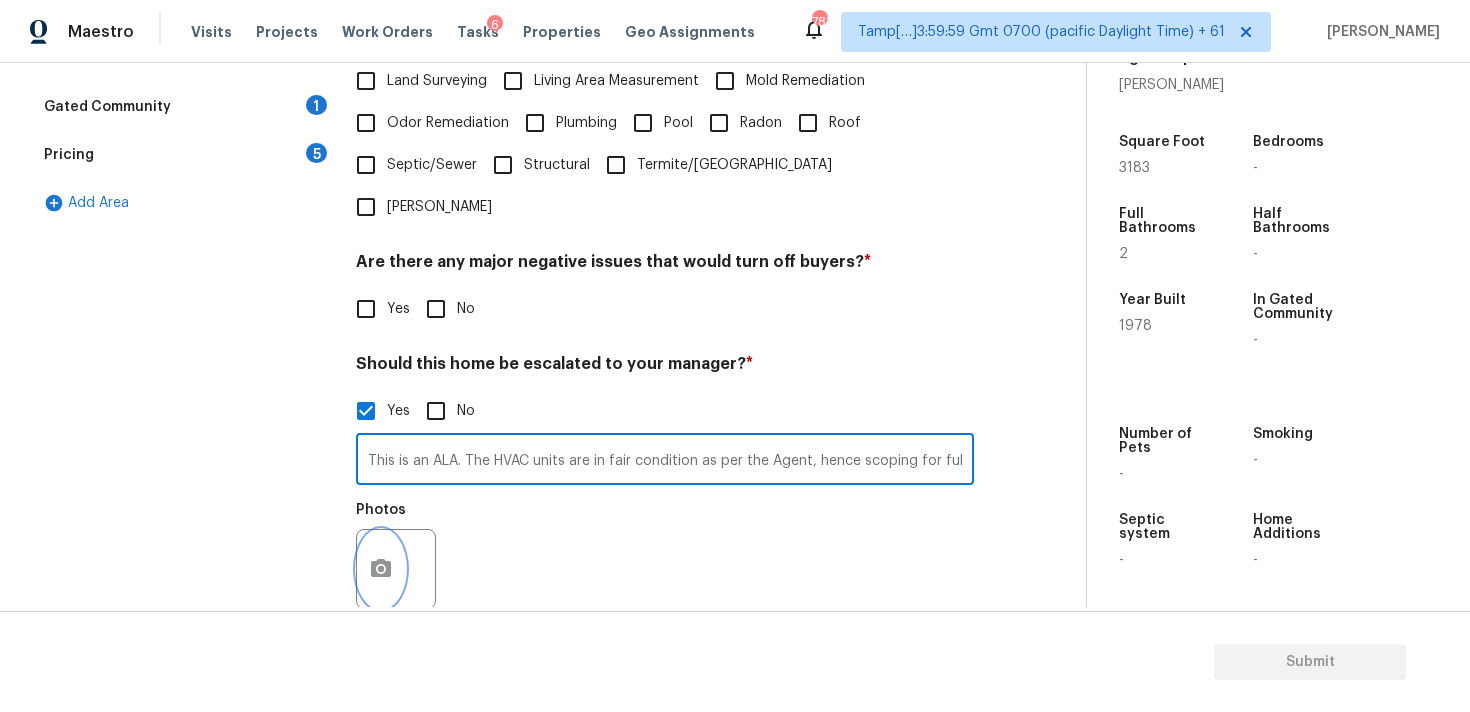 click at bounding box center [381, 569] 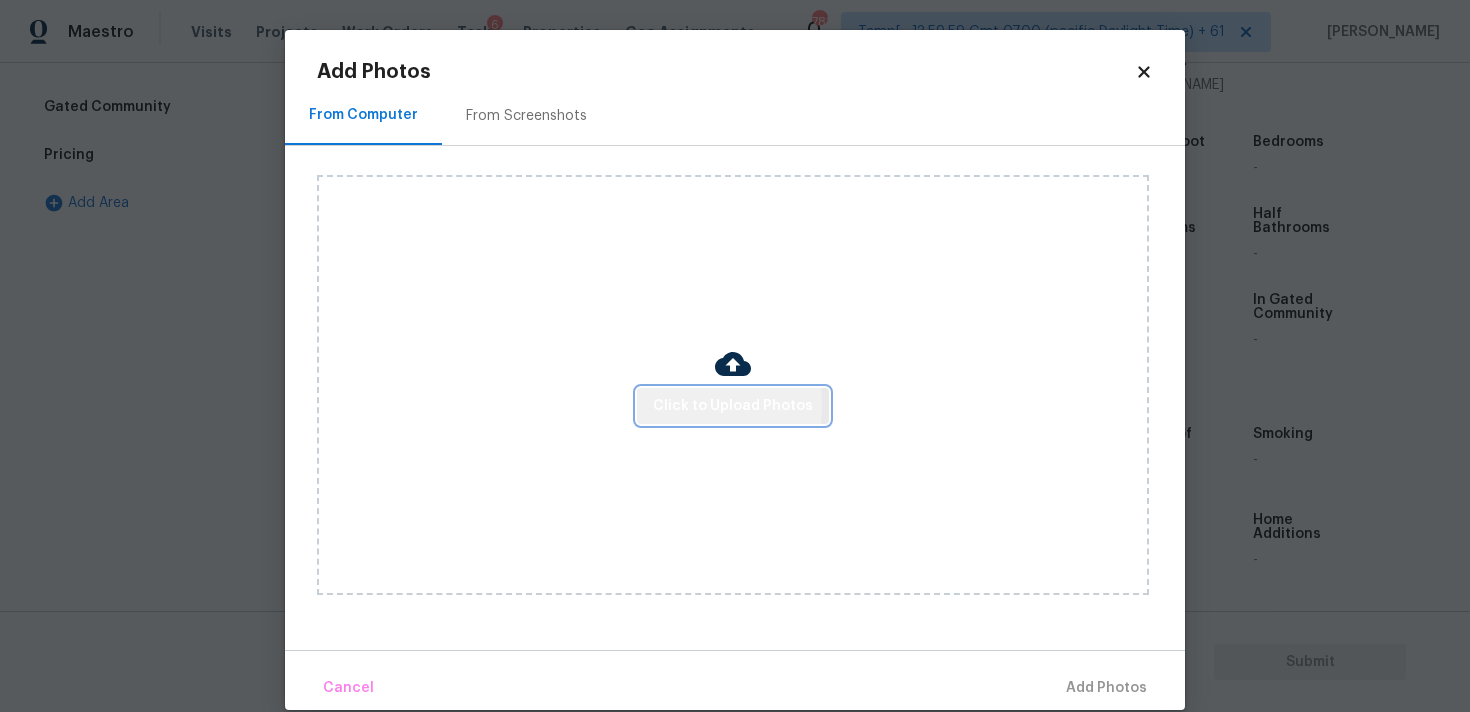 click on "Click to Upload Photos" at bounding box center (733, 406) 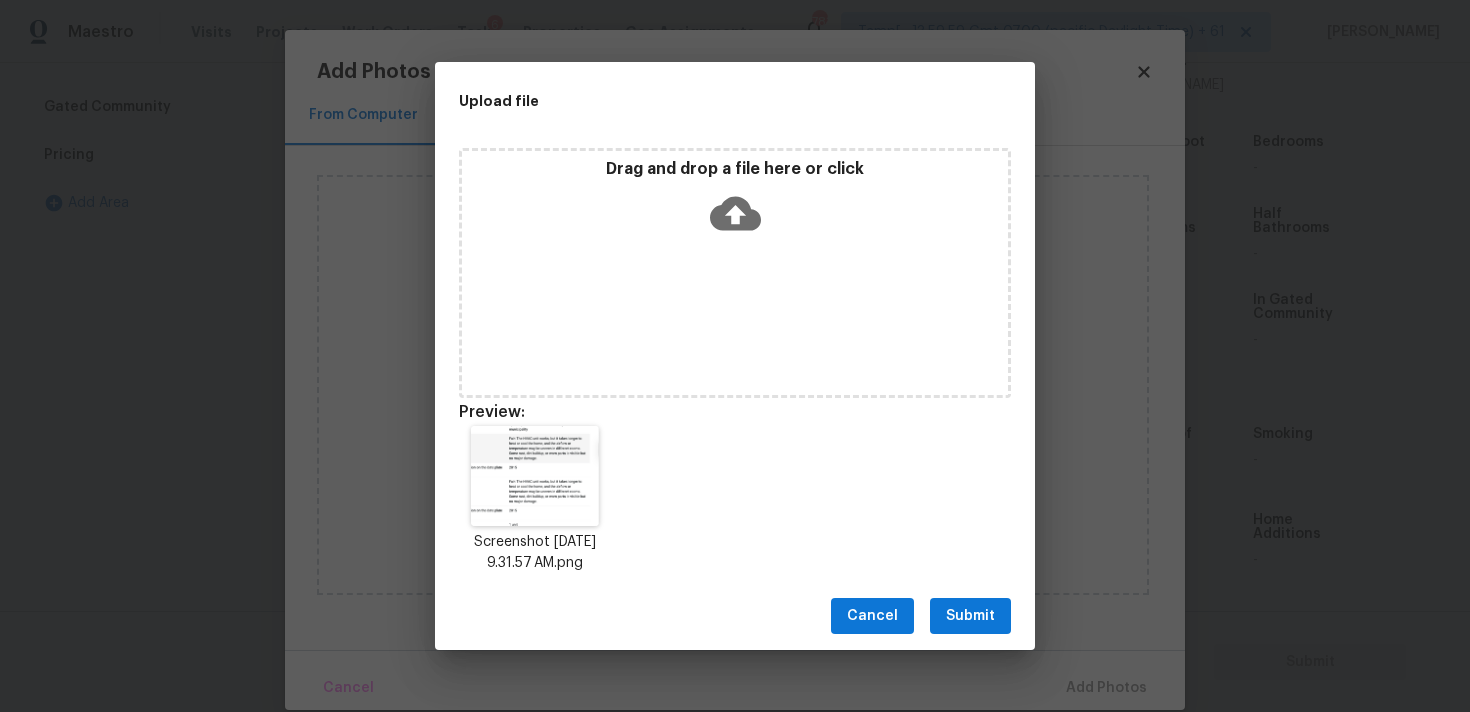 click on "Cancel Submit" at bounding box center [735, 616] 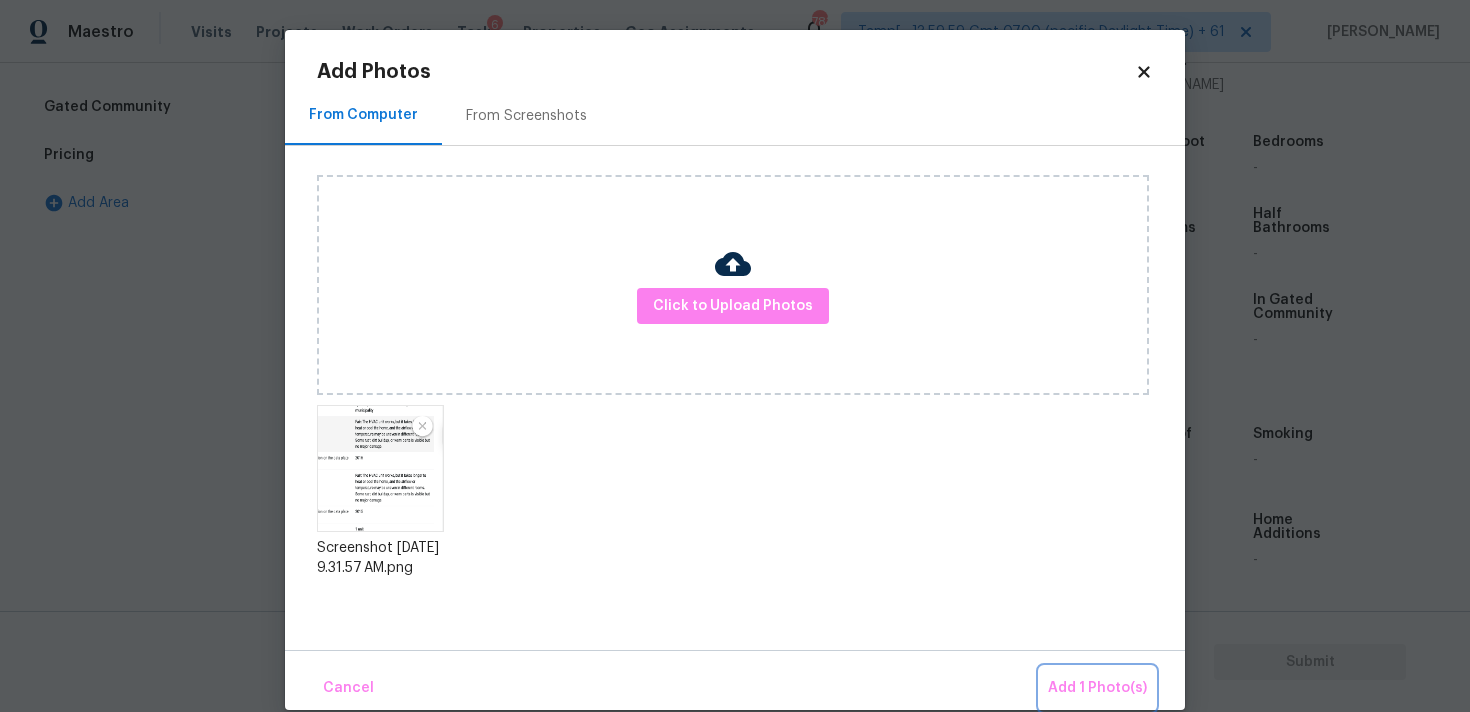 click on "Add 1 Photo(s)" at bounding box center (1097, 688) 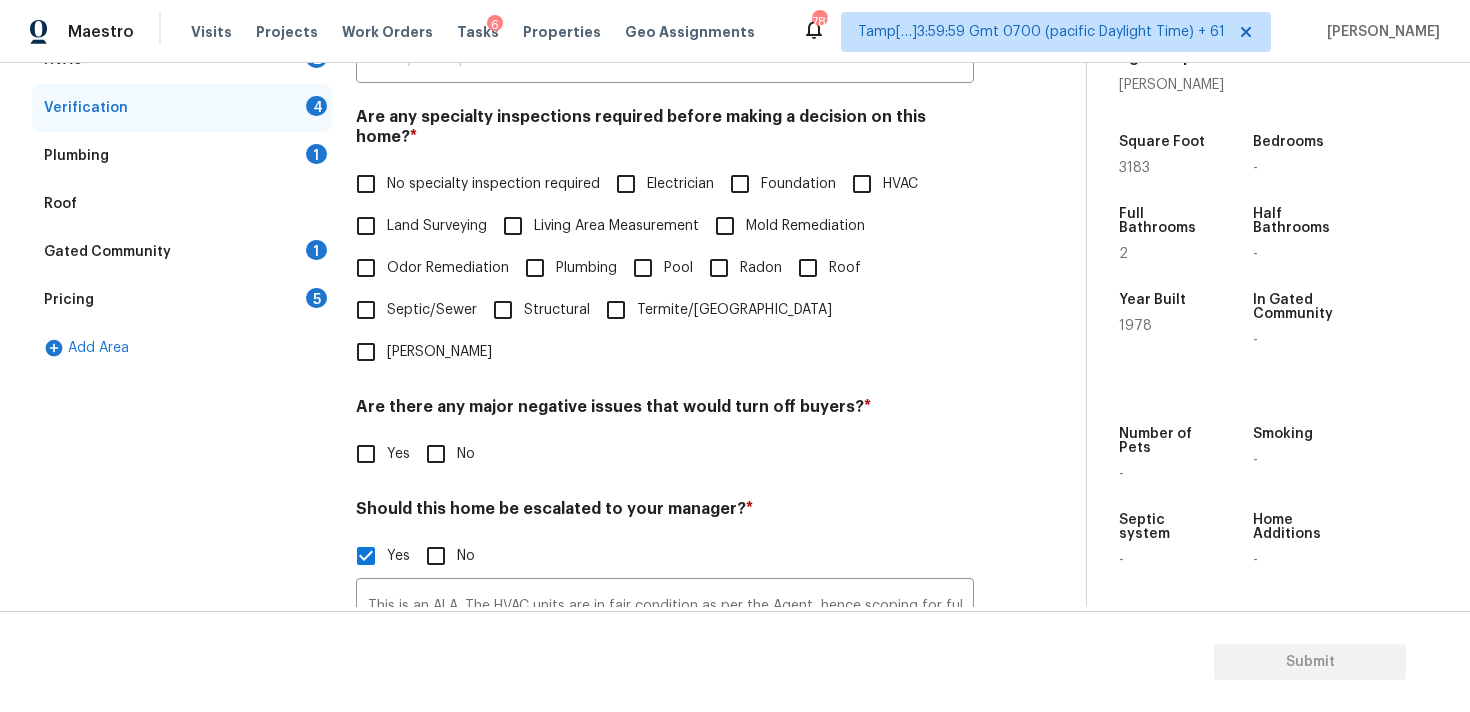 scroll, scrollTop: 403, scrollLeft: 0, axis: vertical 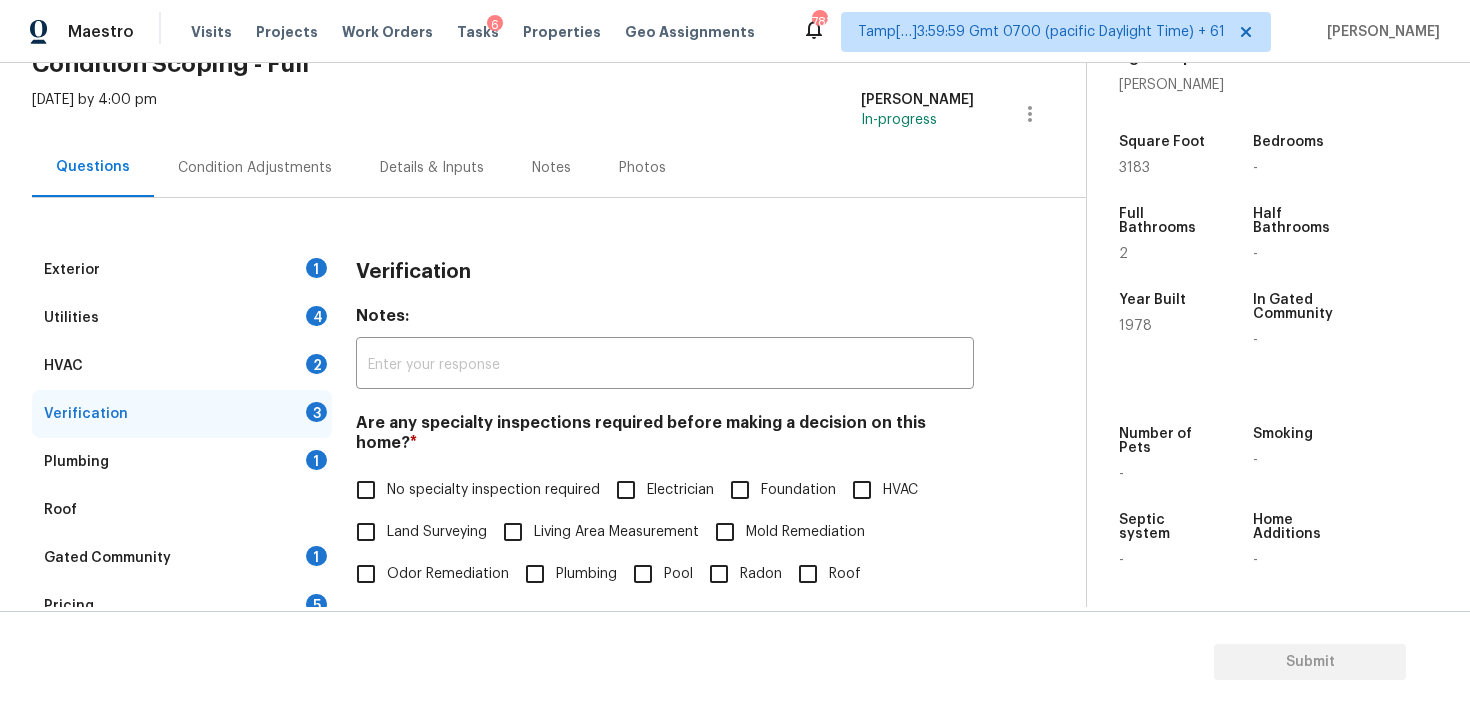type 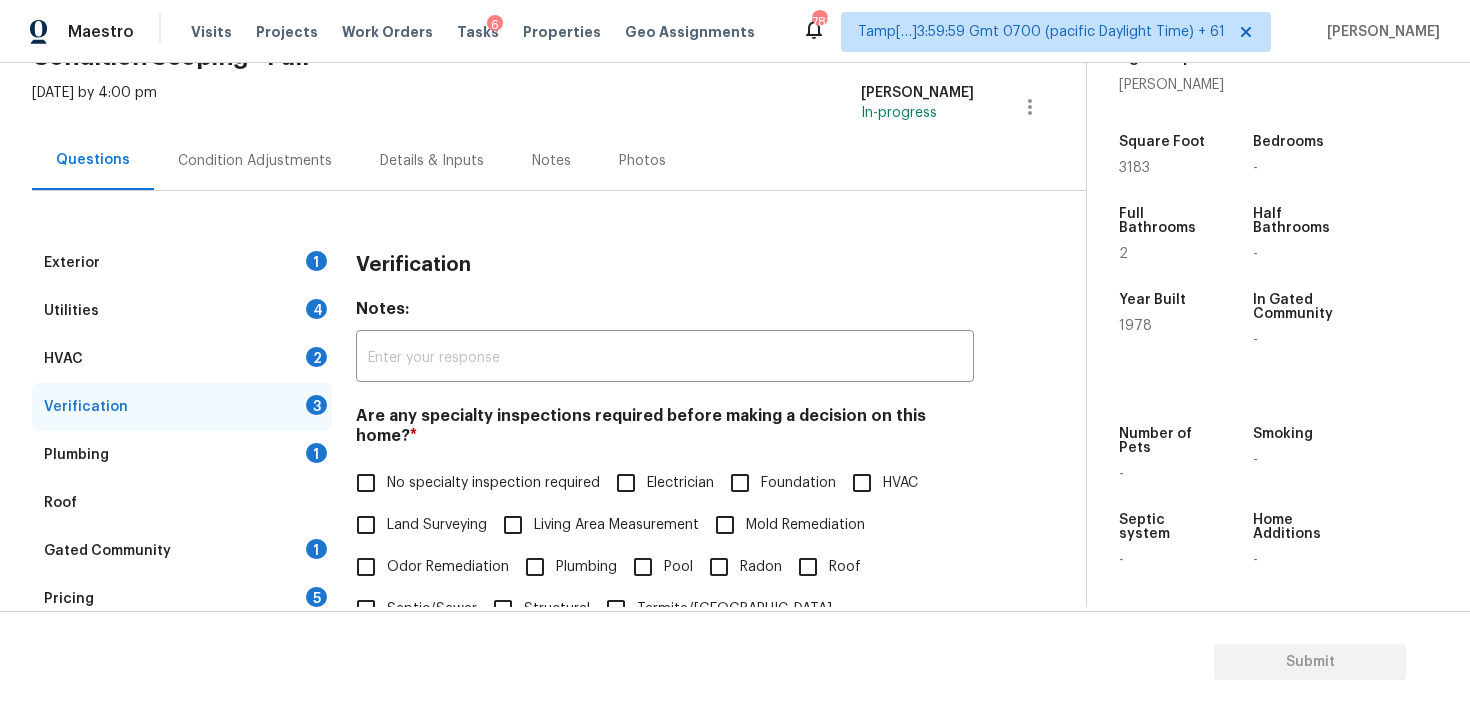 click on "Condition Adjustments" at bounding box center [255, 161] 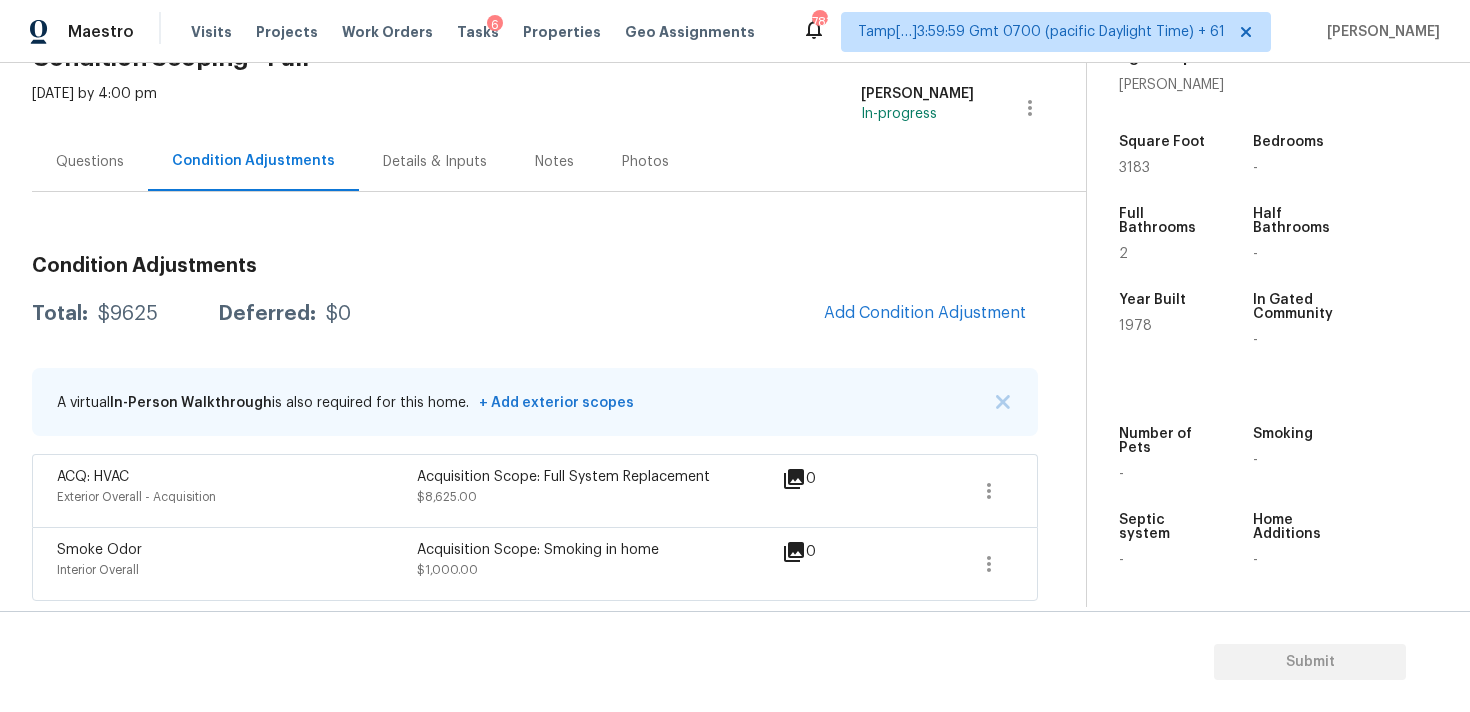 scroll, scrollTop: 111, scrollLeft: 0, axis: vertical 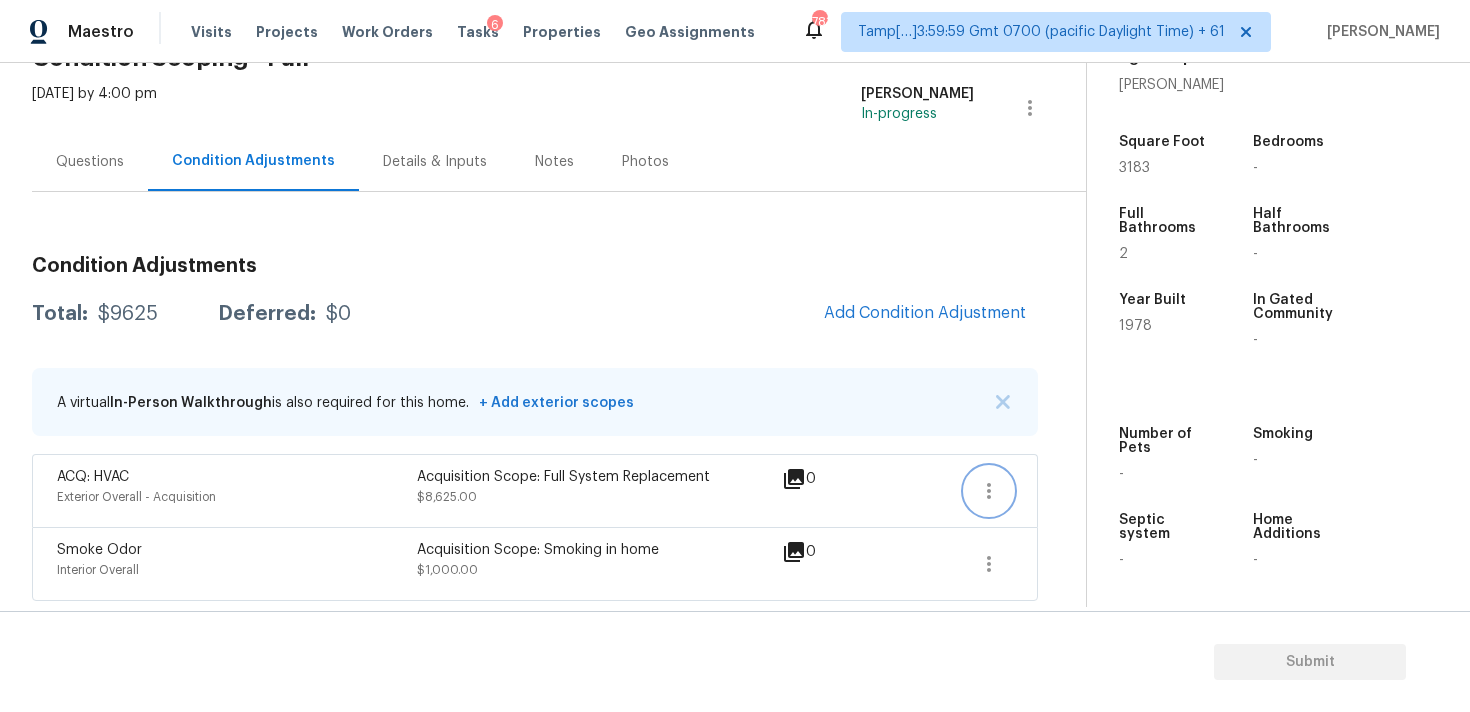 click 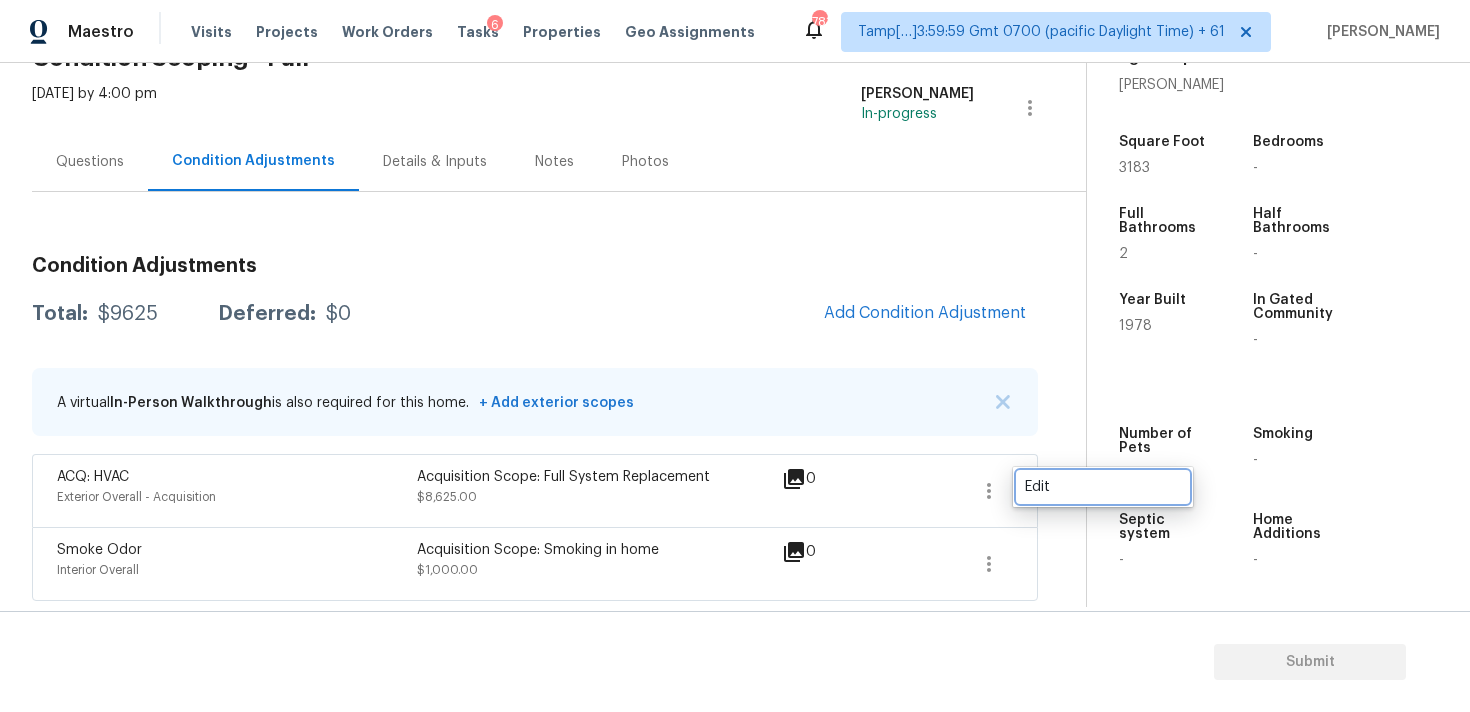 click on "Edit" at bounding box center (1103, 487) 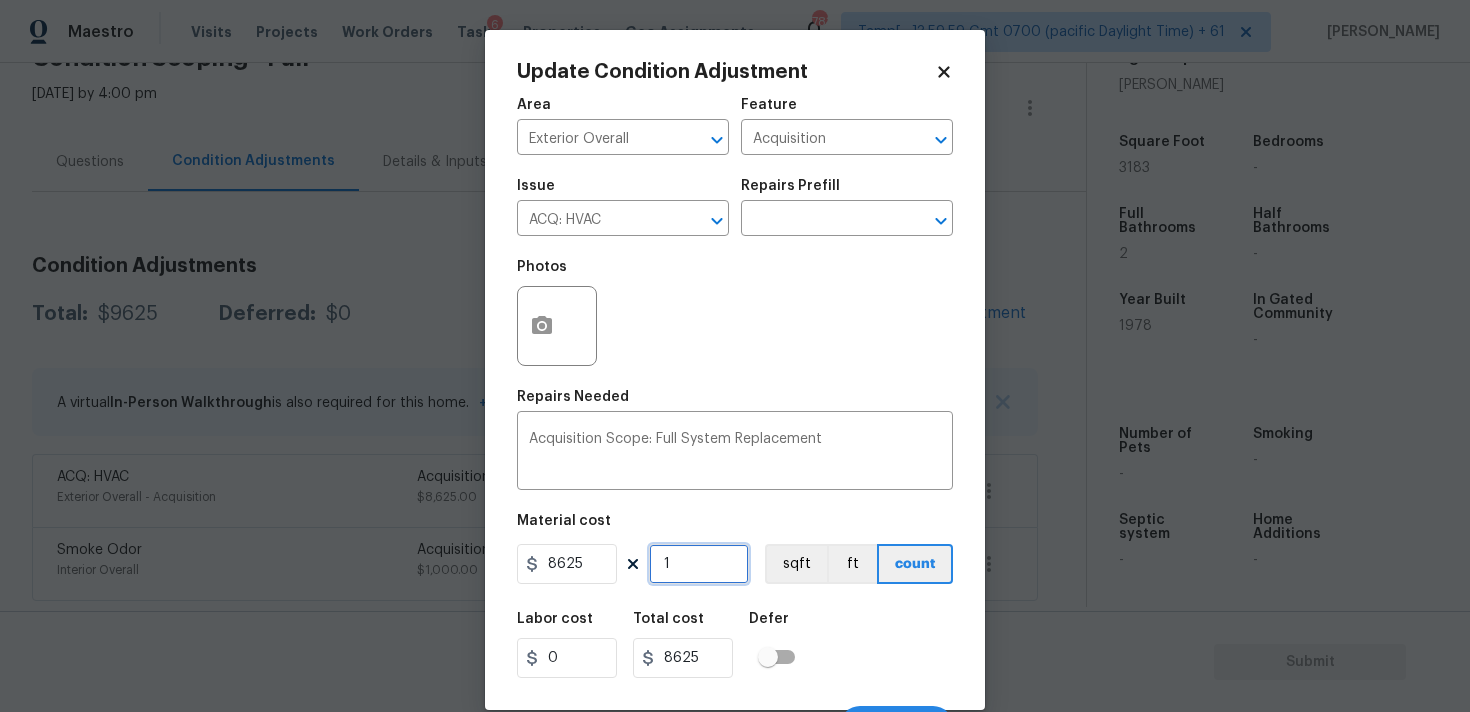 click on "1" at bounding box center [699, 564] 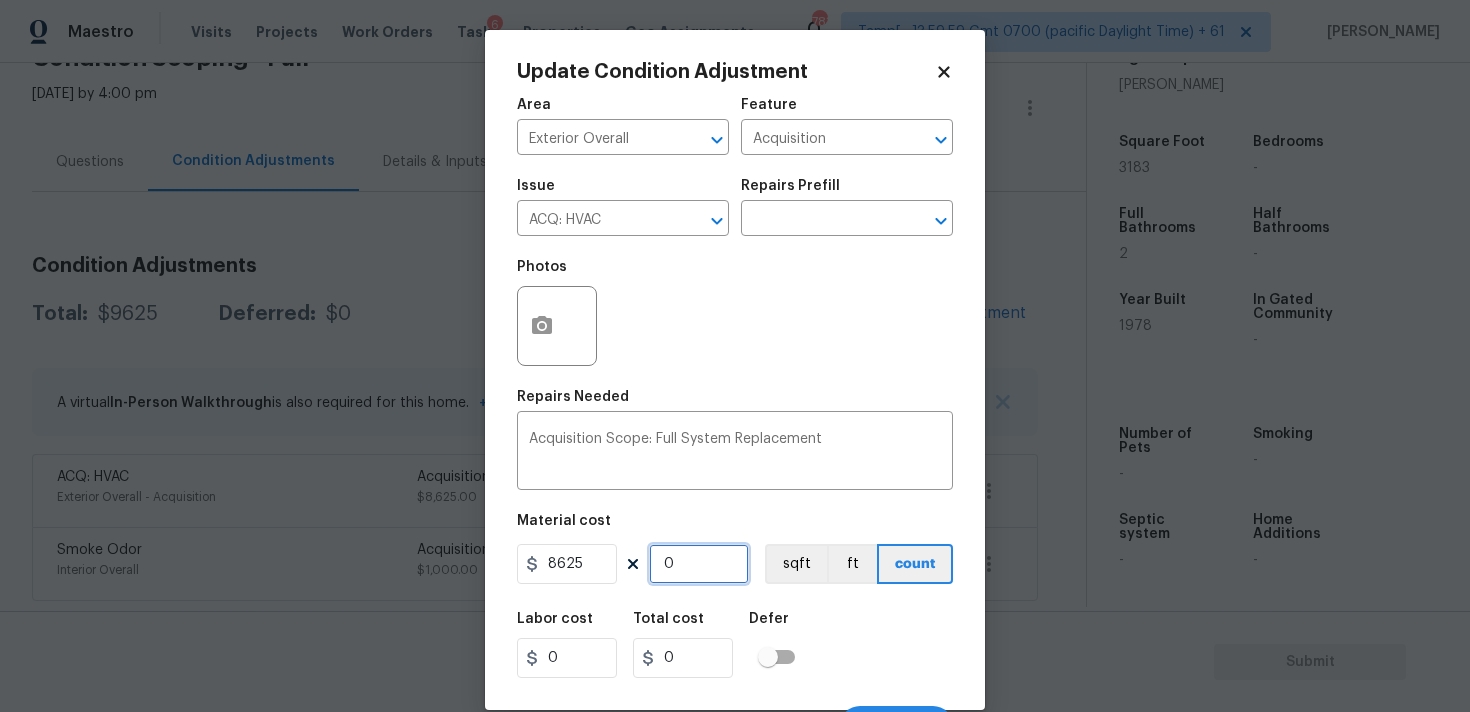 type on "2" 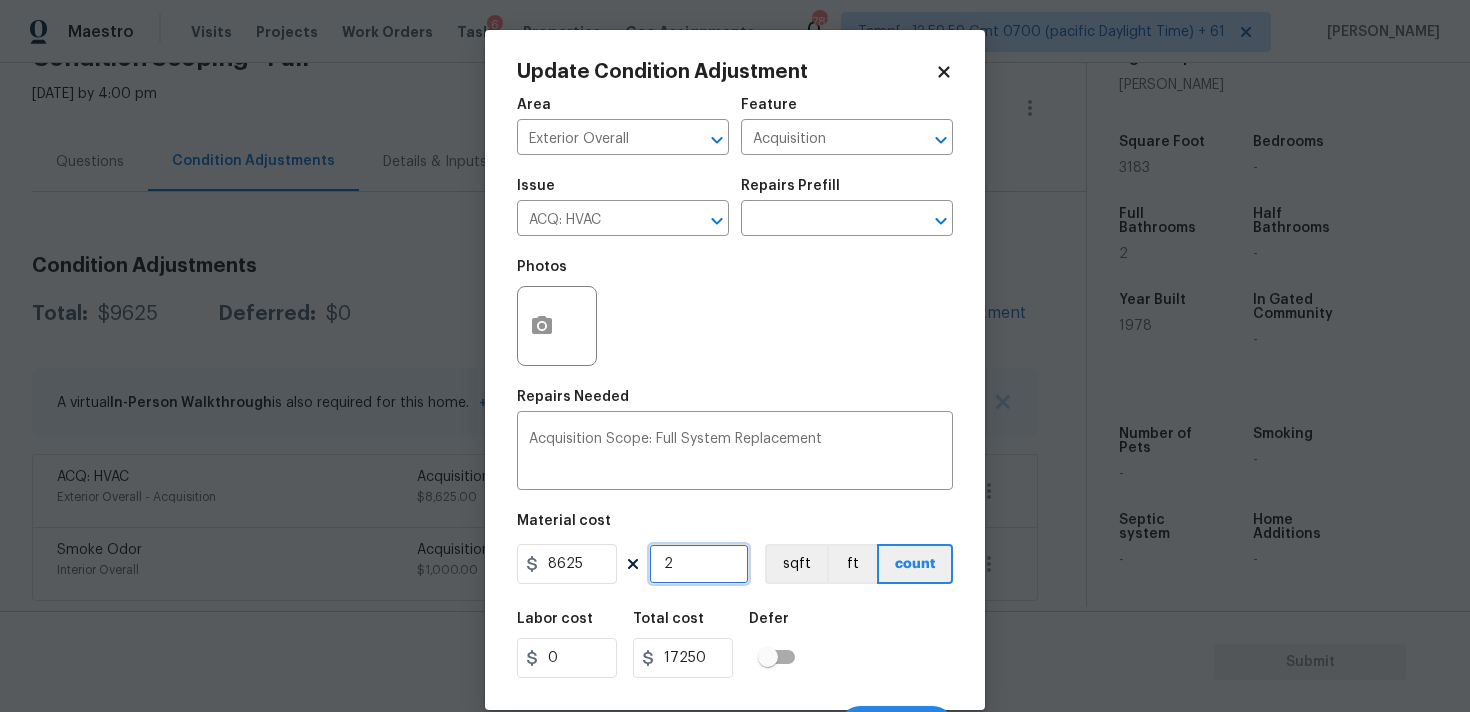 type on "2" 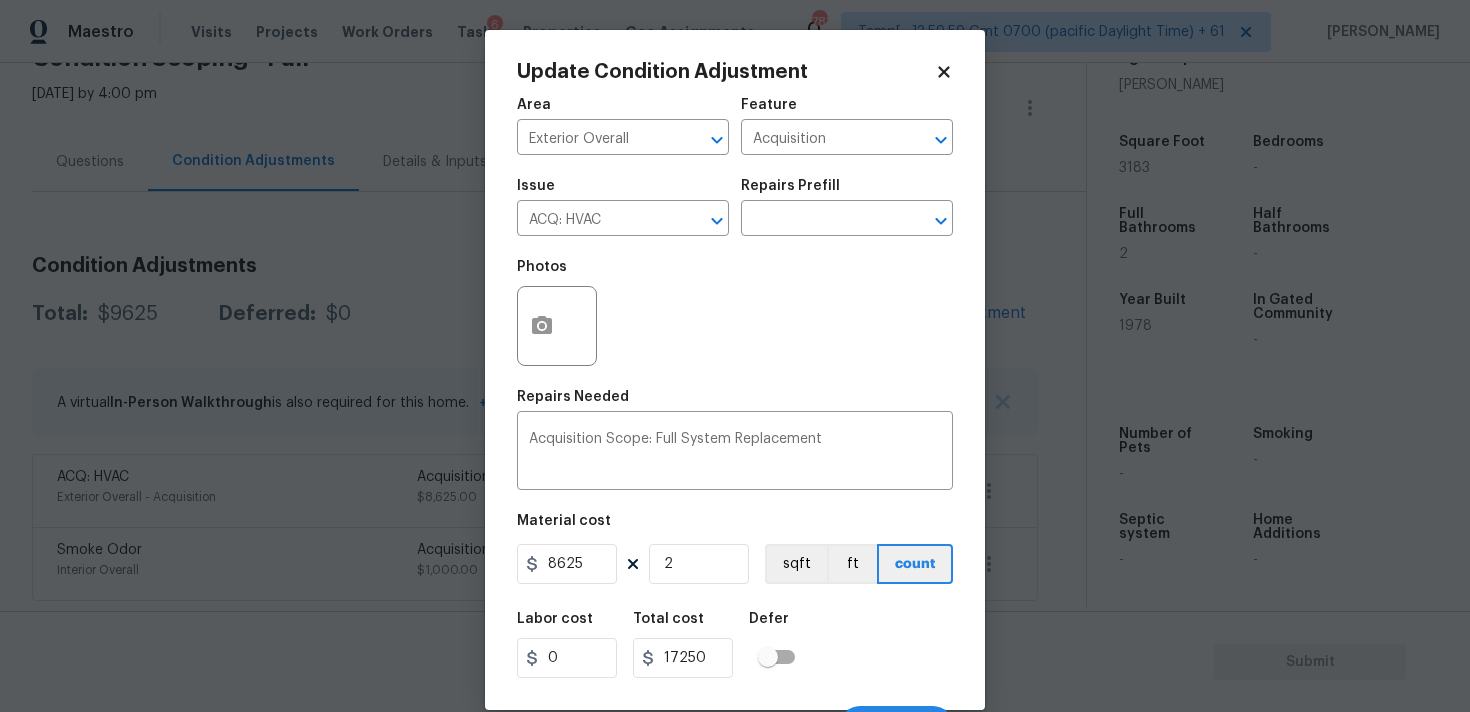 click on "Labor cost 0 Total cost 17250 Defer" at bounding box center (735, 645) 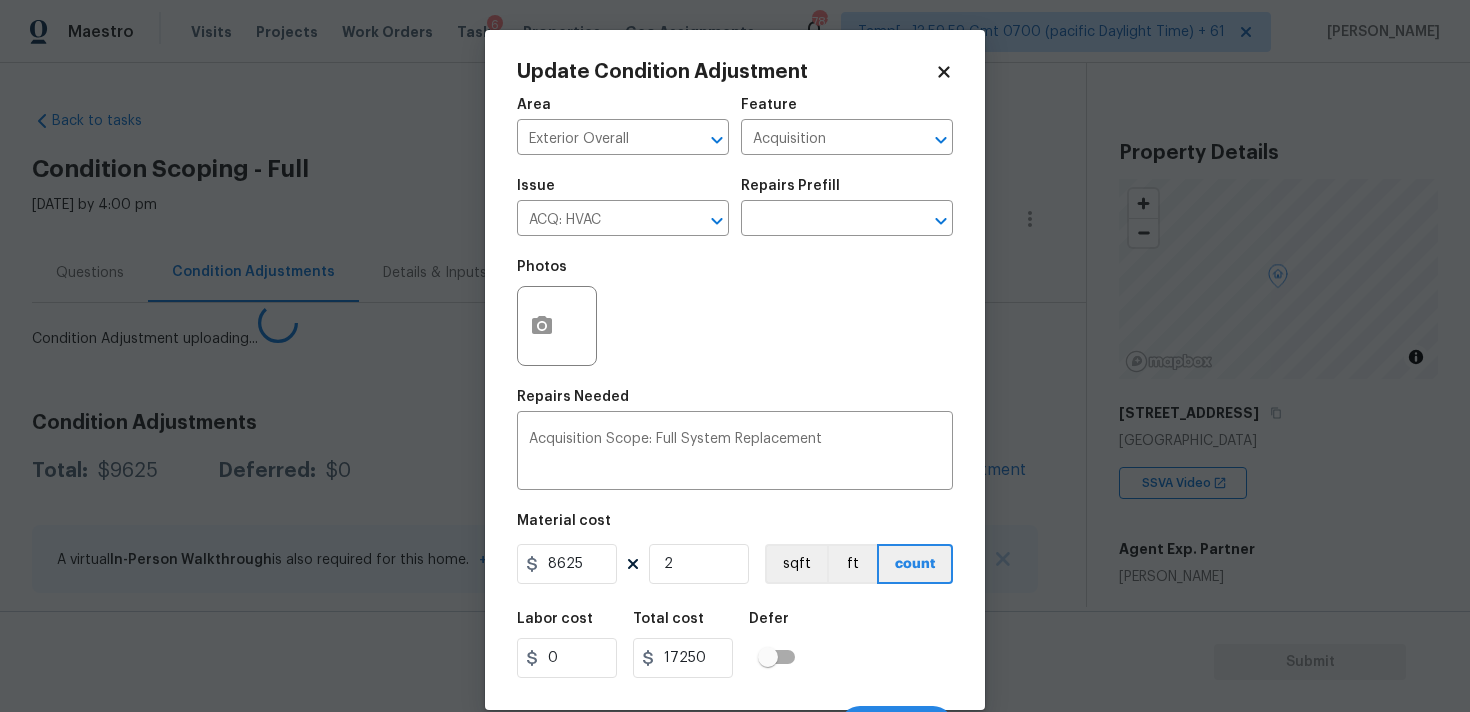 scroll, scrollTop: 0, scrollLeft: 0, axis: both 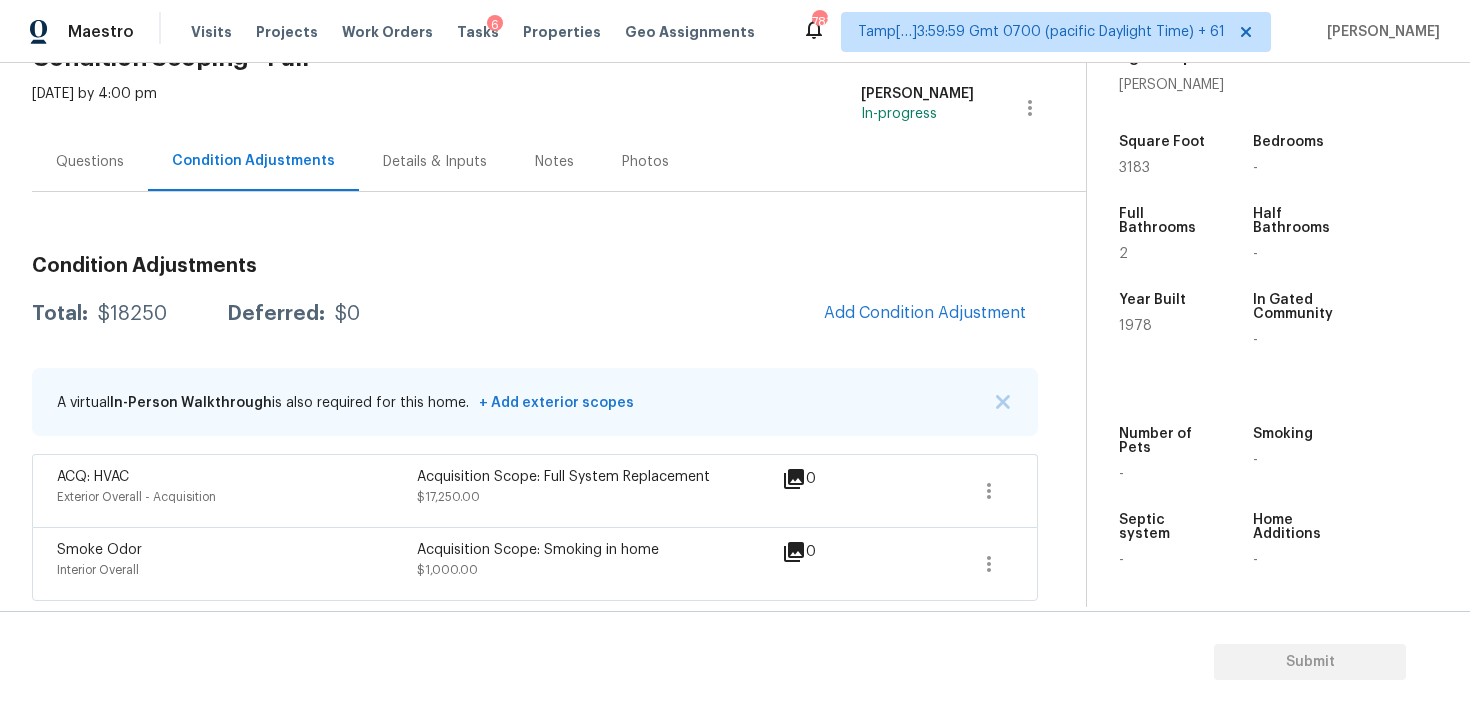 click on "Questions" at bounding box center (90, 162) 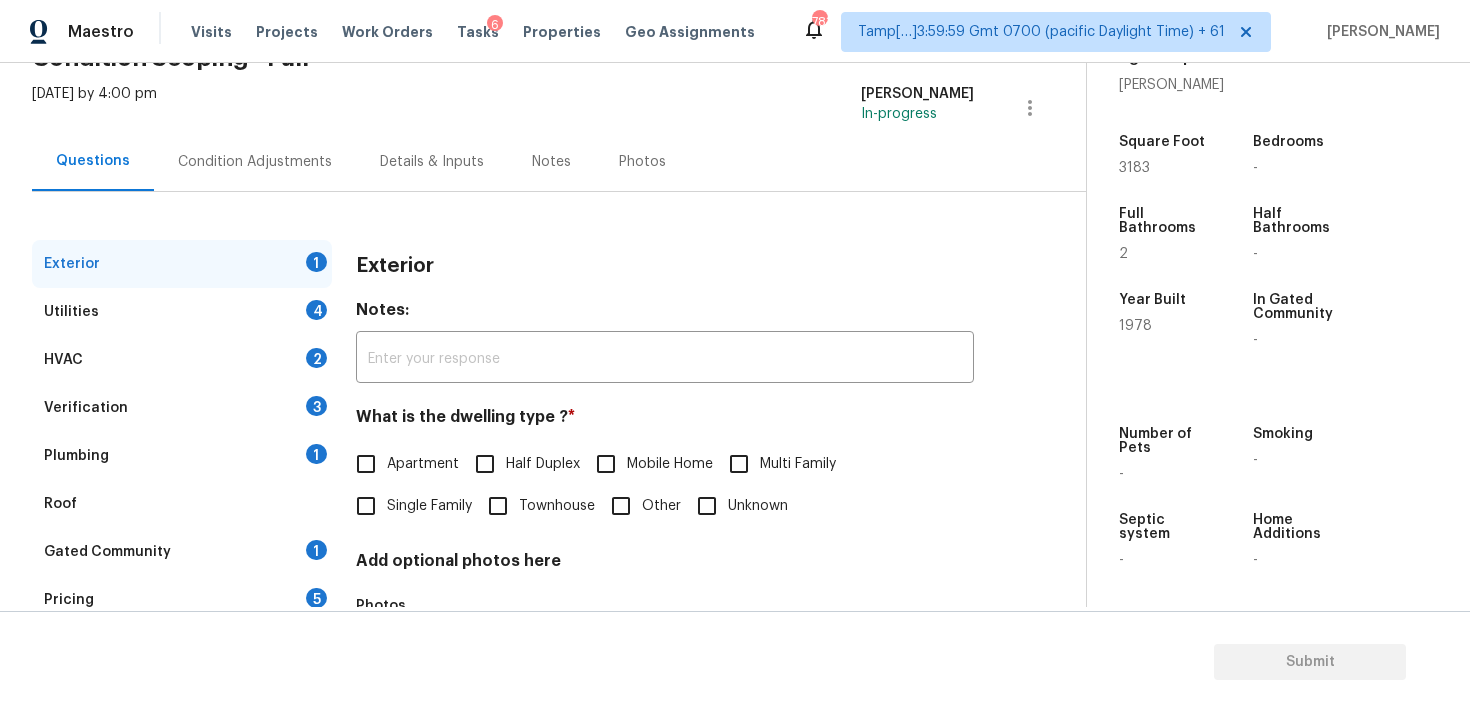scroll, scrollTop: 251, scrollLeft: 0, axis: vertical 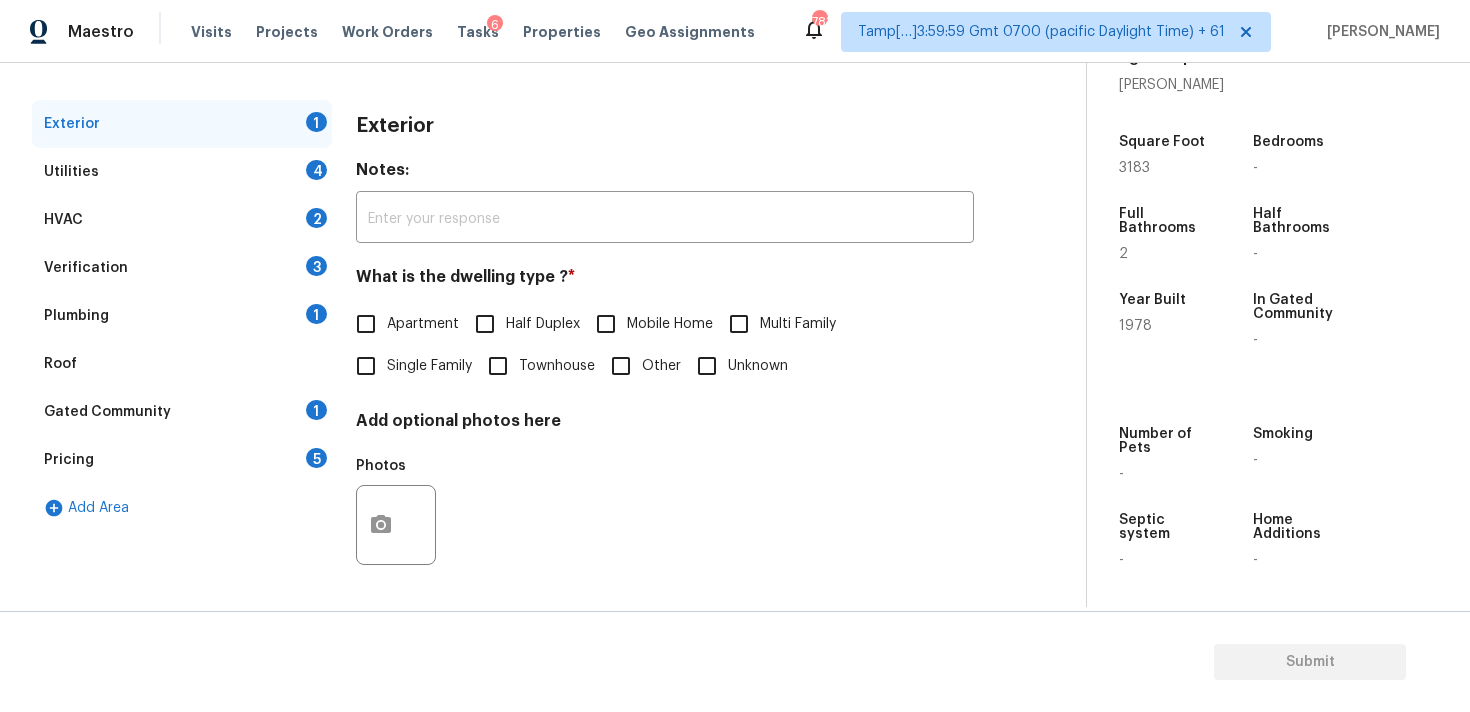 click on "Verification" at bounding box center [86, 268] 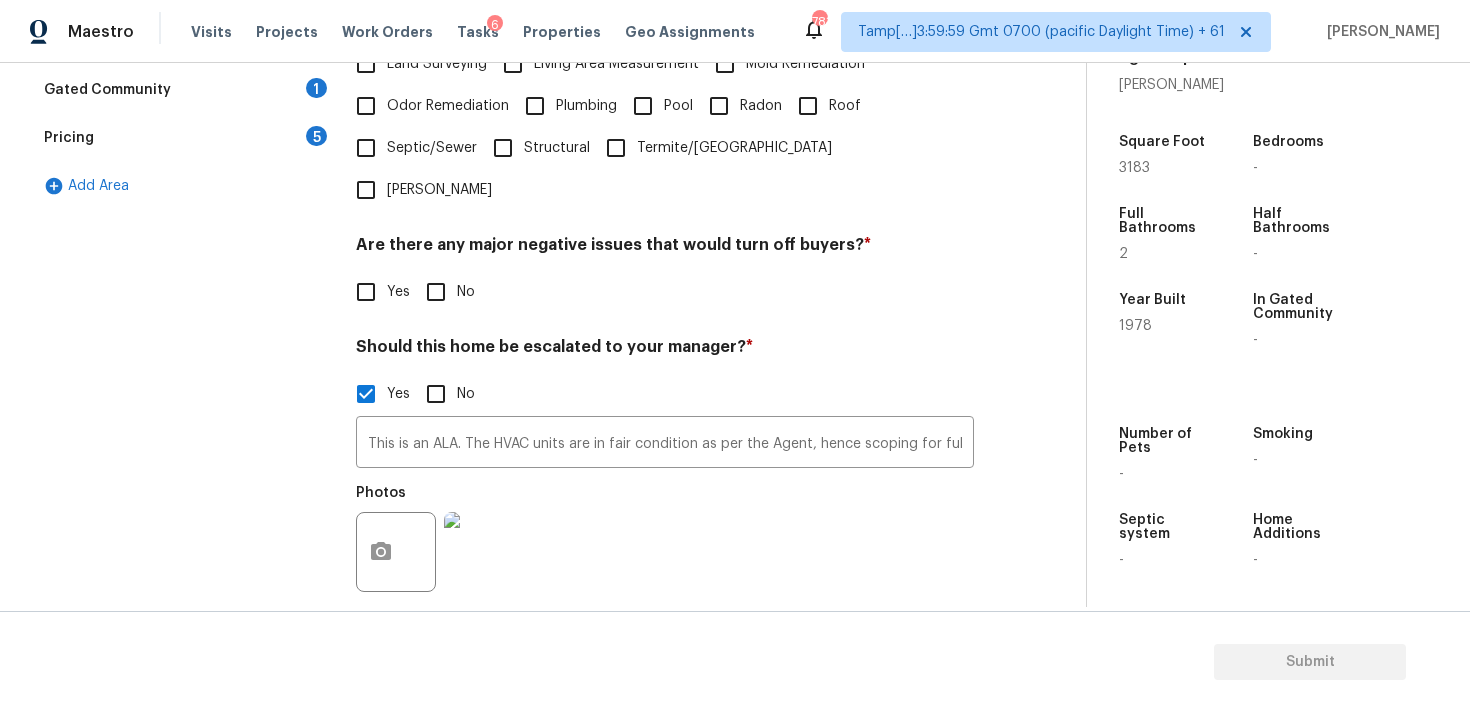 scroll, scrollTop: 613, scrollLeft: 0, axis: vertical 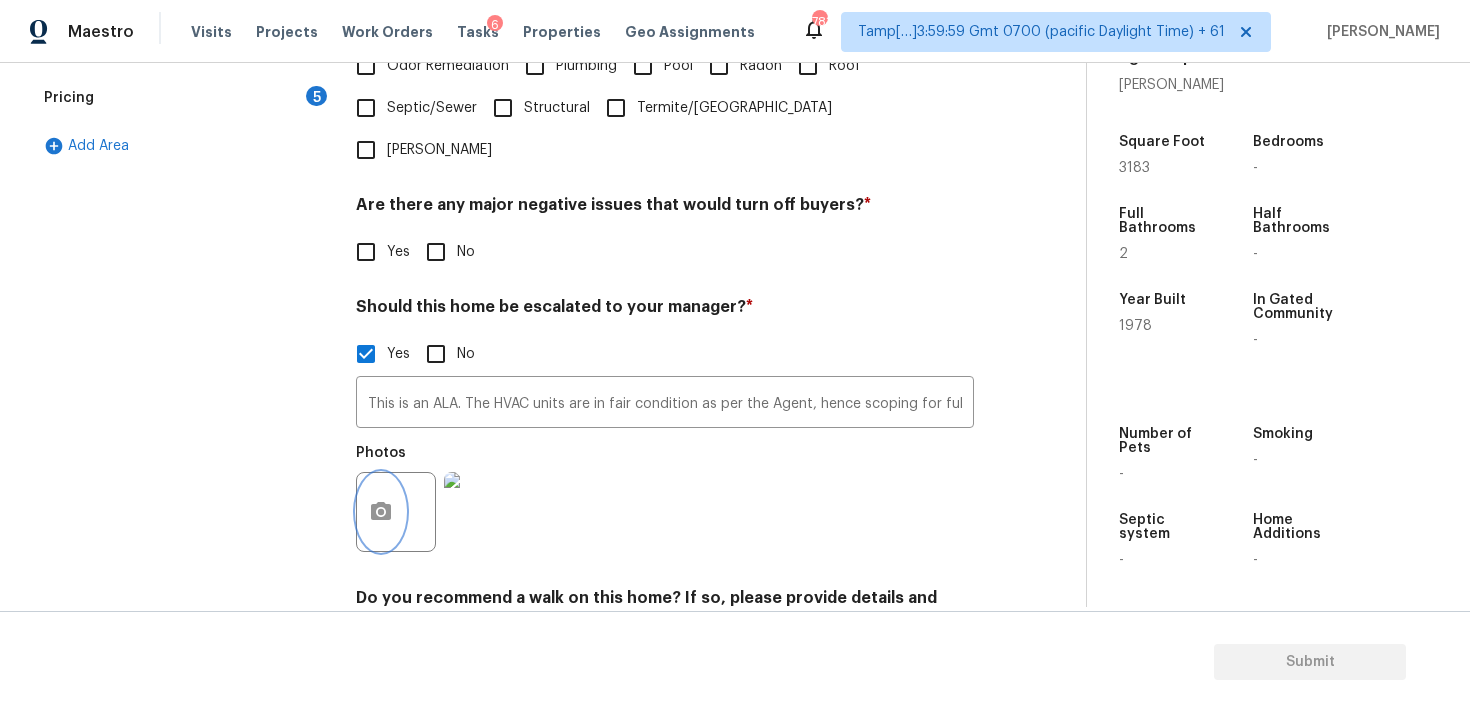 click at bounding box center (381, 512) 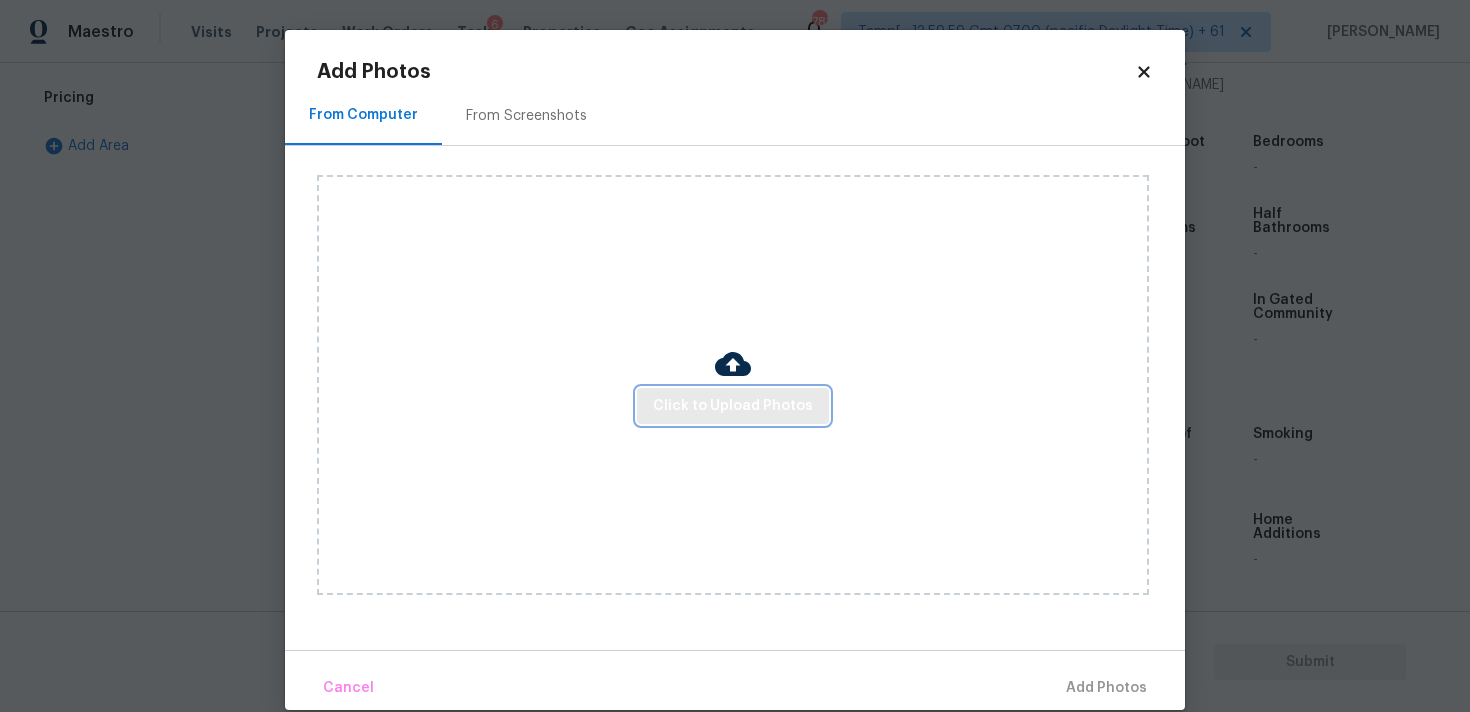 click on "Click to Upload Photos" at bounding box center [733, 406] 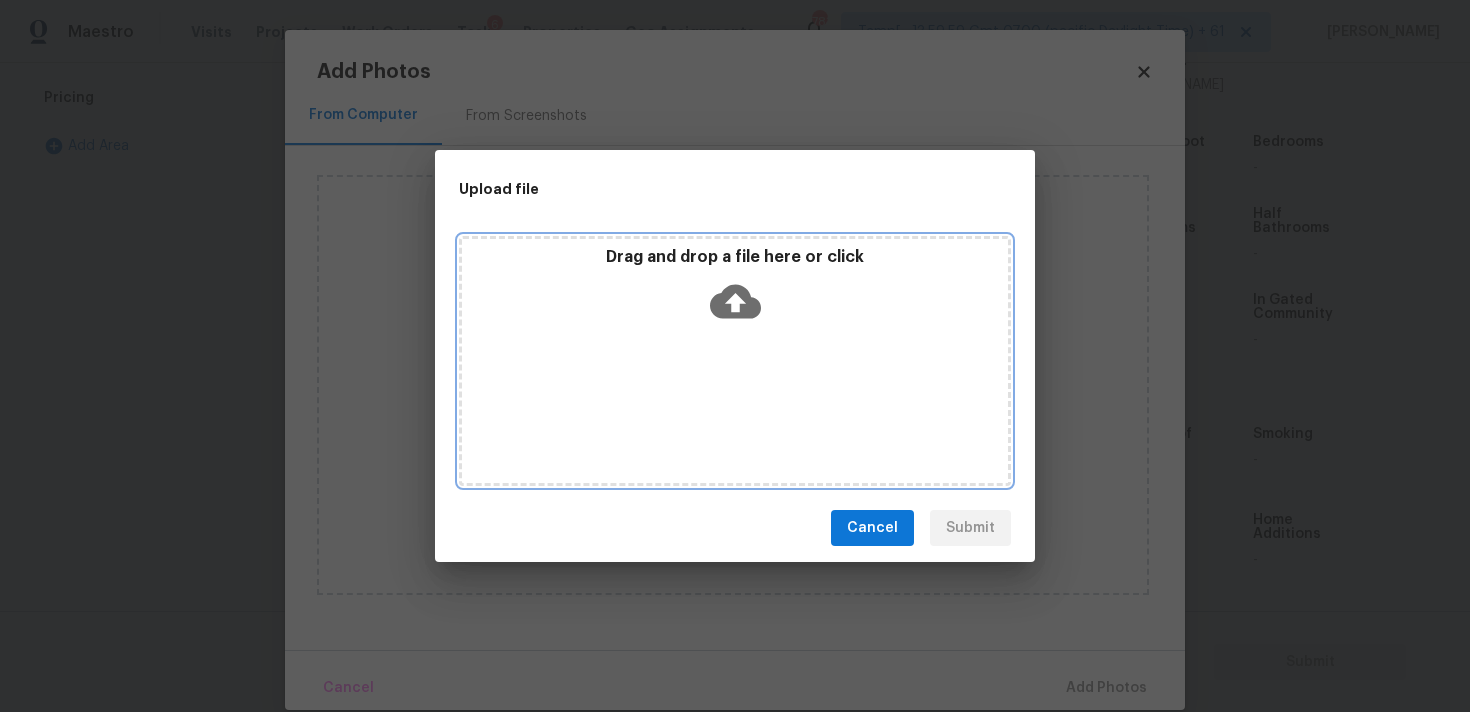 click 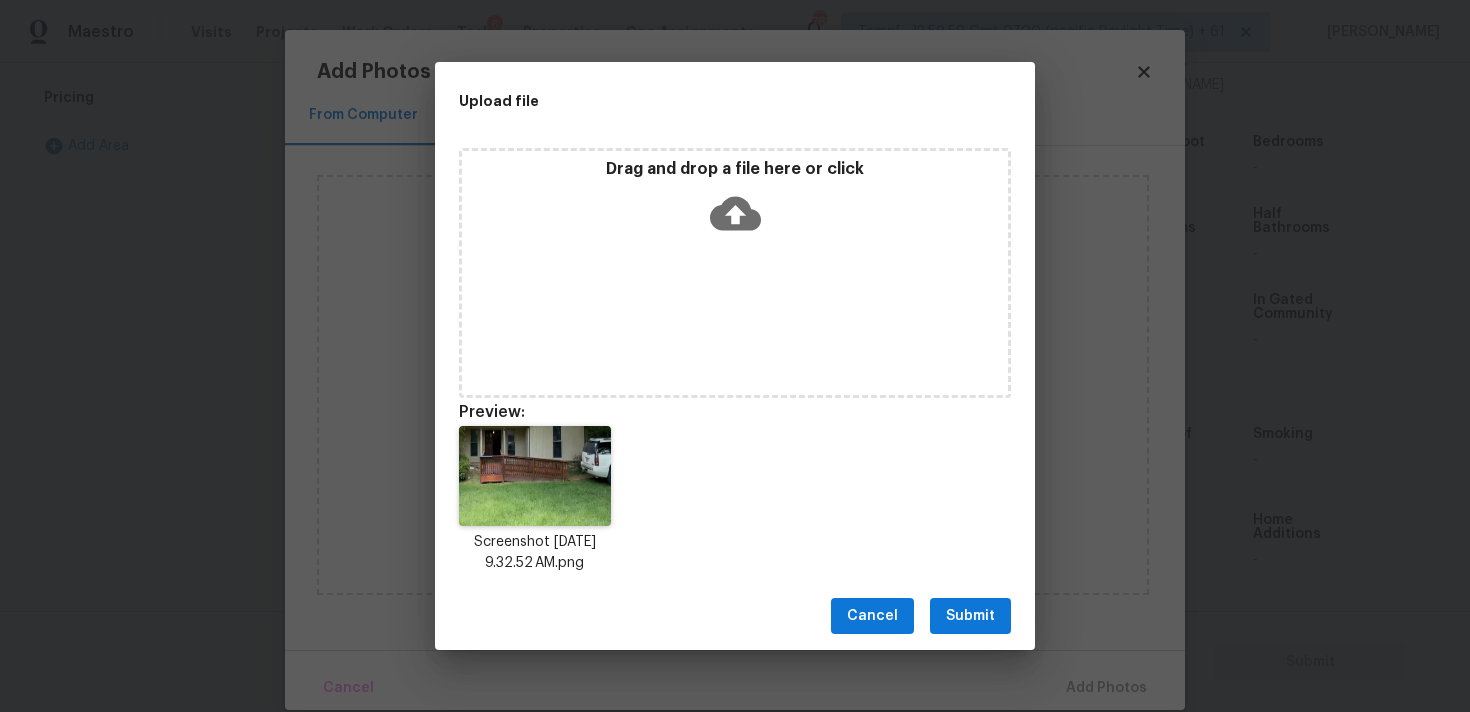 click on "Submit" at bounding box center [970, 616] 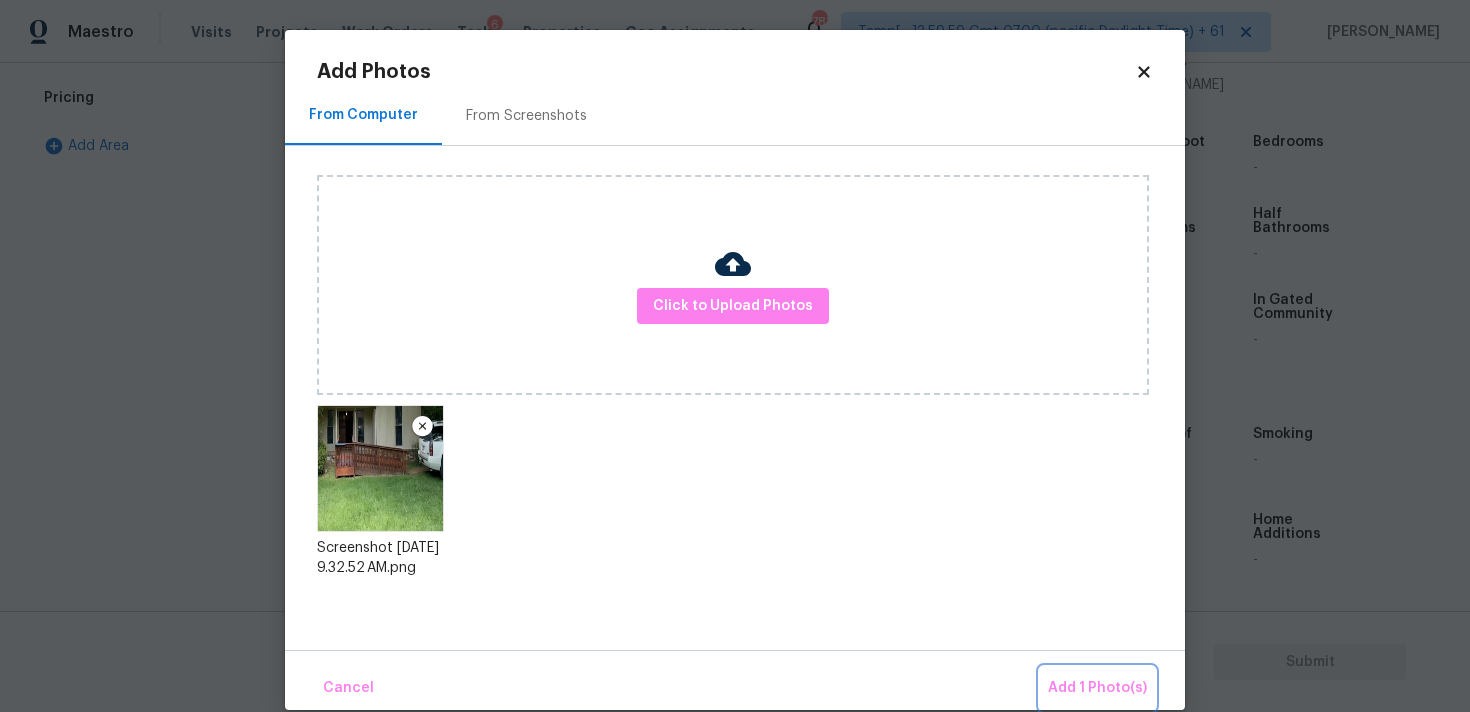 click on "Add 1 Photo(s)" at bounding box center [1097, 688] 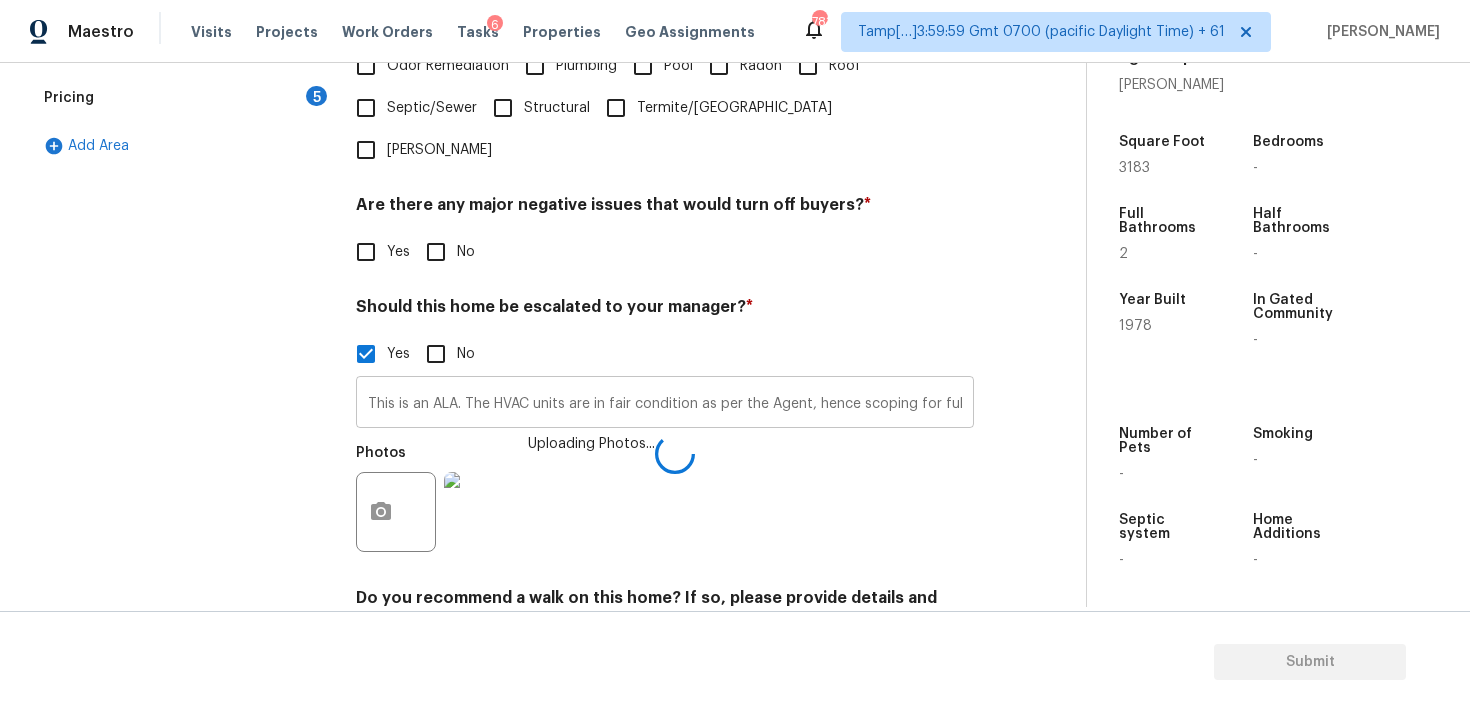 click on "This is an ALA. The HVAC units are in fair condition as per the Agent, hence scoping for full replacement" at bounding box center (665, 404) 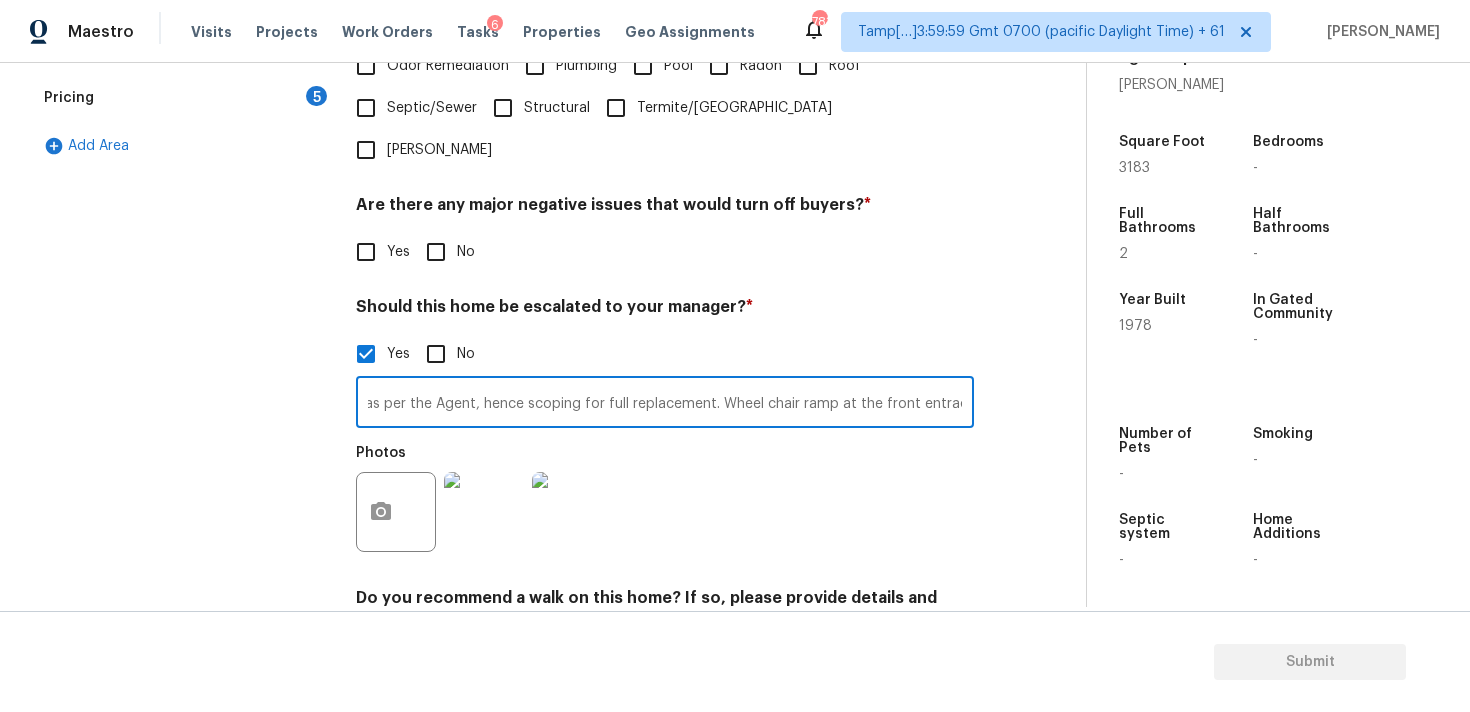 scroll, scrollTop: 0, scrollLeft: 341, axis: horizontal 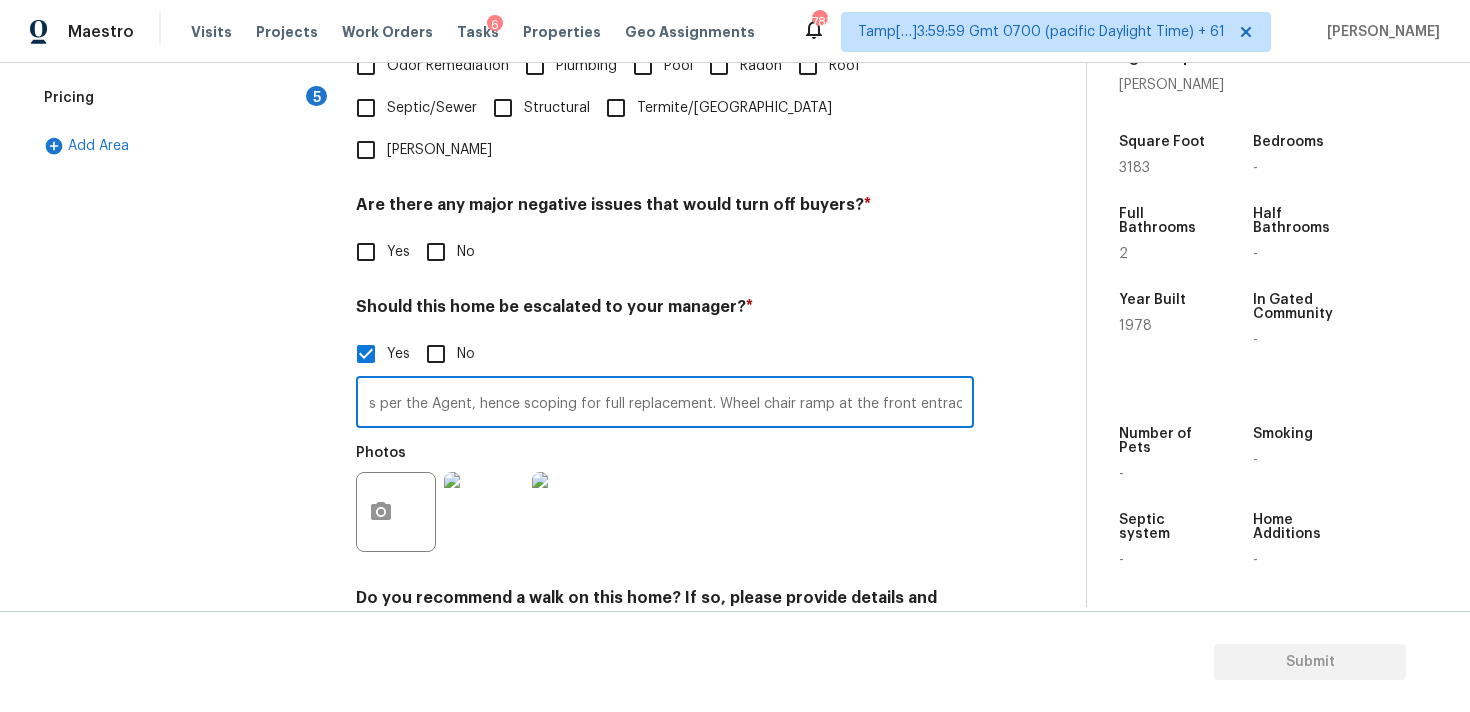 click on "This is an ALA. The HVAC units are in fair condition as per the Agent, hence scoping for full replacement. Wheel chair ramp at the front entrace." at bounding box center [665, 404] 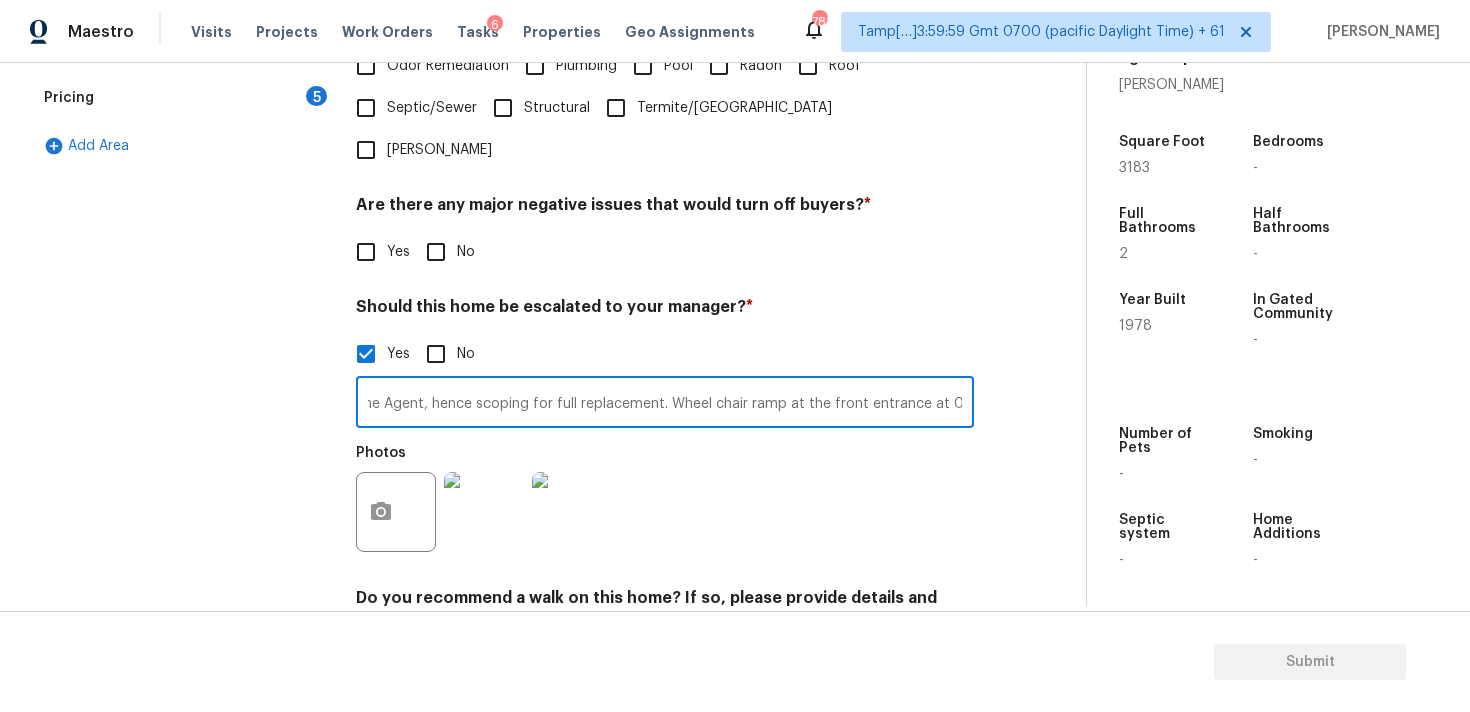 scroll, scrollTop: 0, scrollLeft: 397, axis: horizontal 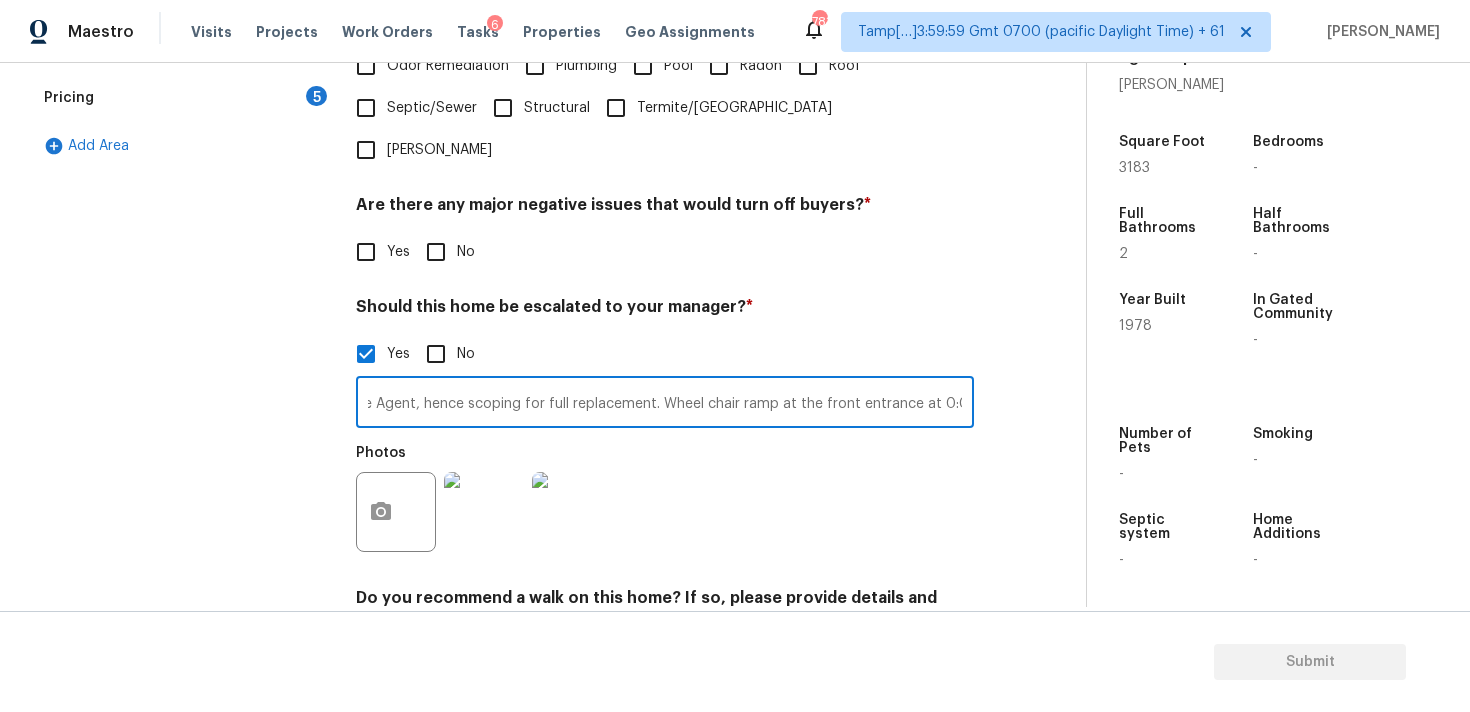 type on "This is an ALA. The HVAC units are in fair condition as per the Agent, hence scoping for full replacement. Wheel chair ramp at the front entrance at 0:02" 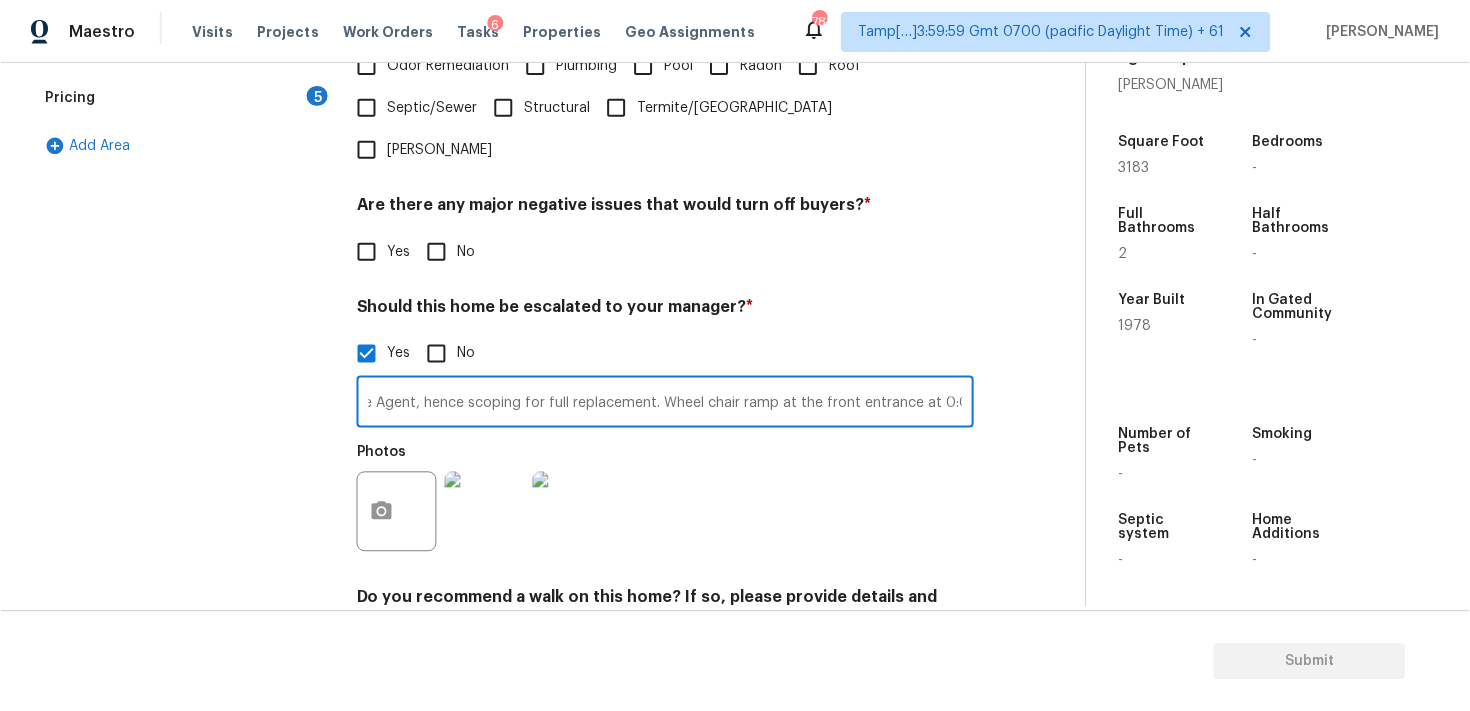 scroll, scrollTop: 0, scrollLeft: 0, axis: both 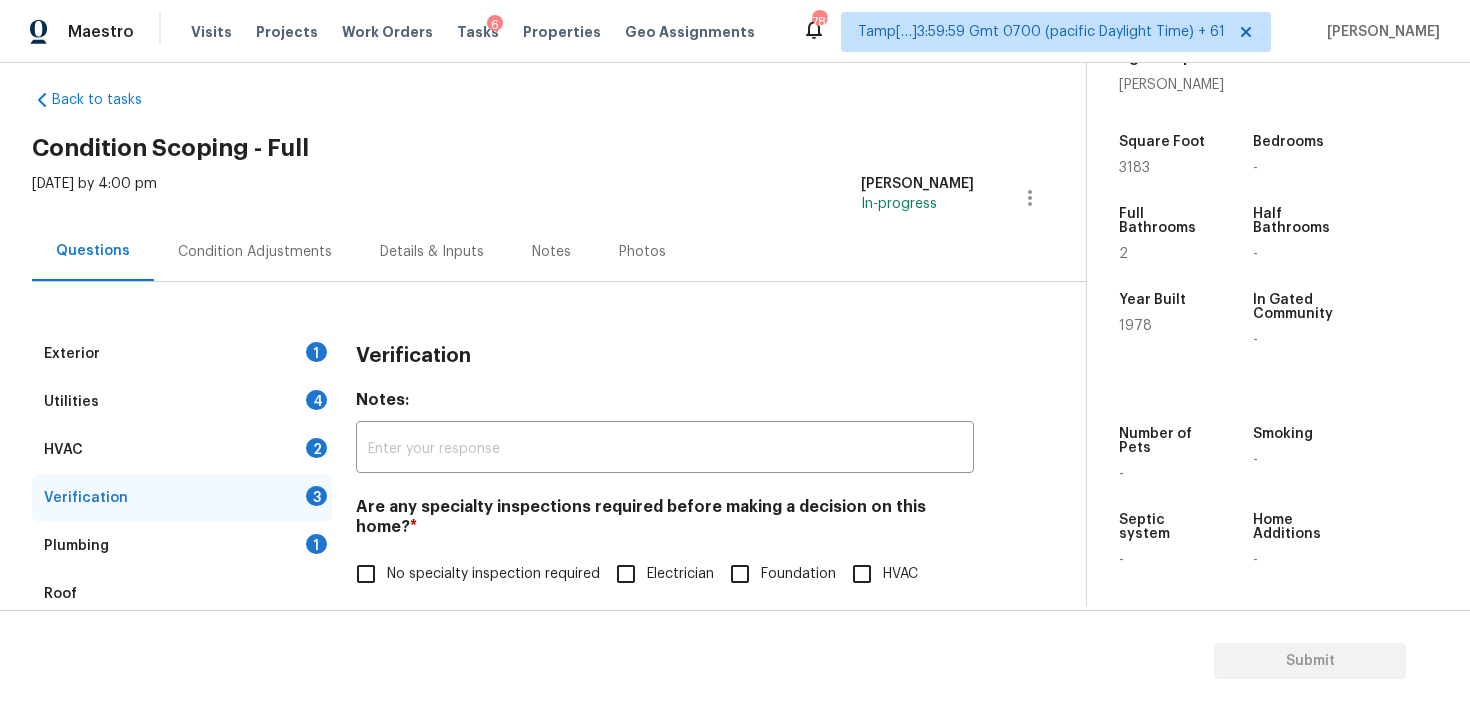 click on "Condition Adjustments" at bounding box center (255, 252) 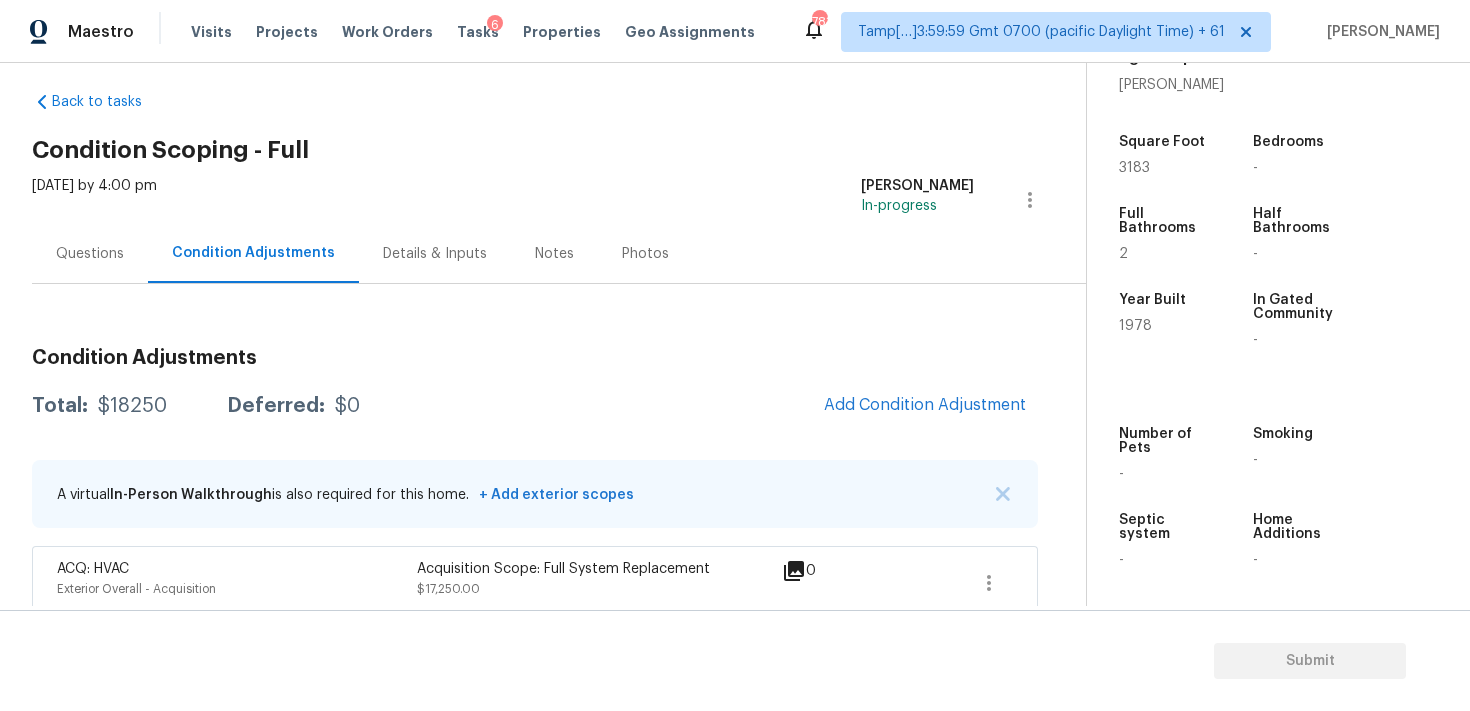 scroll, scrollTop: 112, scrollLeft: 0, axis: vertical 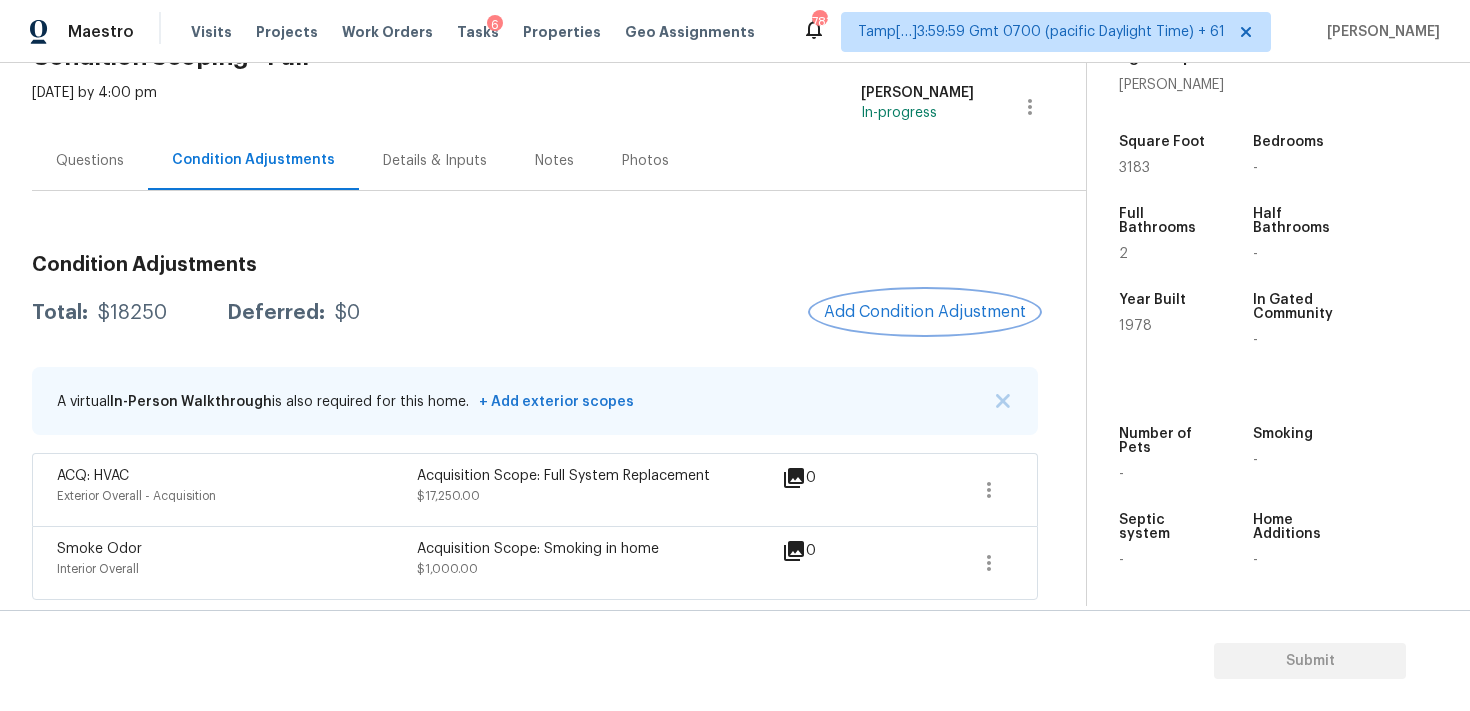 click on "Add Condition Adjustment" at bounding box center (925, 312) 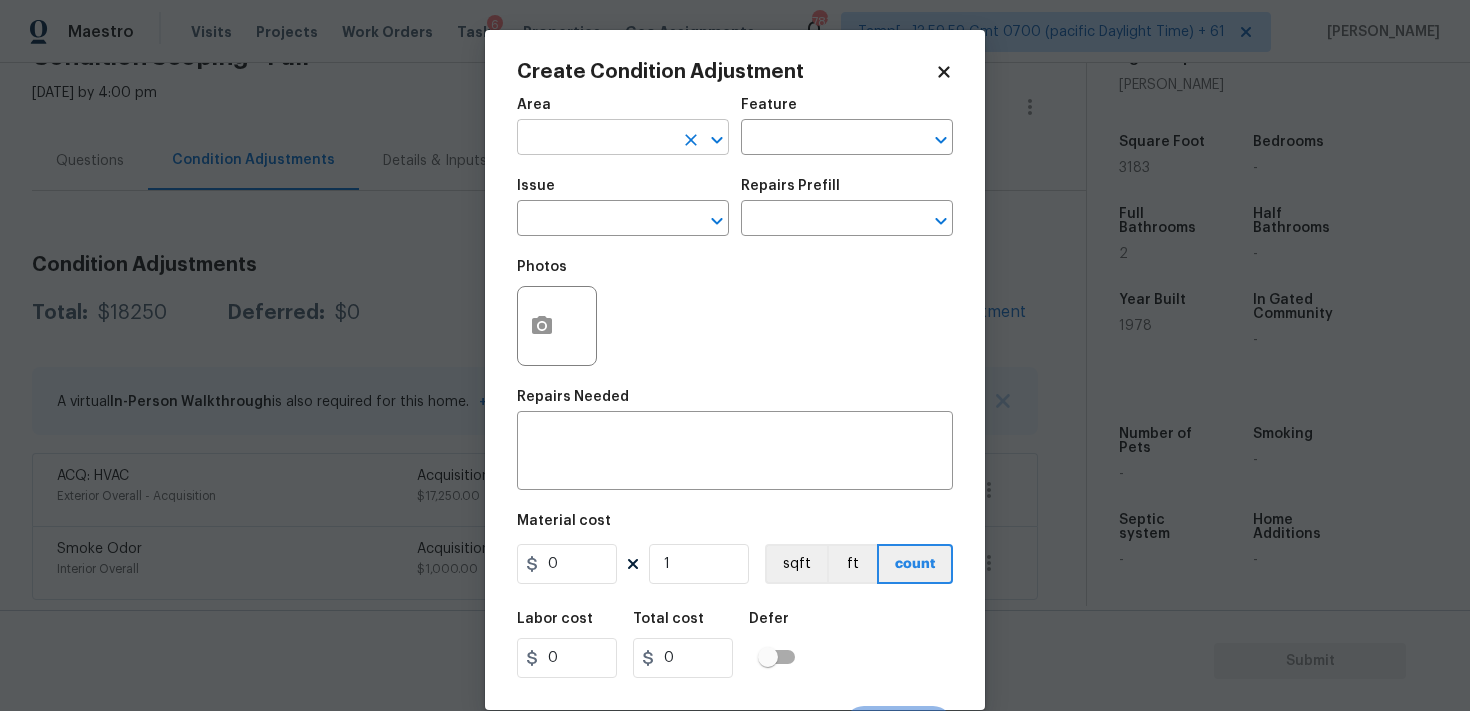 click at bounding box center (595, 139) 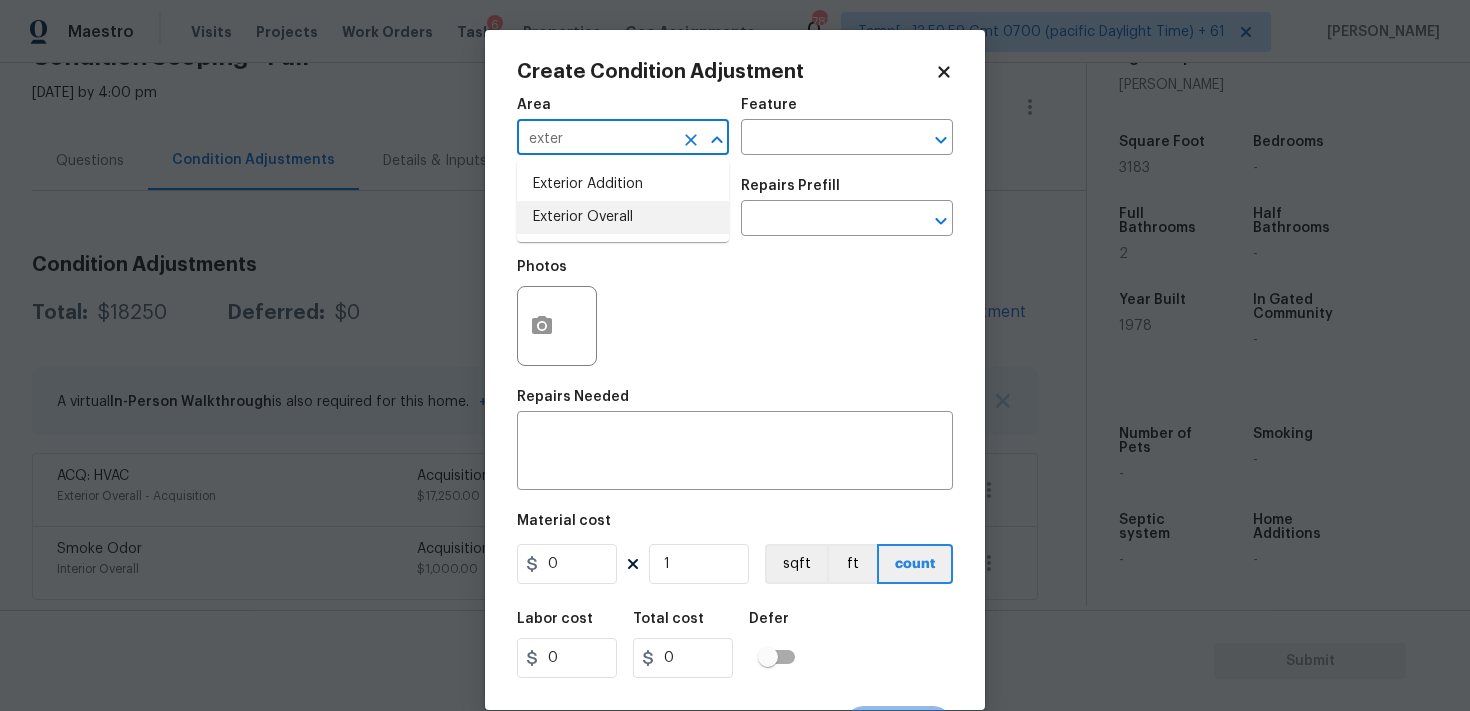 click on "Exterior Overall" at bounding box center (623, 217) 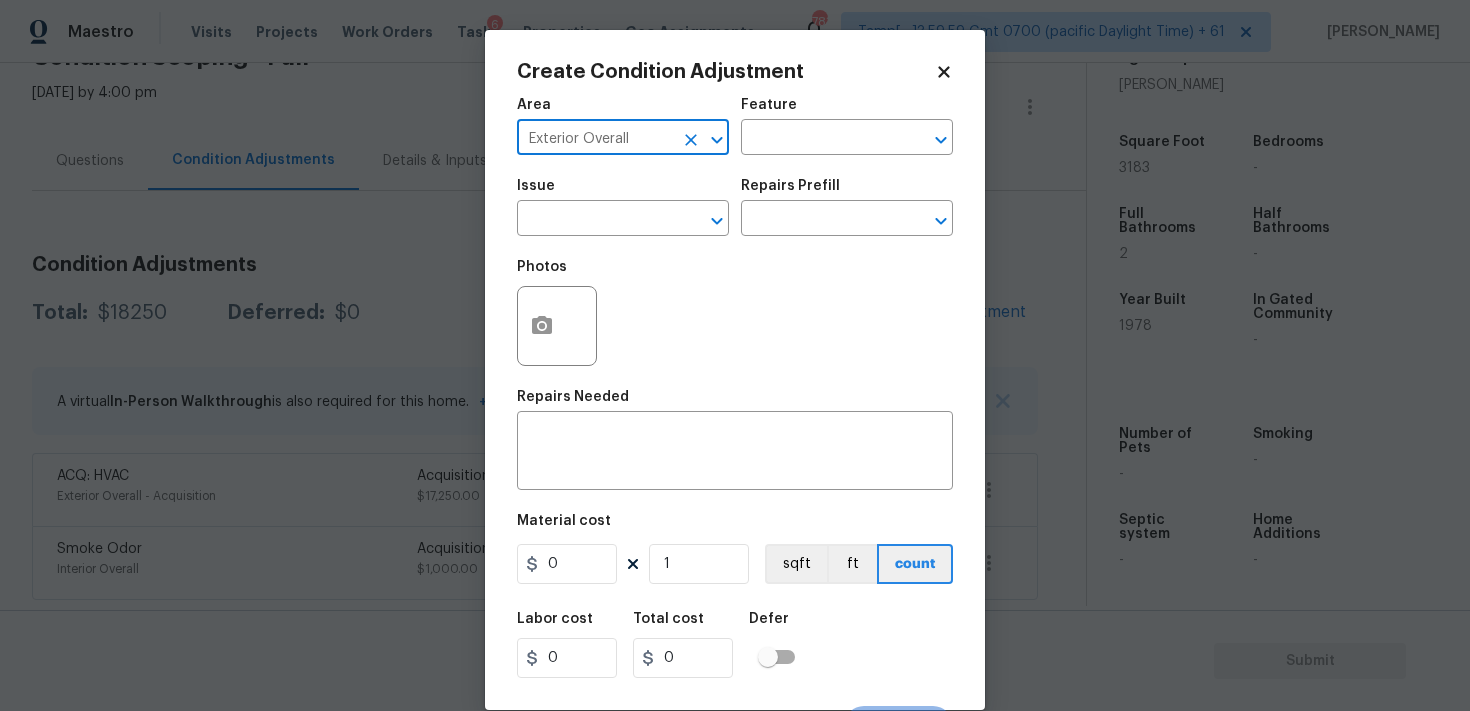 type on "Exterior Overall" 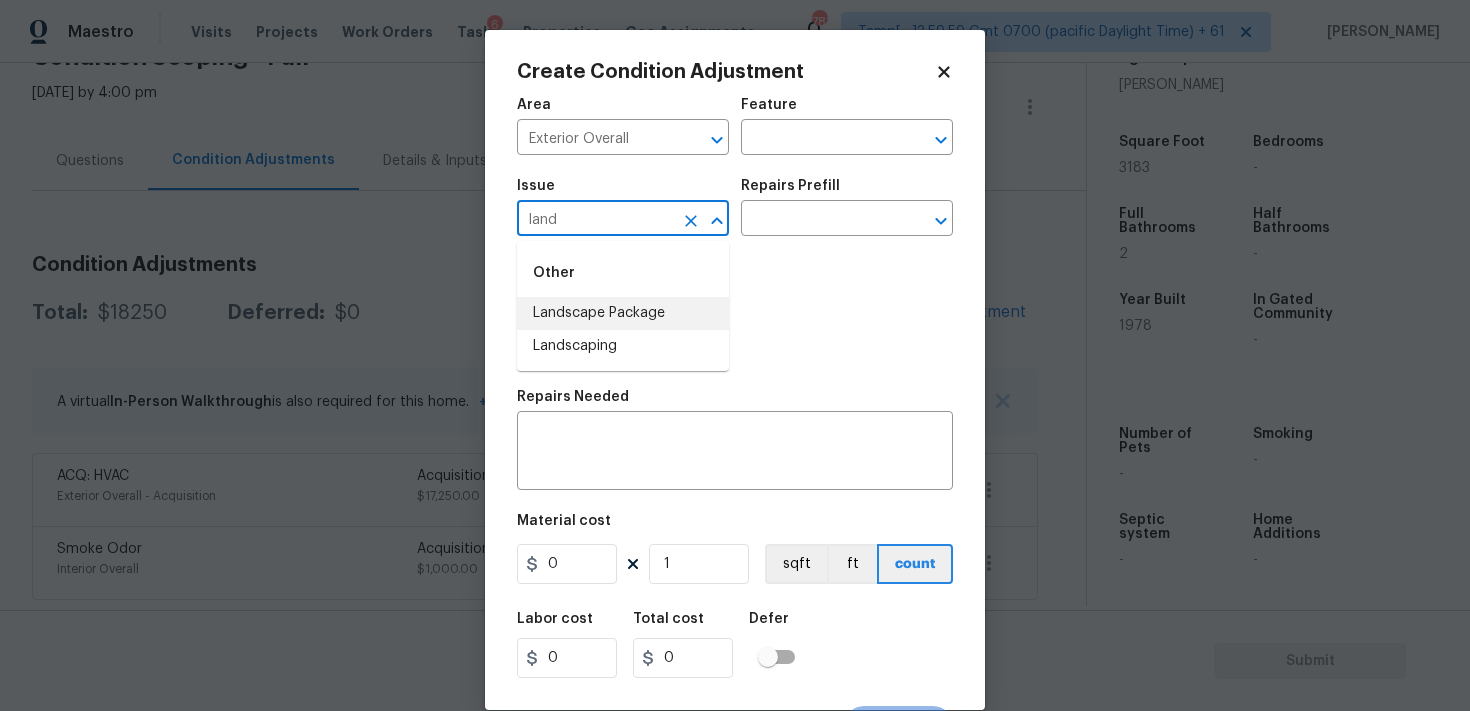 click on "Landscape Package" at bounding box center (623, 313) 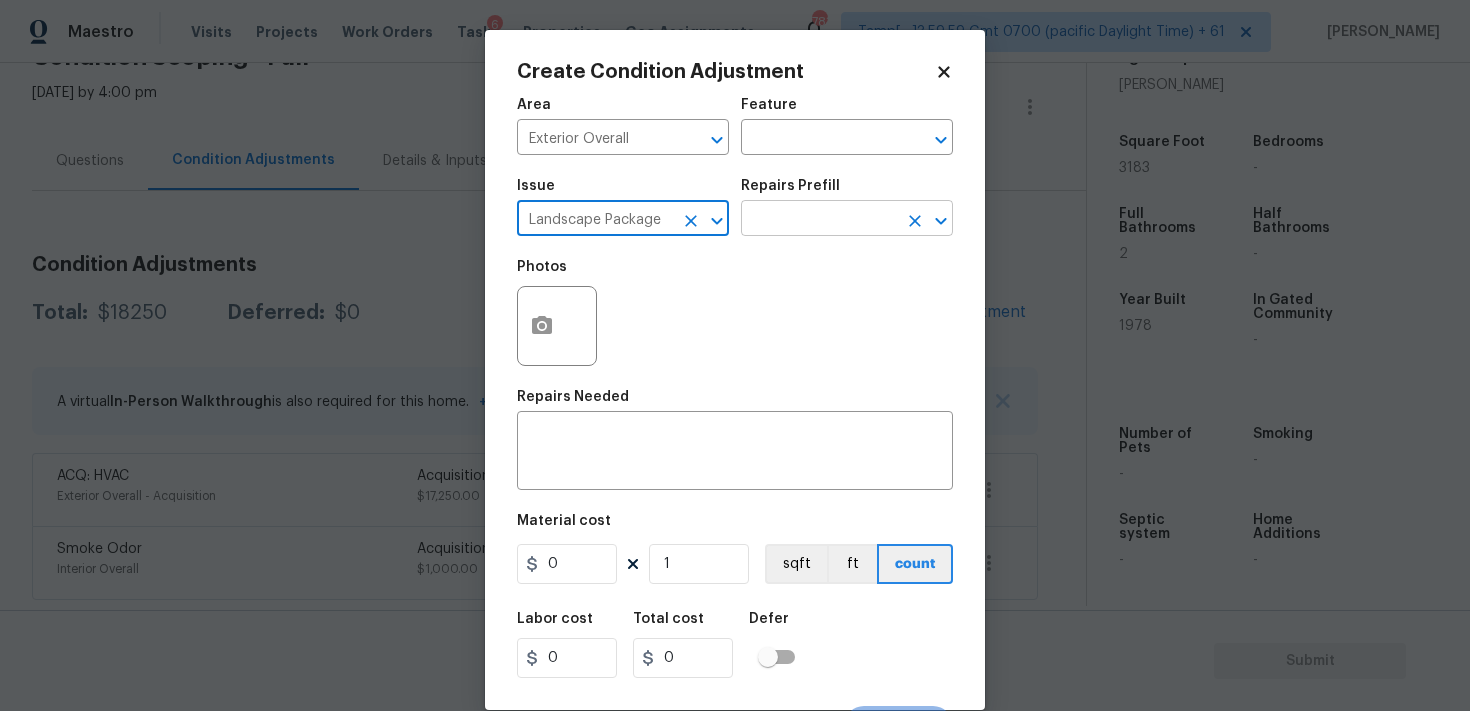 type on "Landscape Package" 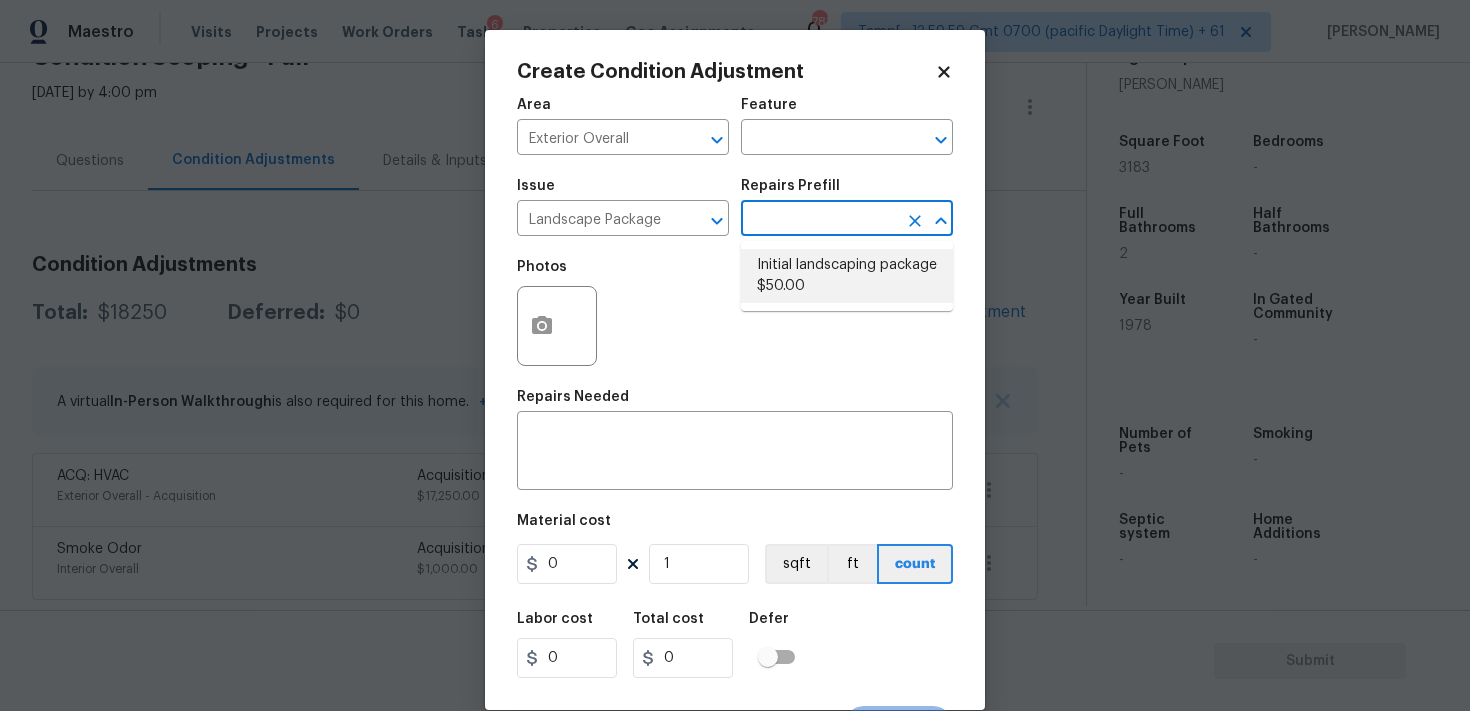 click on "Initial landscaping package $50.00" at bounding box center (847, 276) 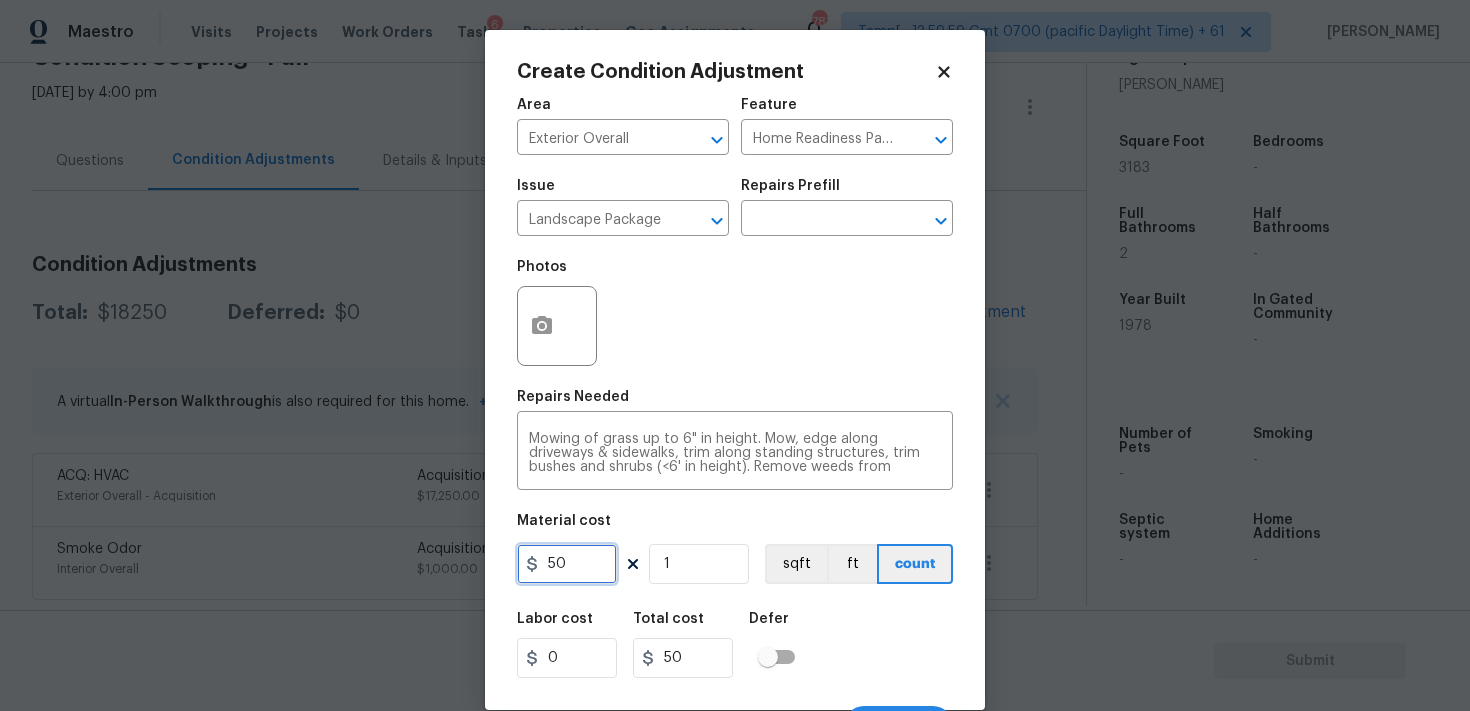 click on "50" at bounding box center (567, 564) 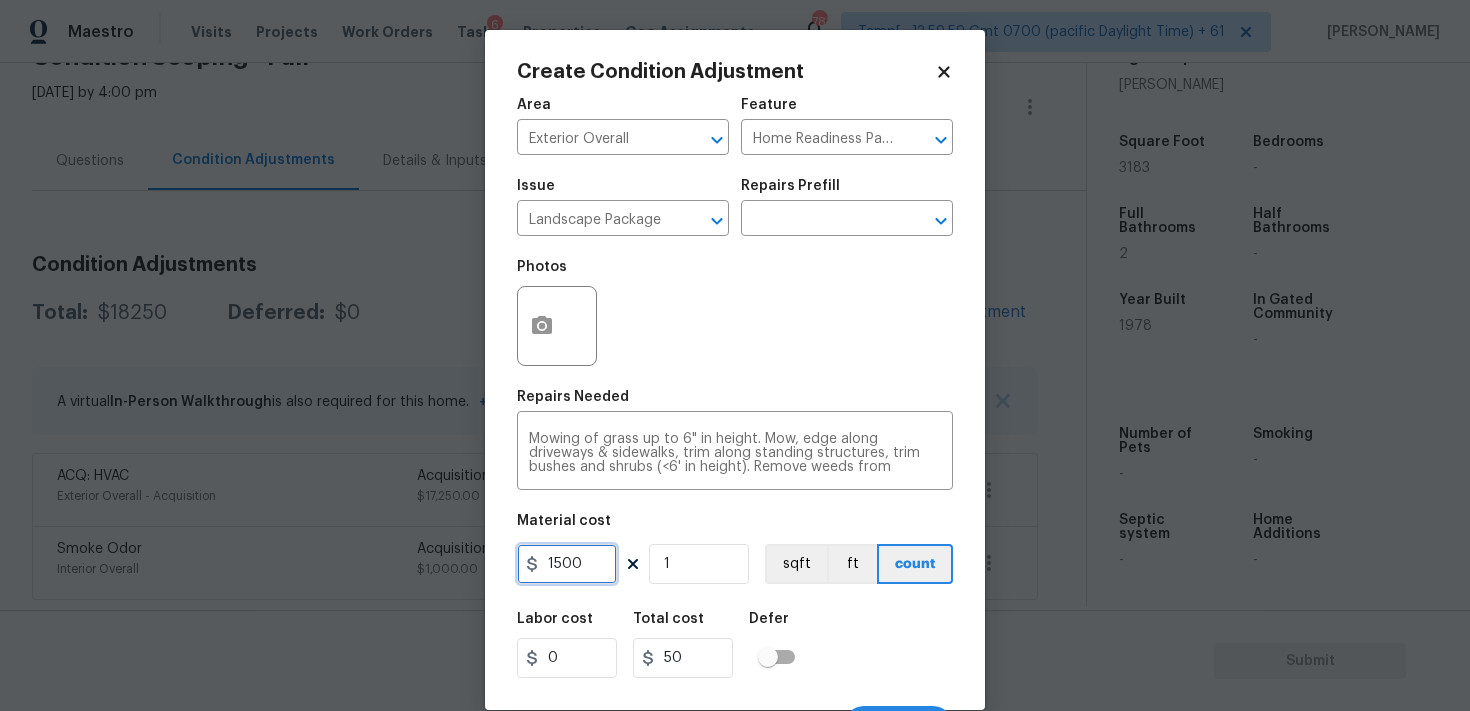 type on "1500" 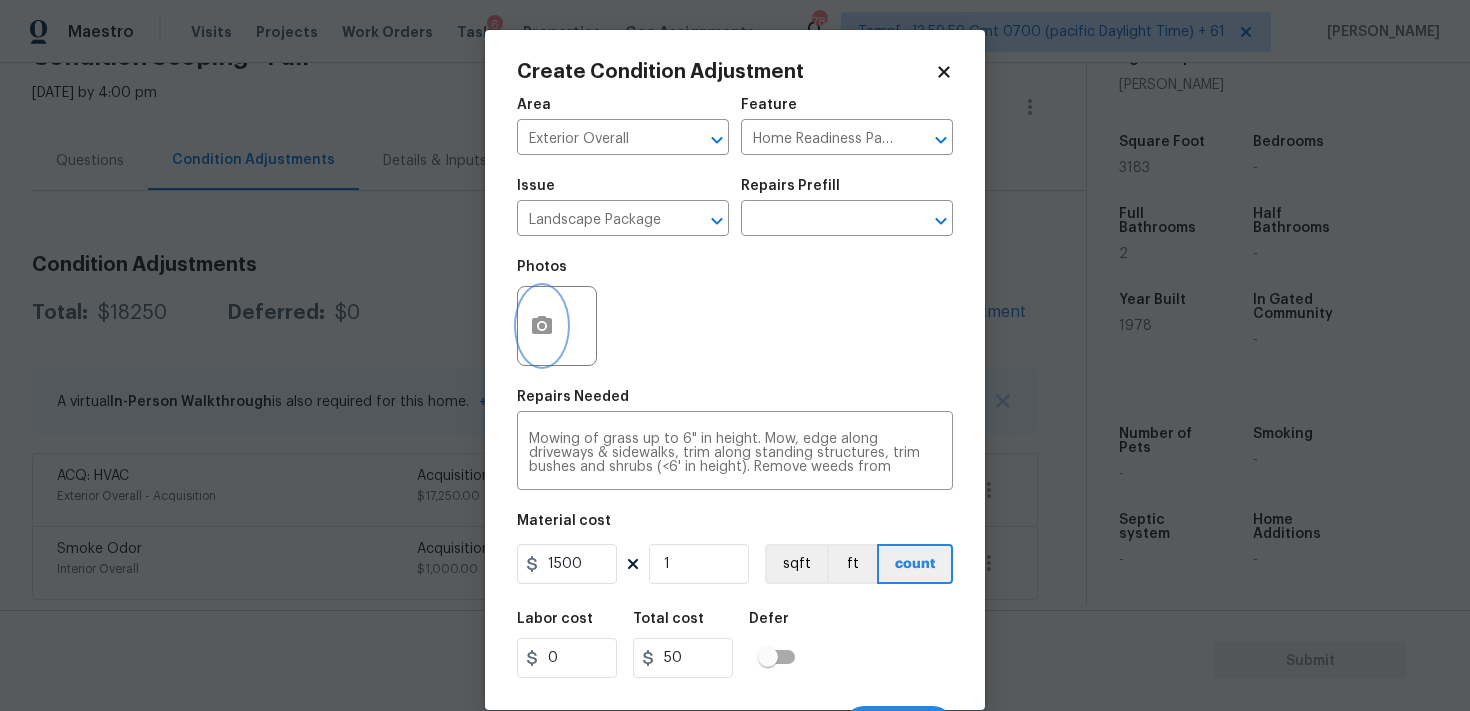 click at bounding box center [542, 326] 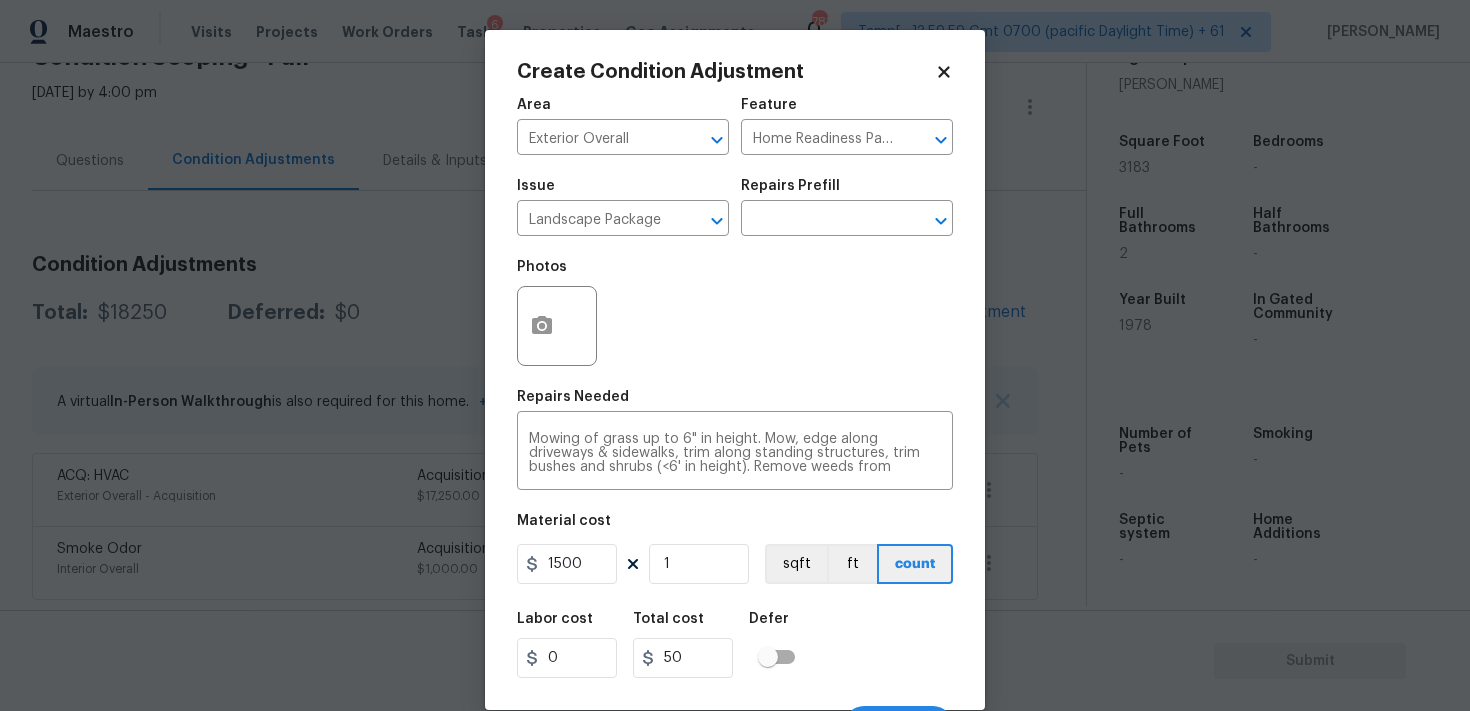 type on "1500" 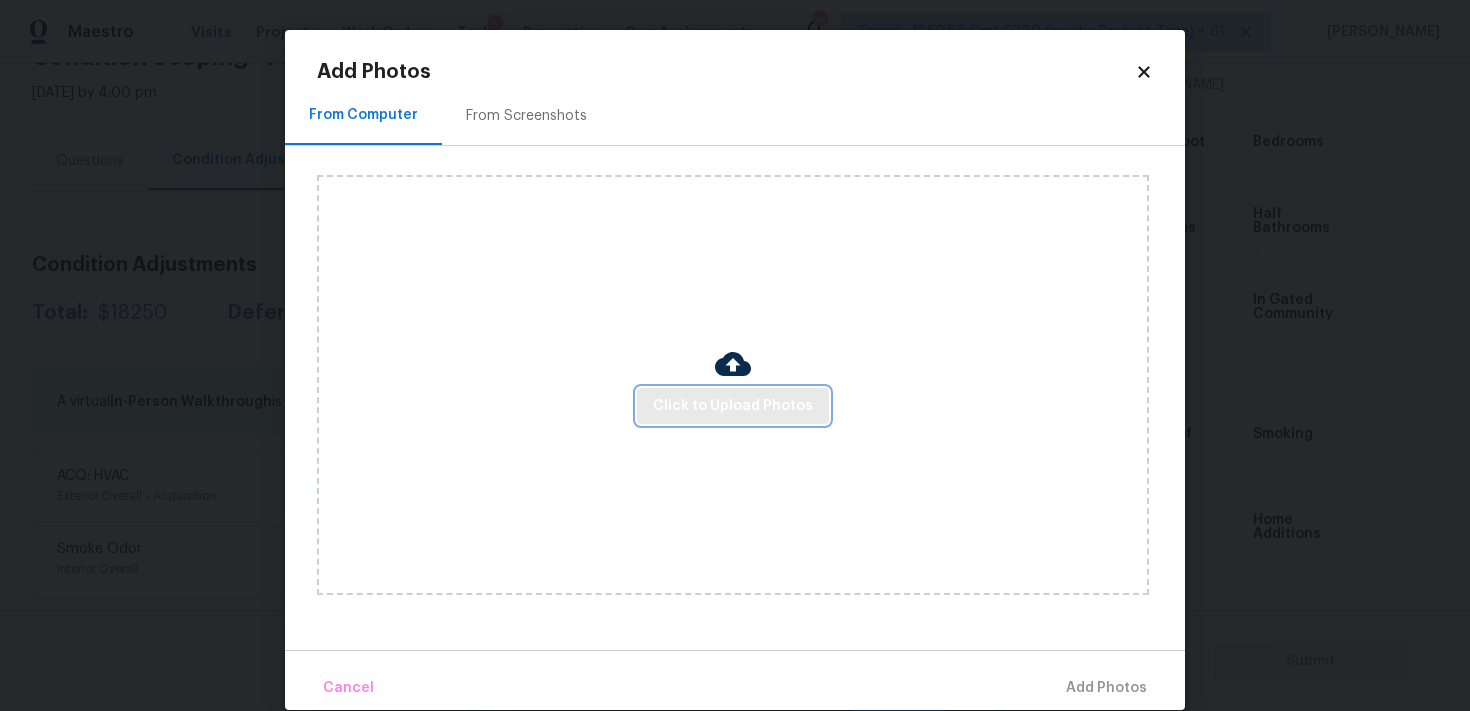 click on "Click to Upload Photos" at bounding box center (733, 406) 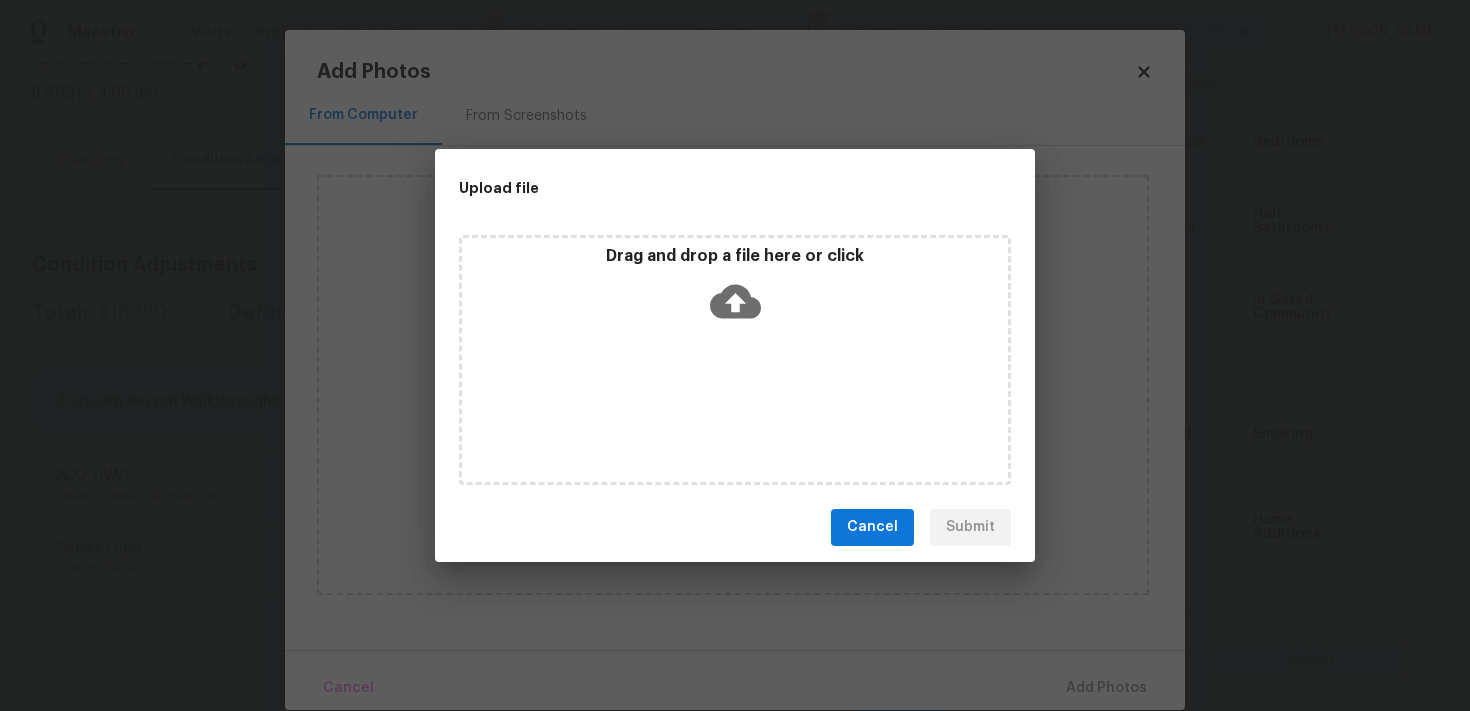 click on "Drag and drop a file here or click" at bounding box center (735, 256) 